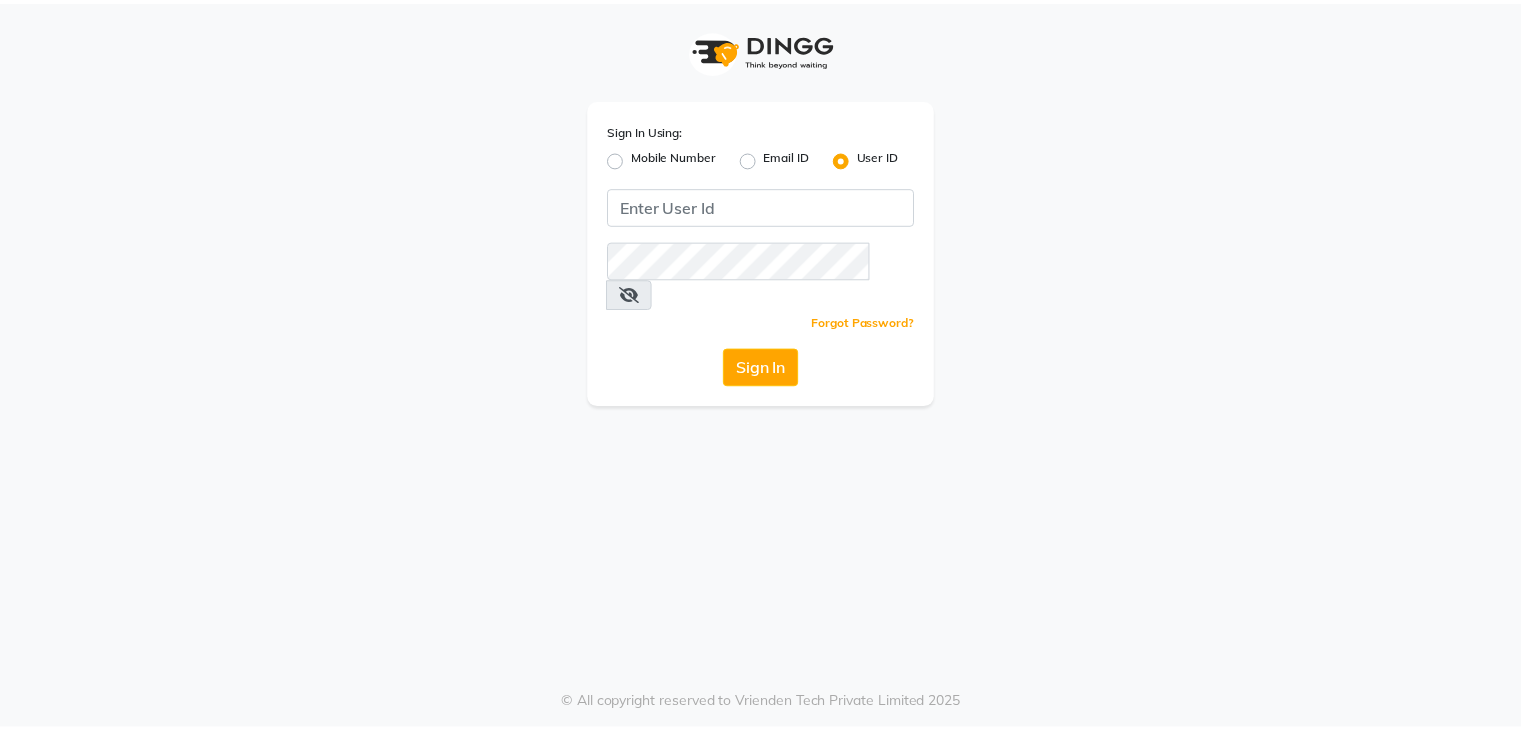 scroll, scrollTop: 0, scrollLeft: 0, axis: both 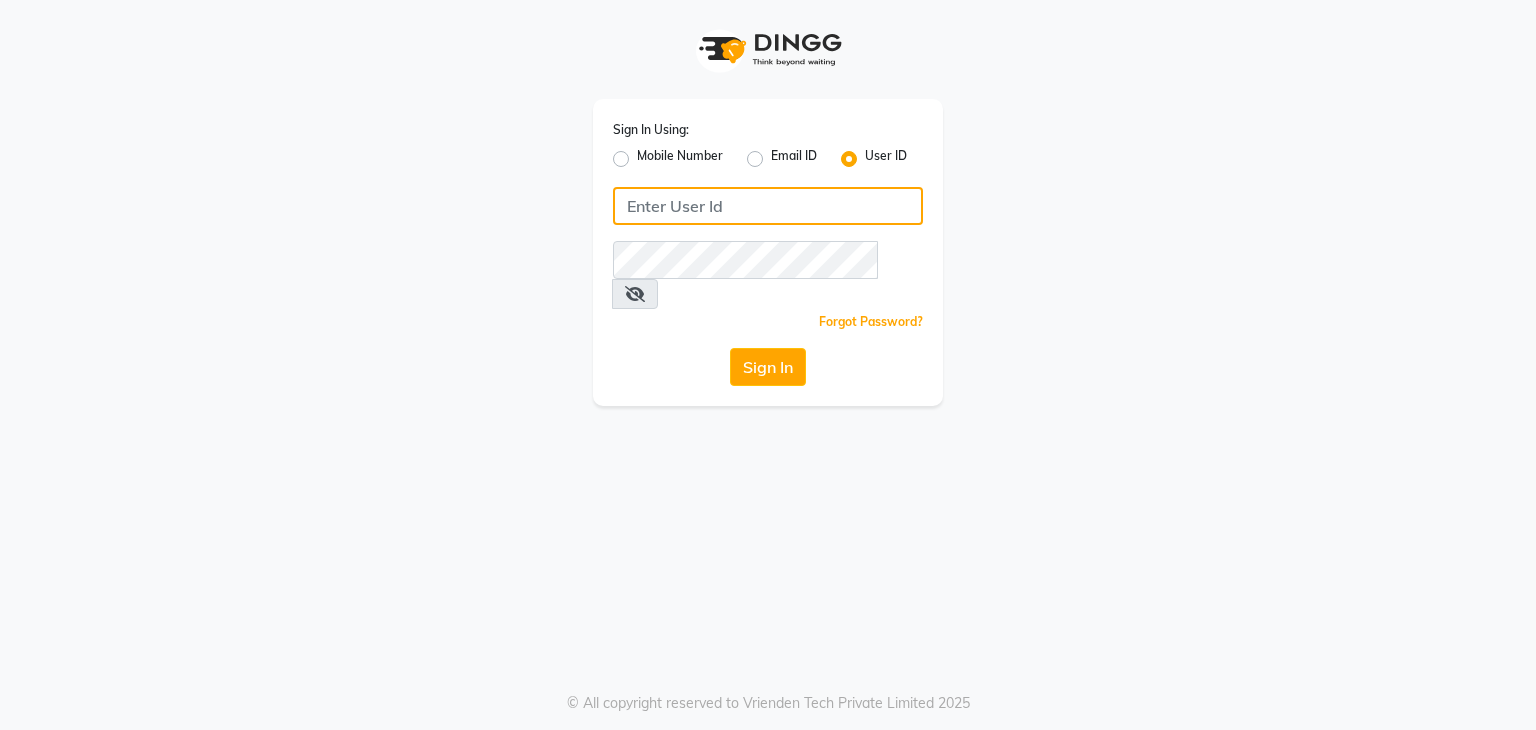 click 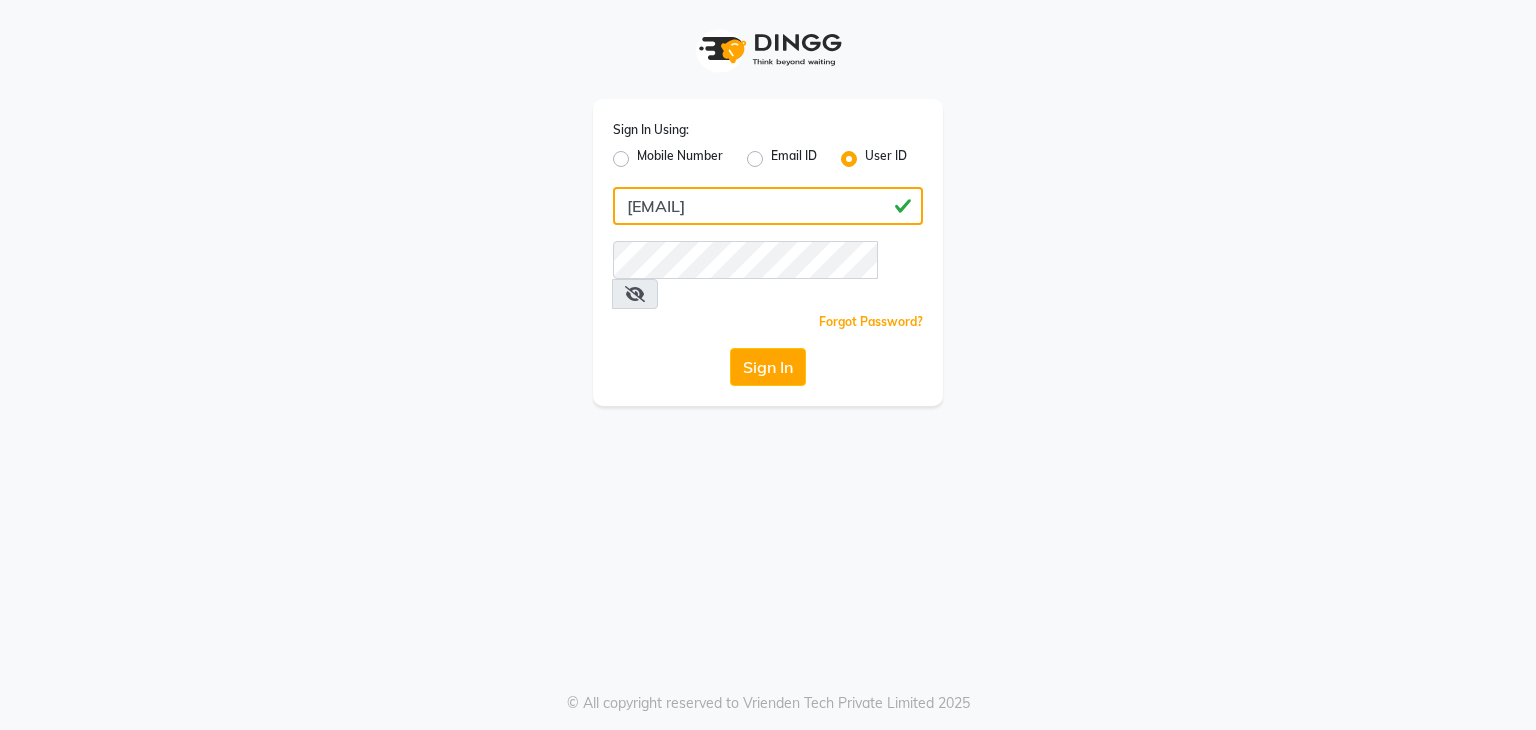 type on "[EMAIL]" 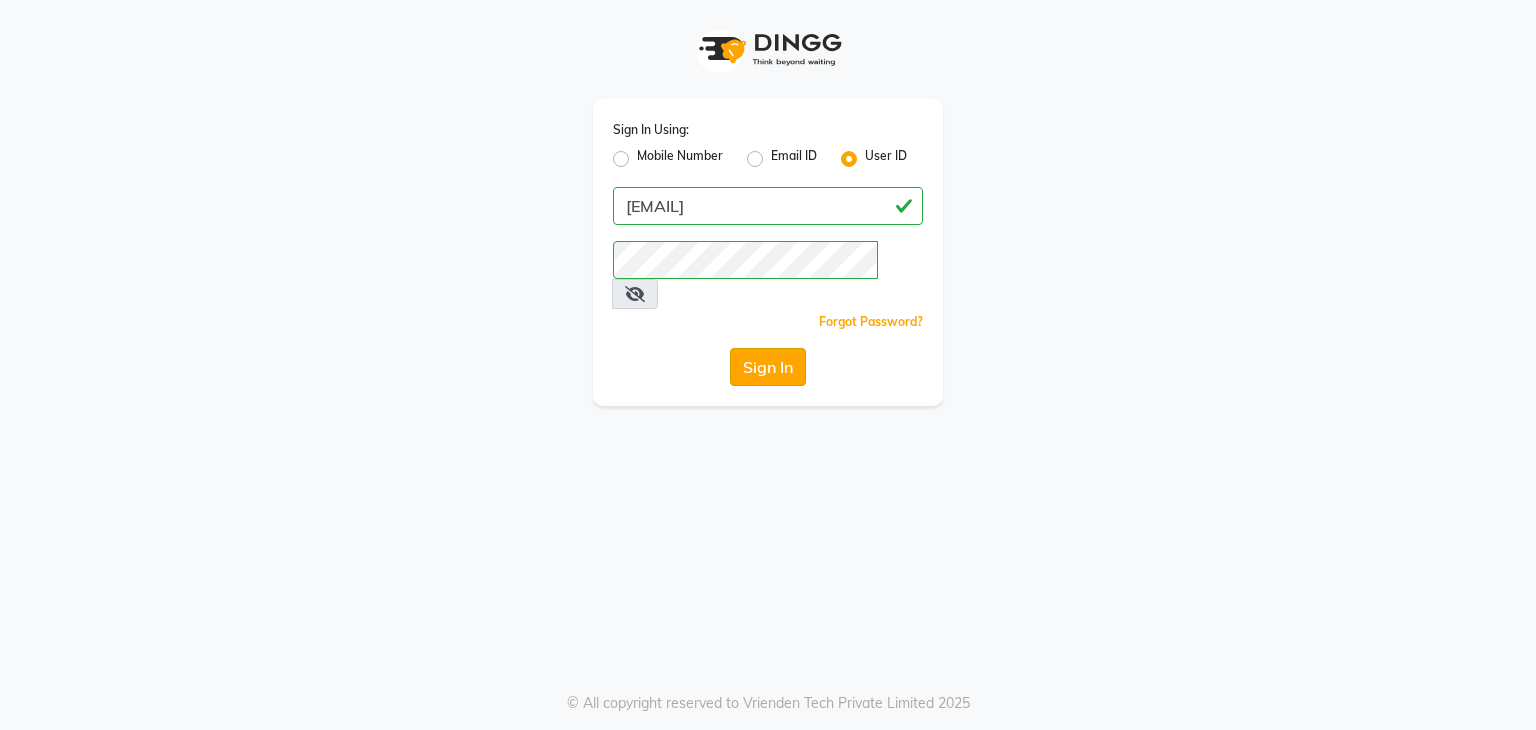 click on "Sign In" 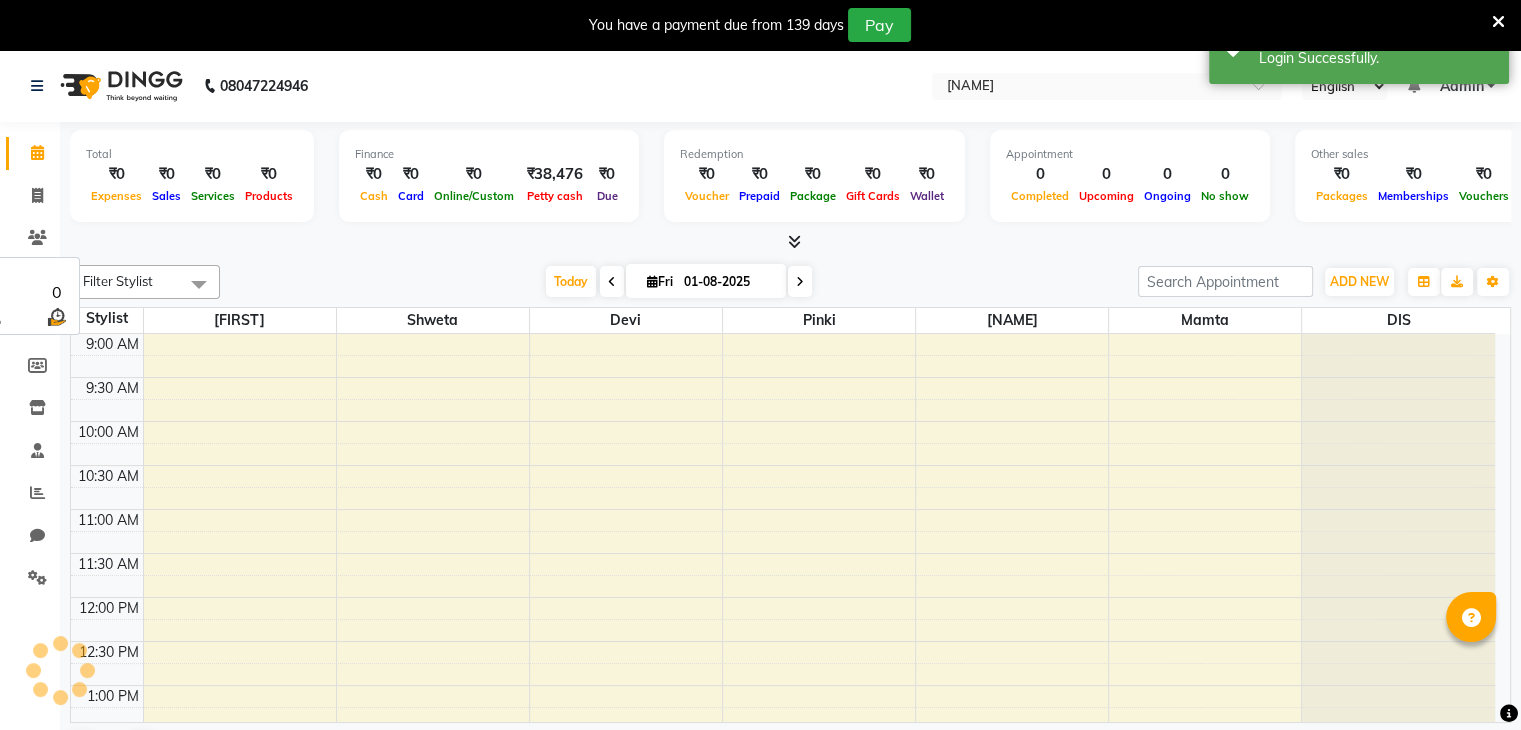 scroll, scrollTop: 0, scrollLeft: 0, axis: both 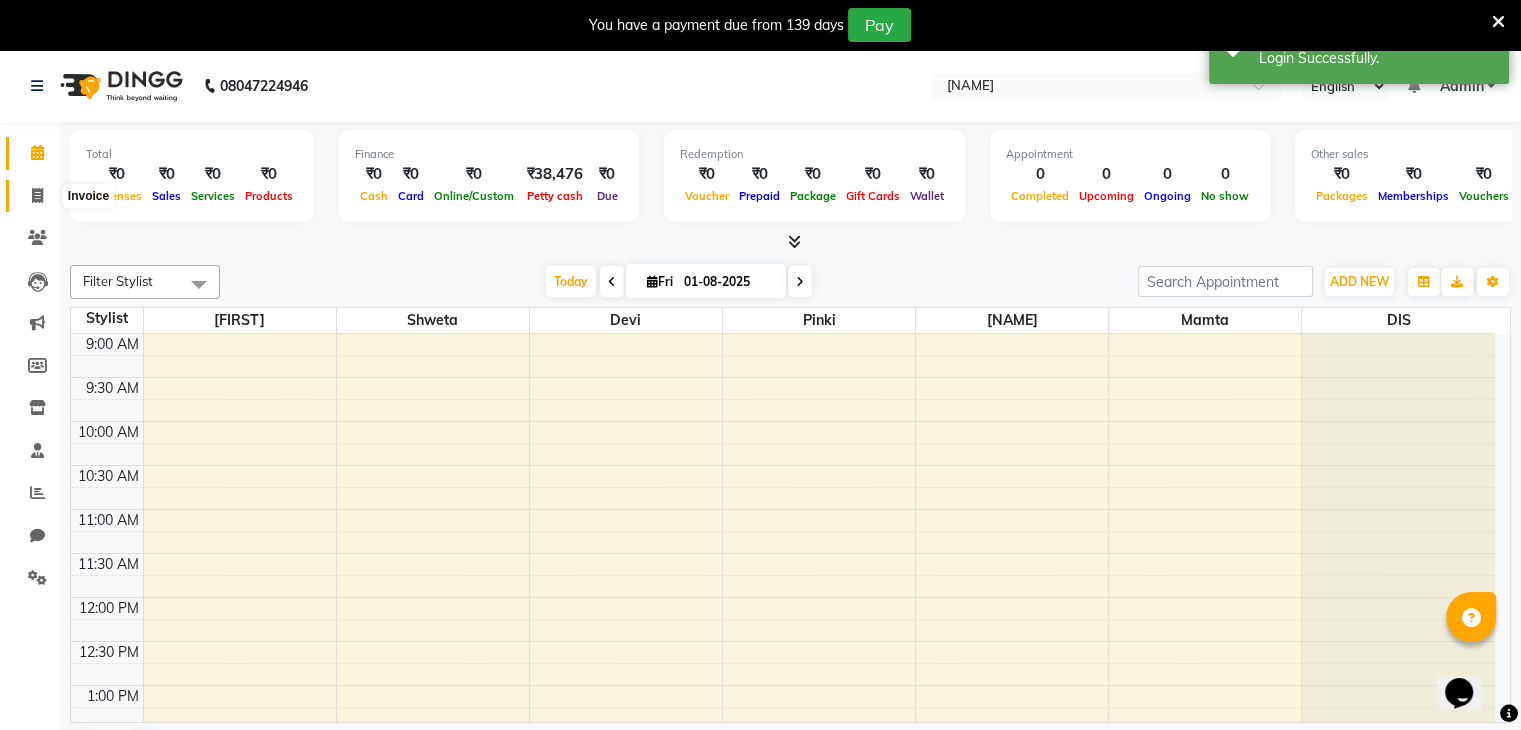 click 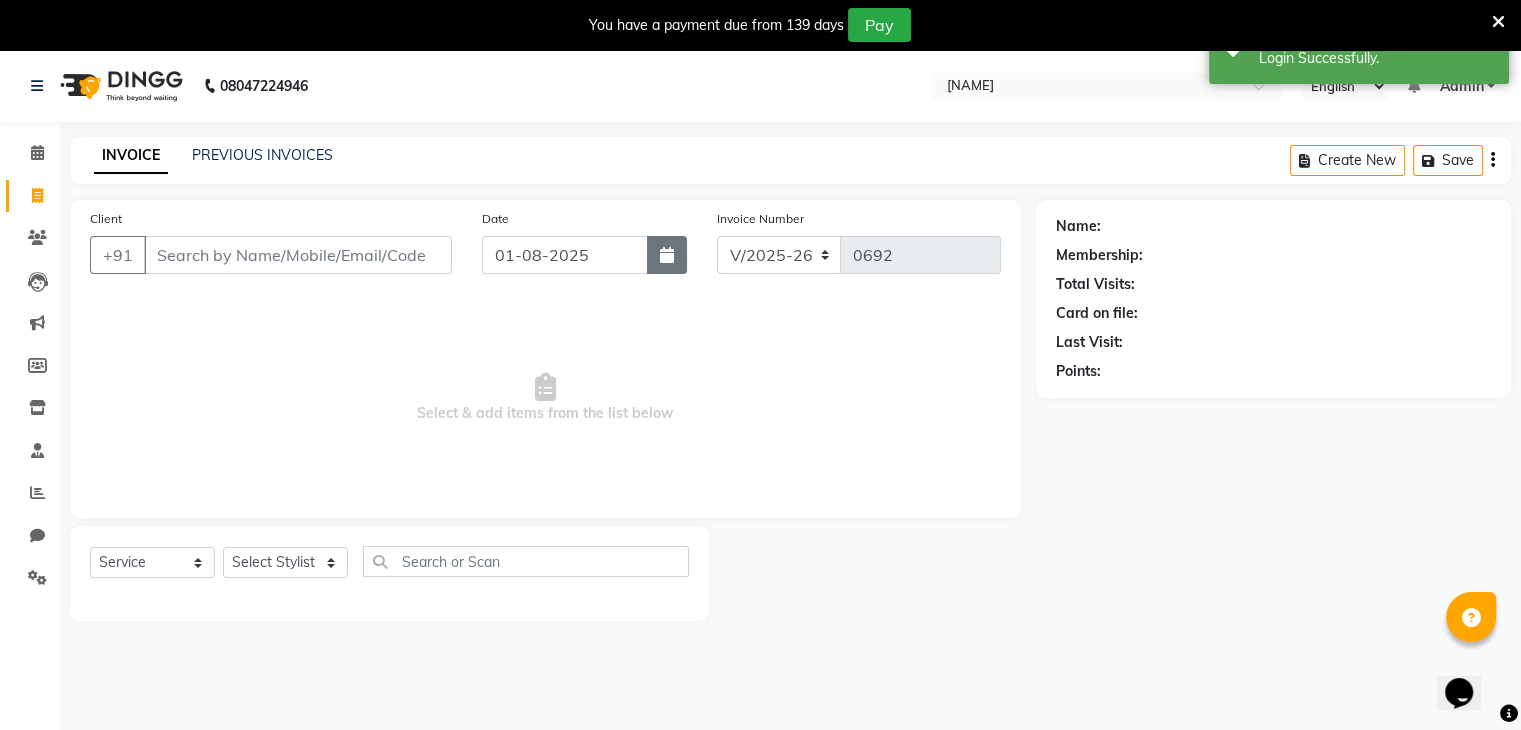 click 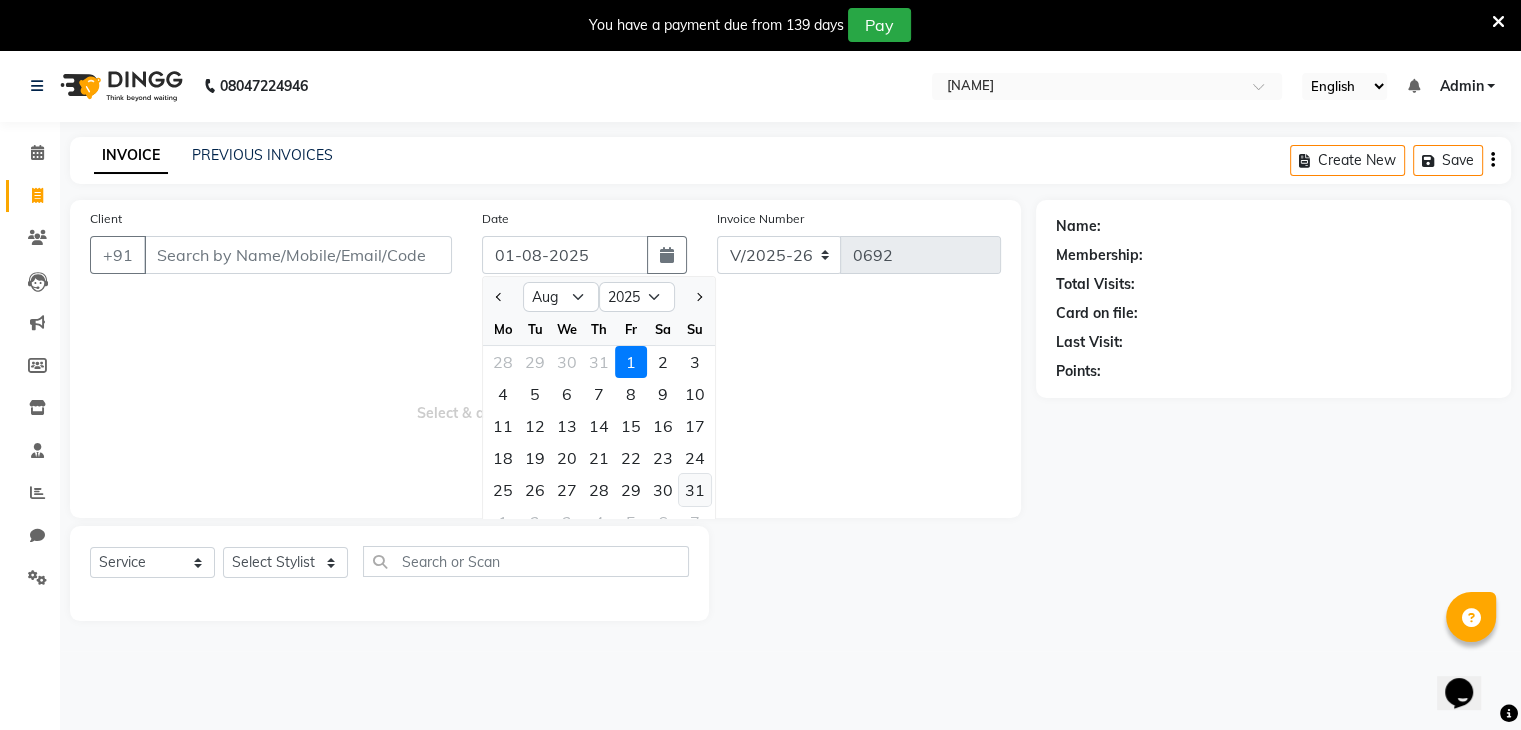 click on "31" 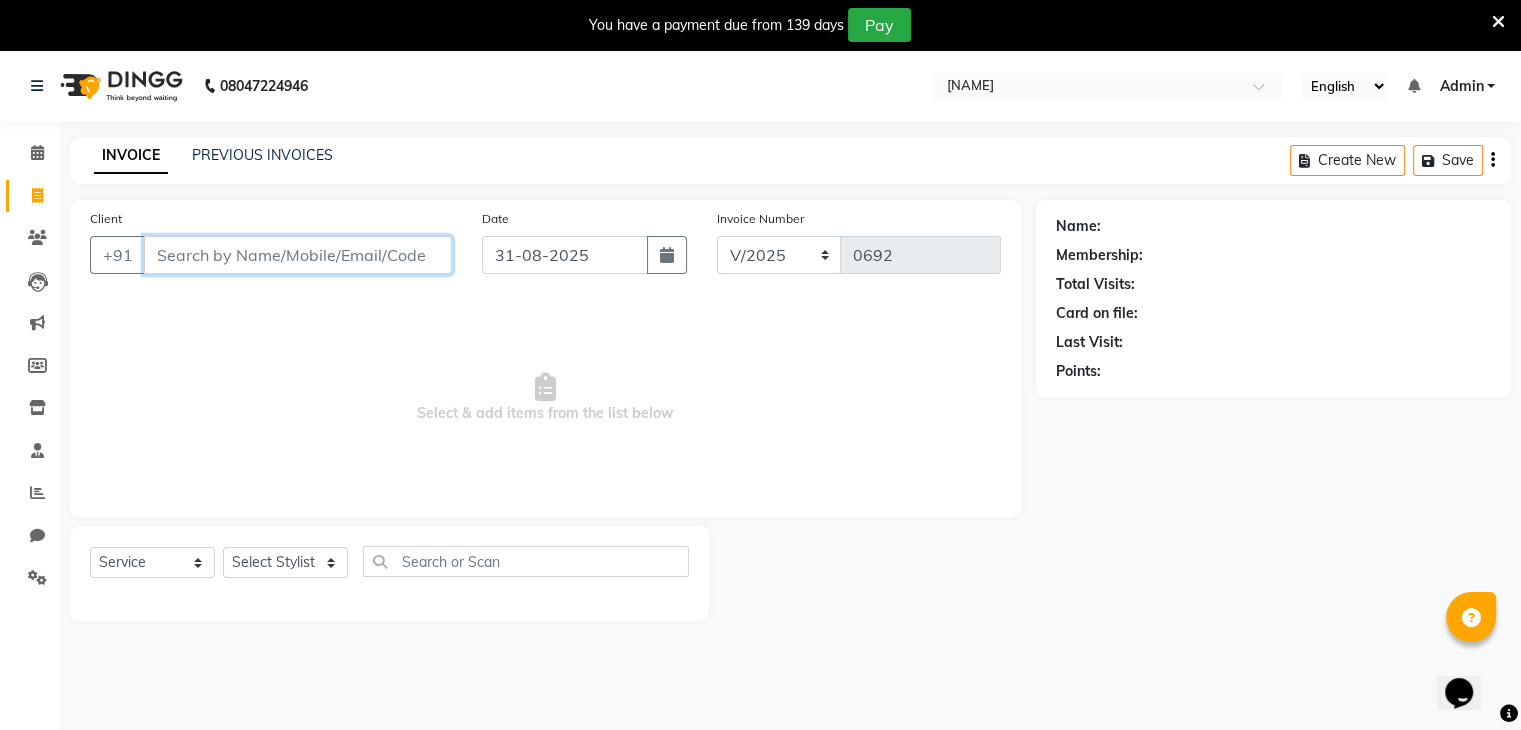click on "Client" at bounding box center [298, 255] 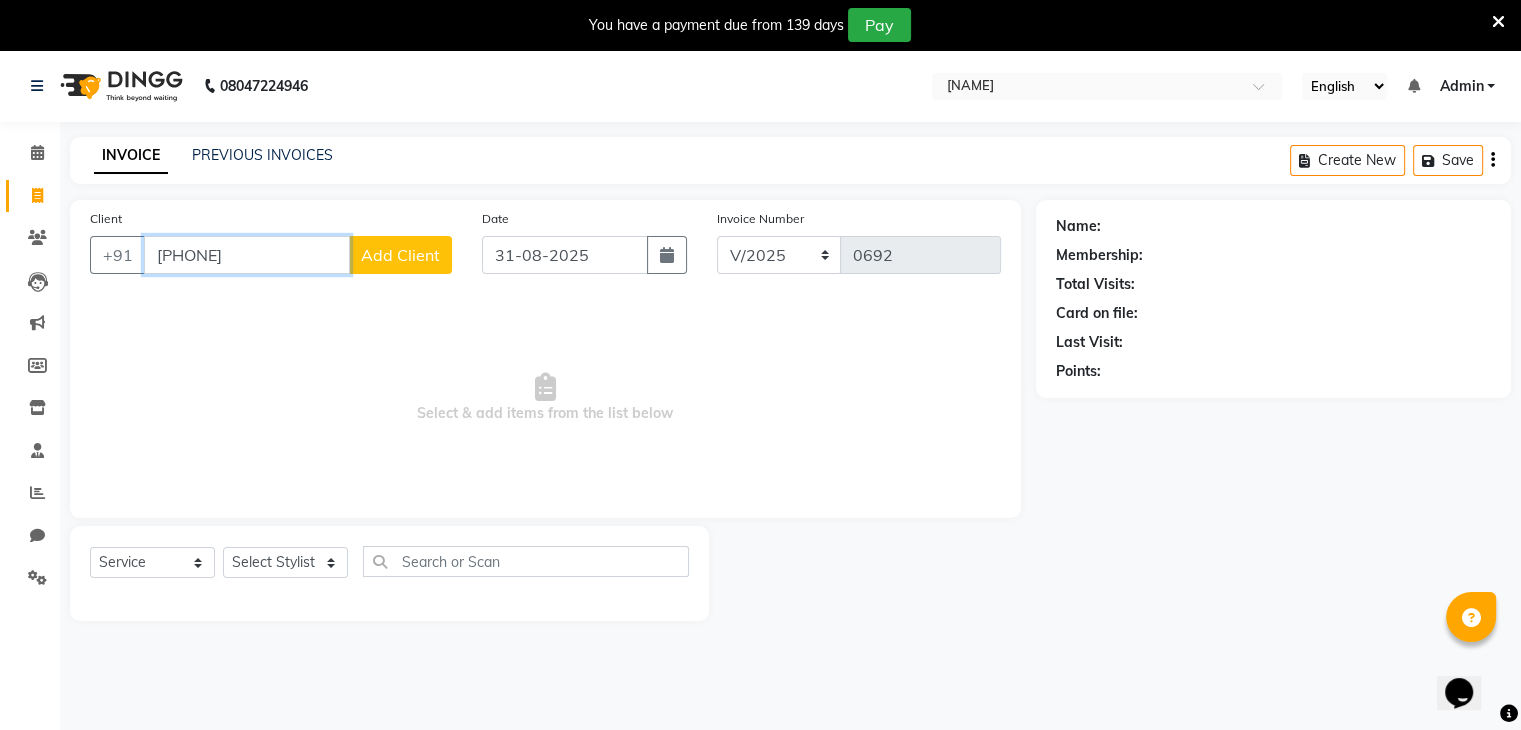 type on "[PHONE]" 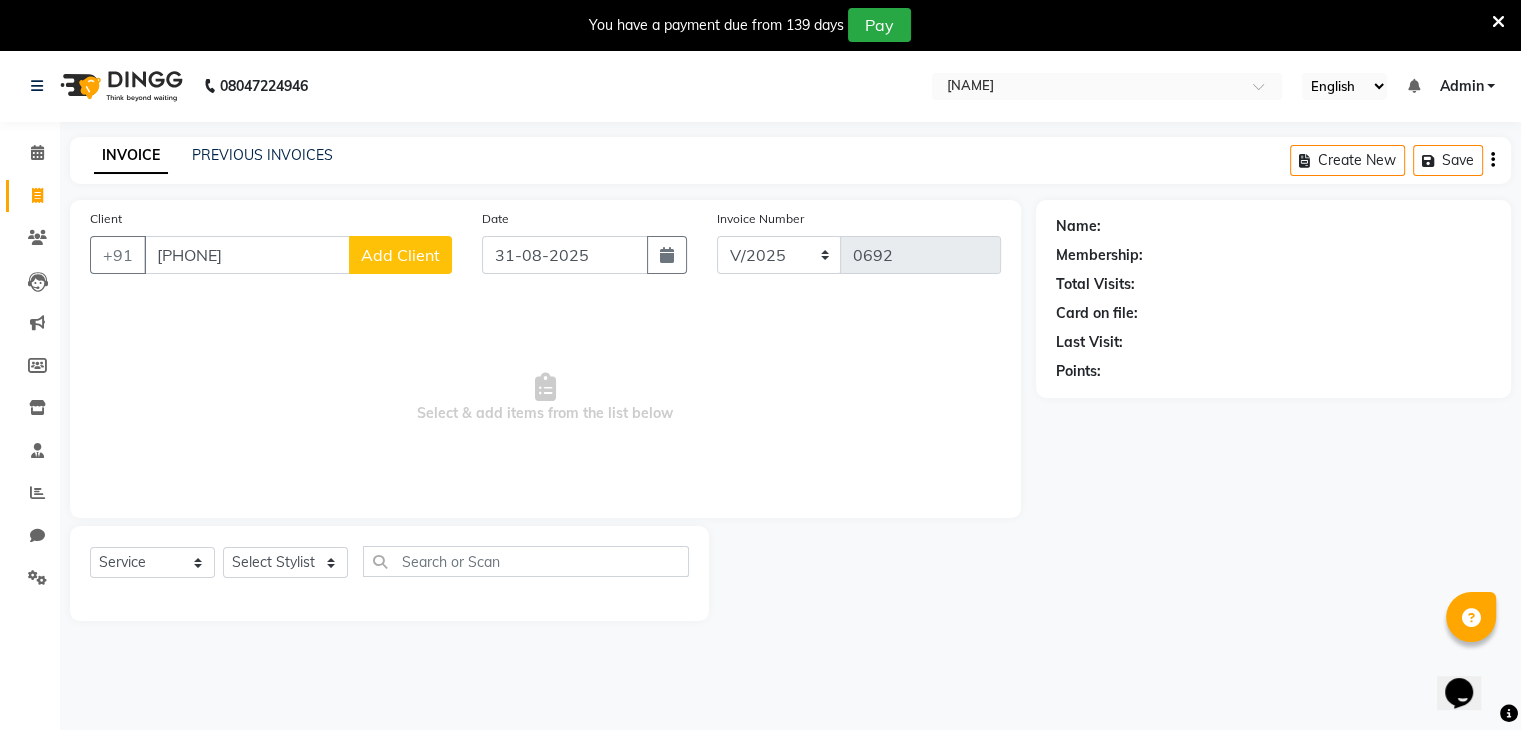 click on "Add Client" 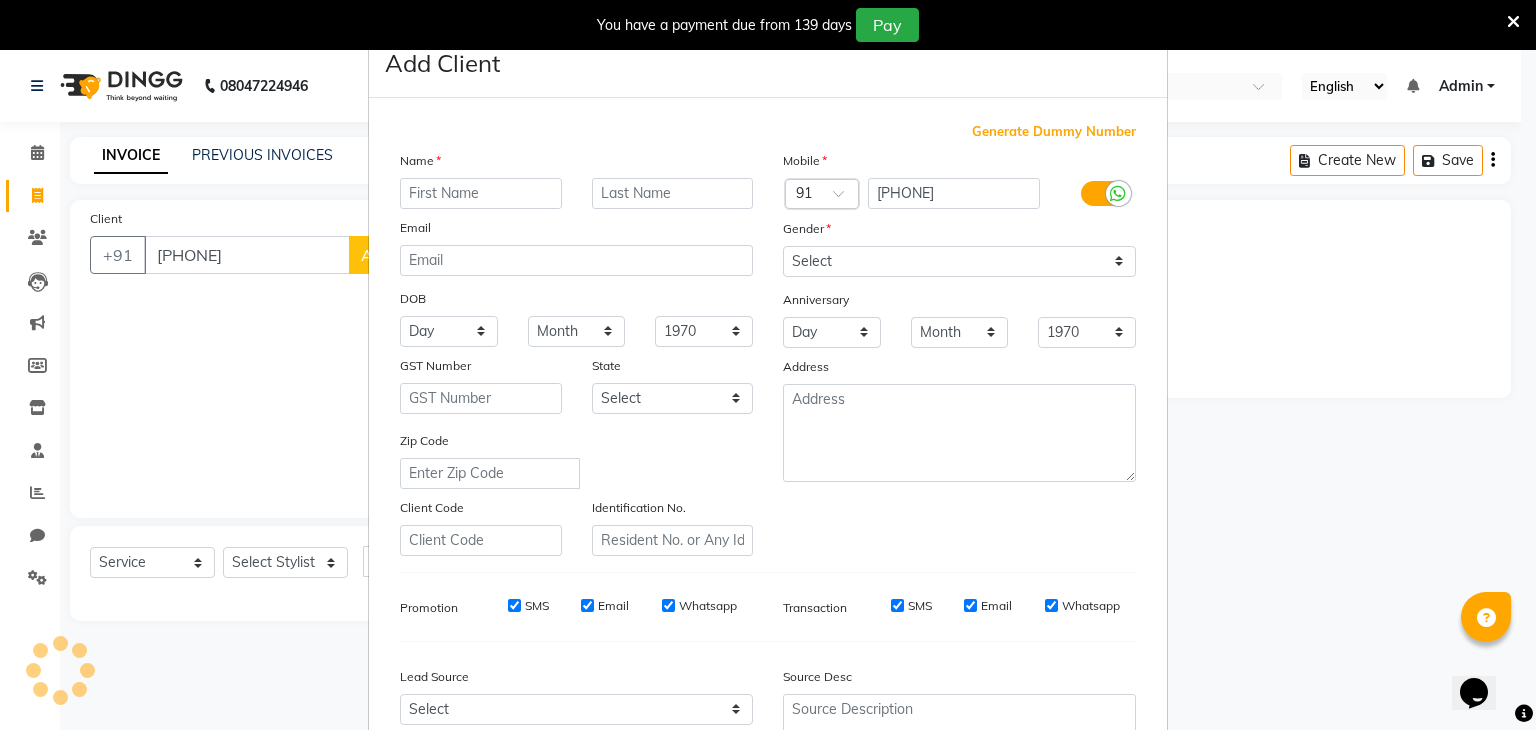 click at bounding box center (481, 193) 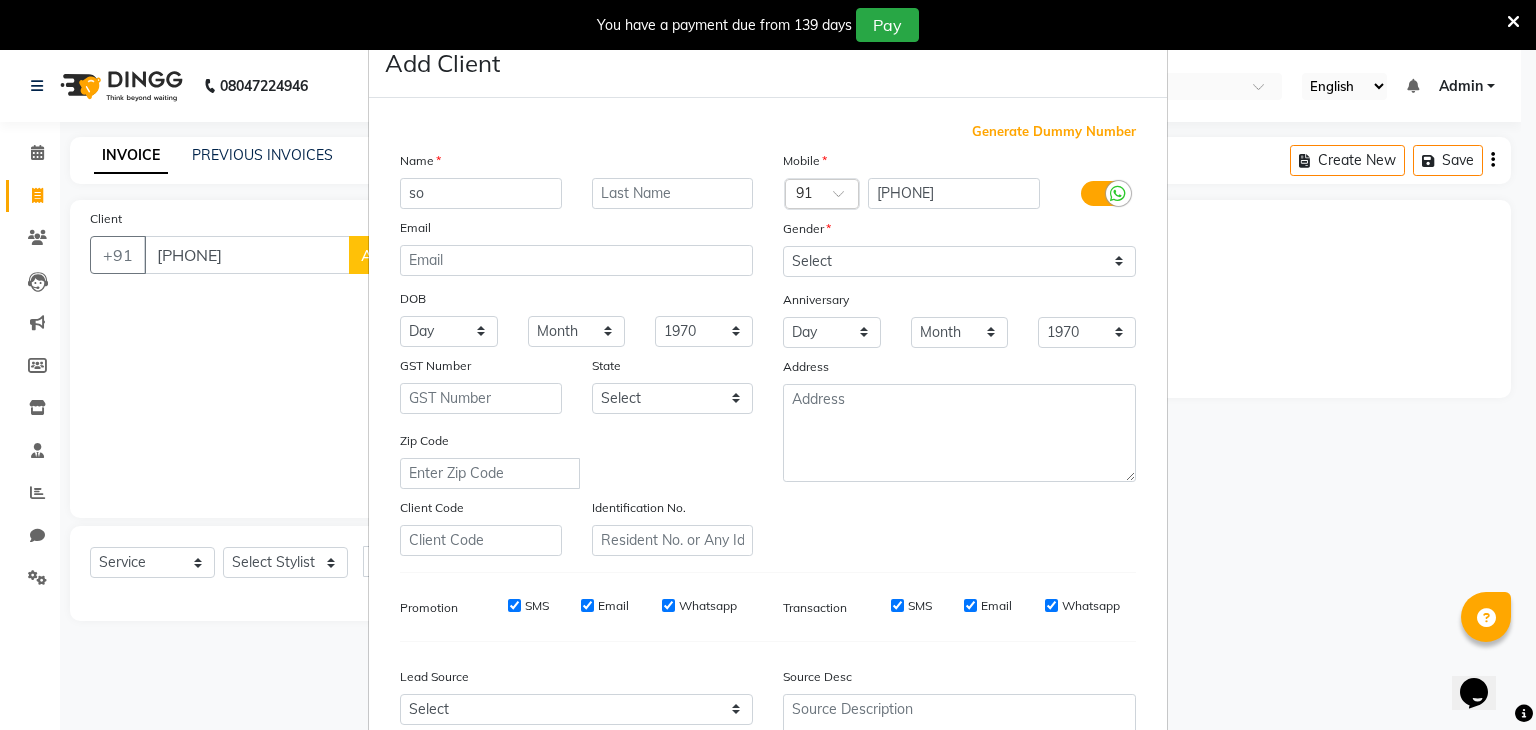 type on "s" 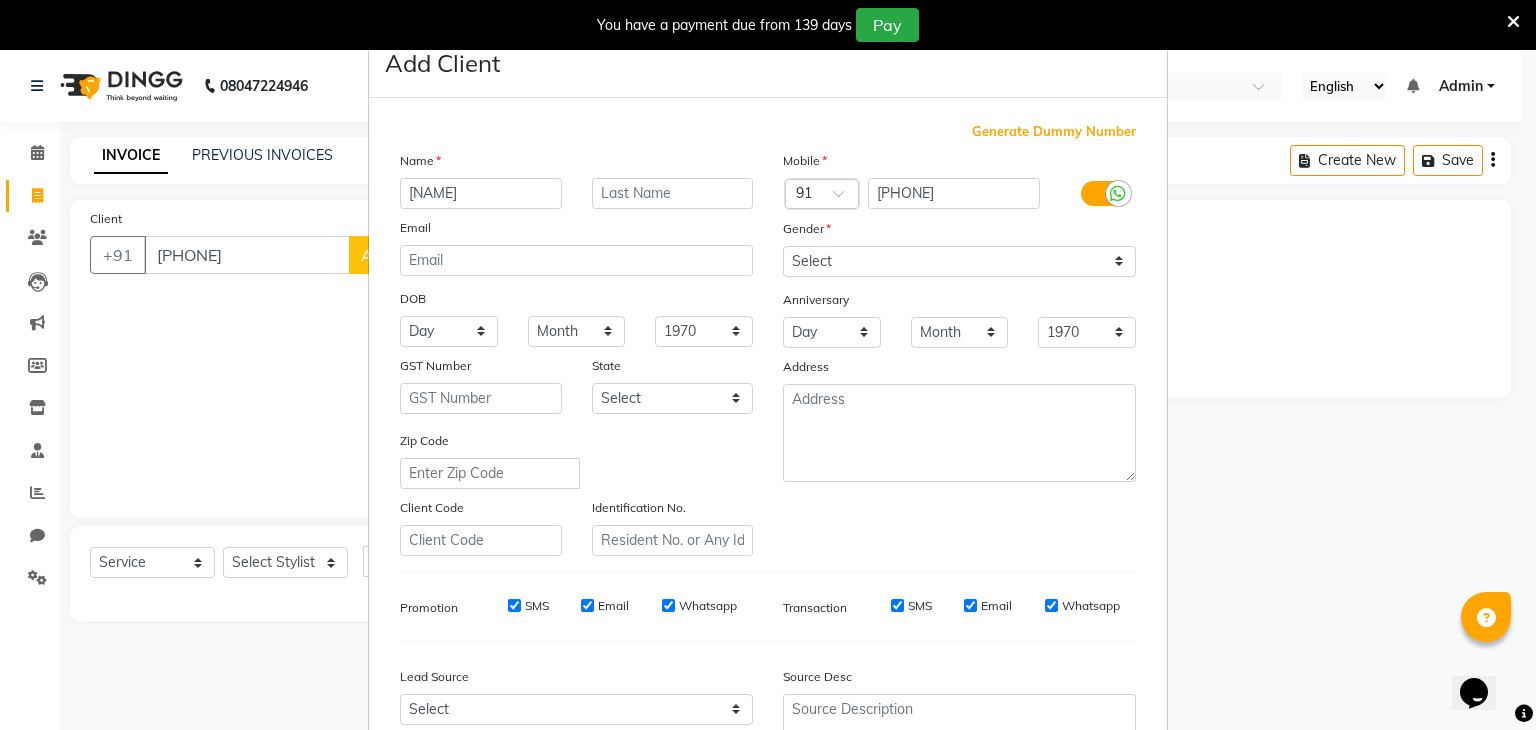 type on "[NAME]" 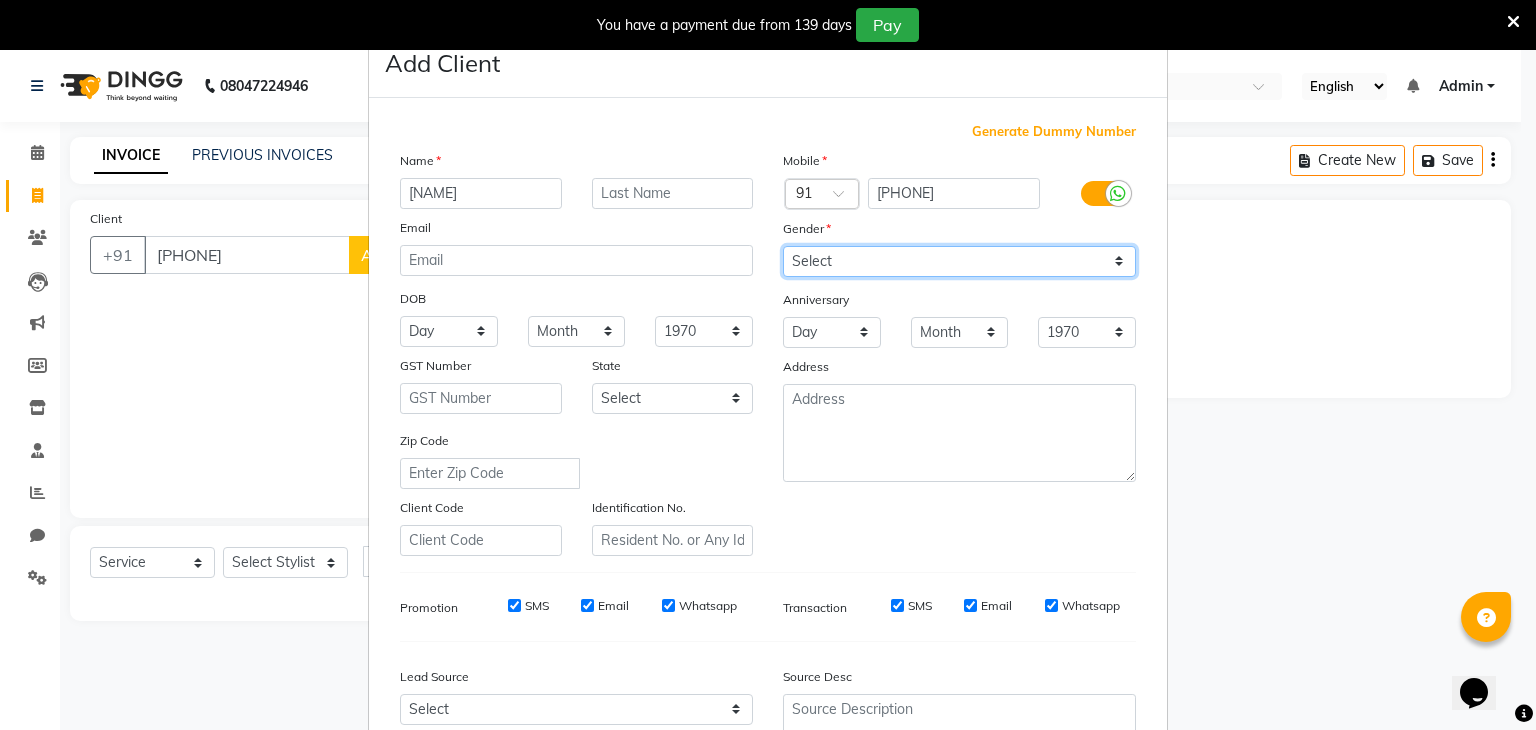 click on "Select Male Female Other Prefer Not To Say" at bounding box center [959, 261] 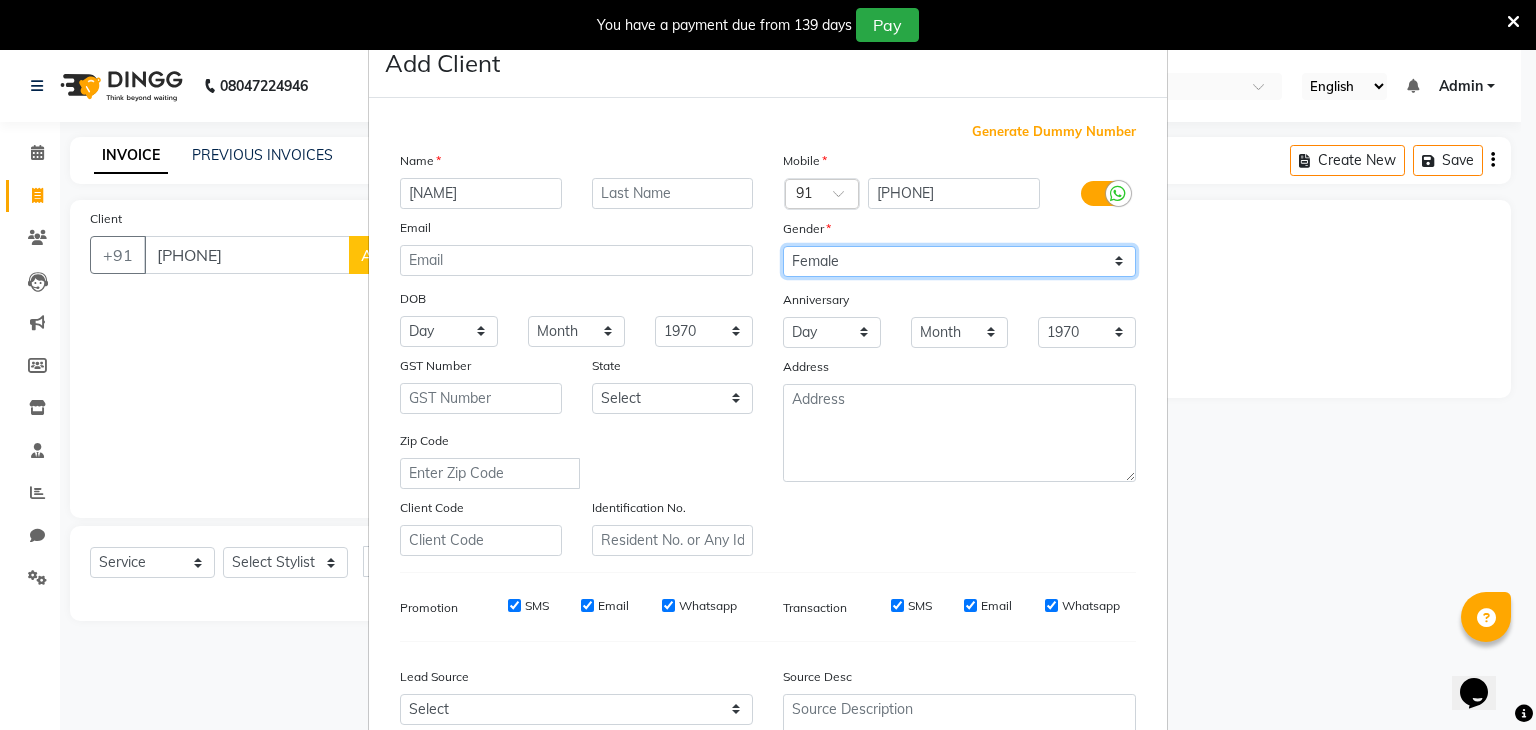 click on "Select Male Female Other Prefer Not To Say" at bounding box center (959, 261) 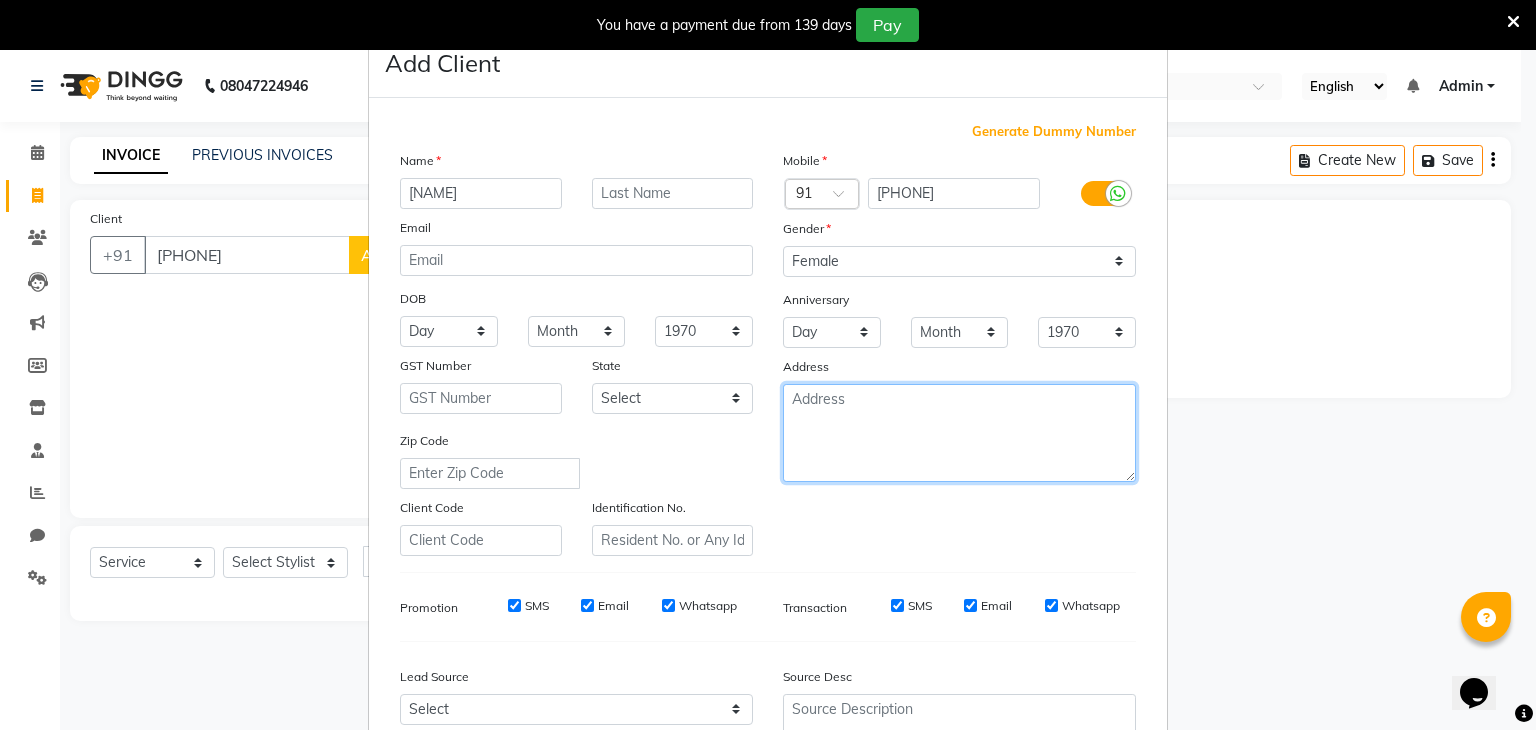 click at bounding box center [959, 433] 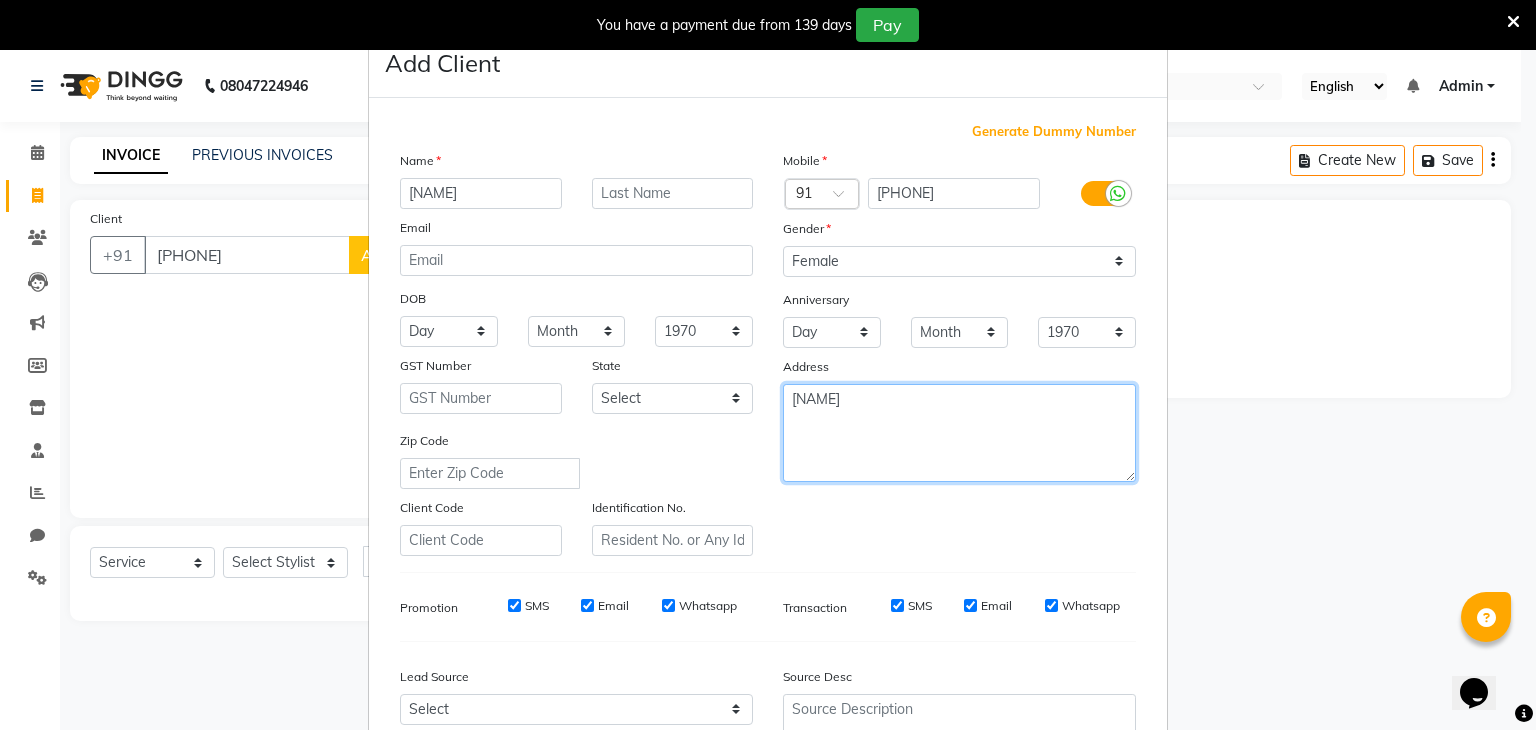 type on "[NAME]" 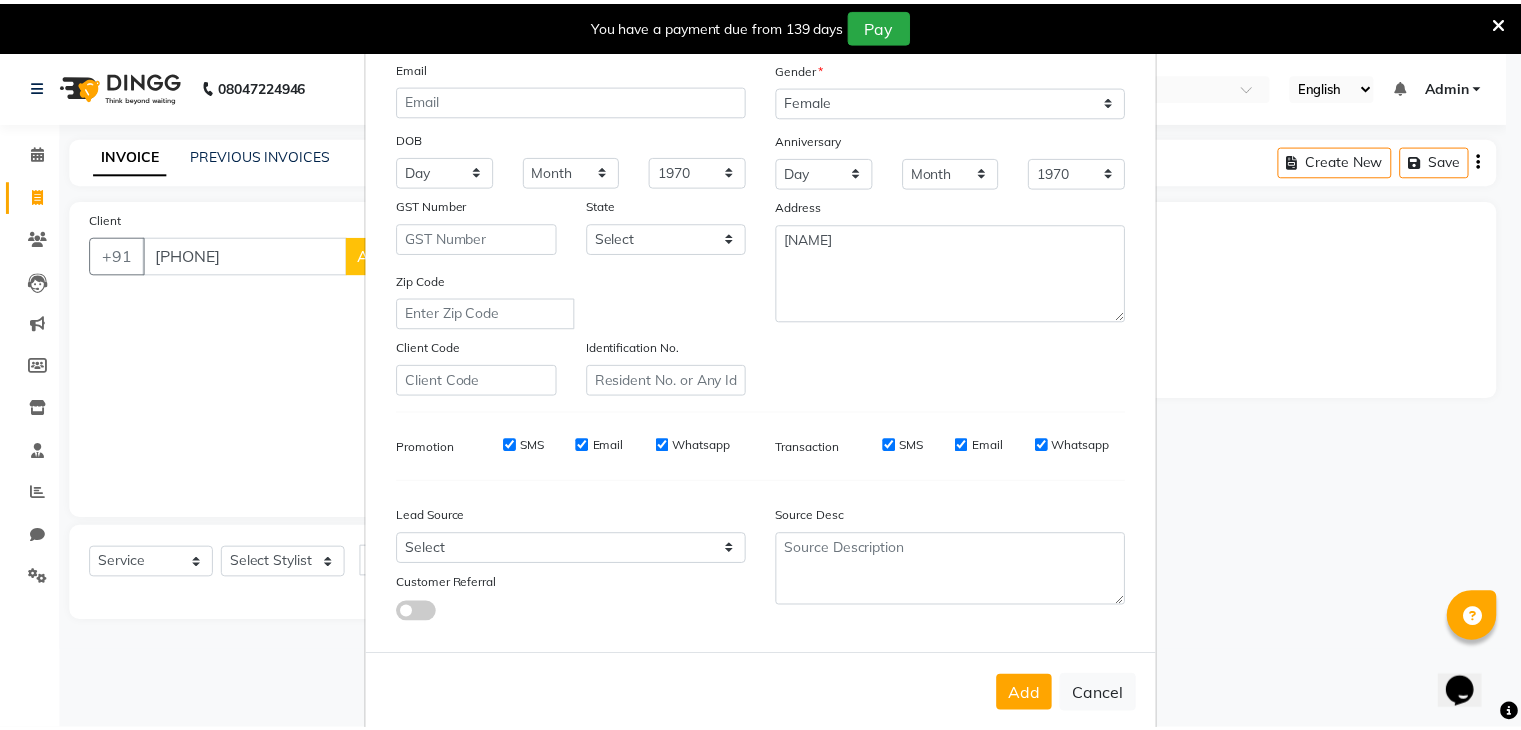 scroll, scrollTop: 203, scrollLeft: 0, axis: vertical 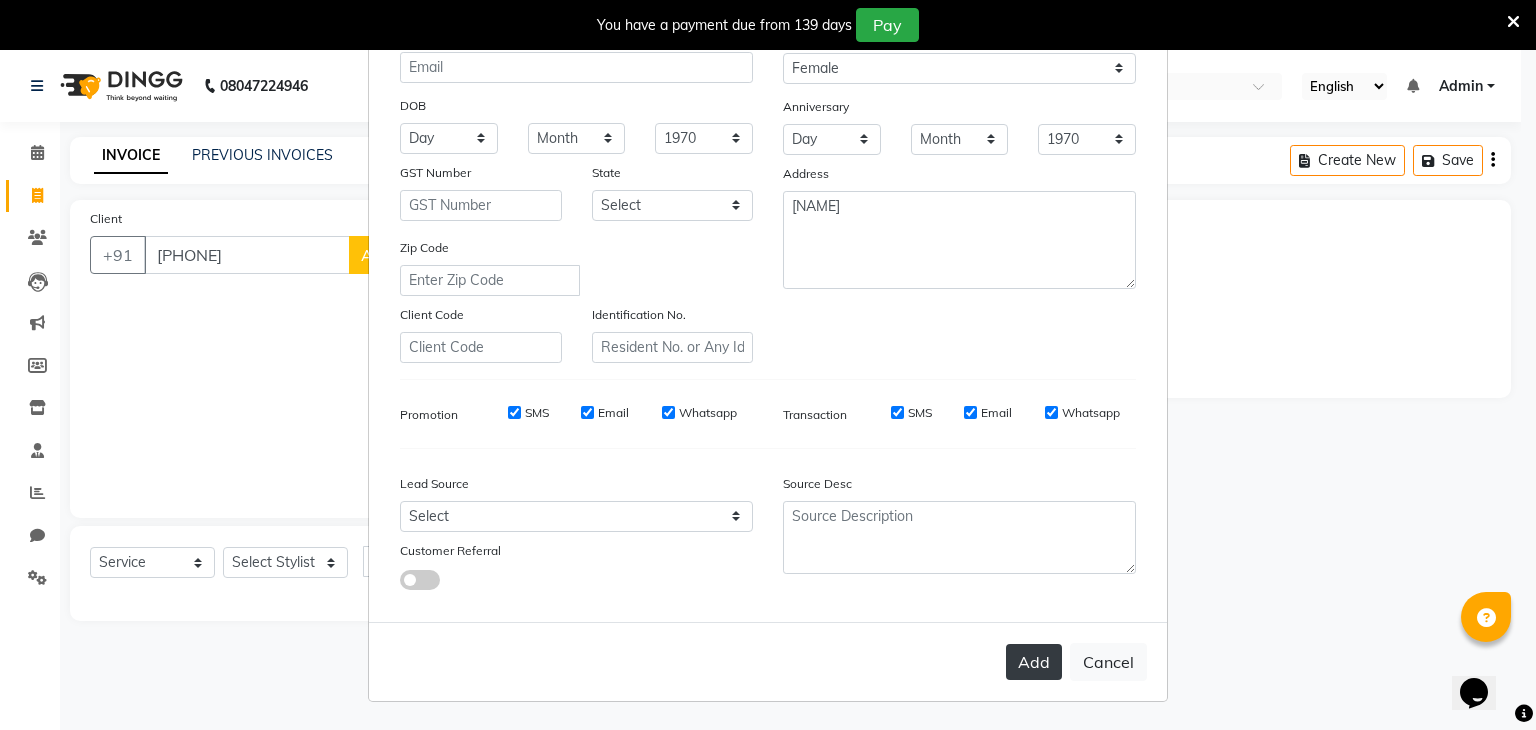 click on "Add" at bounding box center (1034, 662) 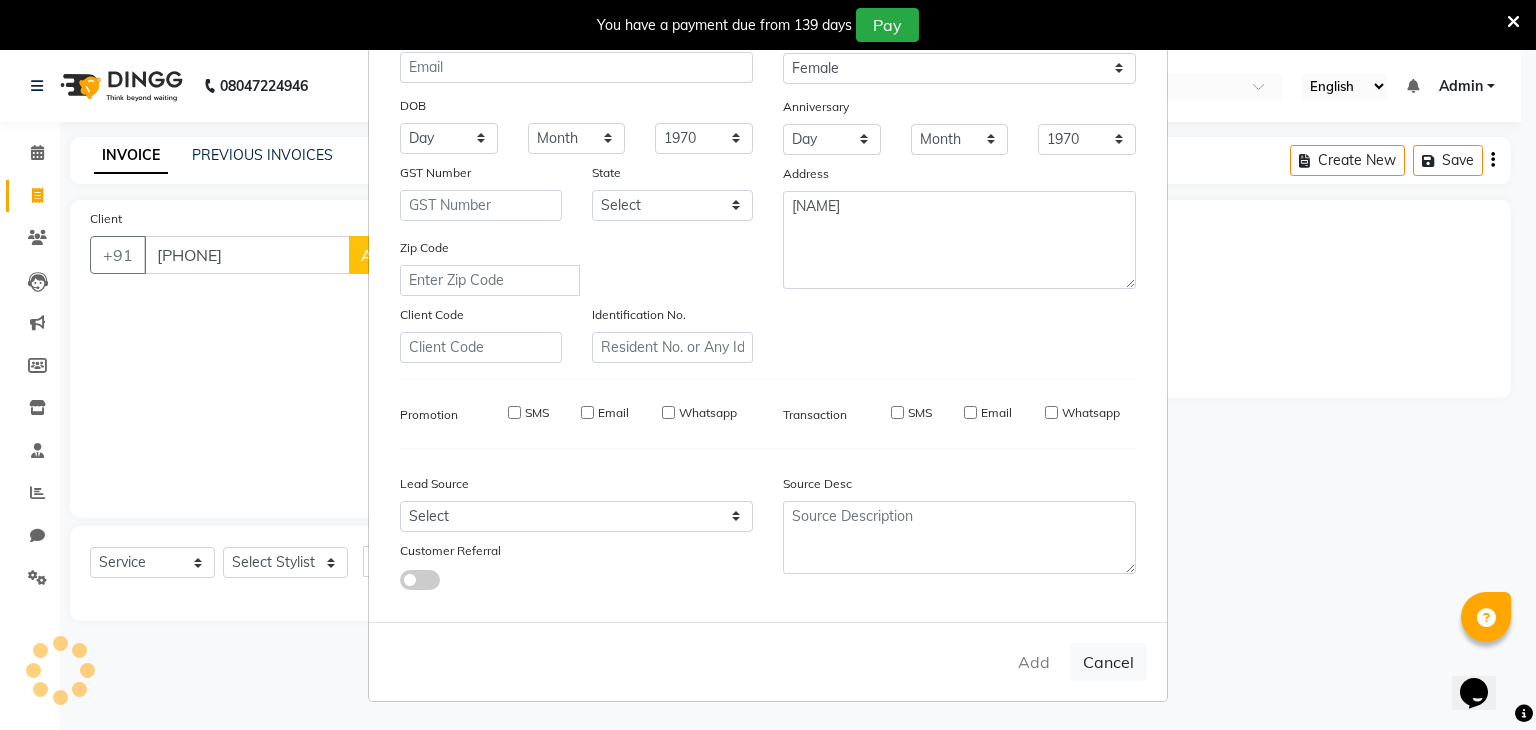 type 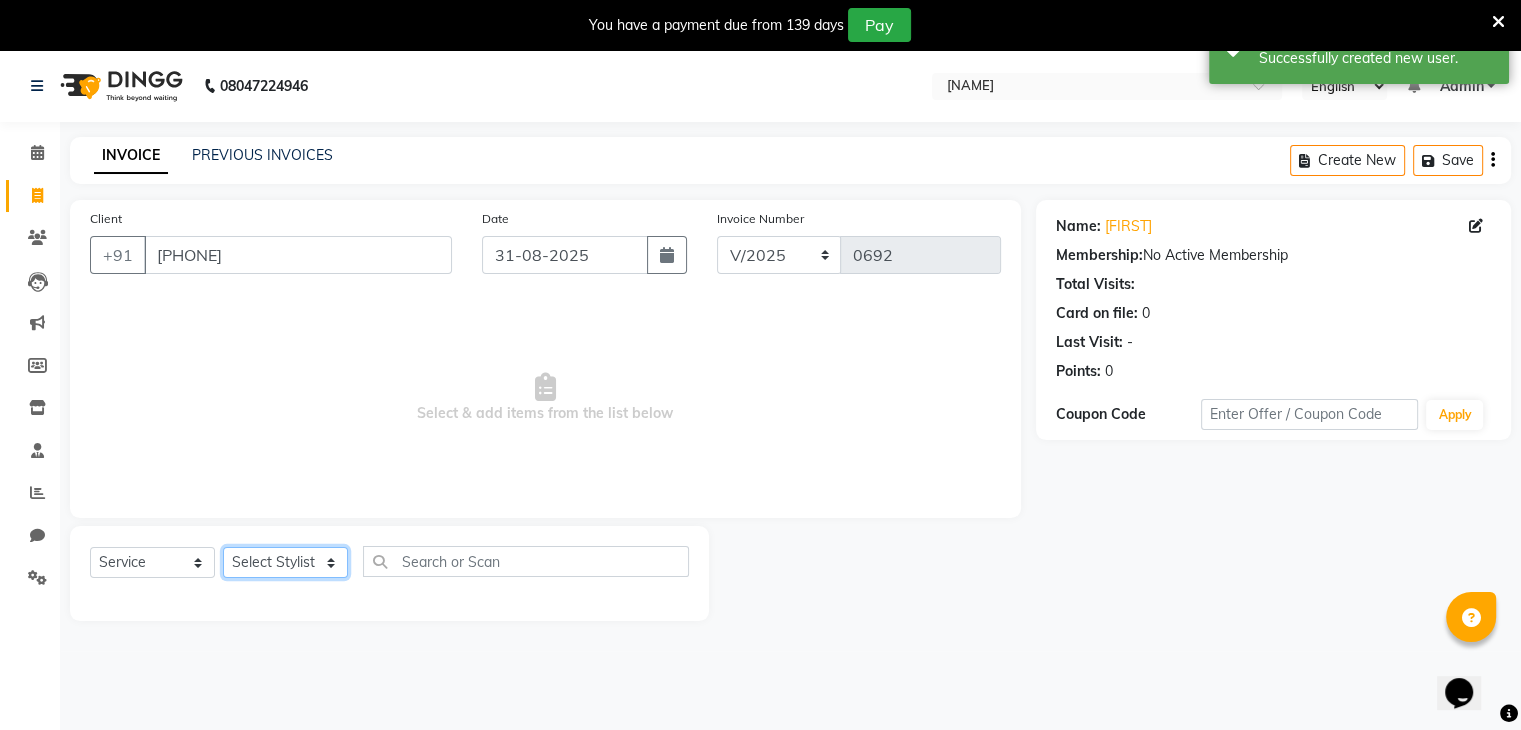 click on "Select Stylist [FIRST] [LAST] [FIRST] [FIRST] [FIRST] [FIRST] [FIRST] [FIRST] [FIRST] [FIRST]" 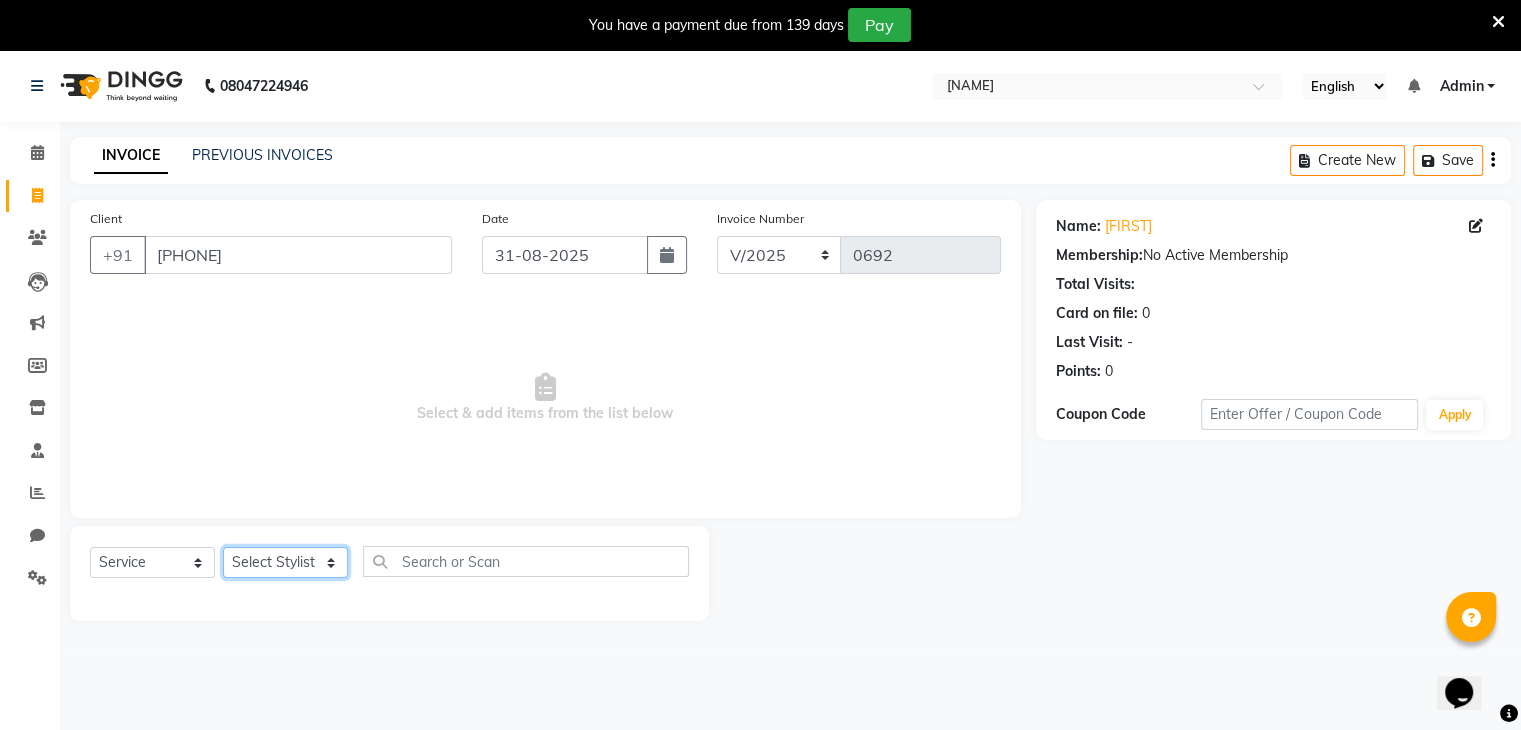 select on "[PHONE]" 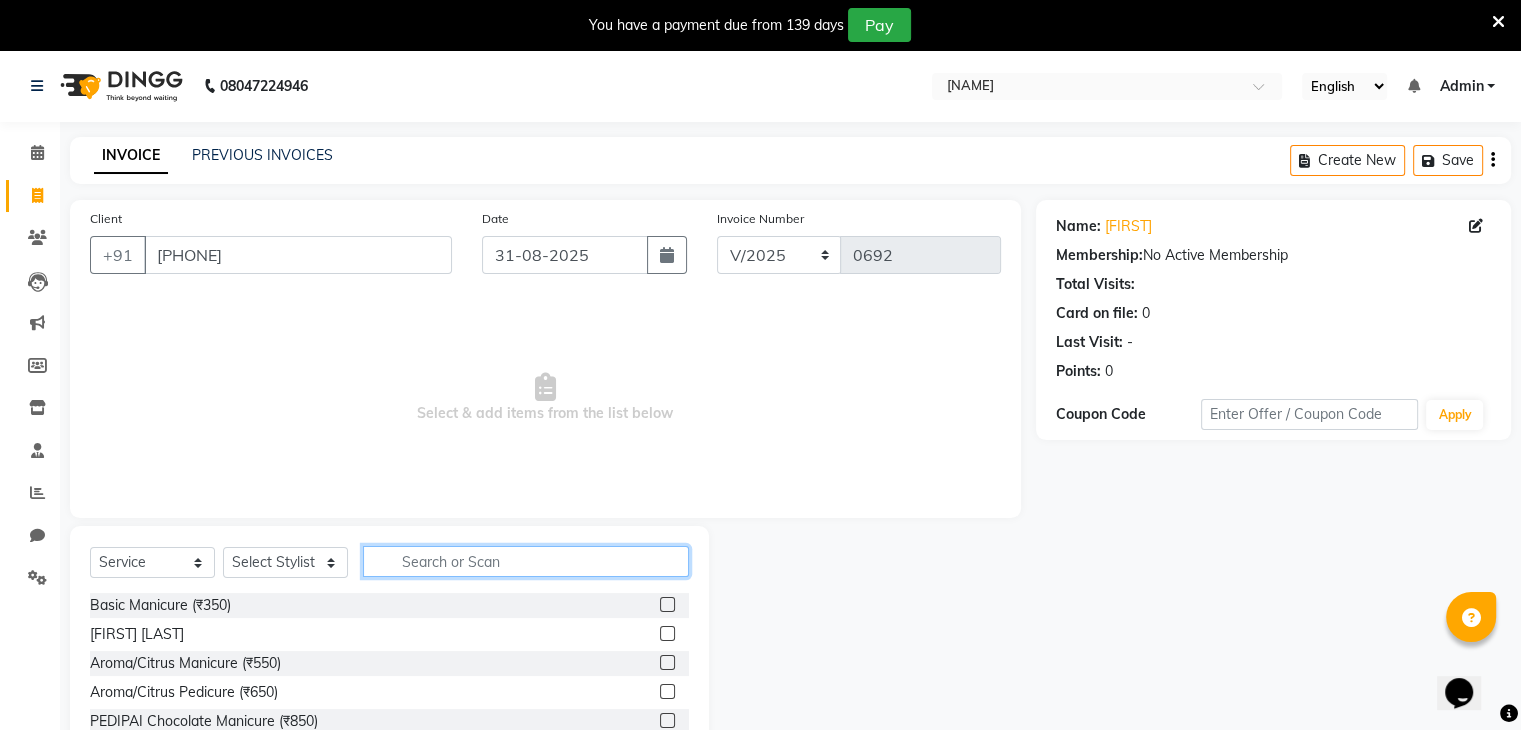 click 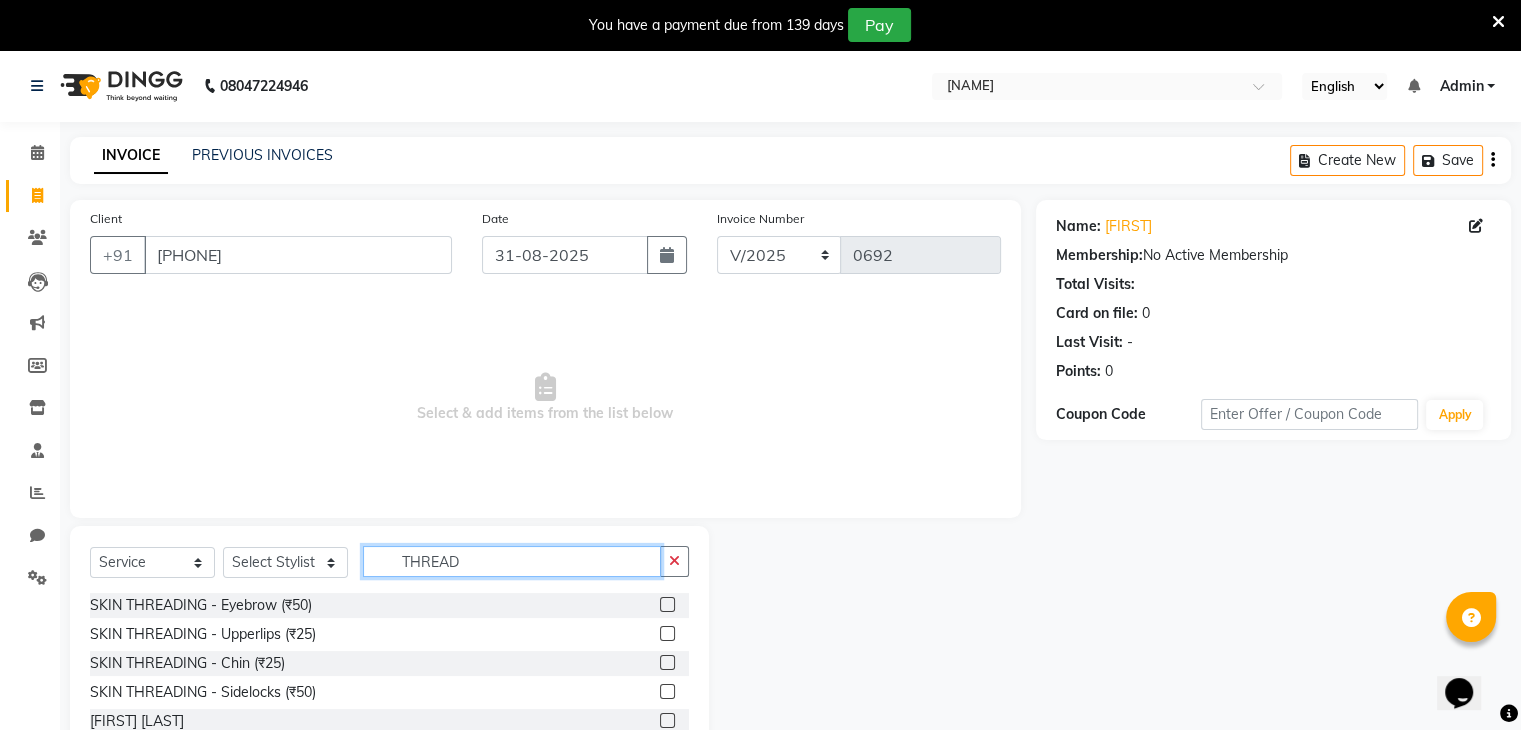 type on "THREAD" 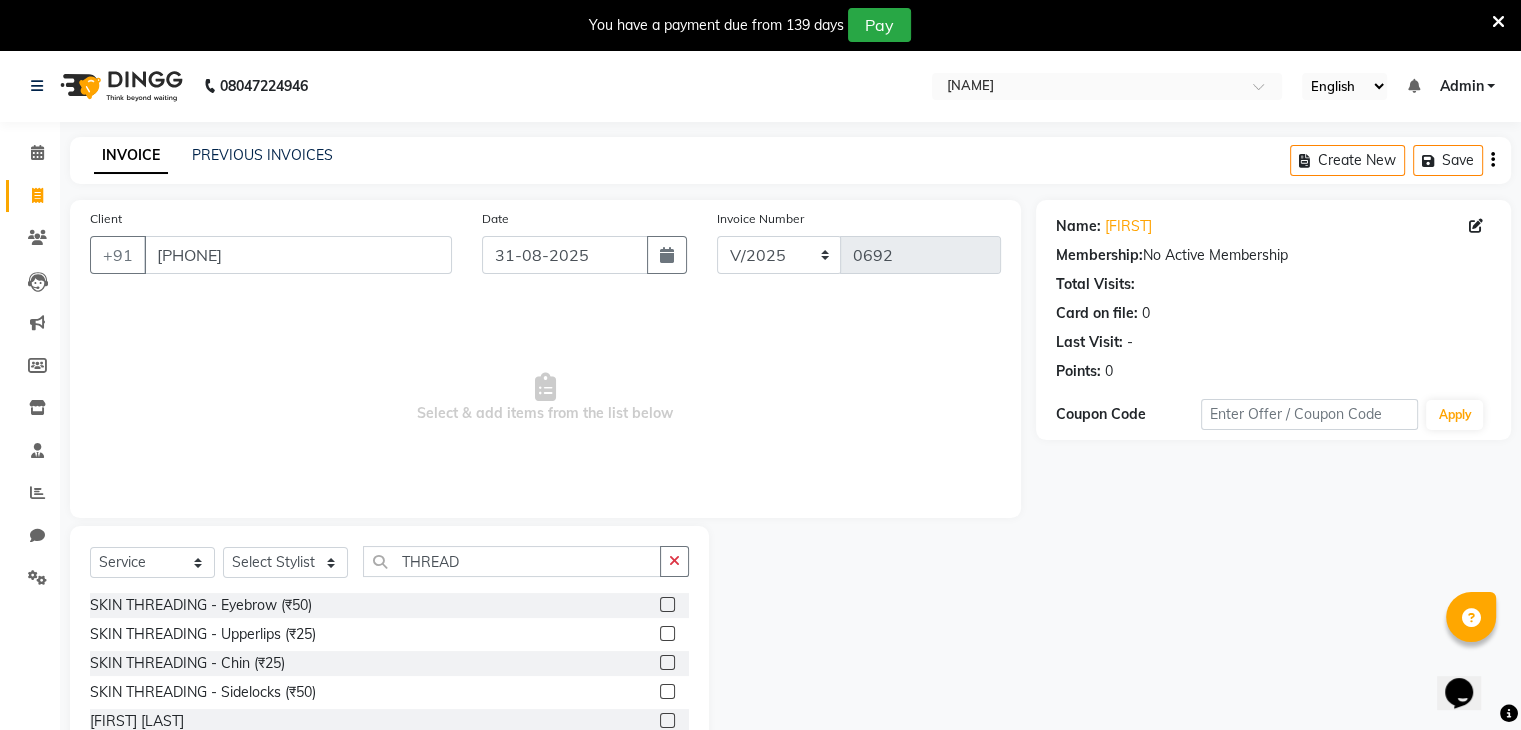 click 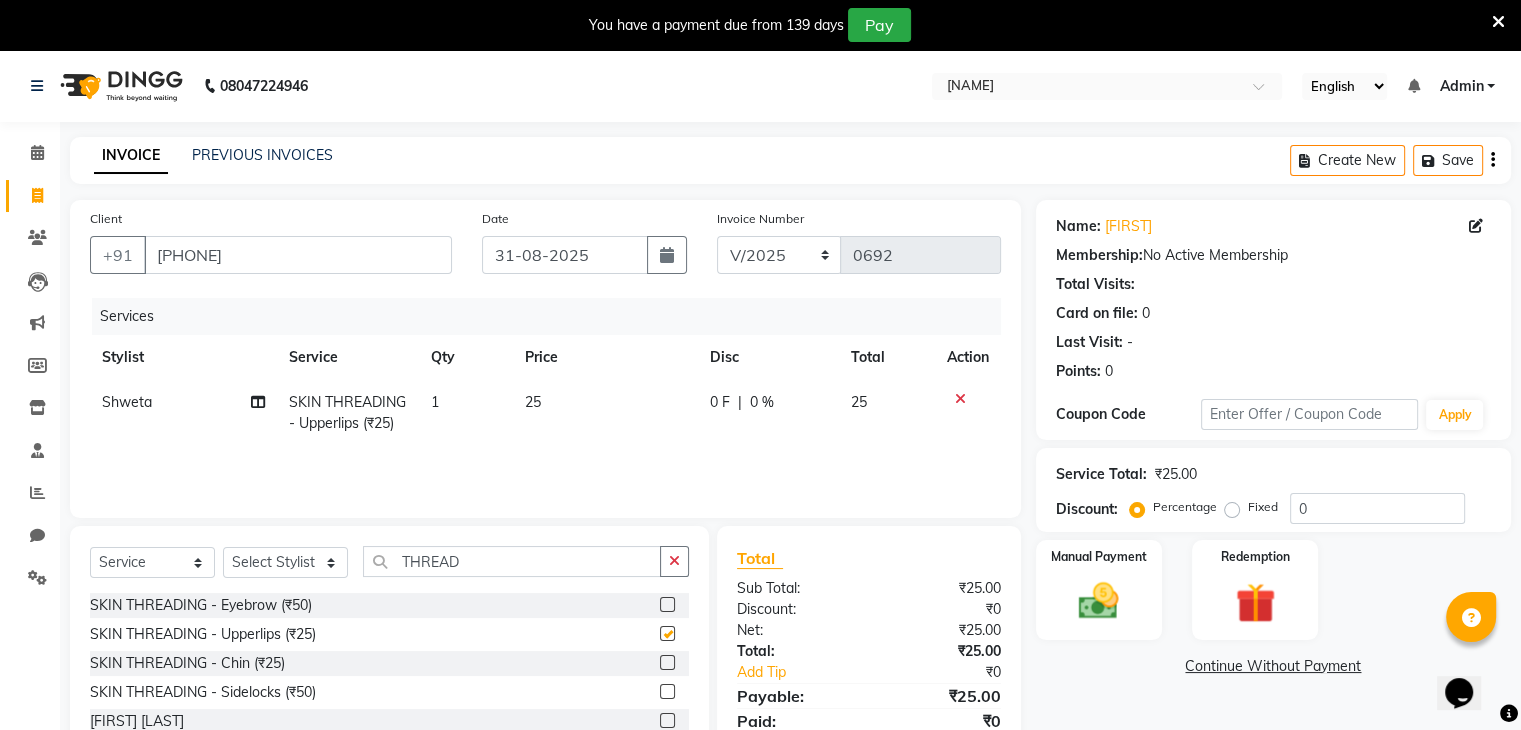 checkbox on "false" 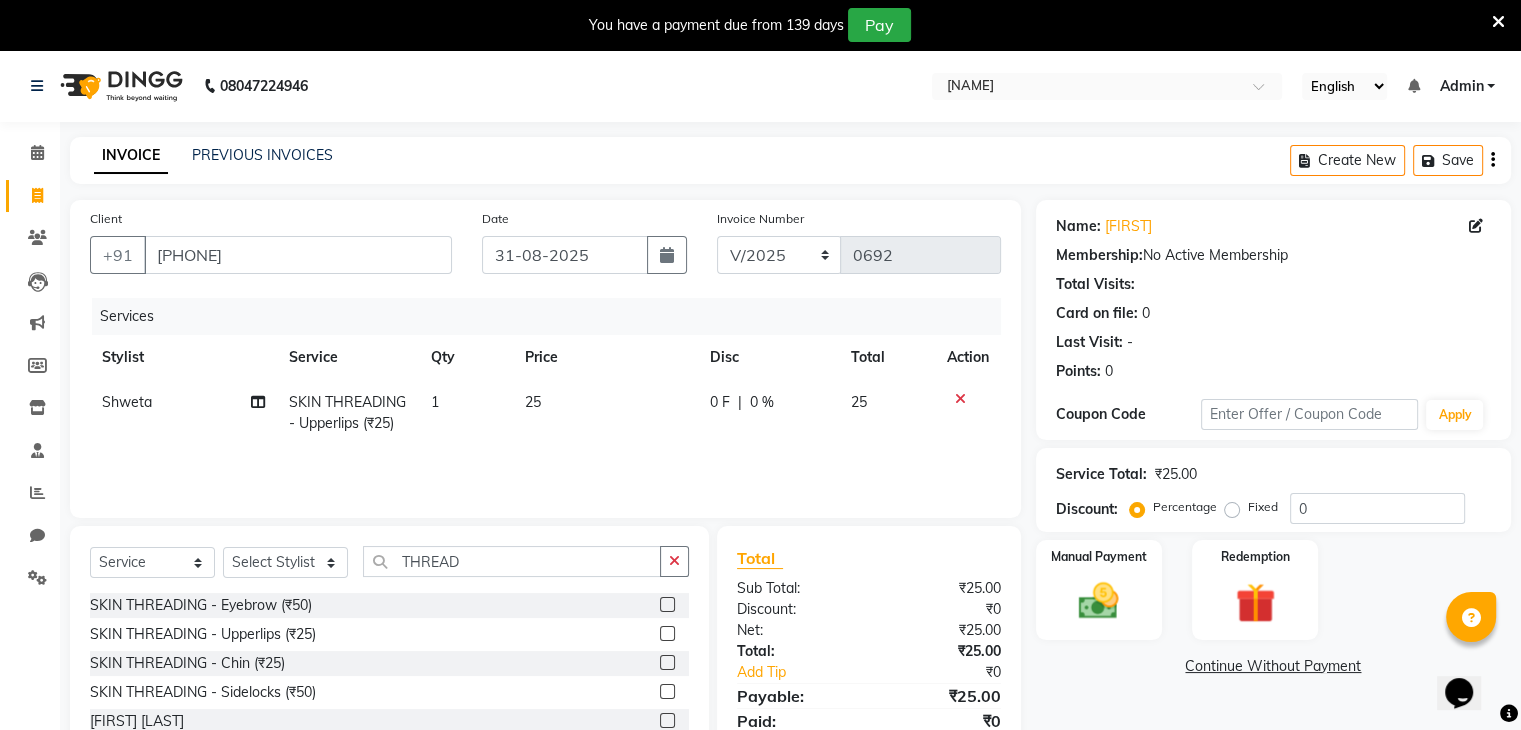 click 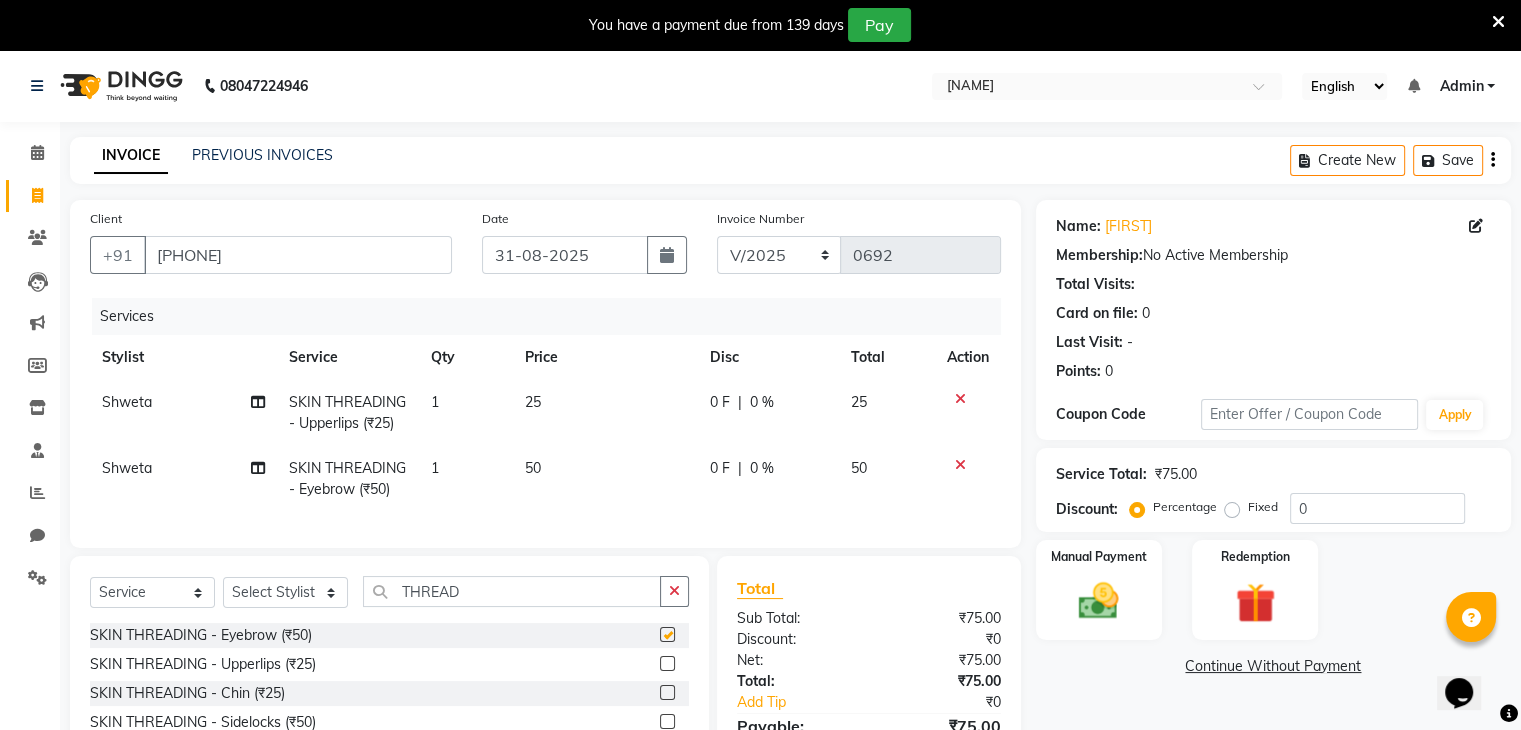 checkbox on "false" 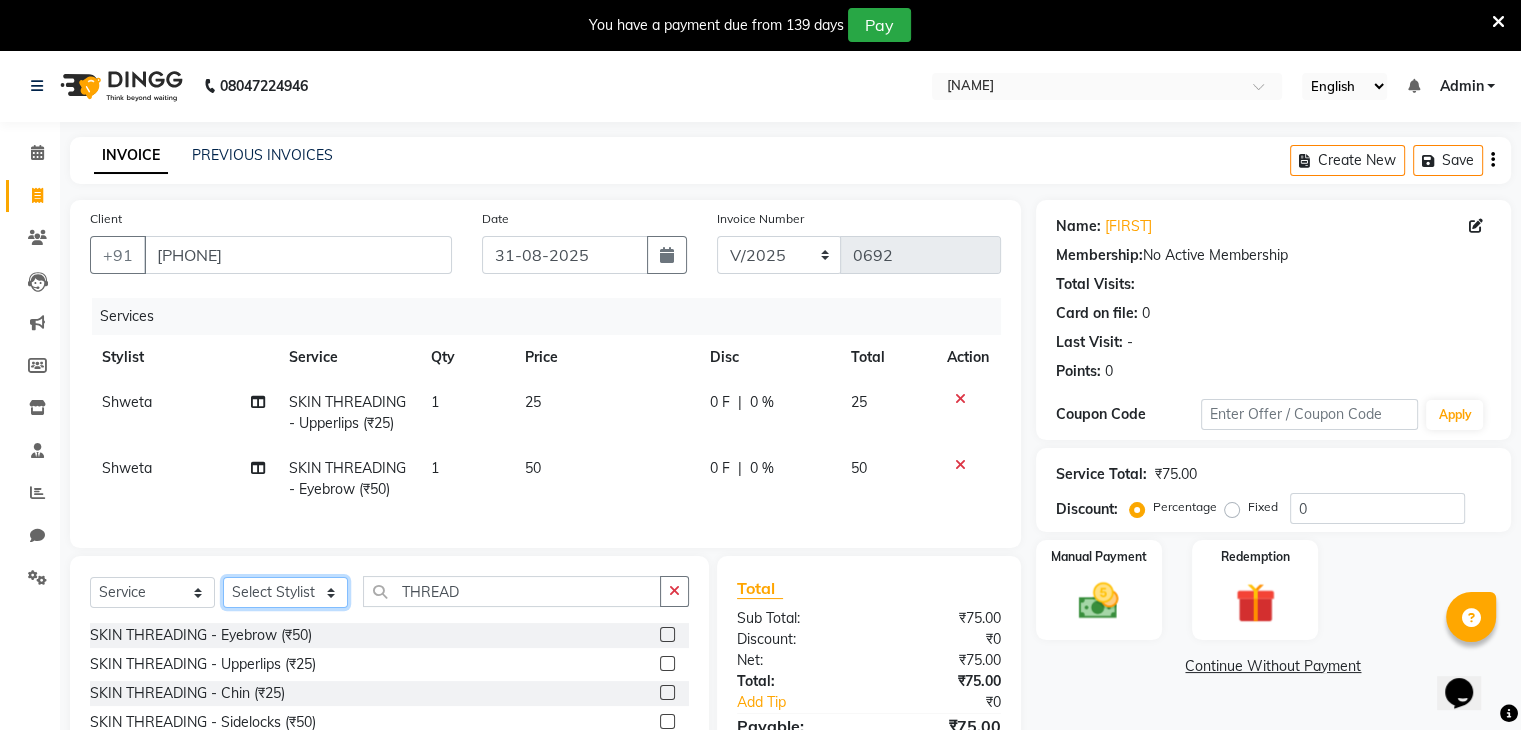 click on "Select Stylist [FIRST] [LAST] [FIRST] [FIRST] [FIRST] [FIRST] [FIRST] [FIRST] [FIRST] [FIRST]" 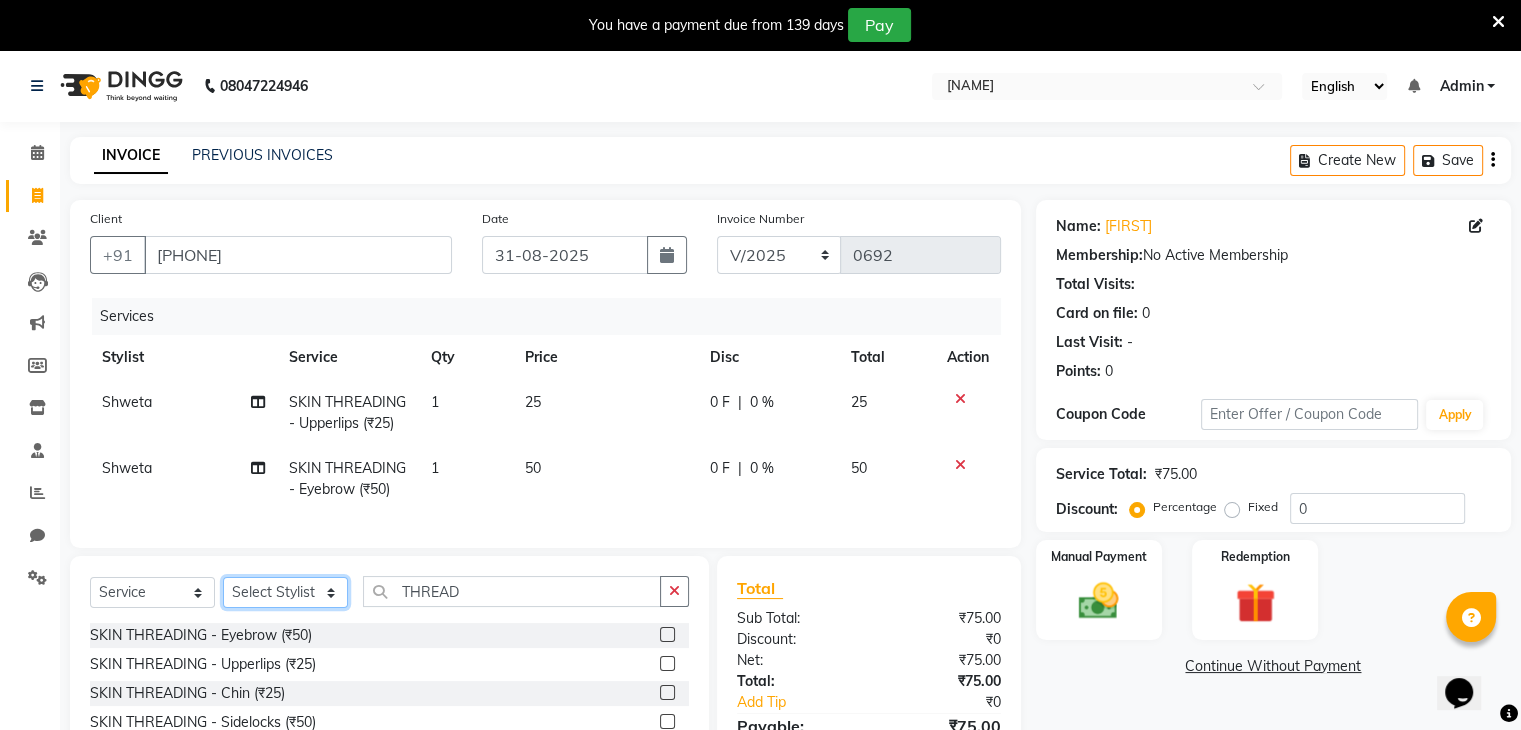 select on "[PHONE]" 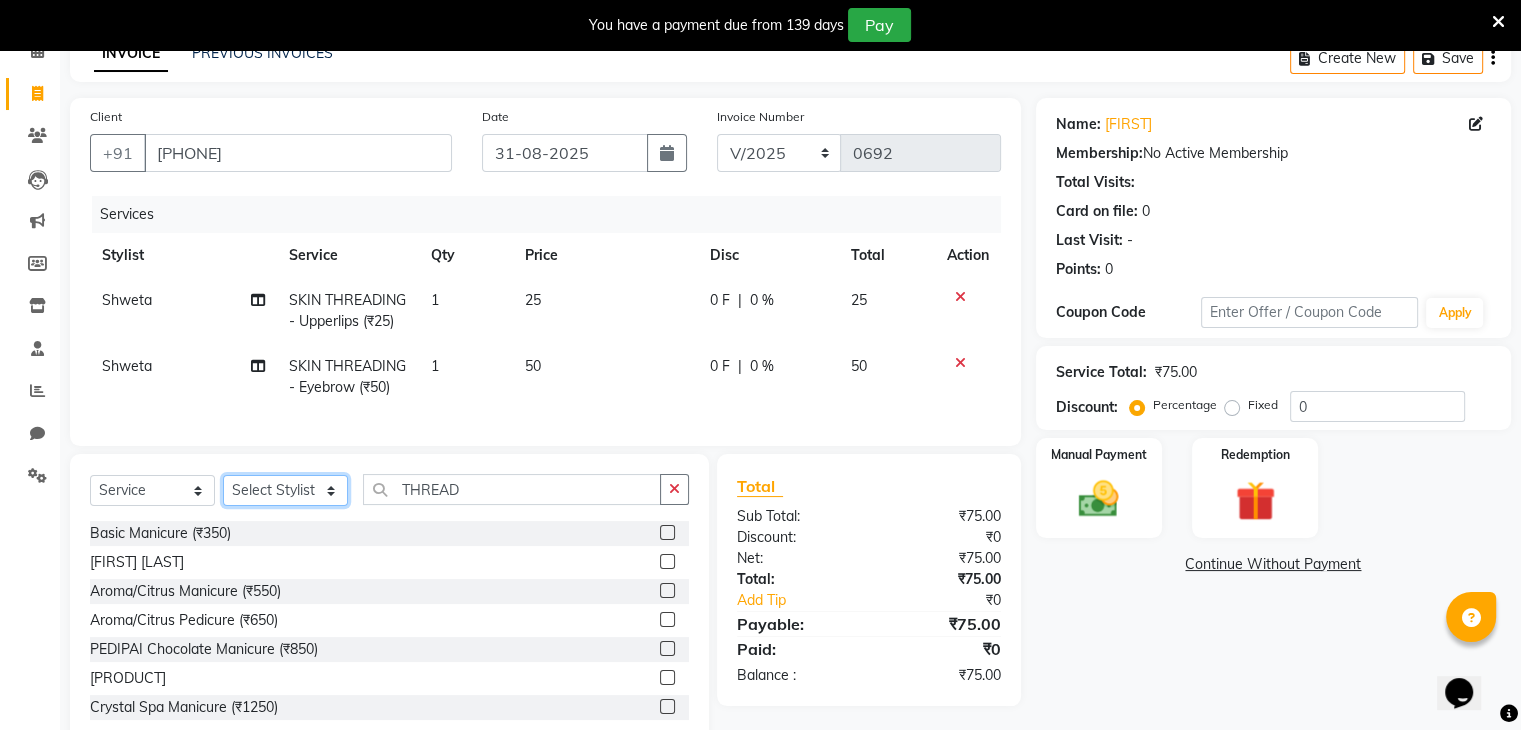 scroll, scrollTop: 167, scrollLeft: 0, axis: vertical 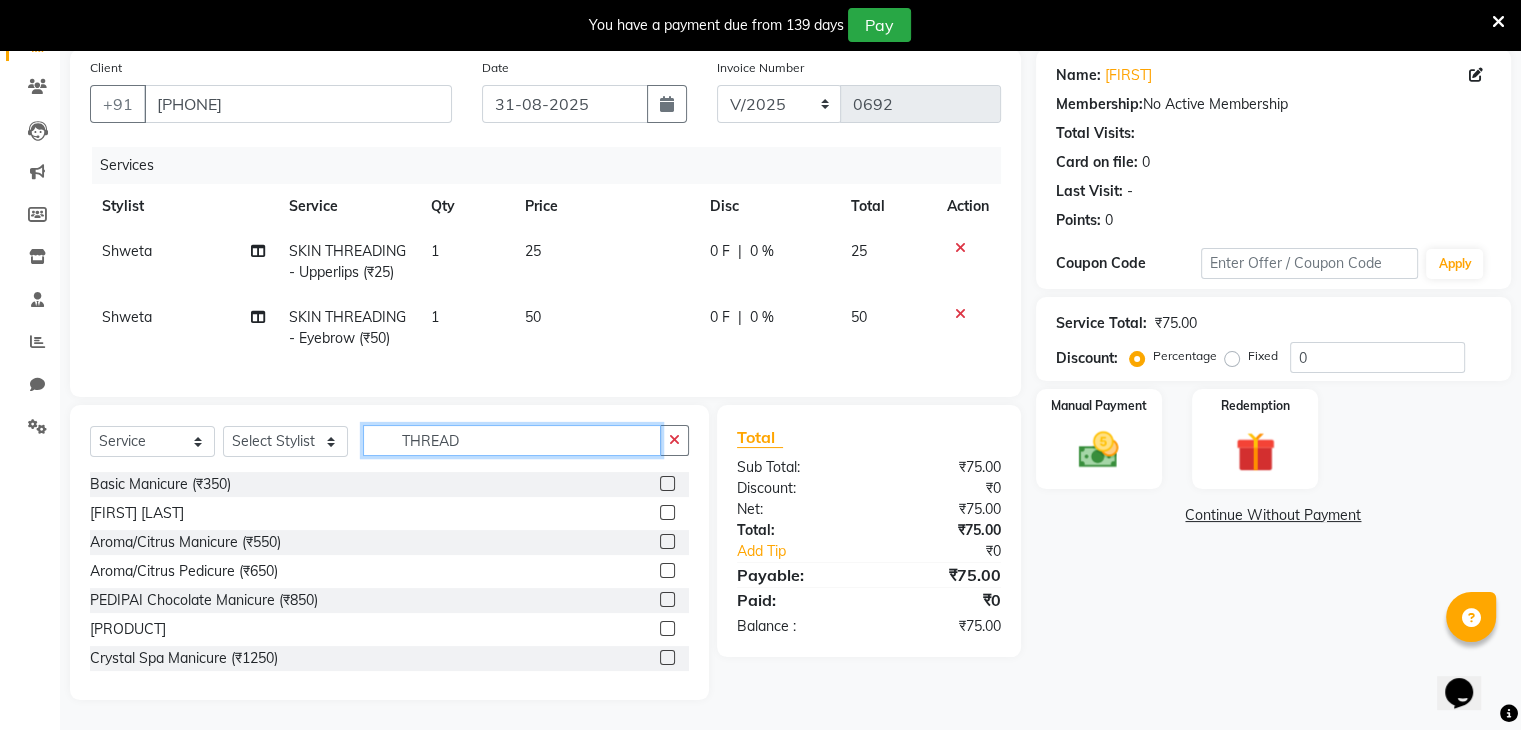click on "THREAD" 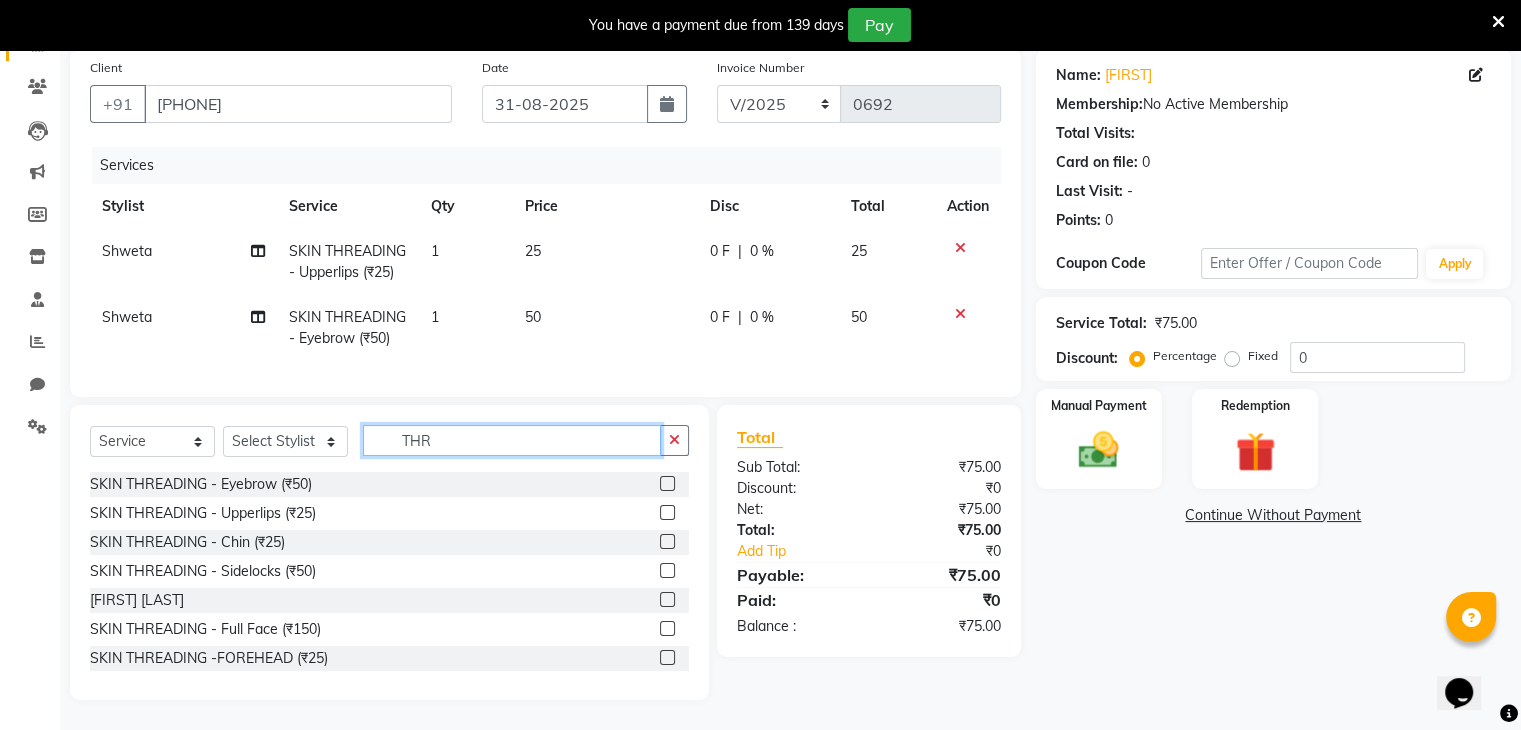 type on "THR" 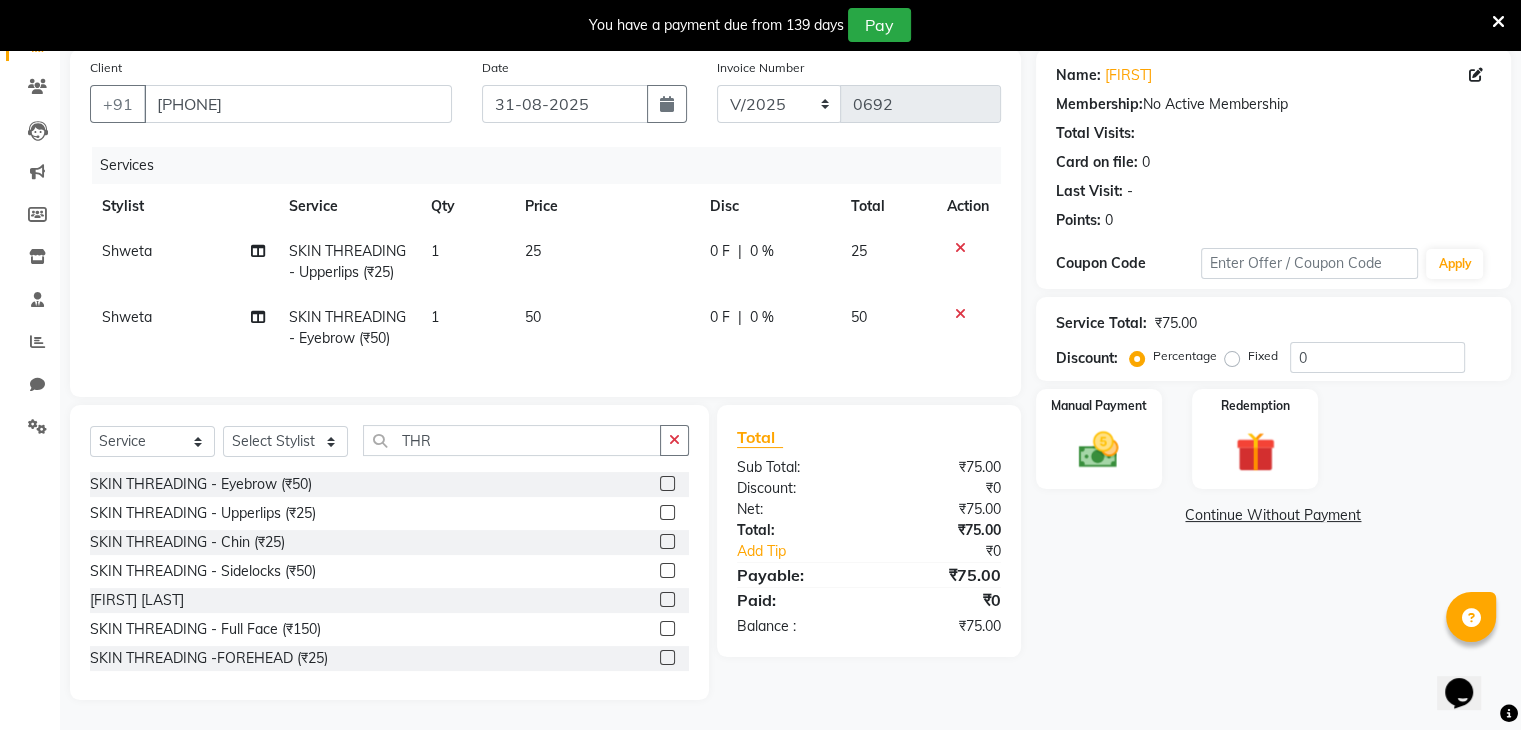 click 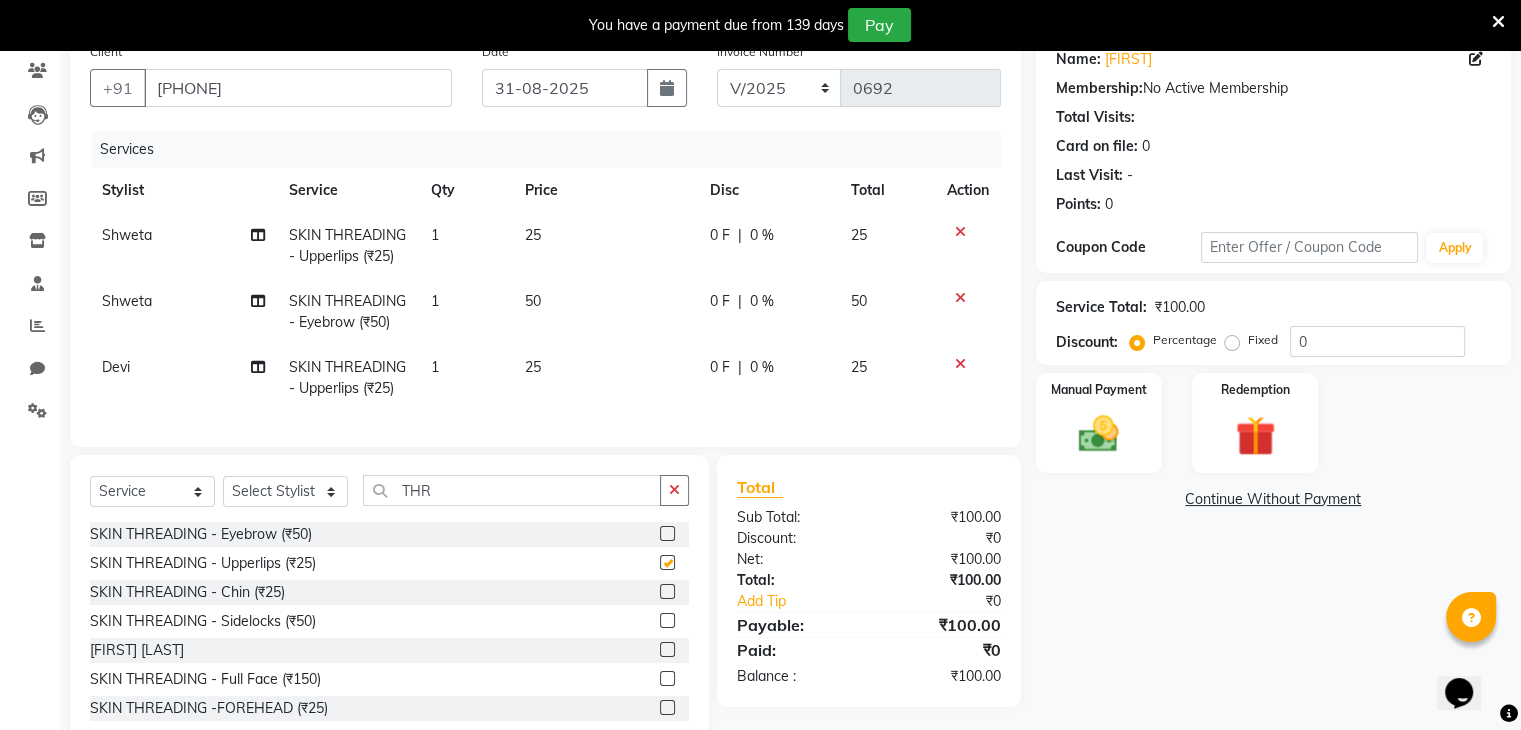 checkbox on "false" 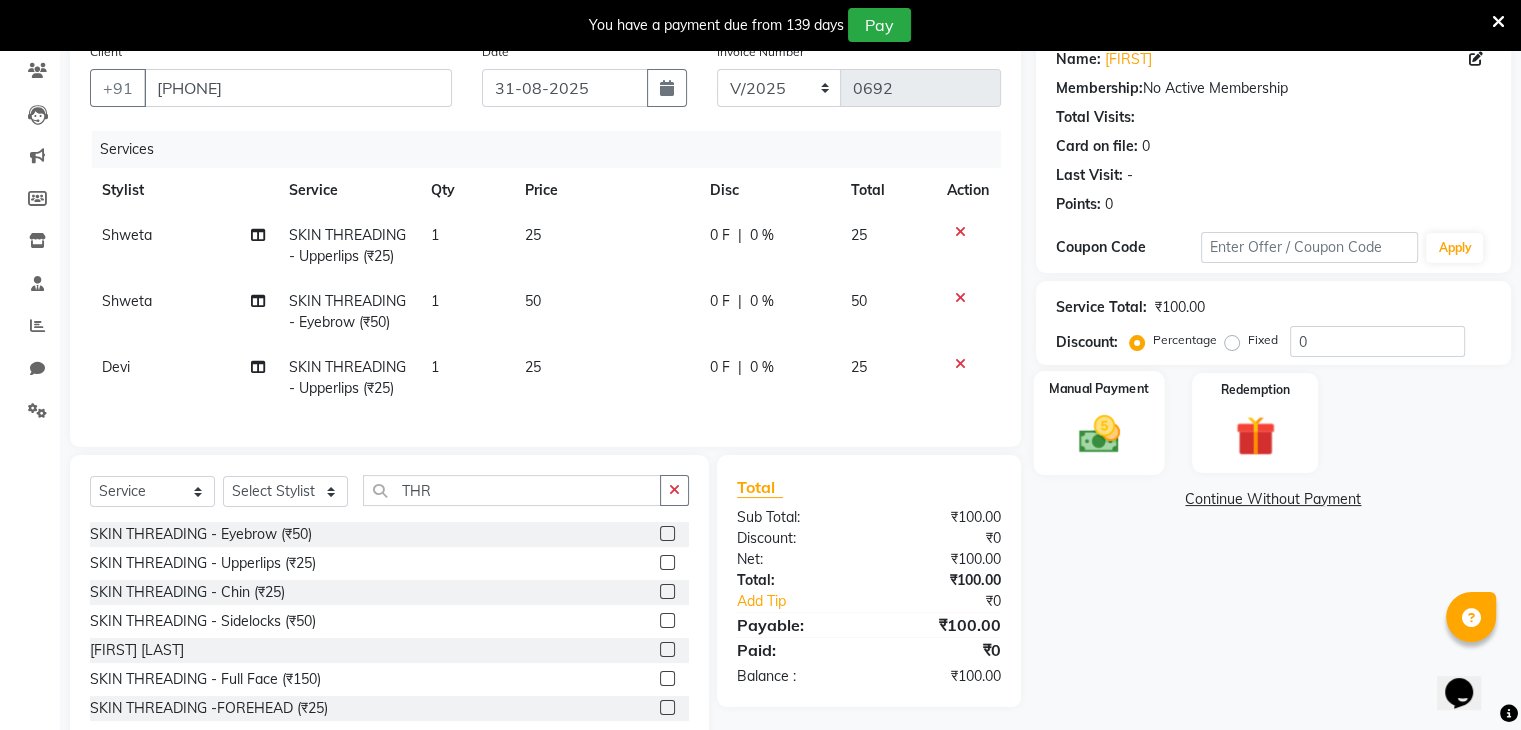 click 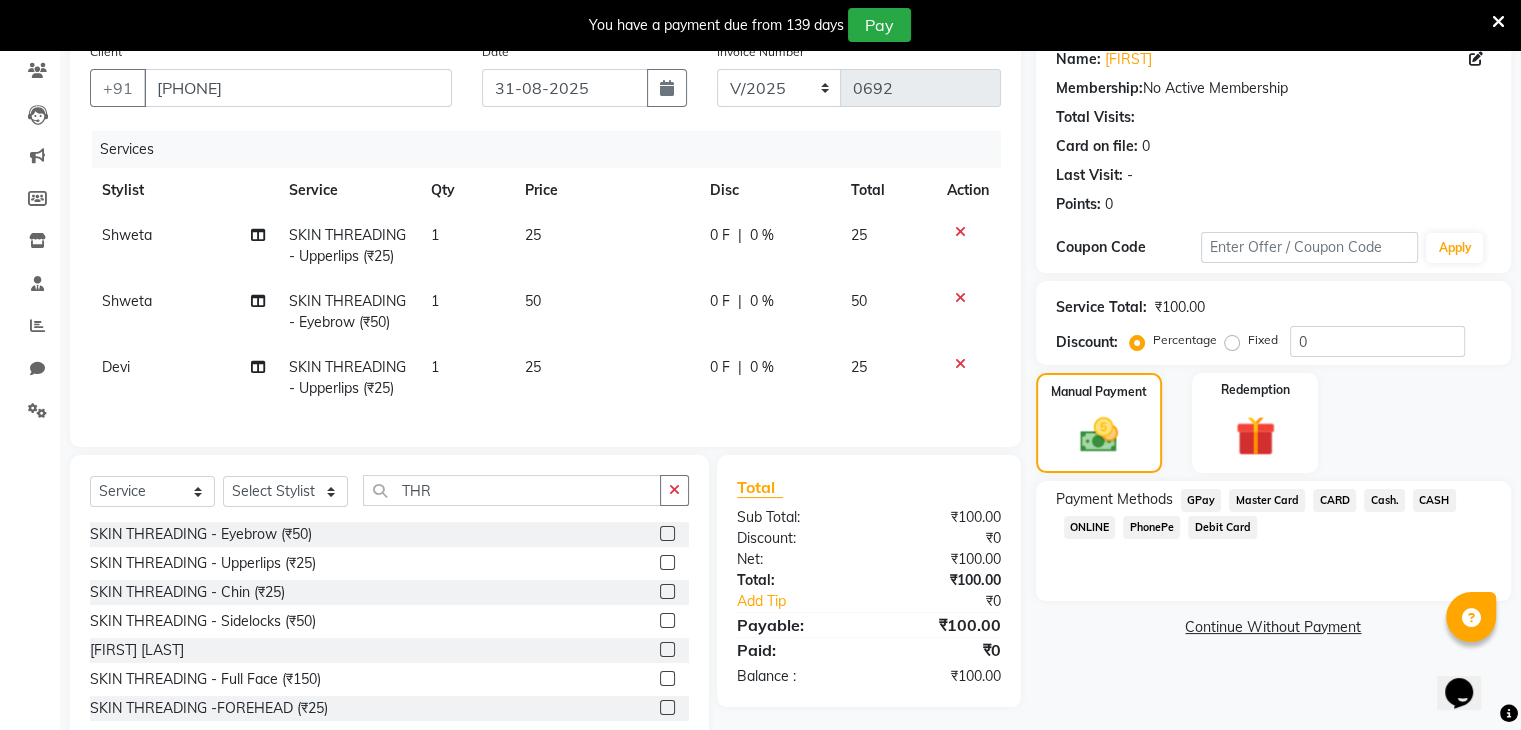 click on "Cash." 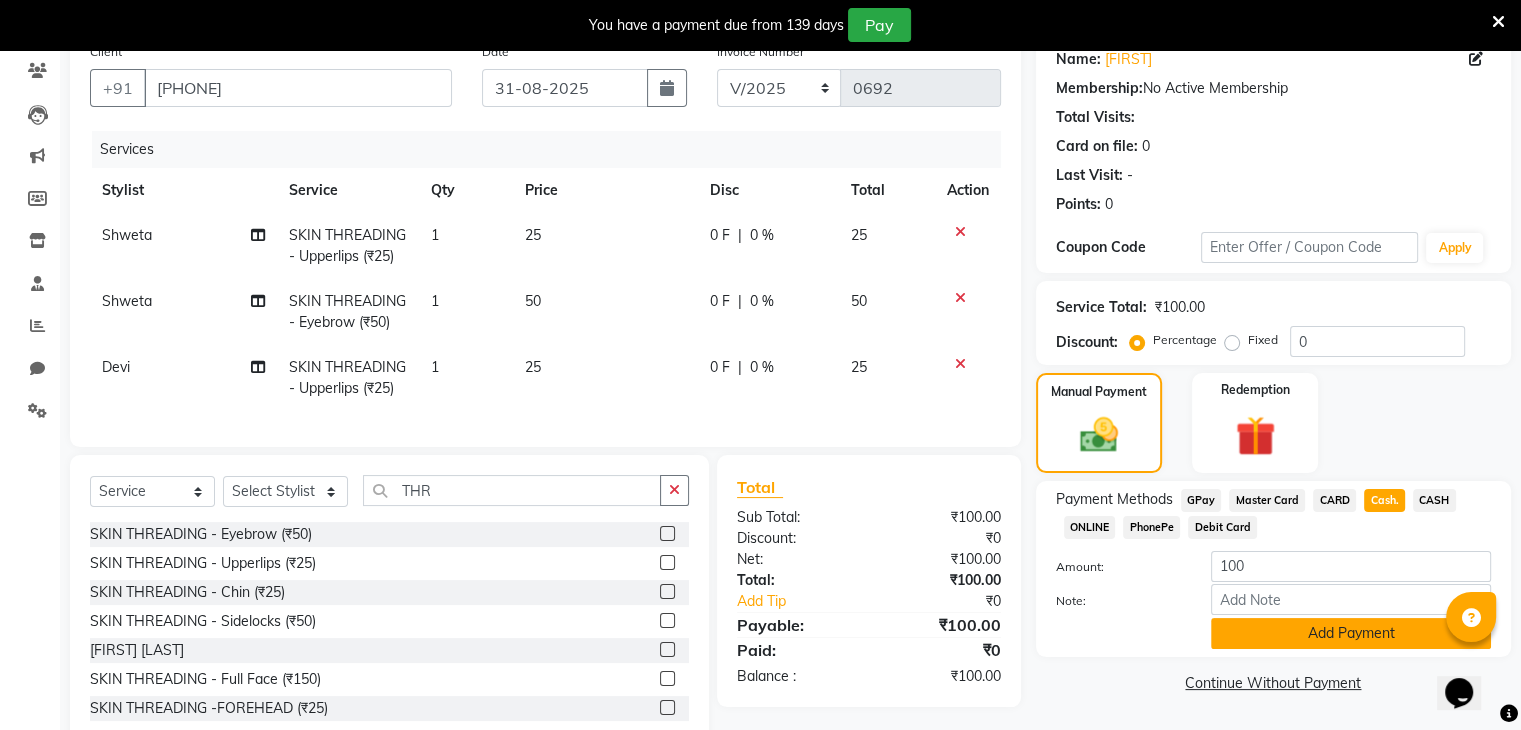 click on "Add Payment" 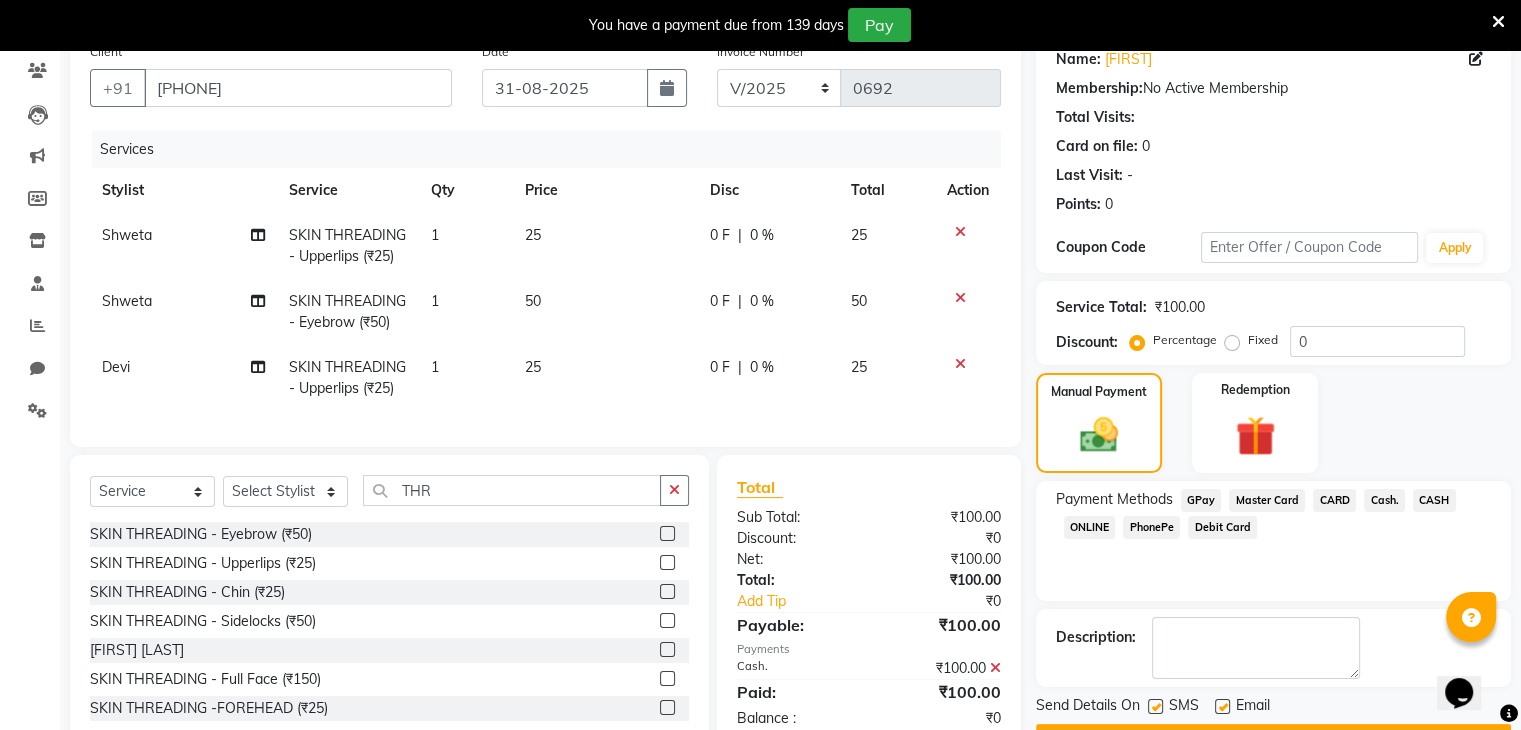 scroll, scrollTop: 207, scrollLeft: 0, axis: vertical 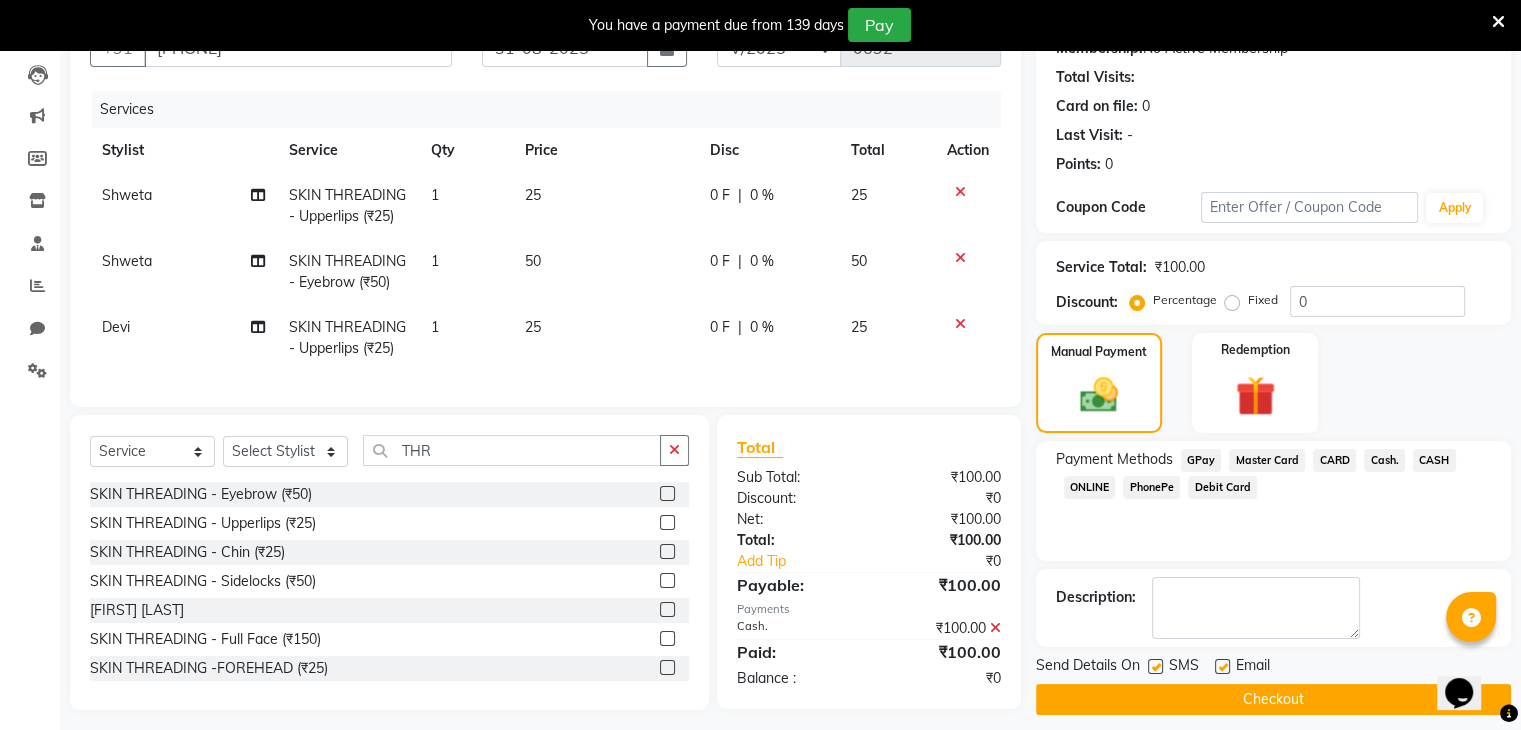 click on "Checkout" 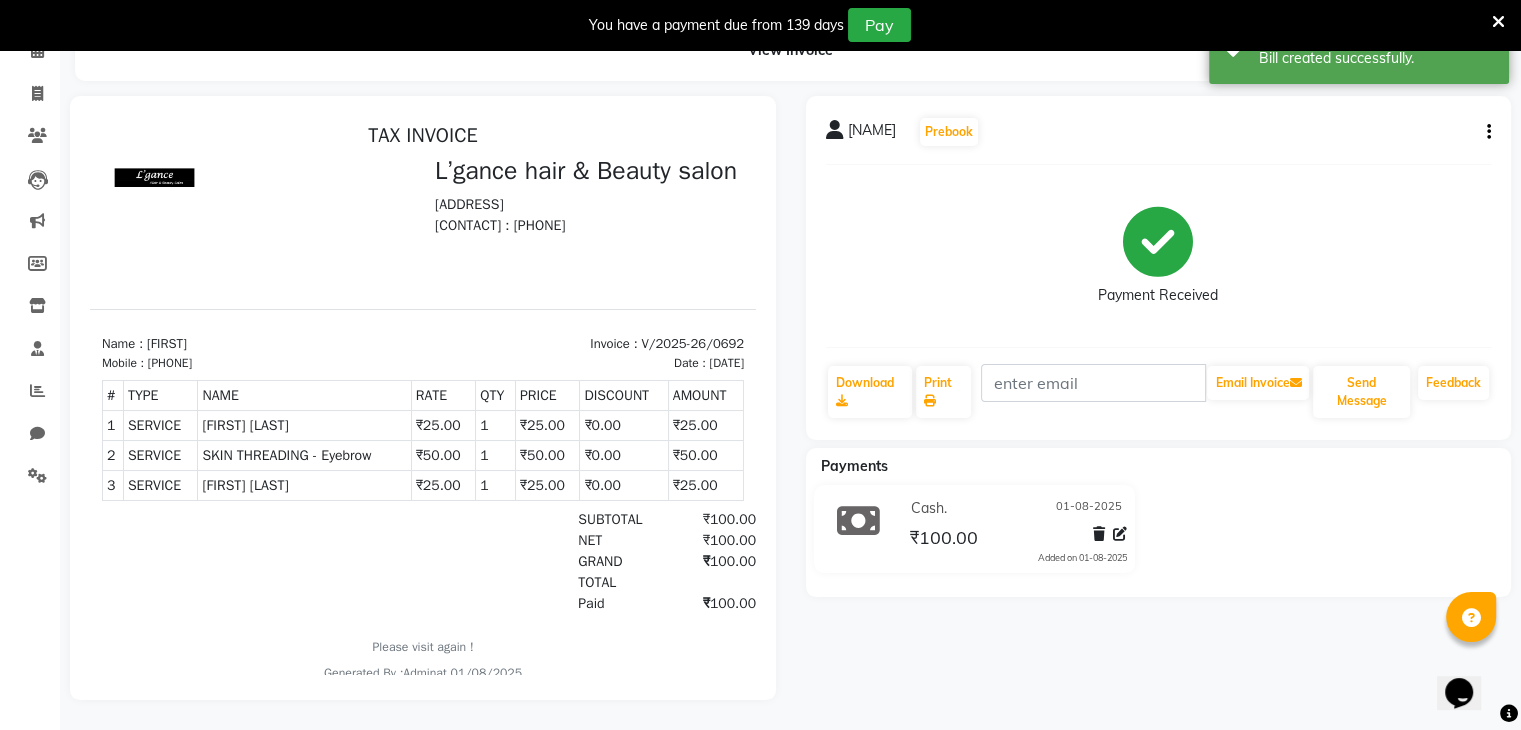 scroll, scrollTop: 0, scrollLeft: 0, axis: both 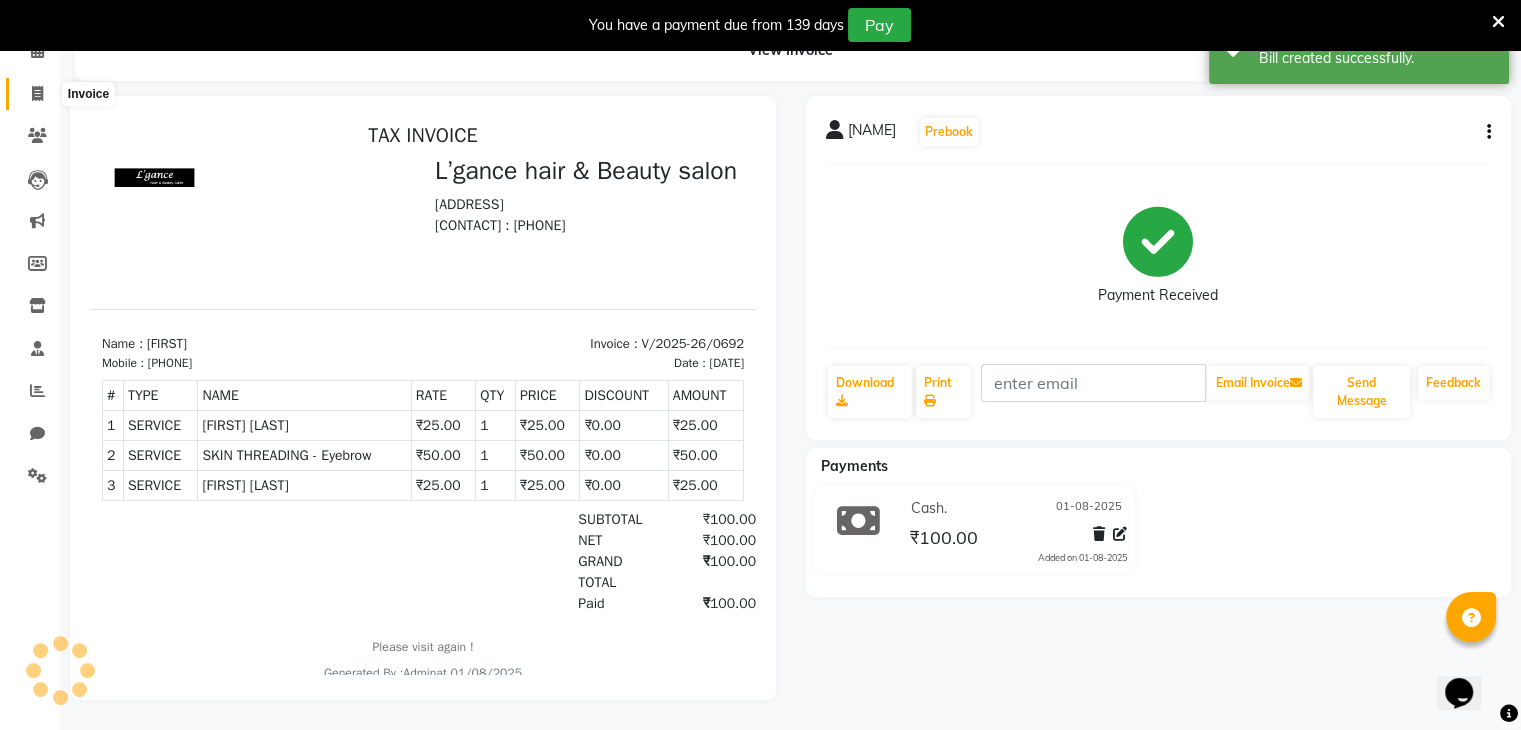 click 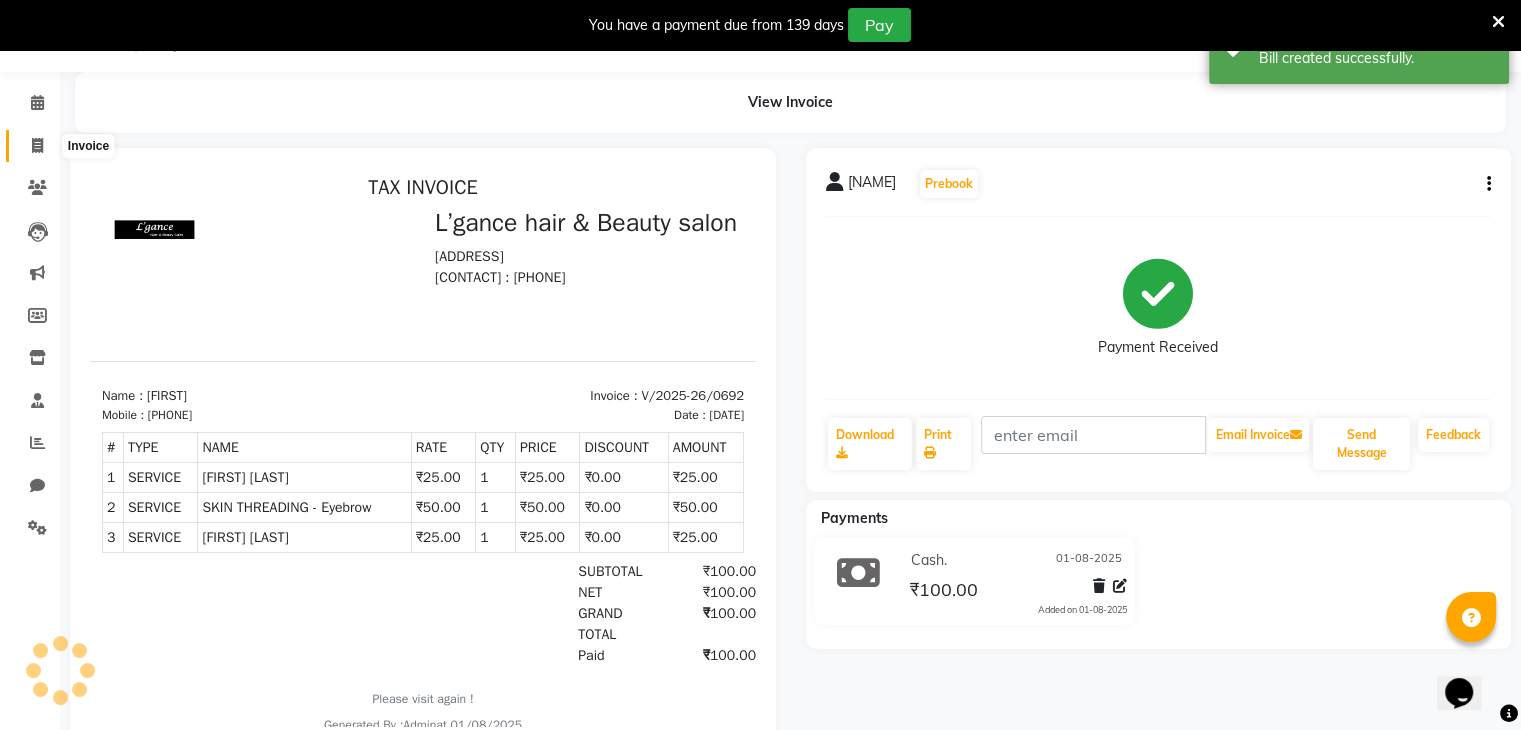 select on "7828" 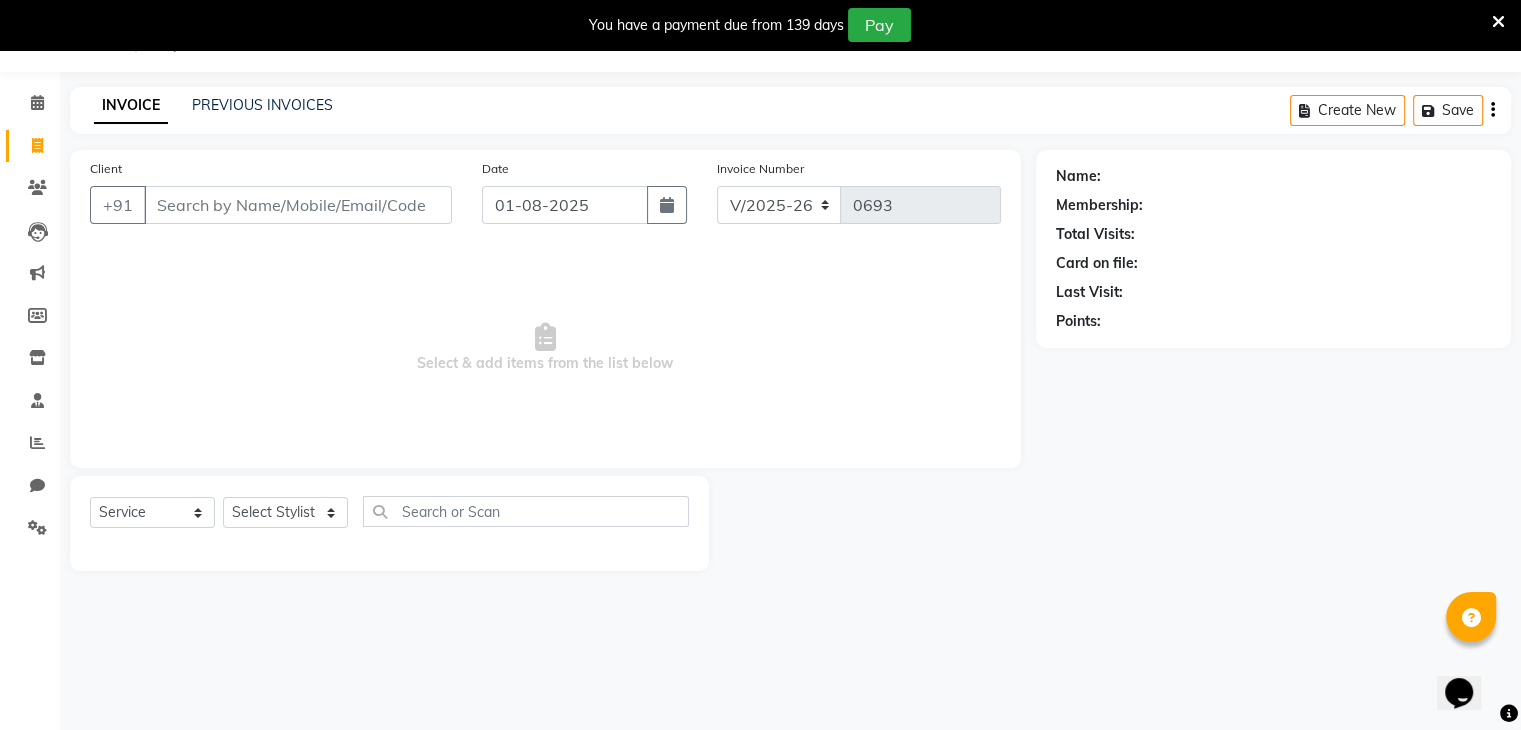 click on "Client" at bounding box center (298, 205) 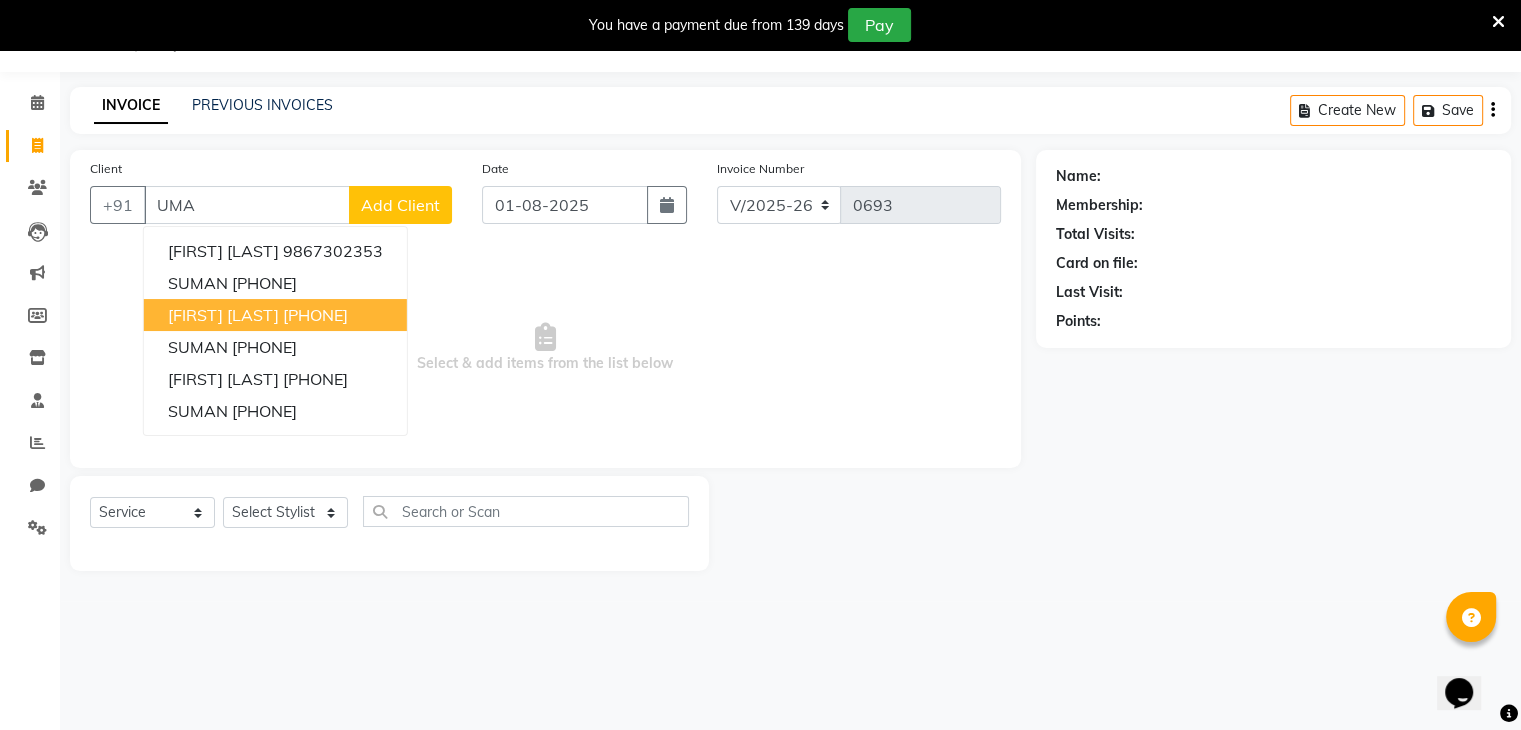 click on "[FIRST] [LAST]" at bounding box center (223, 315) 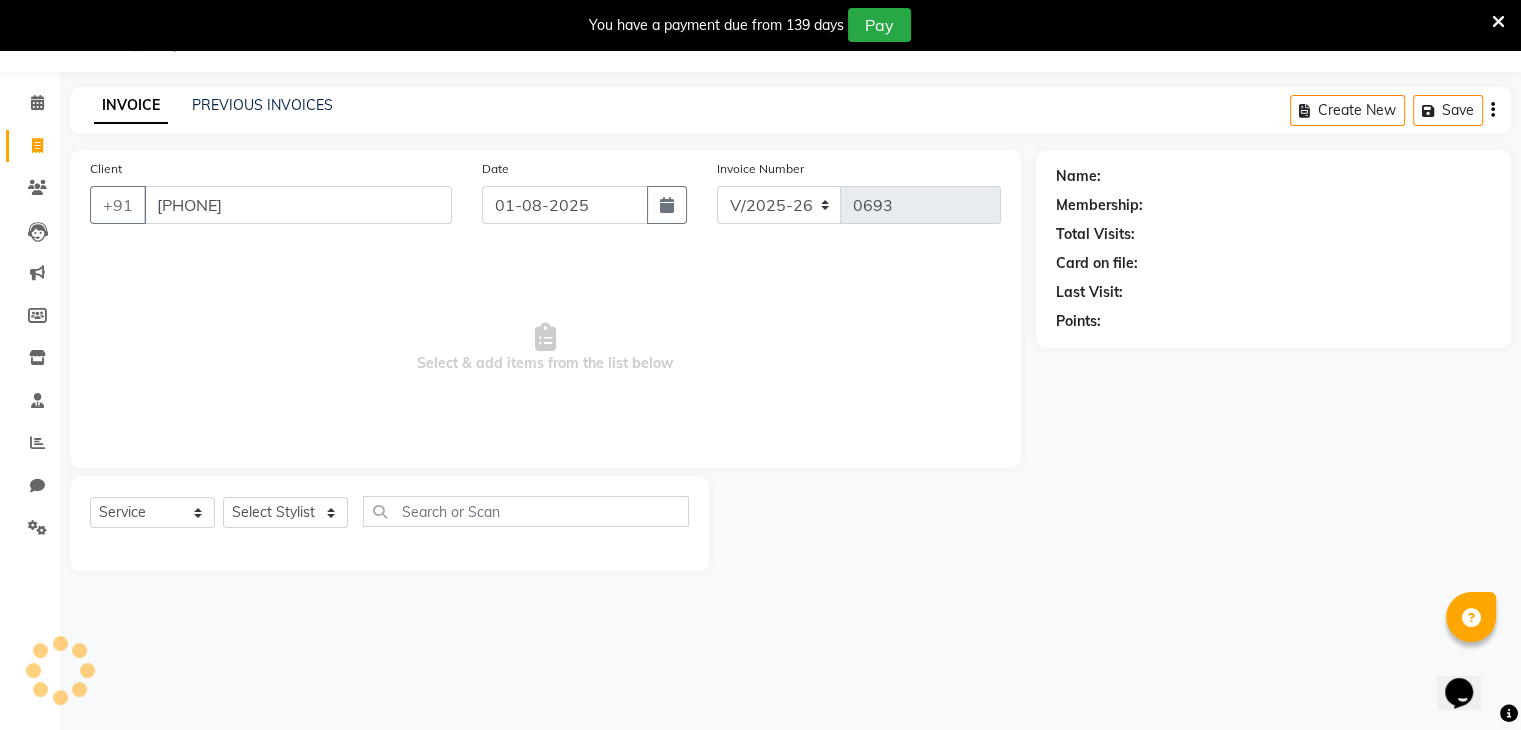type on "[PHONE]" 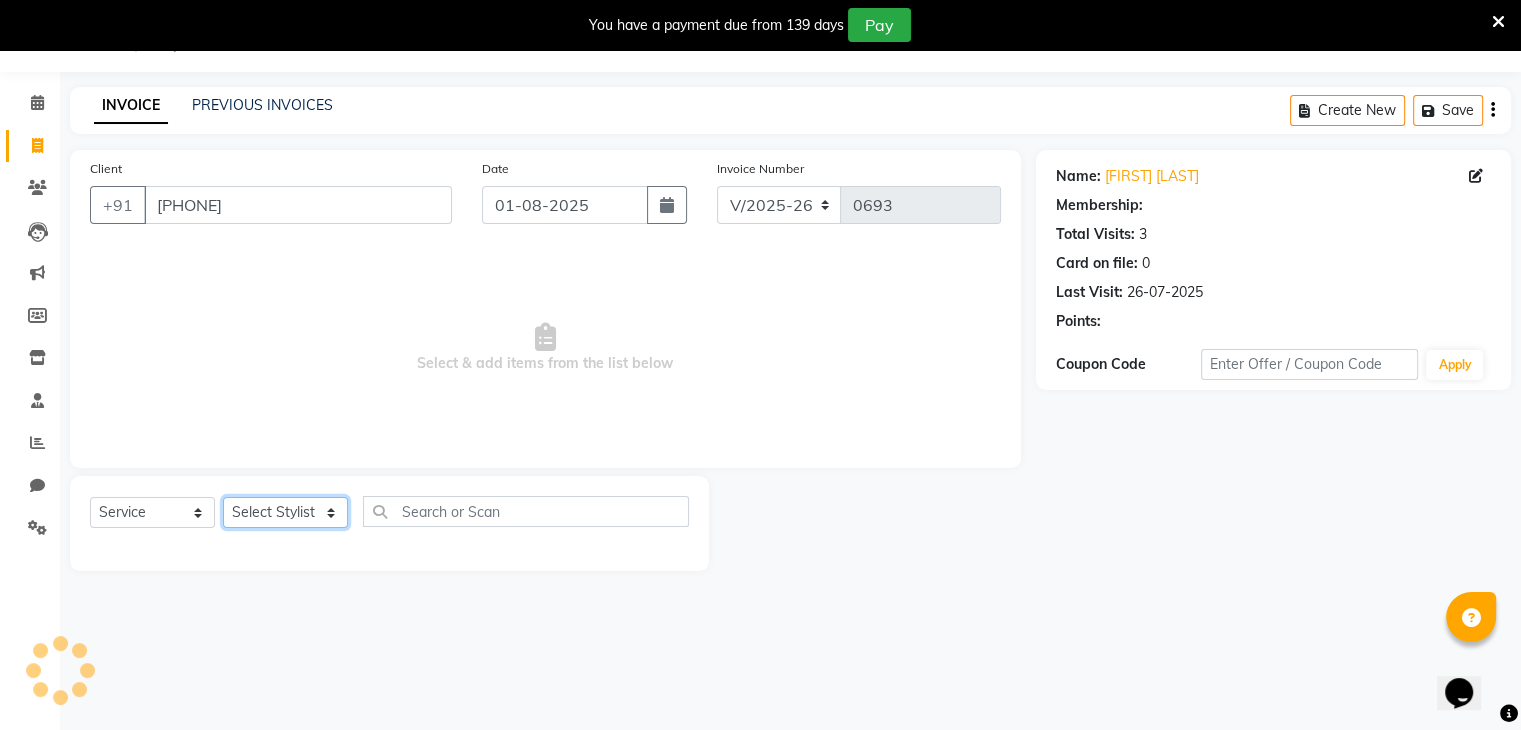 click on "Select Stylist [FIRST] [LAST] [FIRST] [FIRST] [FIRST] [FIRST] [FIRST] [FIRST] [FIRST] [FIRST]" 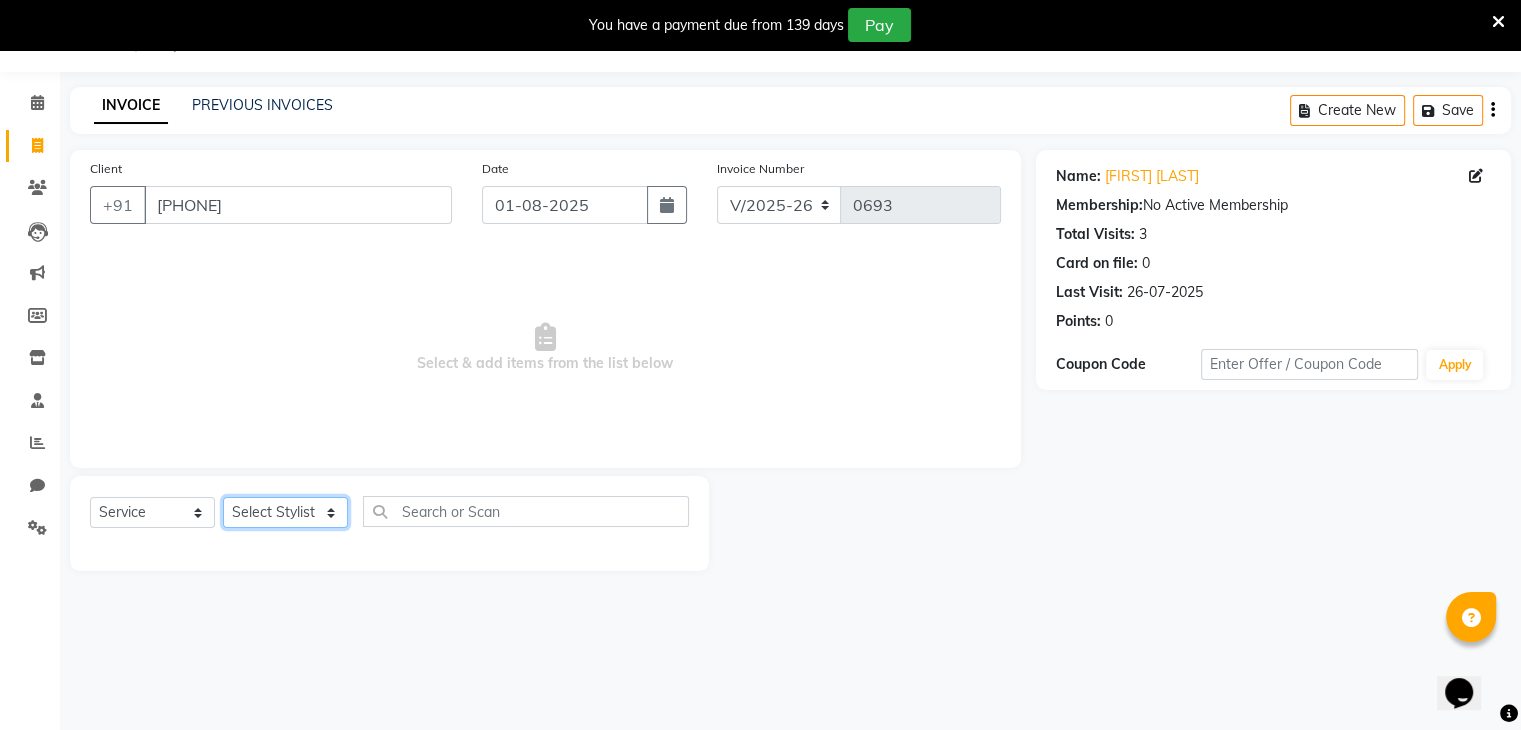select on "[PHONE]" 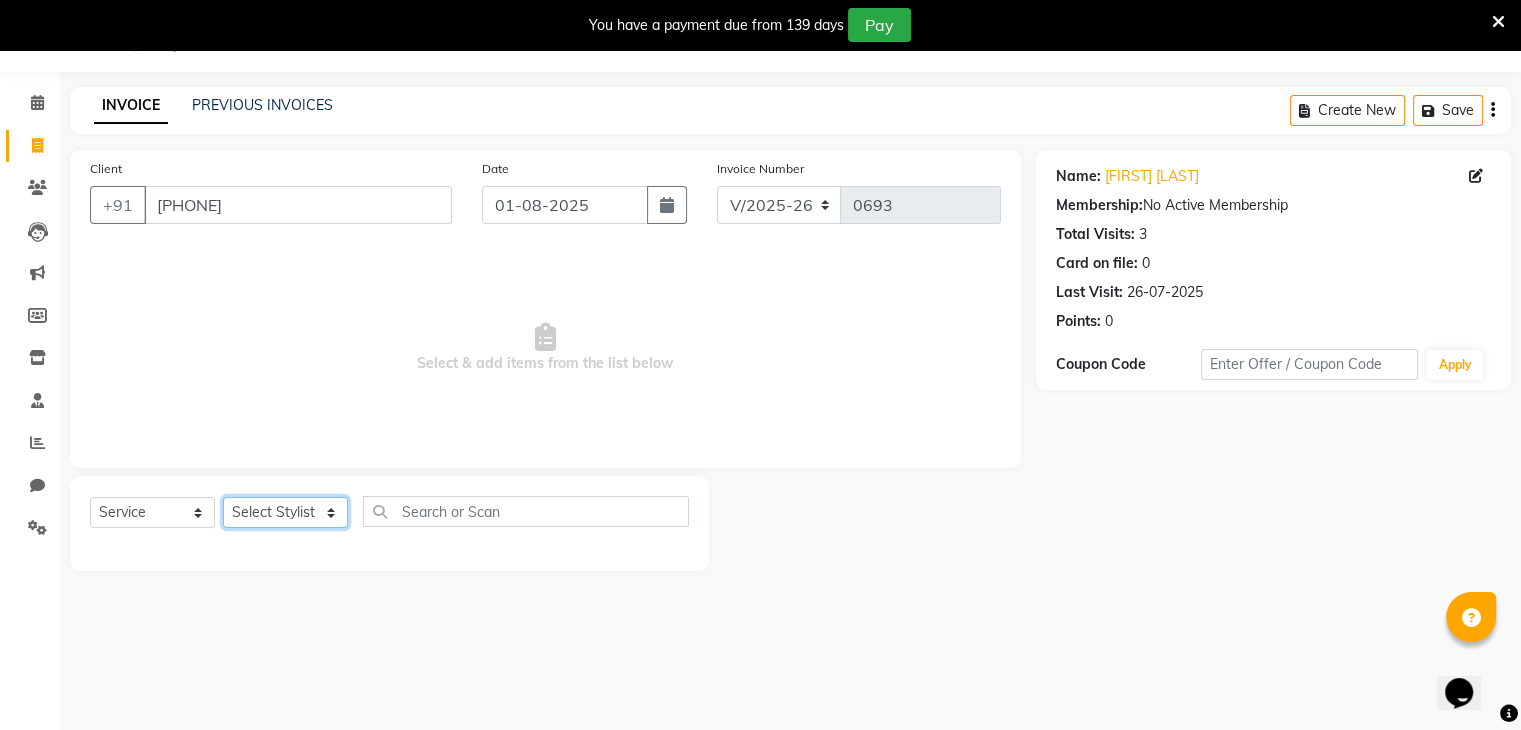 click on "Select Stylist [FIRST] [LAST] [FIRST] [FIRST] [FIRST] [FIRST] [FIRST] [FIRST] [FIRST] [FIRST]" 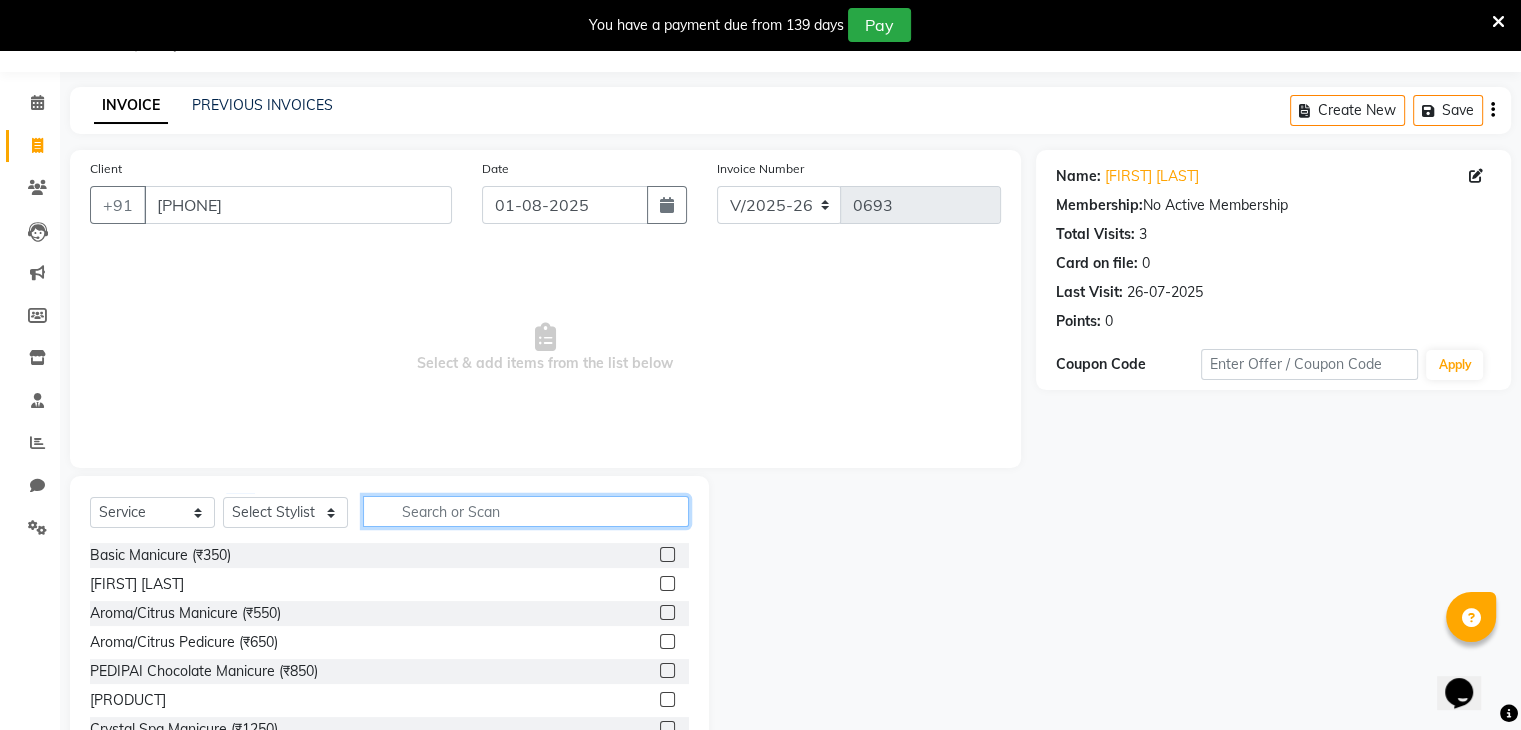 click 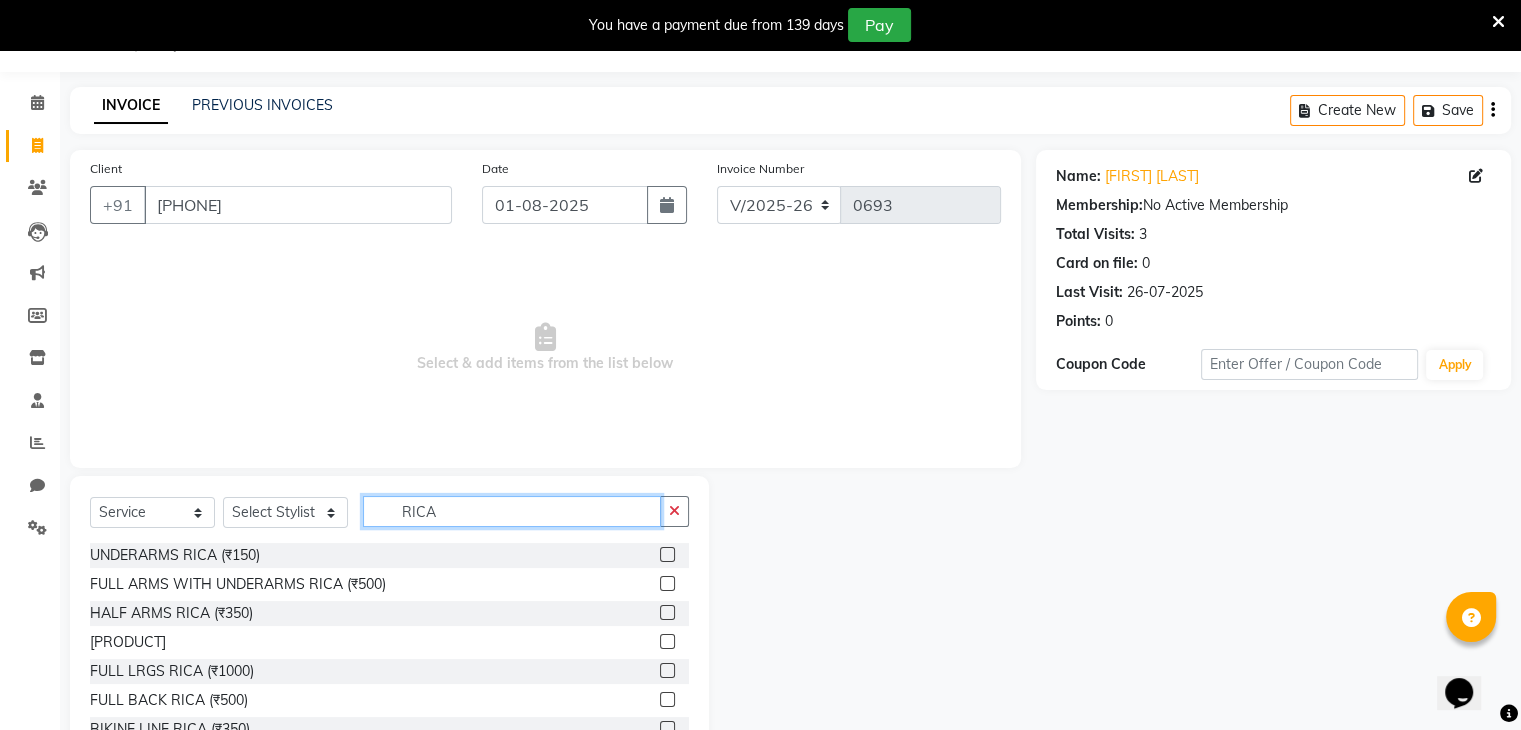 type on "RICA" 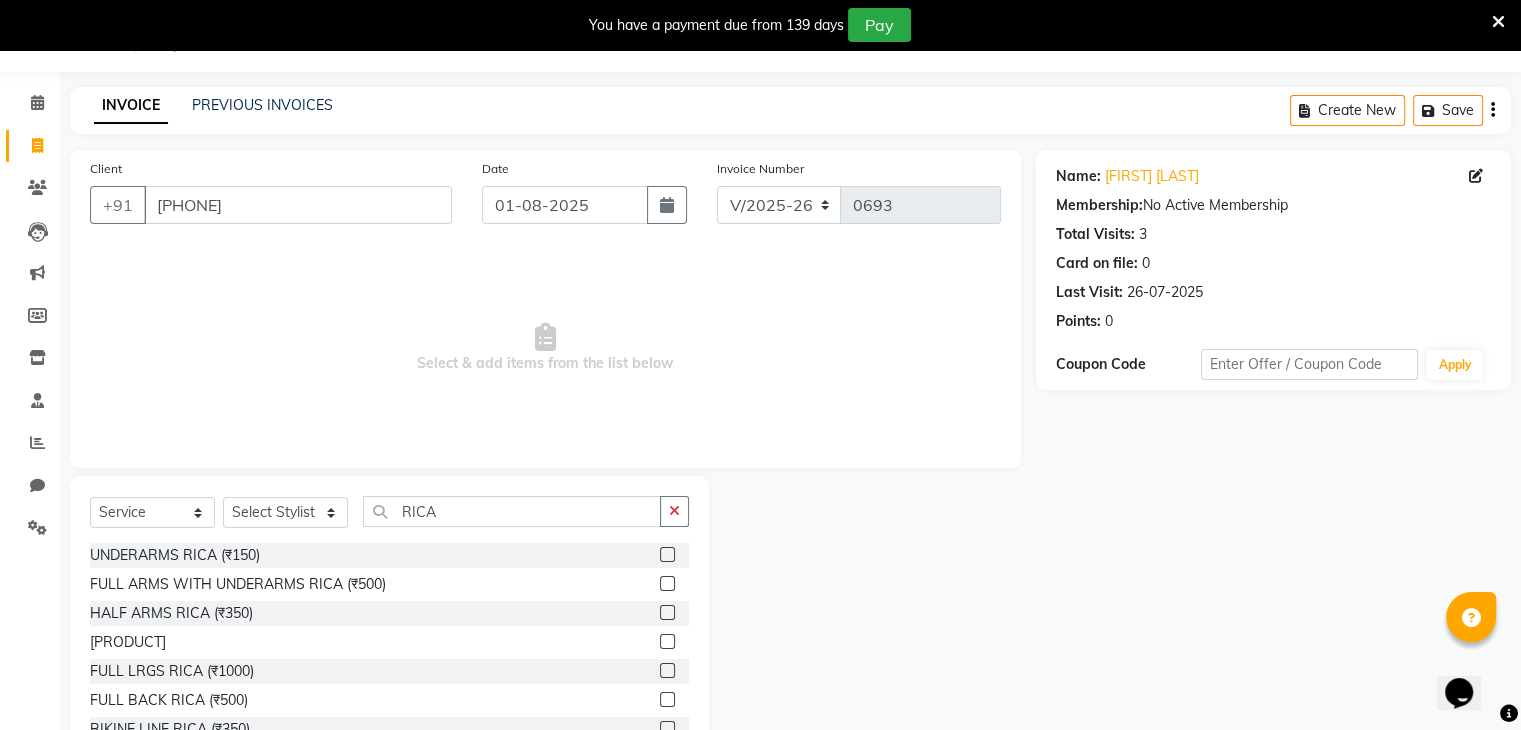 click 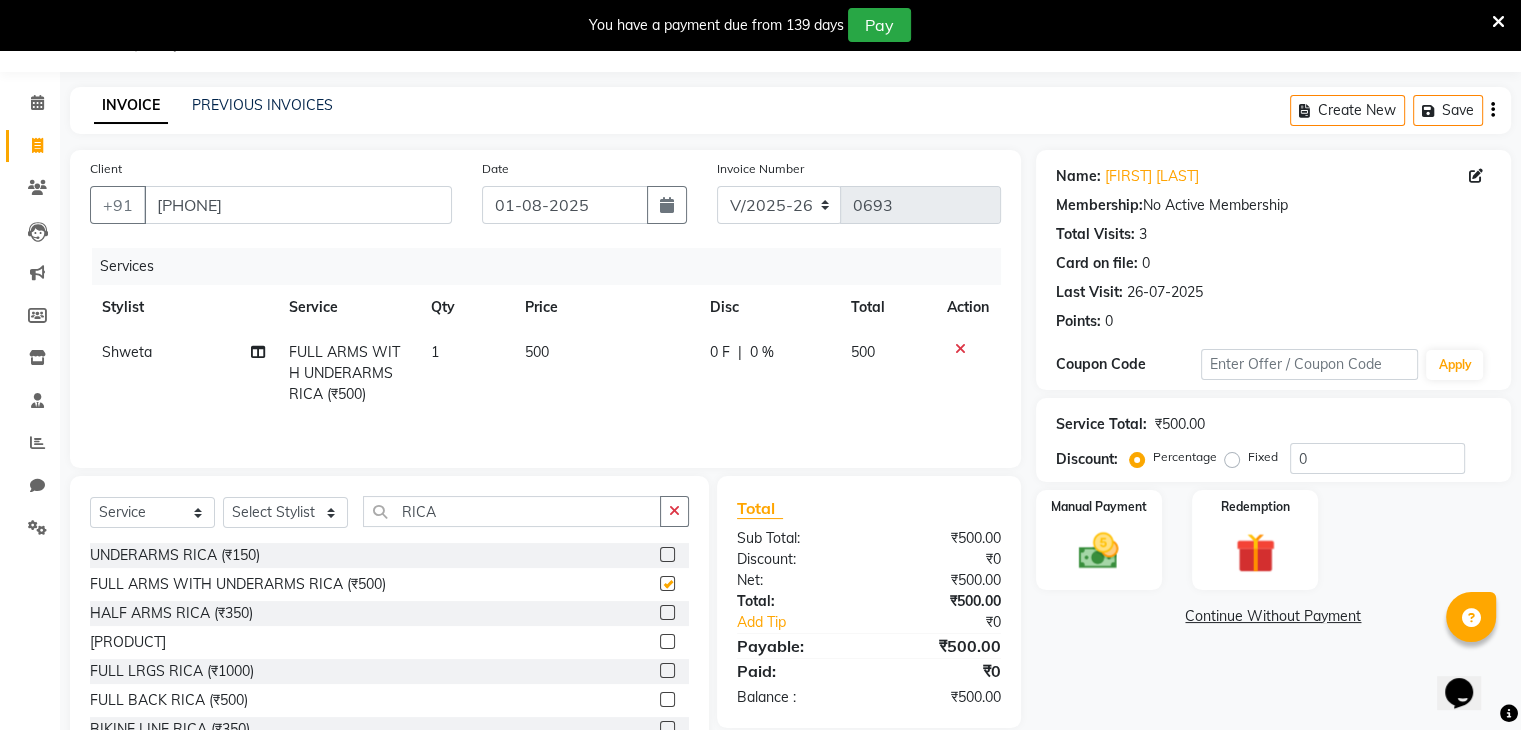 checkbox on "false" 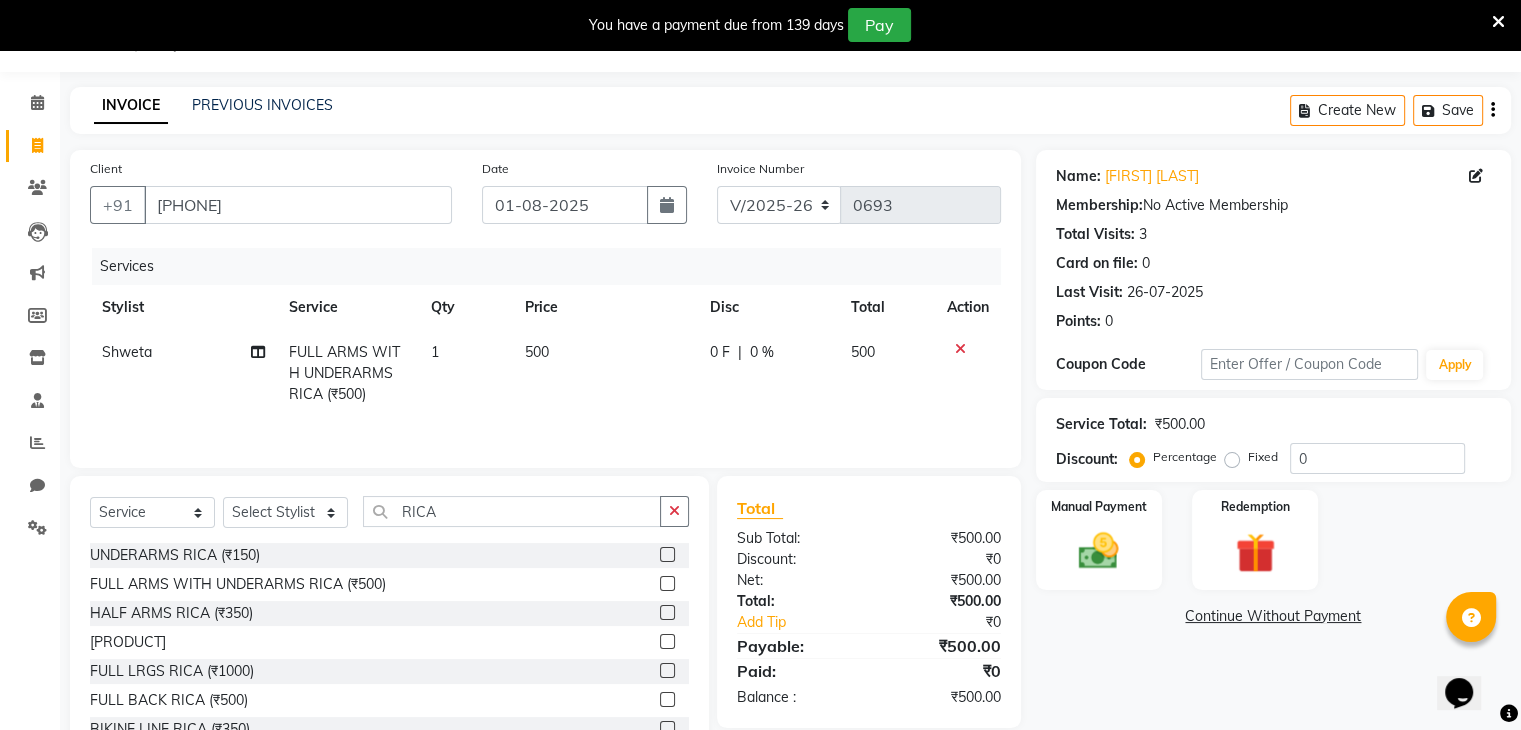 click 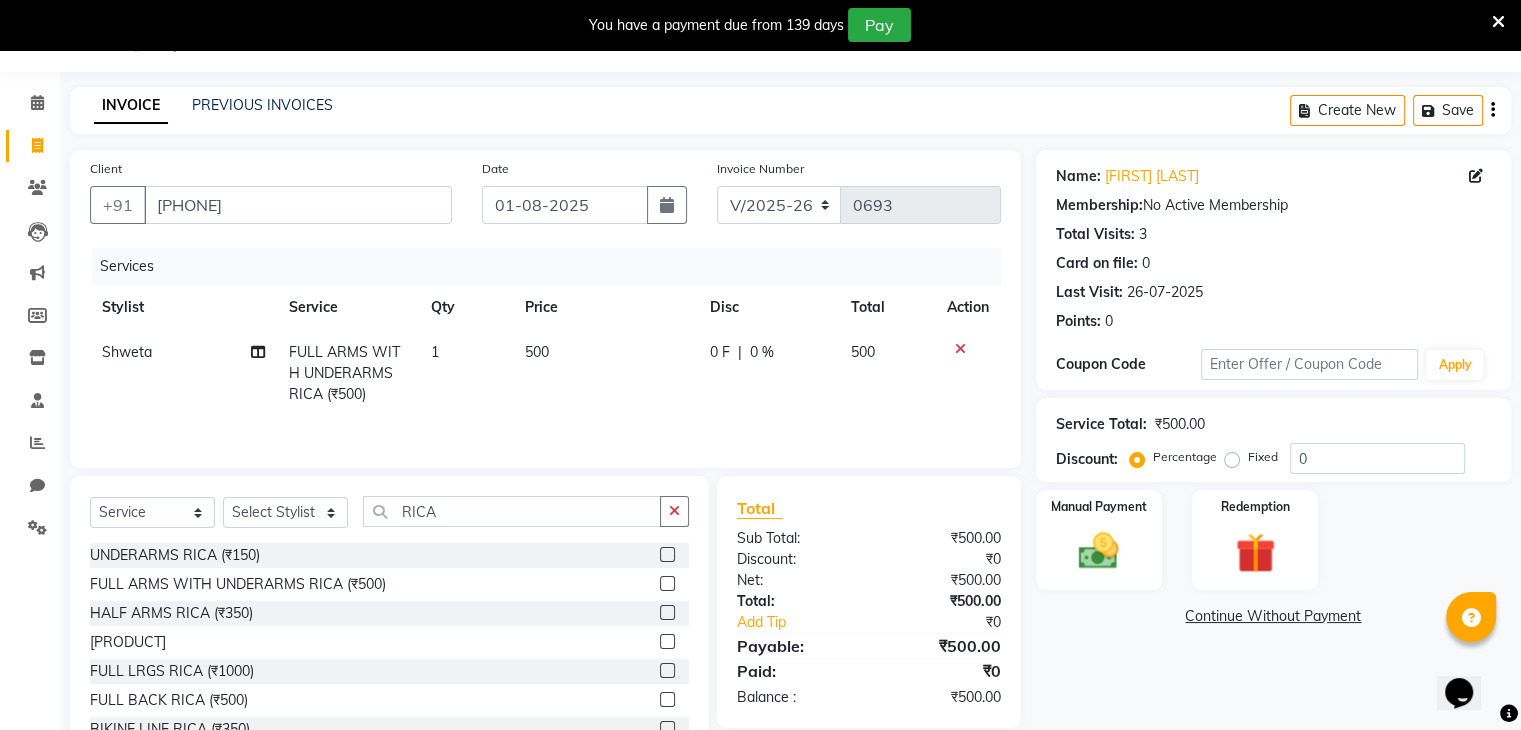 click at bounding box center (666, 642) 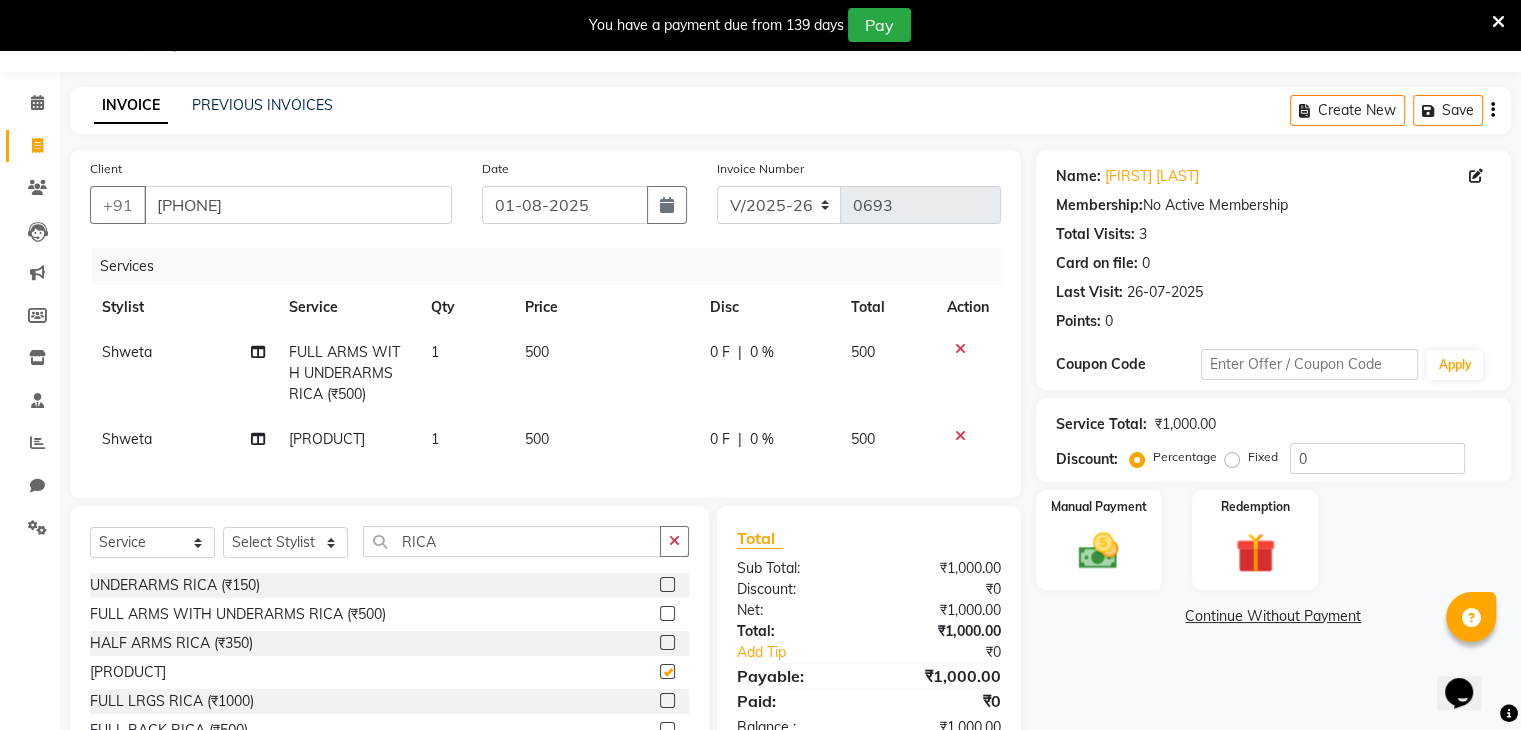 checkbox on "false" 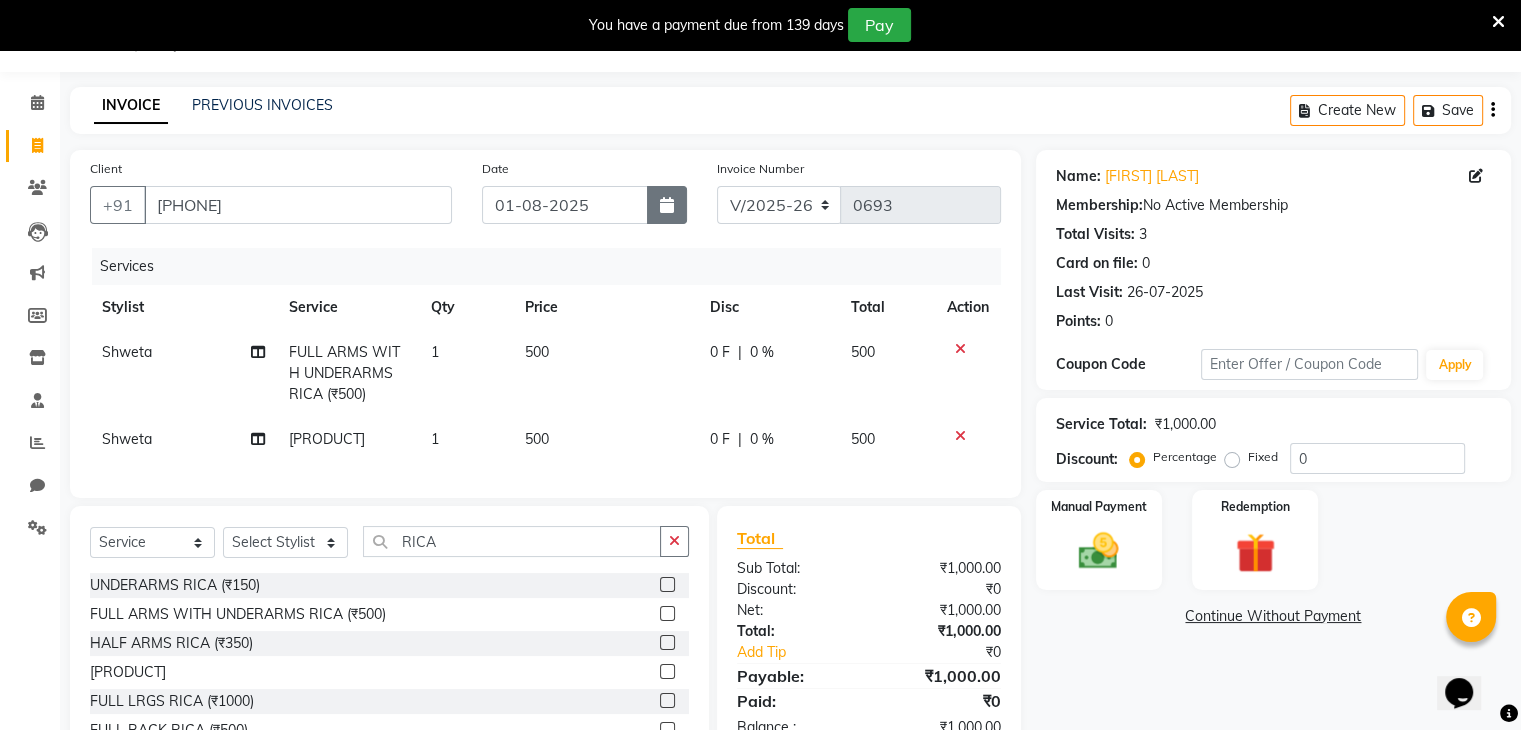 click 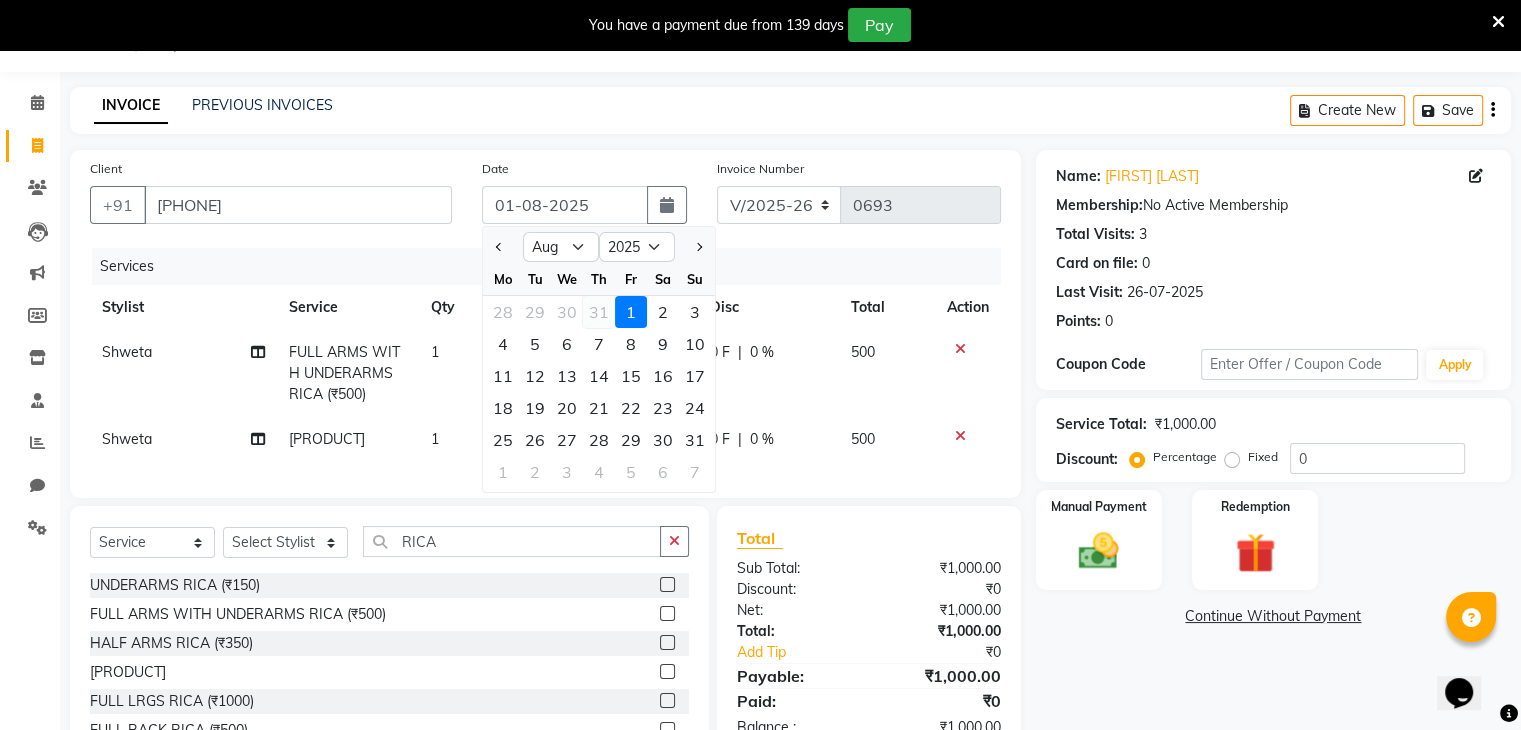 click on "31" 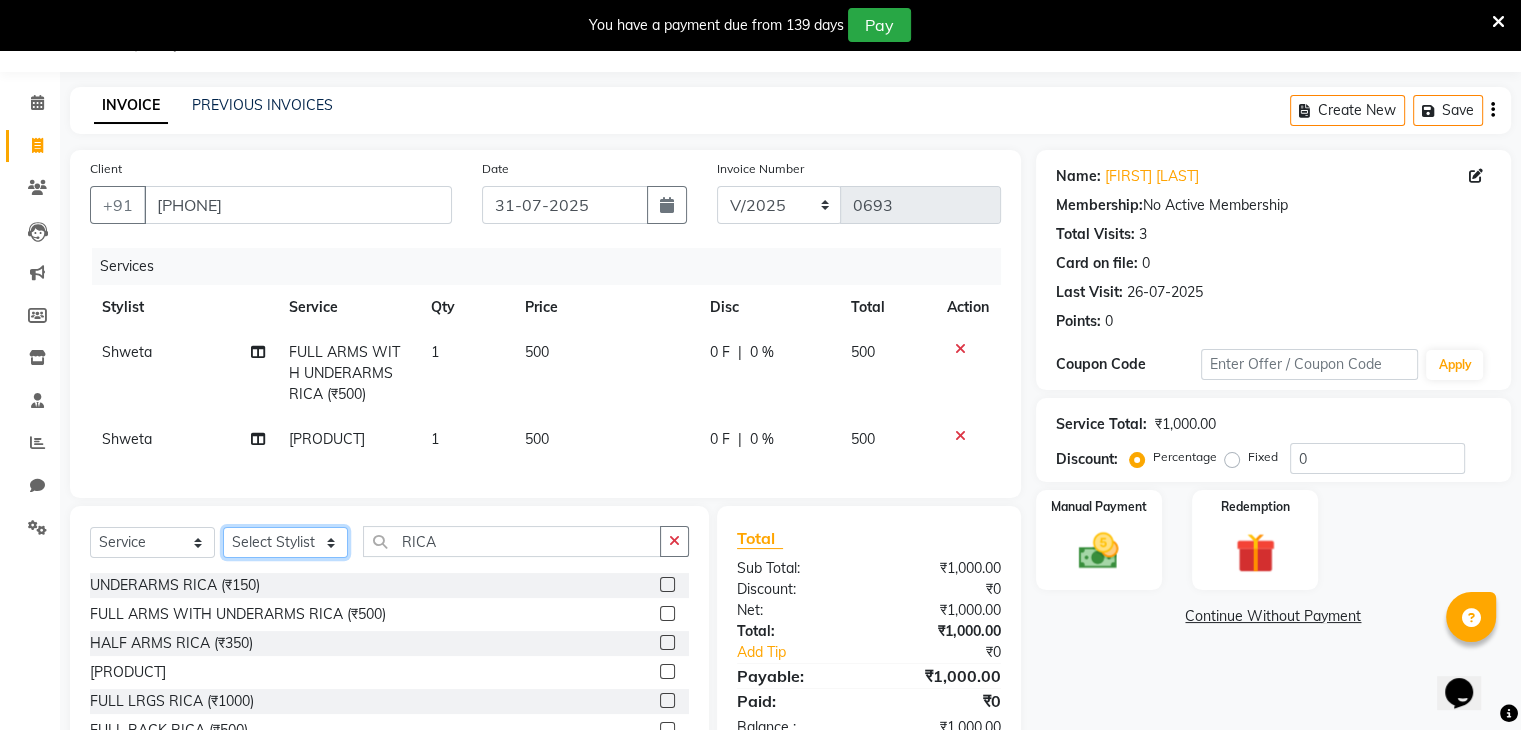 click on "Select Stylist [FIRST] [LAST] [FIRST] [FIRST] [FIRST] [FIRST] [FIRST] [FIRST] [FIRST] [FIRST]" 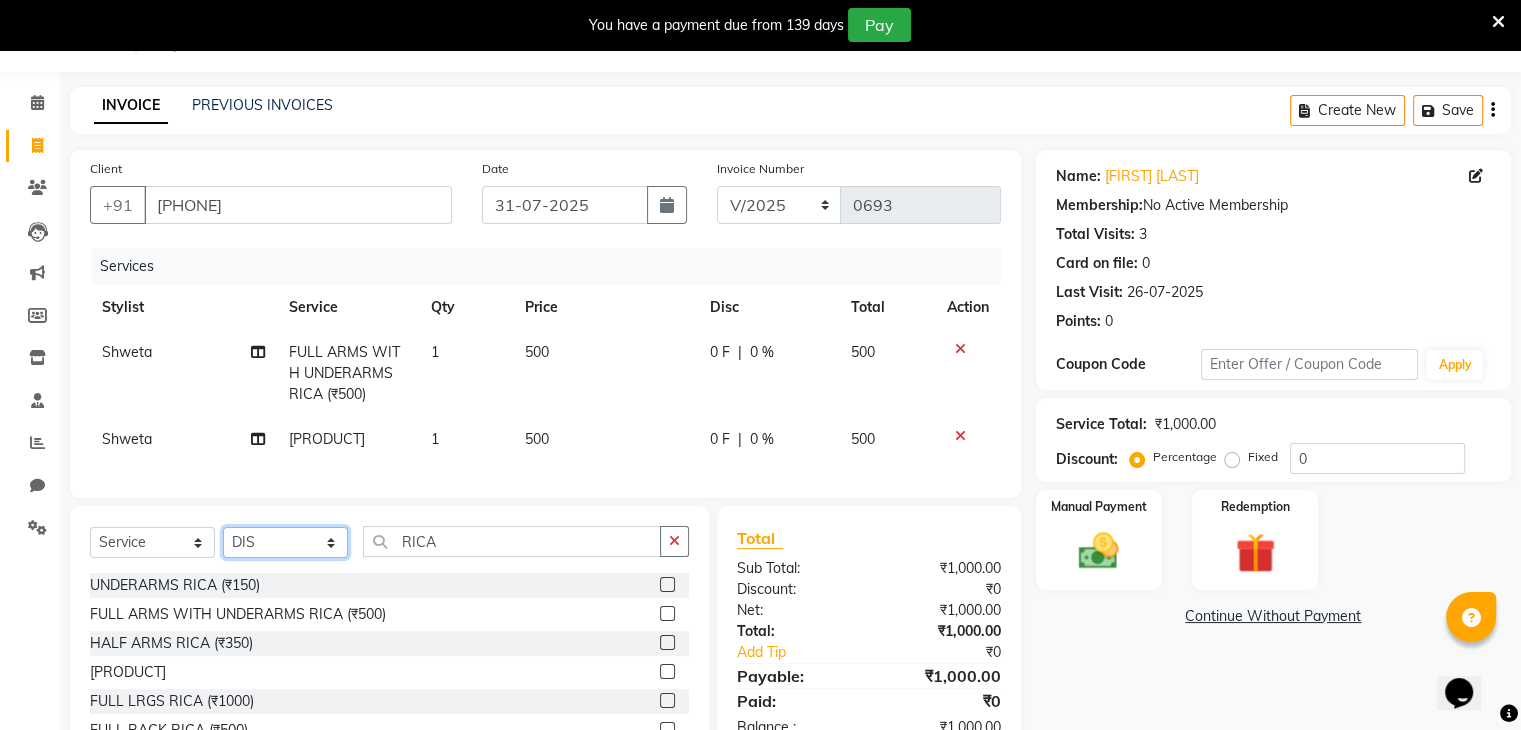 click on "Select Stylist [FIRST] [LAST] [FIRST] [FIRST] [FIRST] [FIRST] [FIRST] [FIRST] [FIRST] [FIRST]" 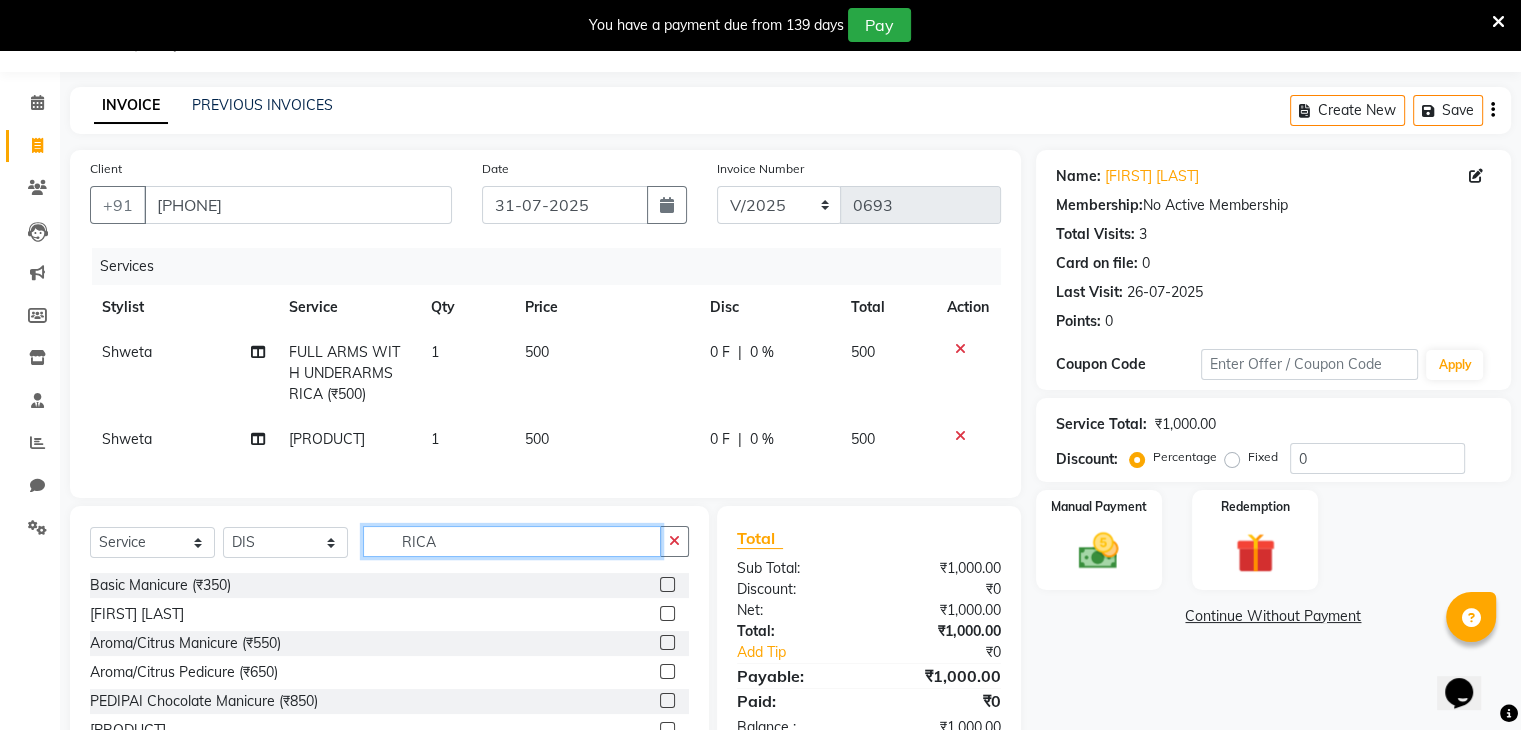click on "RICA" 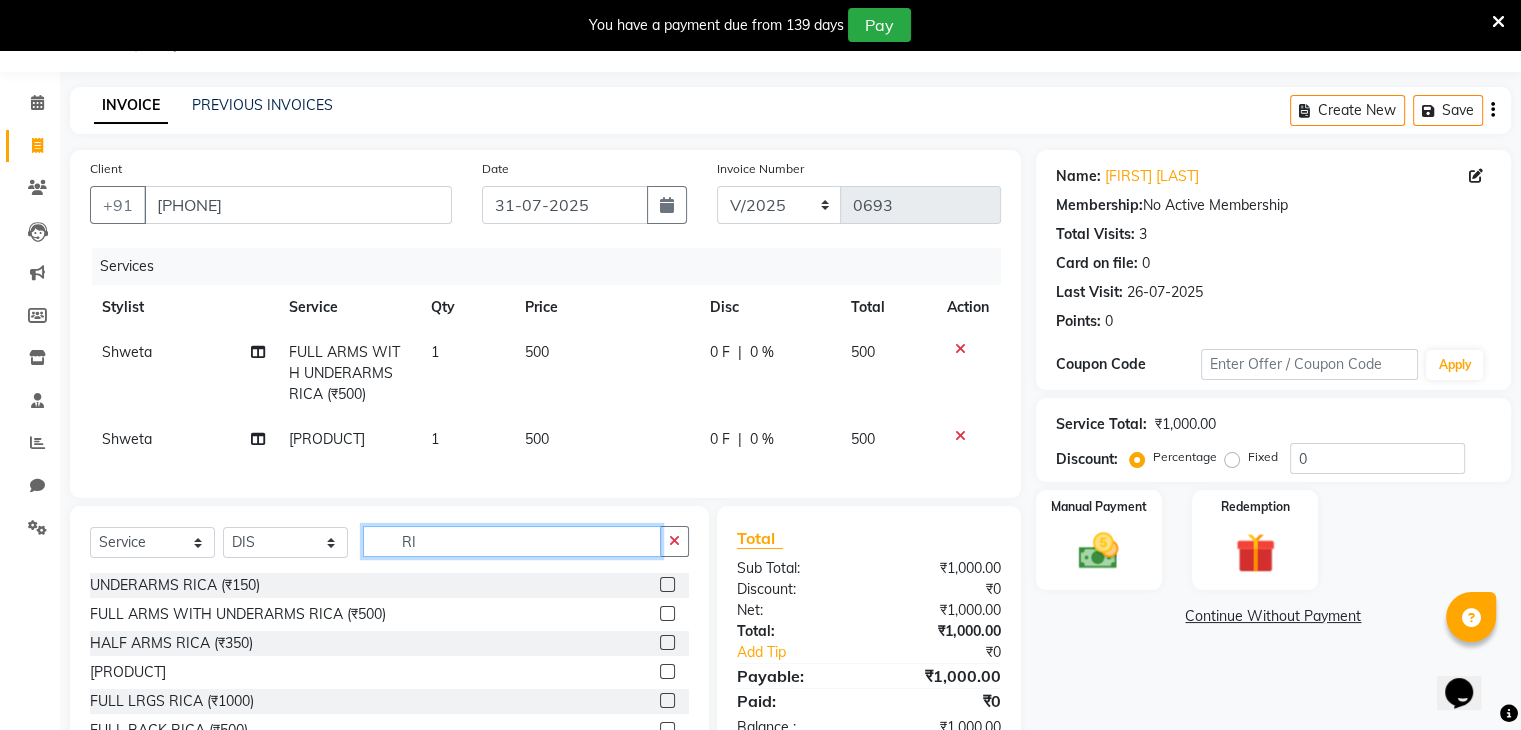 type on "R" 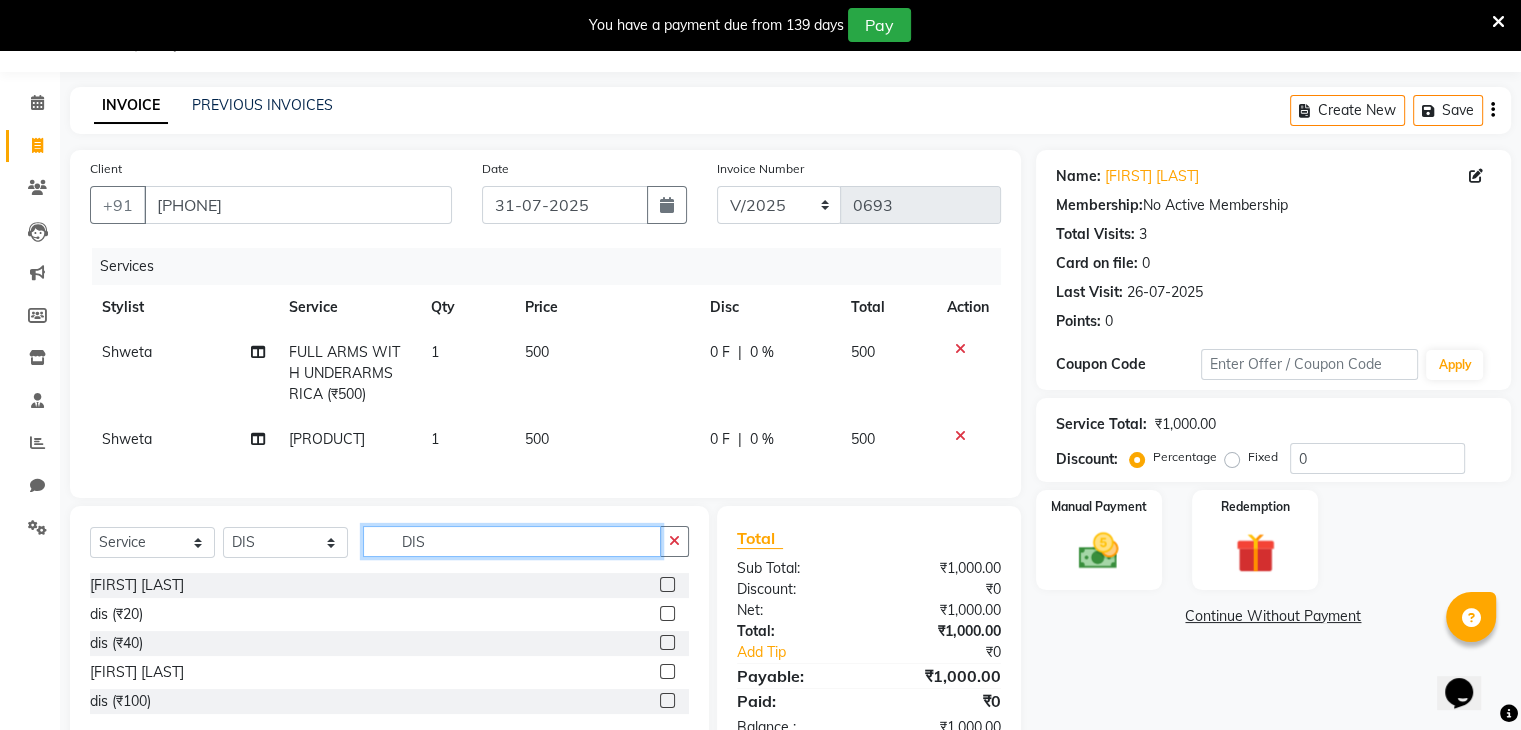 type on "DIS" 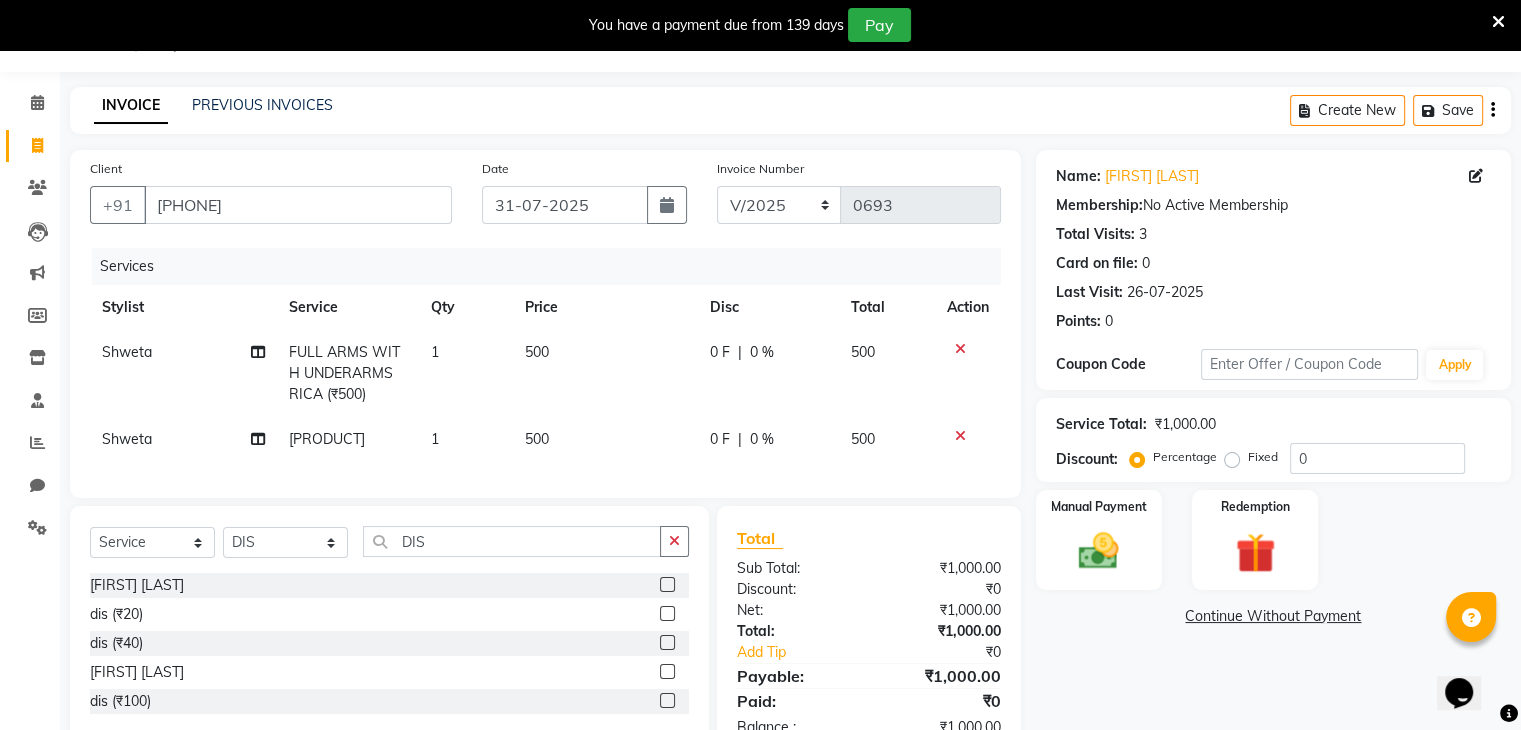 click 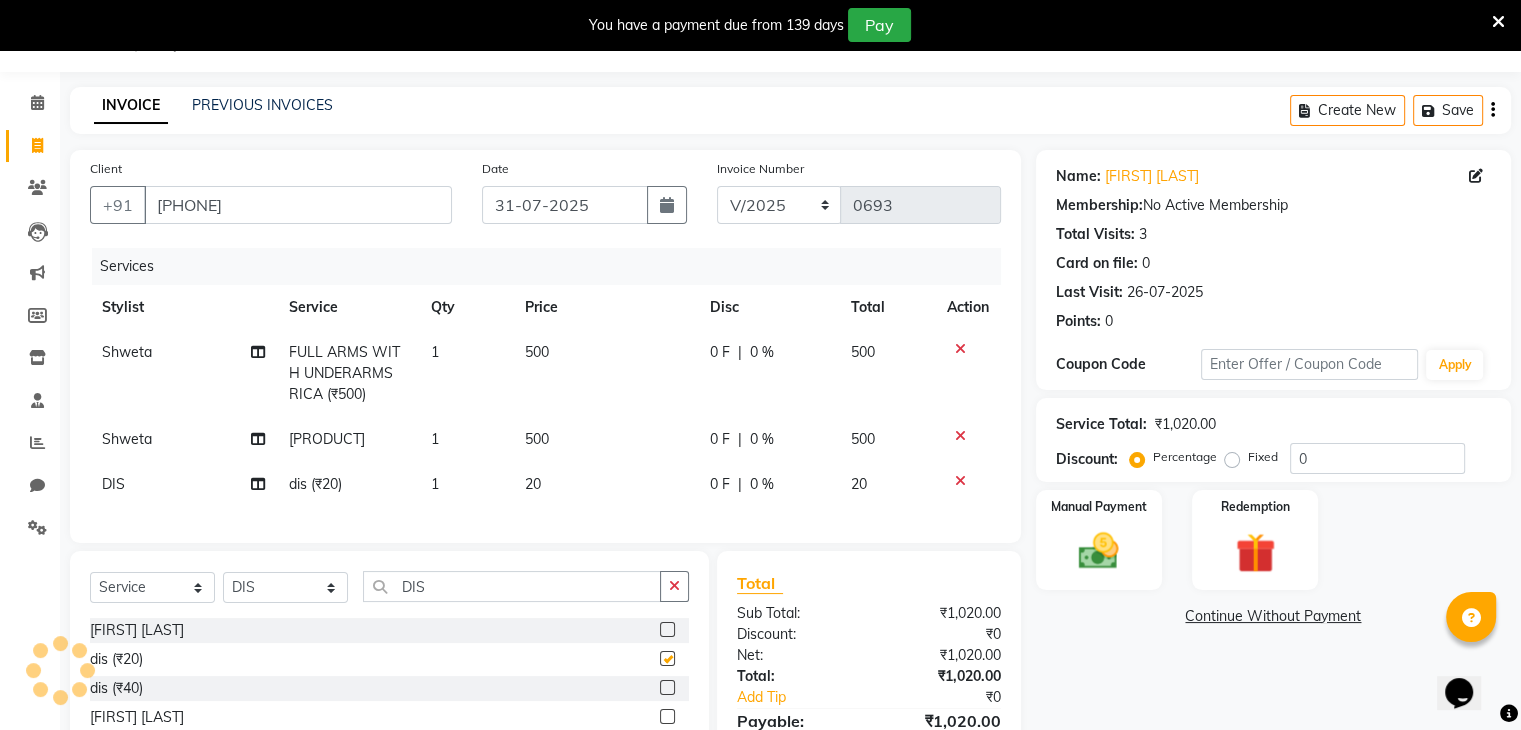 checkbox on "false" 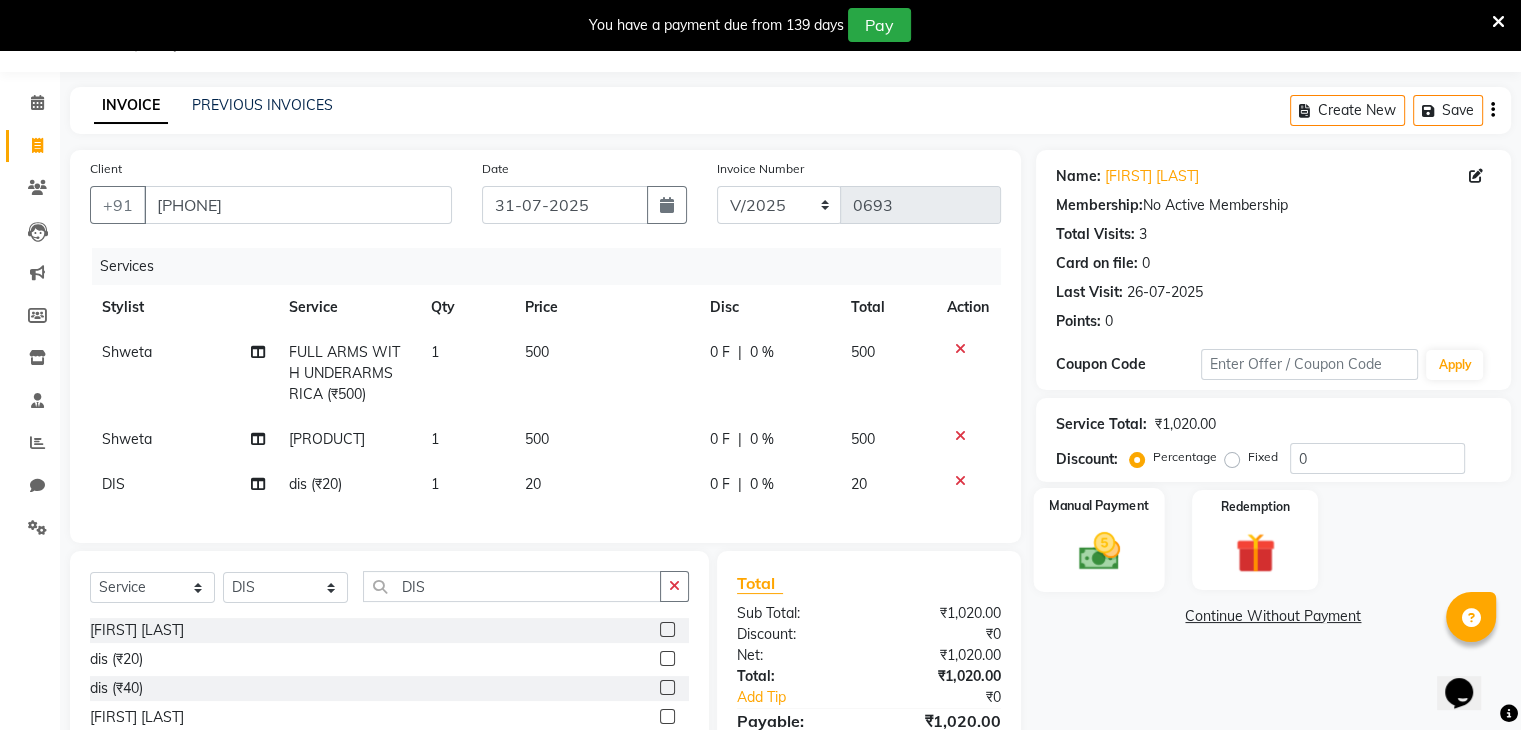click on "Manual Payment" 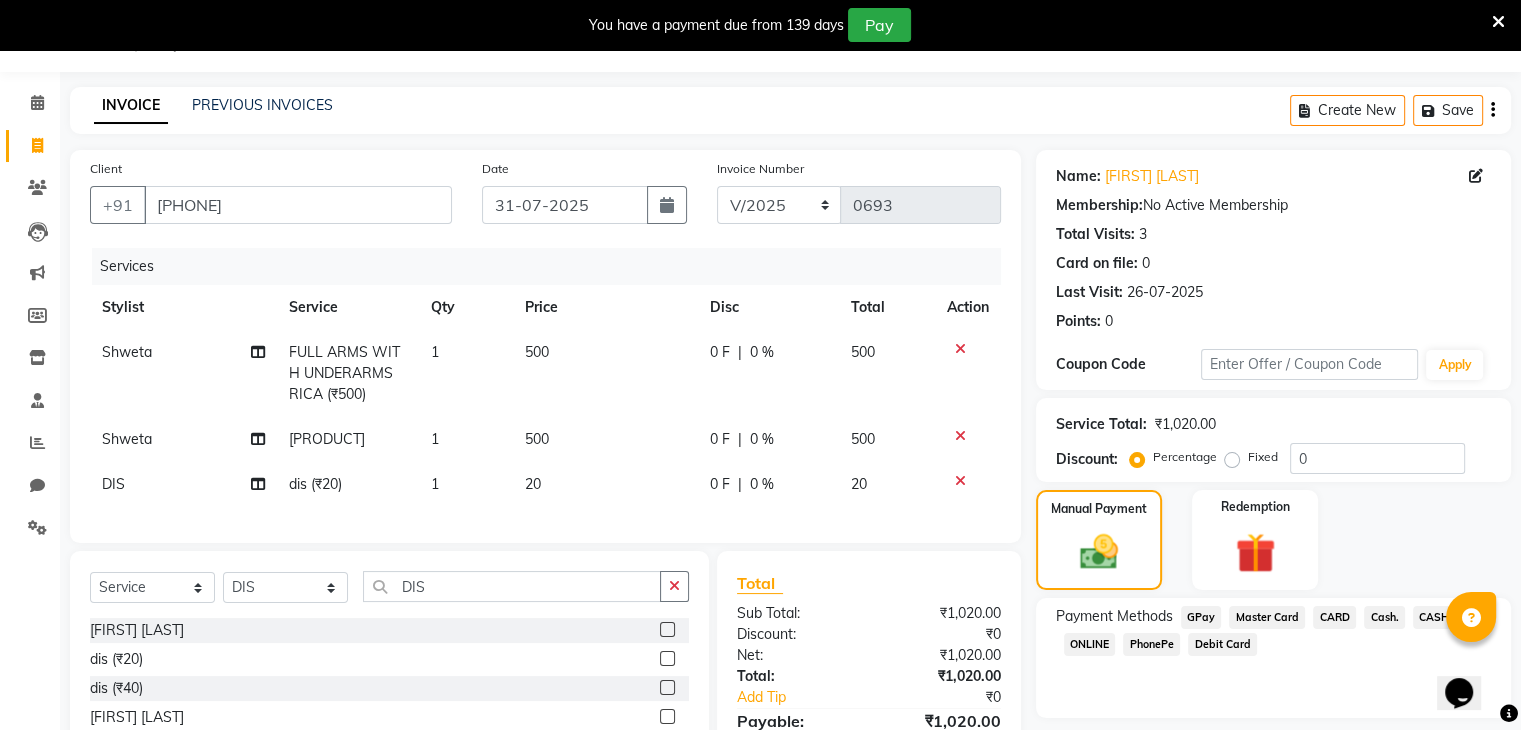 click on "PhonePe" 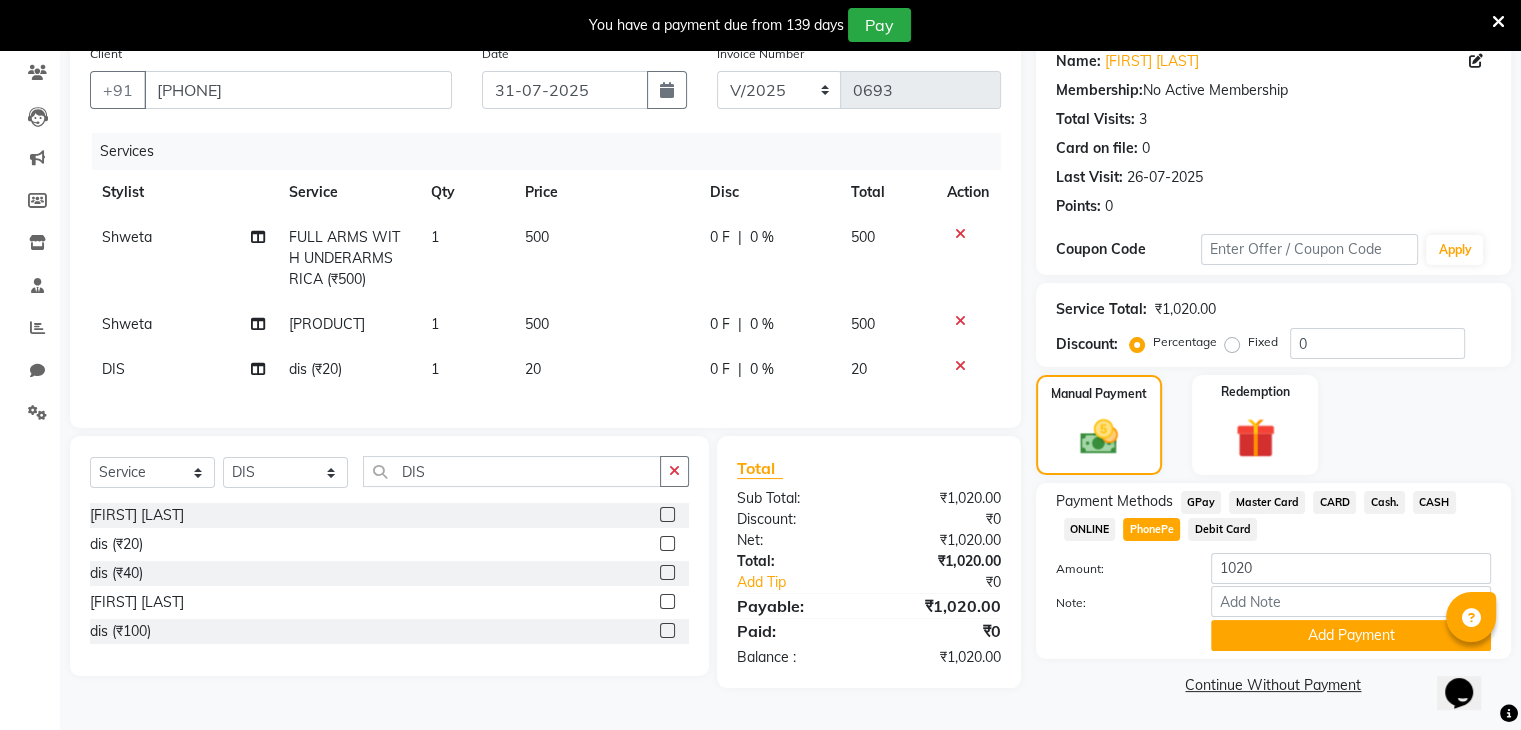 scroll, scrollTop: 170, scrollLeft: 0, axis: vertical 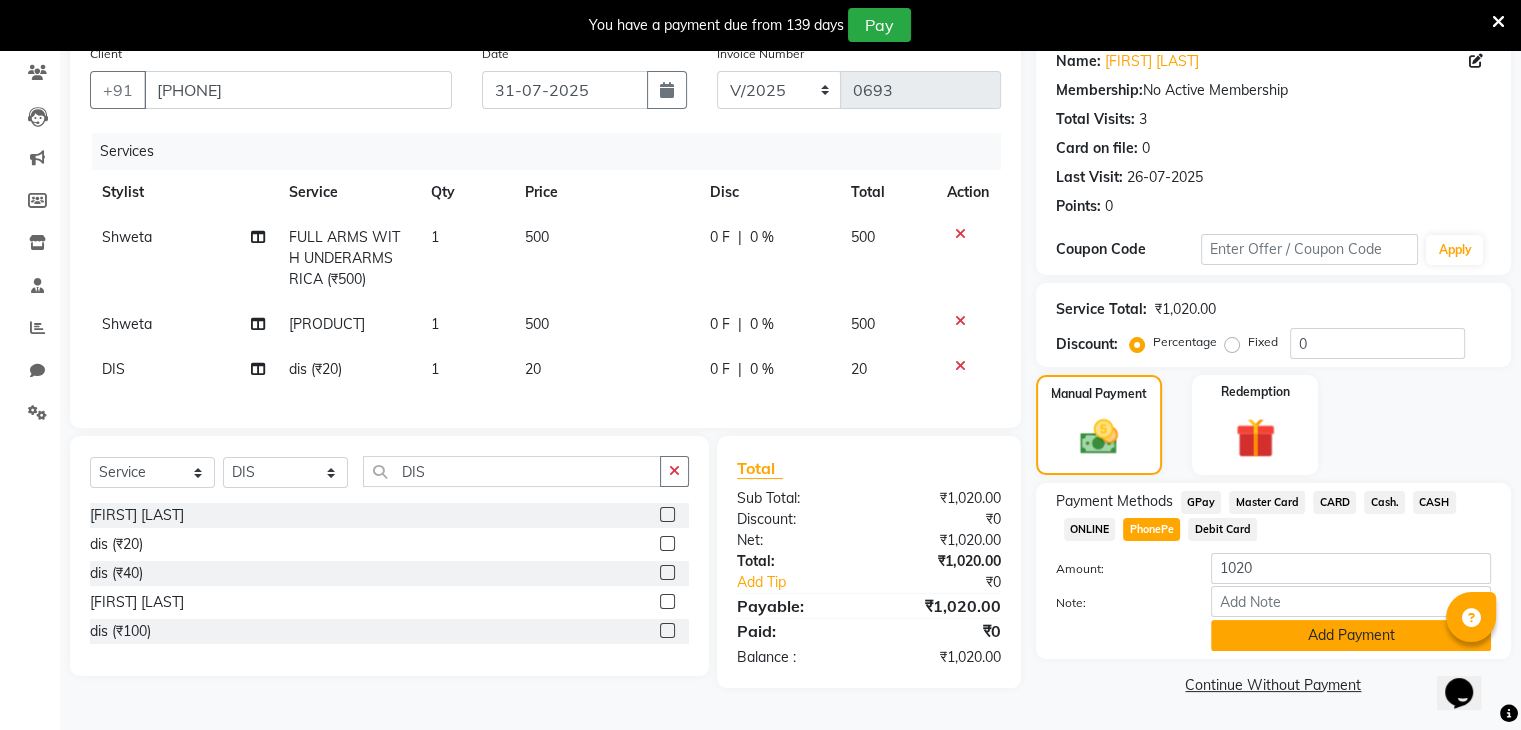 click on "Add Payment" 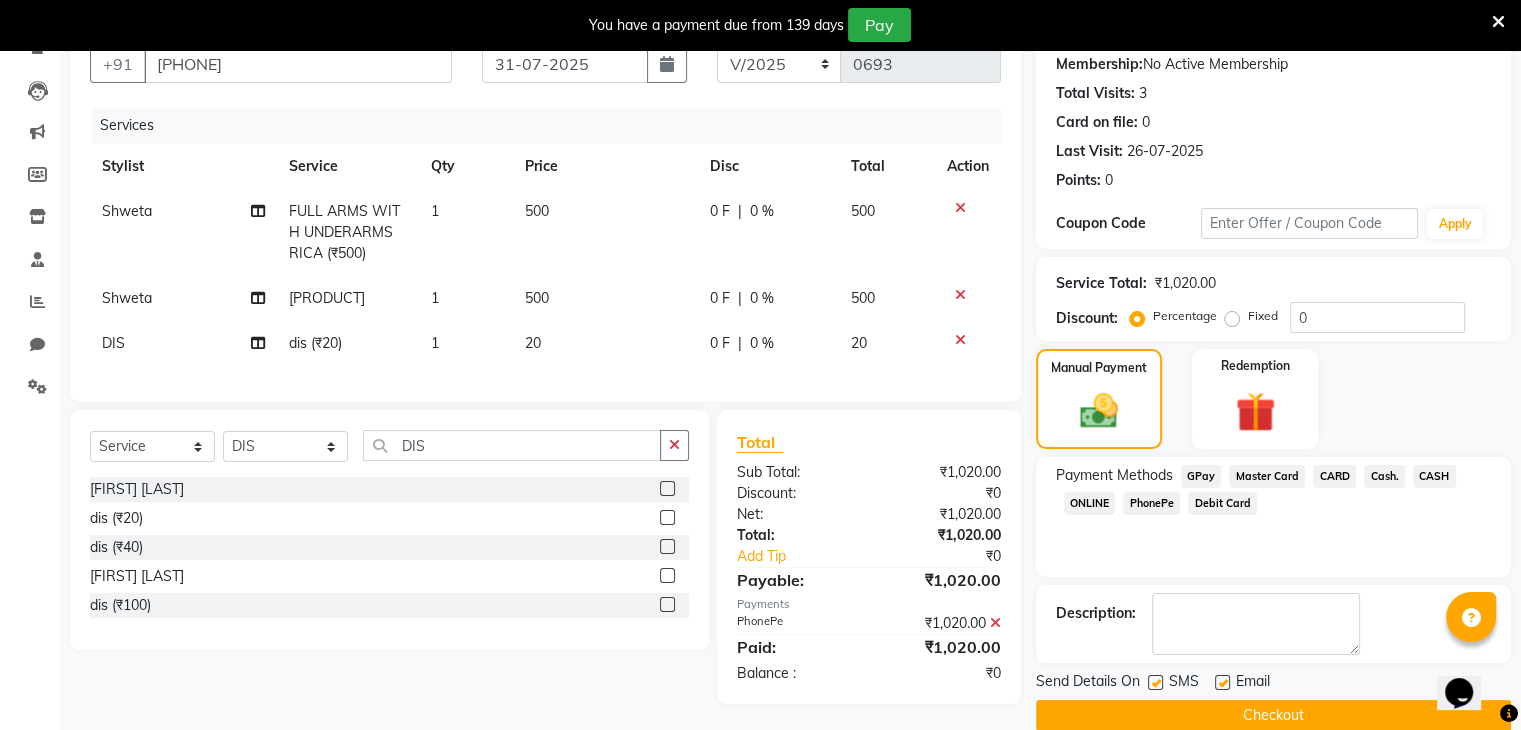 scroll, scrollTop: 210, scrollLeft: 0, axis: vertical 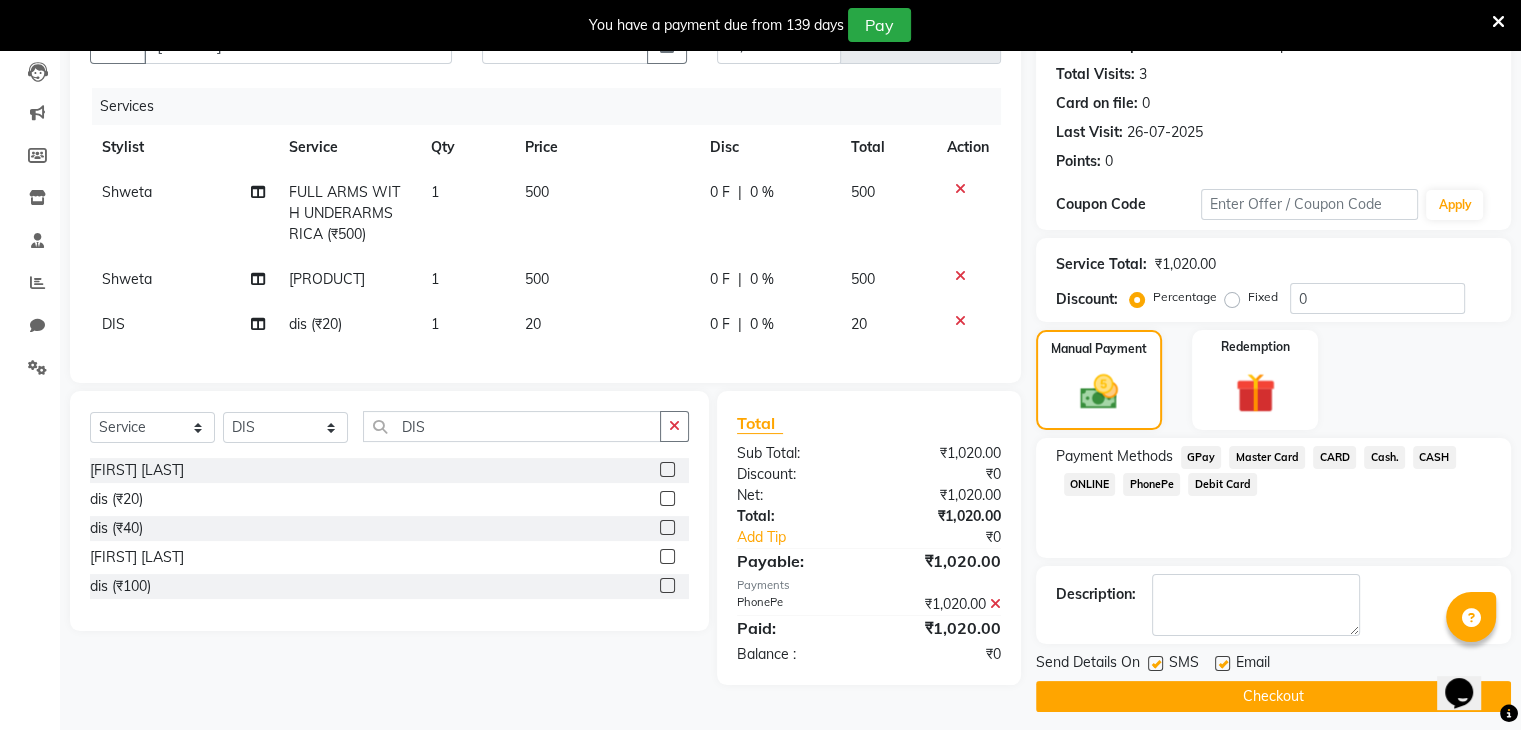 click on "Checkout" 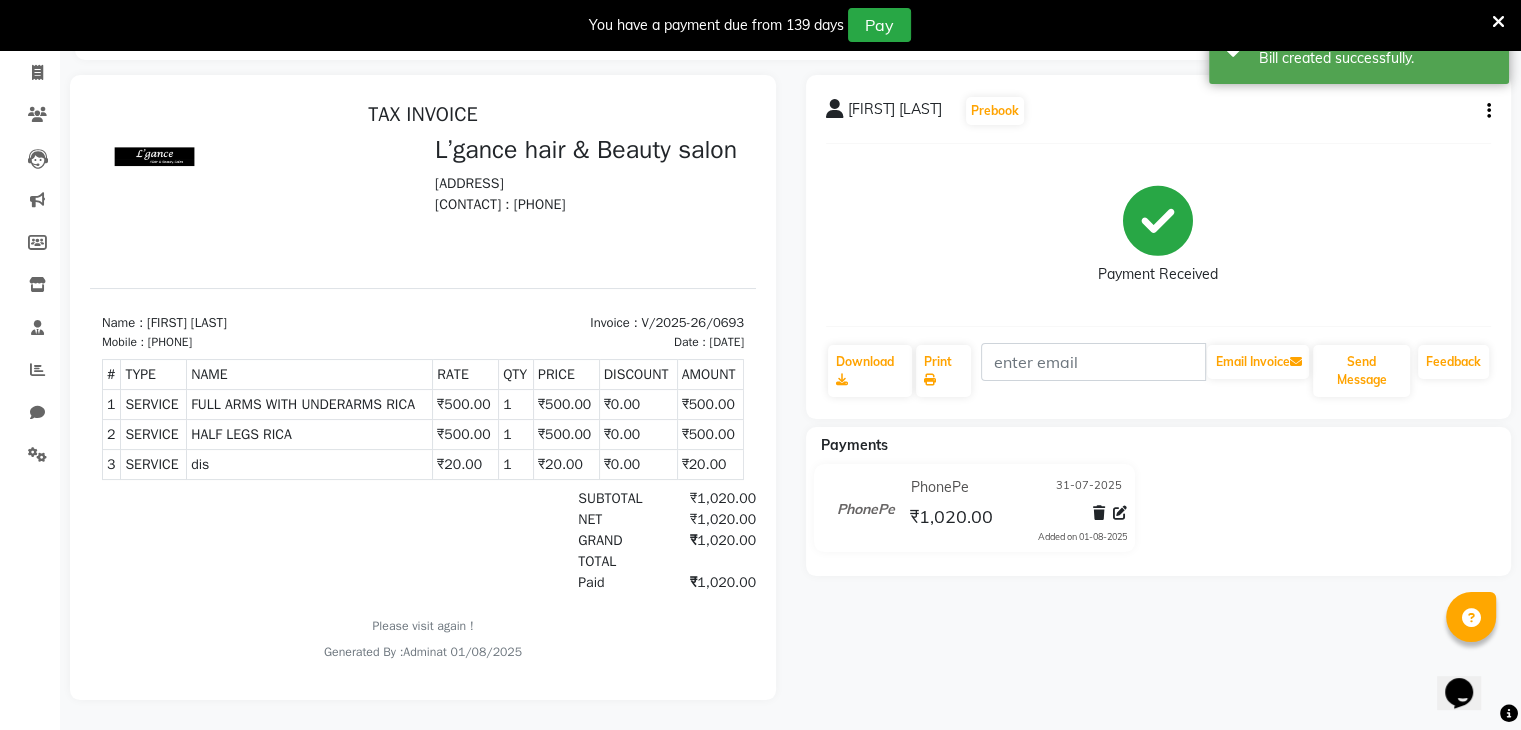 scroll, scrollTop: 0, scrollLeft: 0, axis: both 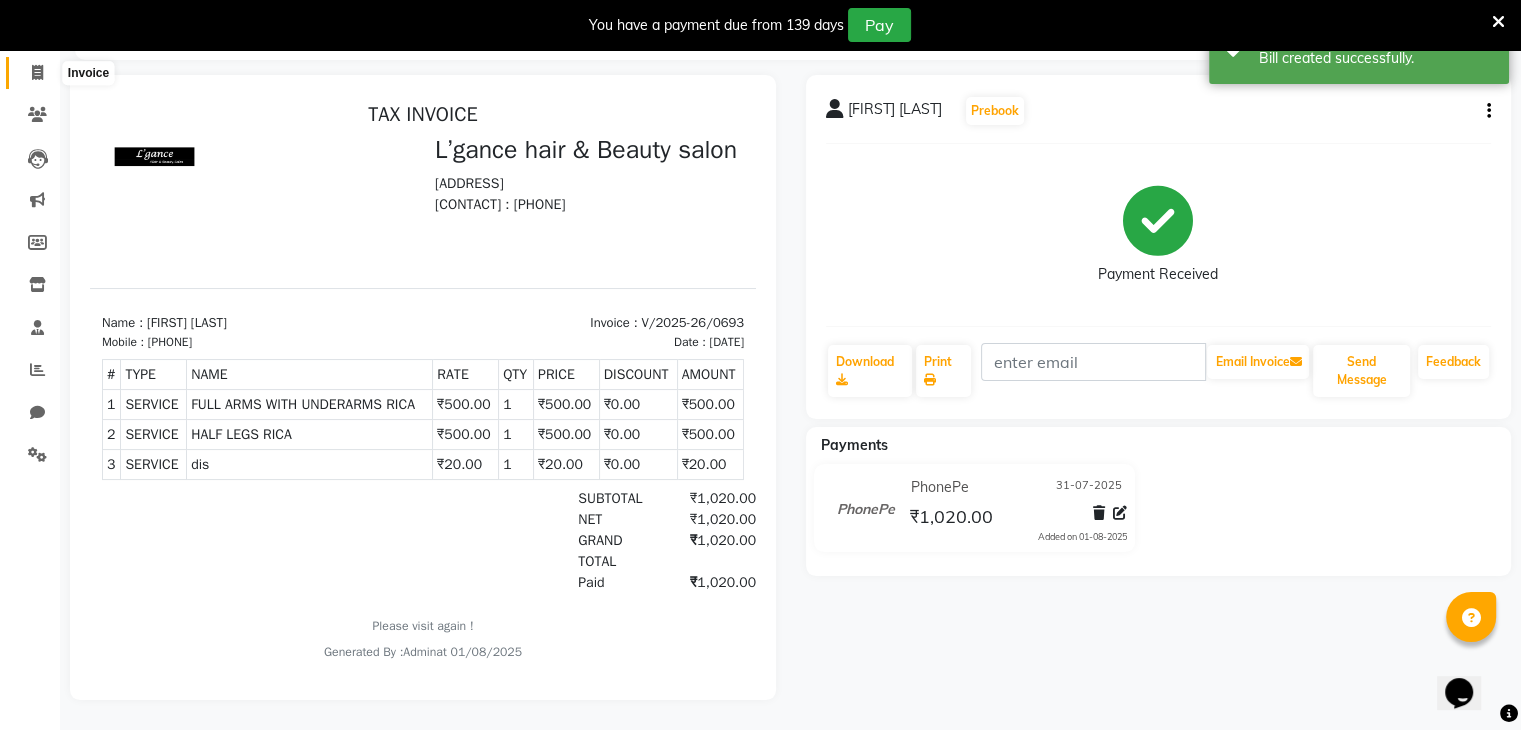 click 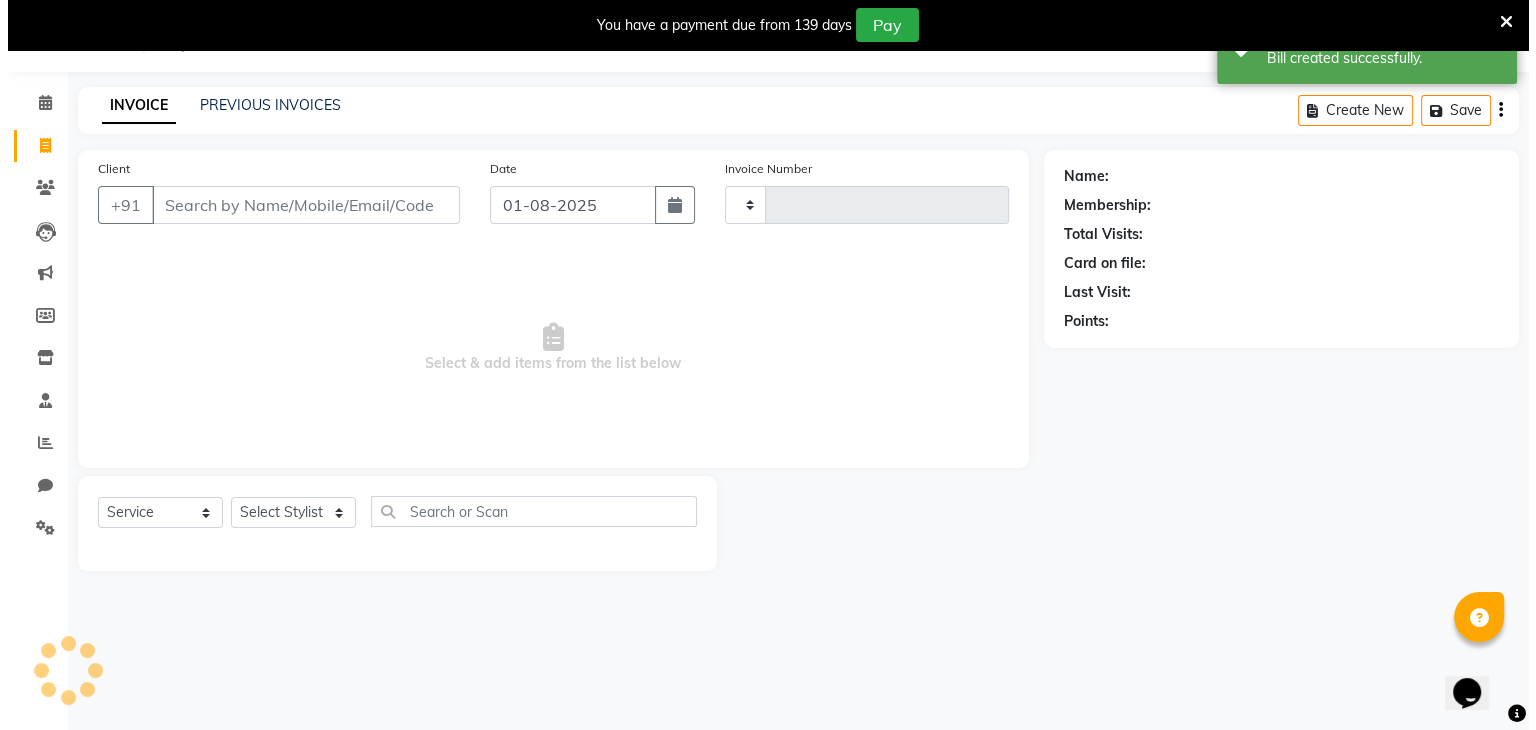 scroll, scrollTop: 50, scrollLeft: 0, axis: vertical 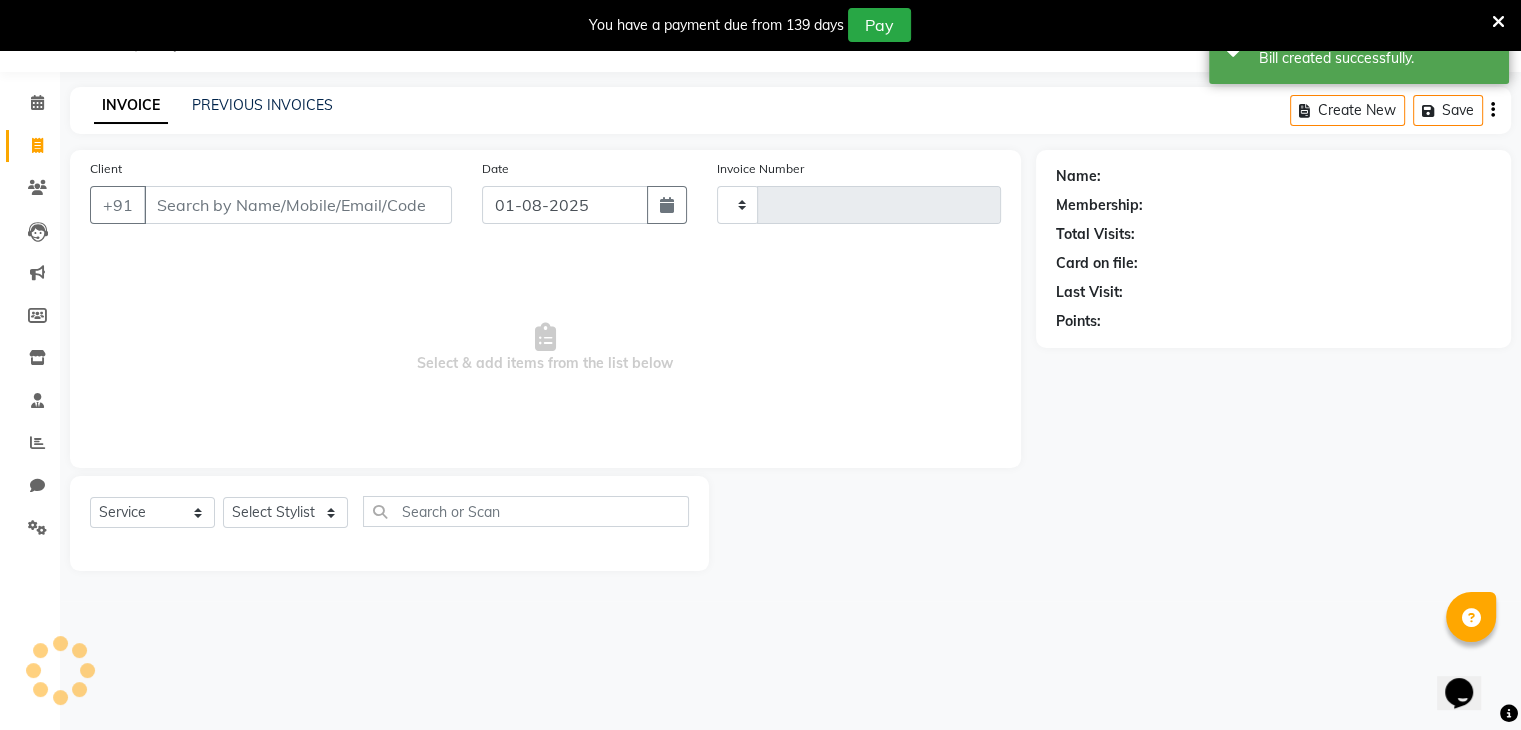 type on "0694" 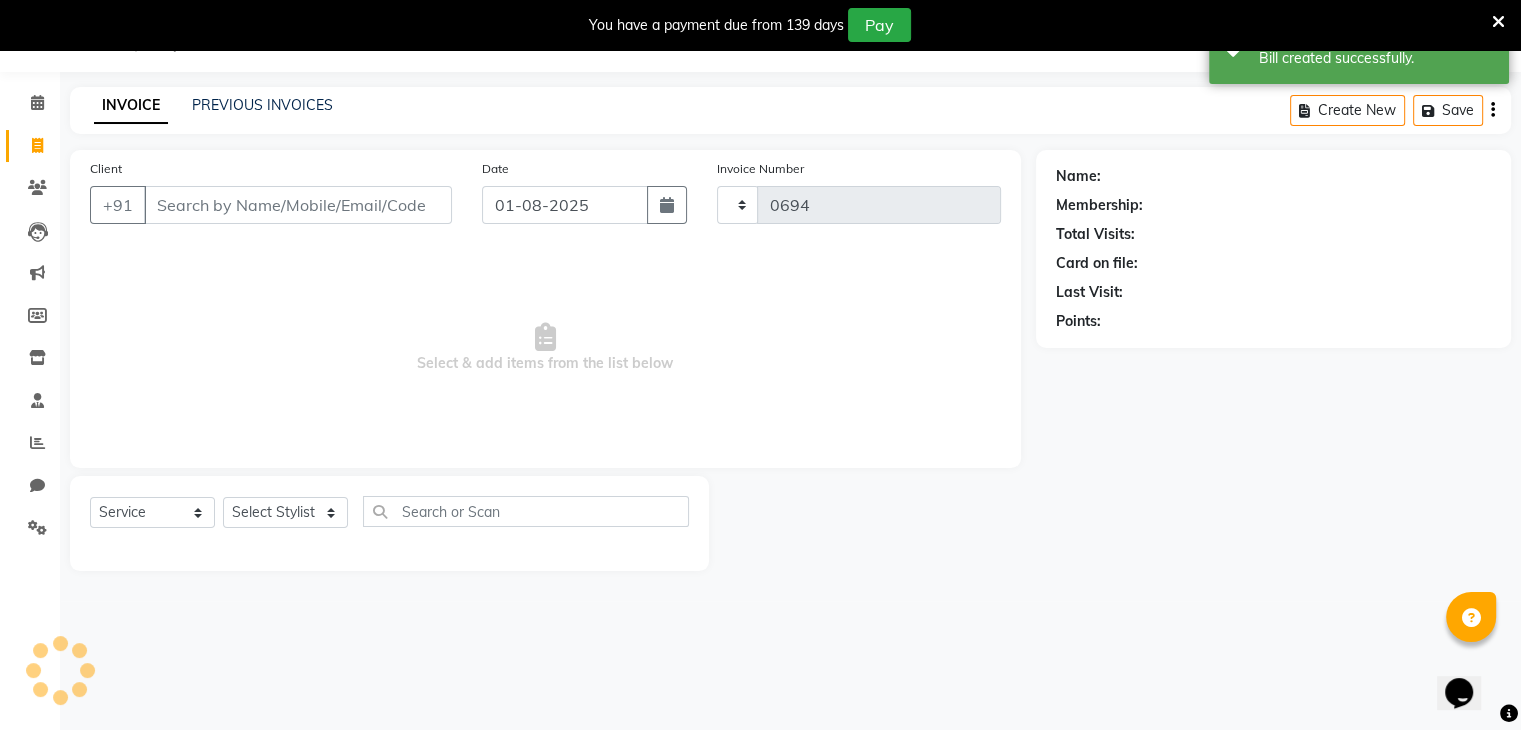 select on "7828" 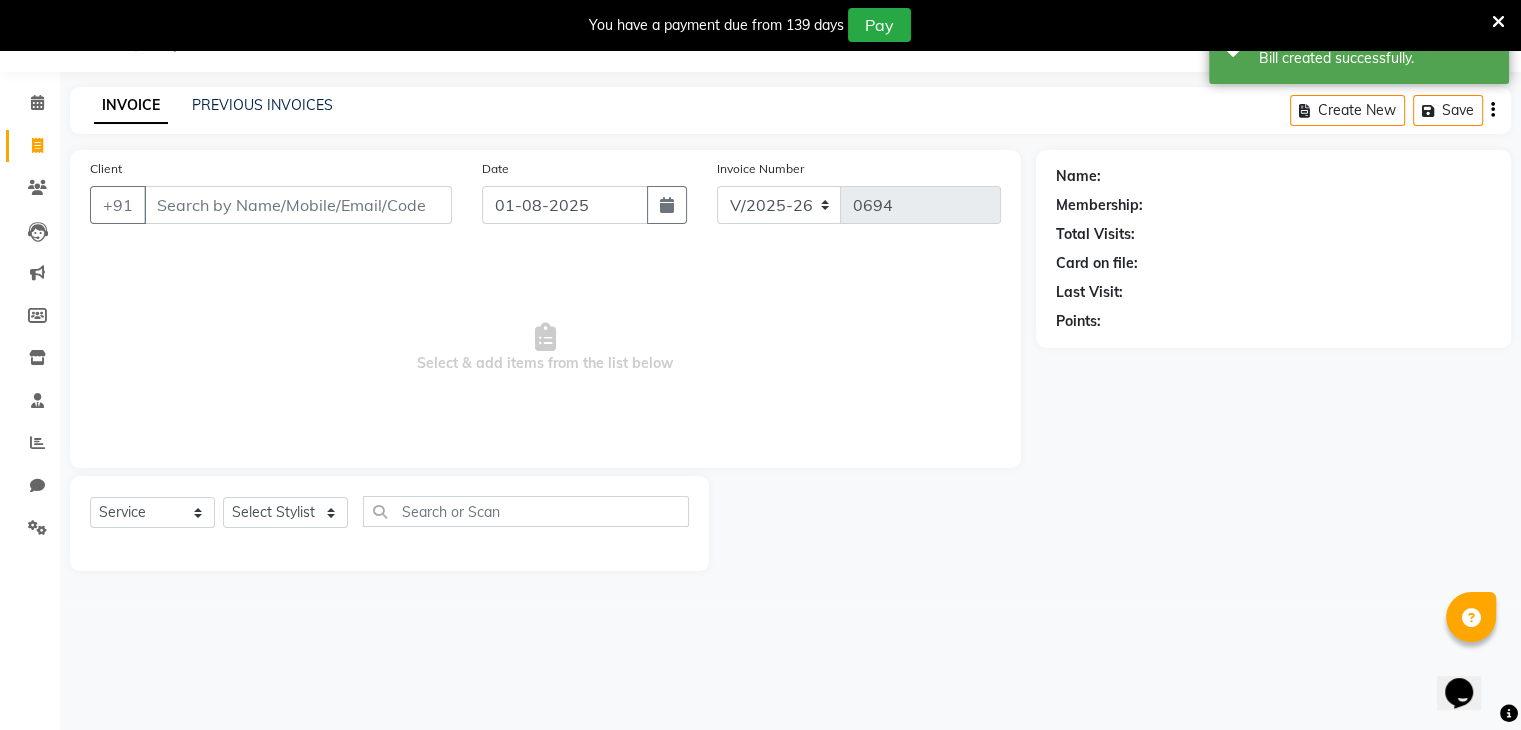 click on "Client" at bounding box center [298, 205] 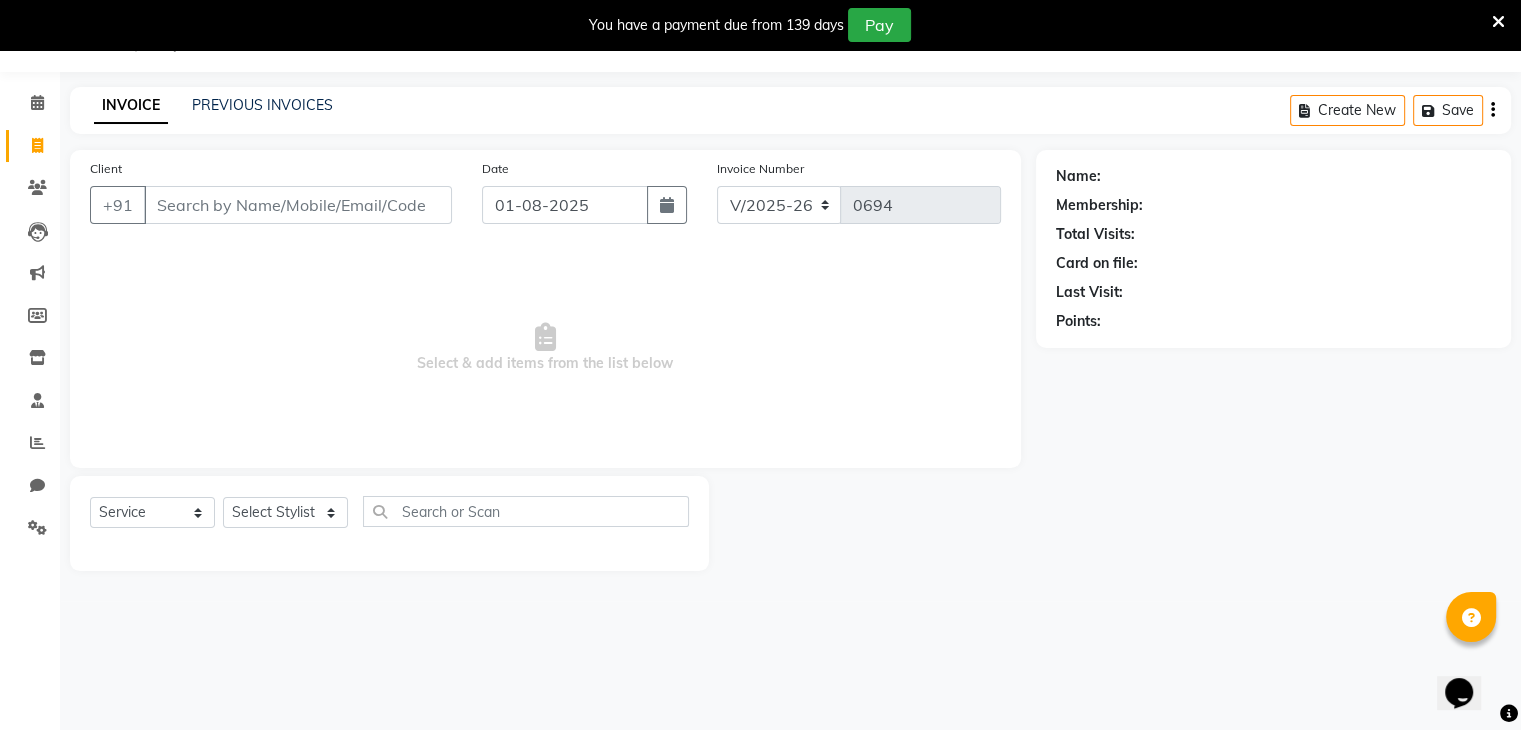 click on "Client" at bounding box center (298, 205) 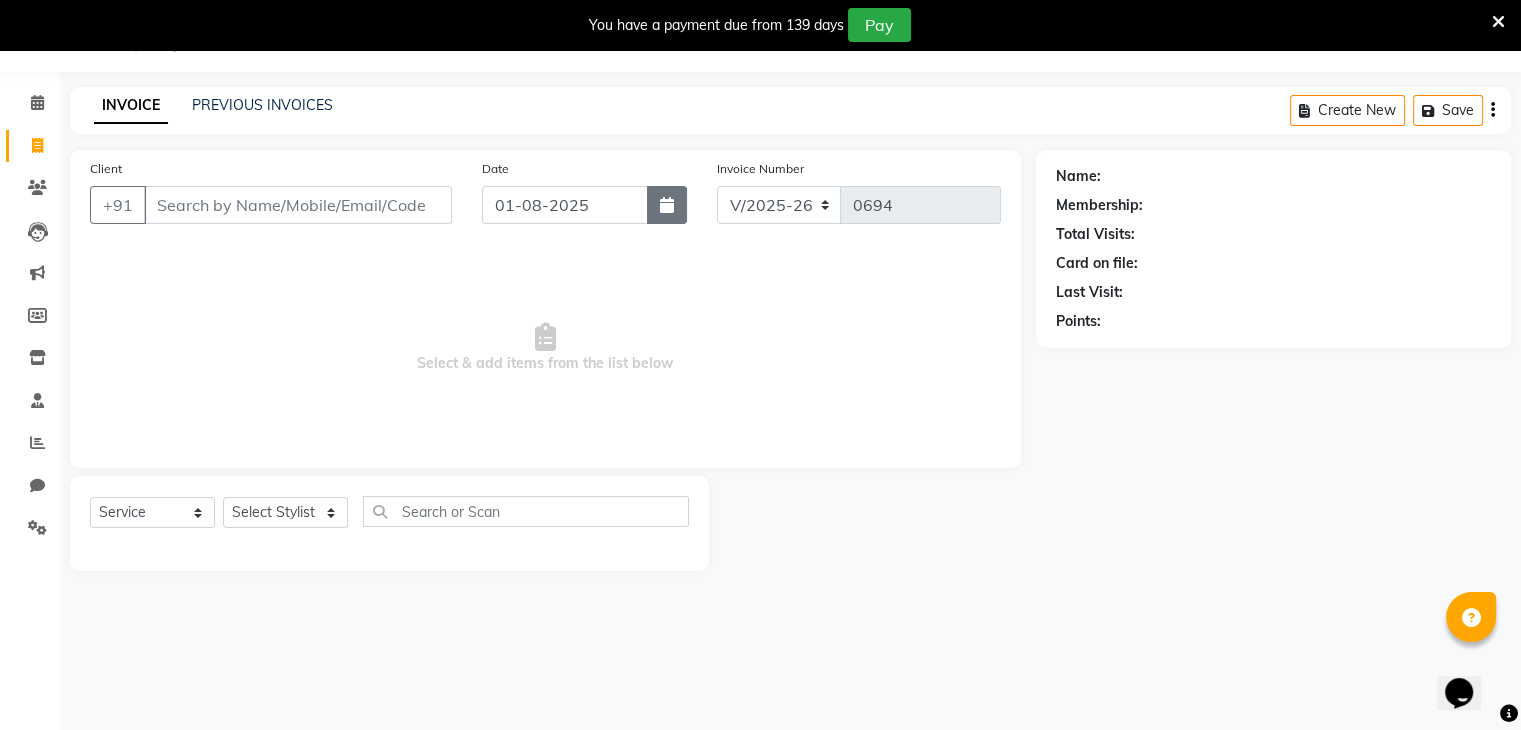 click 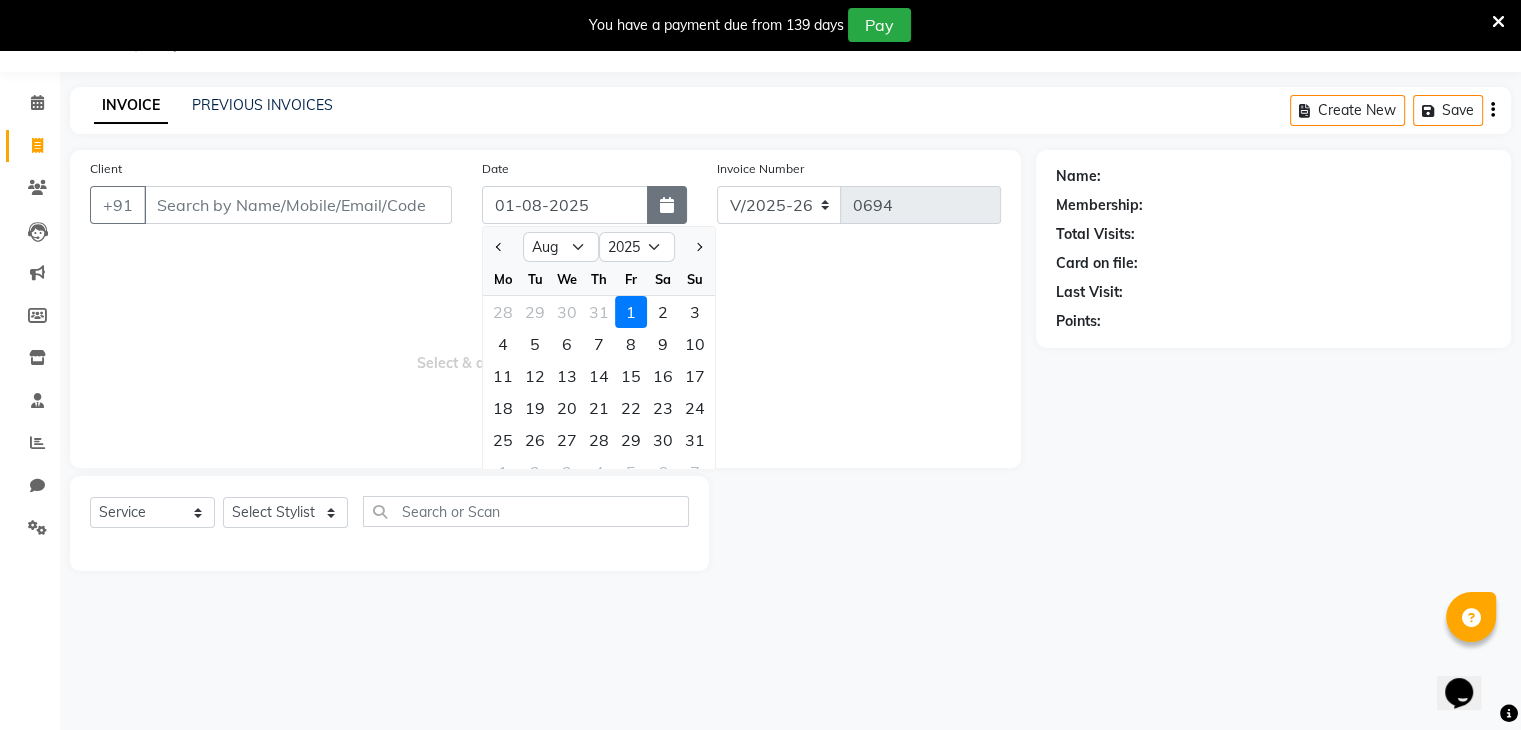 click 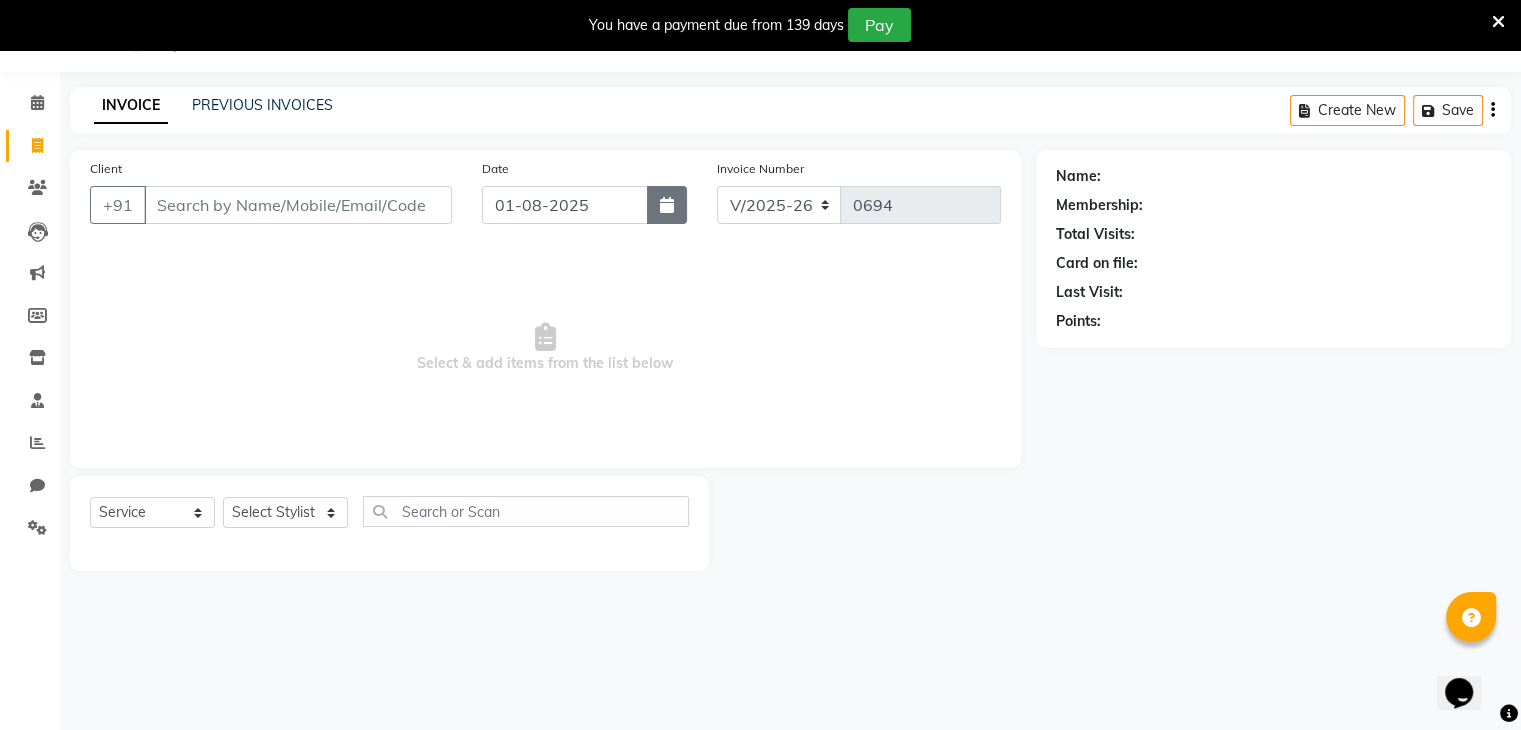 click 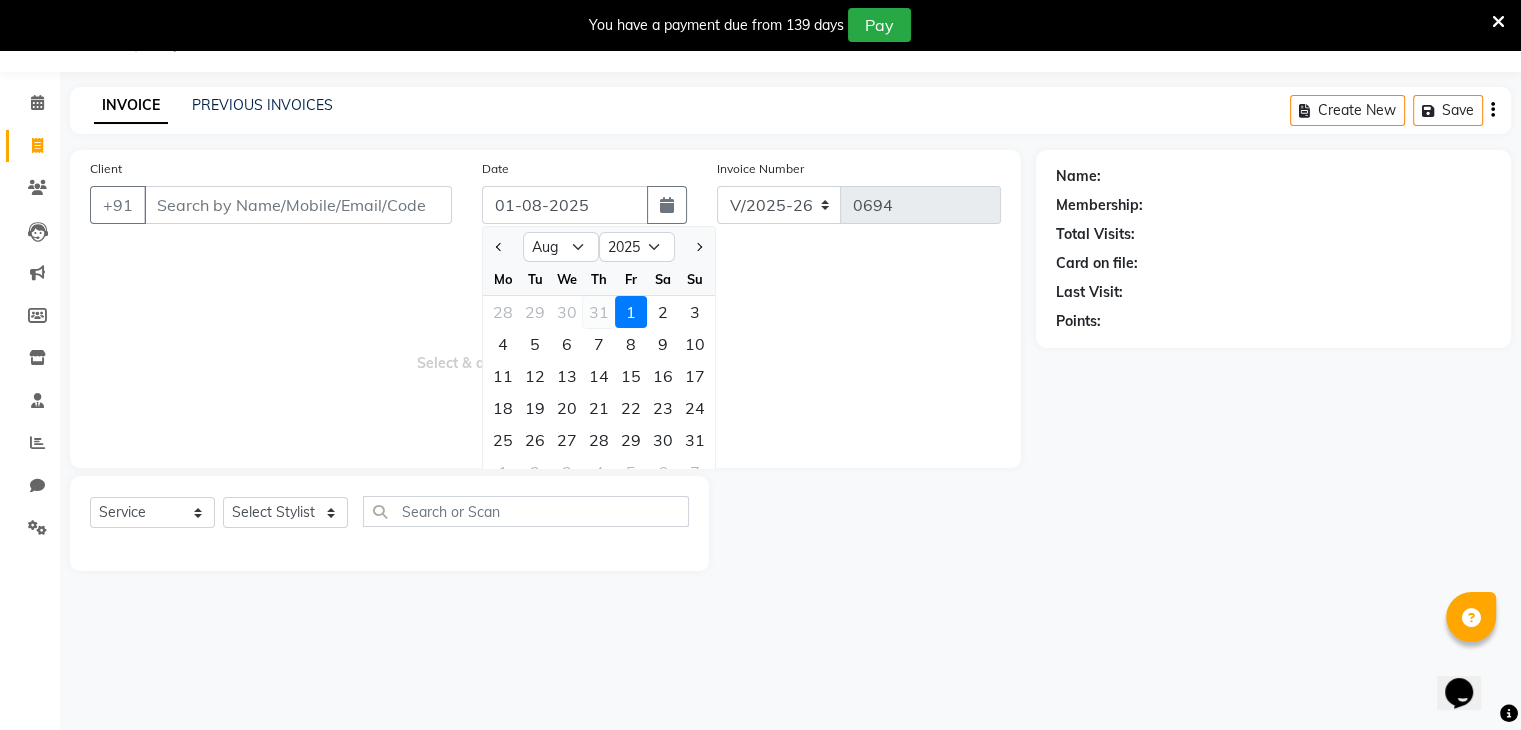 click on "31" 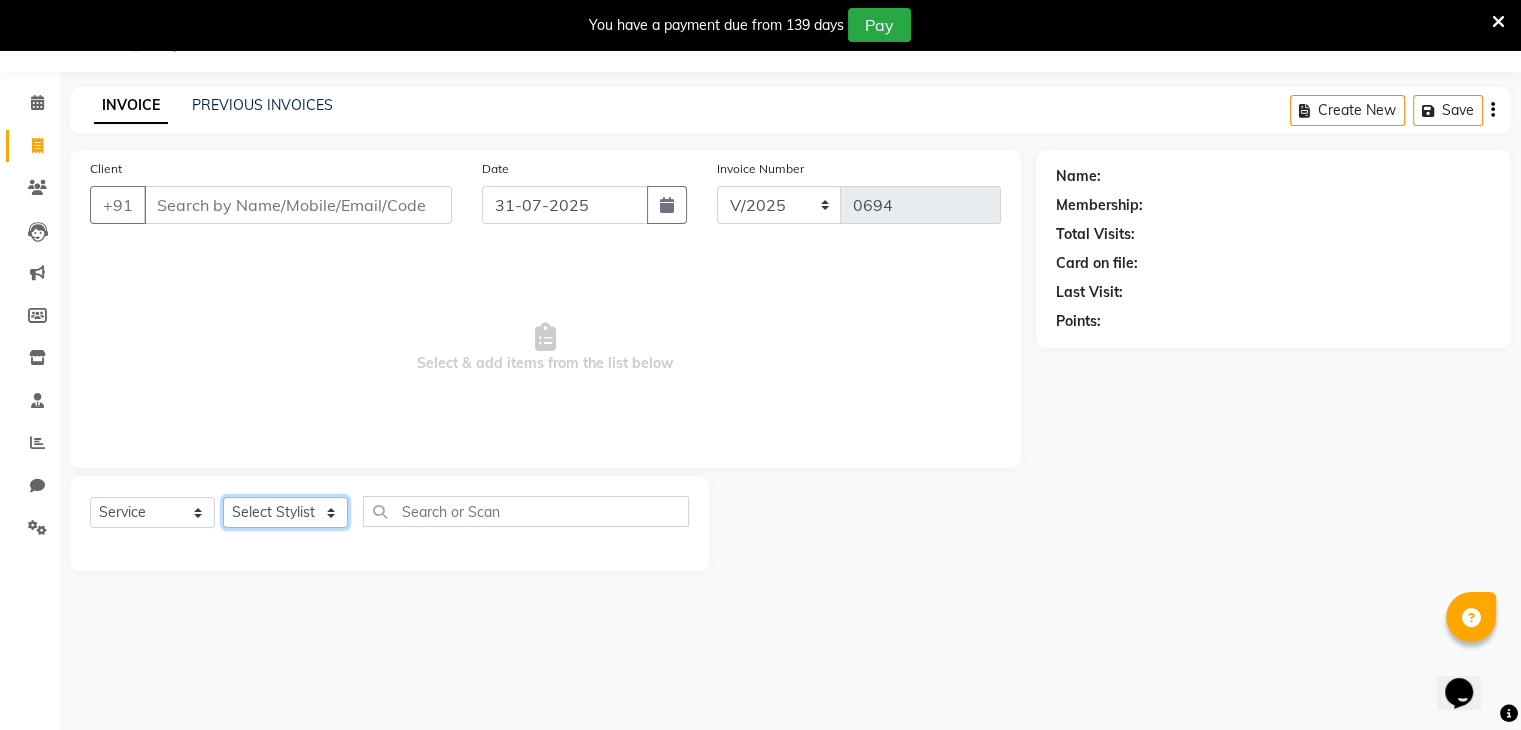 click on "Select Stylist [FIRST] [LAST] [FIRST] [FIRST] [FIRST] [FIRST] [FIRST] [FIRST] [FIRST] [FIRST]" 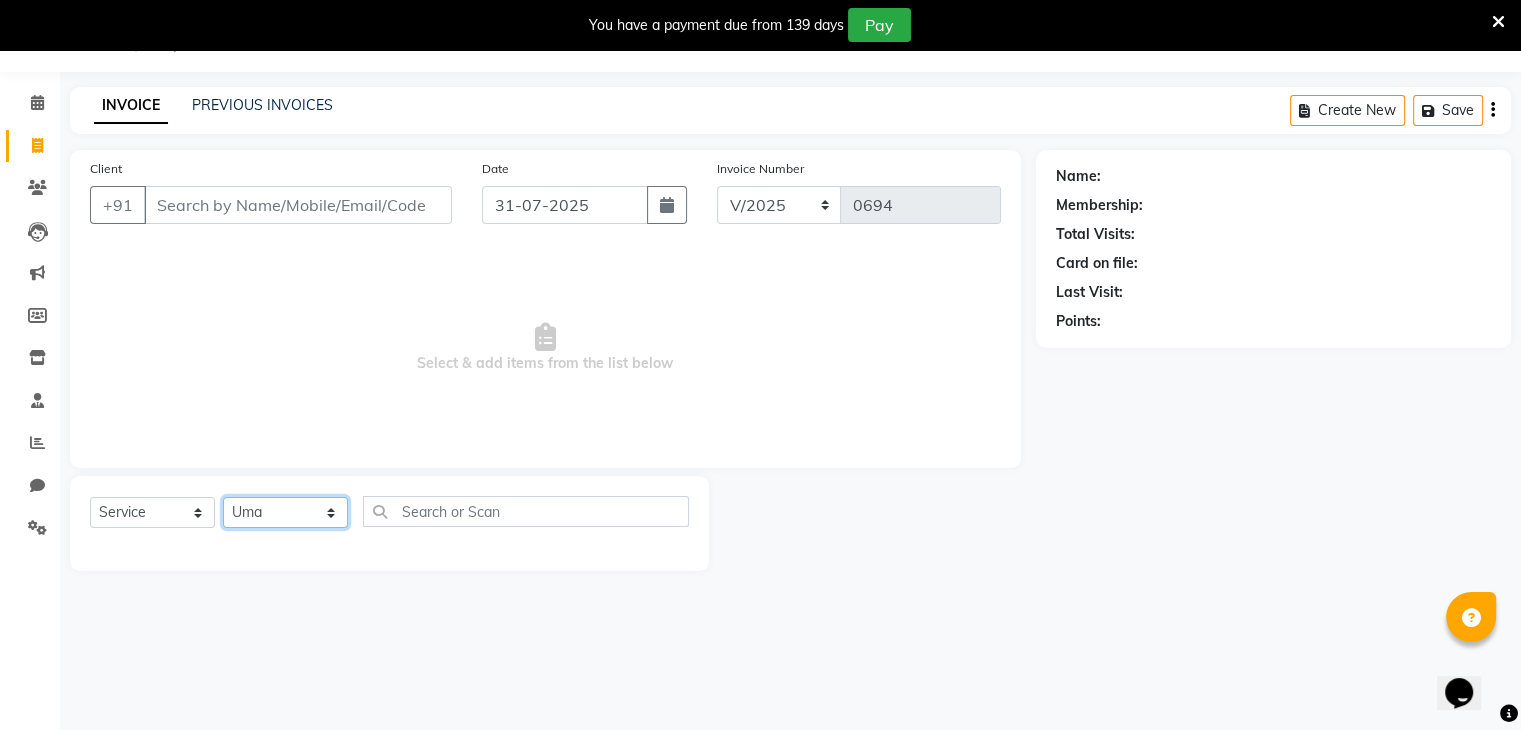 click on "Select Stylist [FIRST] [LAST] [FIRST] [FIRST] [FIRST] [FIRST] [FIRST] [FIRST] [FIRST] [FIRST]" 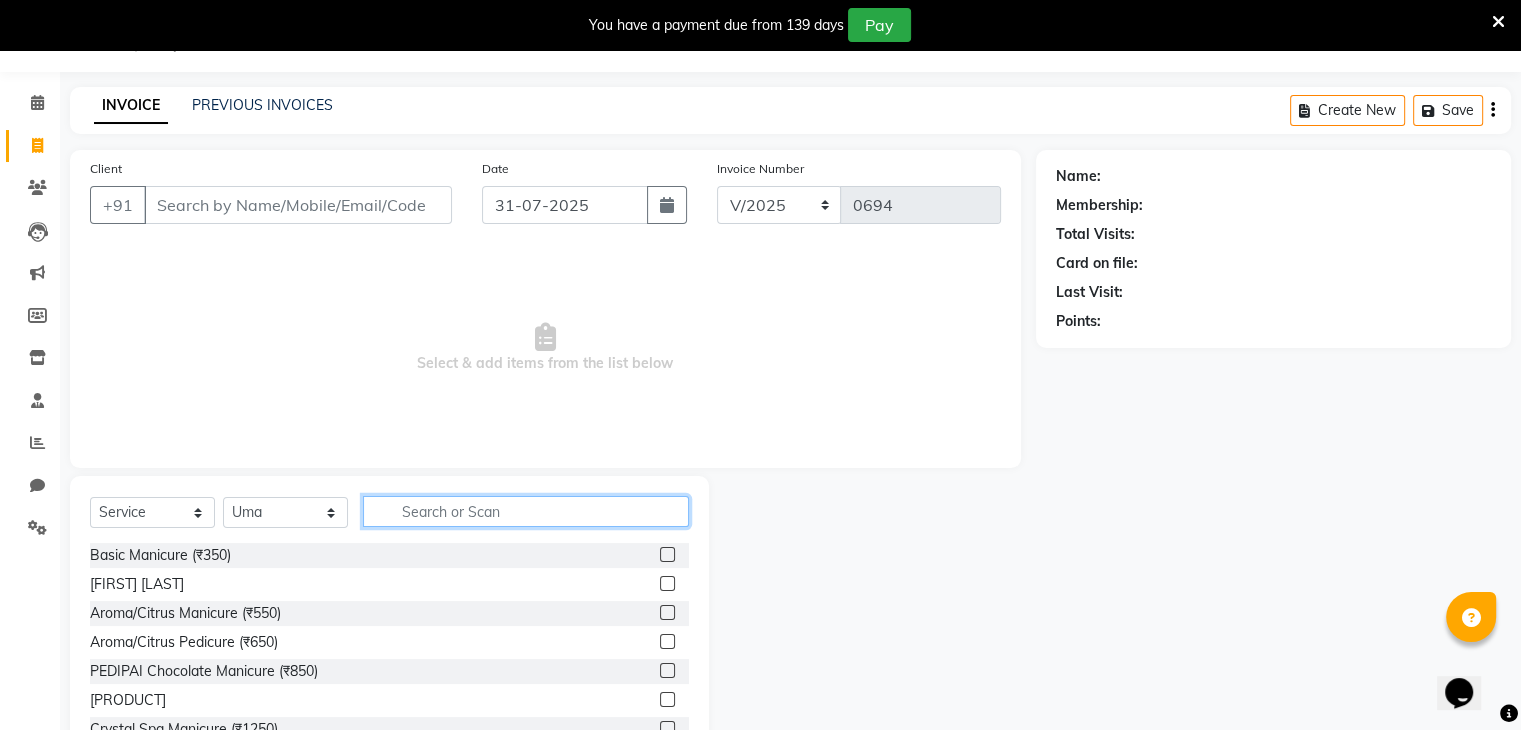 click 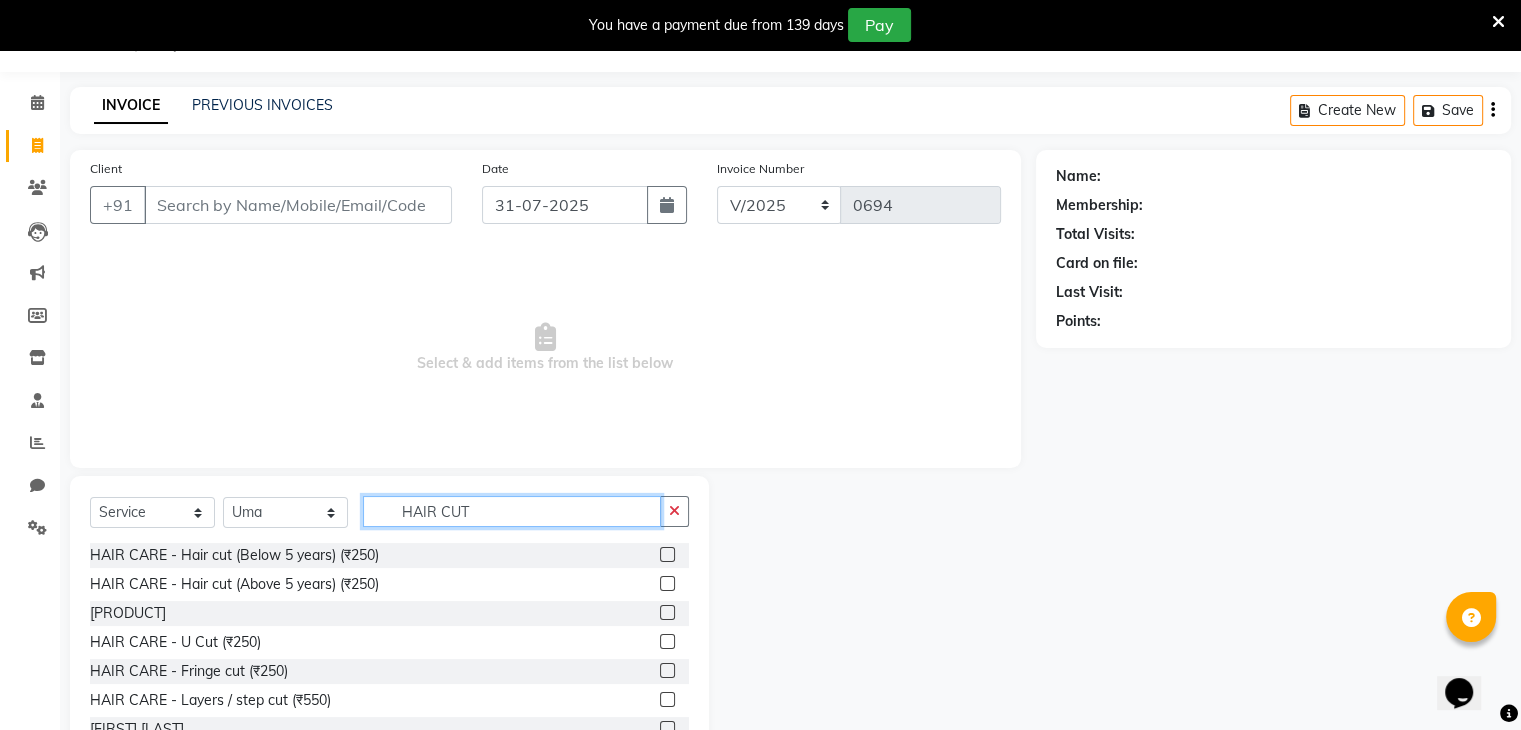 type on "HAIR CUT" 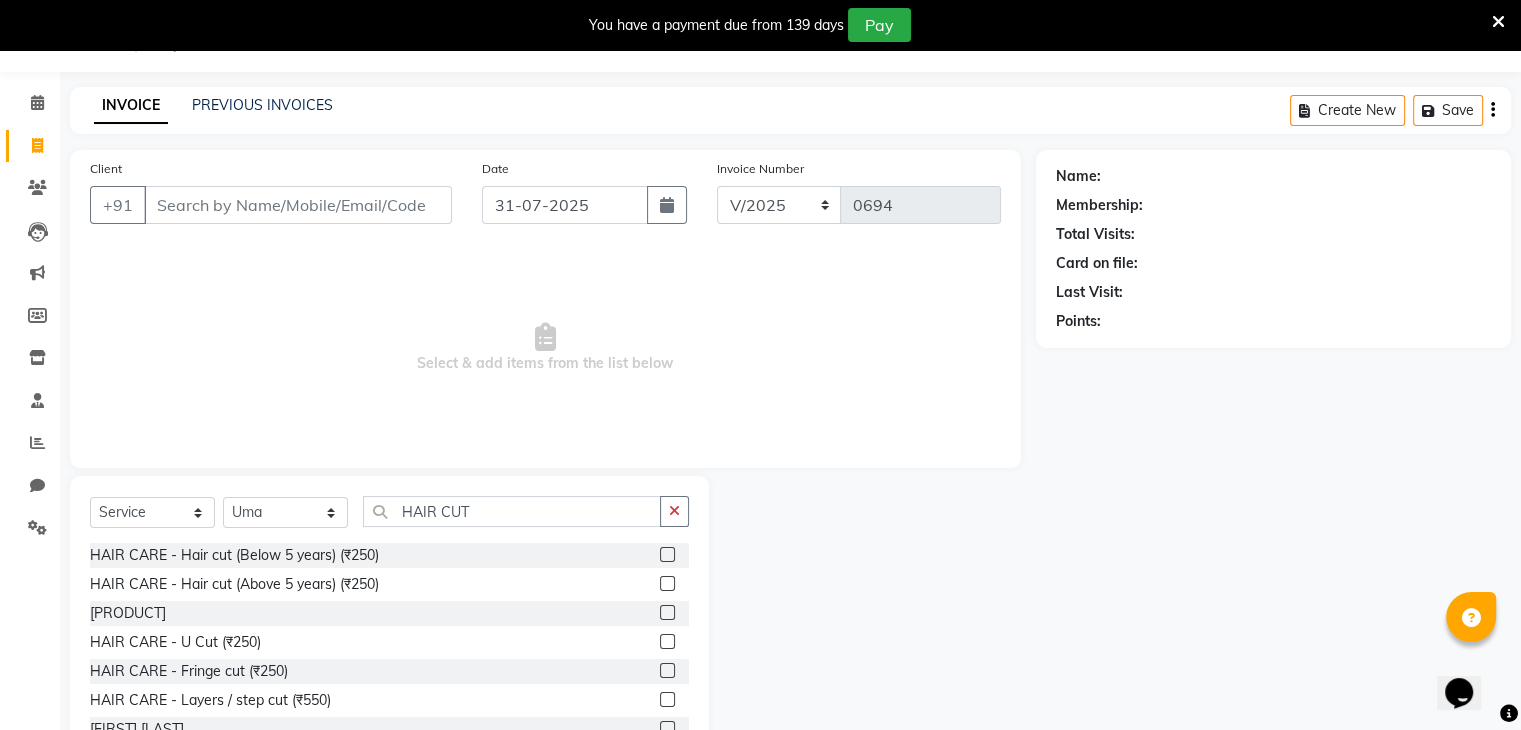 click 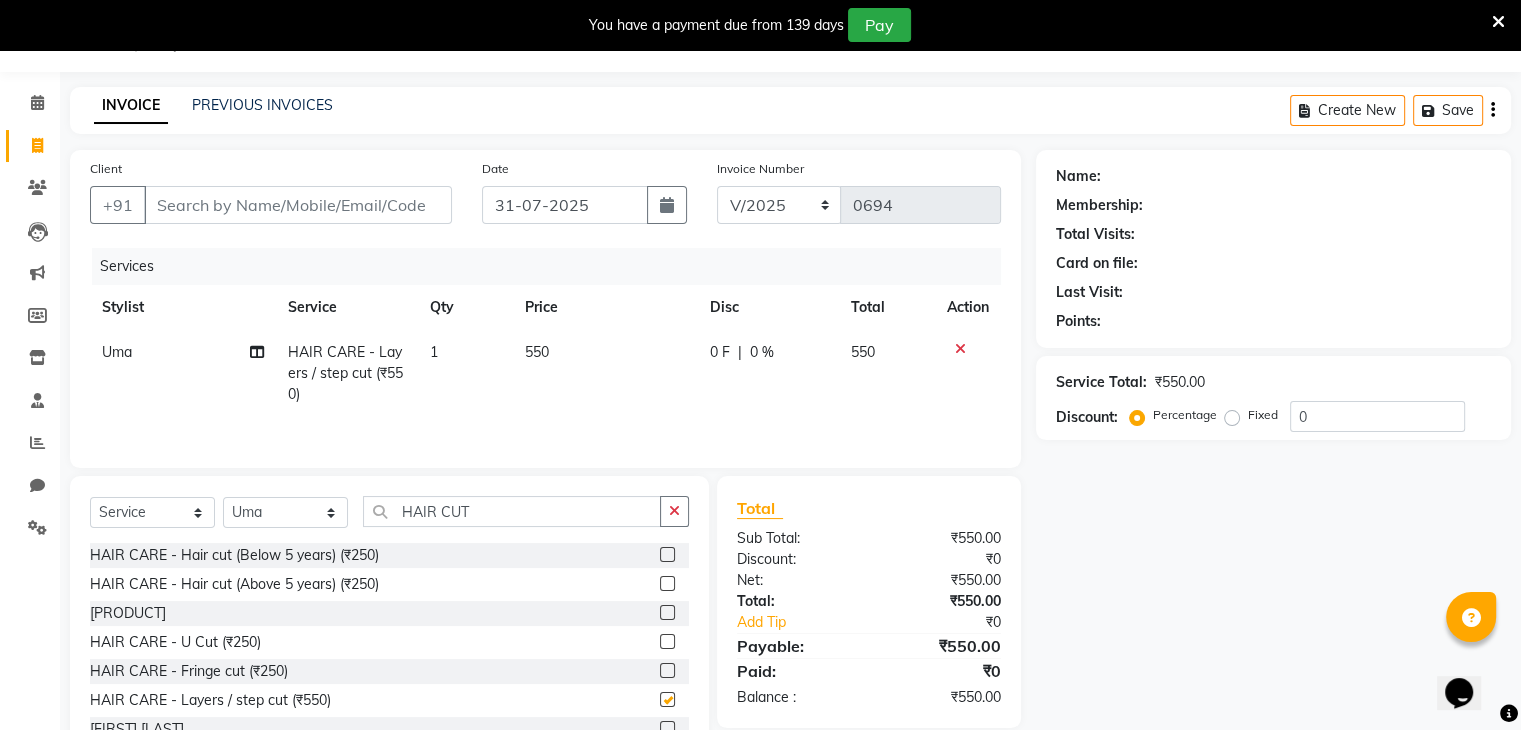 checkbox on "false" 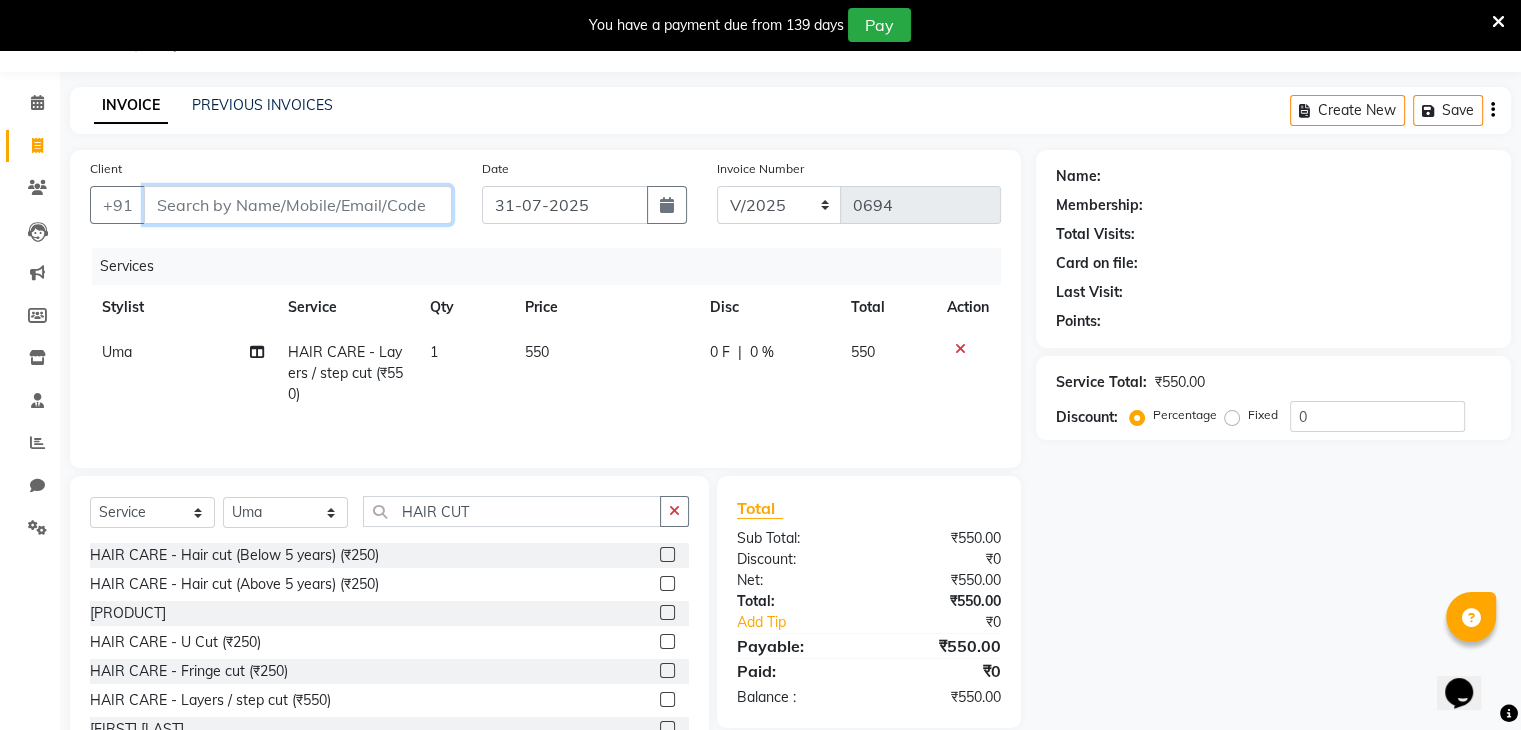 click on "Client" at bounding box center (298, 205) 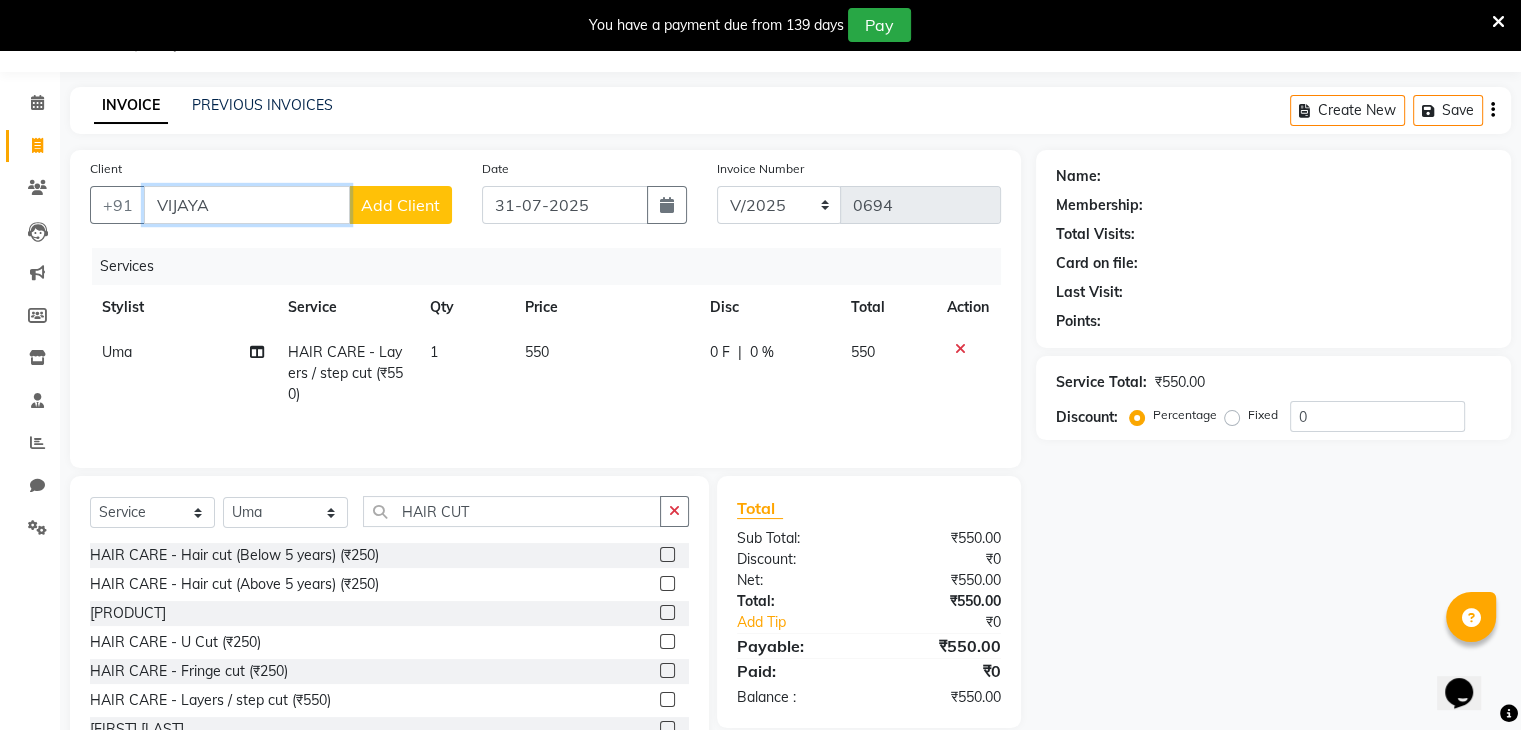 click on "VIJAYA" at bounding box center (247, 205) 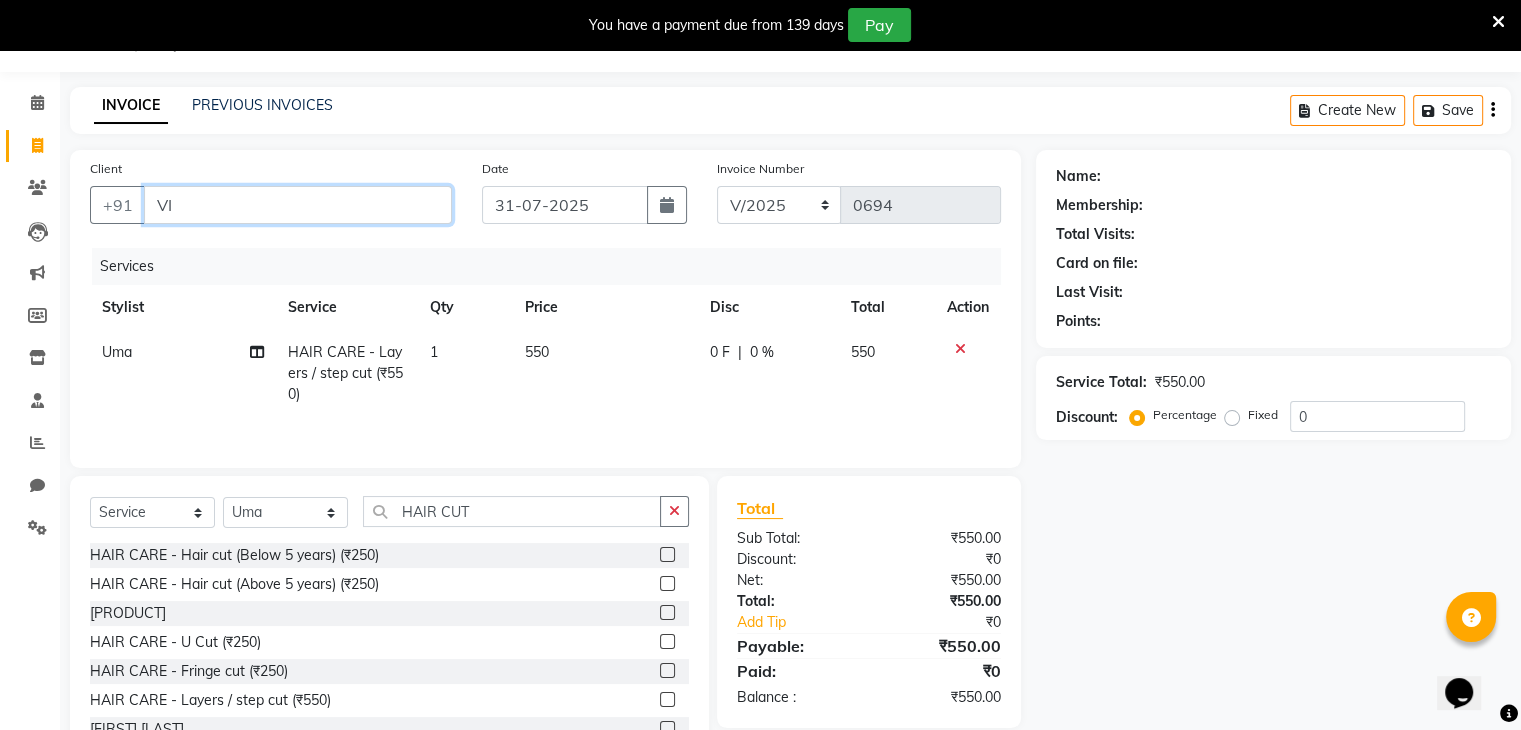 type on "V" 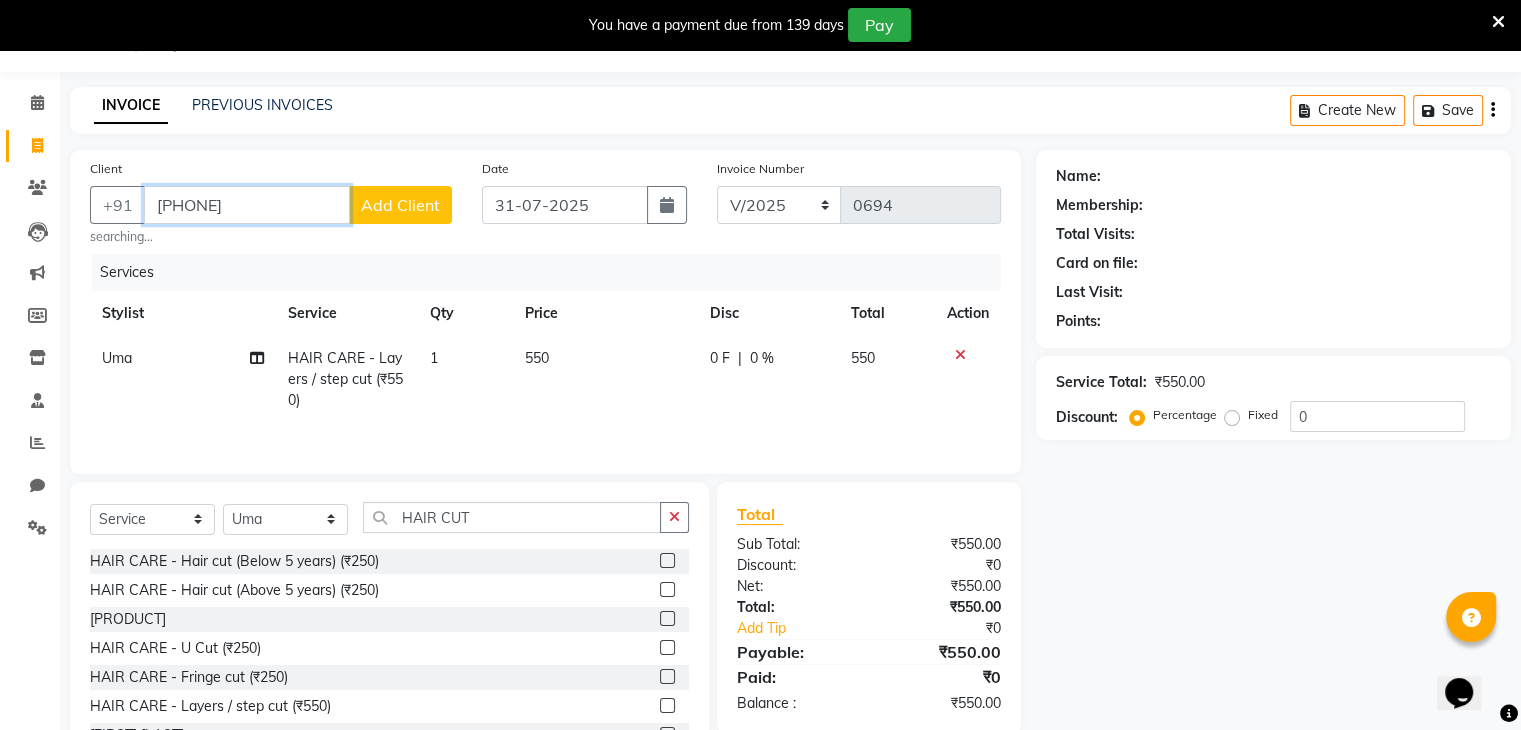 type on "[PHONE]" 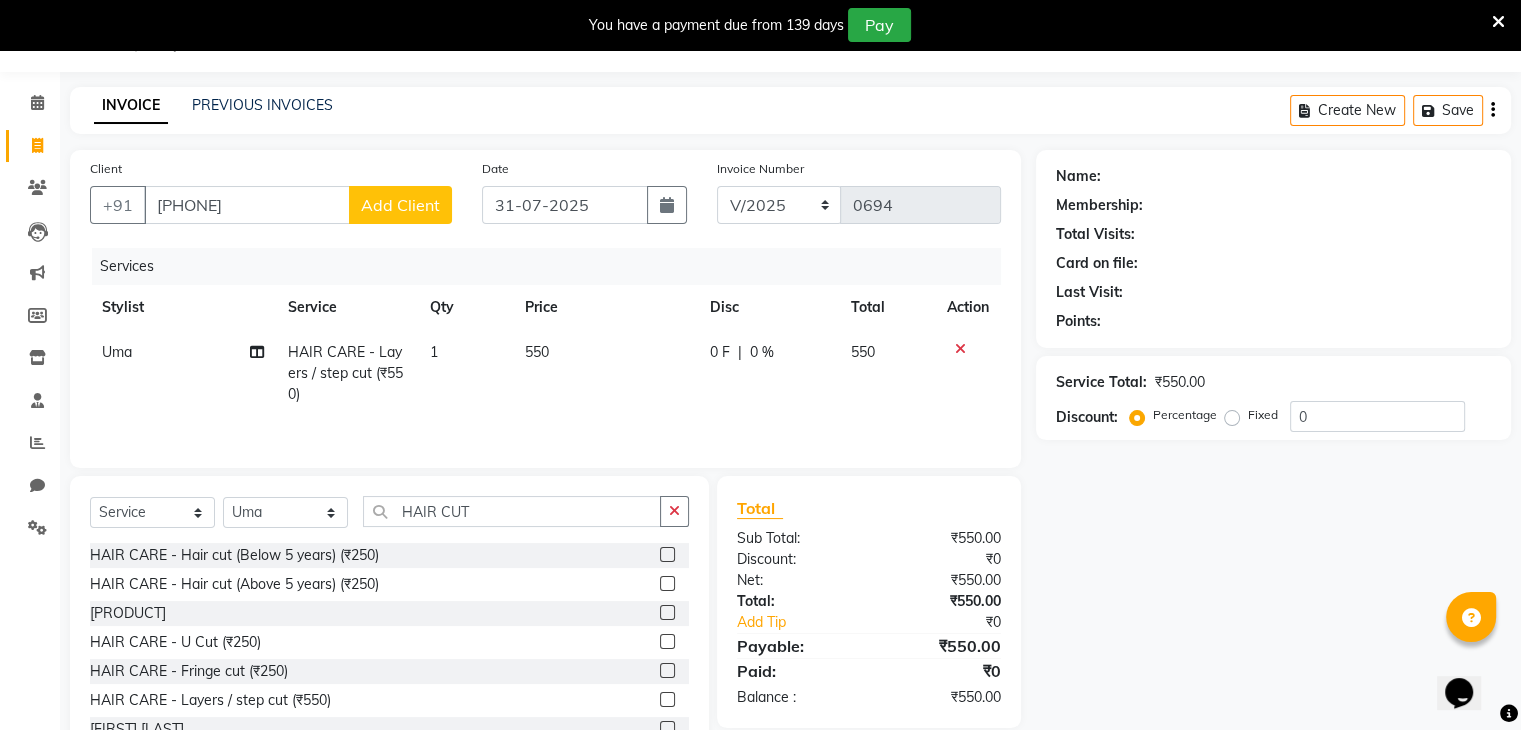 click on "Add Client" 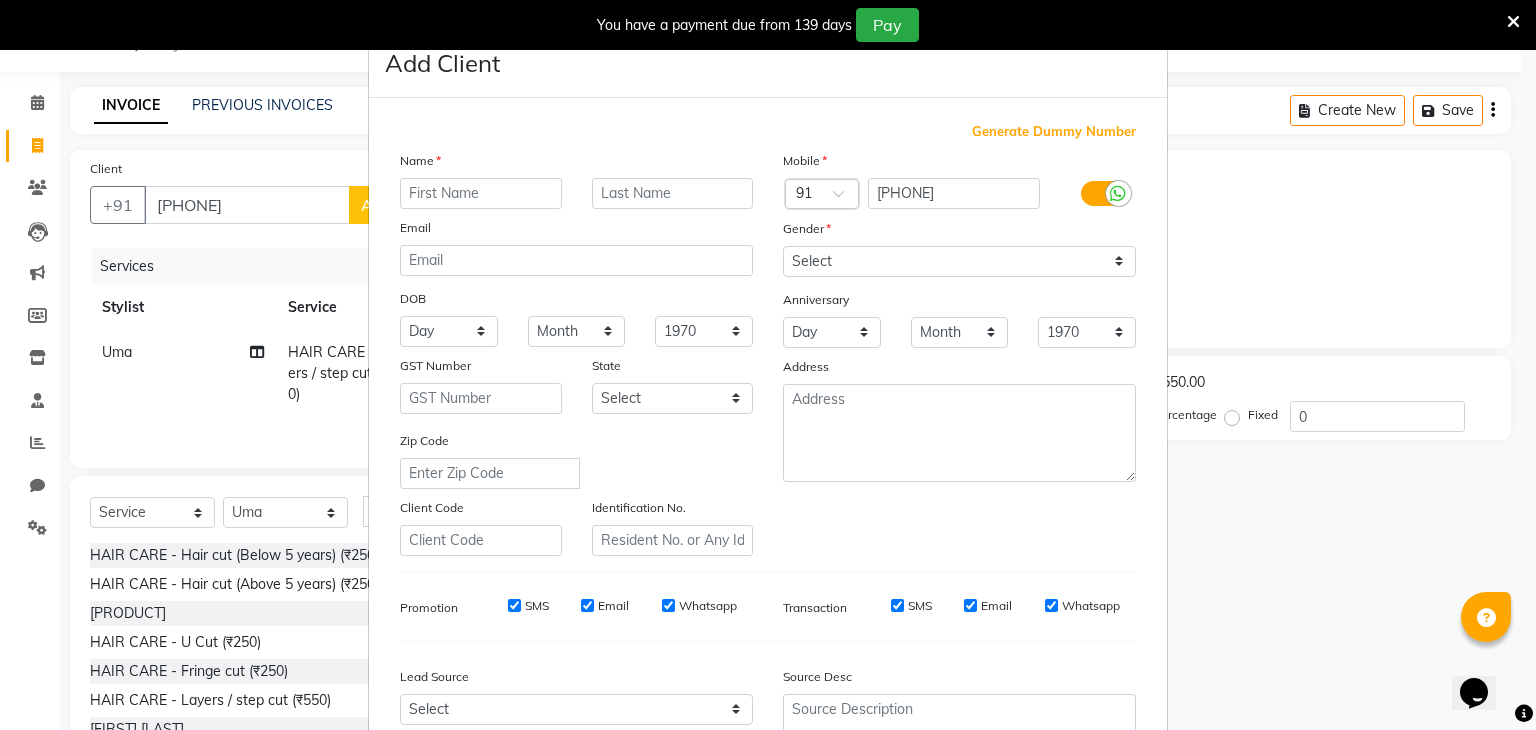 click at bounding box center [481, 193] 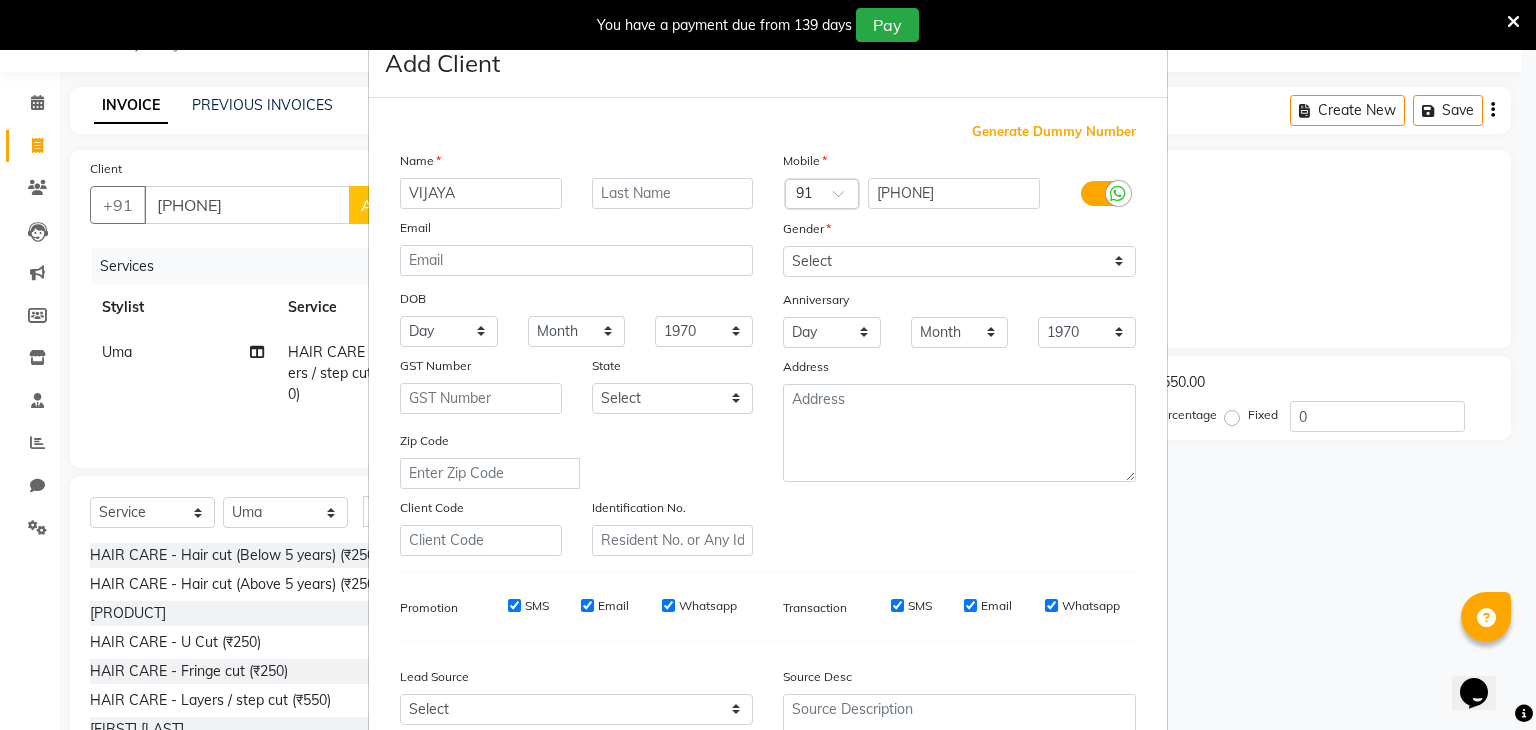type on "VIJAYA" 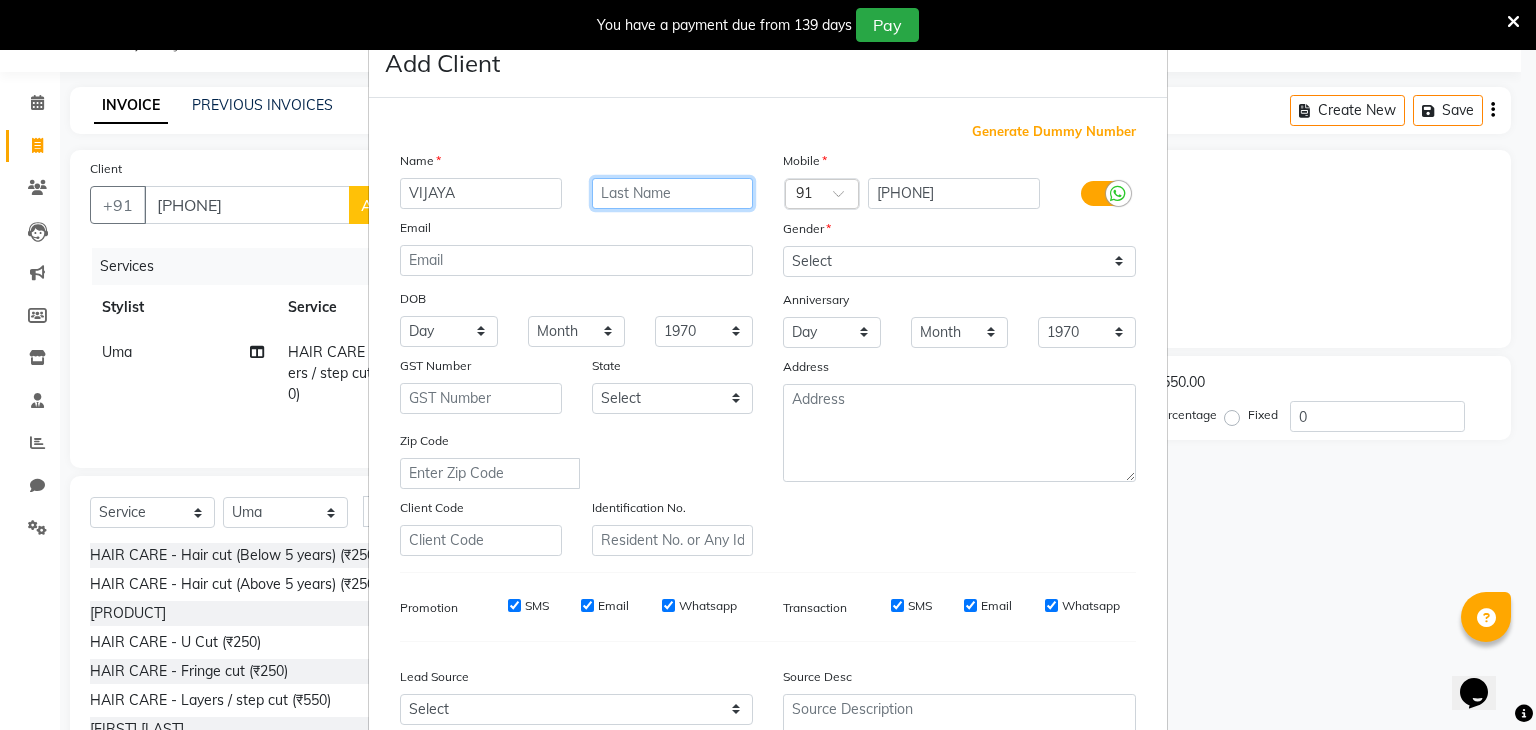 click at bounding box center [673, 193] 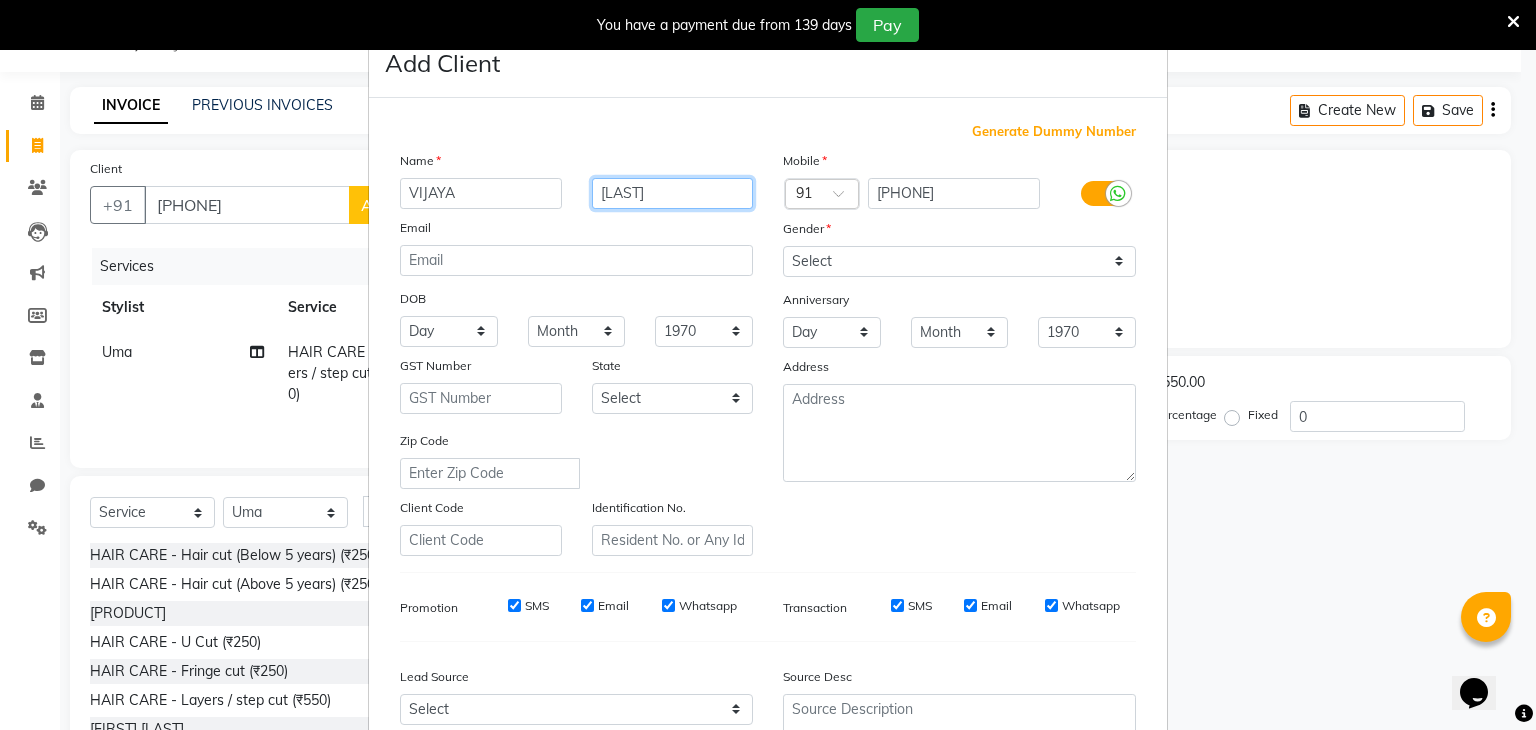 type on "[LAST]" 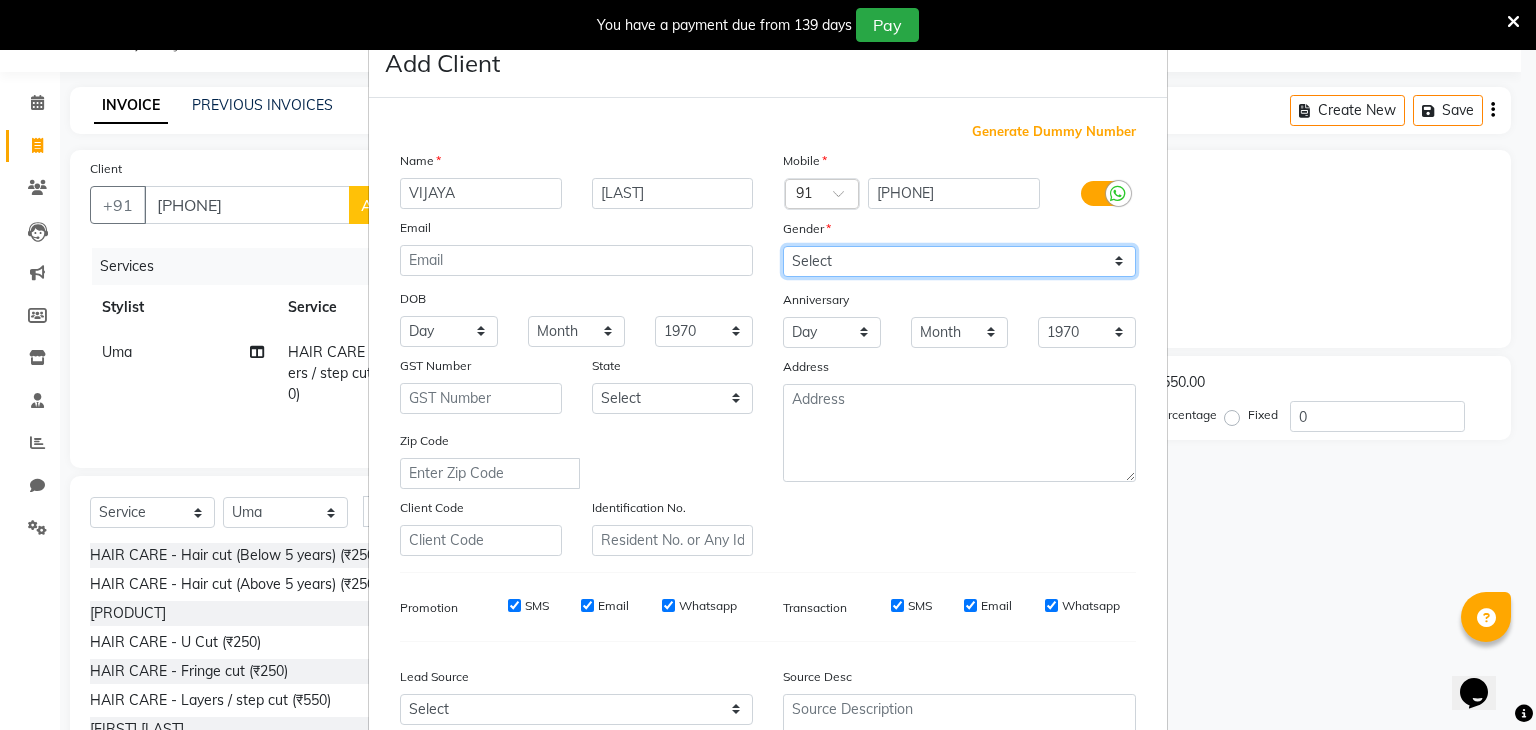 click on "Select Male Female Other Prefer Not To Say" at bounding box center (959, 261) 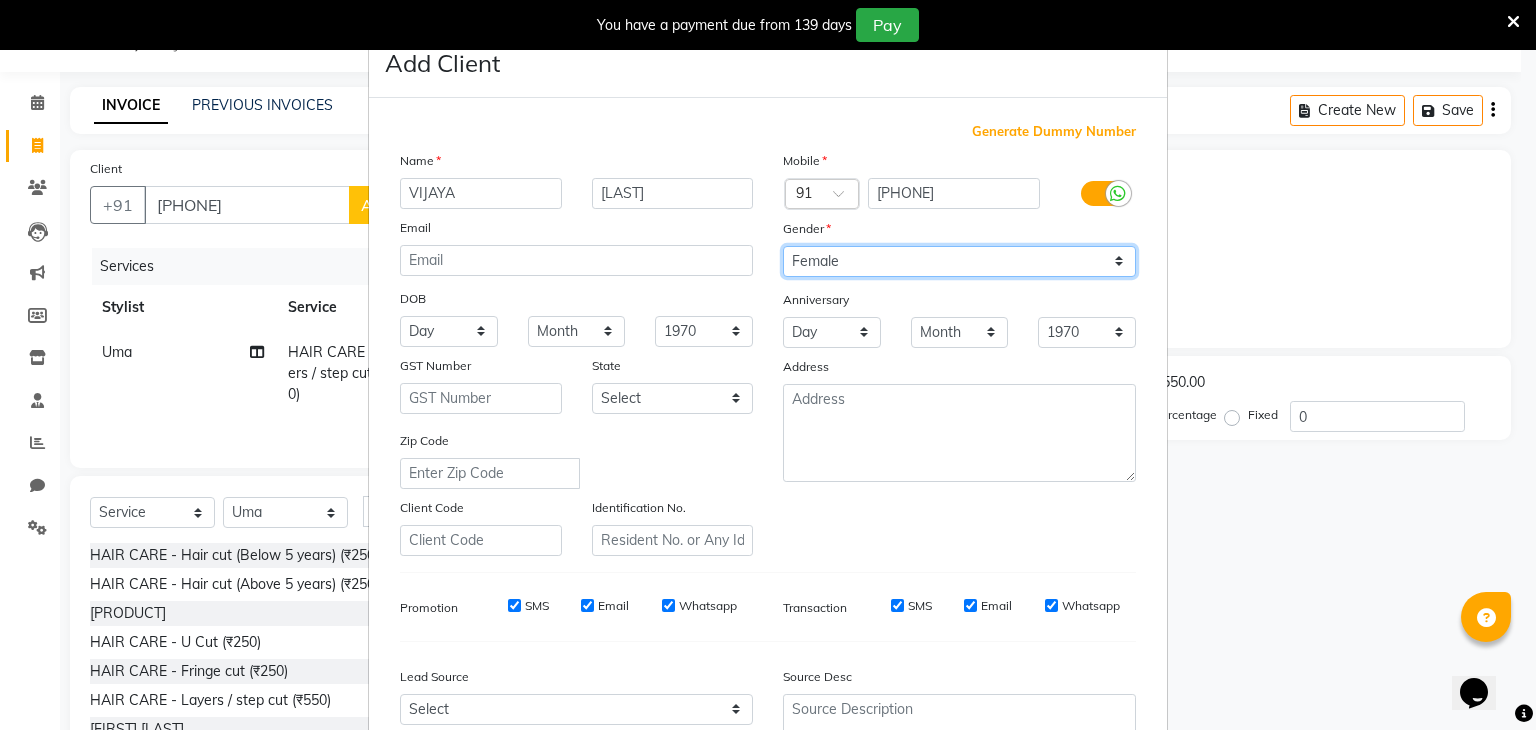 click on "Select Male Female Other Prefer Not To Say" at bounding box center [959, 261] 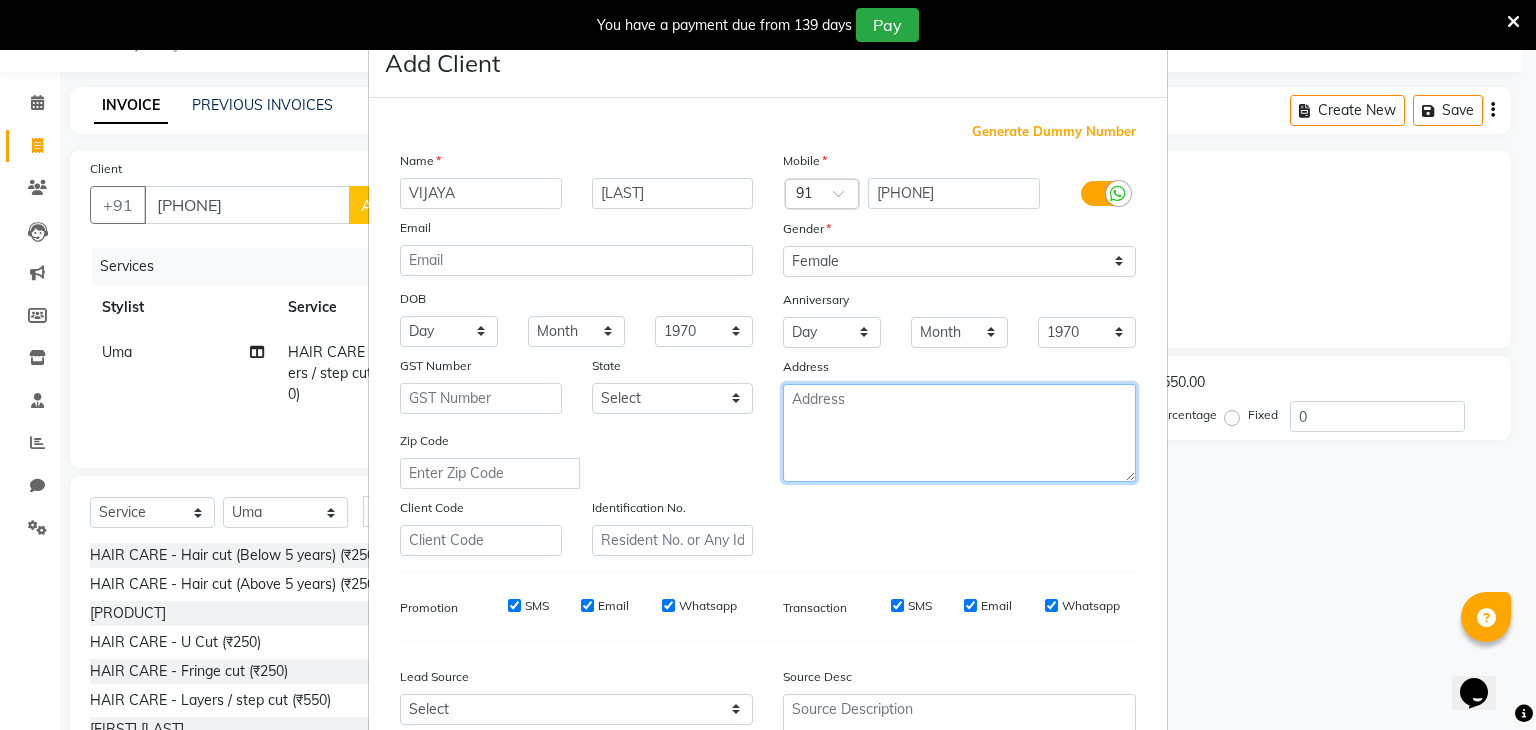 click at bounding box center [959, 433] 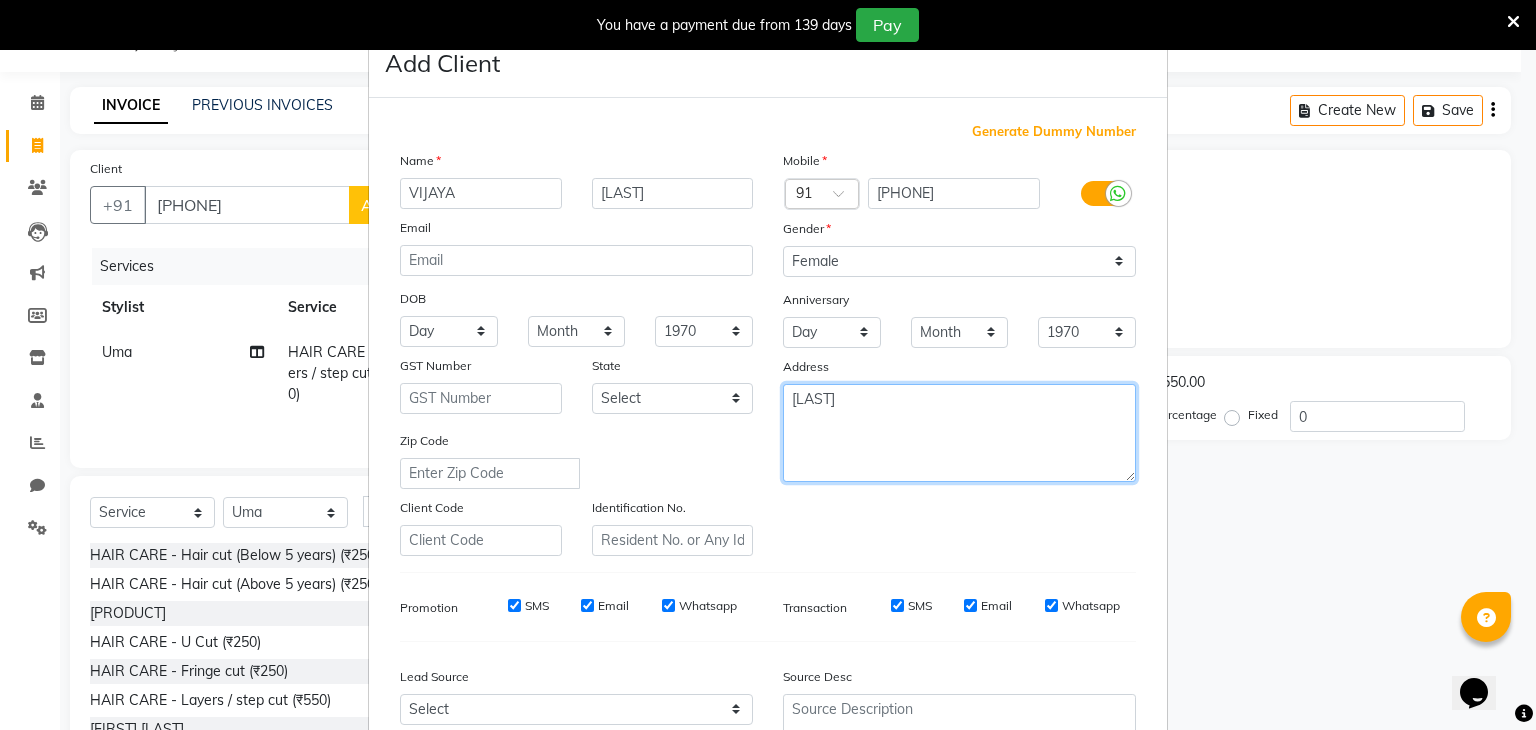 type on "[LAST]" 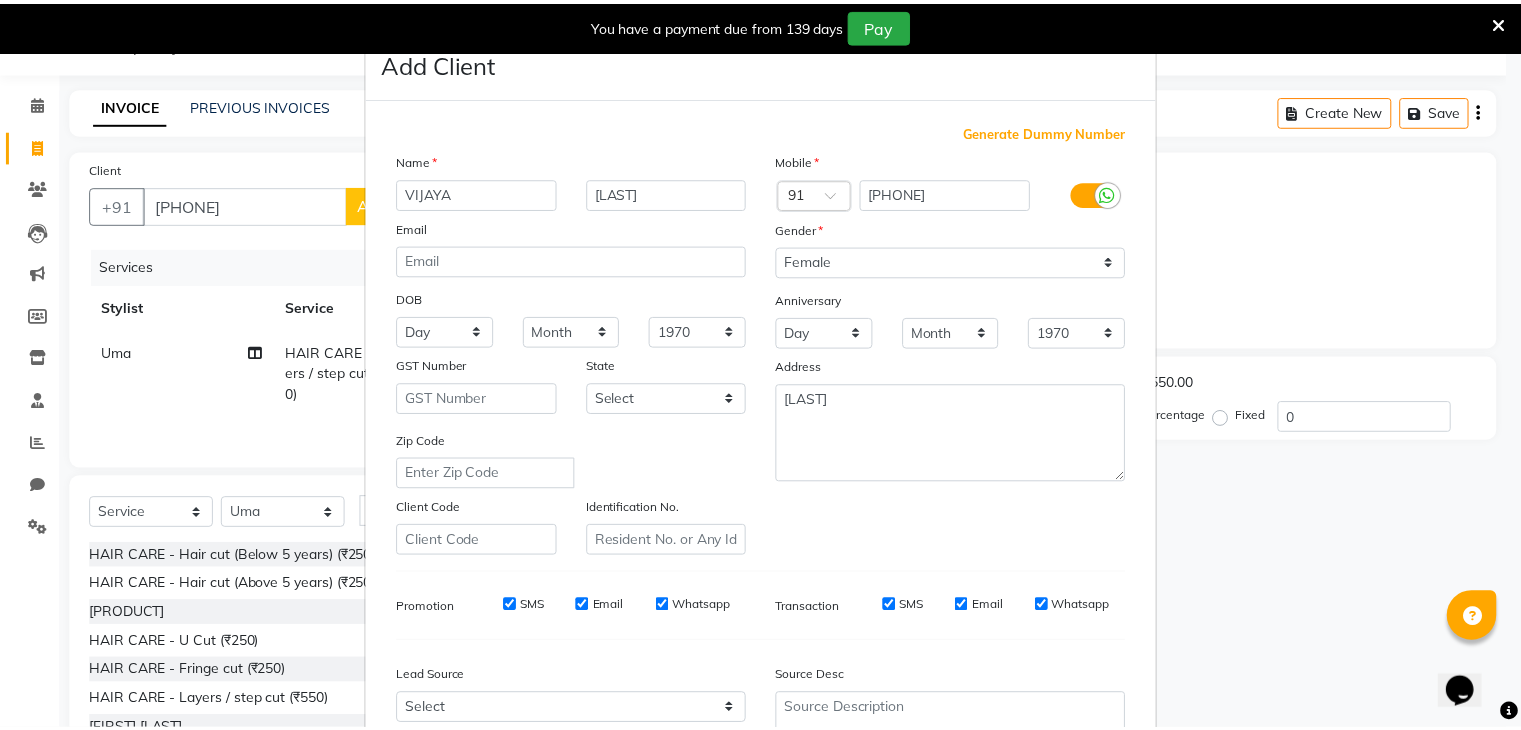 scroll, scrollTop: 203, scrollLeft: 0, axis: vertical 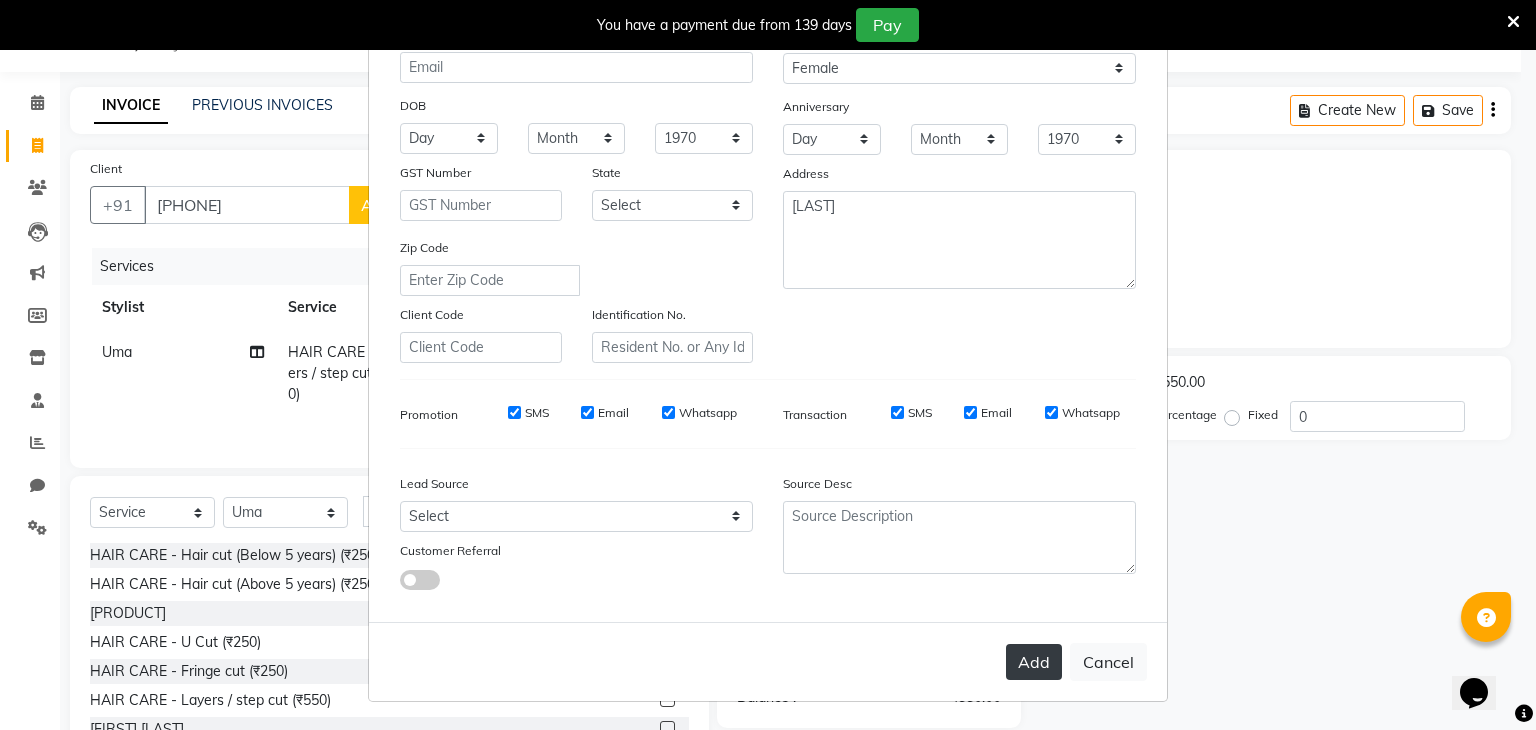 click on "Add" at bounding box center [1034, 662] 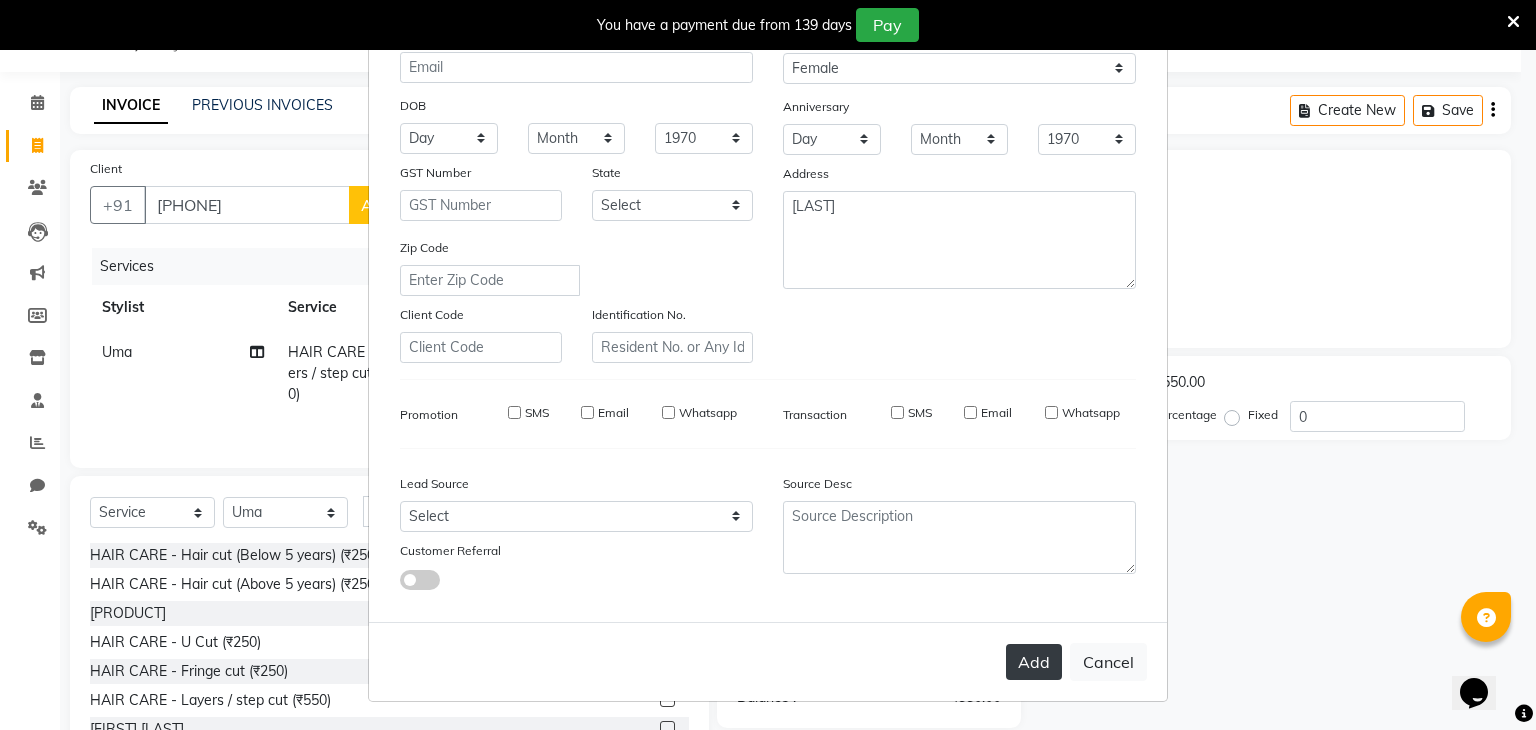 type 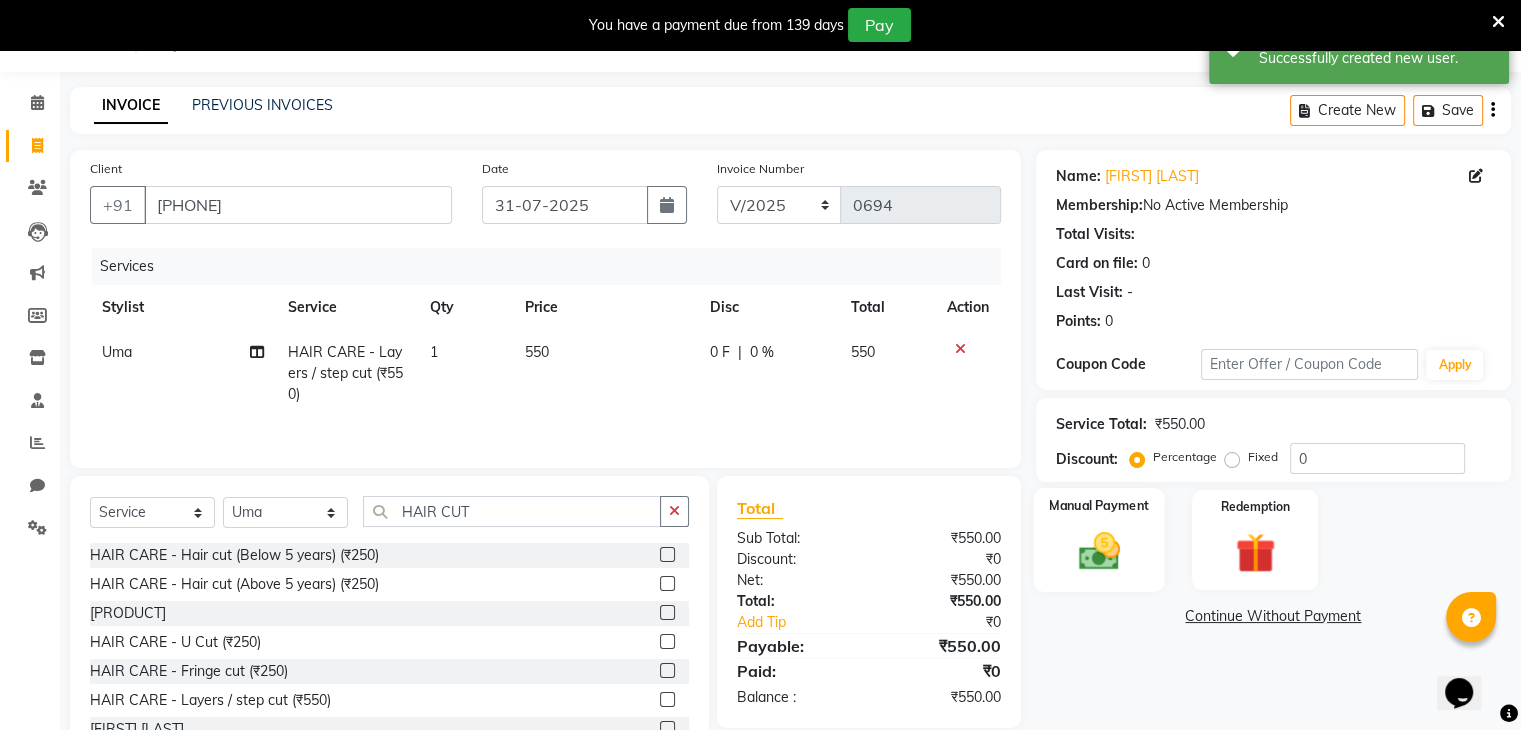 click 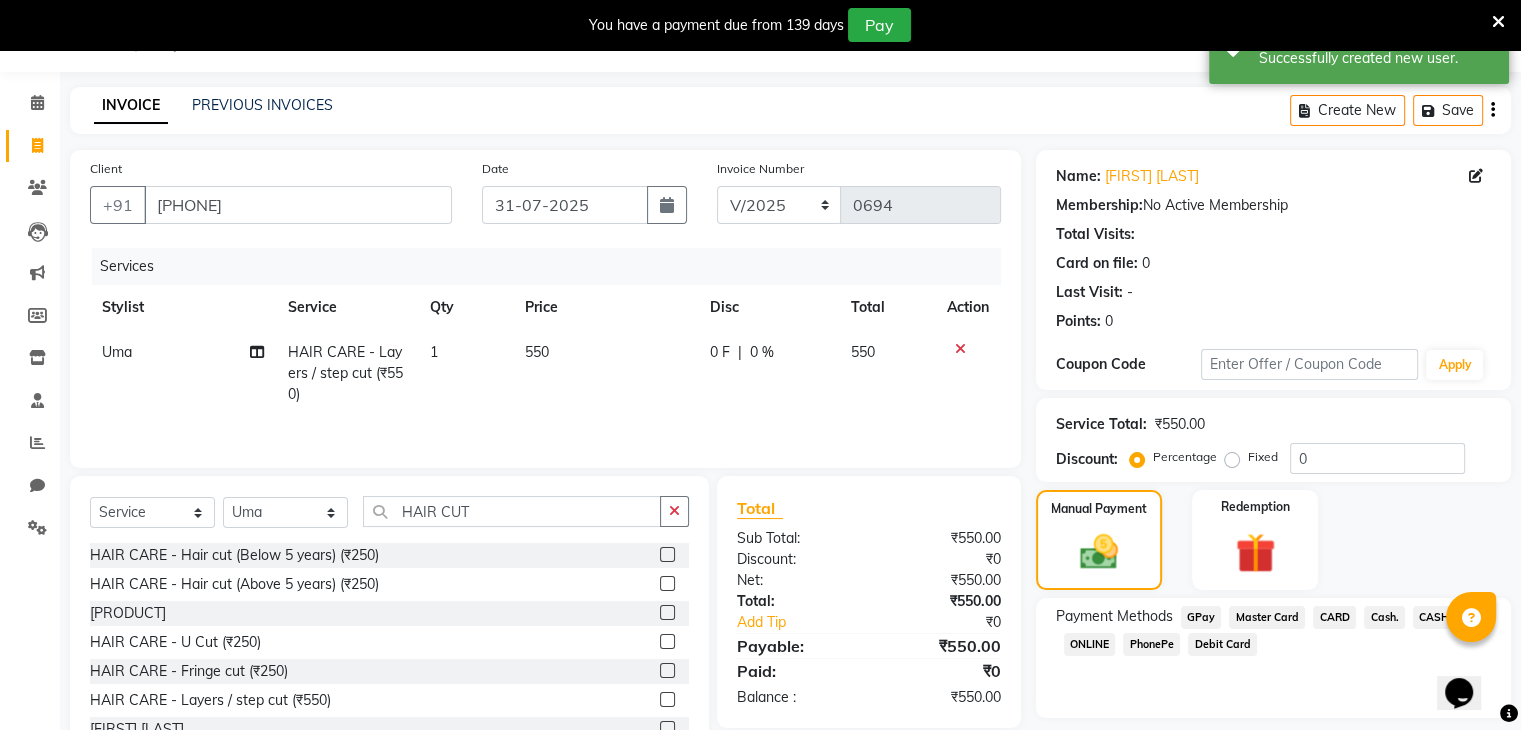 click on "Cash." 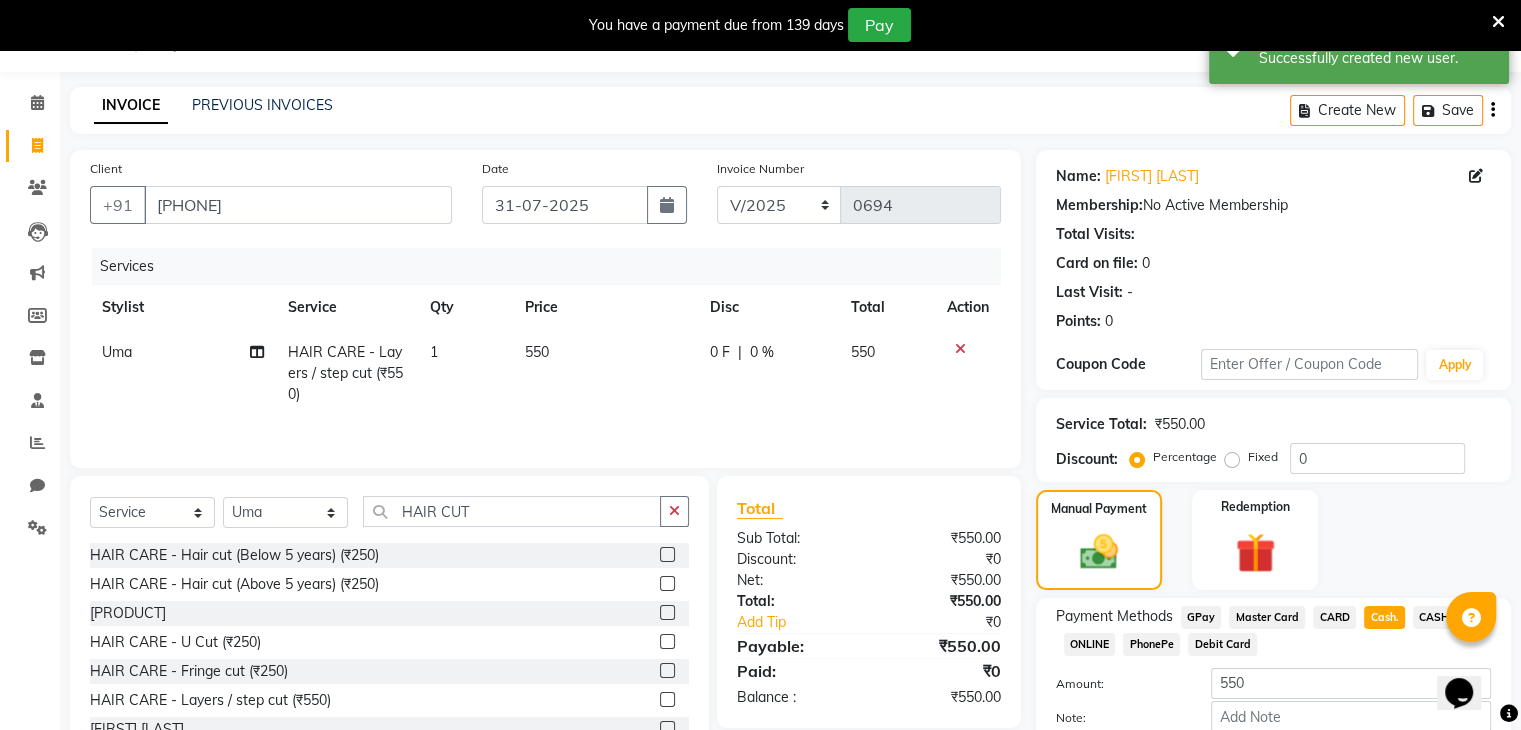scroll, scrollTop: 167, scrollLeft: 0, axis: vertical 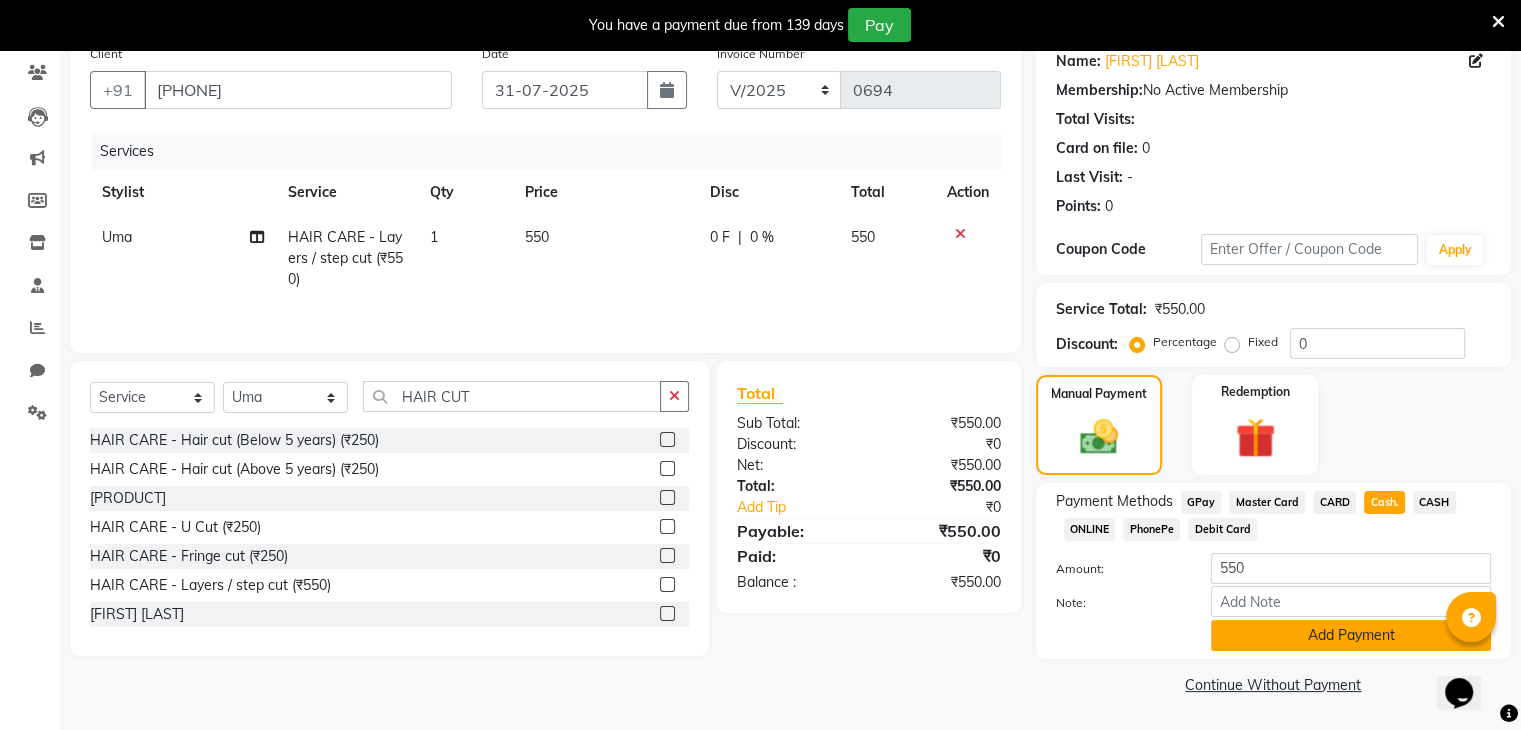 click on "Add Payment" 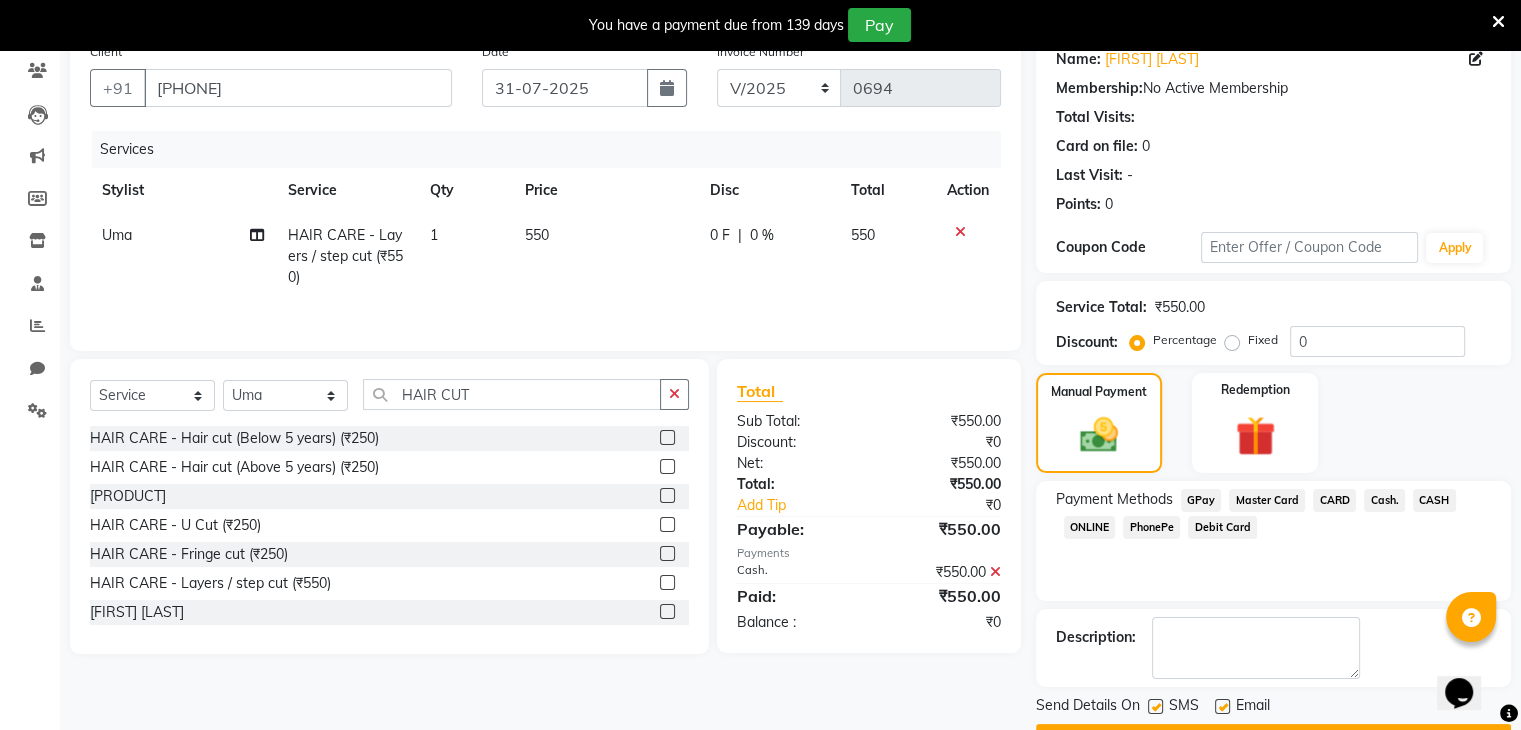 scroll, scrollTop: 207, scrollLeft: 0, axis: vertical 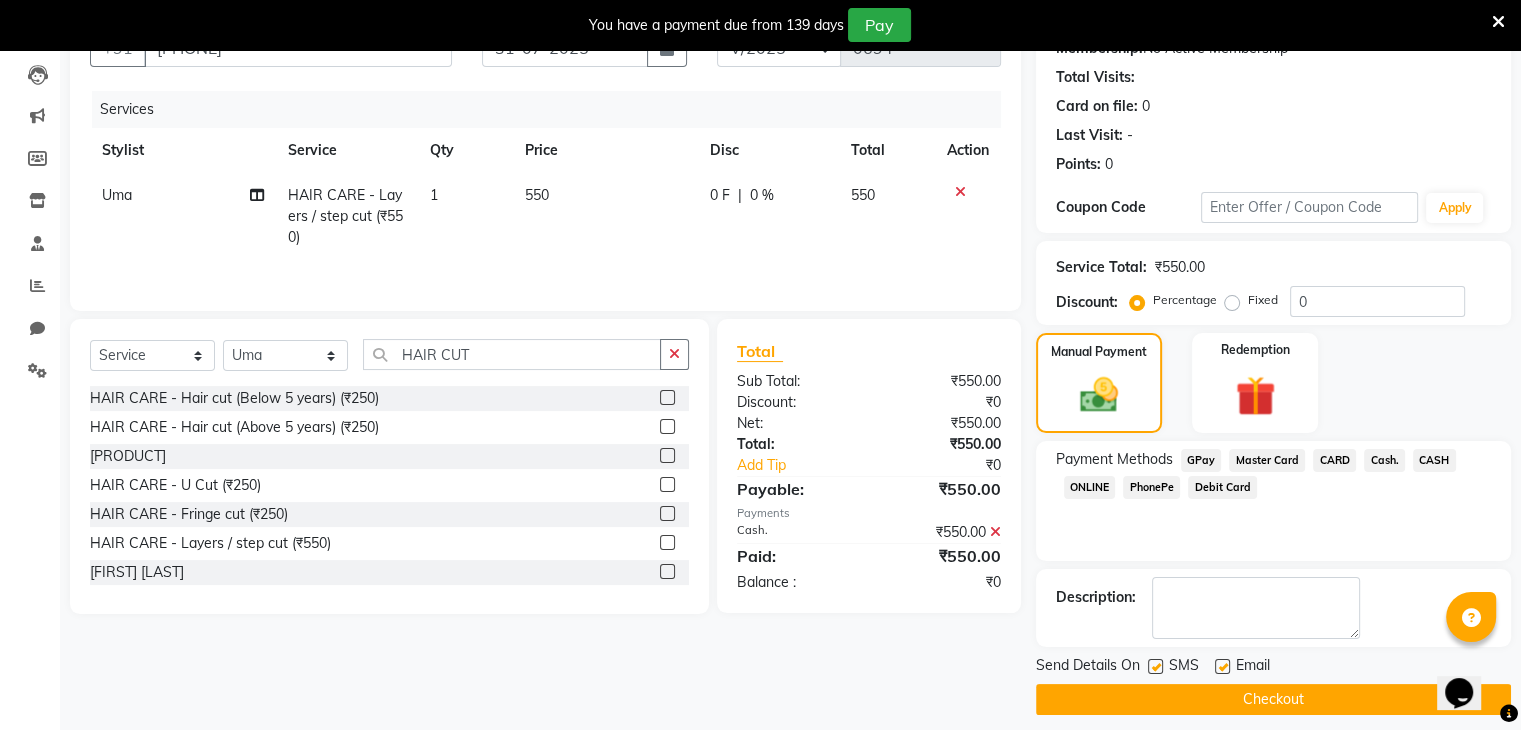 click on "Checkout" 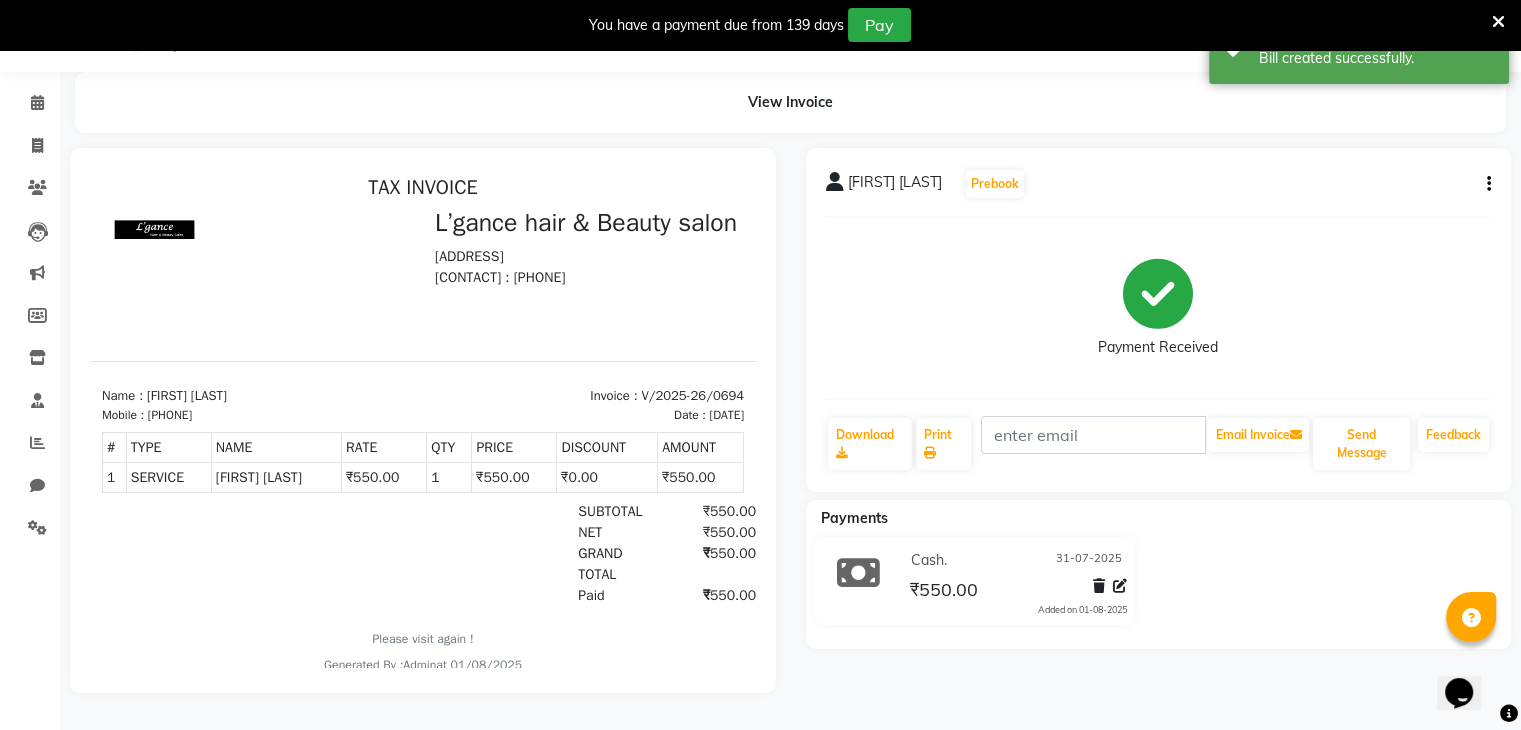 scroll, scrollTop: 0, scrollLeft: 0, axis: both 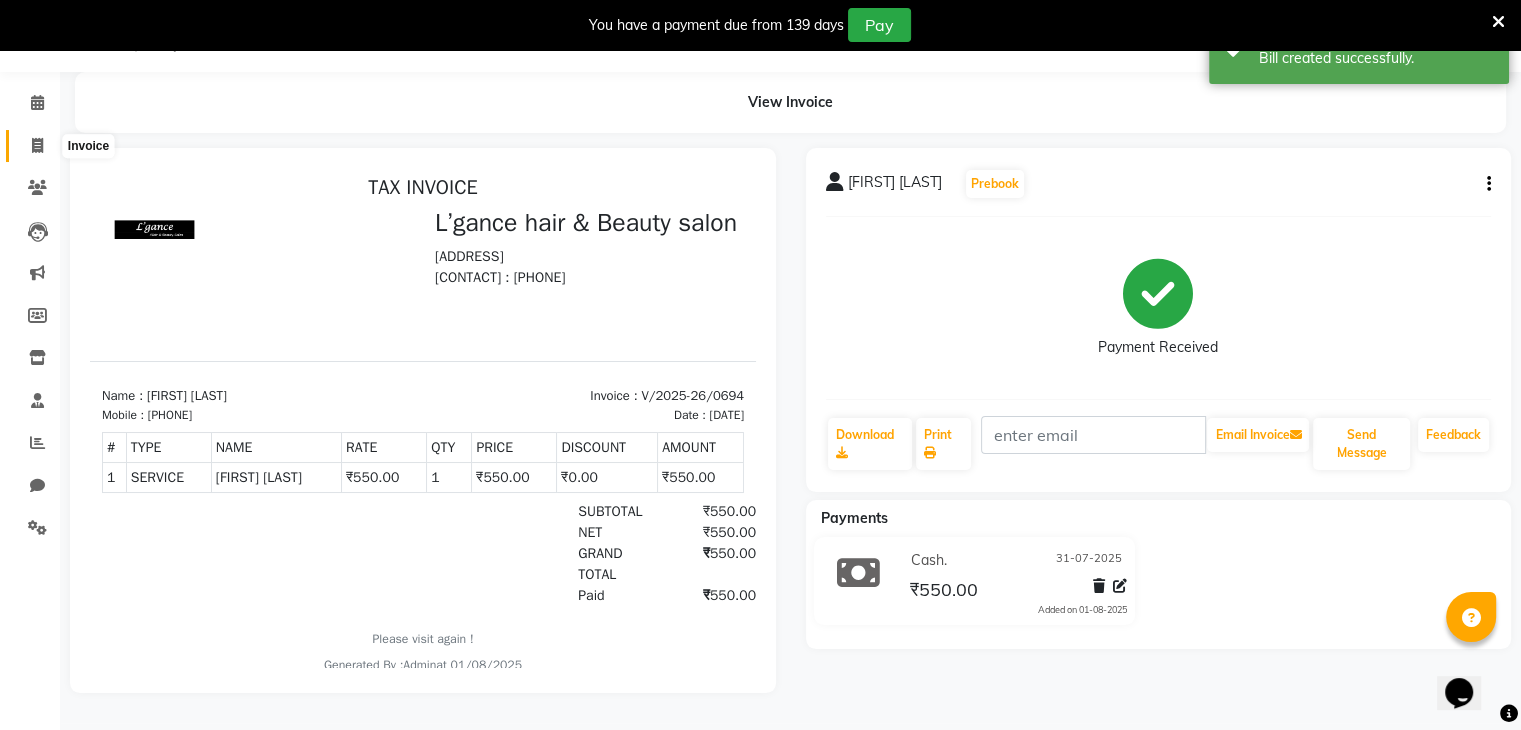 click 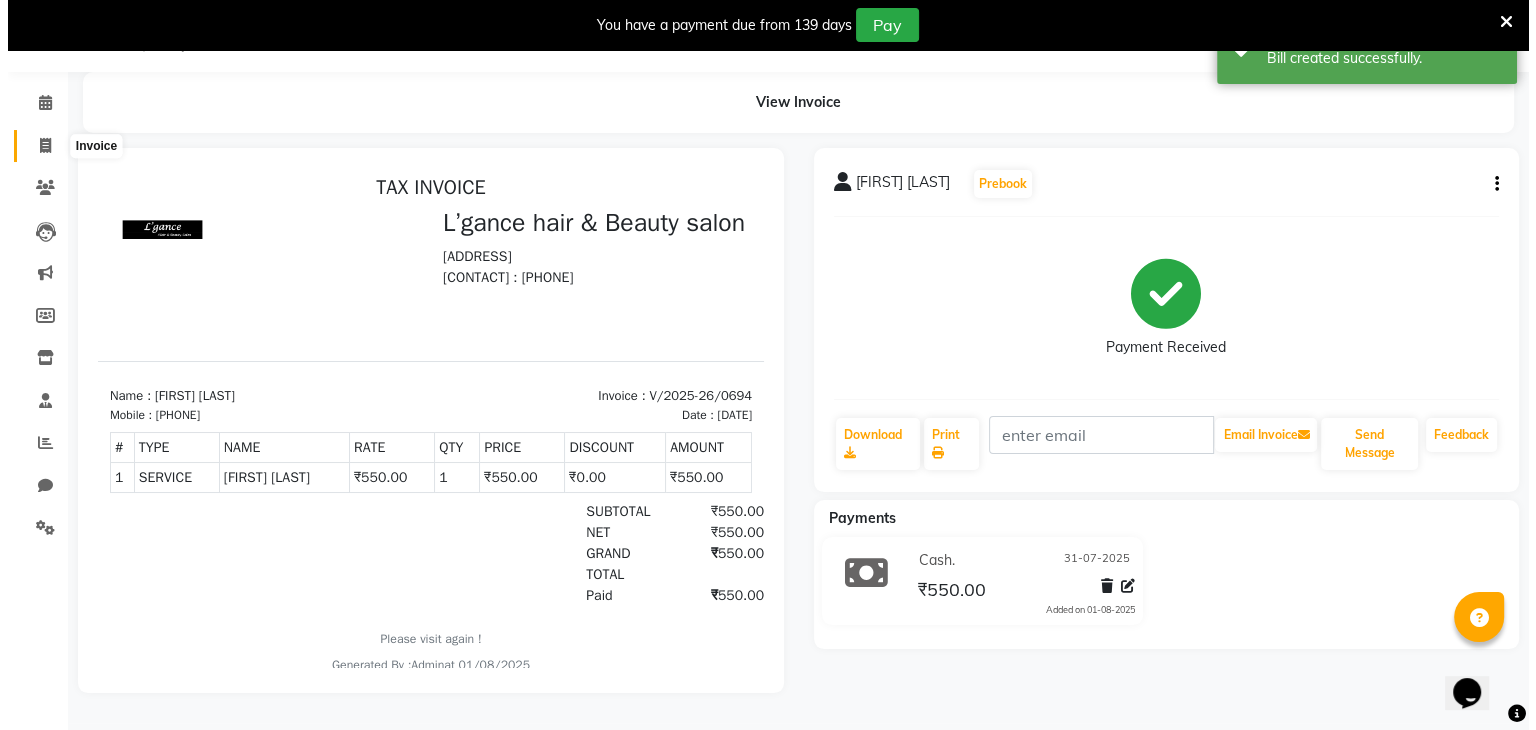 scroll, scrollTop: 50, scrollLeft: 0, axis: vertical 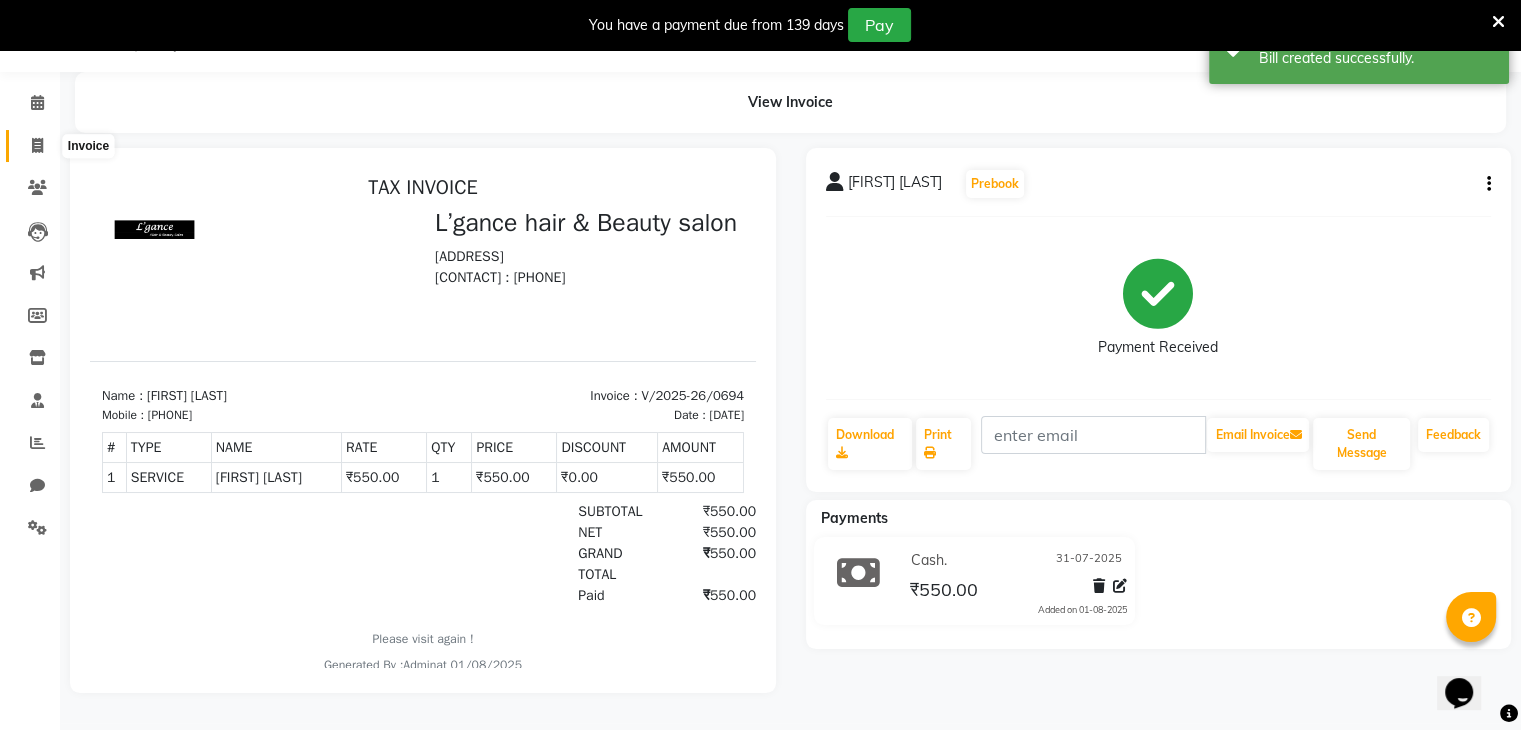 select on "service" 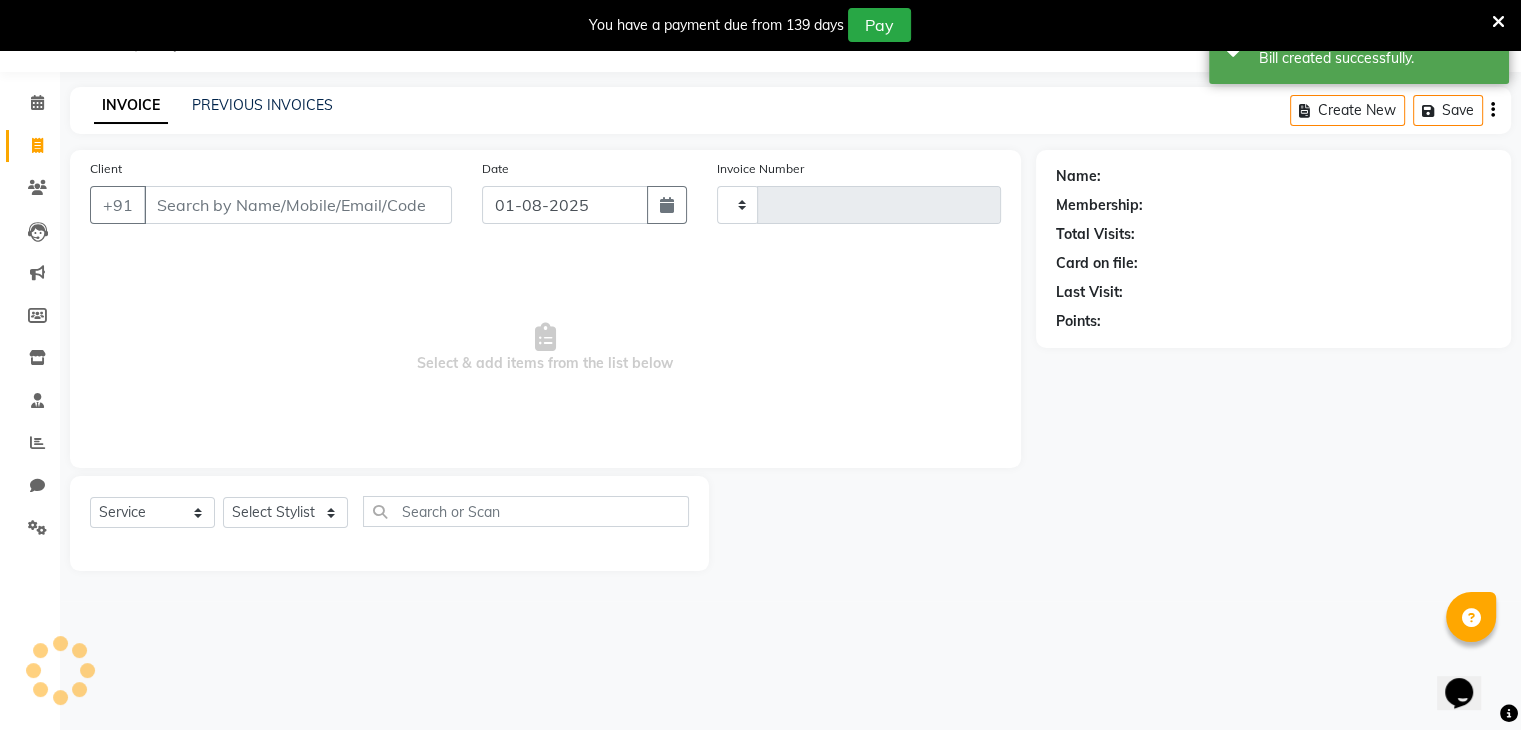 type on "0695" 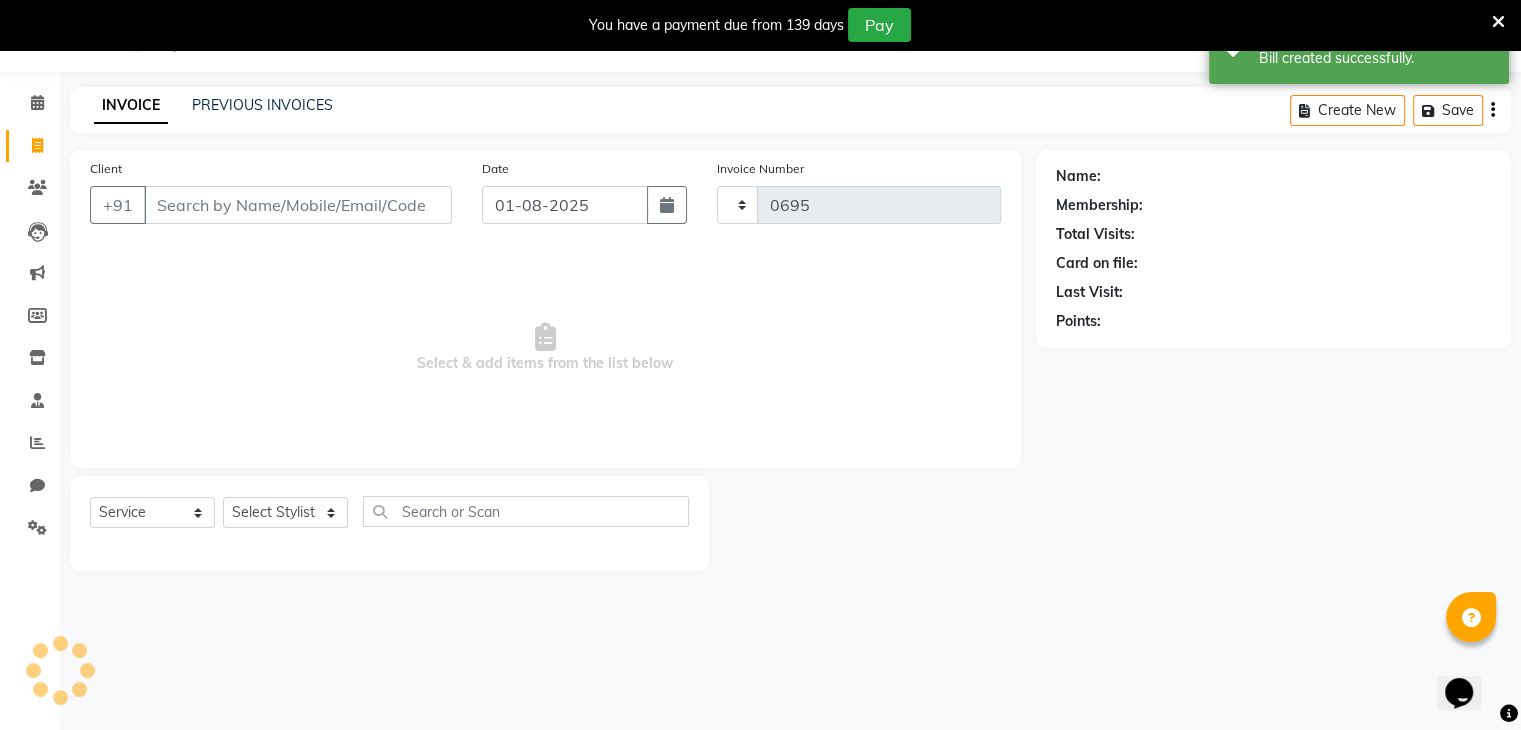 select on "7828" 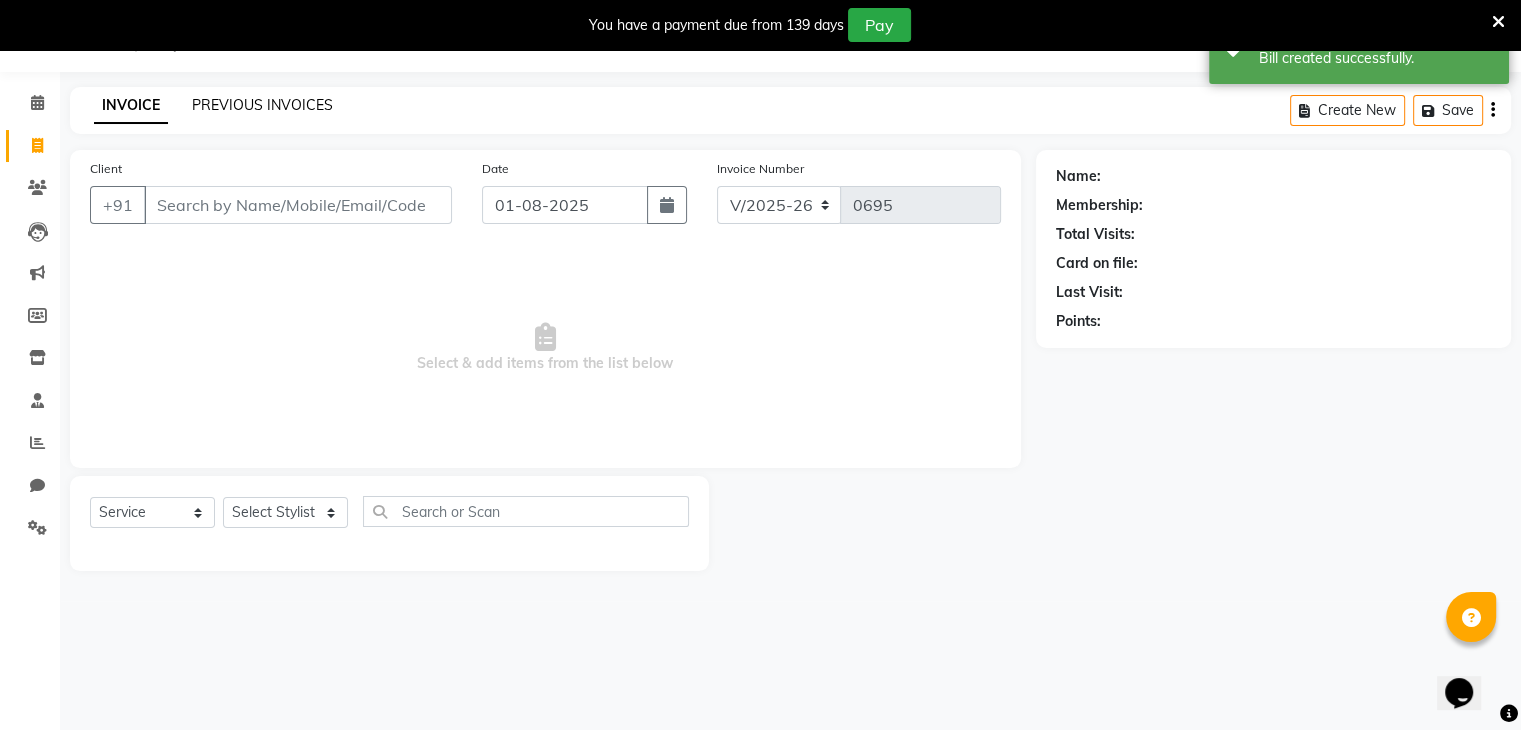 click on "PREVIOUS INVOICES" 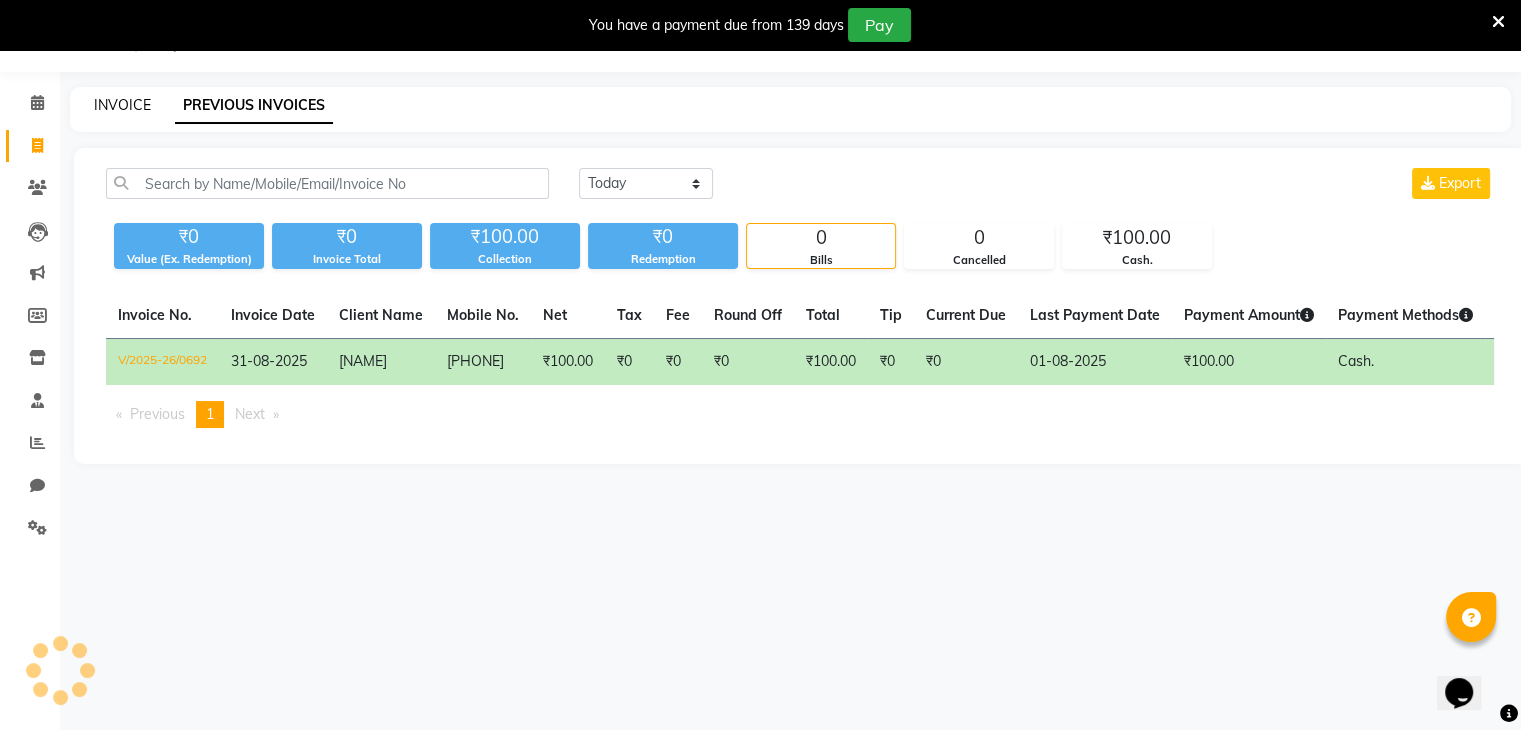 click on "INVOICE" 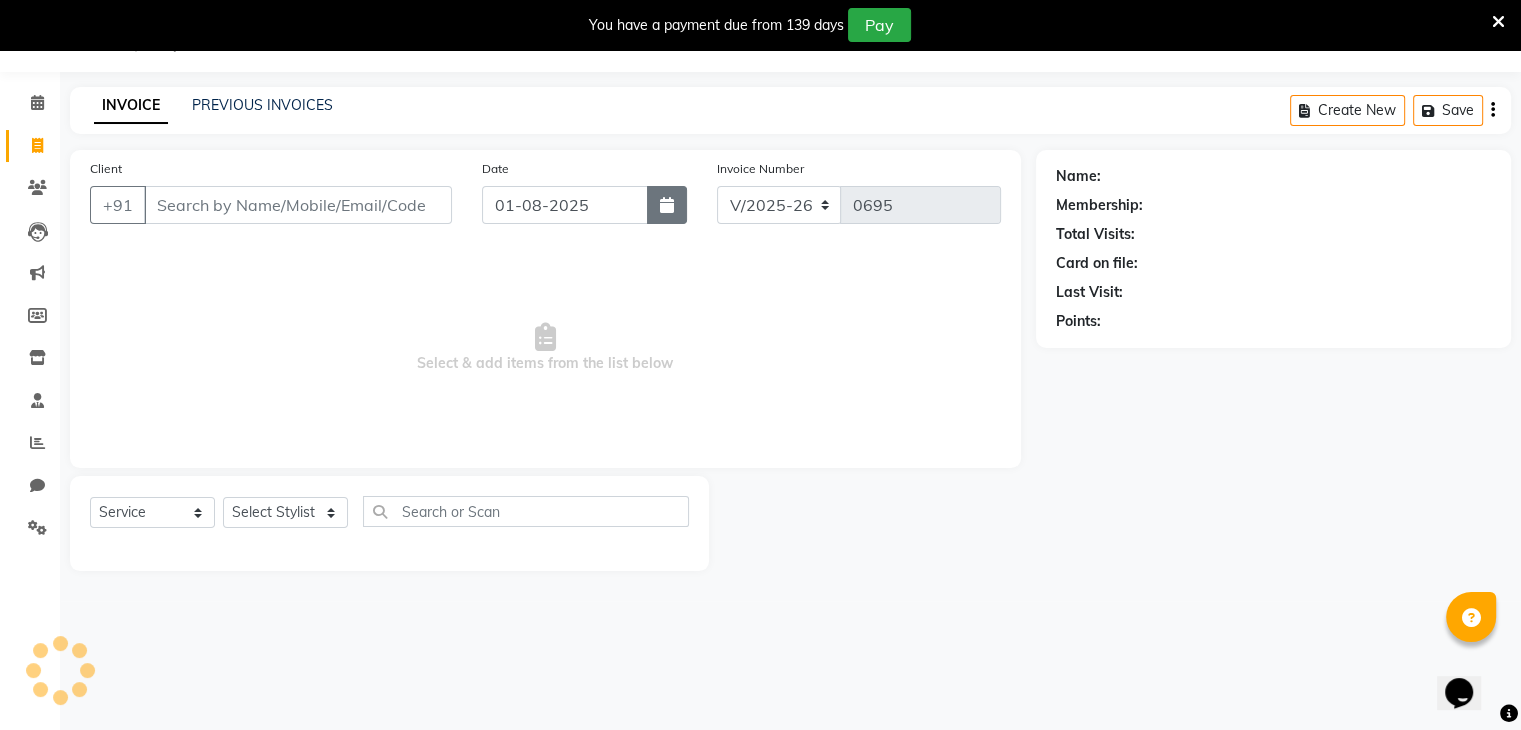 click 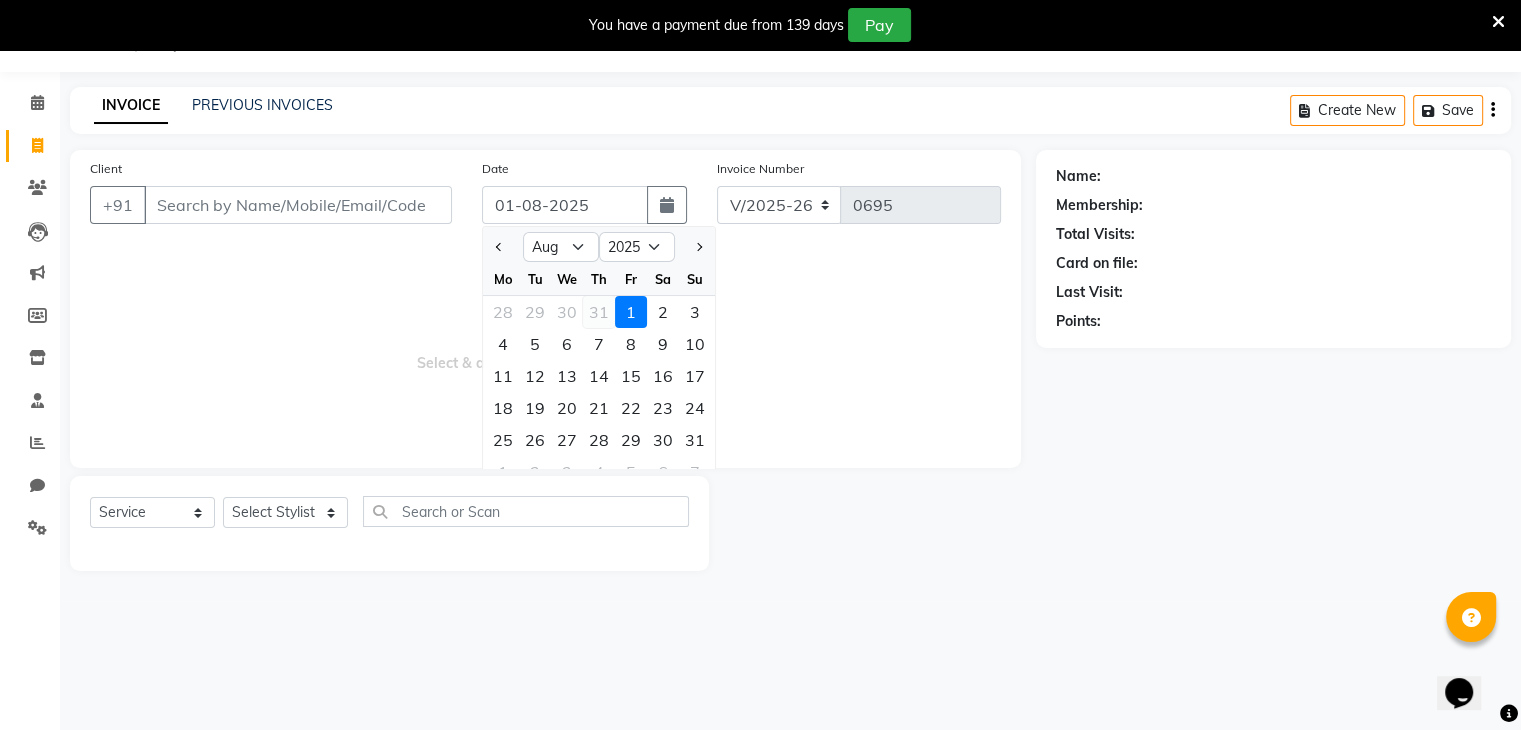 click on "31" 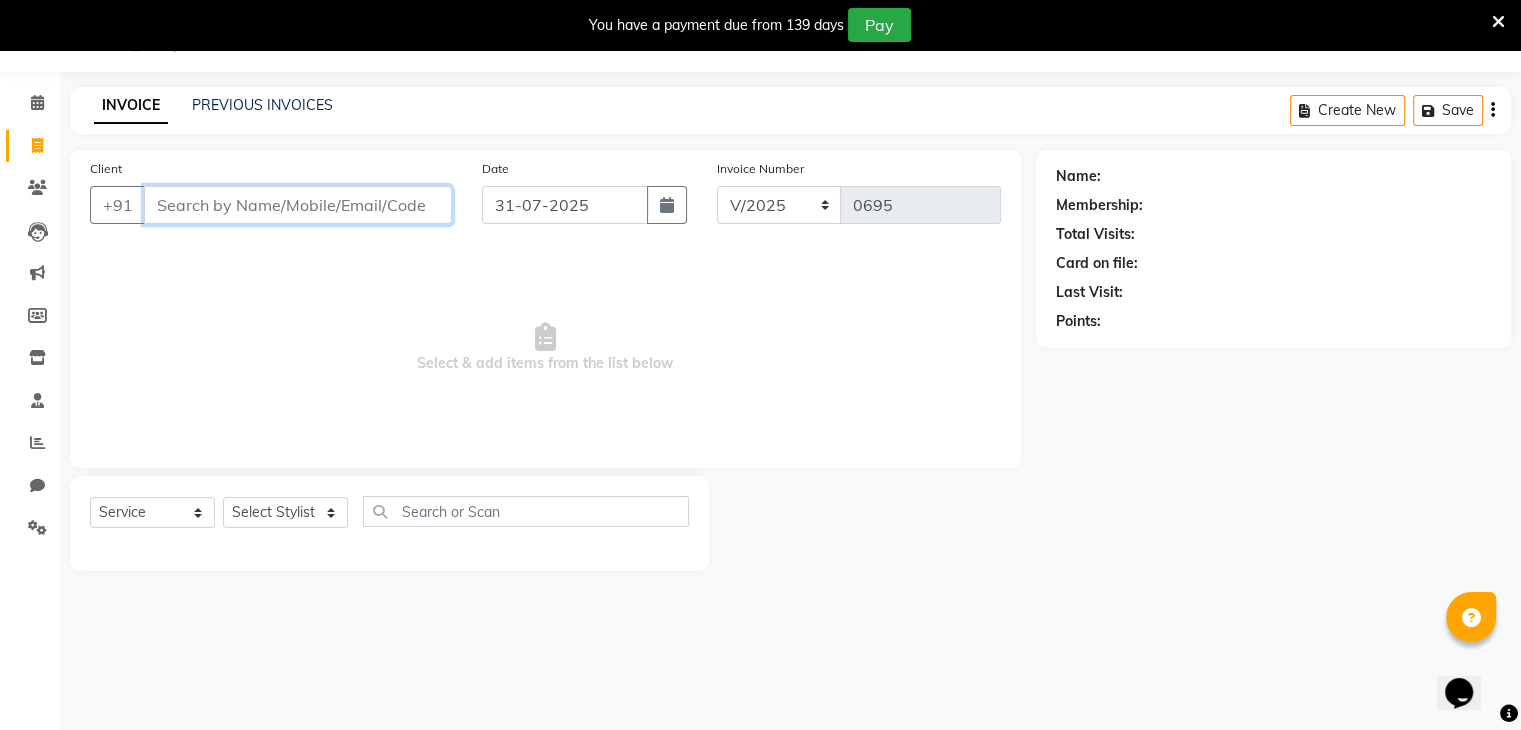 click on "Client" at bounding box center (298, 205) 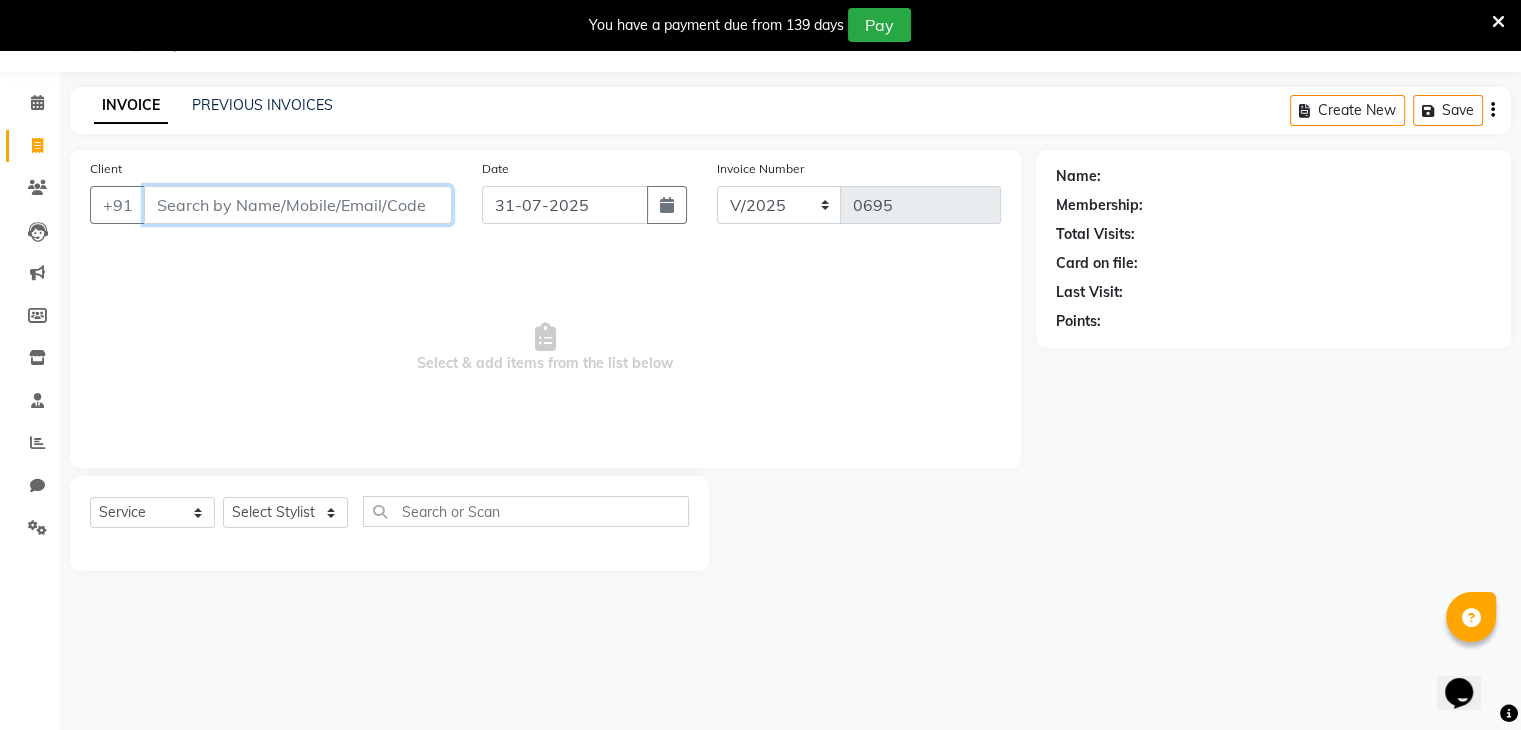 click on "Client" at bounding box center [298, 205] 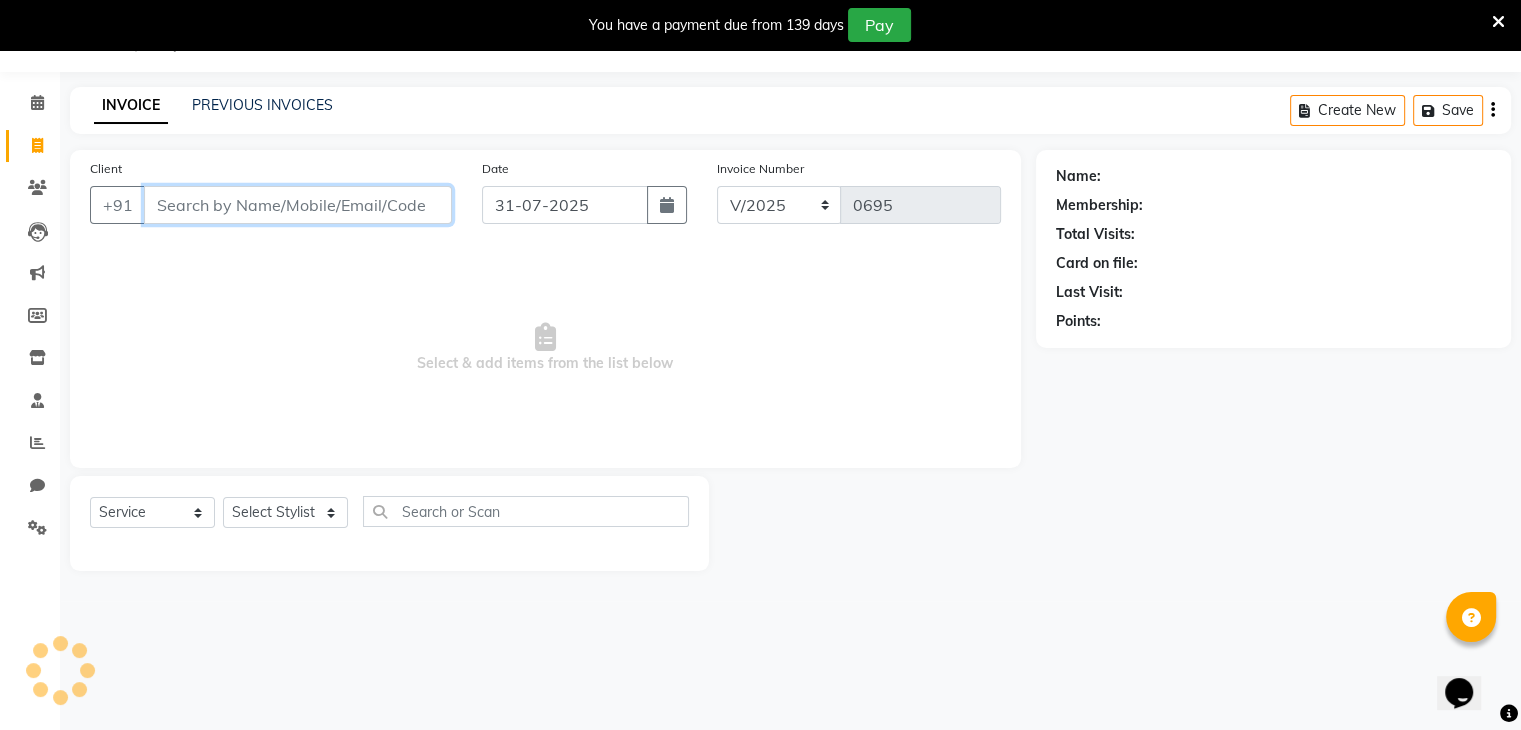 click on "Client" at bounding box center [298, 205] 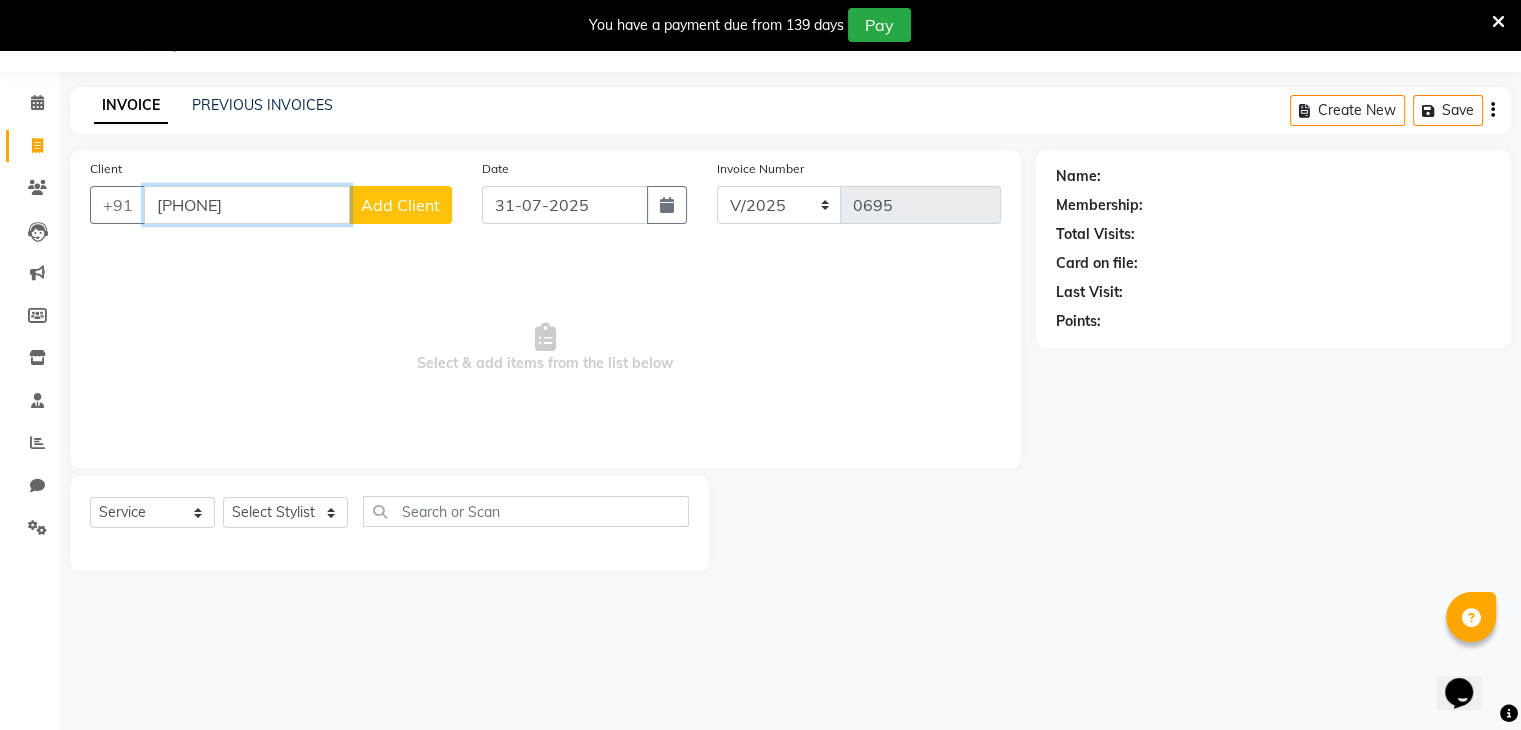 type on "[PHONE]" 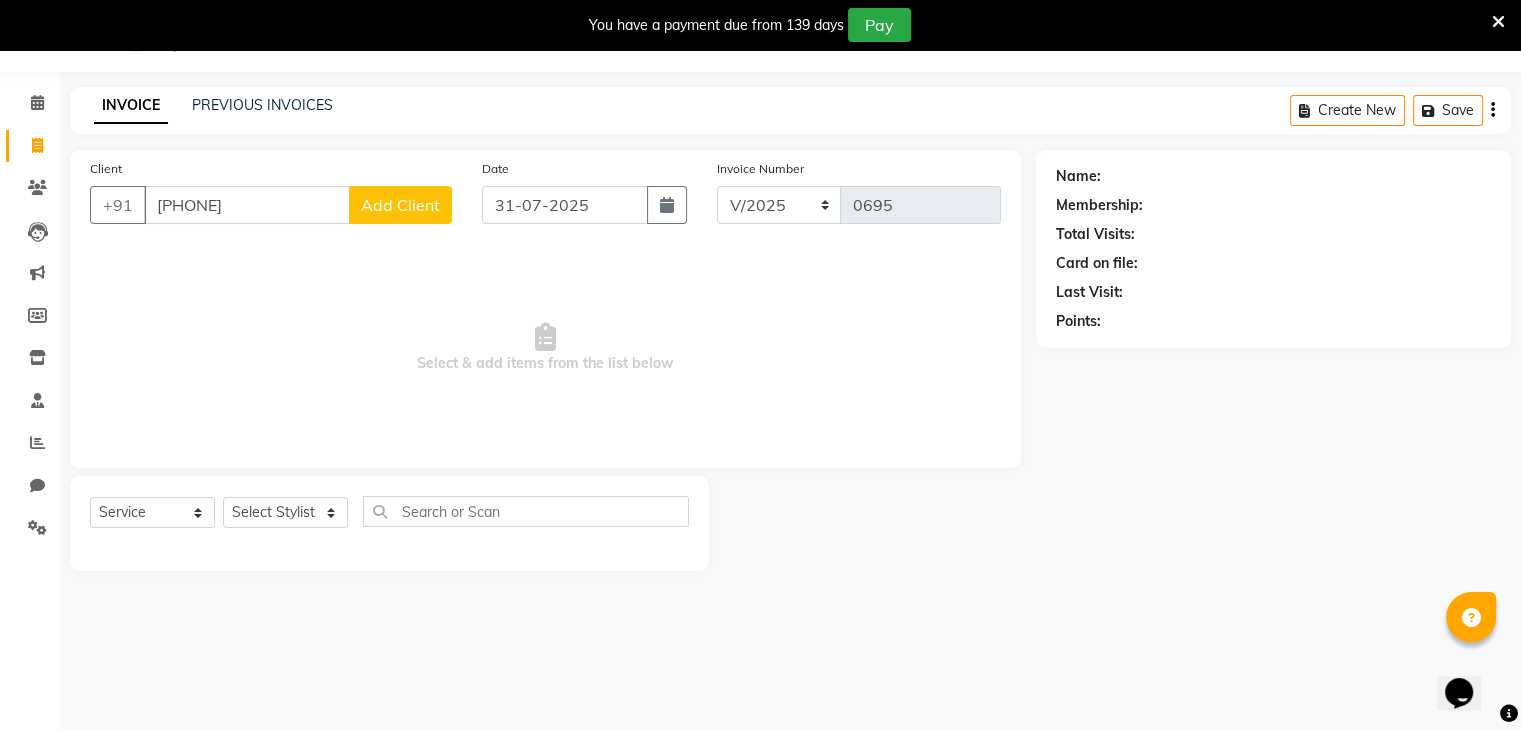 click on "Add Client" 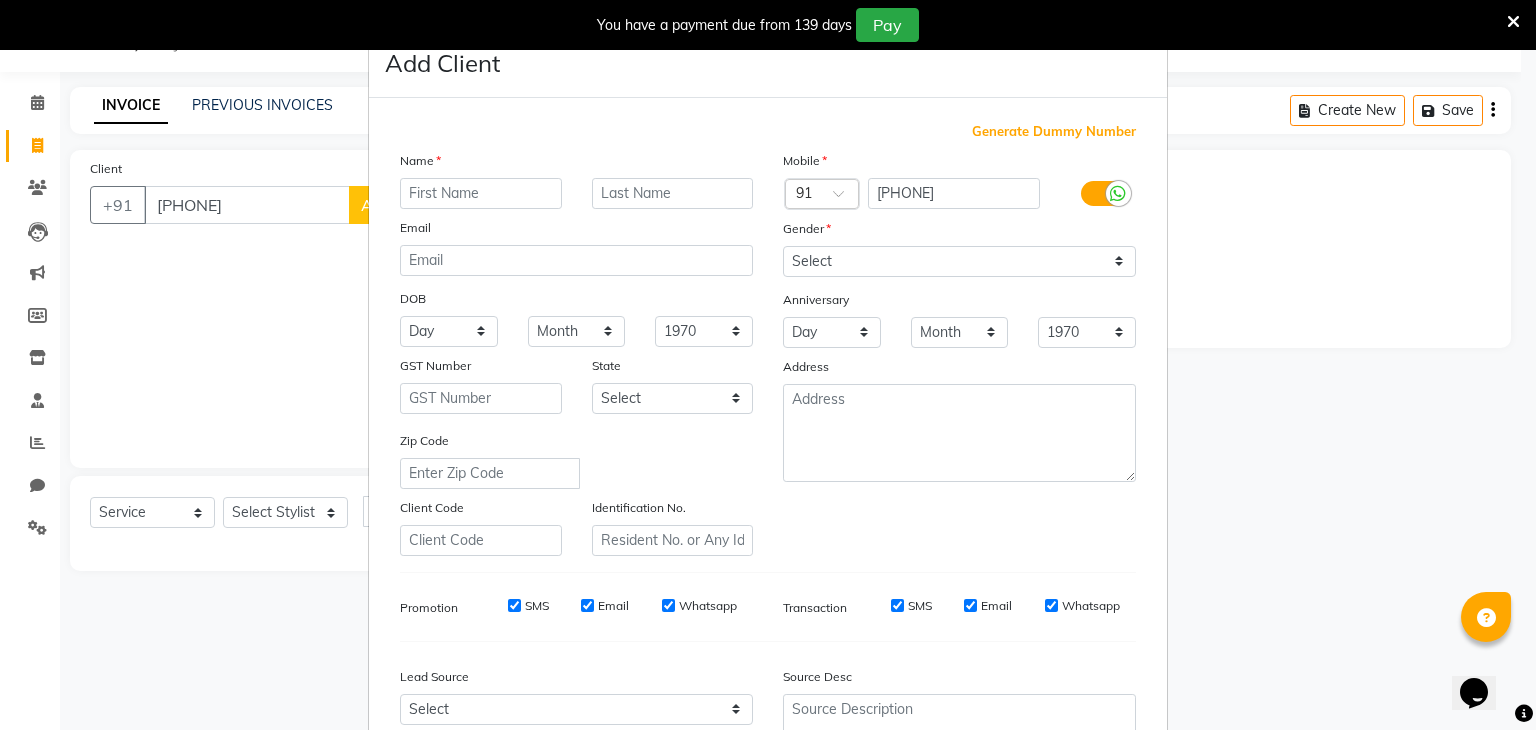 click at bounding box center [481, 193] 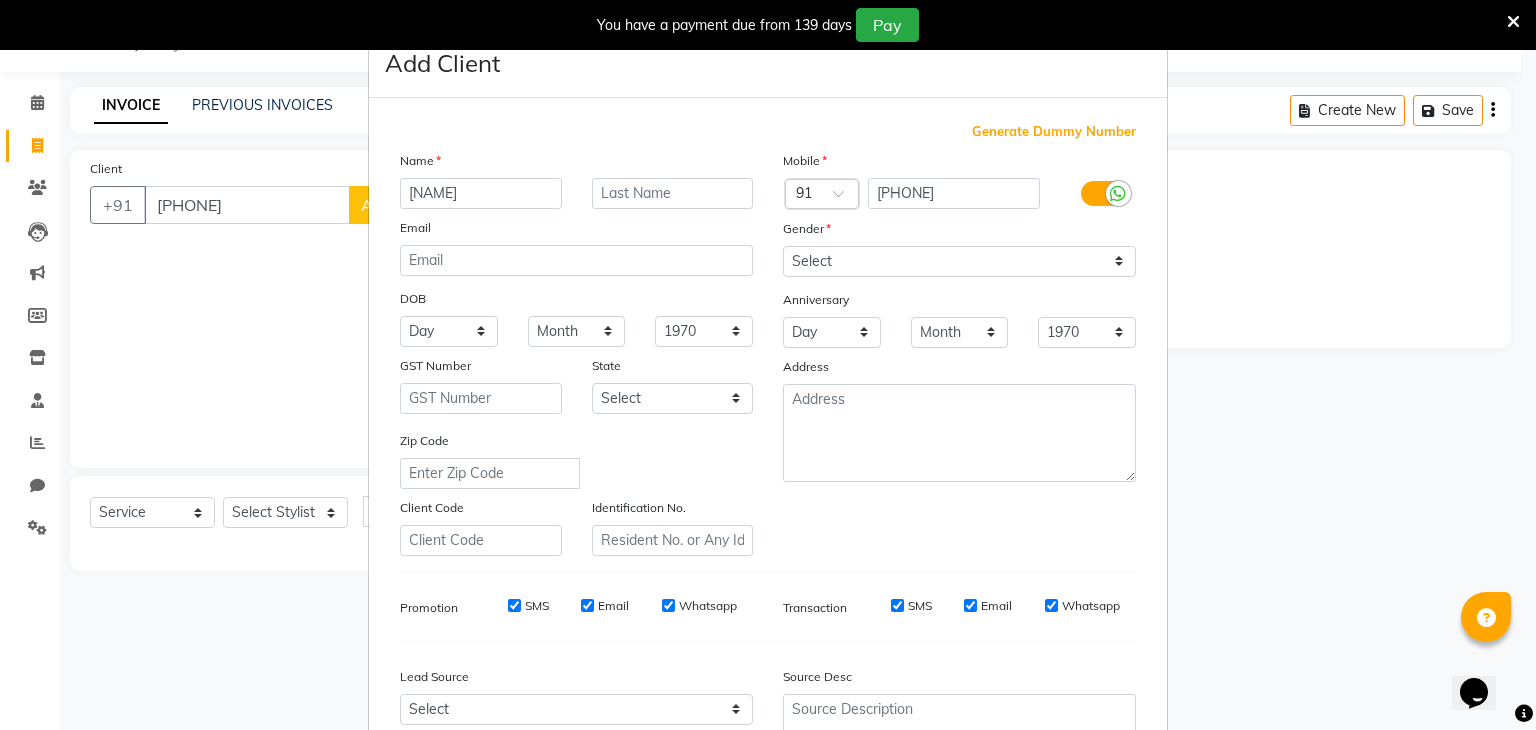 type on "[NAME]" 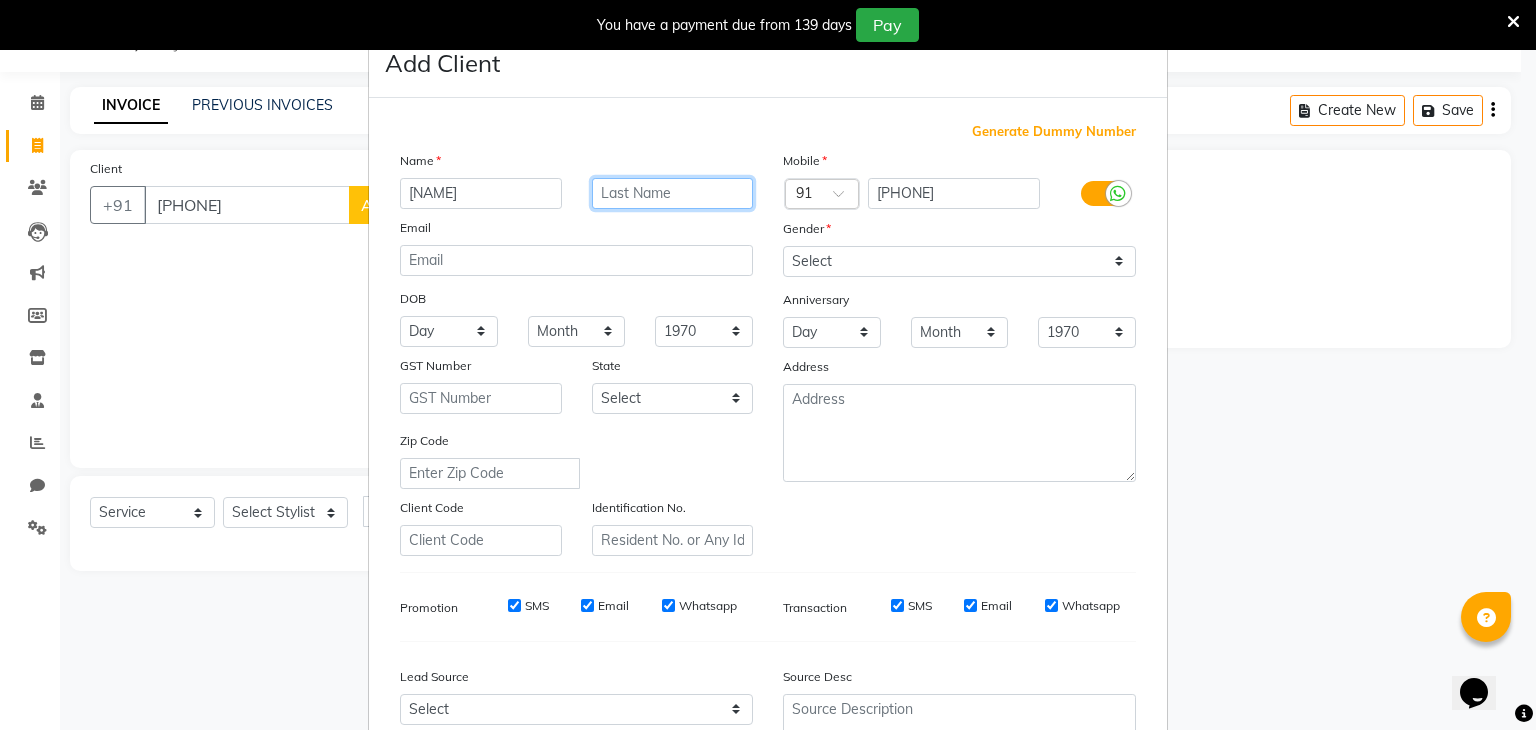 click at bounding box center (673, 193) 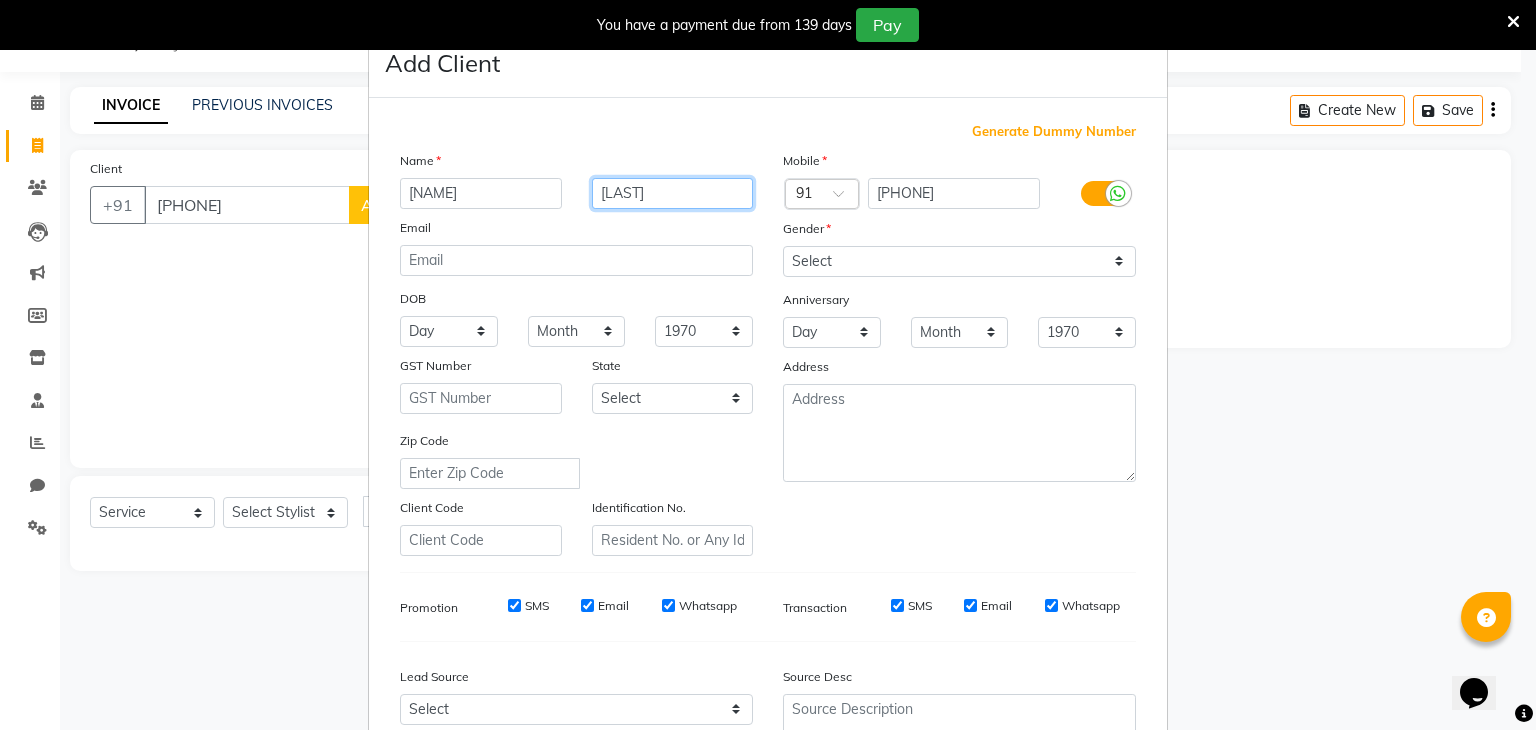 type on "[LAST]" 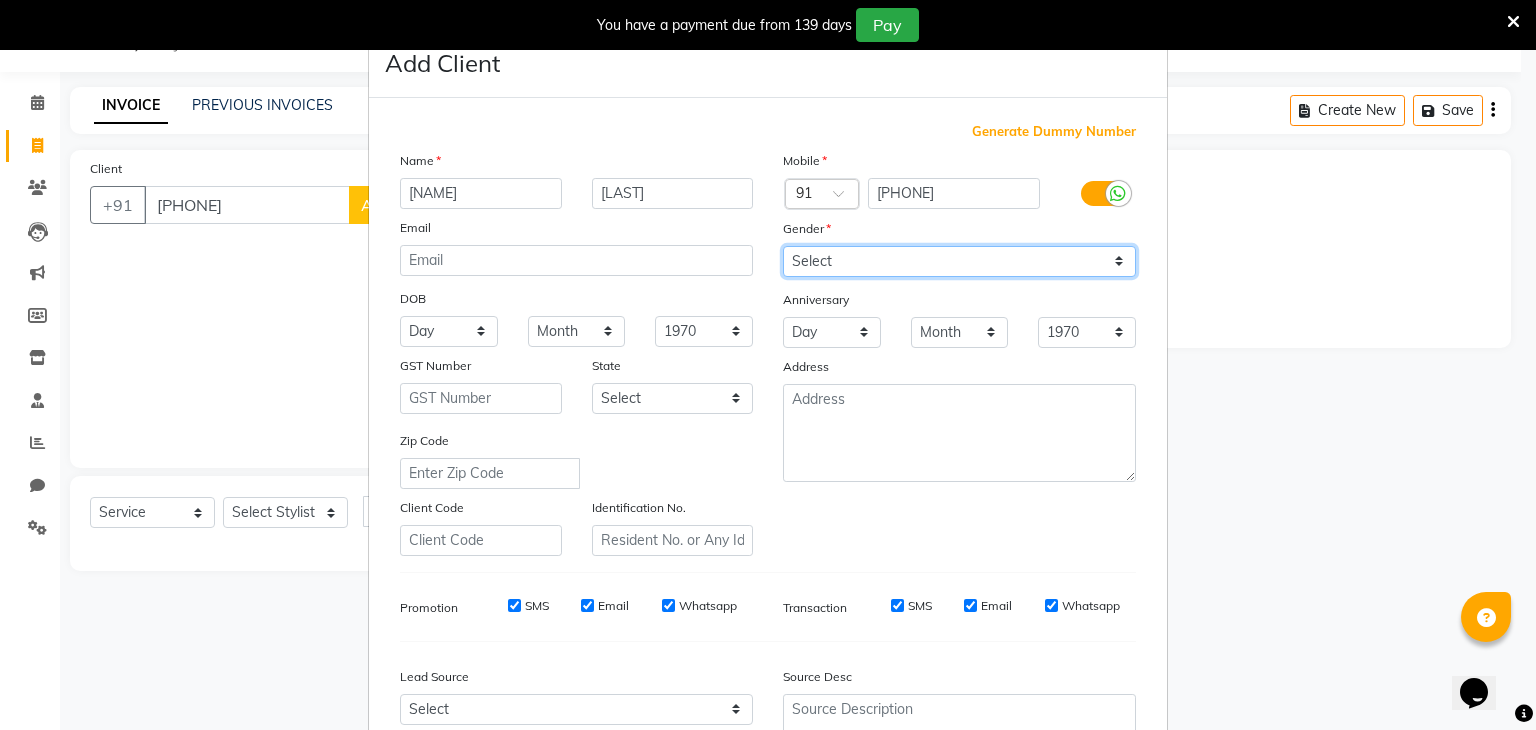 click on "Select Male Female Other Prefer Not To Say" at bounding box center (959, 261) 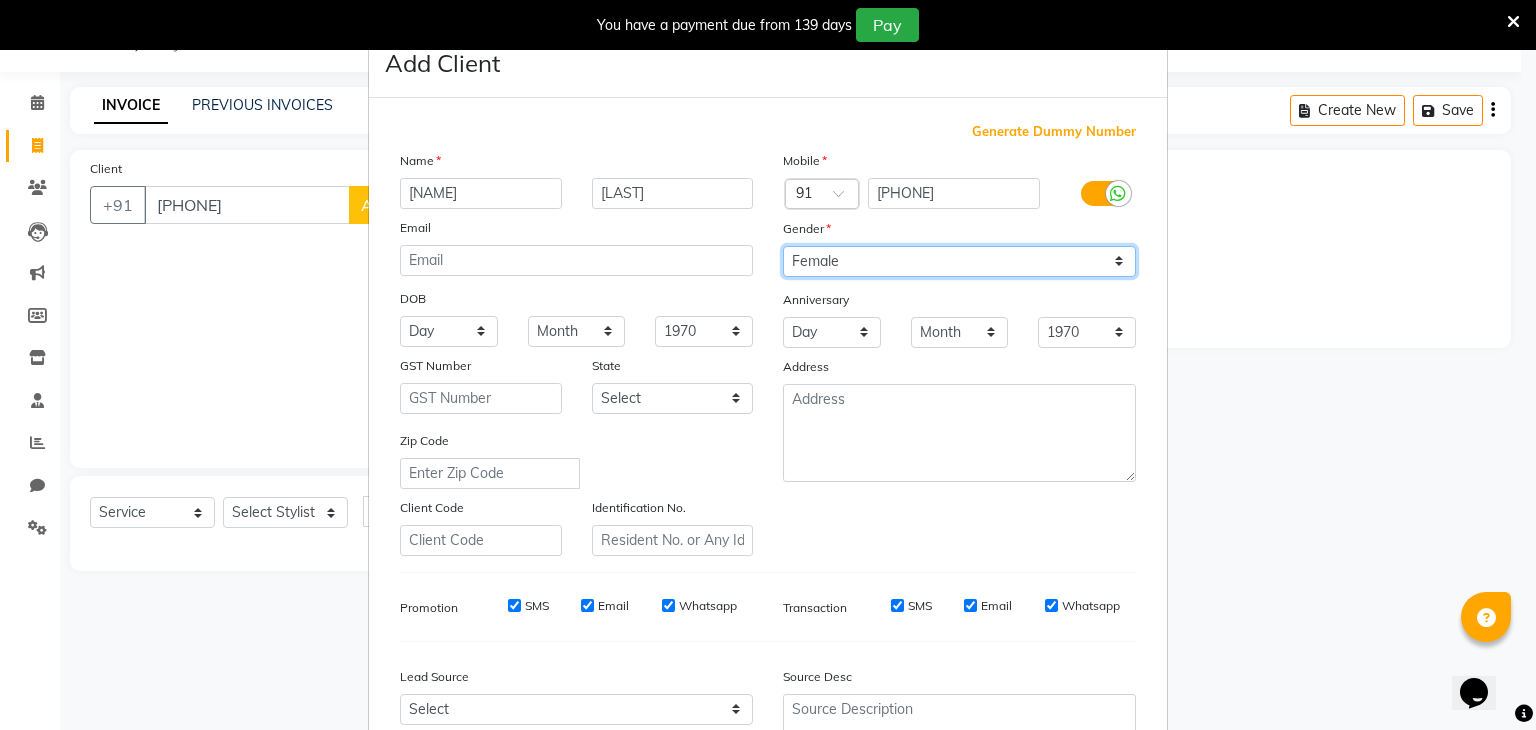 click on "Select Male Female Other Prefer Not To Say" at bounding box center (959, 261) 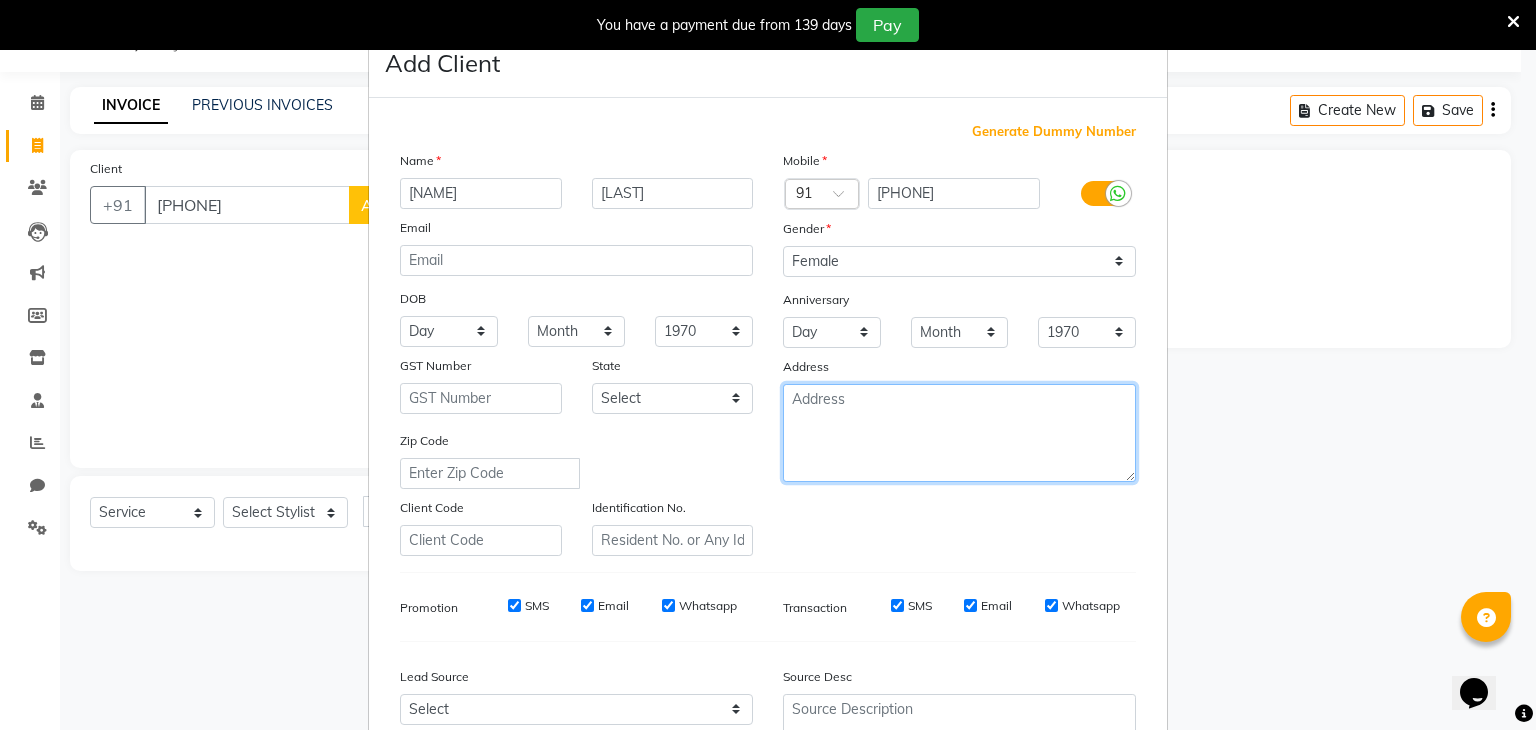 click at bounding box center (959, 433) 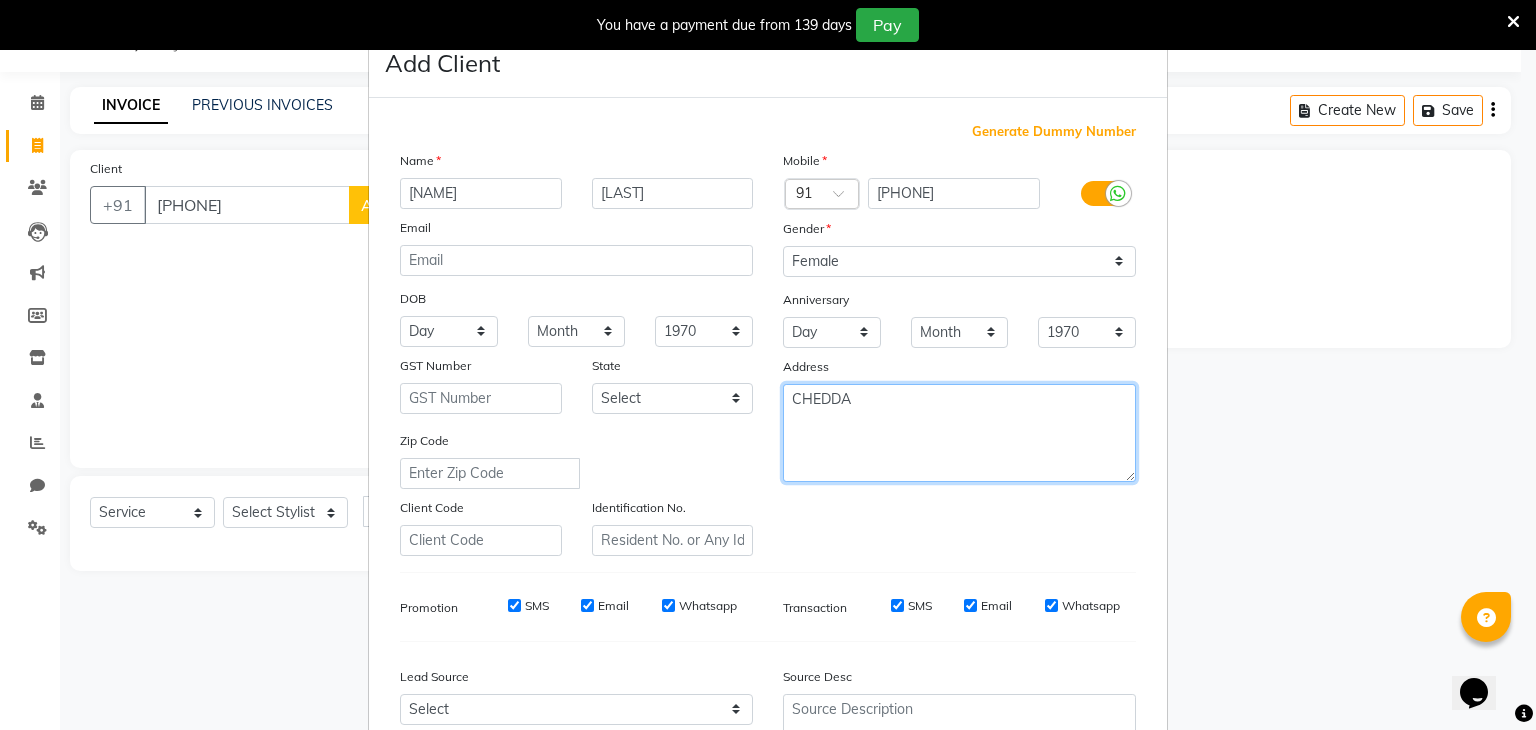type on "CHEDDA" 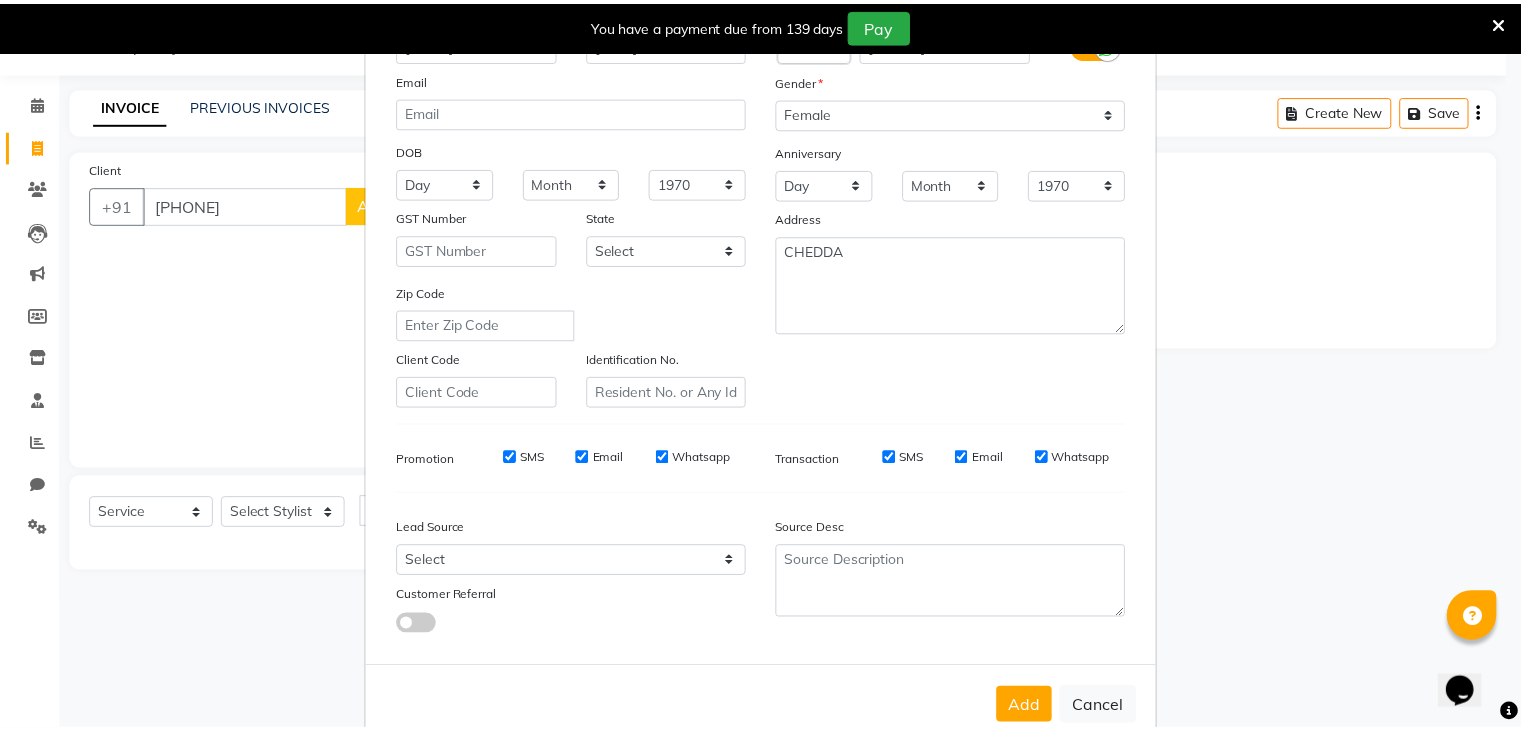 scroll, scrollTop: 203, scrollLeft: 0, axis: vertical 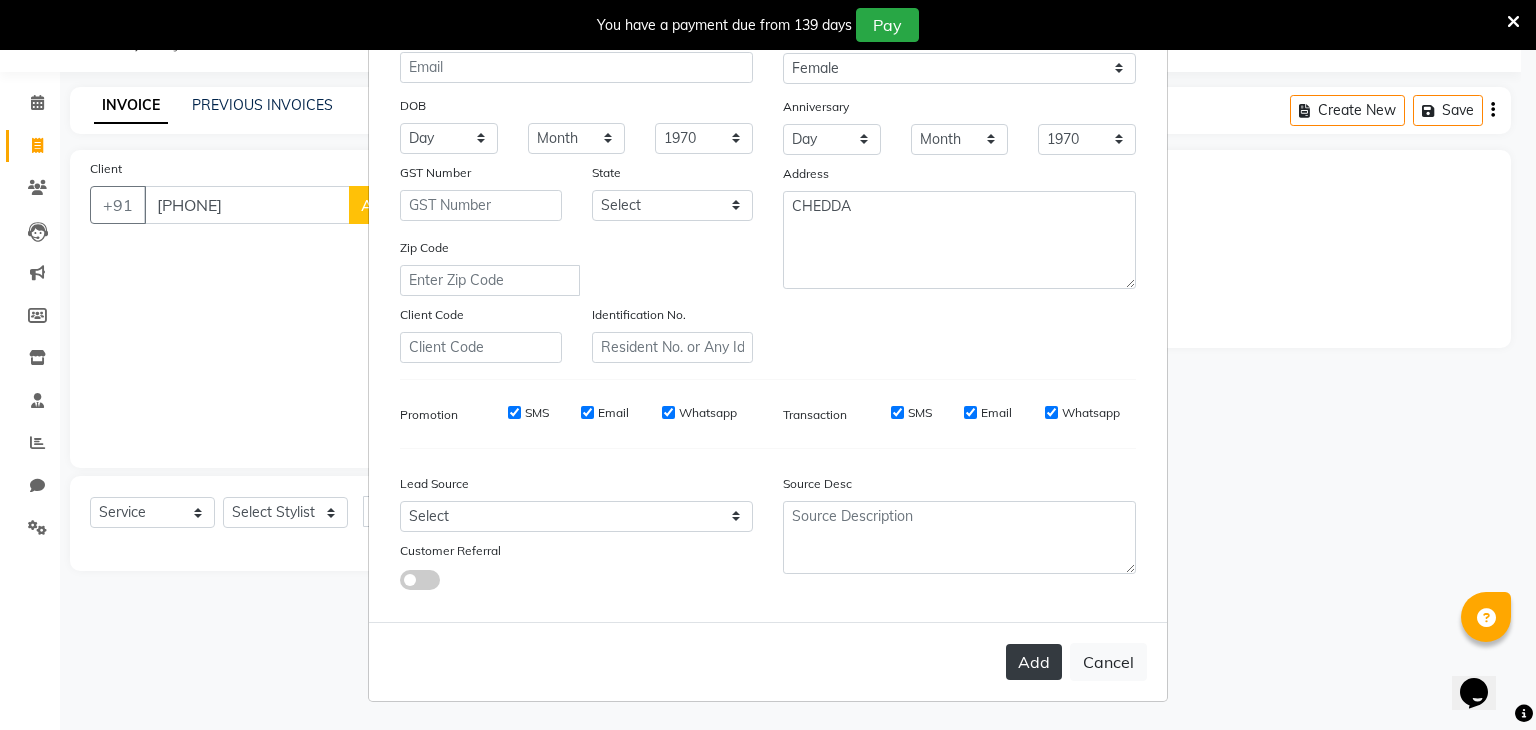 click on "Add" at bounding box center [1034, 662] 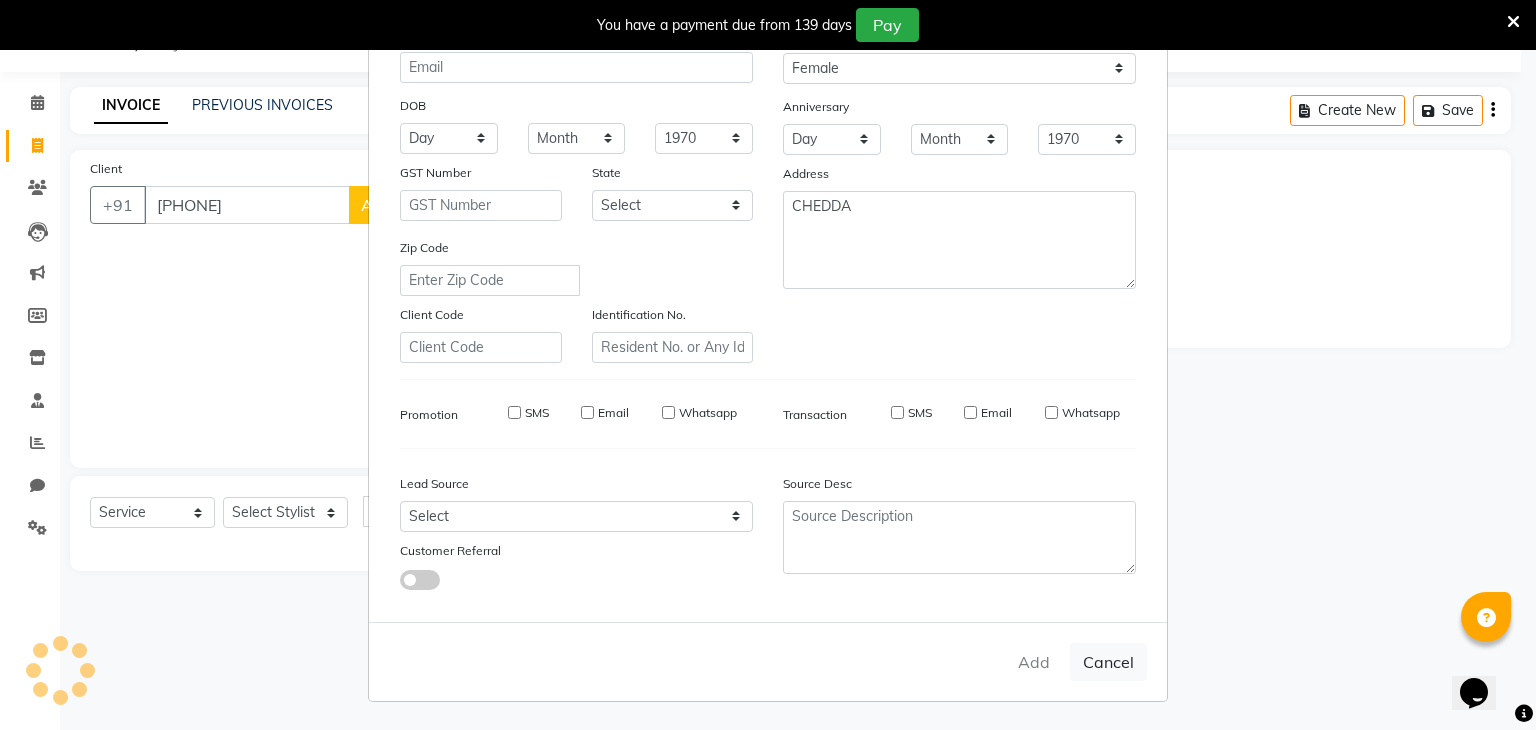 type 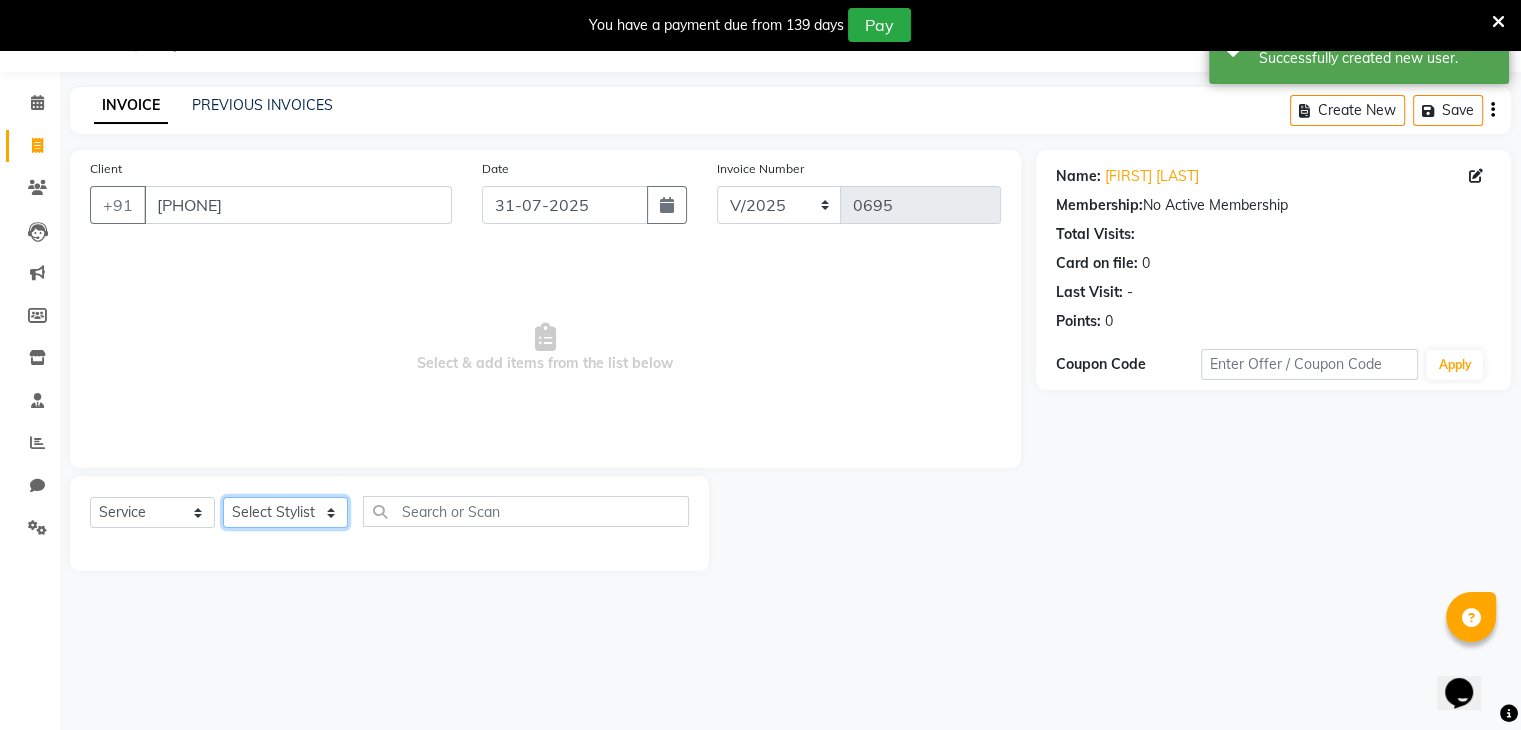 click on "Select Stylist [FIRST] [LAST] [FIRST] [FIRST] [FIRST] [FIRST] [FIRST] [FIRST] [FIRST] [FIRST]" 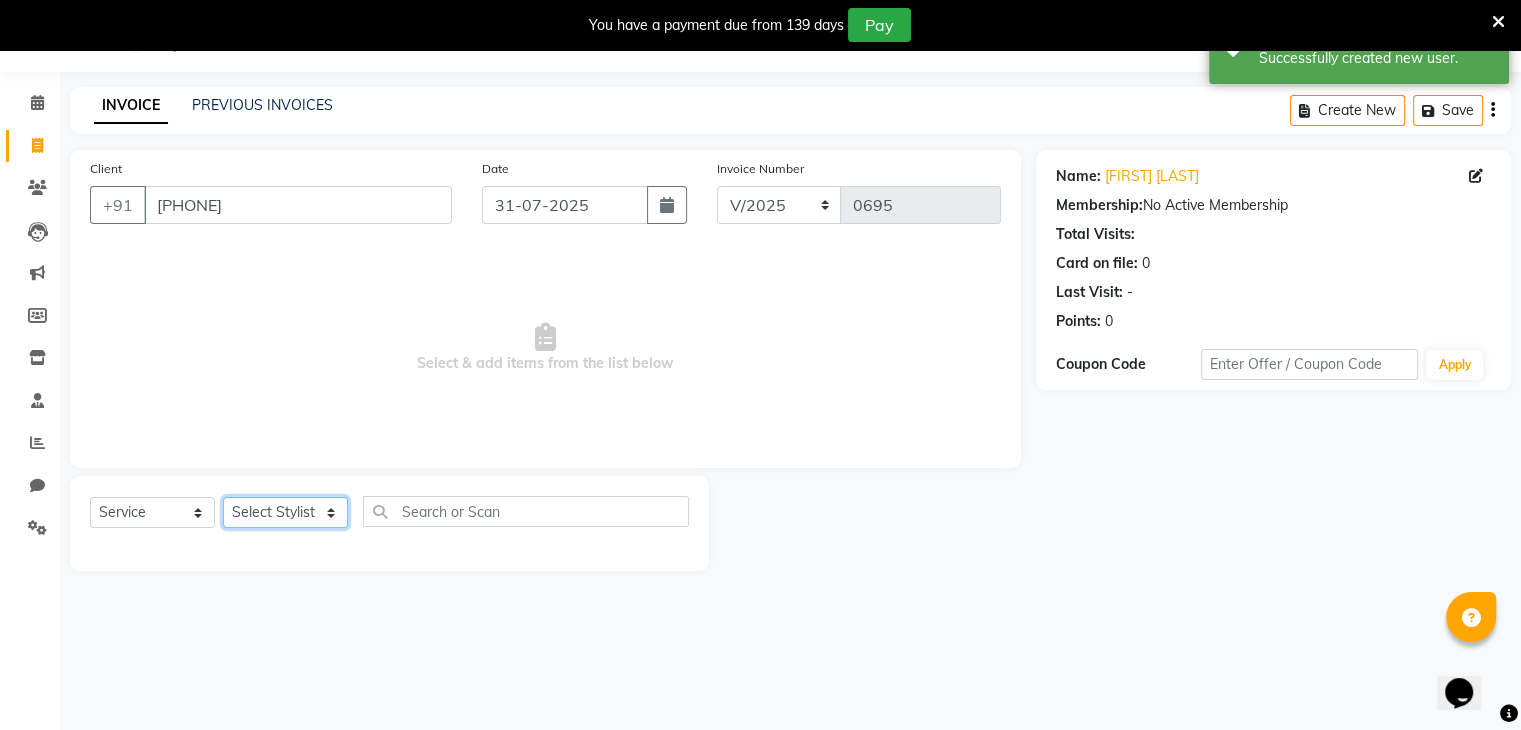 select on "70654" 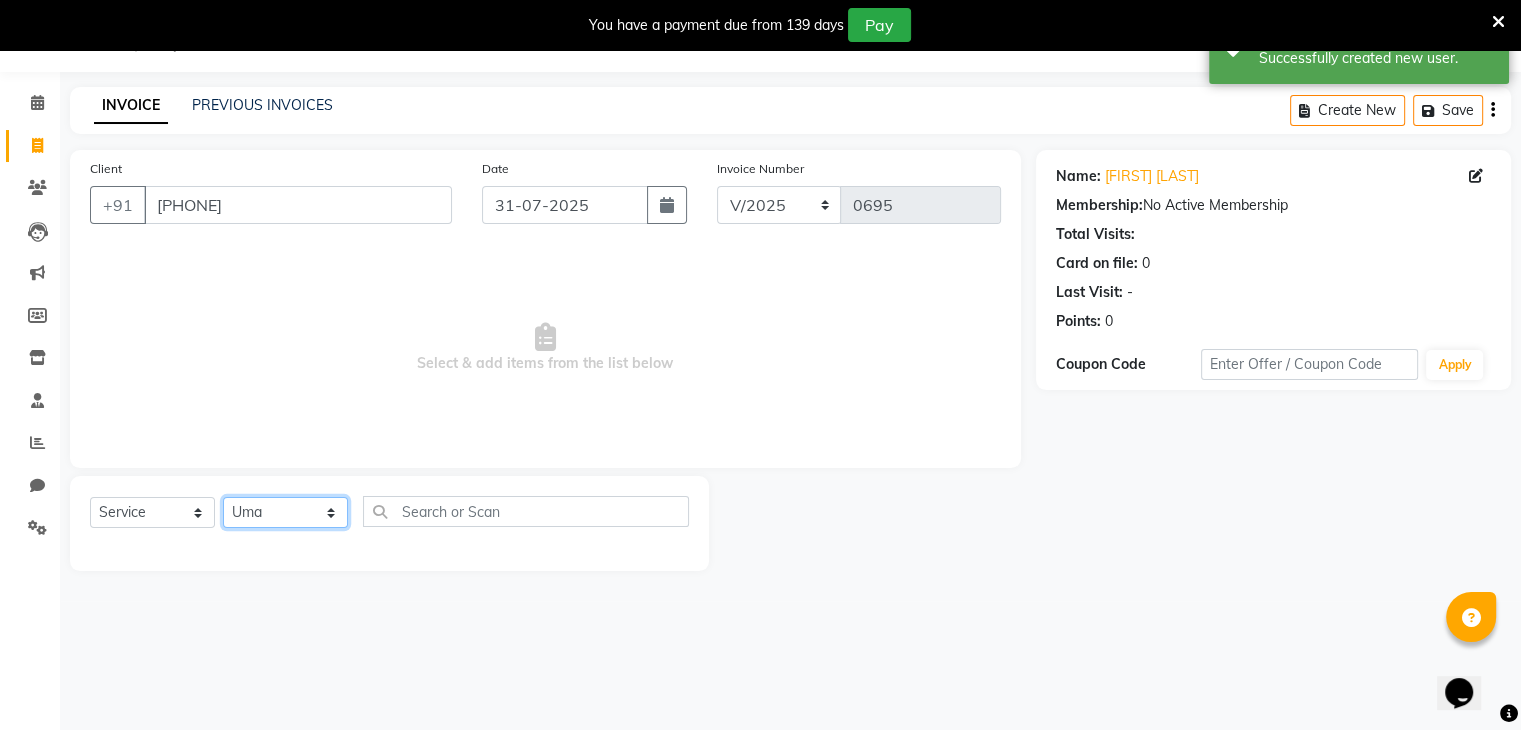 click on "Select Stylist [FIRST] [LAST] [FIRST] [FIRST] [FIRST] [FIRST] [FIRST] [FIRST] [FIRST] [FIRST]" 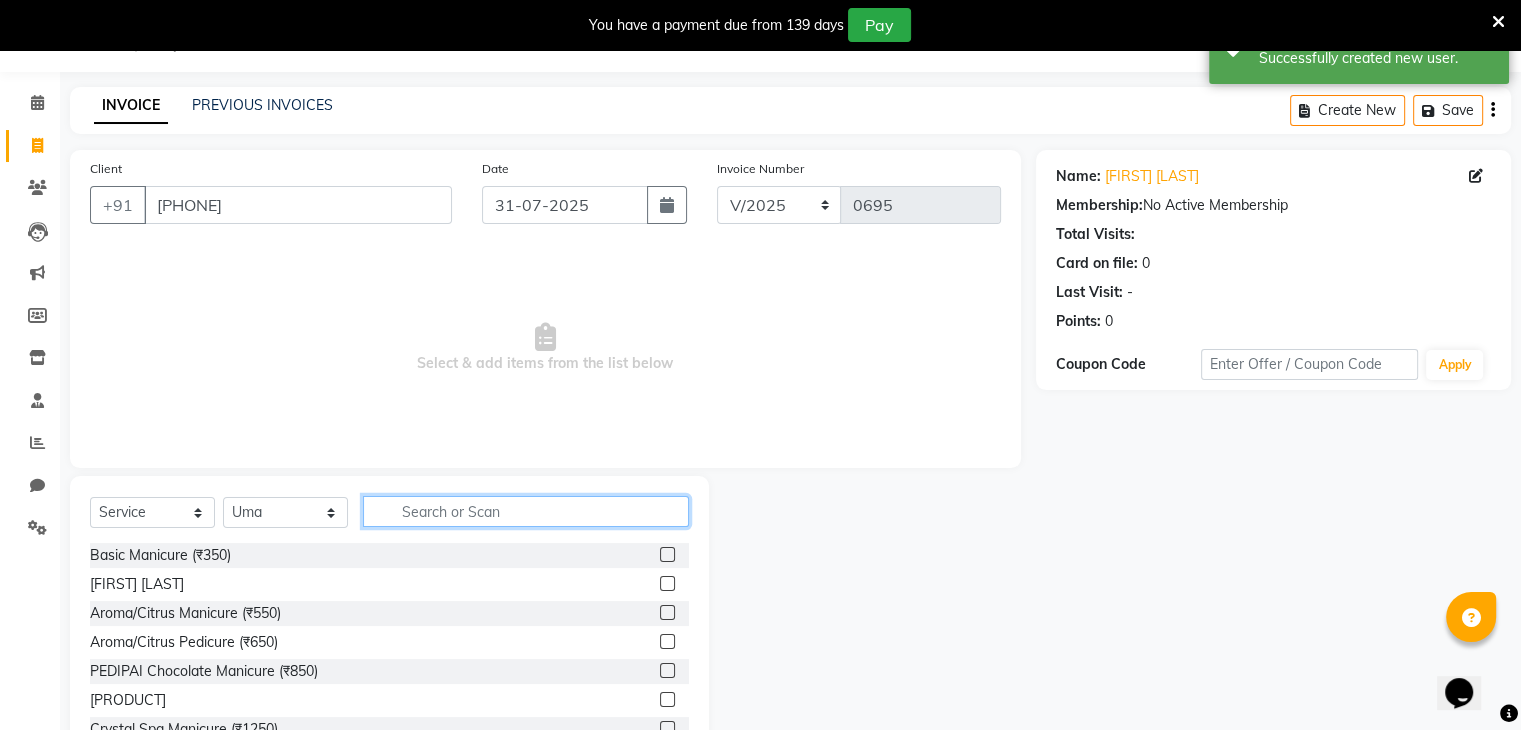 click 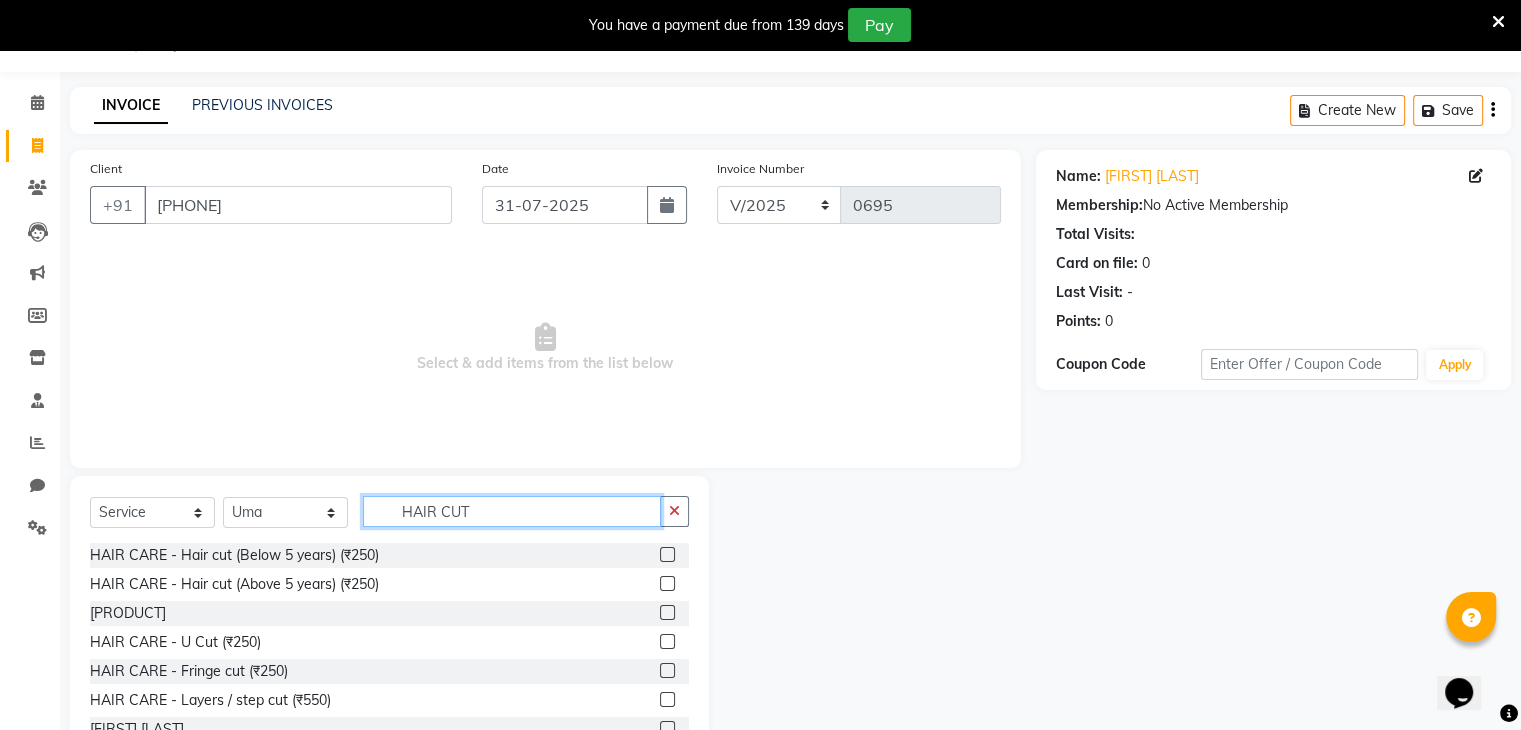 type on "HAIR CUT" 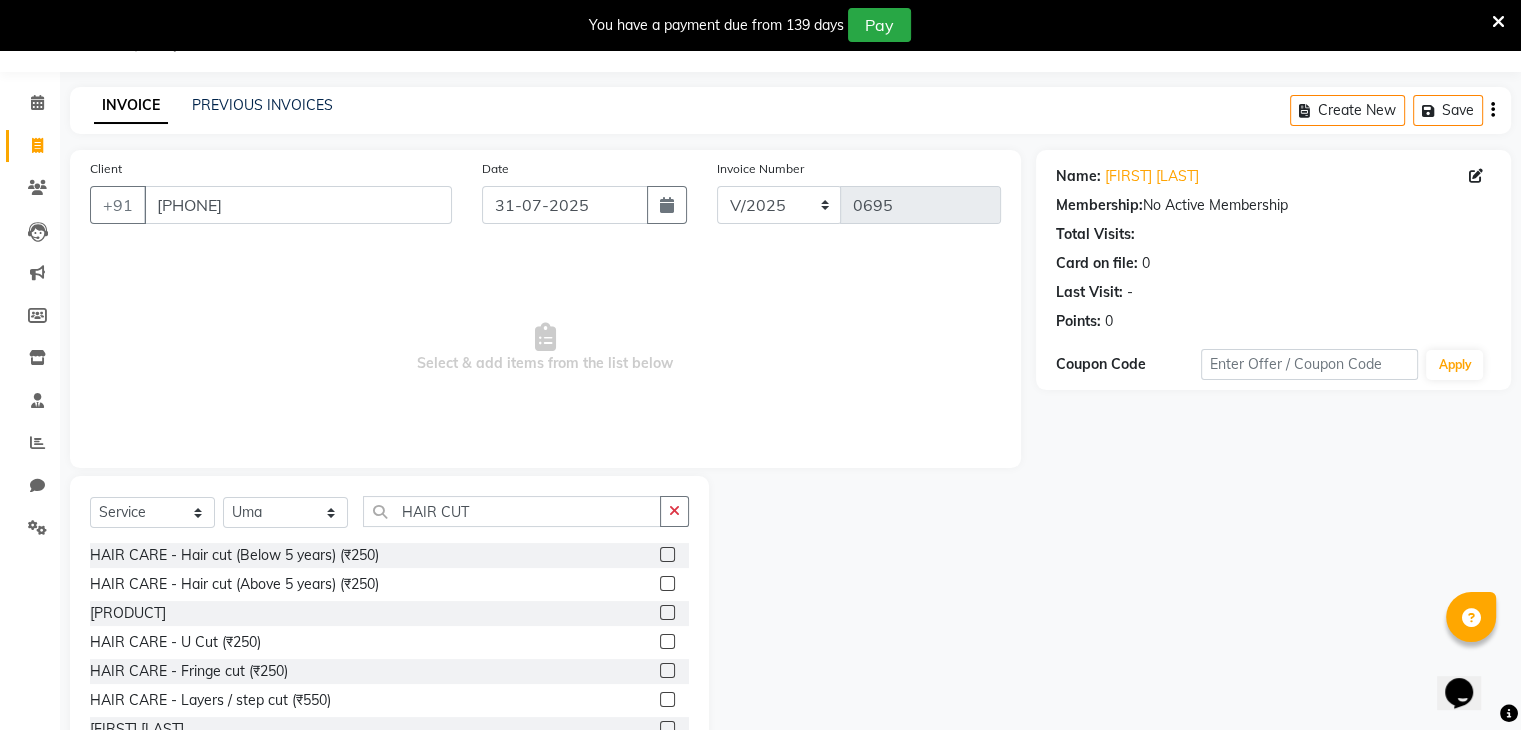 click 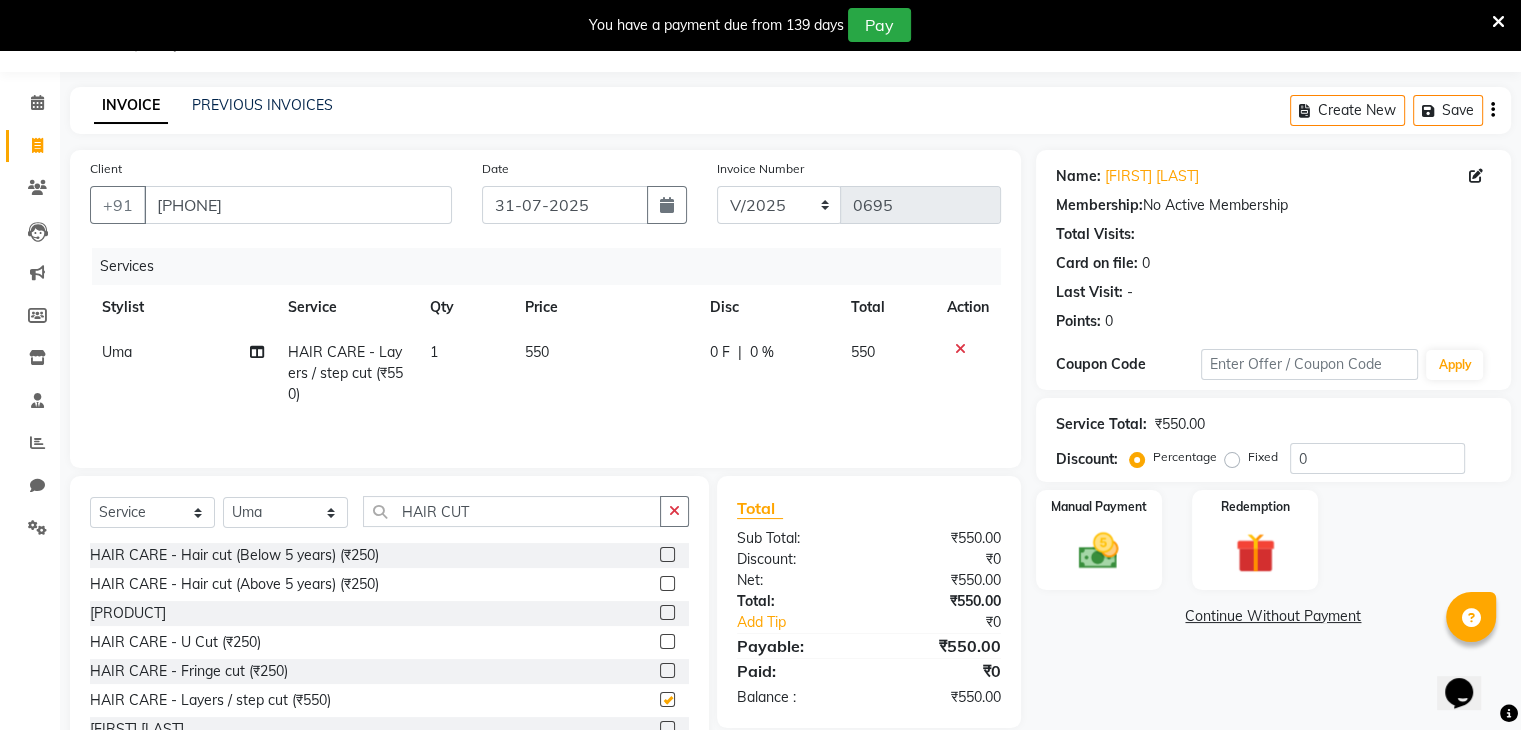 checkbox on "false" 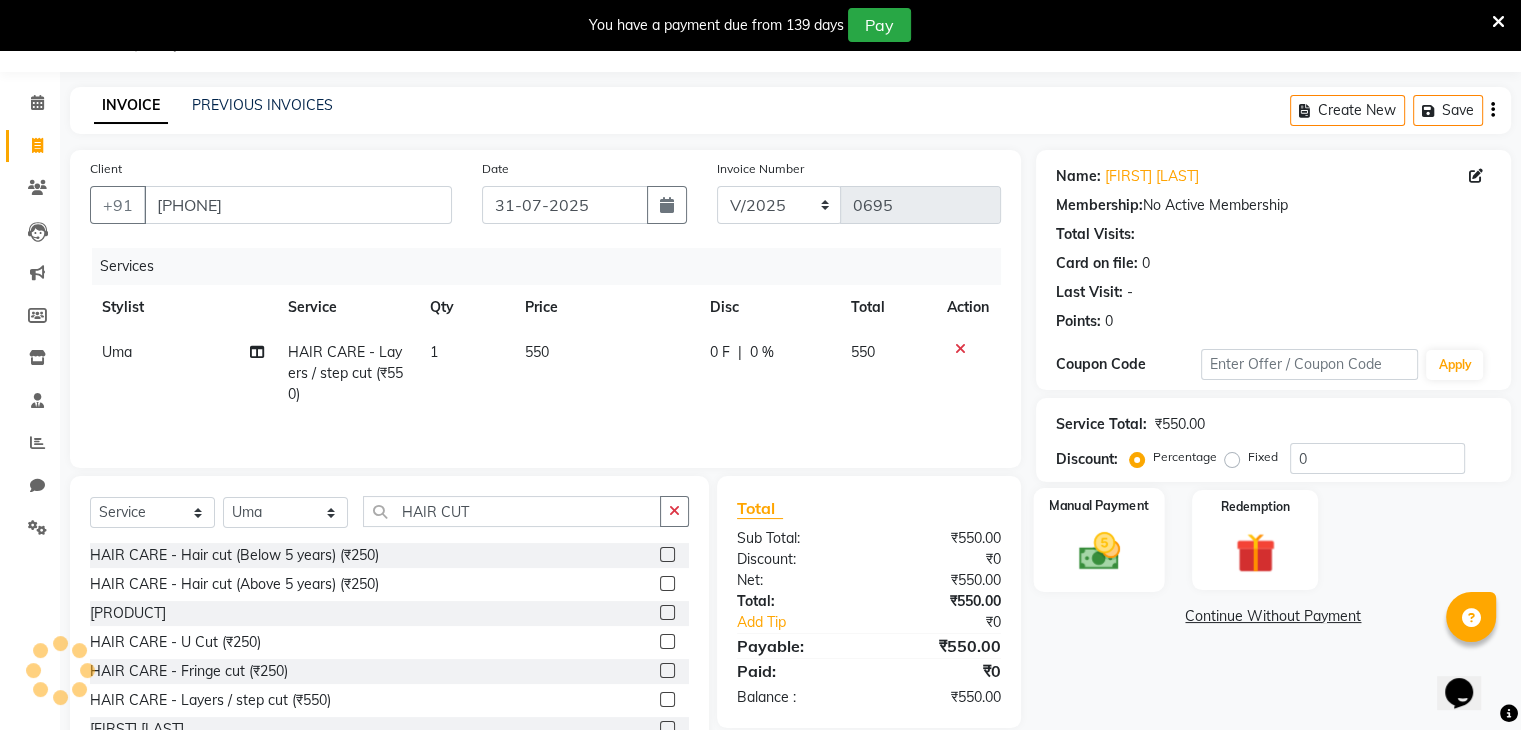 click 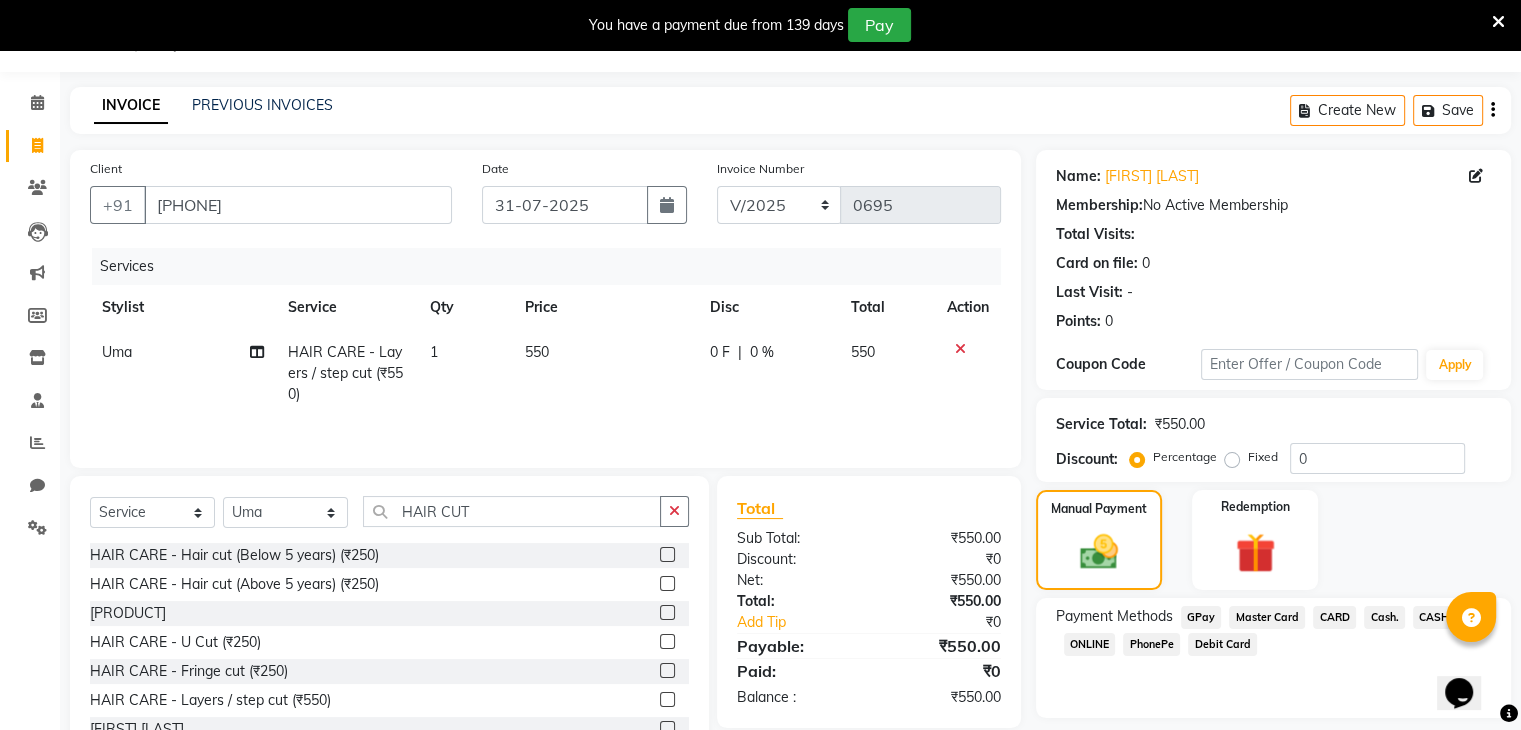 click on "PhonePe" 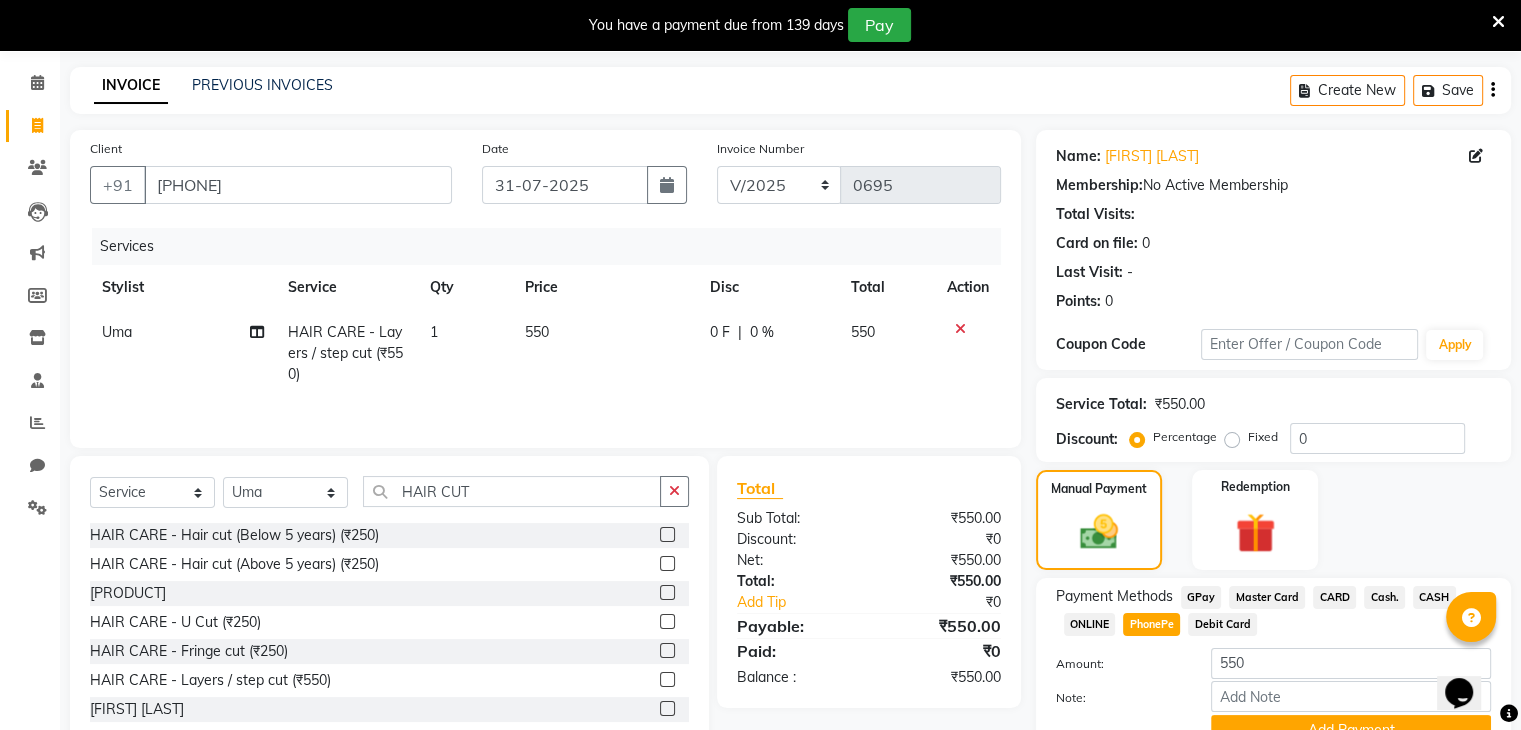 scroll, scrollTop: 90, scrollLeft: 0, axis: vertical 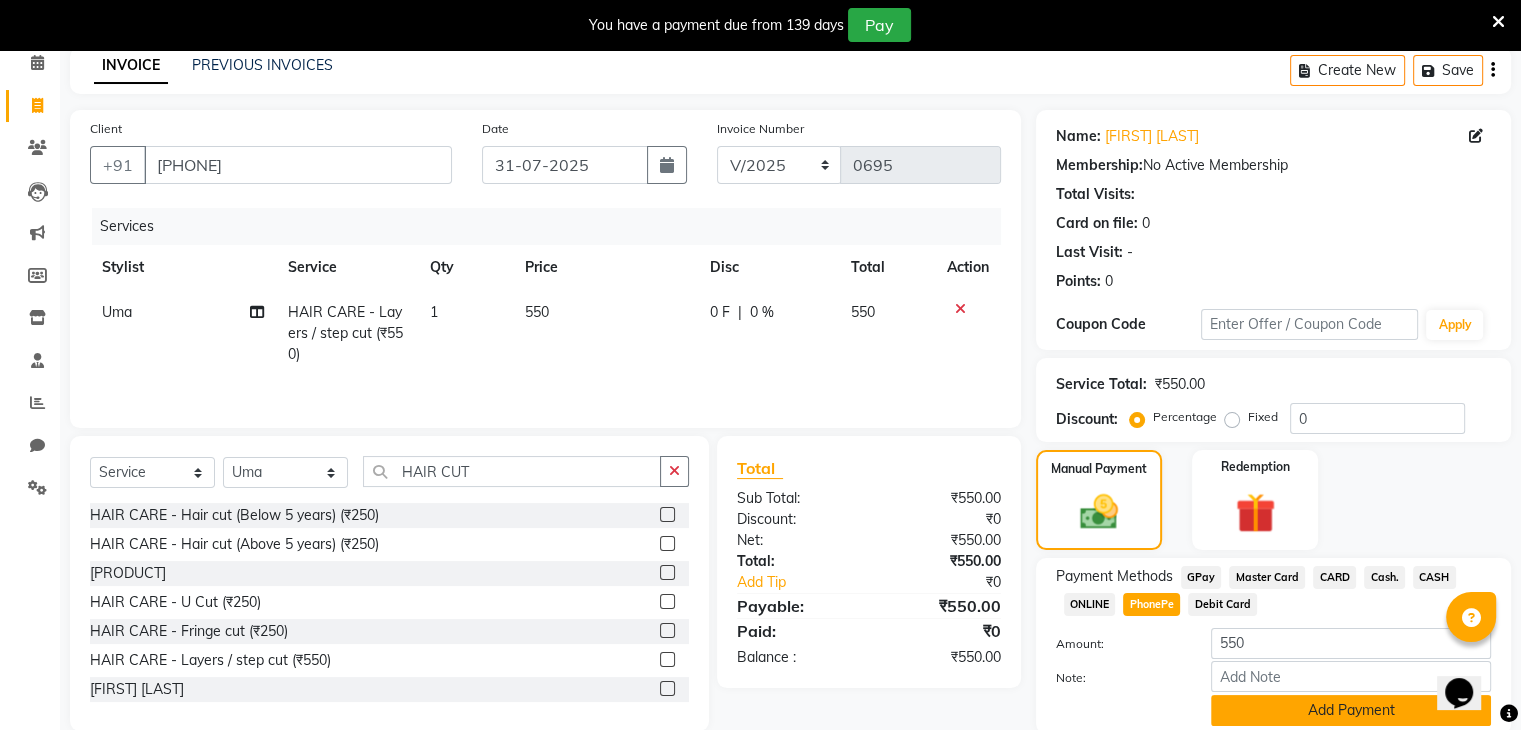 click on "Add Payment" 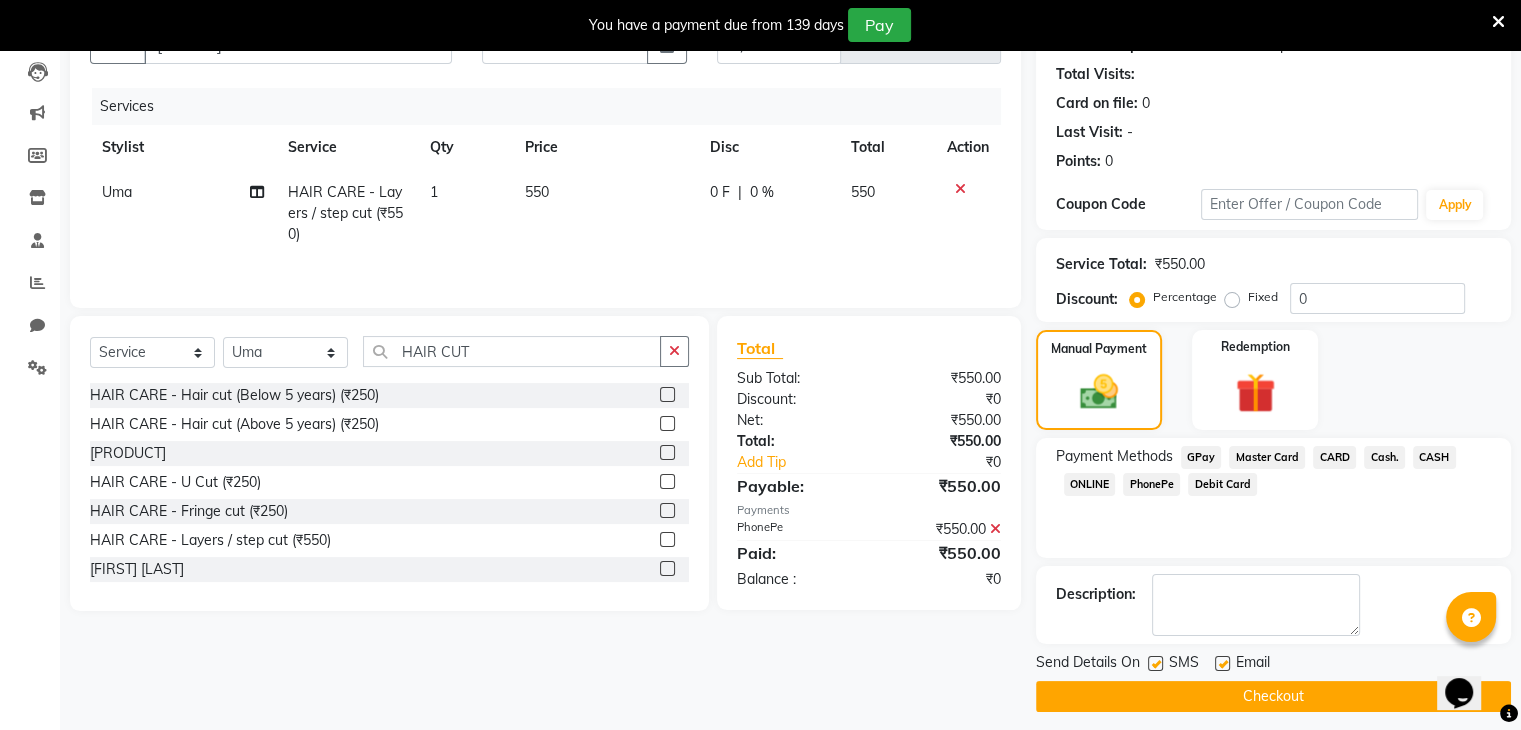 scroll, scrollTop: 220, scrollLeft: 0, axis: vertical 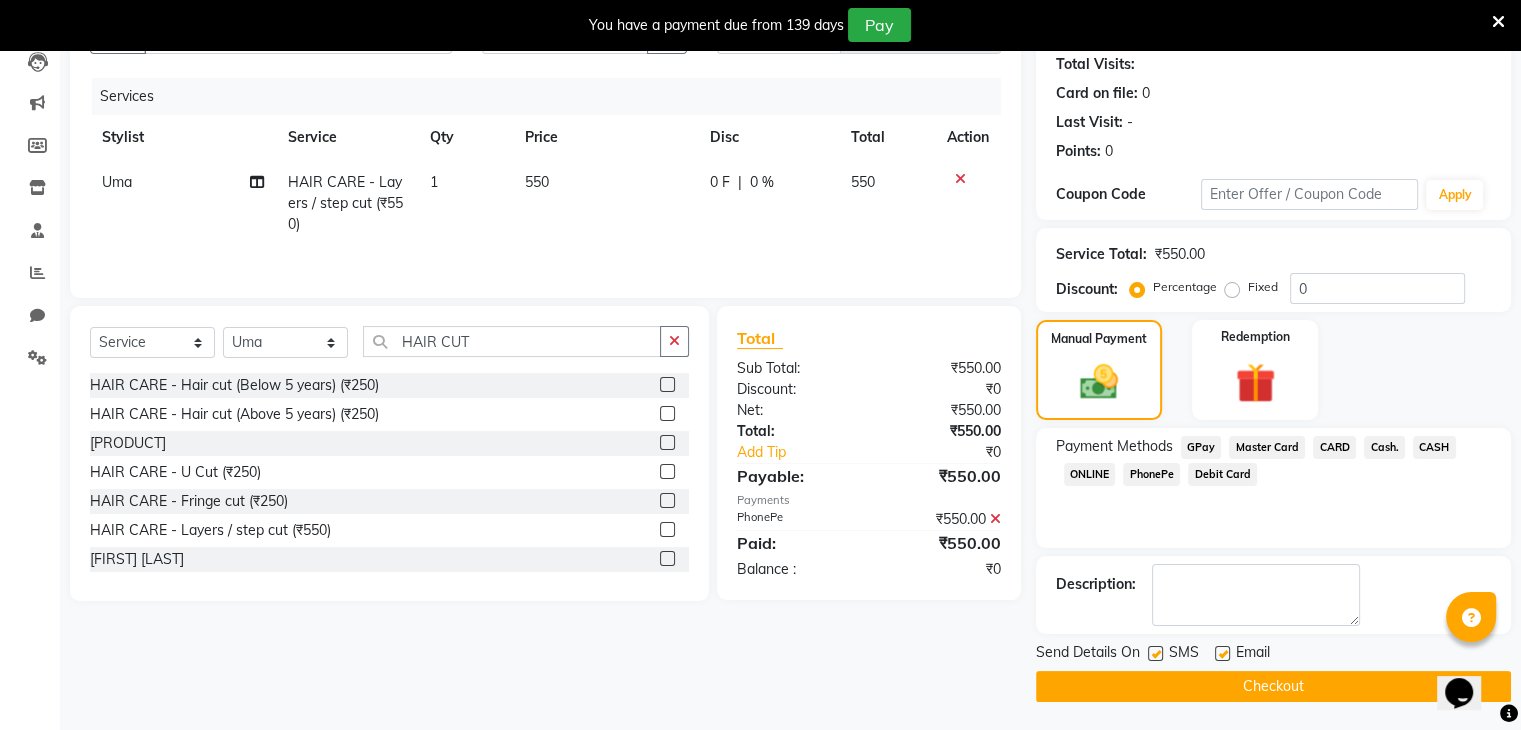 click on "Checkout" 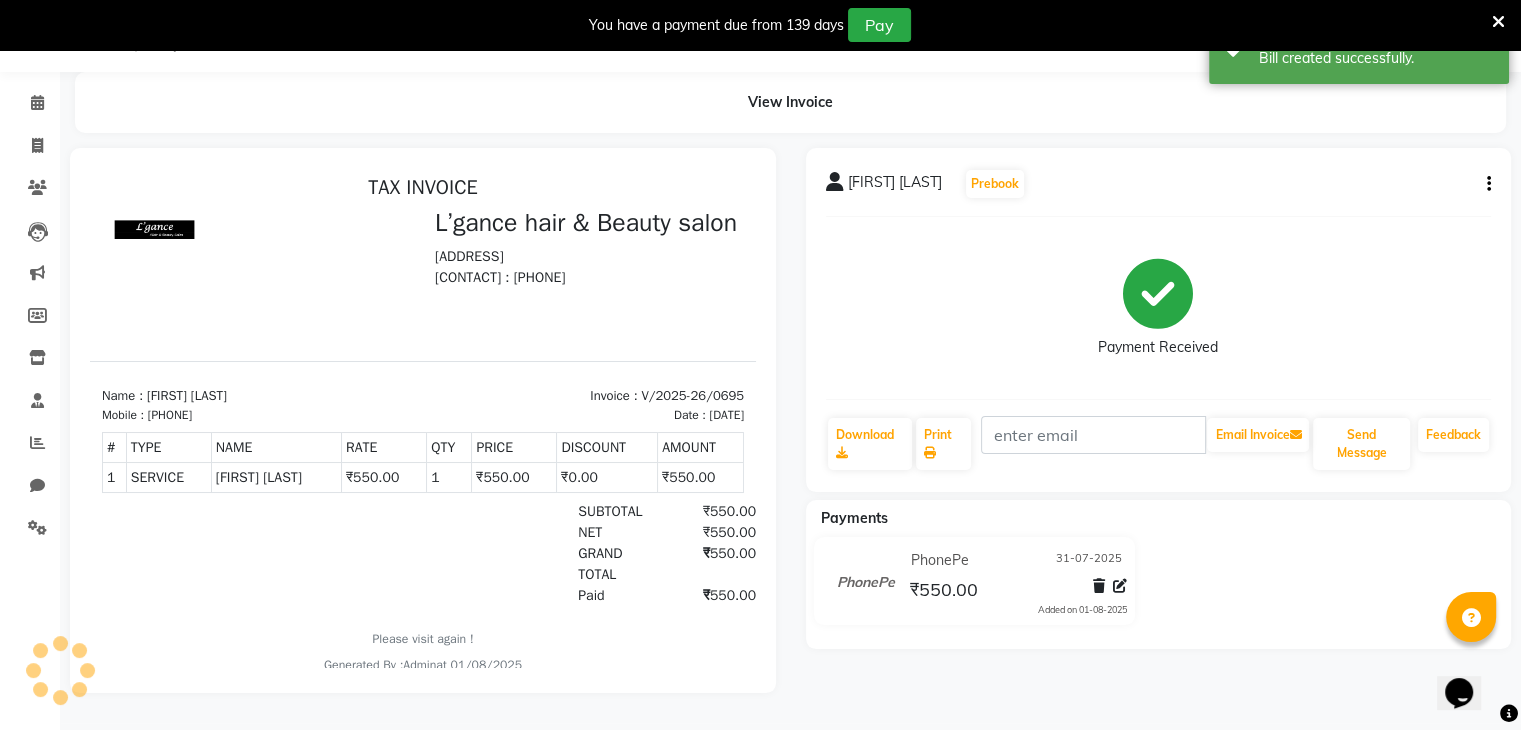 scroll, scrollTop: 0, scrollLeft: 0, axis: both 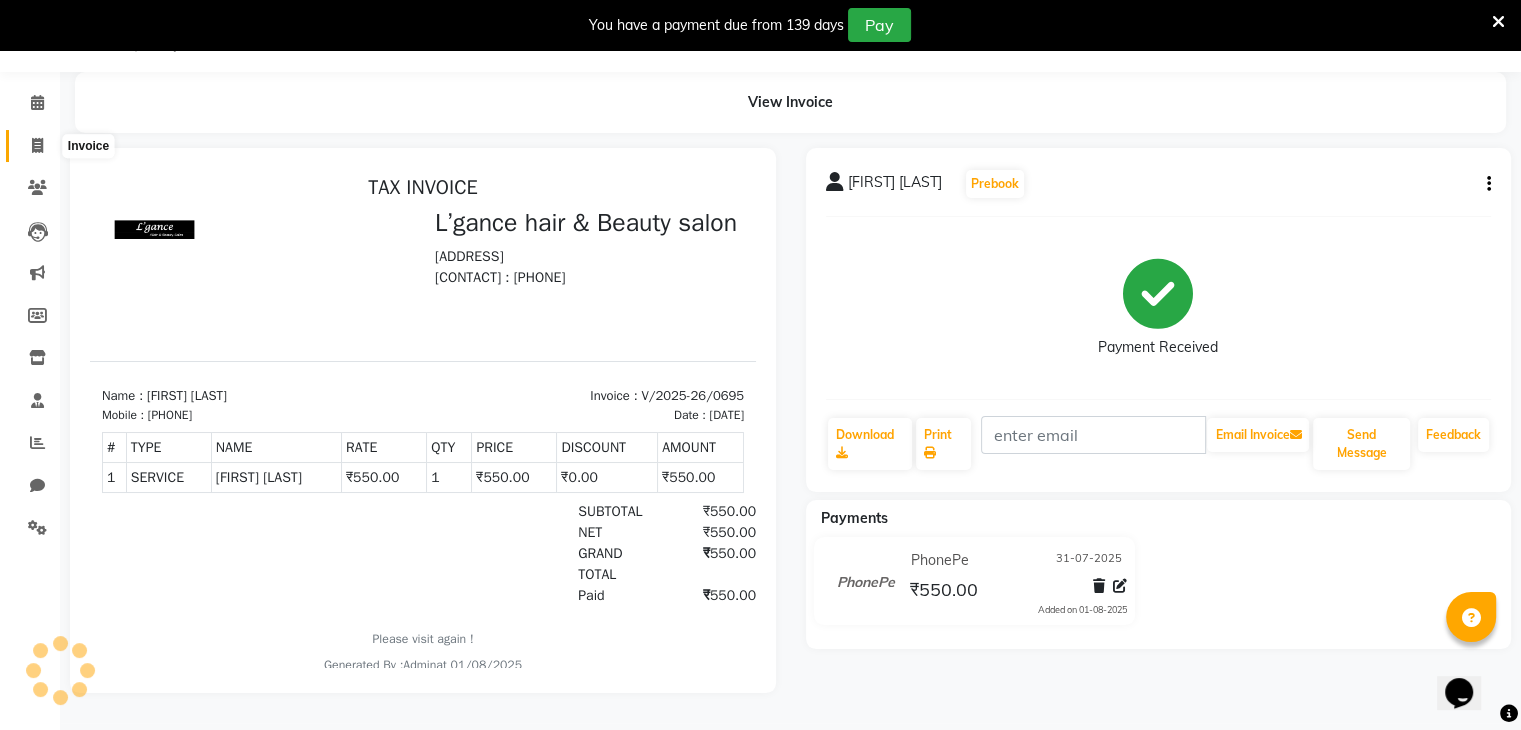 click 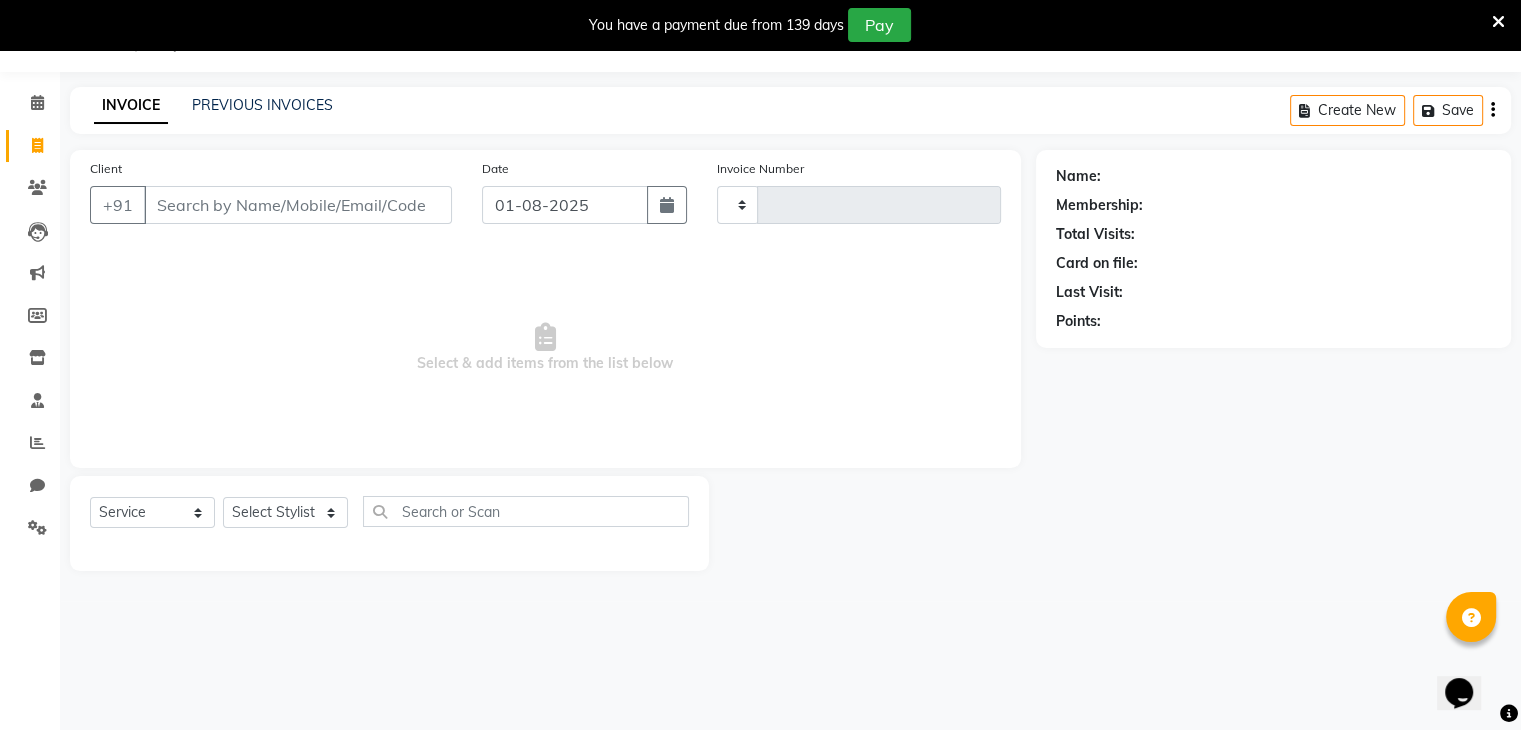 scroll, scrollTop: 50, scrollLeft: 0, axis: vertical 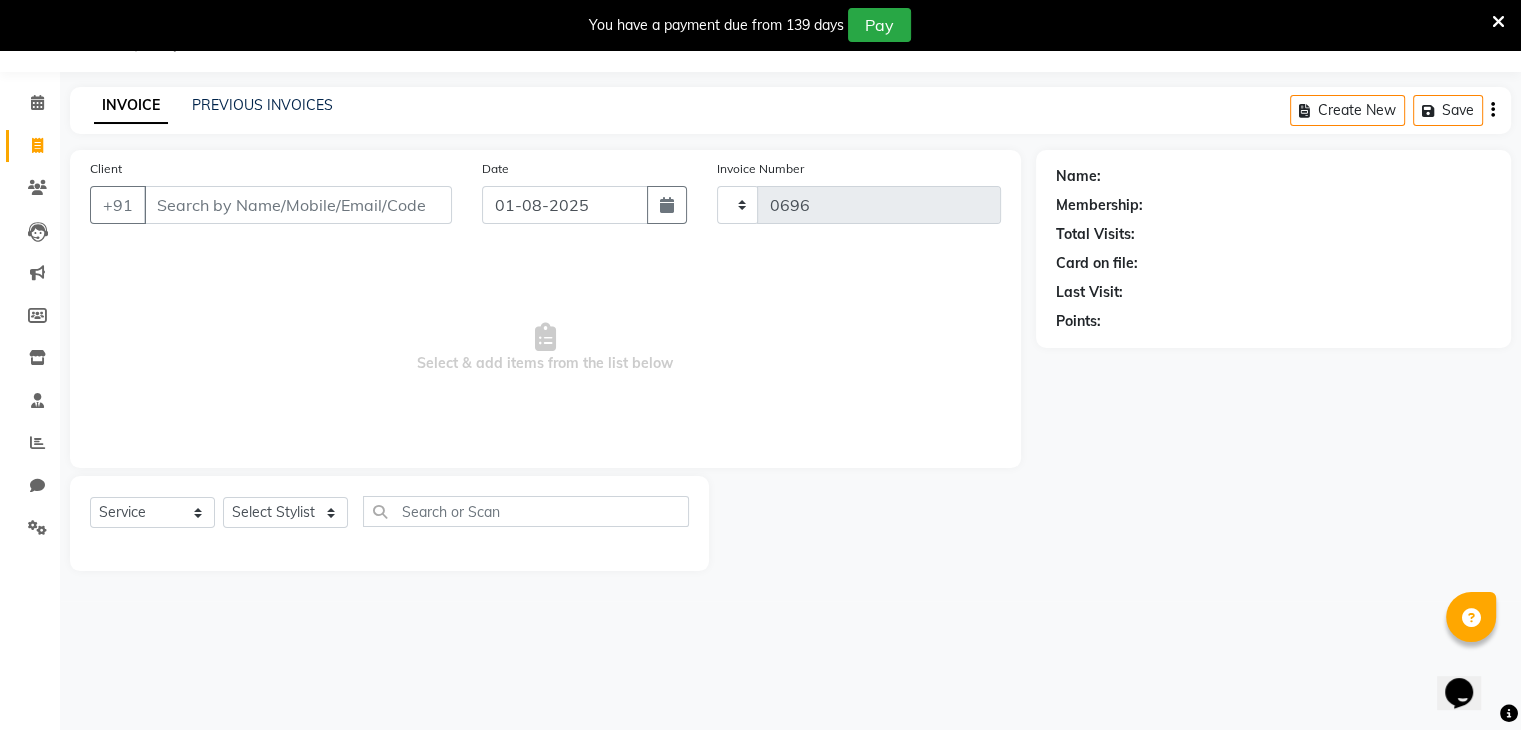 select on "7828" 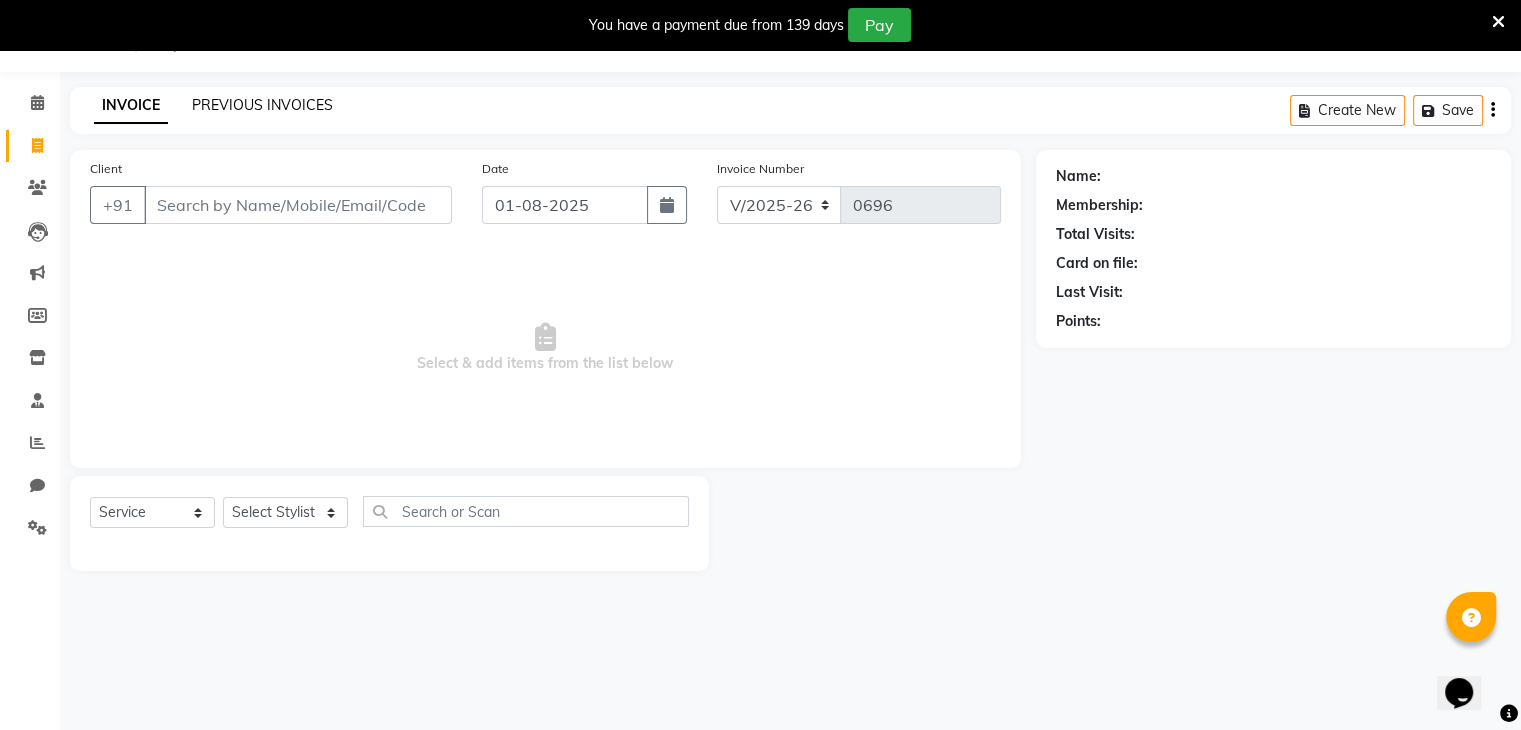 click on "PREVIOUS INVOICES" 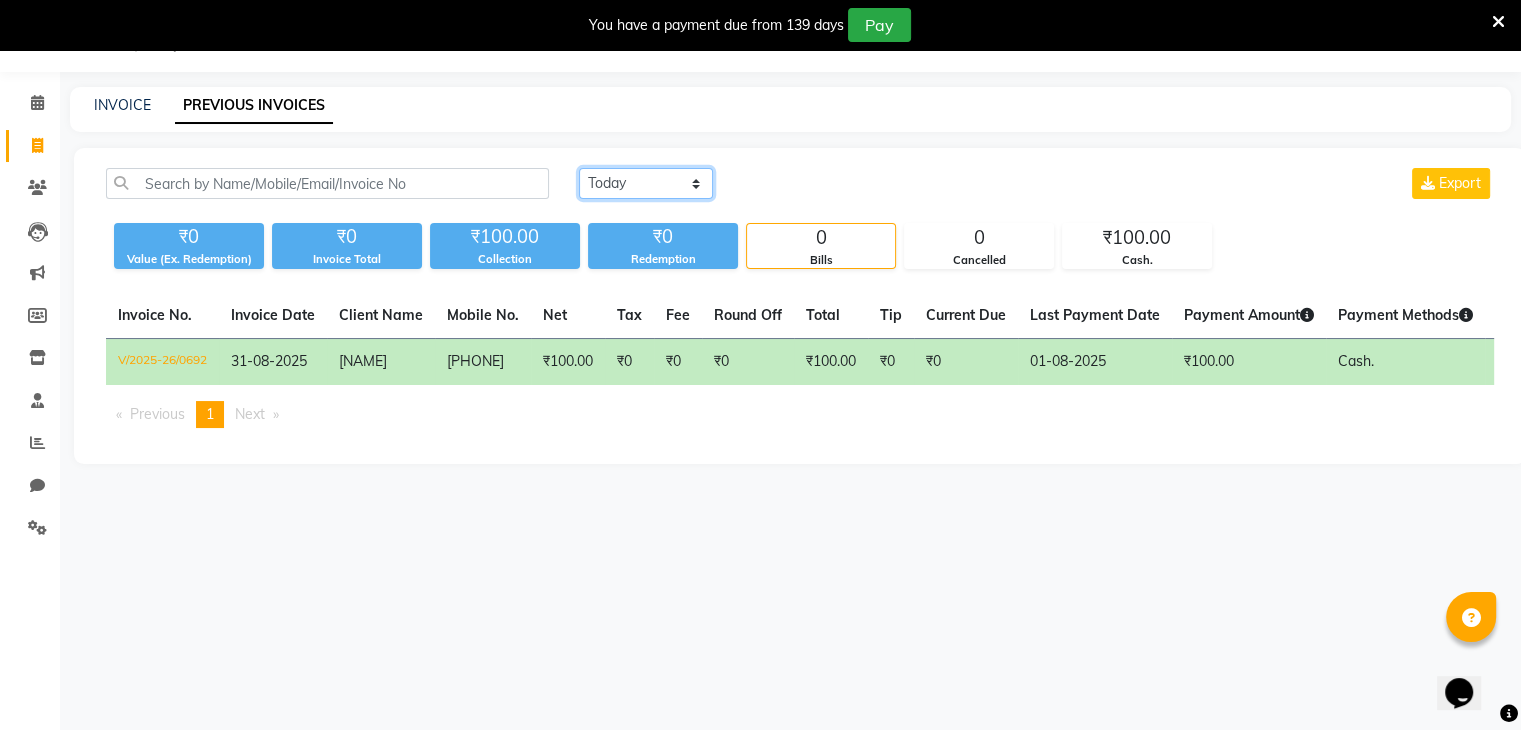 click on "Today Yesterday Custom Range" 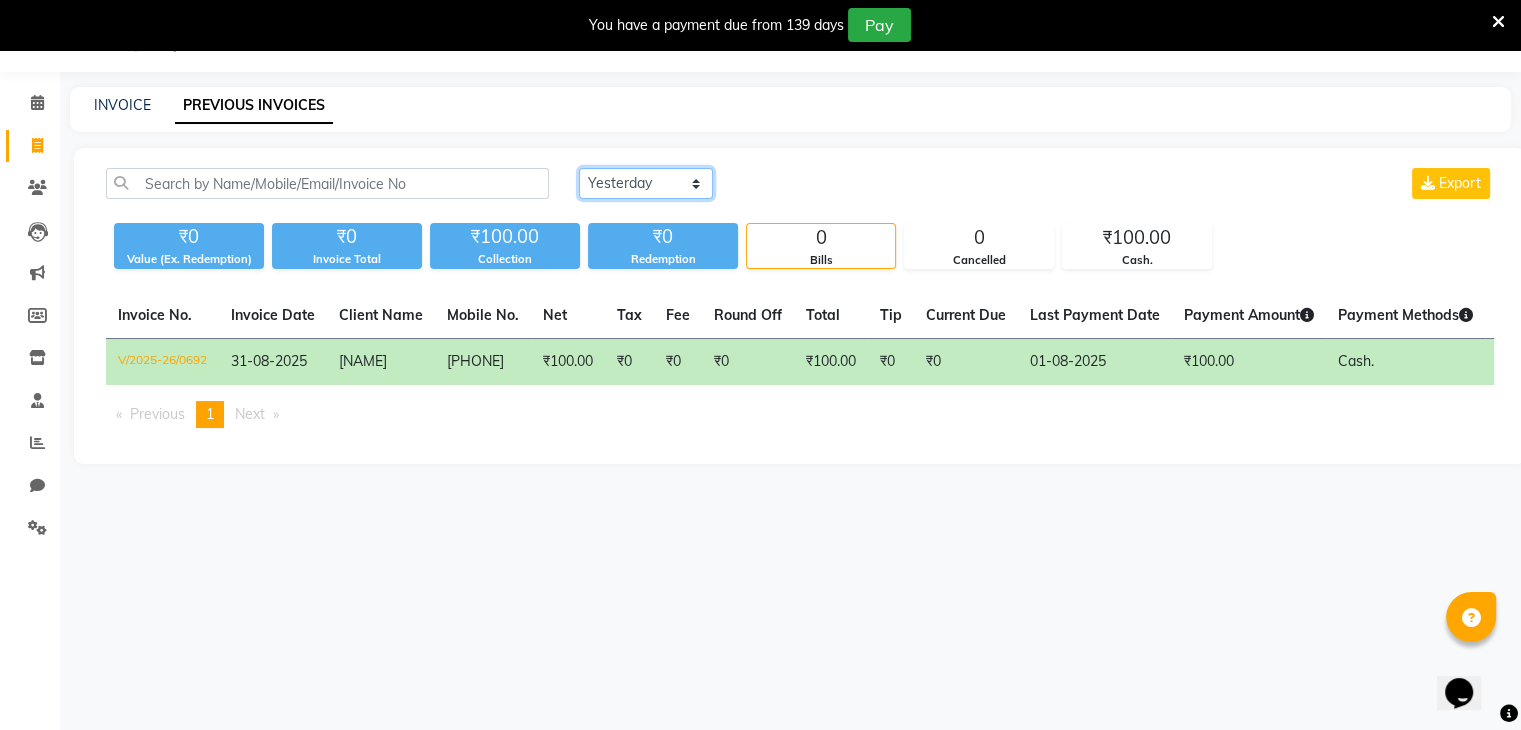 click on "Today Yesterday Custom Range" 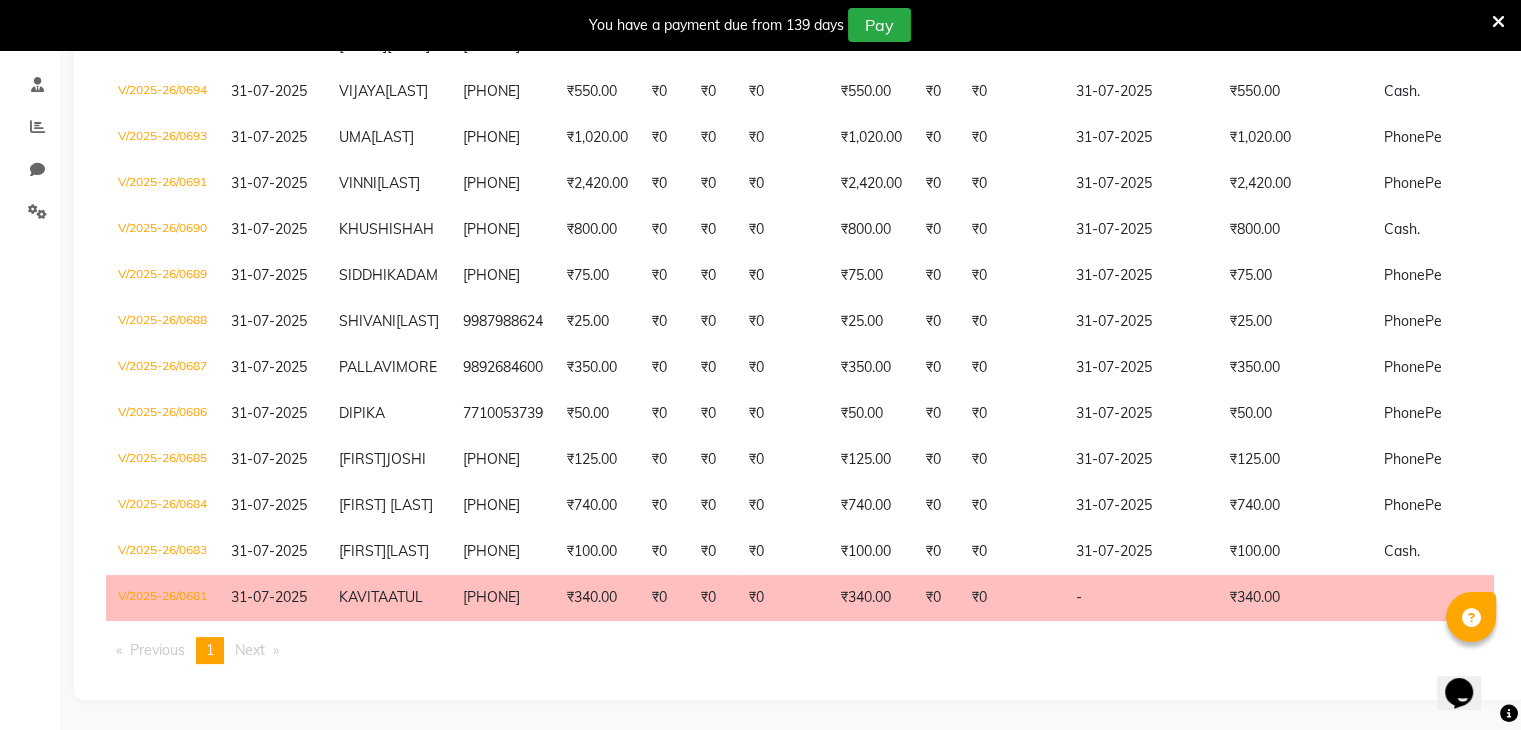 scroll, scrollTop: 410, scrollLeft: 0, axis: vertical 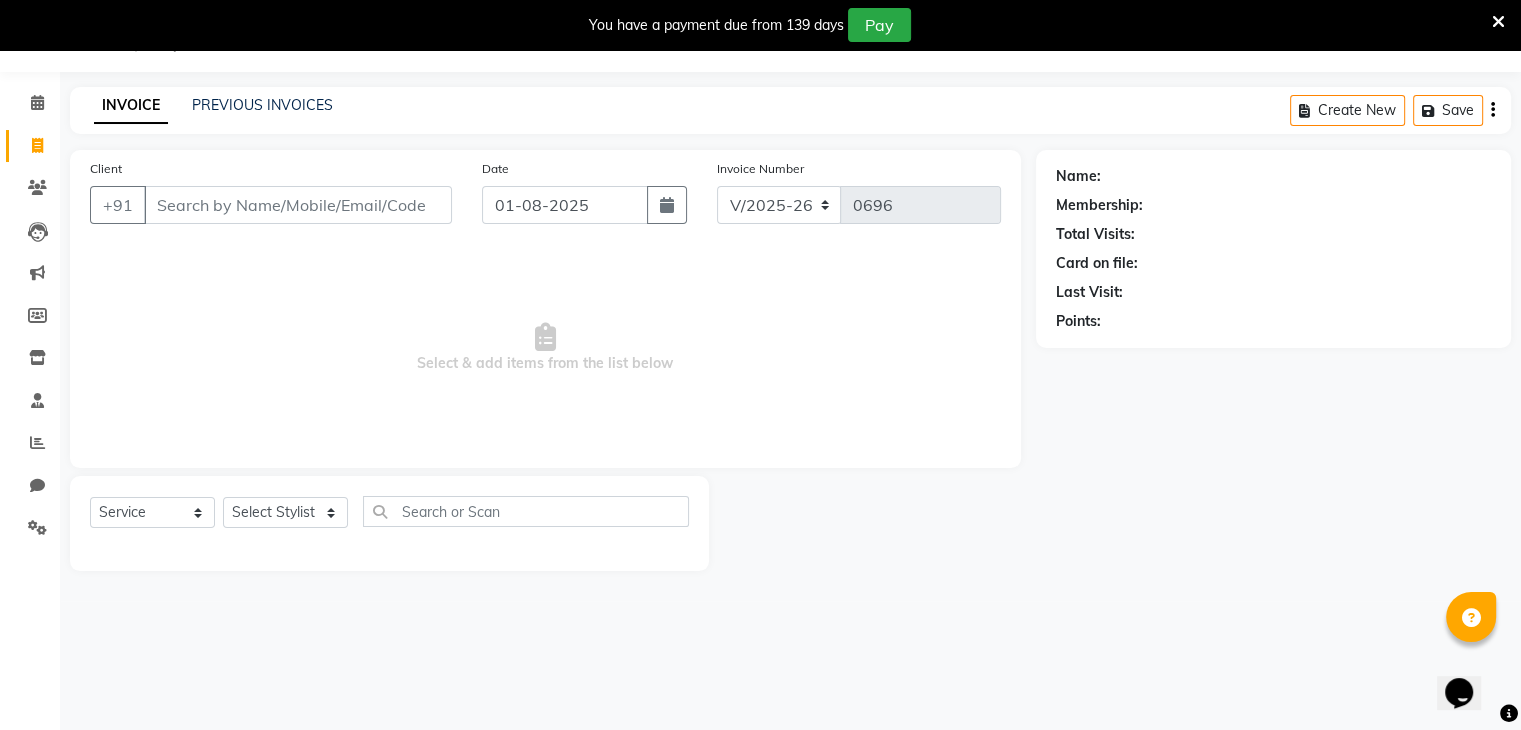 click on "Client" at bounding box center [298, 205] 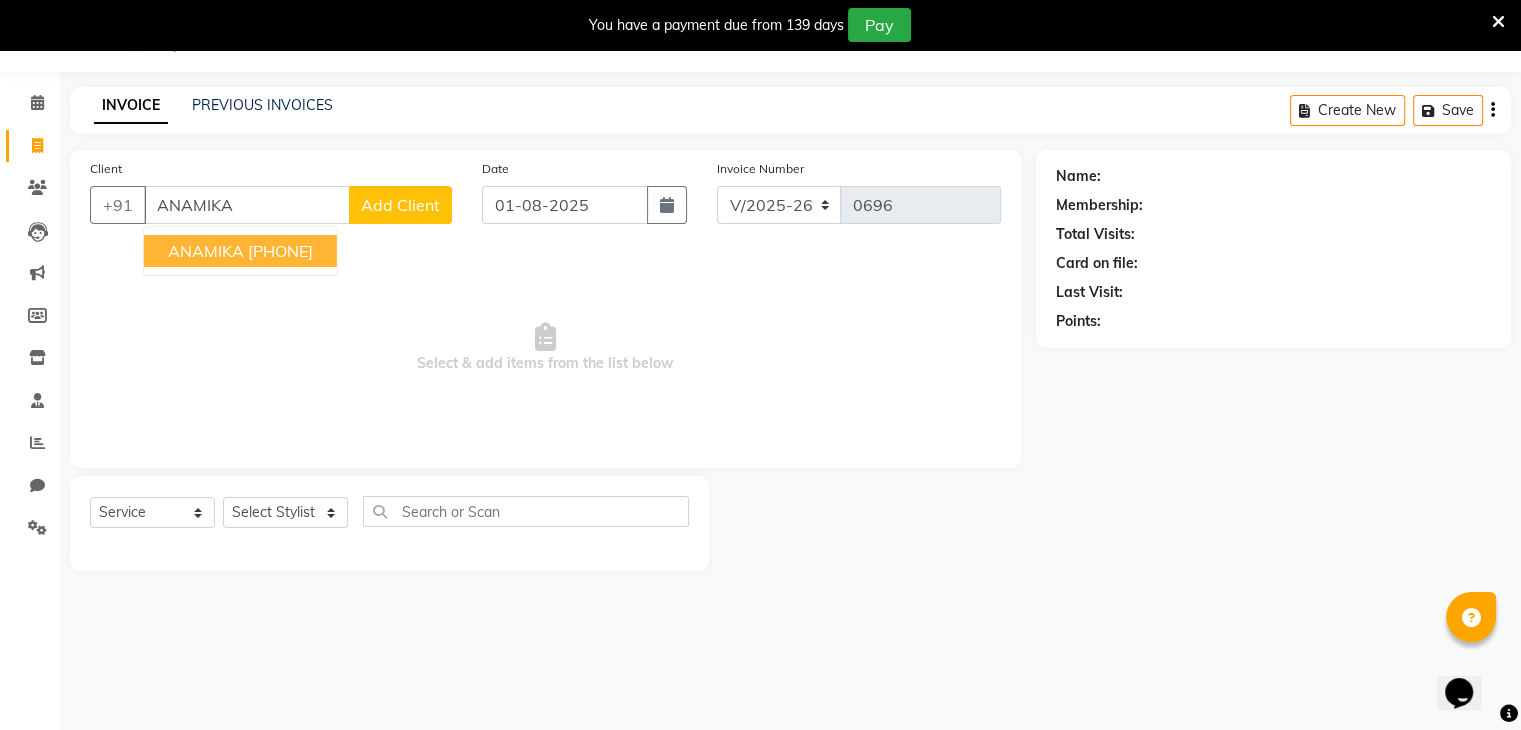click on "ANAMIKA" at bounding box center [206, 251] 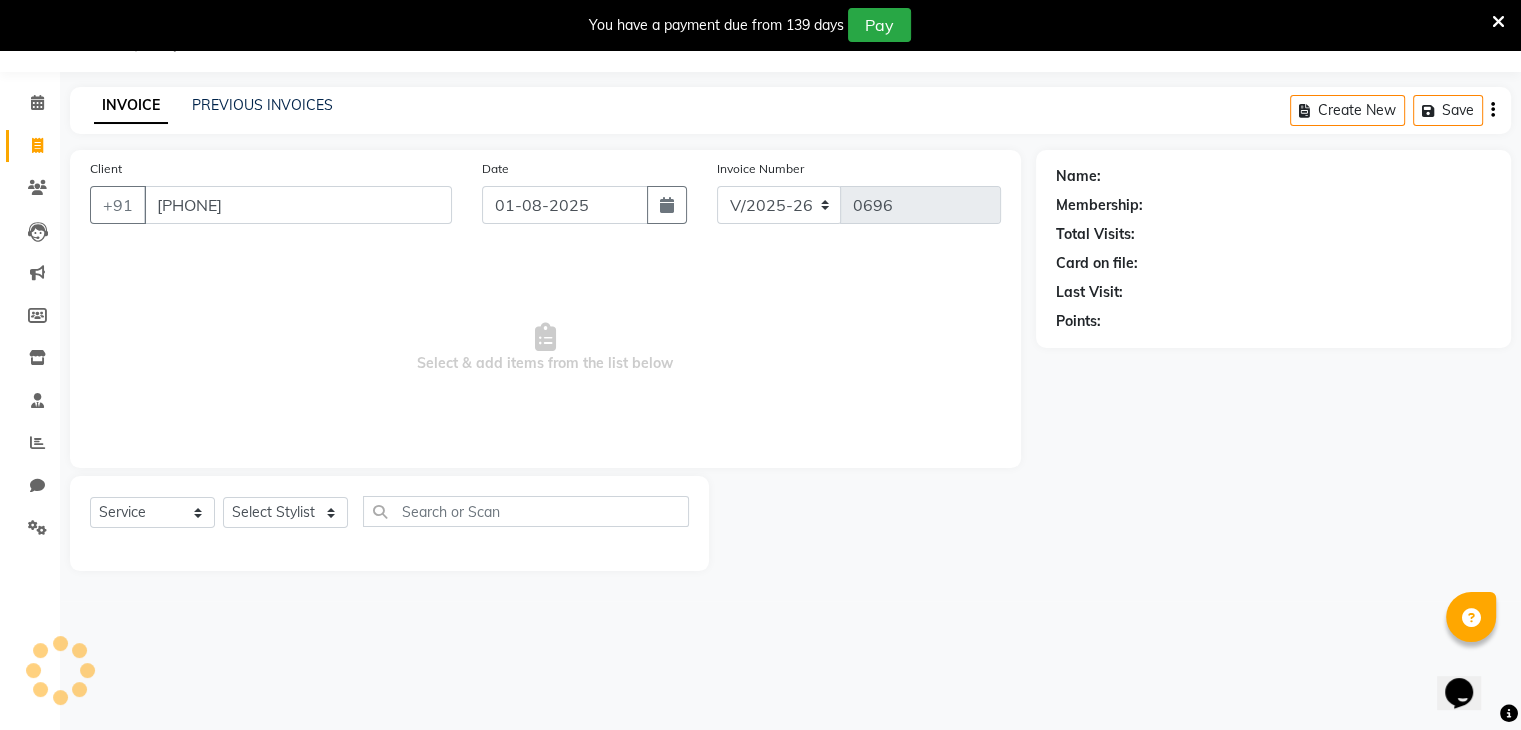 type on "[PHONE]" 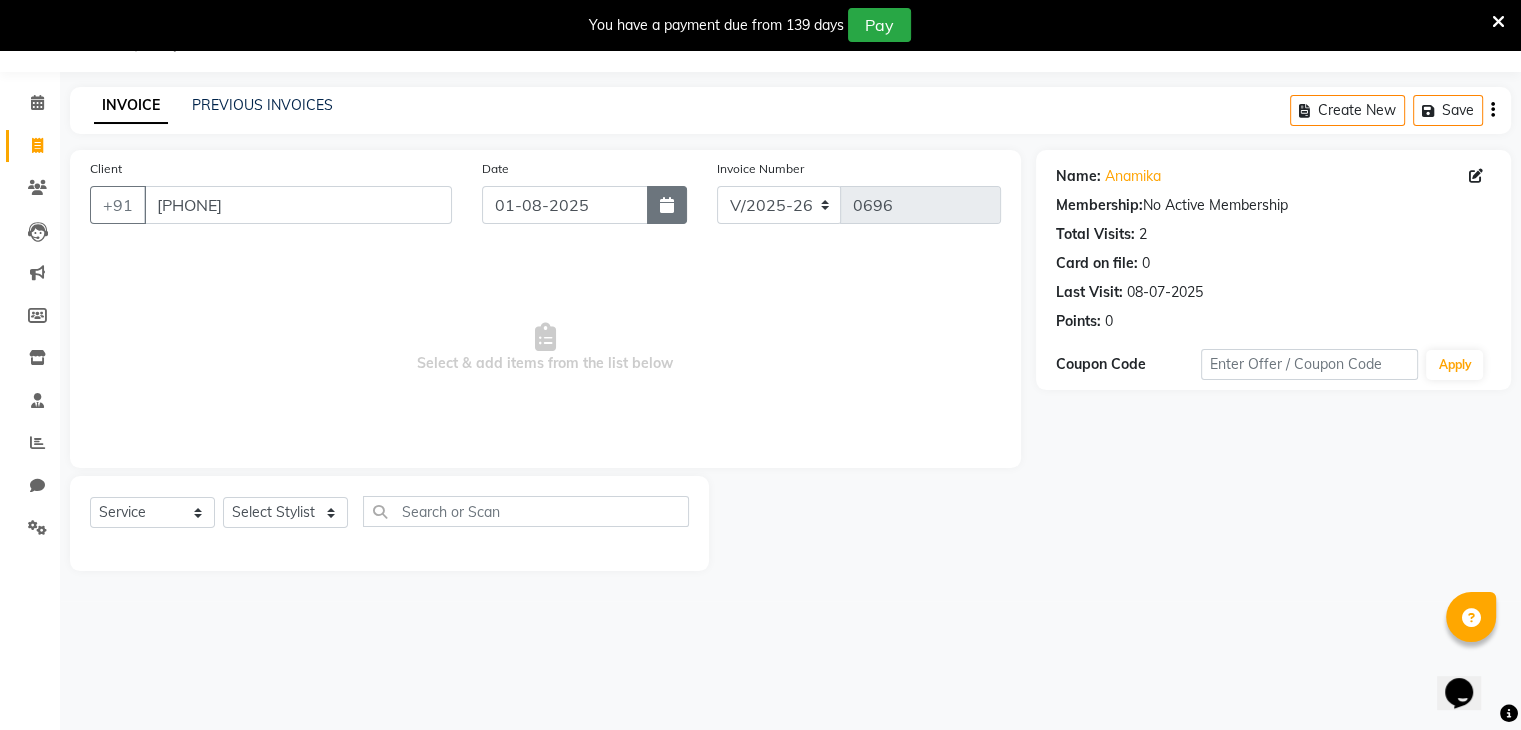 click 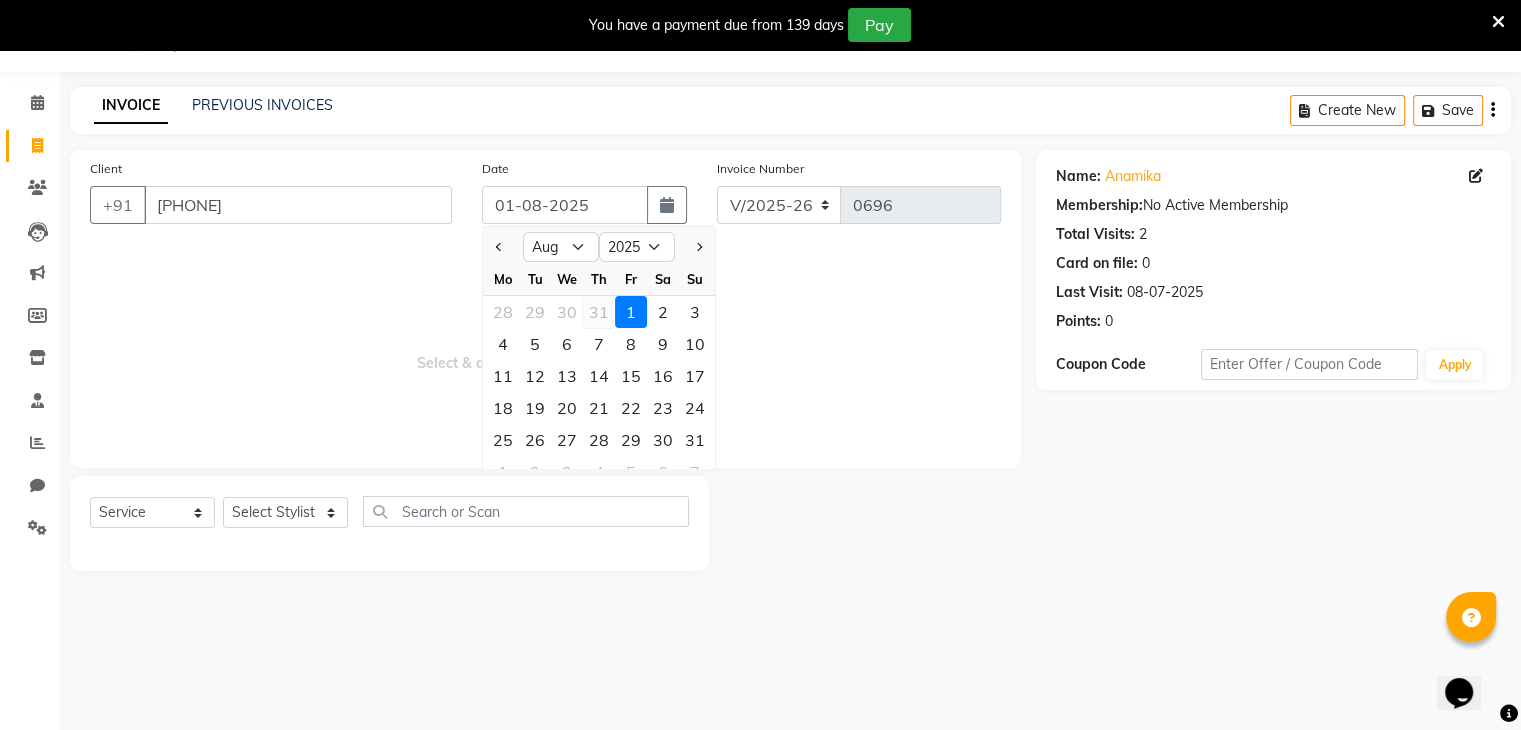 click on "31" 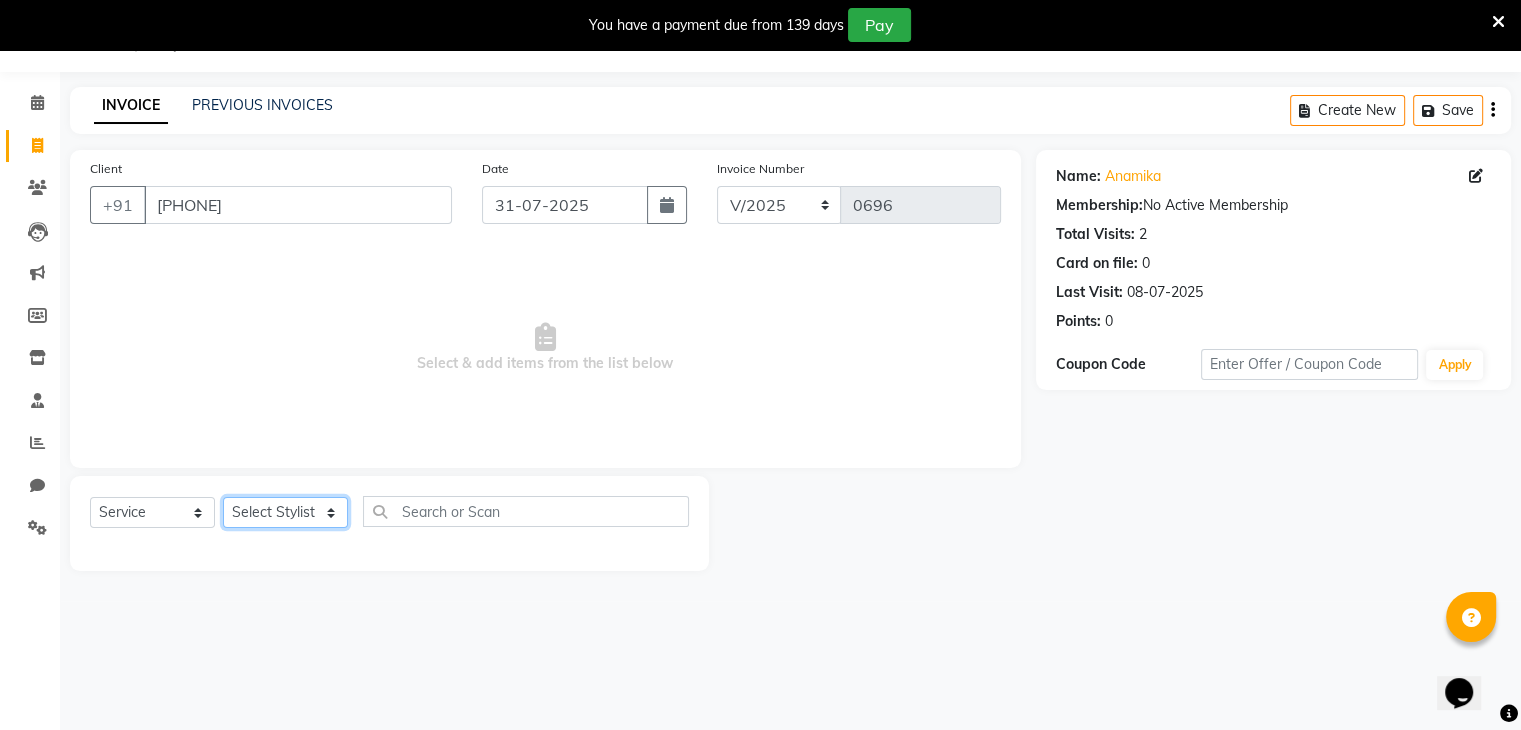 click on "Select Stylist [FIRST] [LAST] [FIRST] [FIRST] [FIRST] [FIRST] [FIRST] [FIRST] [FIRST] [FIRST]" 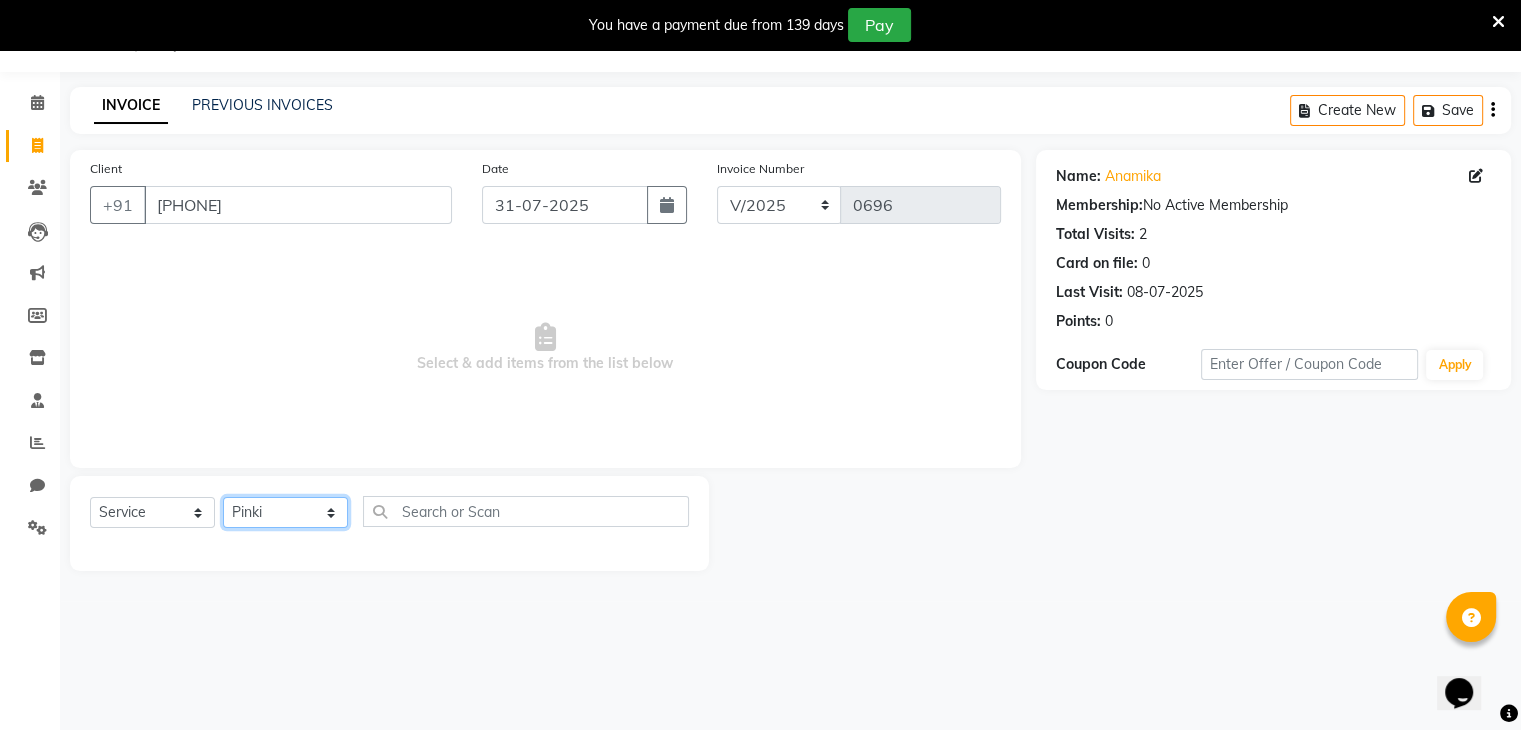 click on "Select Stylist [FIRST] [LAST] [FIRST] [FIRST] [FIRST] [FIRST] [FIRST] [FIRST] [FIRST] [FIRST]" 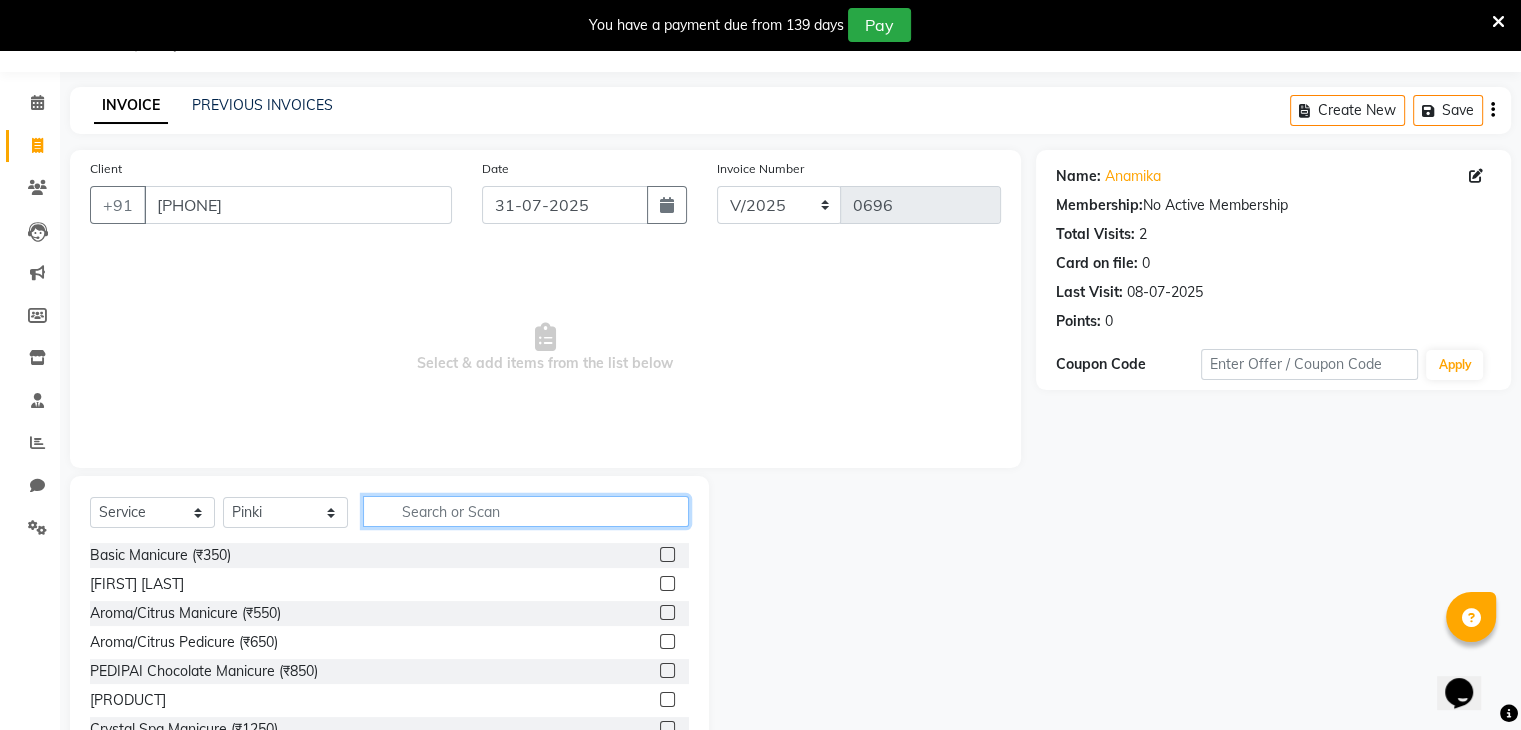 click 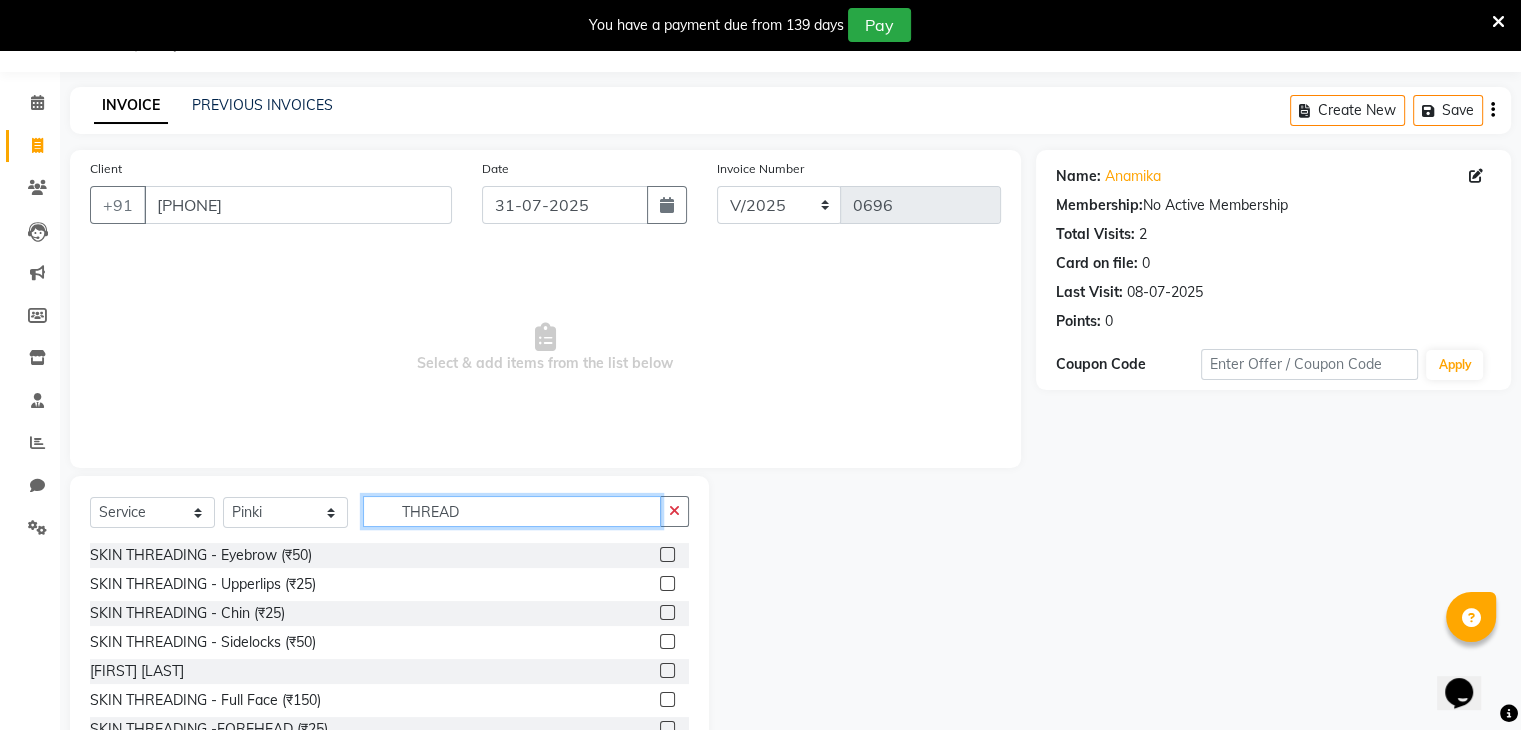 type on "THREAD" 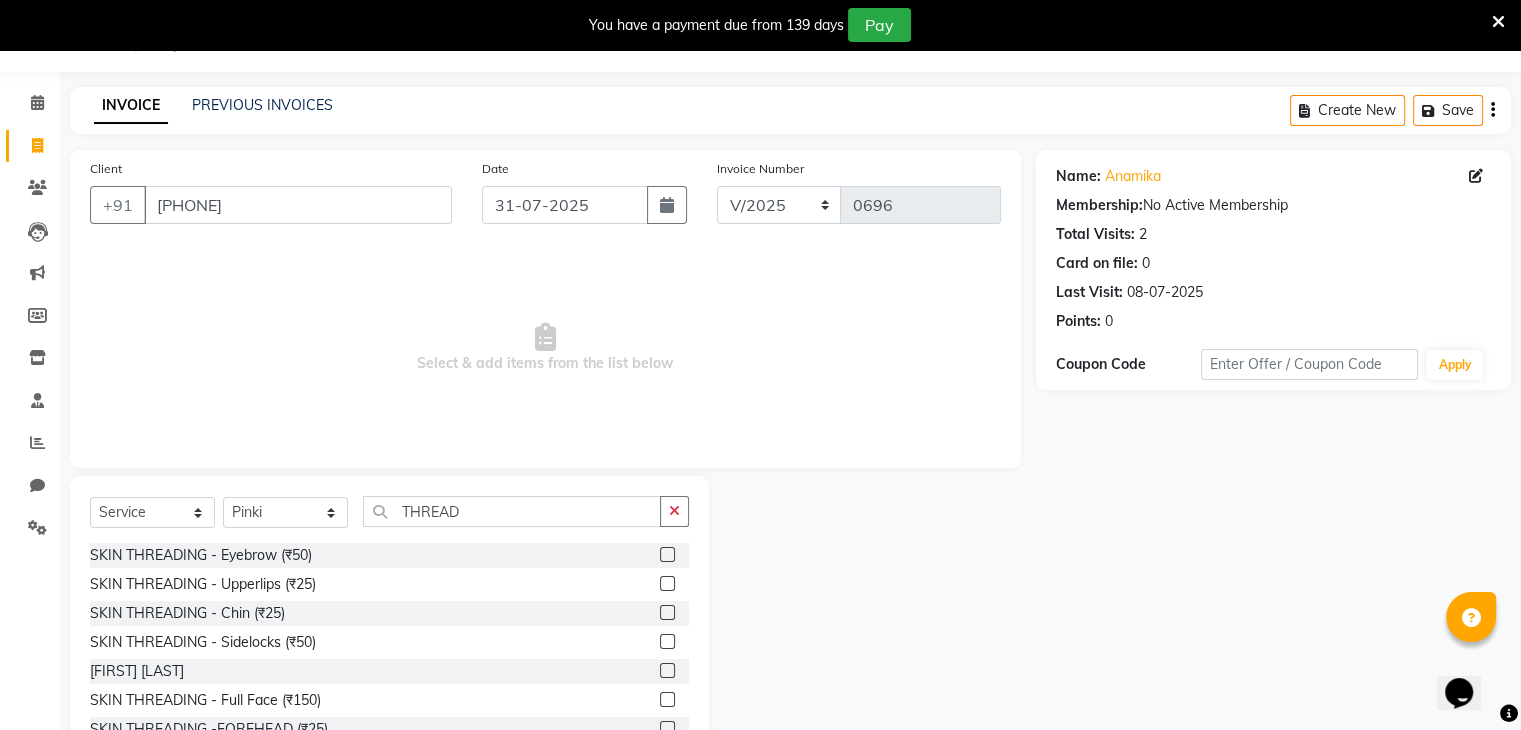 click 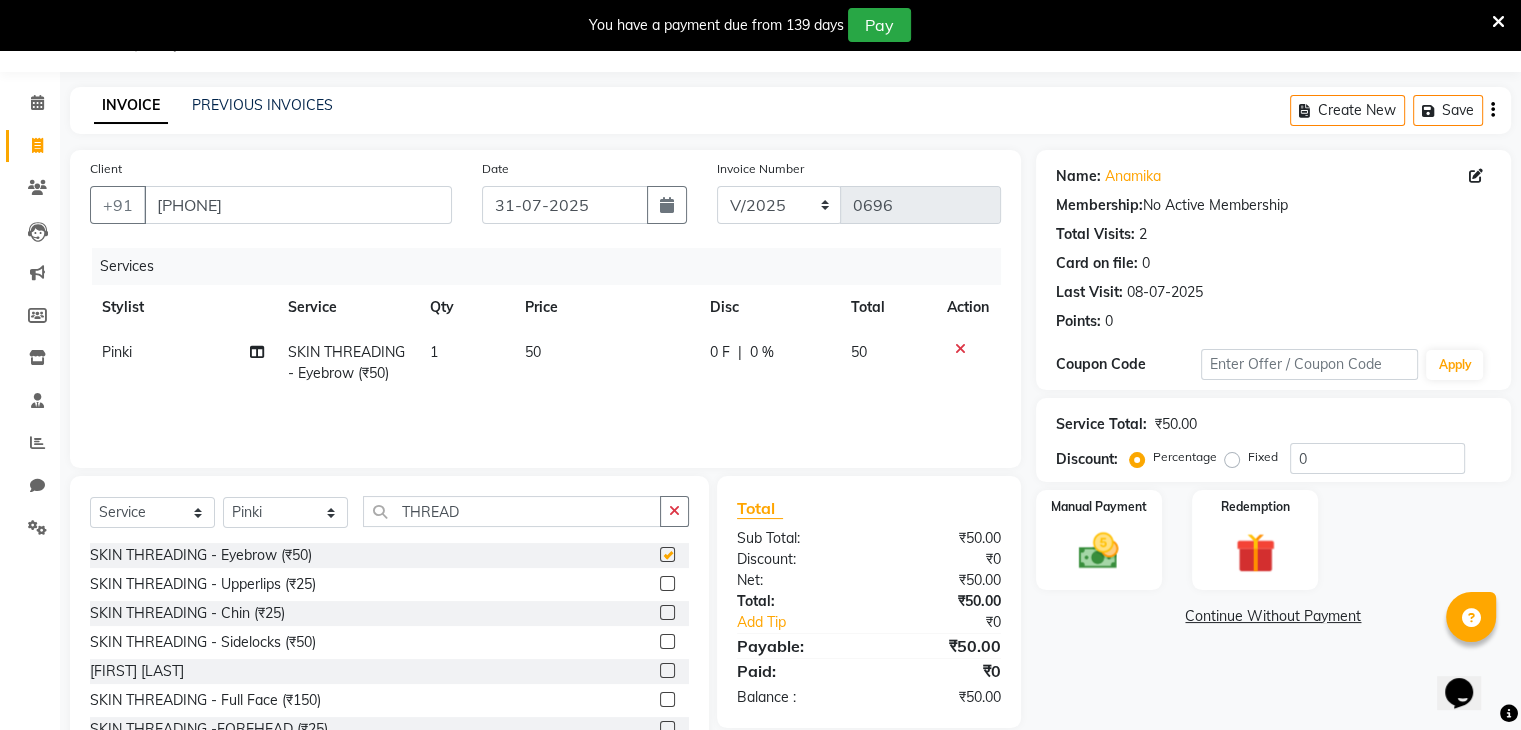 checkbox on "false" 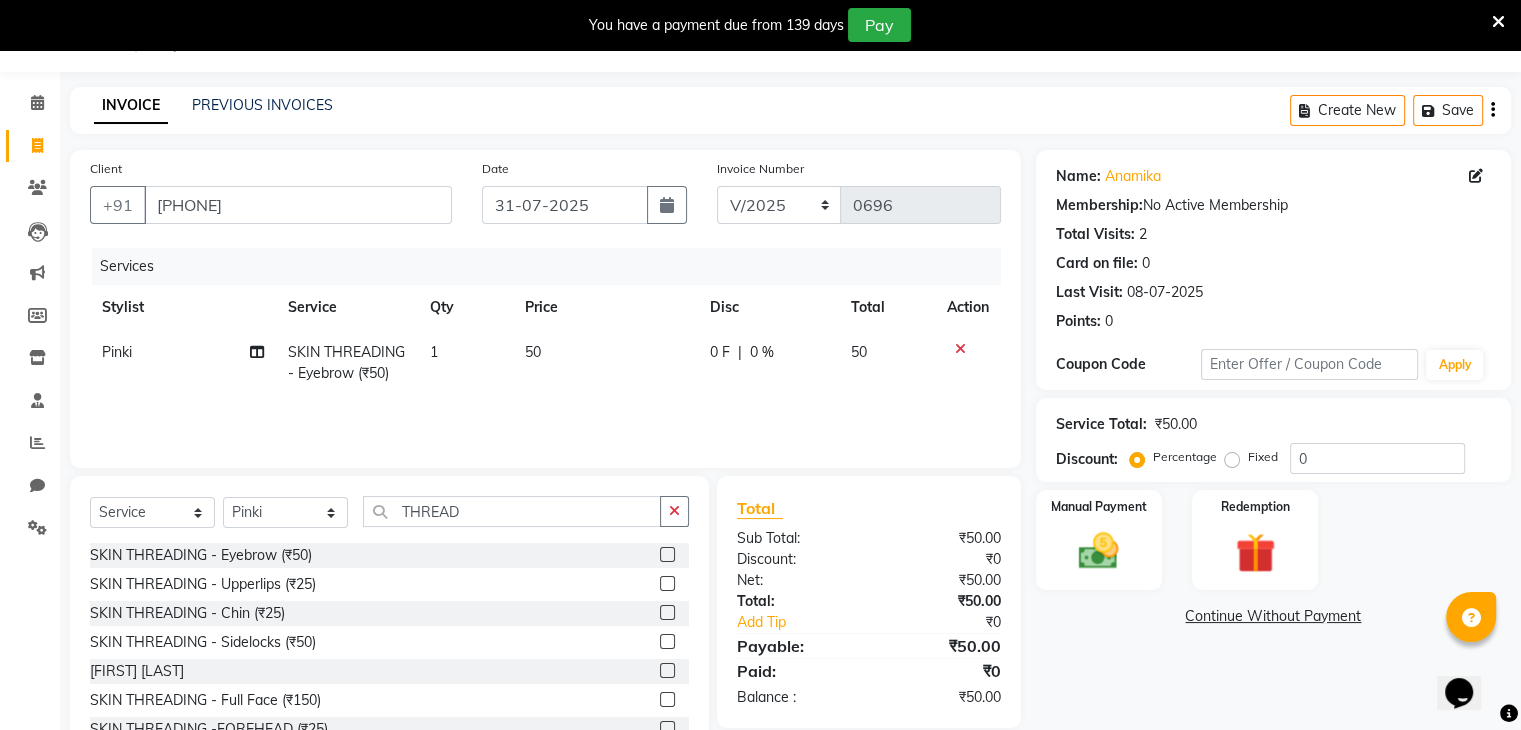 click 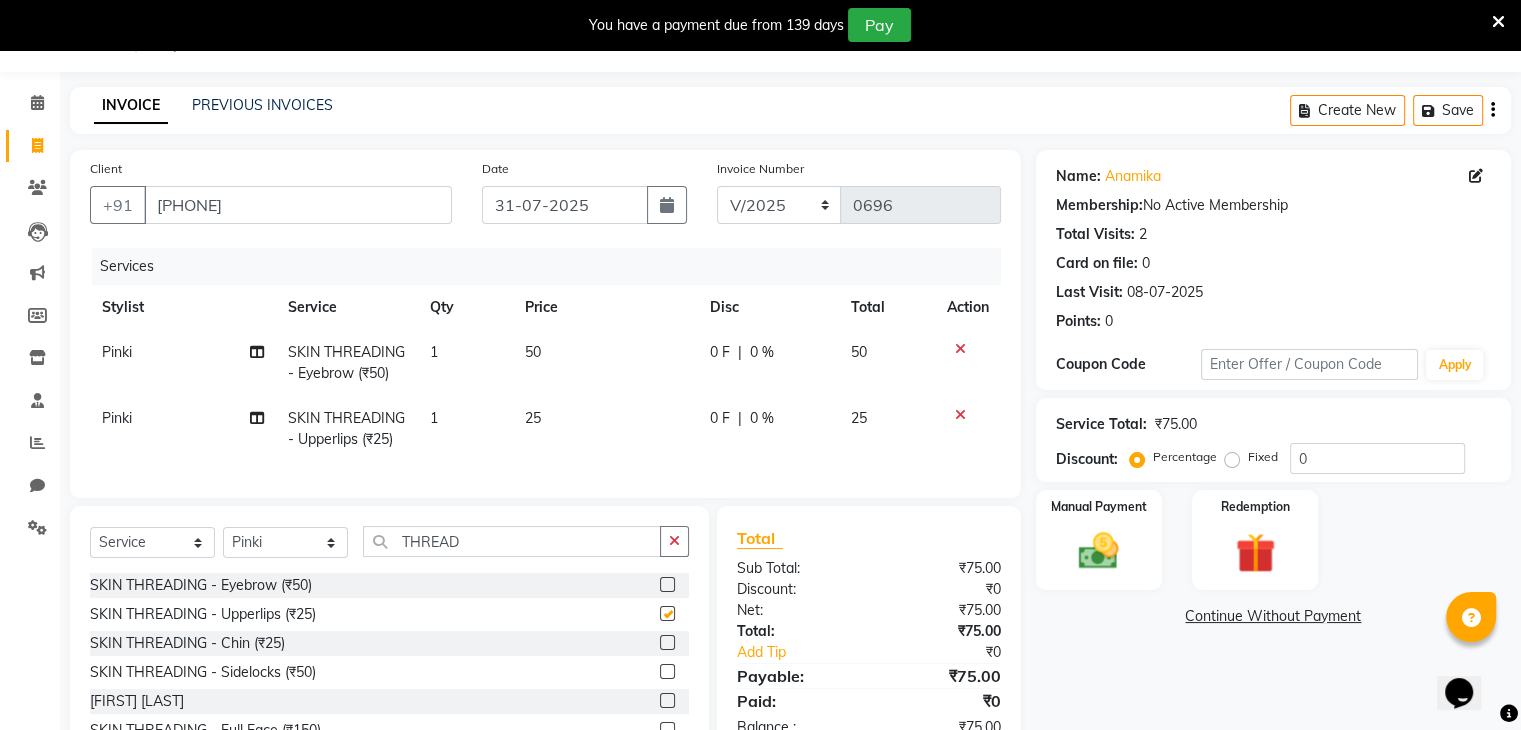checkbox on "false" 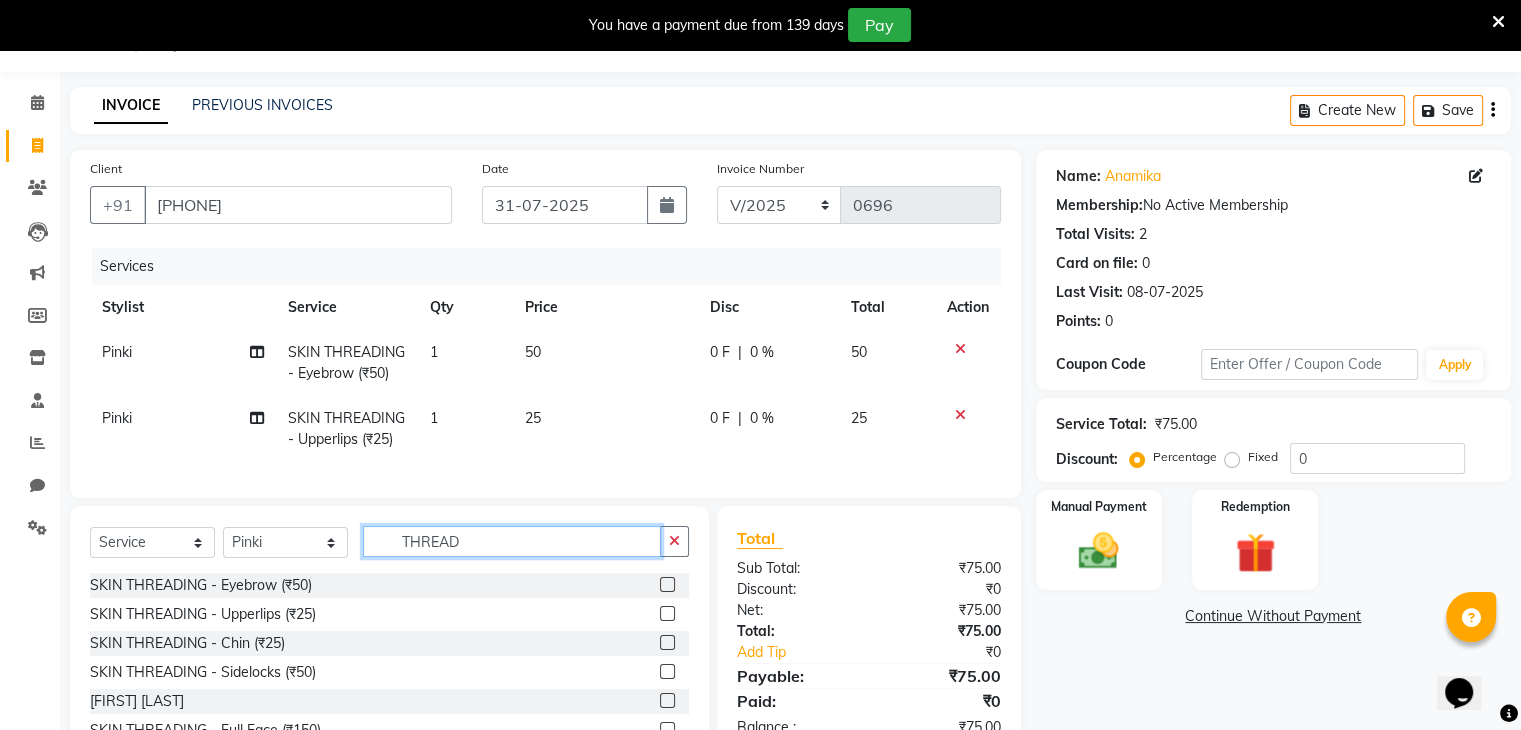 click on "THREAD" 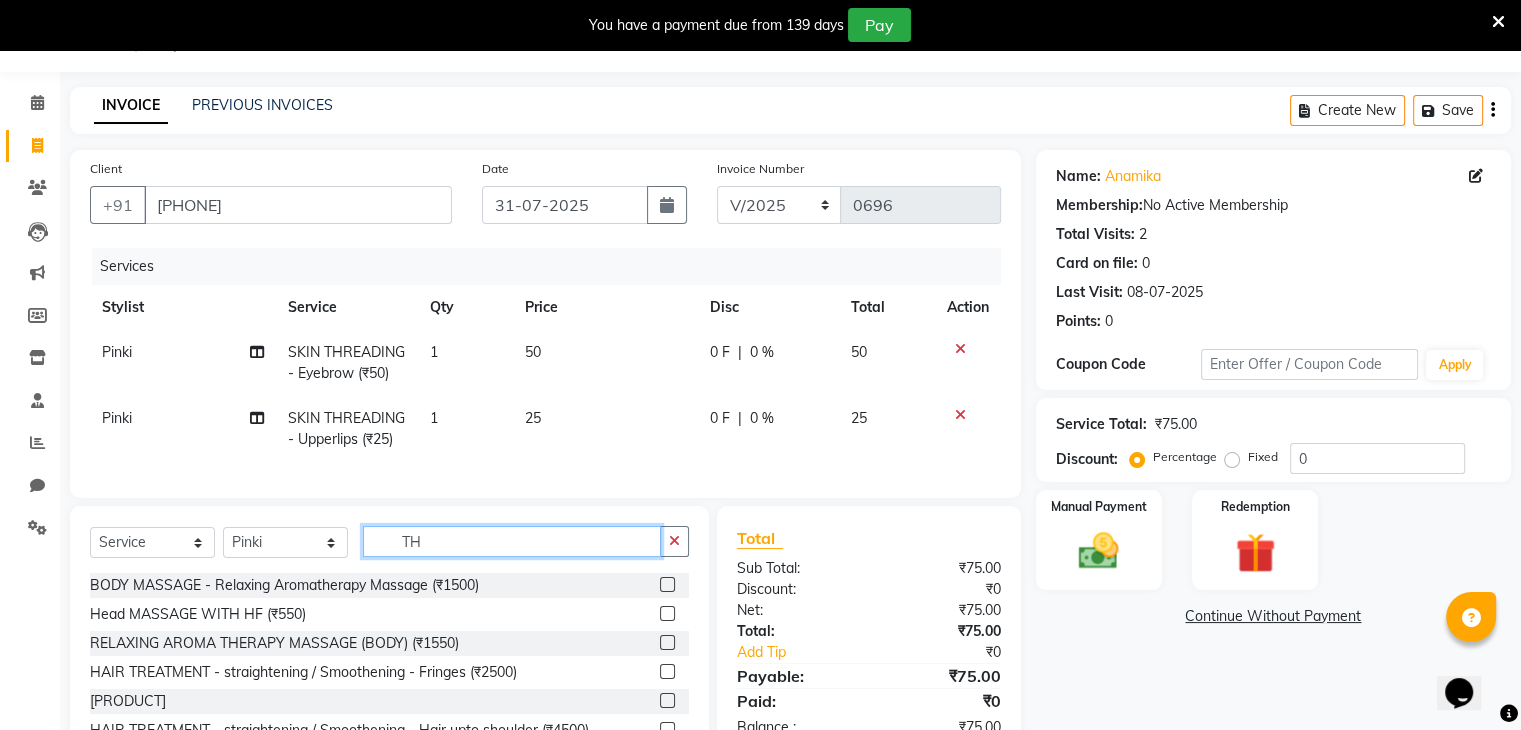 type on "T" 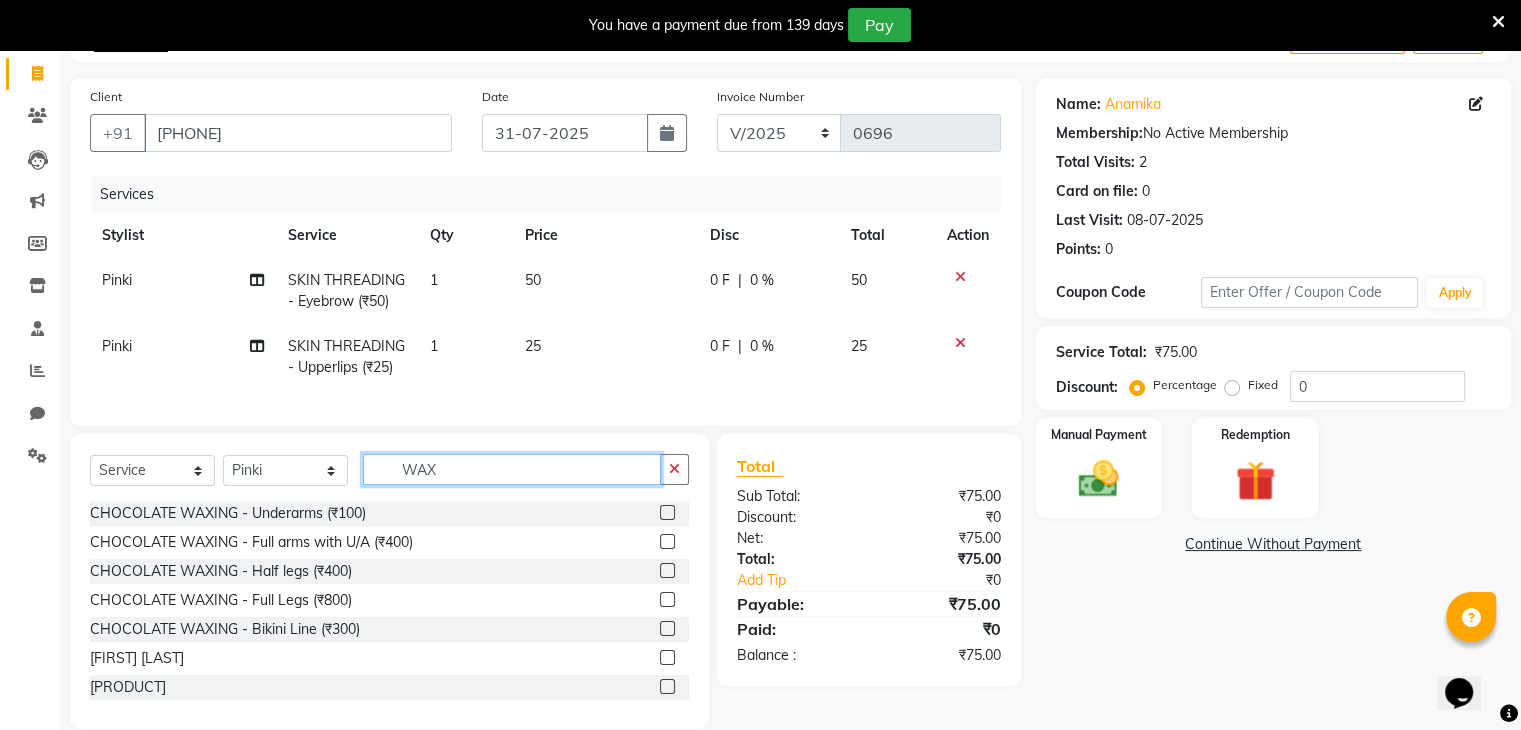 scroll, scrollTop: 167, scrollLeft: 0, axis: vertical 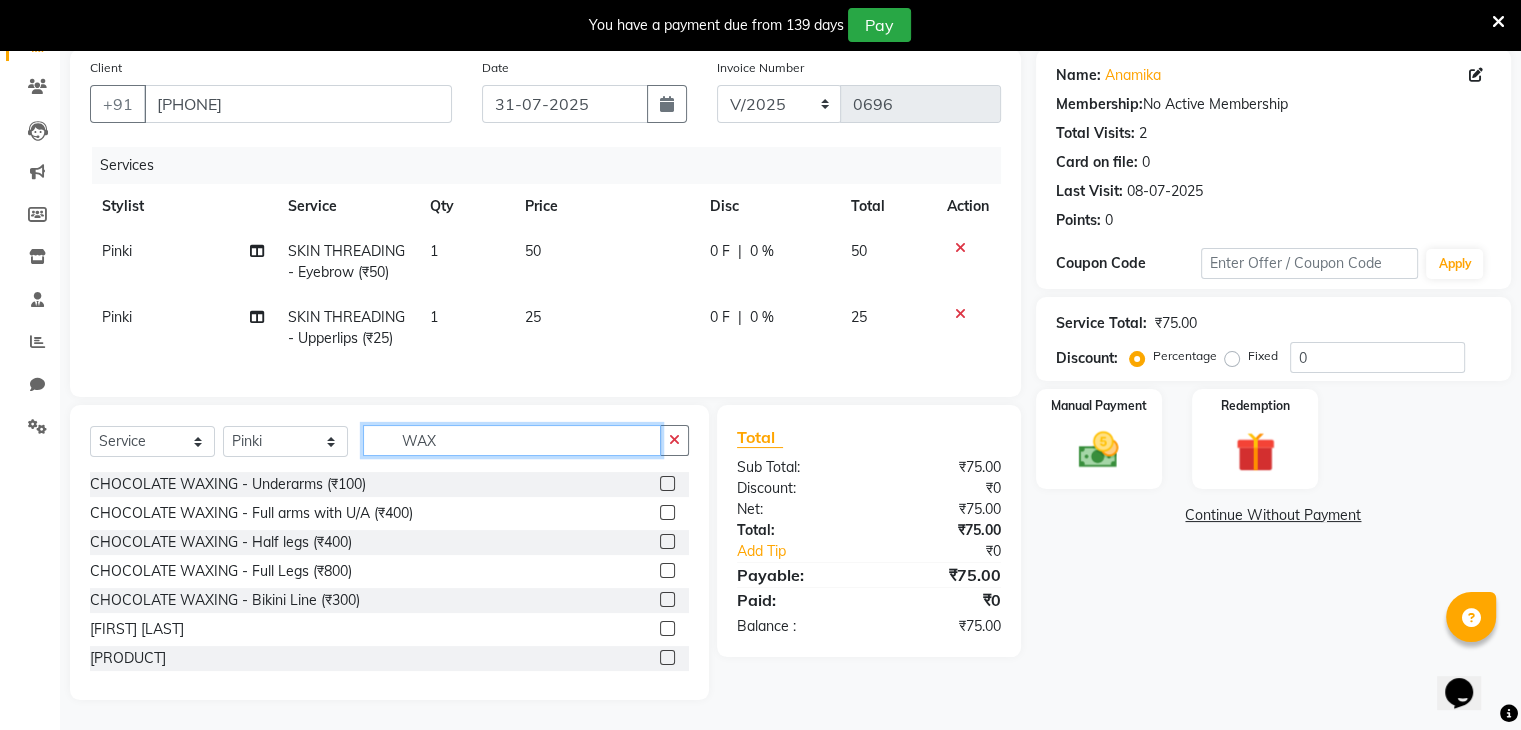 type on "WAX" 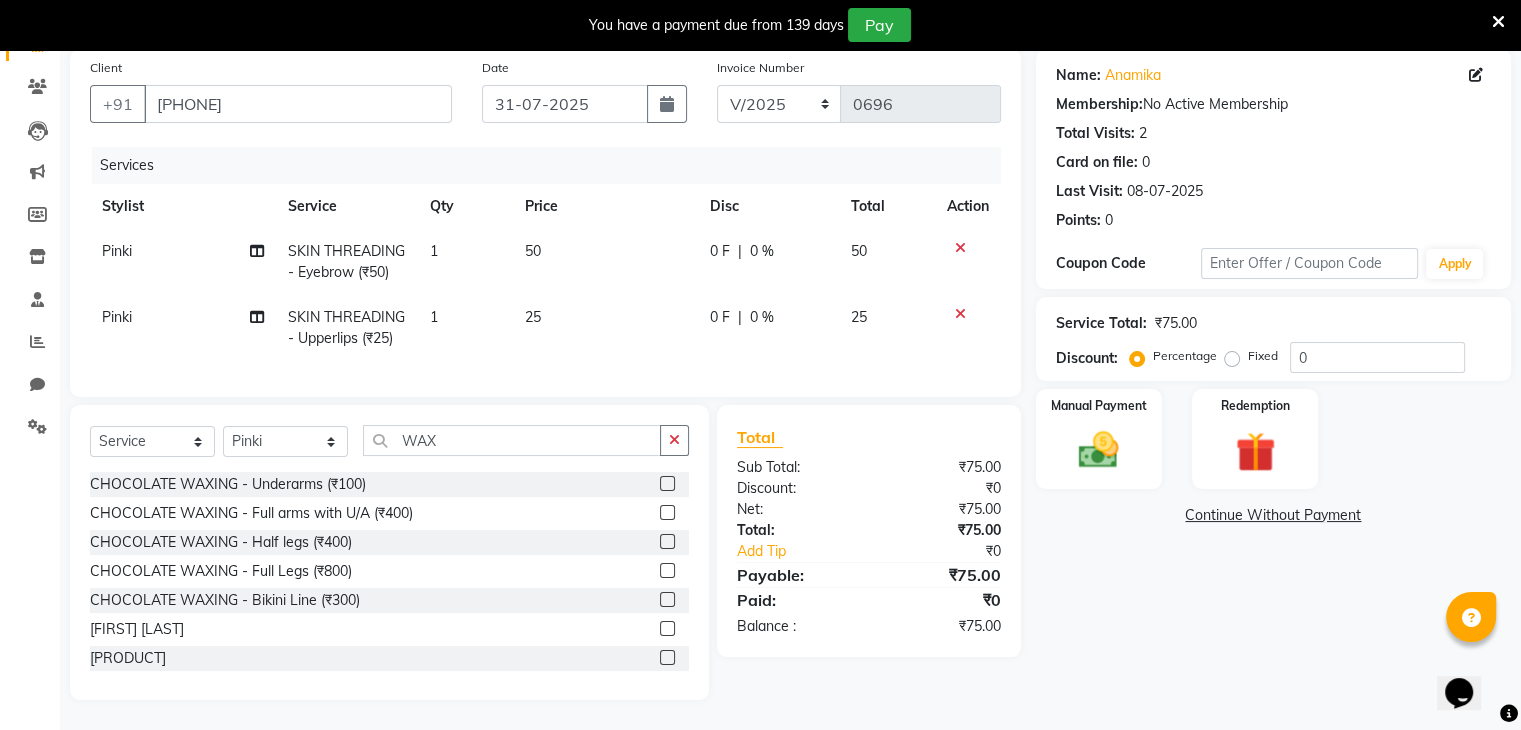 click 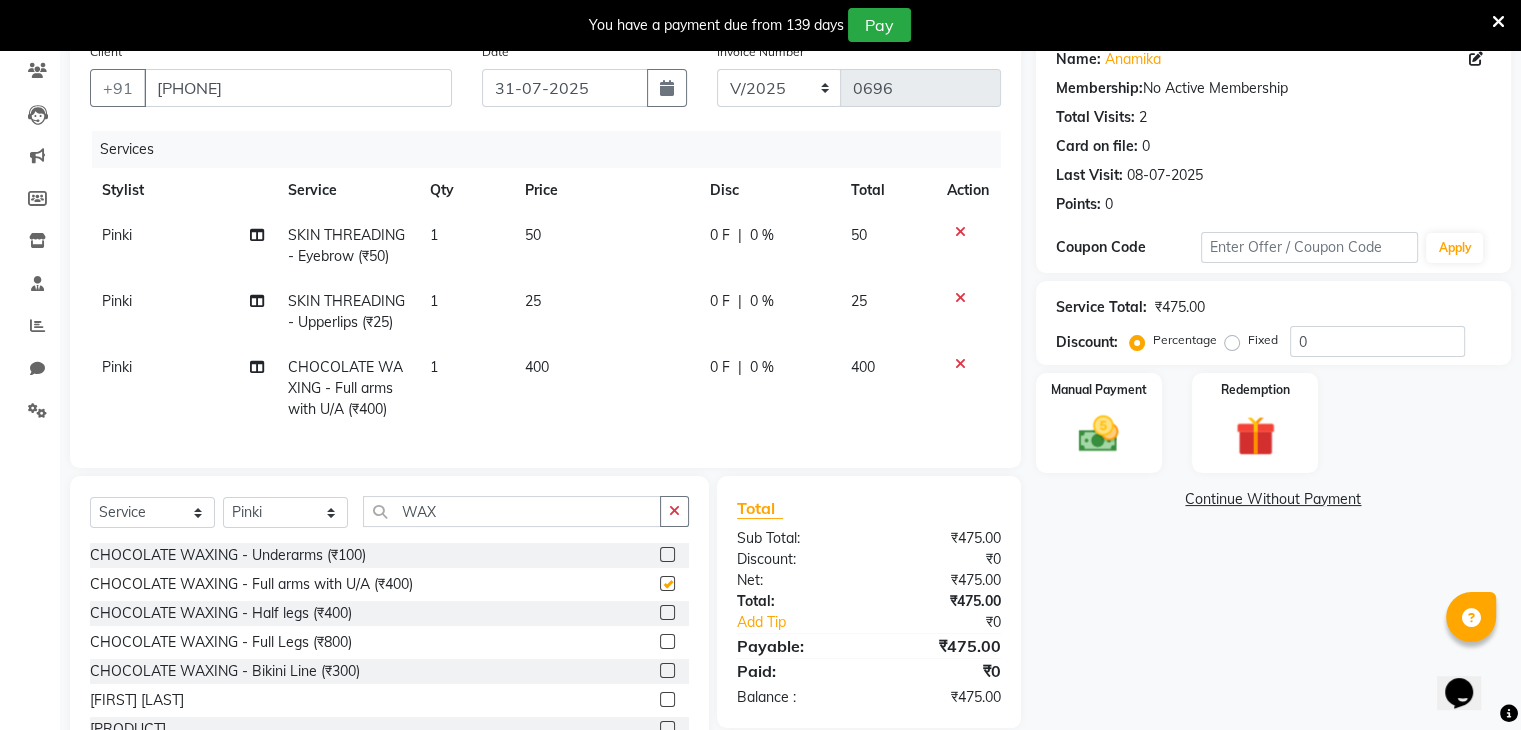 checkbox on "false" 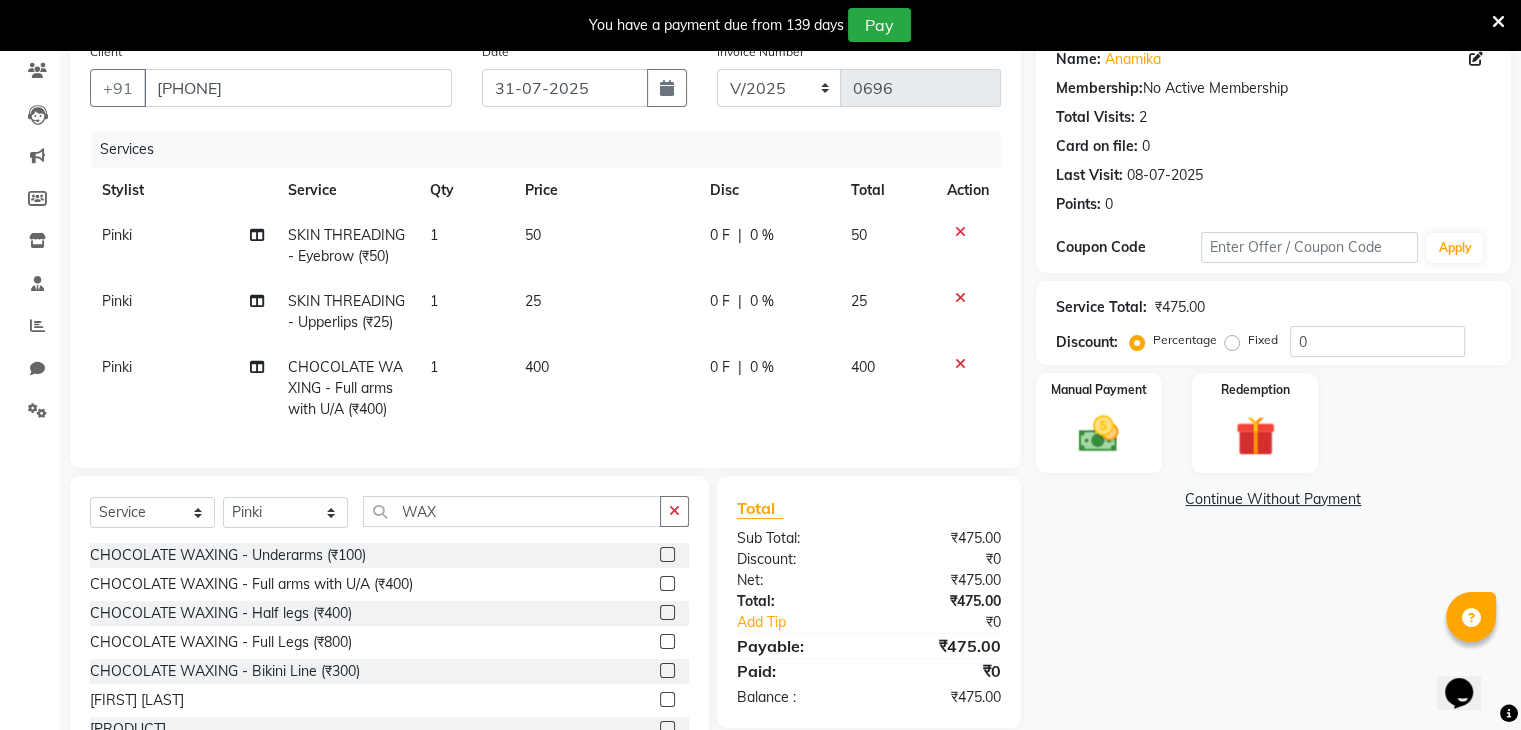 click 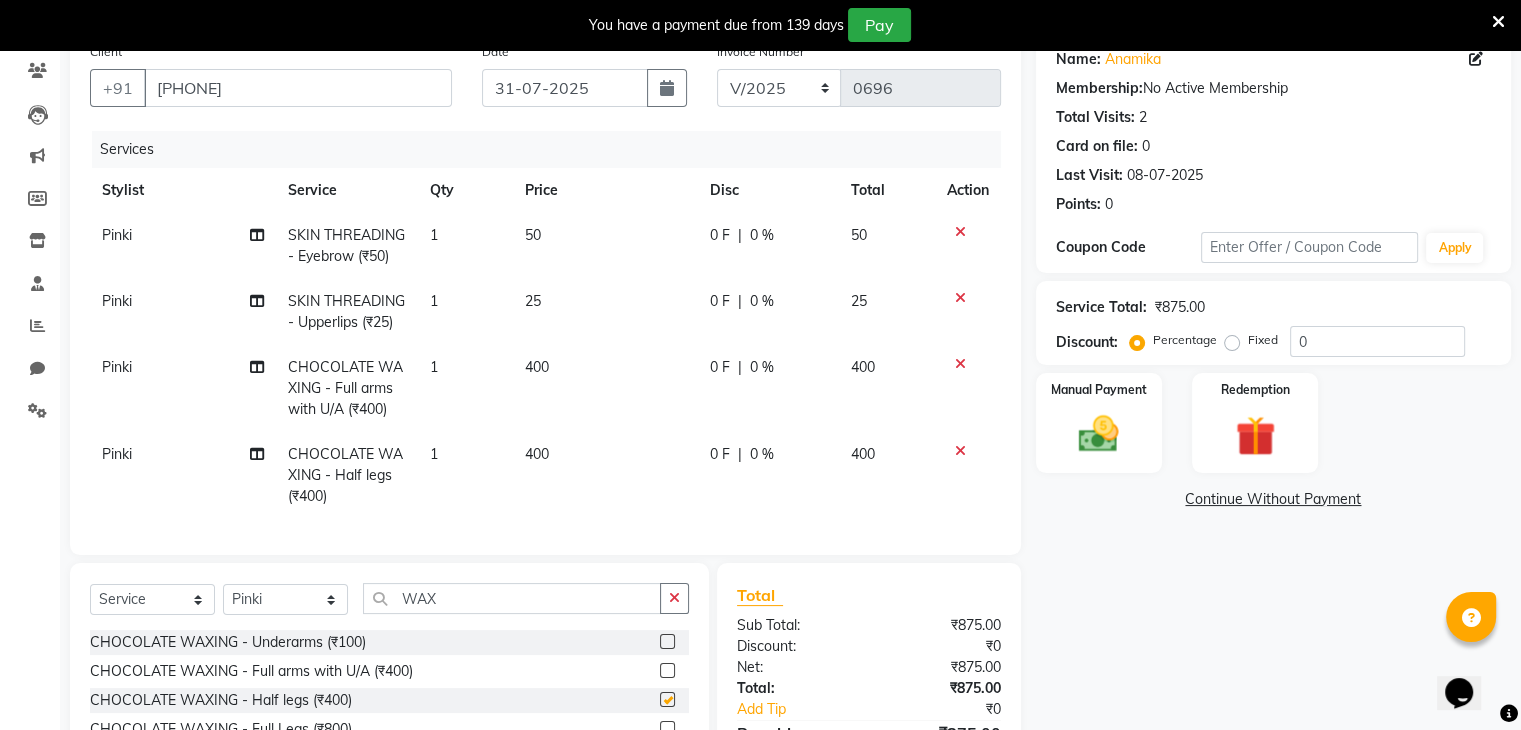 checkbox on "false" 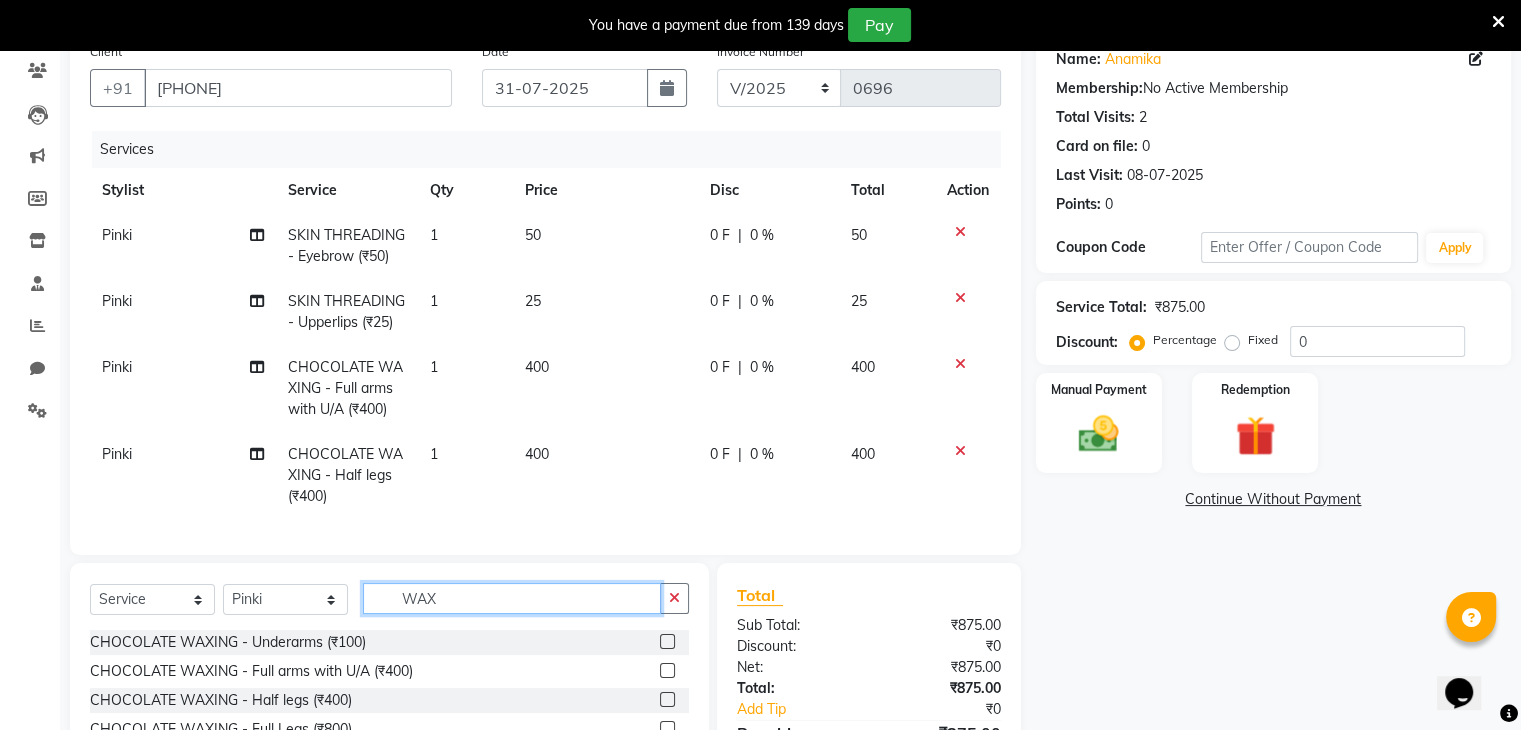 click on "WAX" 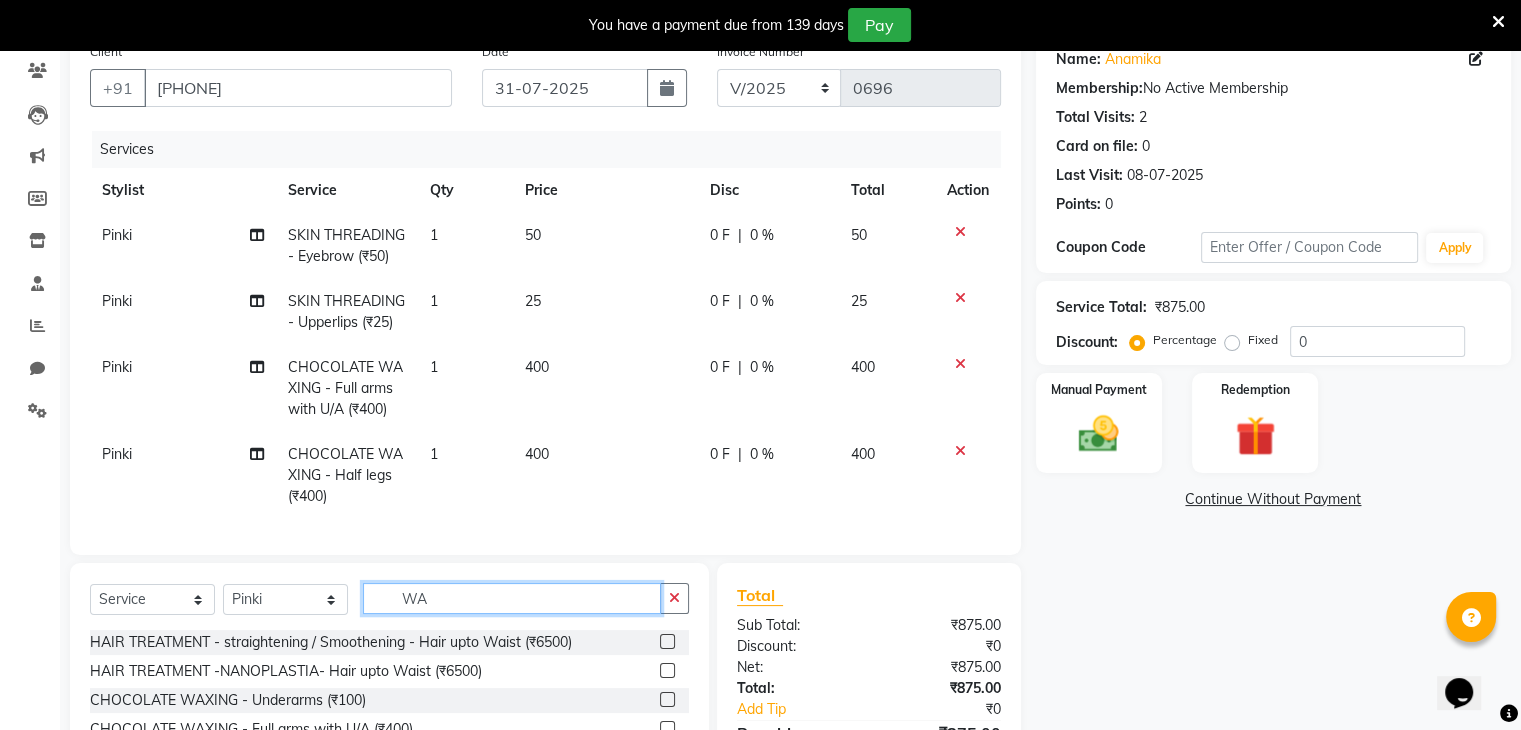 type on "W" 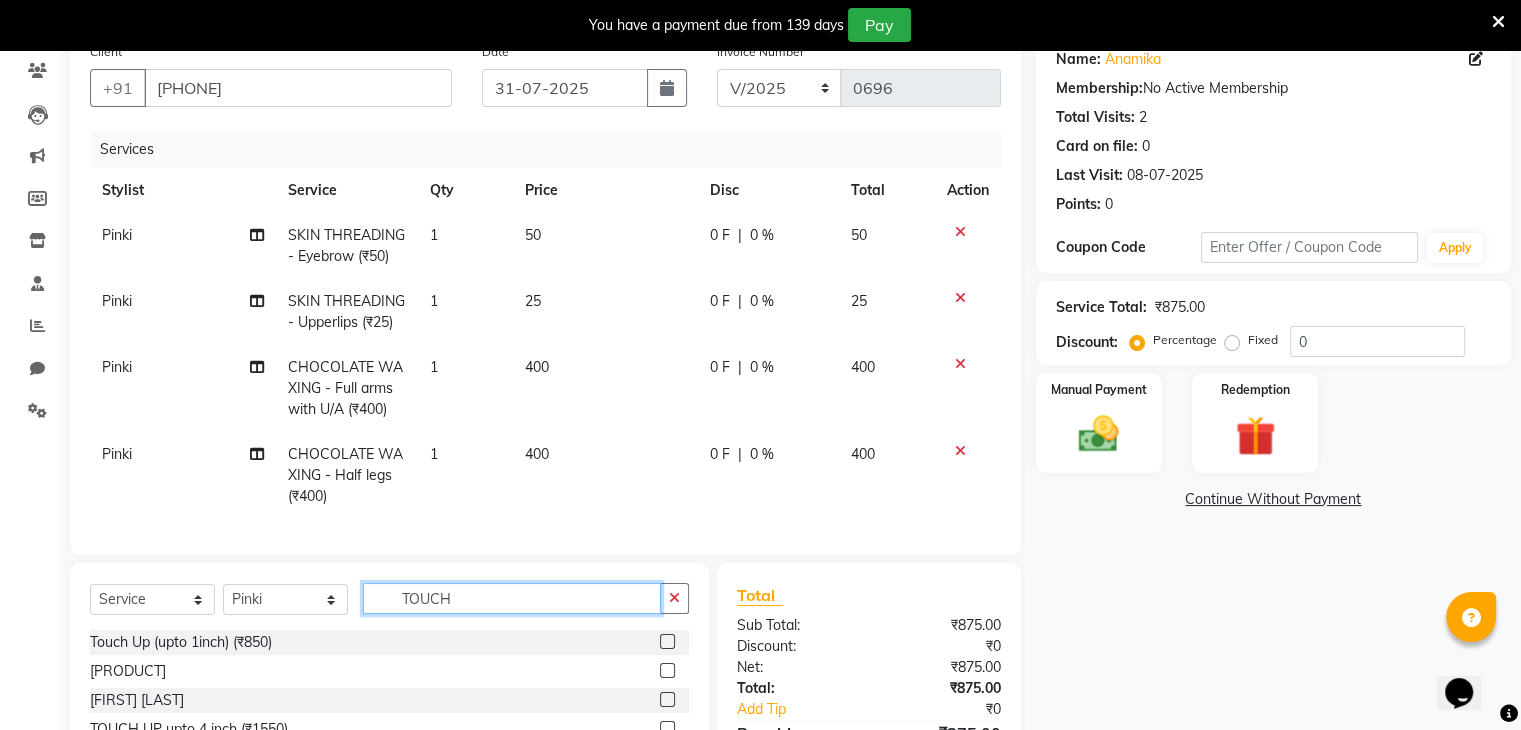 type on "TOUCH" 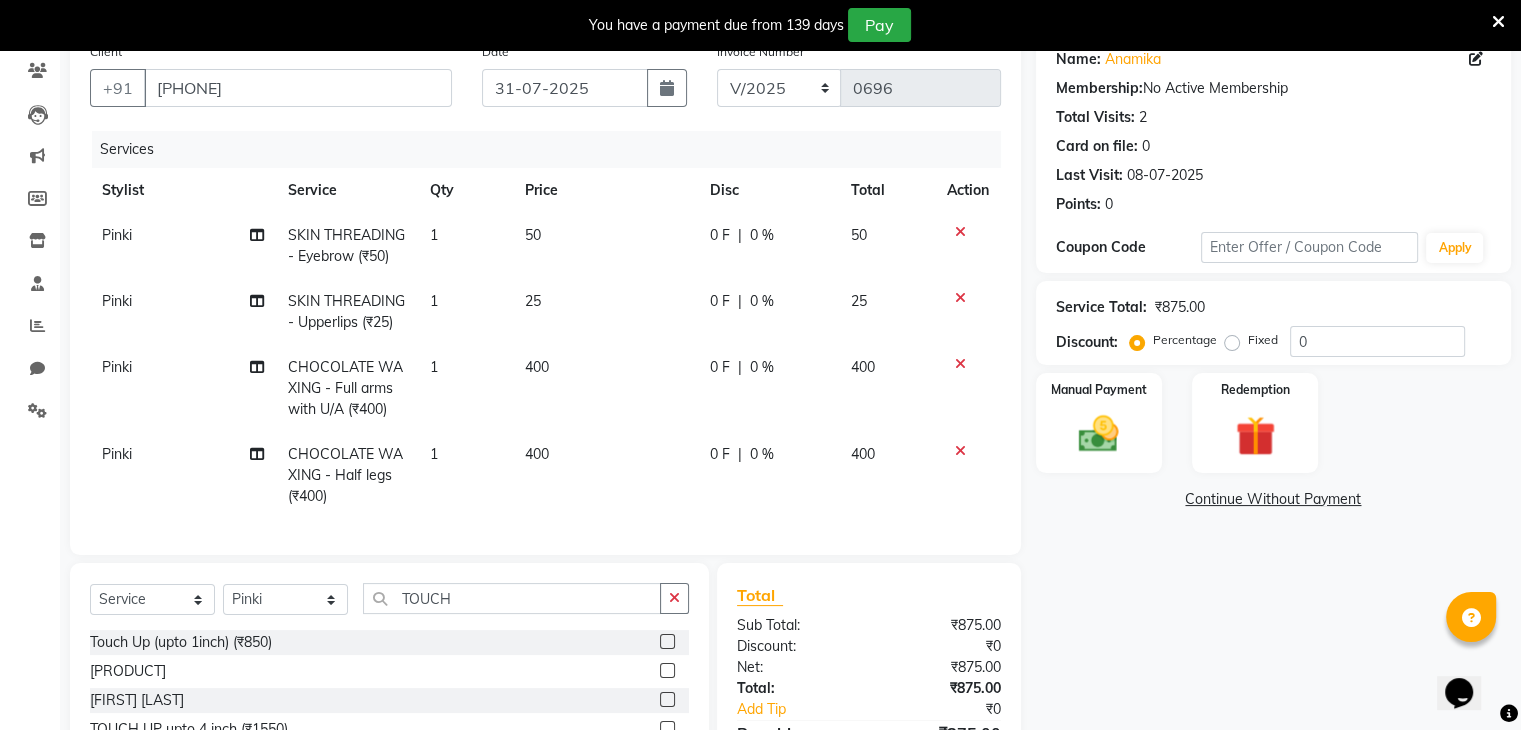 click 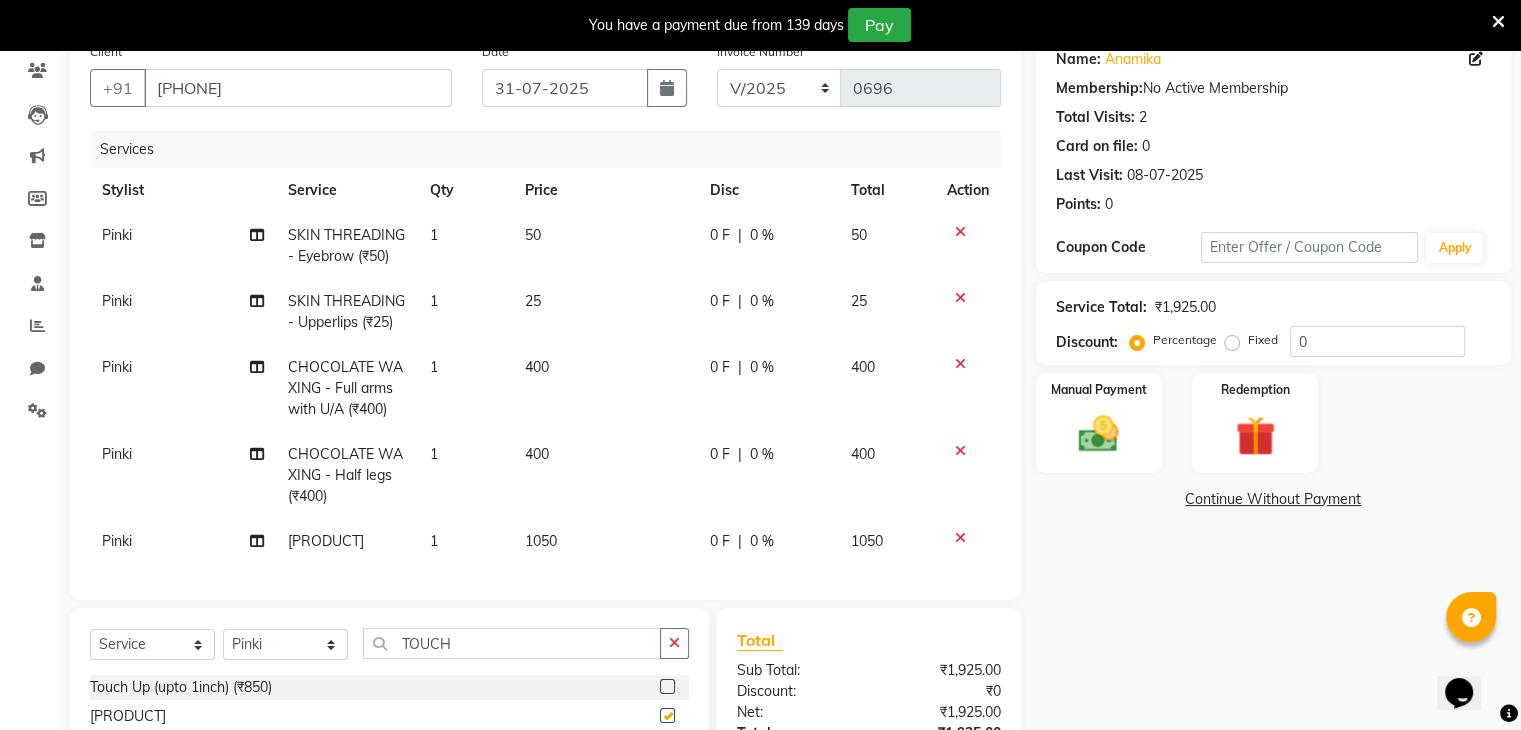 checkbox on "false" 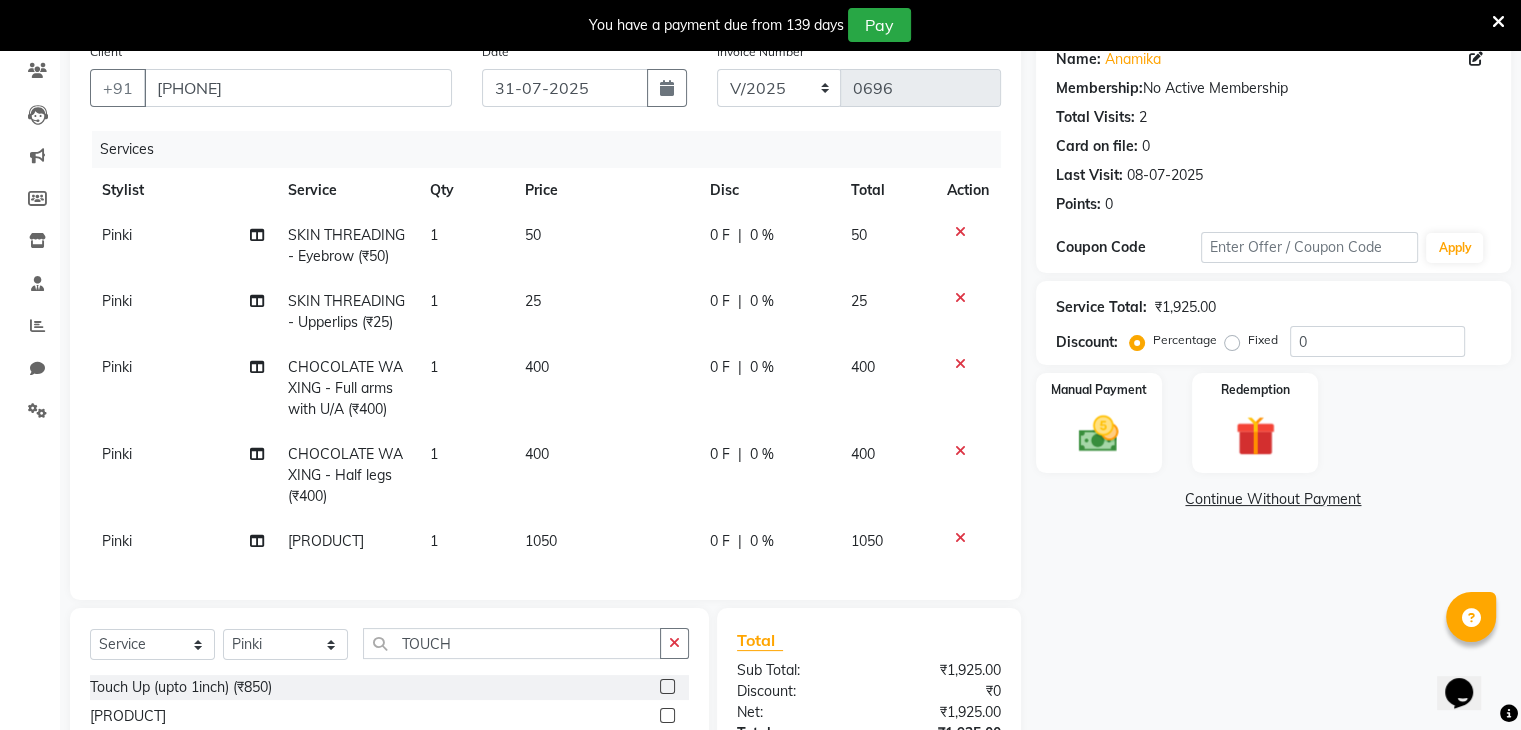click on "1050" 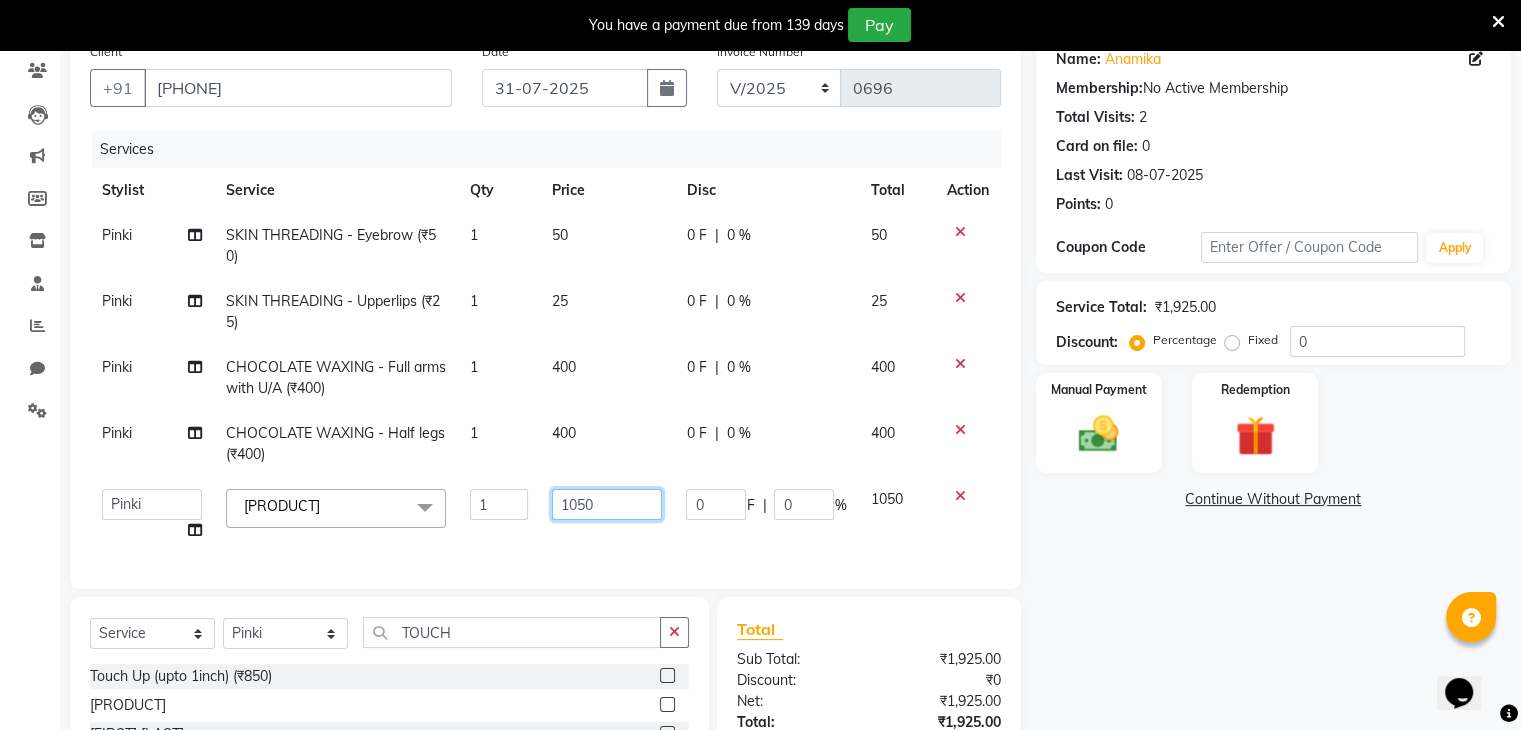 click on "1050" 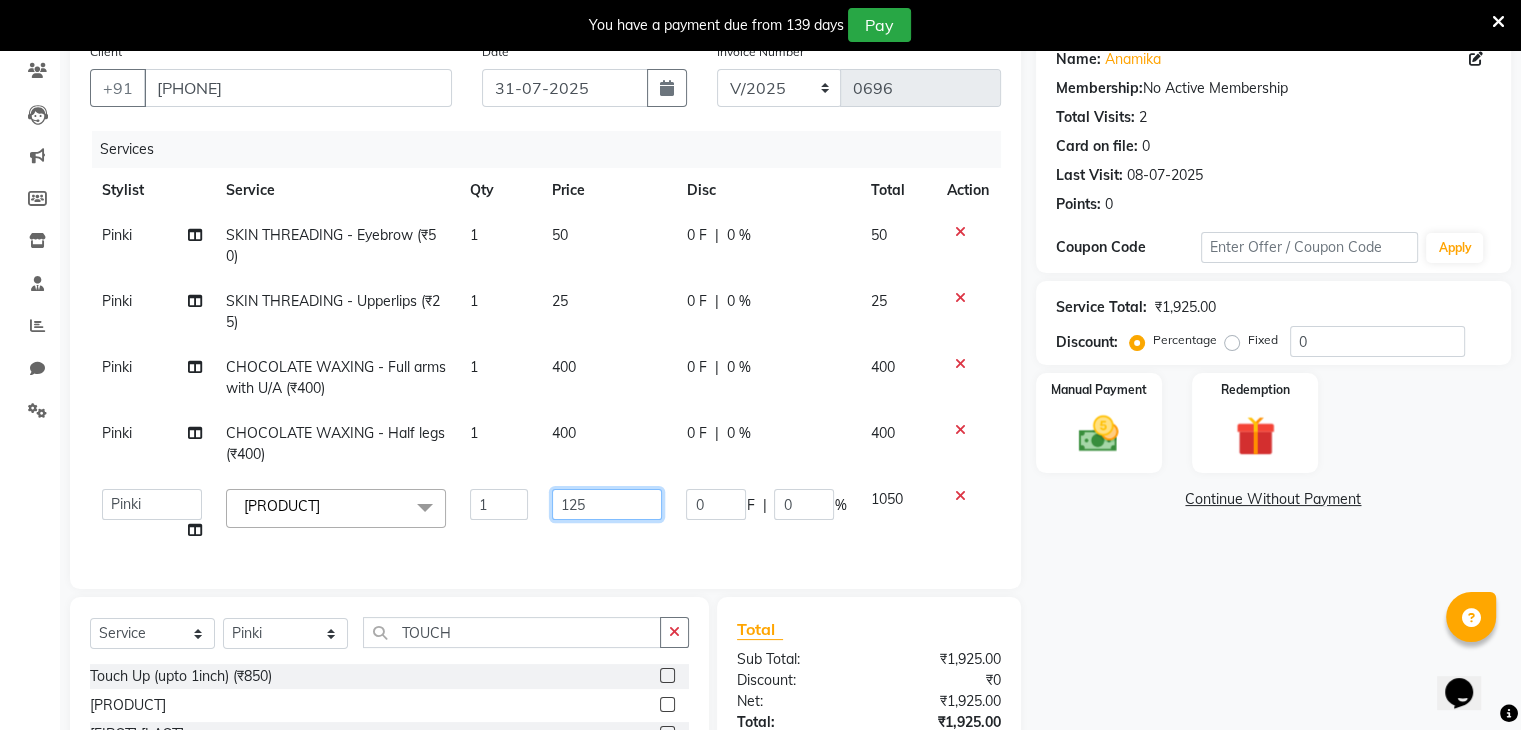 type on "1250" 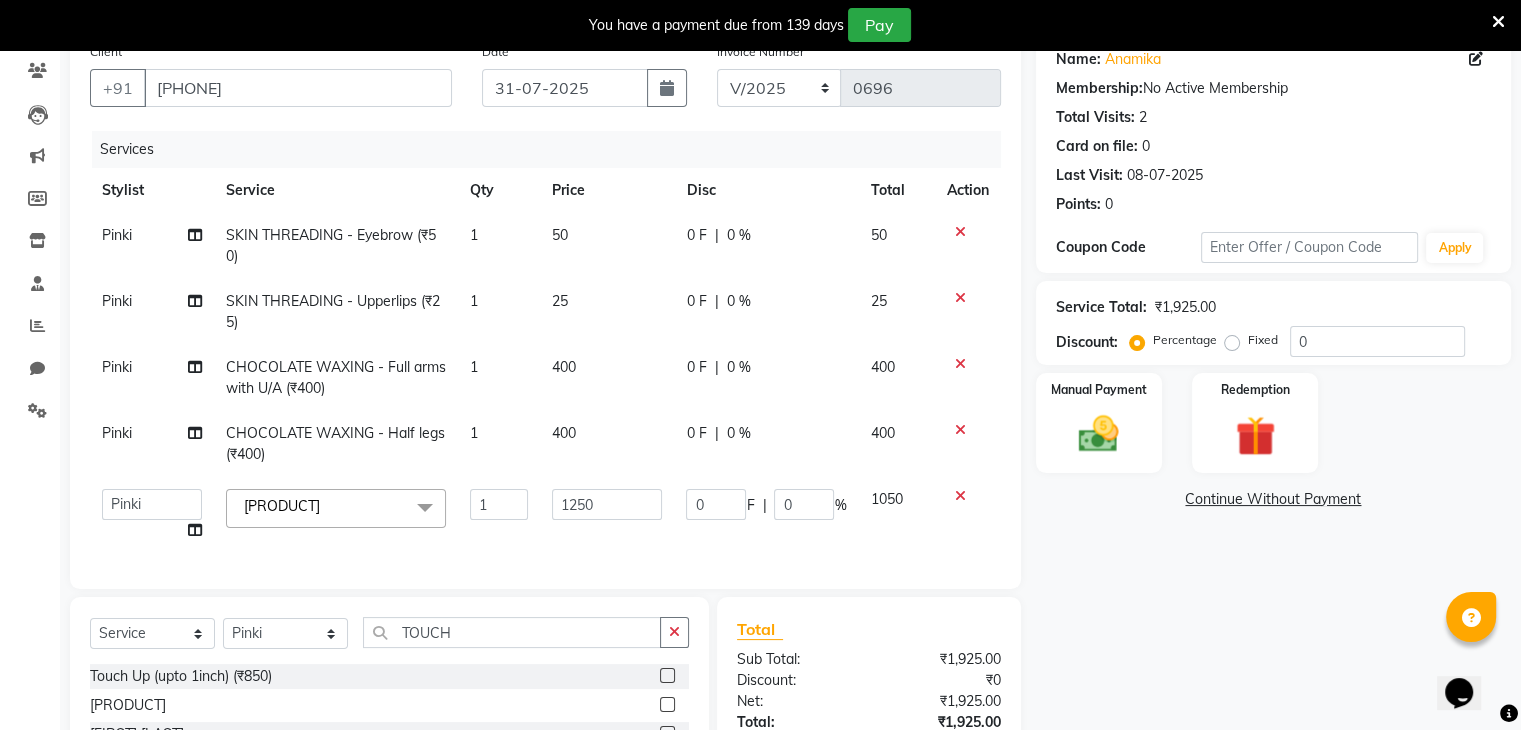 click on "1250" 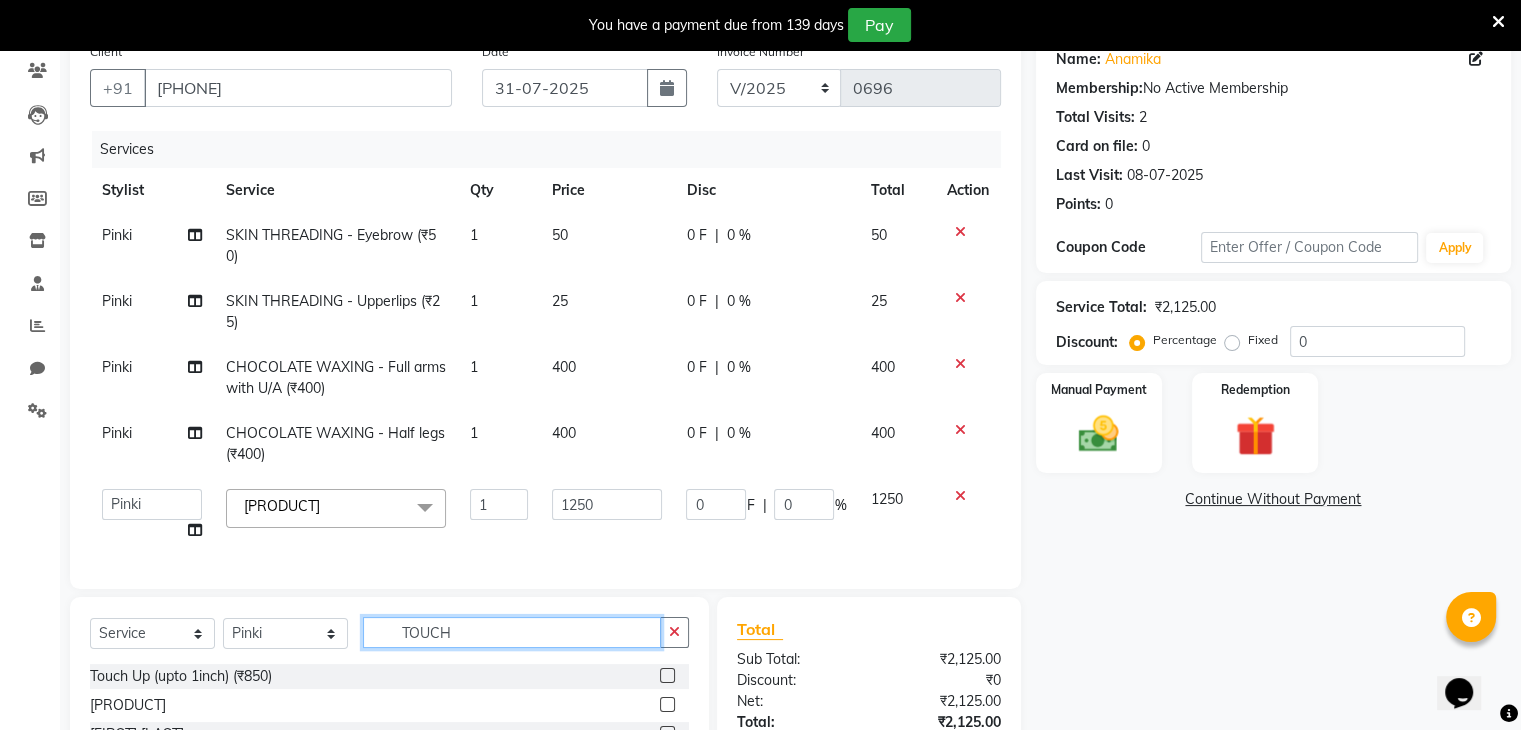 click on "TOUCH" 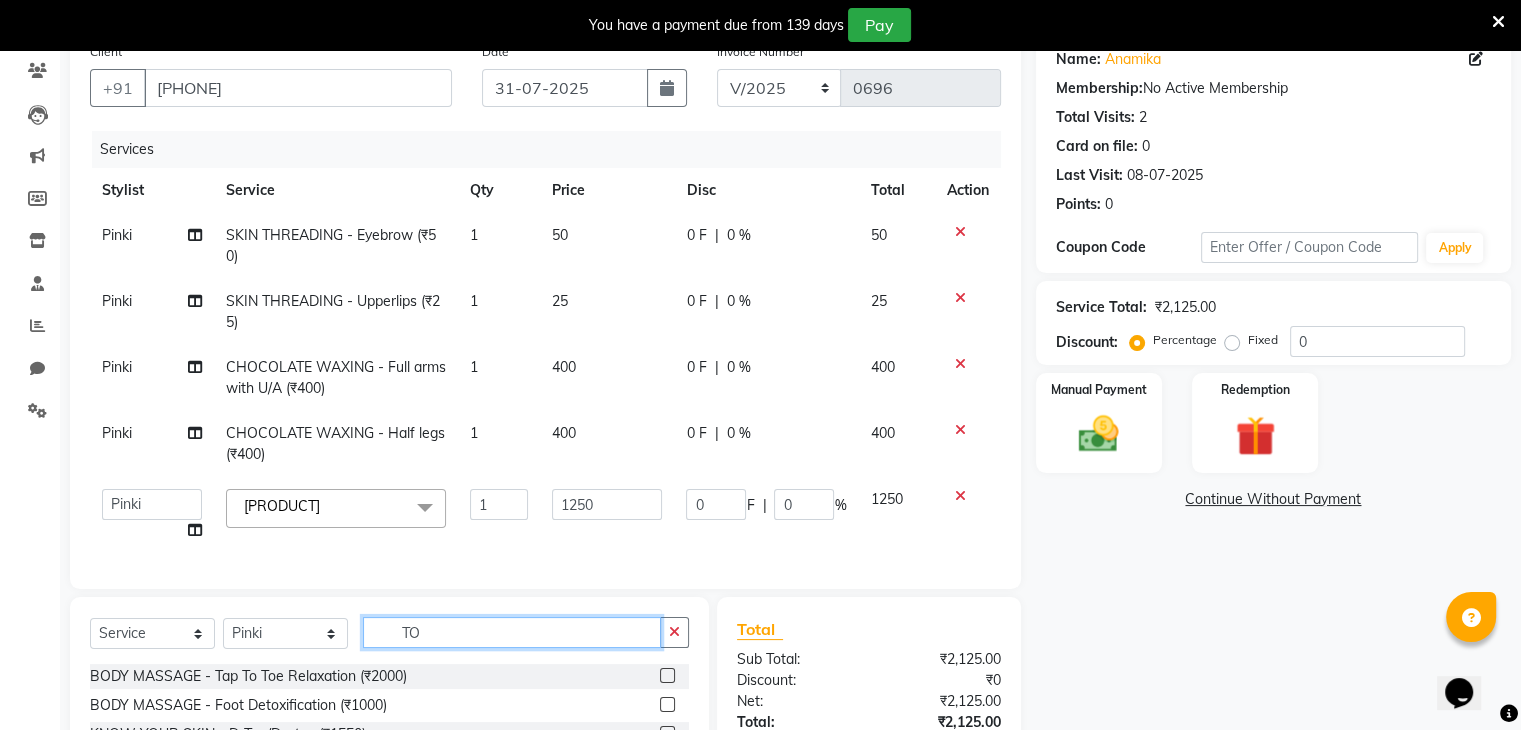 type on "T" 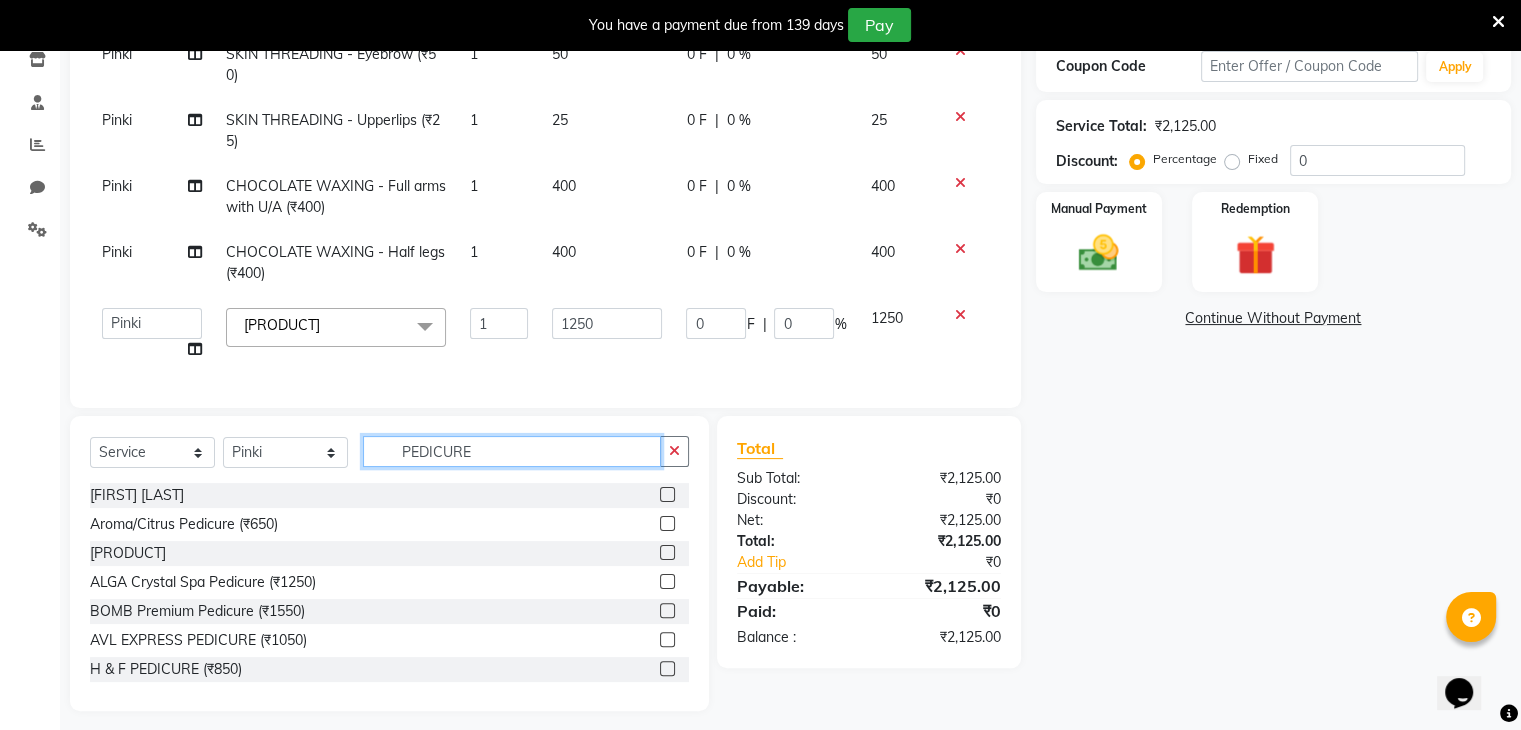 scroll, scrollTop: 366, scrollLeft: 0, axis: vertical 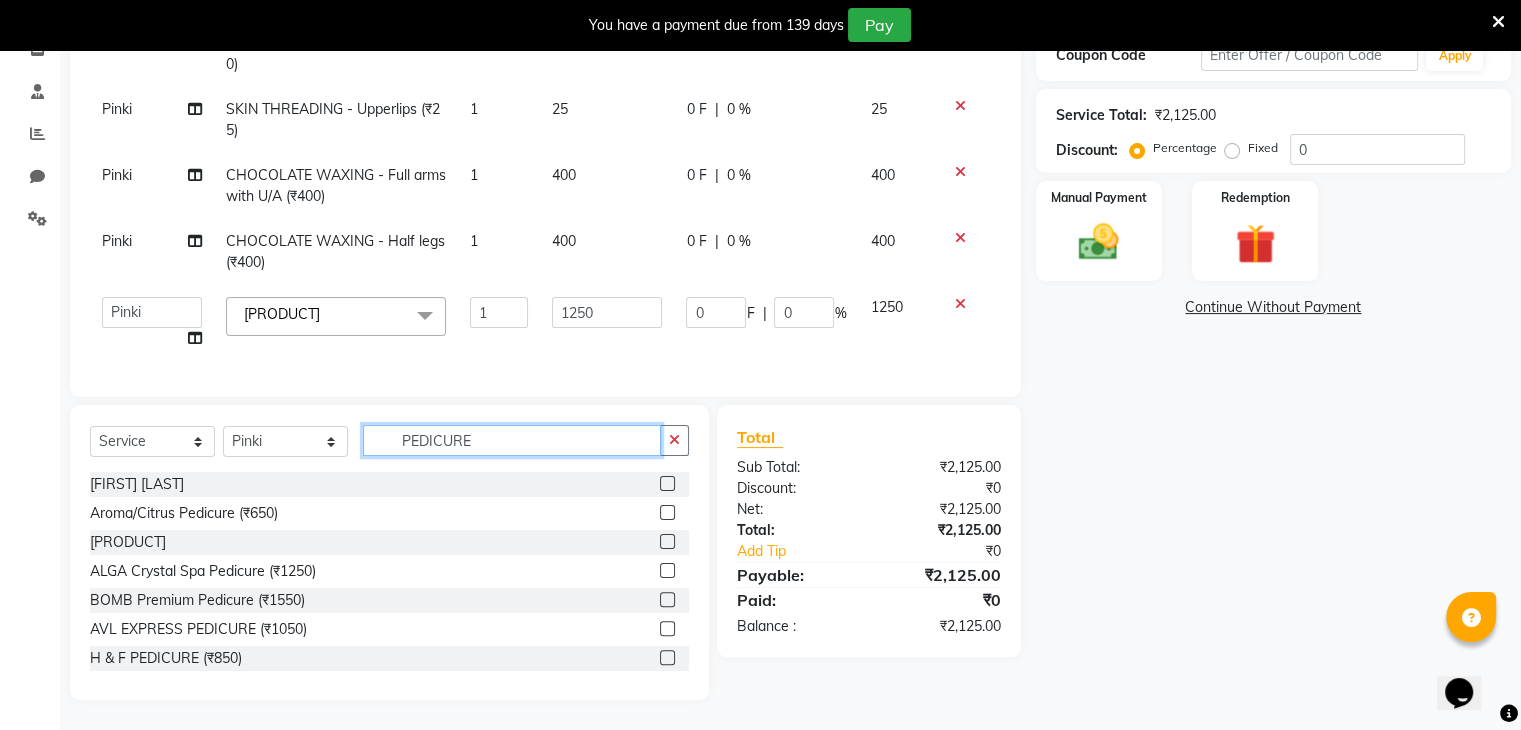 type on "PEDICURE" 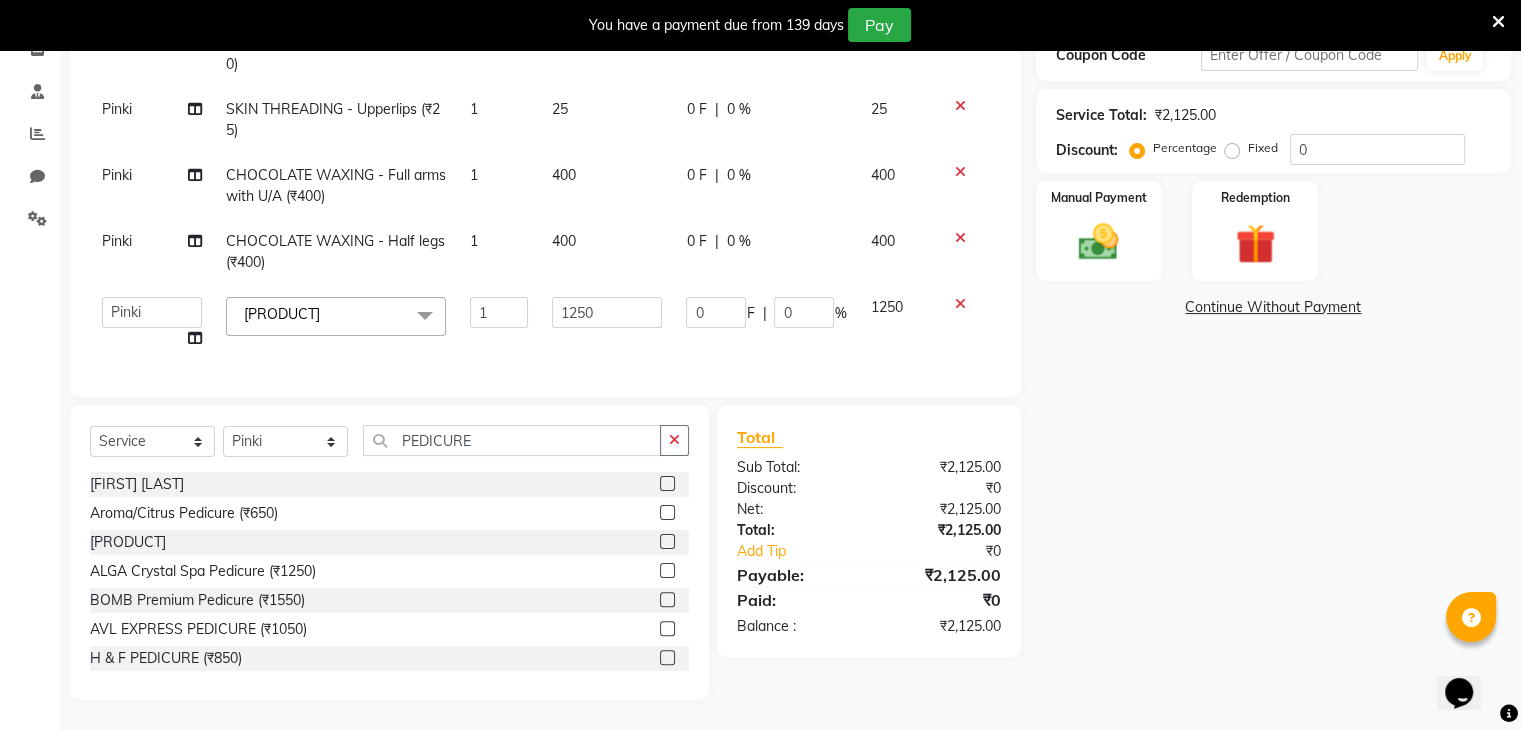 click 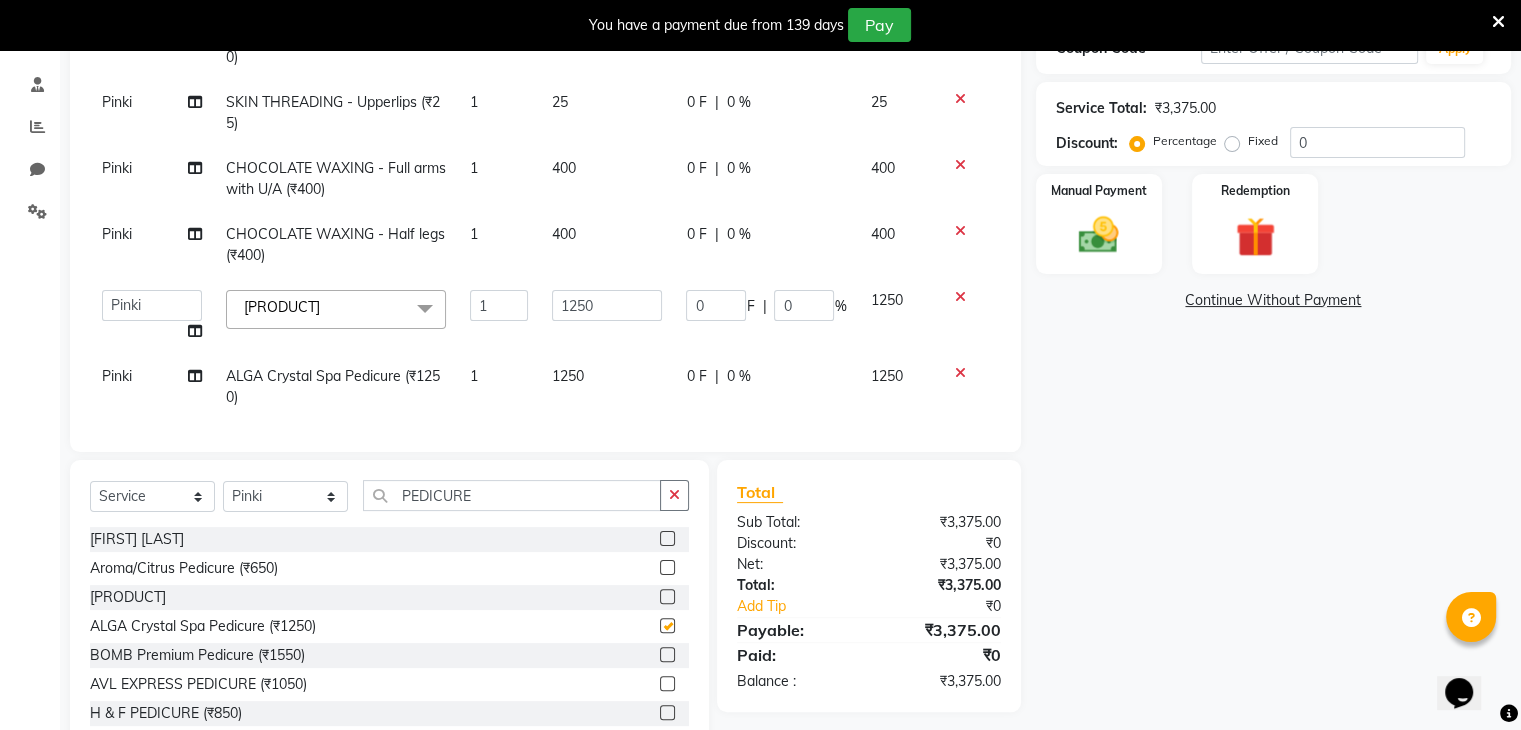 checkbox on "false" 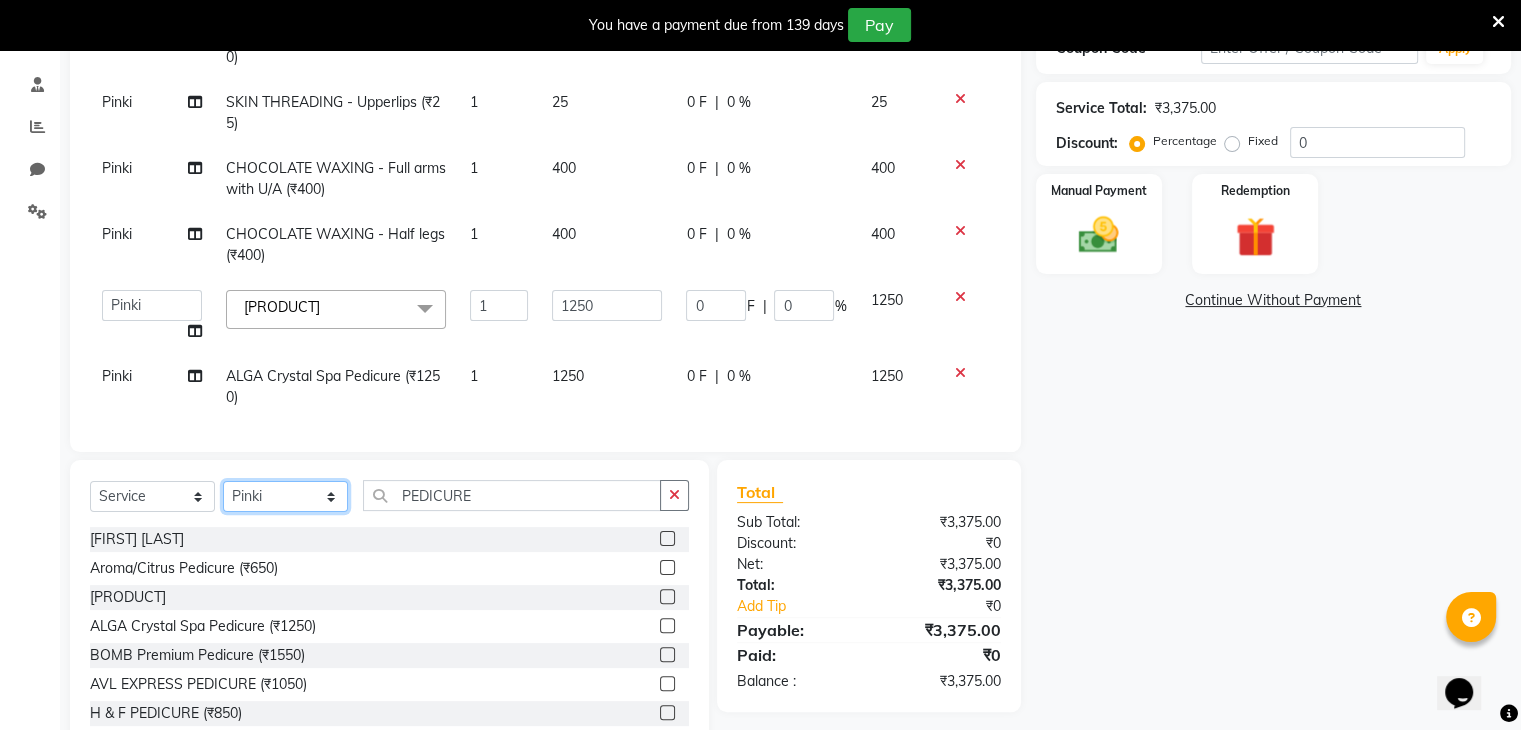 click on "Select Stylist [FIRST] [LAST] [FIRST] [FIRST] [FIRST] [FIRST] [FIRST] [FIRST] [FIRST] [FIRST]" 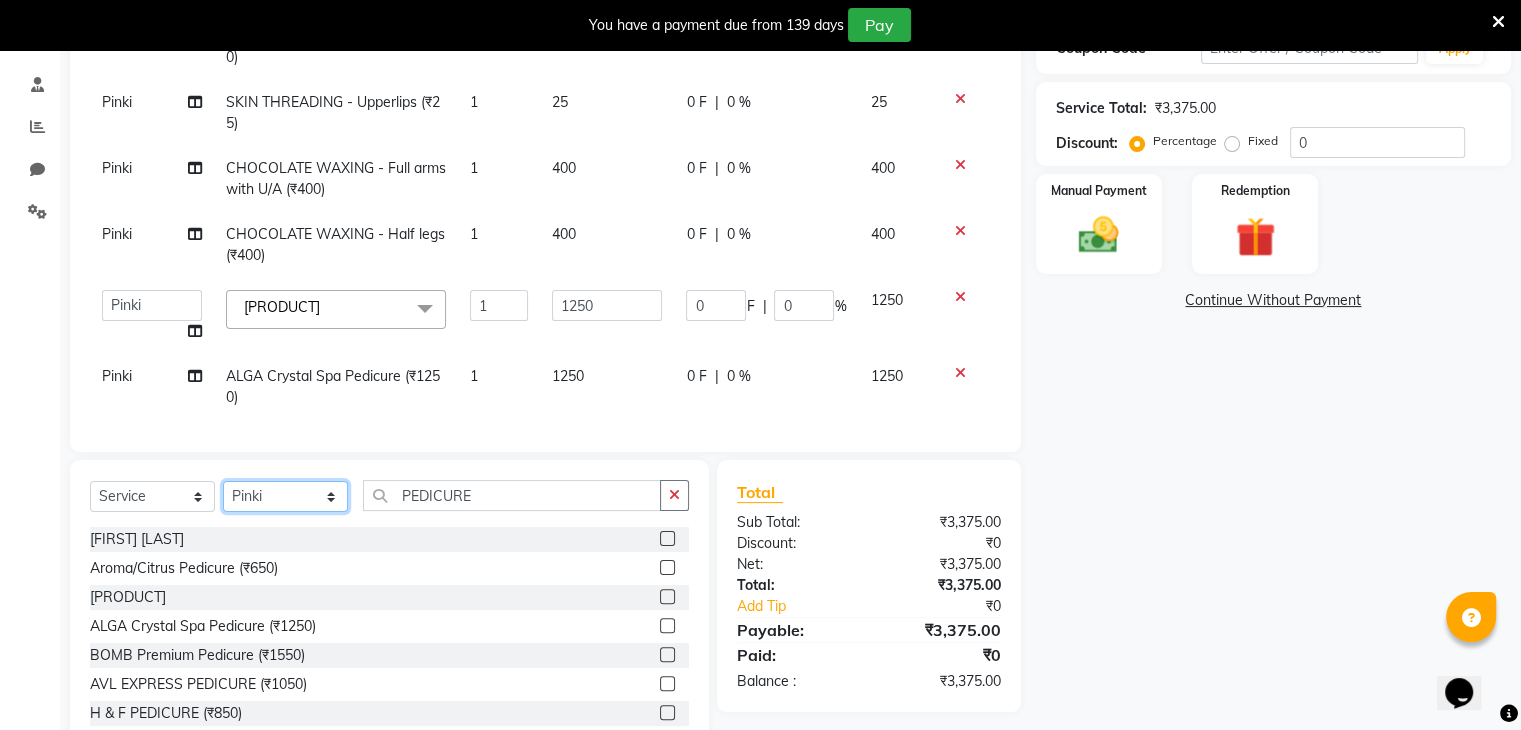 select on "70654" 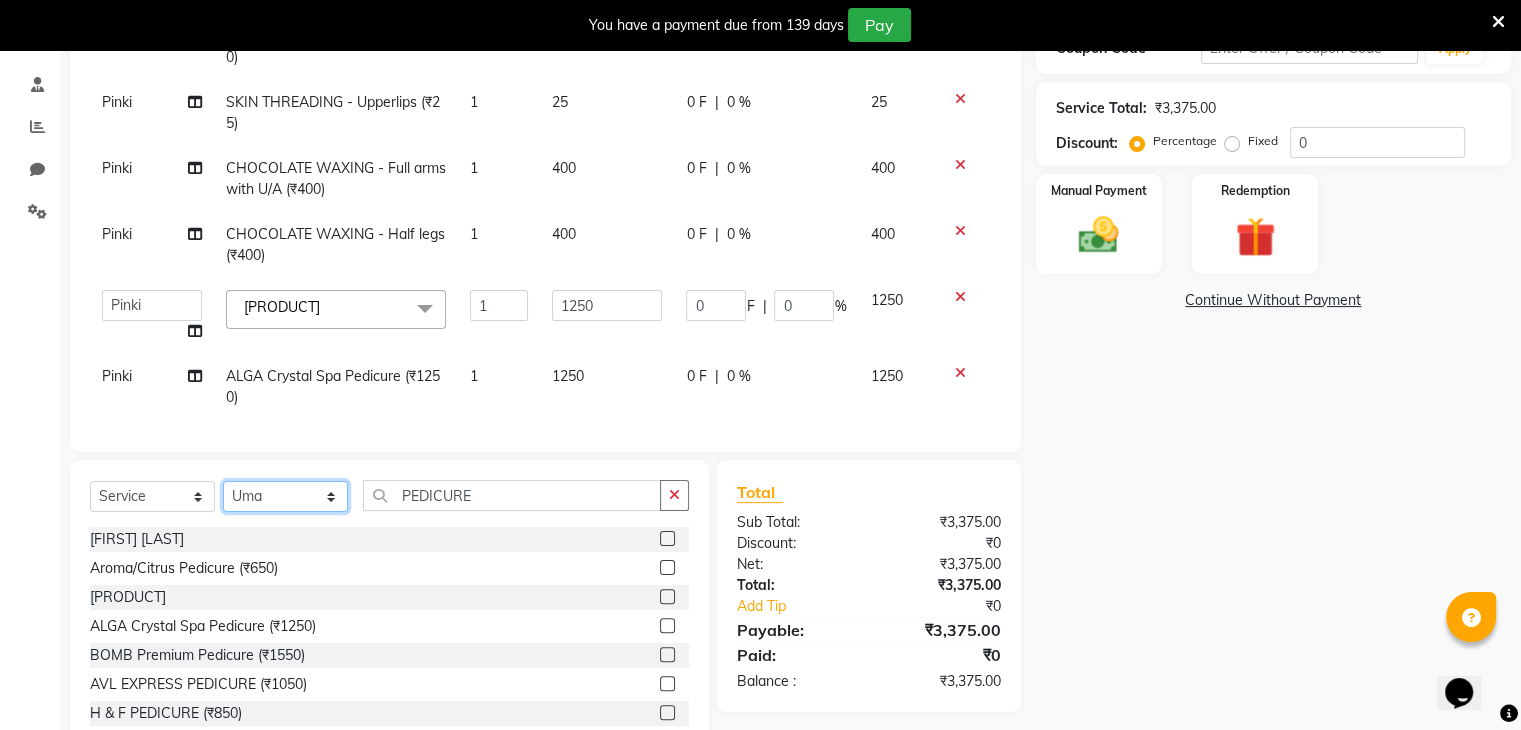 click on "Select Stylist [FIRST] [LAST] [FIRST] [FIRST] [FIRST] [FIRST] [FIRST] [FIRST] [FIRST] [FIRST]" 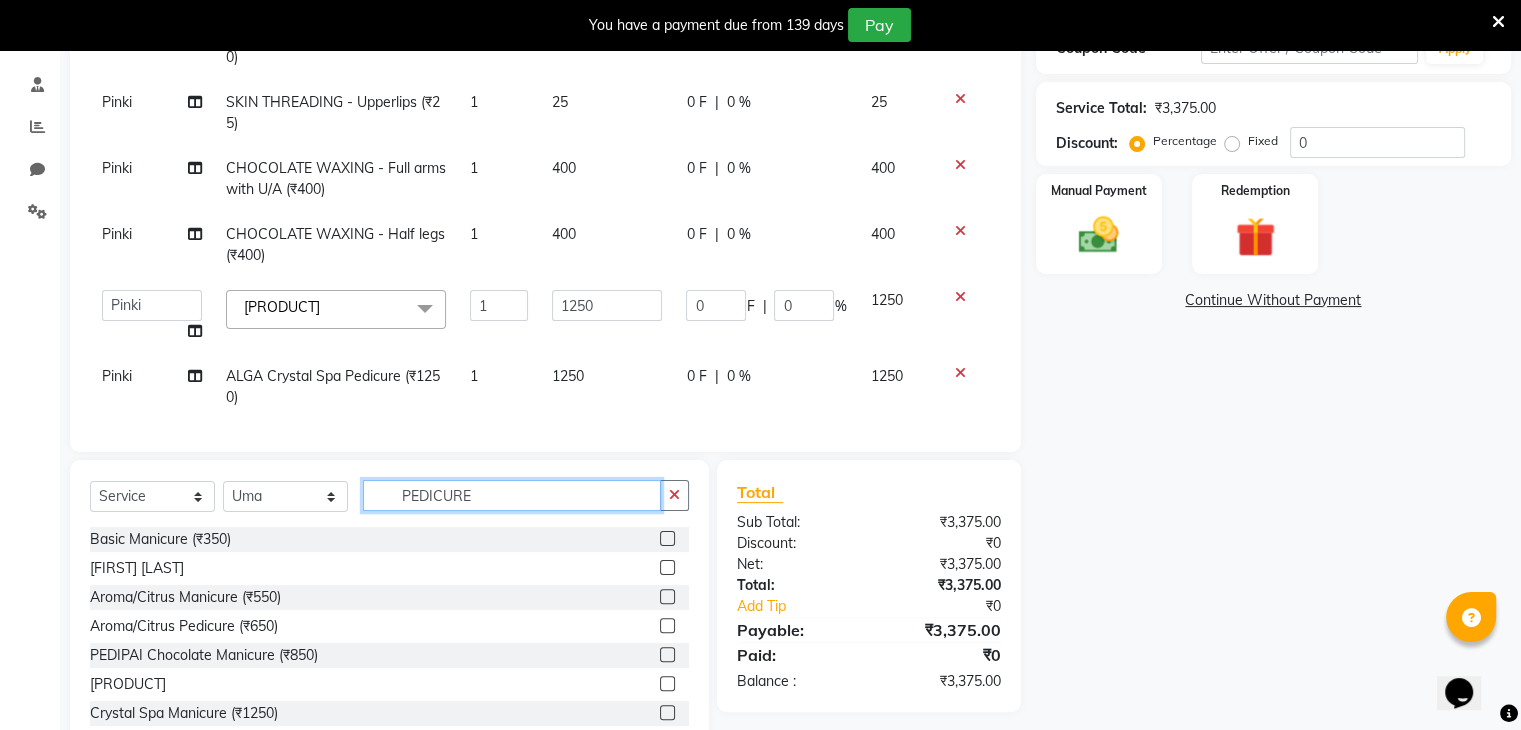 click on "PEDICURE" 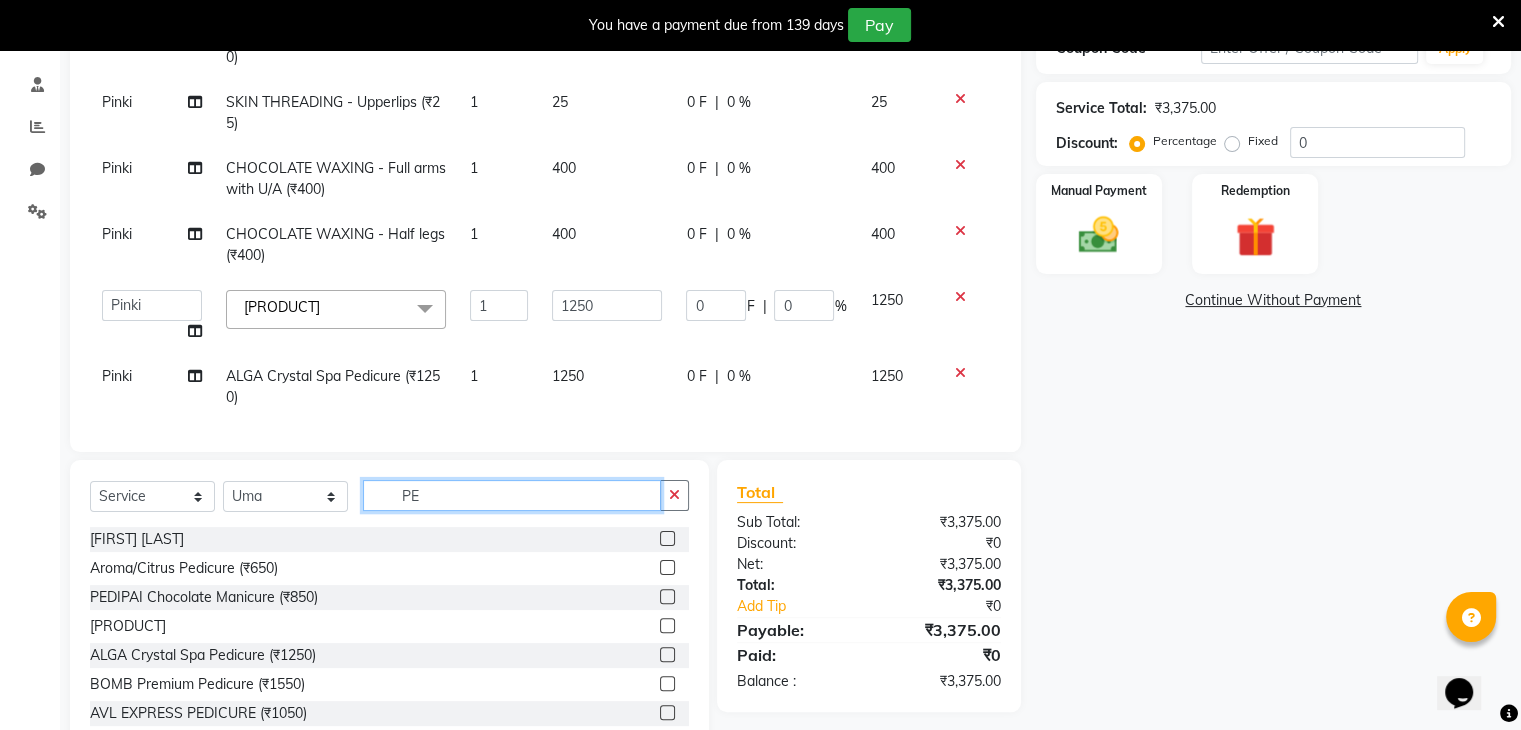 type on "P" 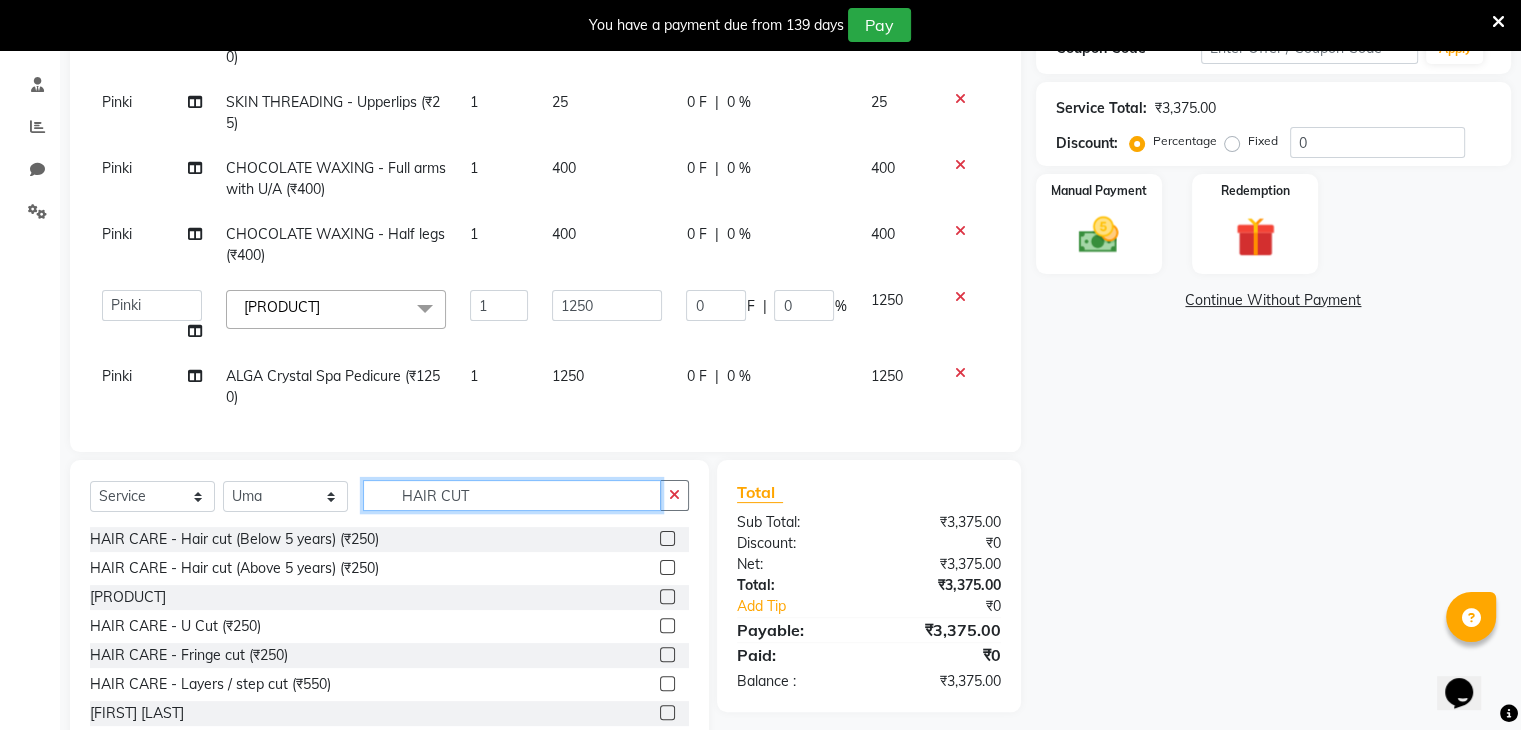 type on "HAIR CUT" 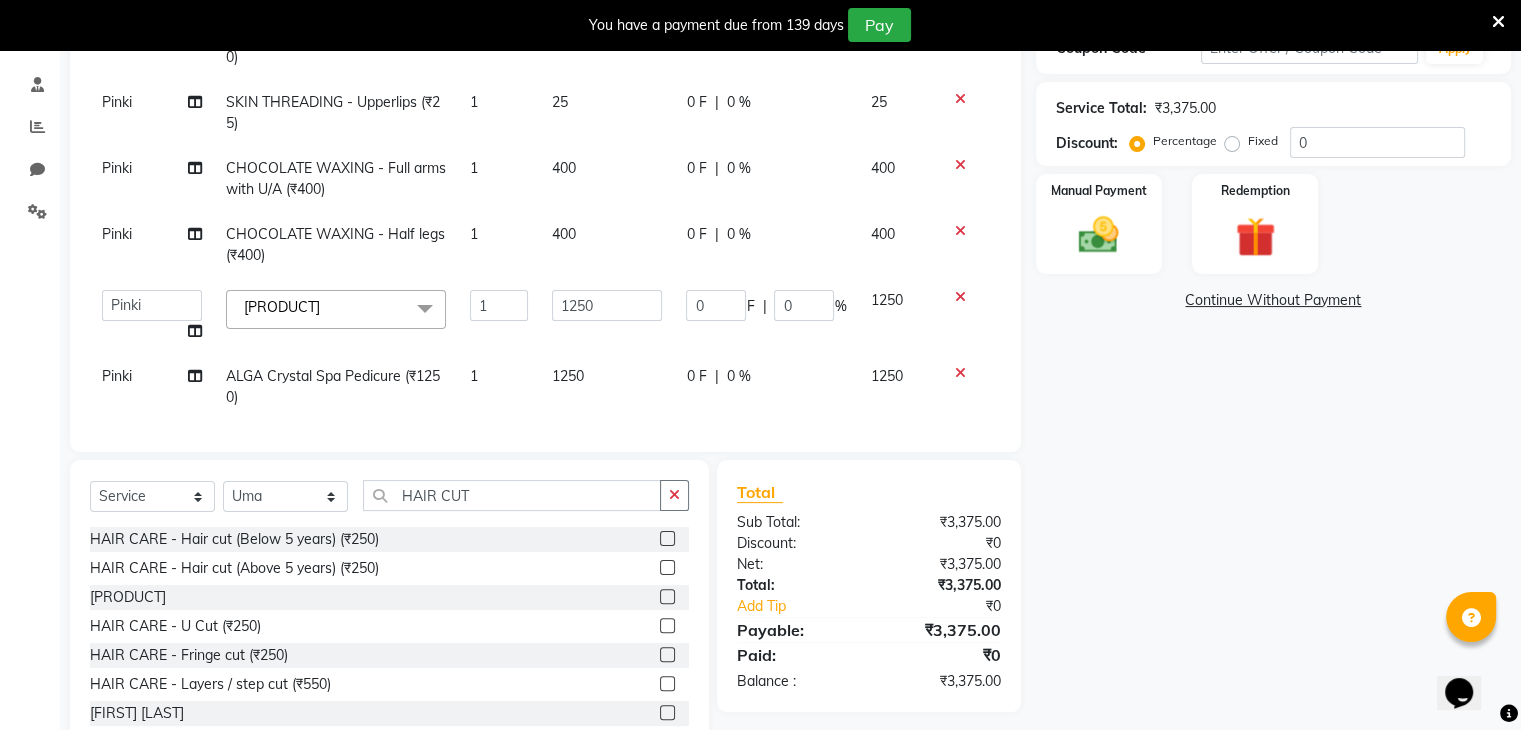 click 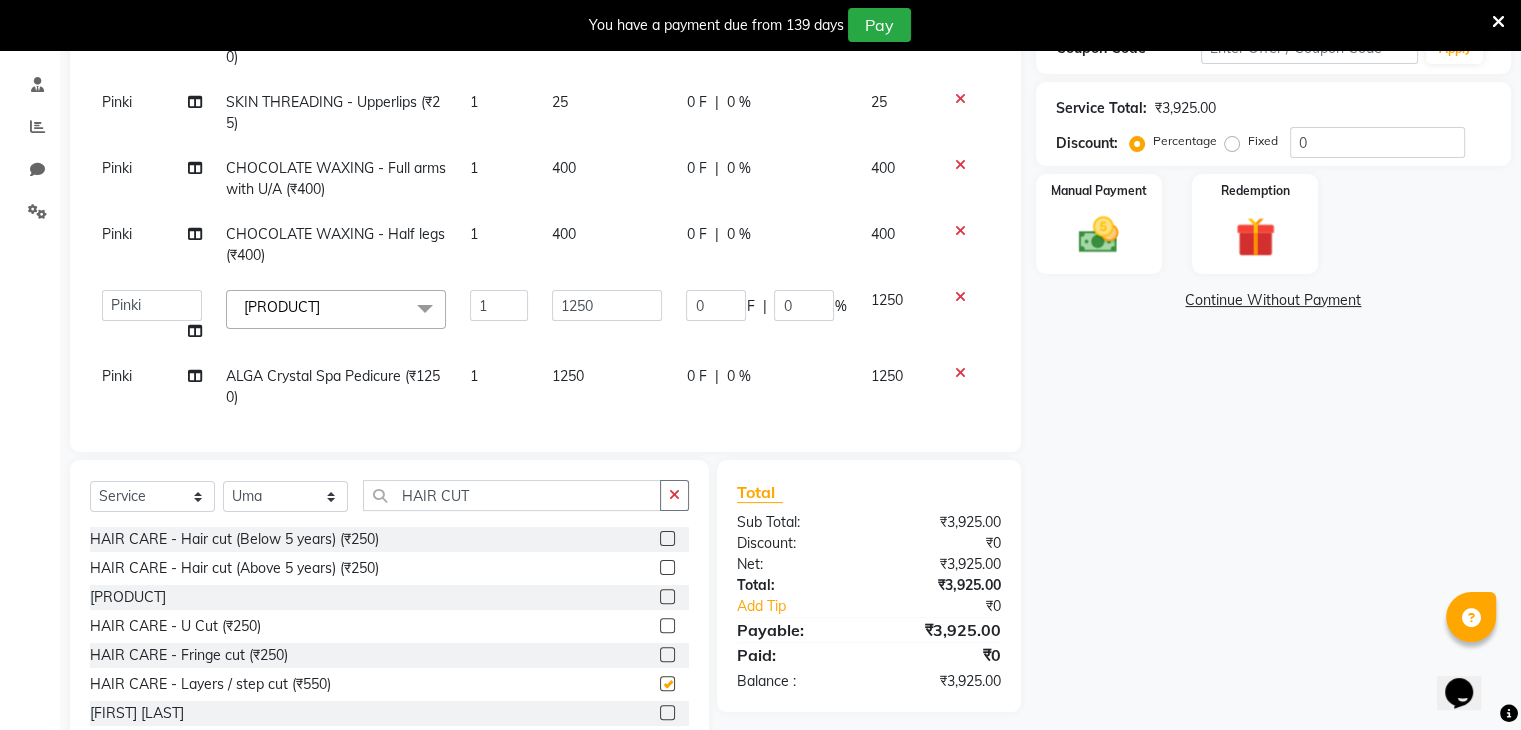 checkbox on "false" 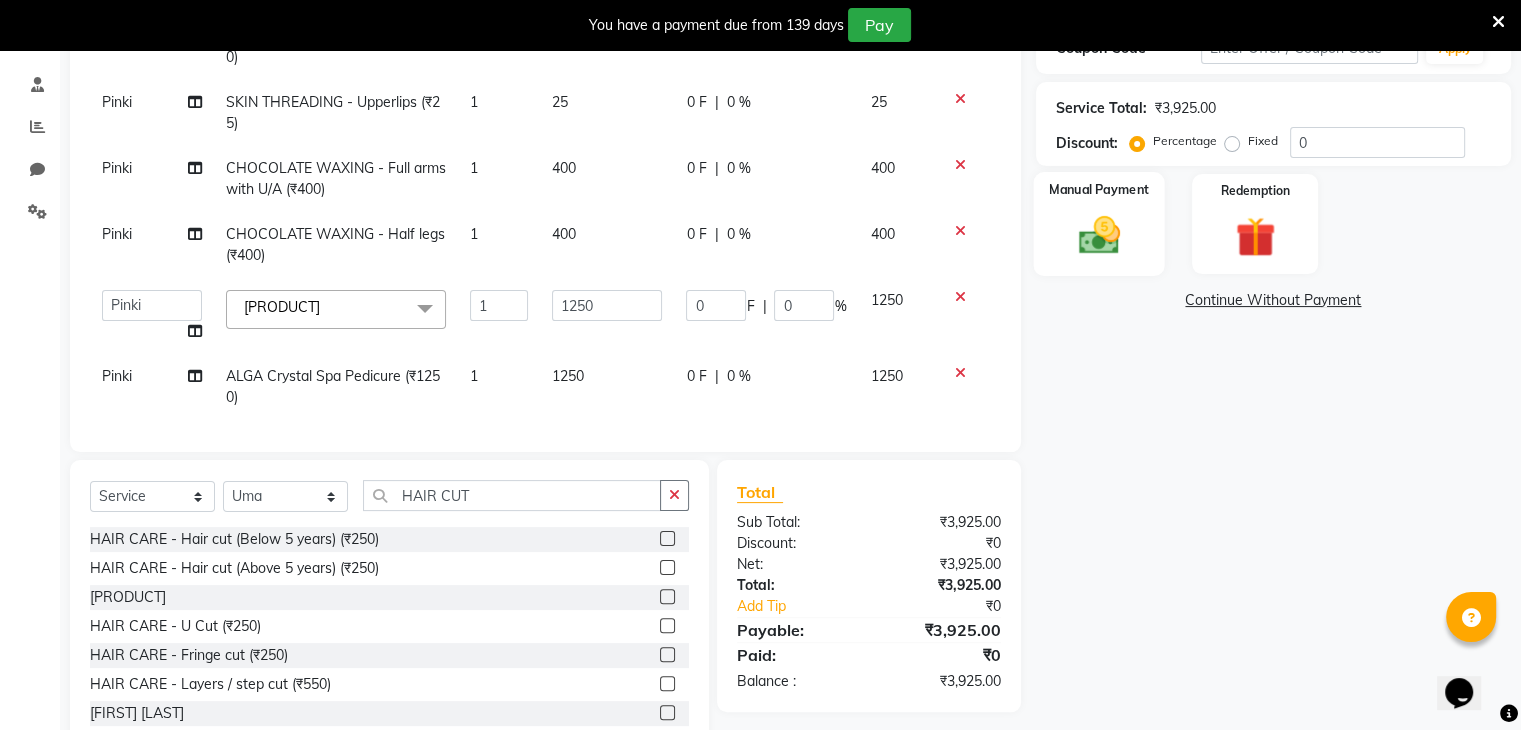 click 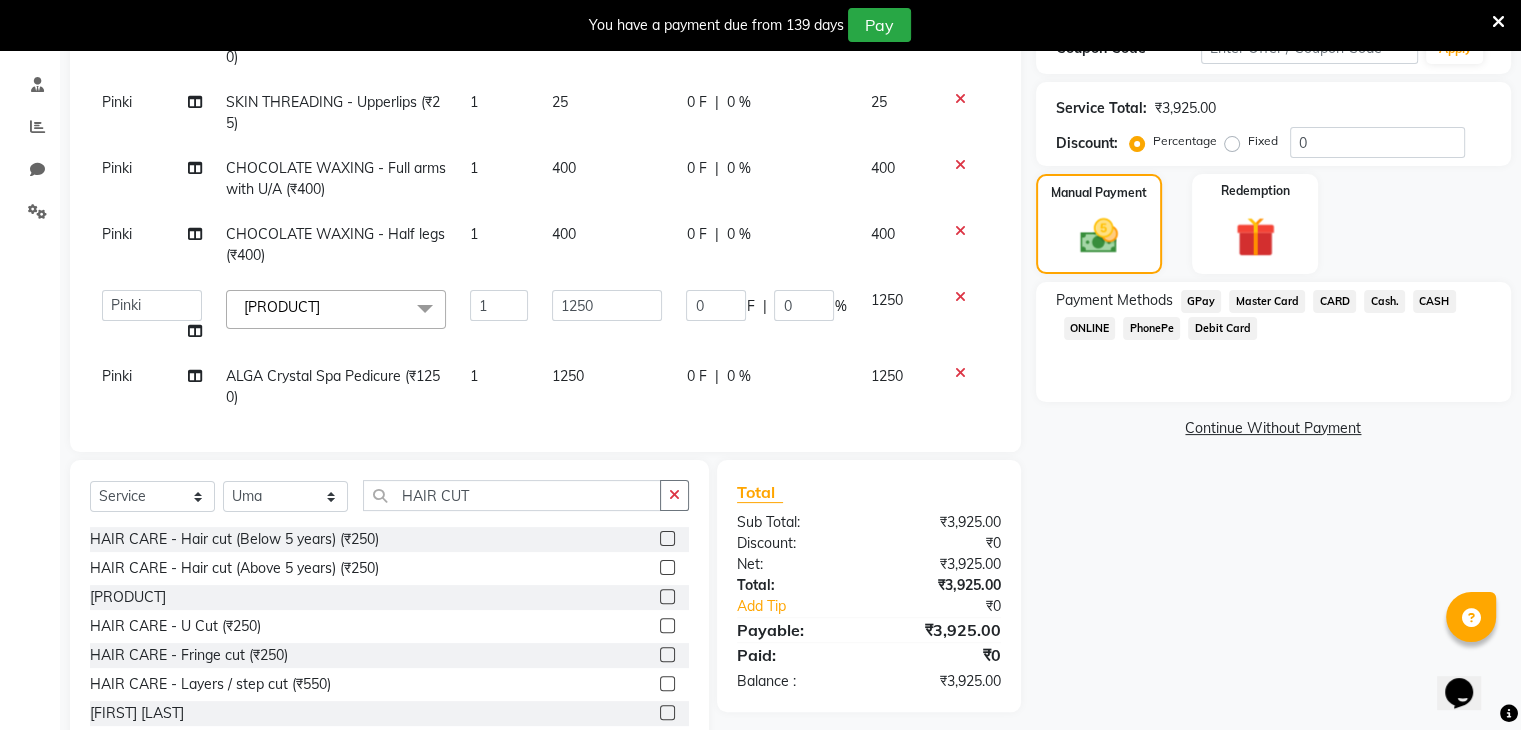 click on "PhonePe" 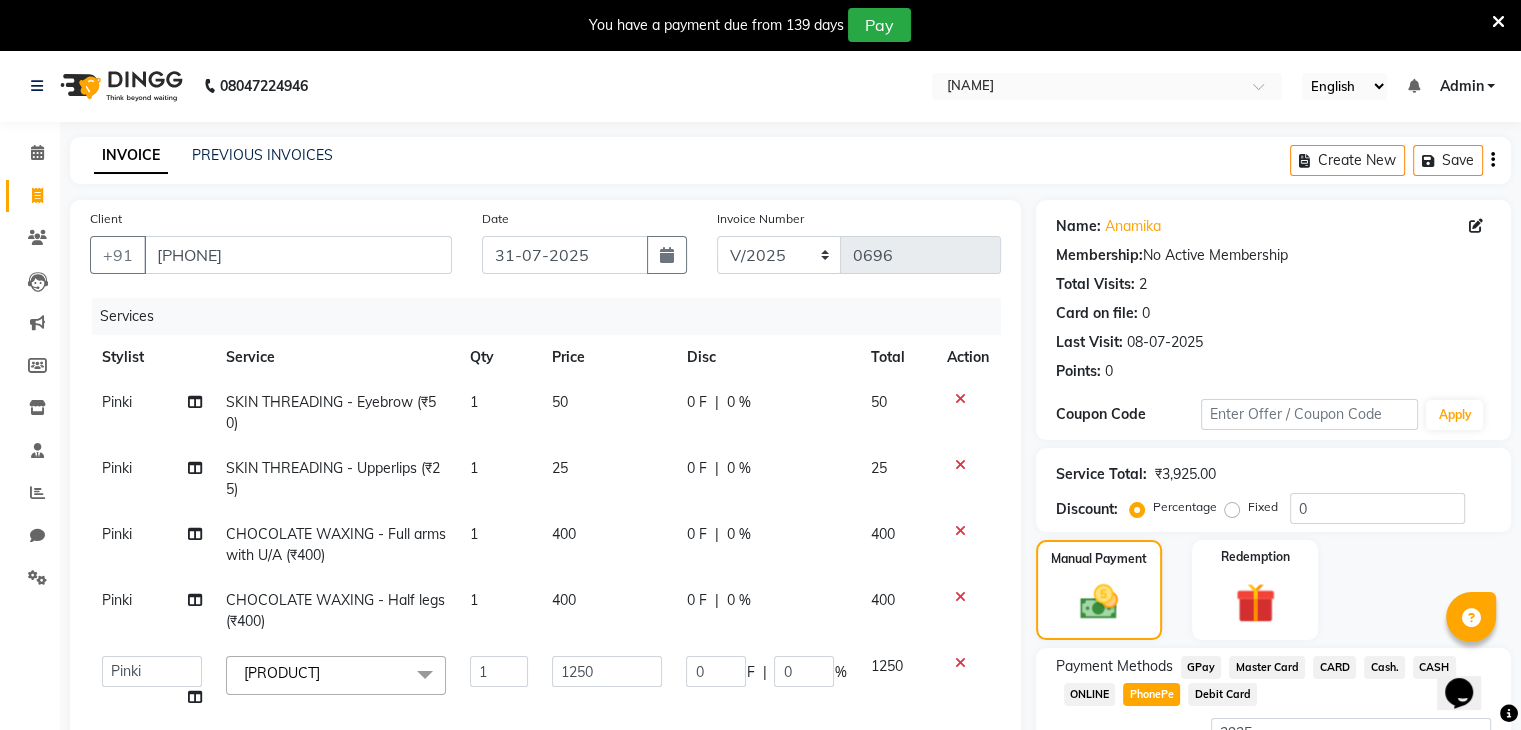 scroll, scrollTop: 422, scrollLeft: 0, axis: vertical 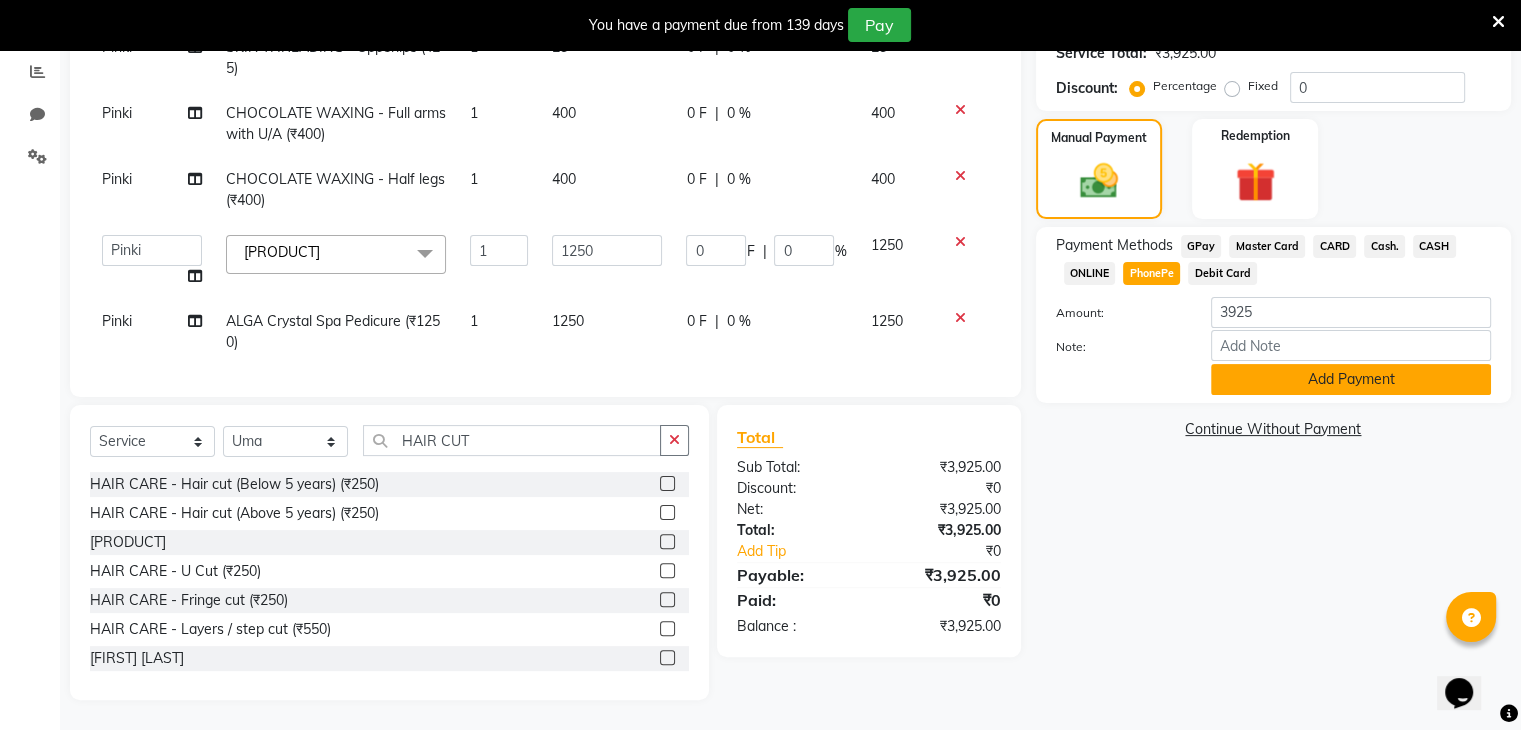 click on "Add Payment" 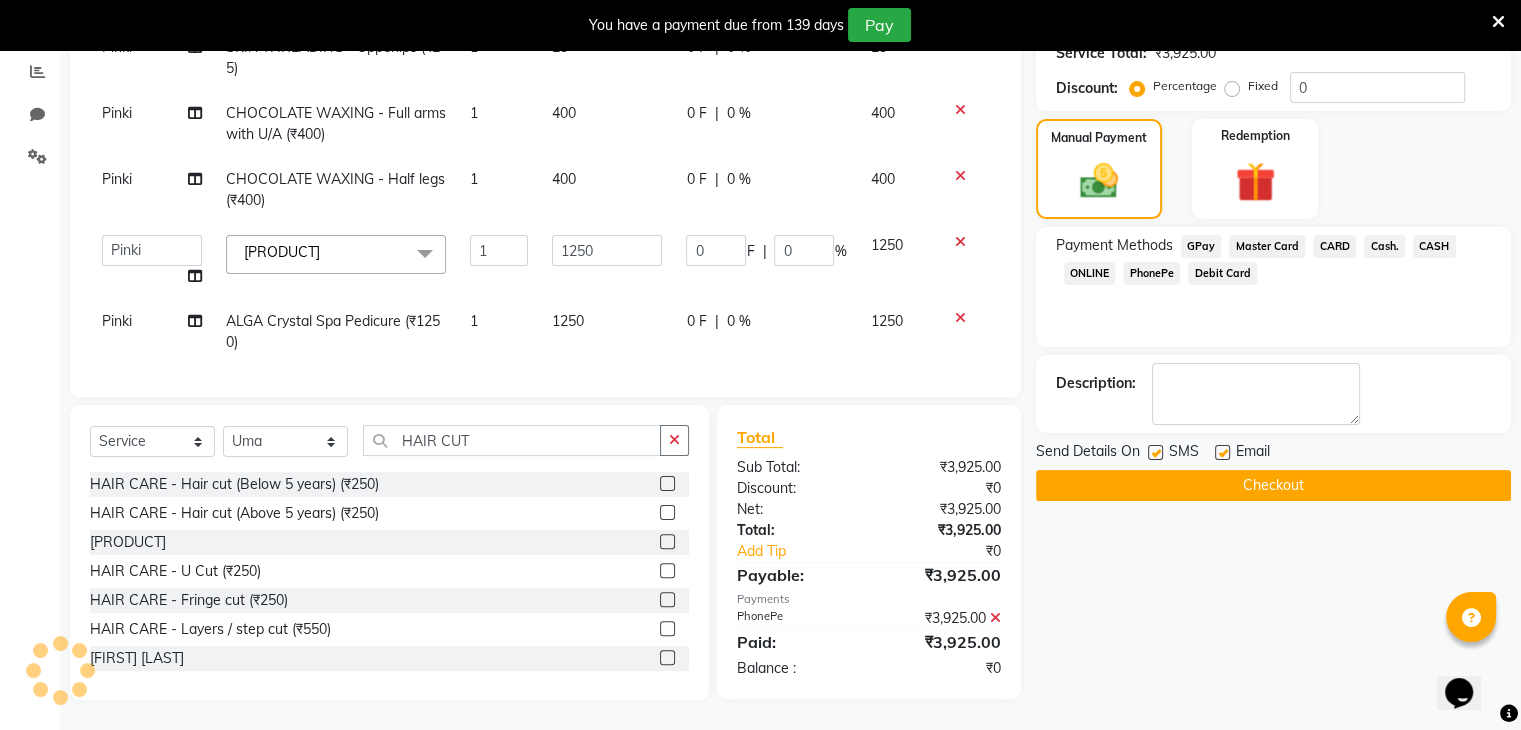 click on "Checkout" 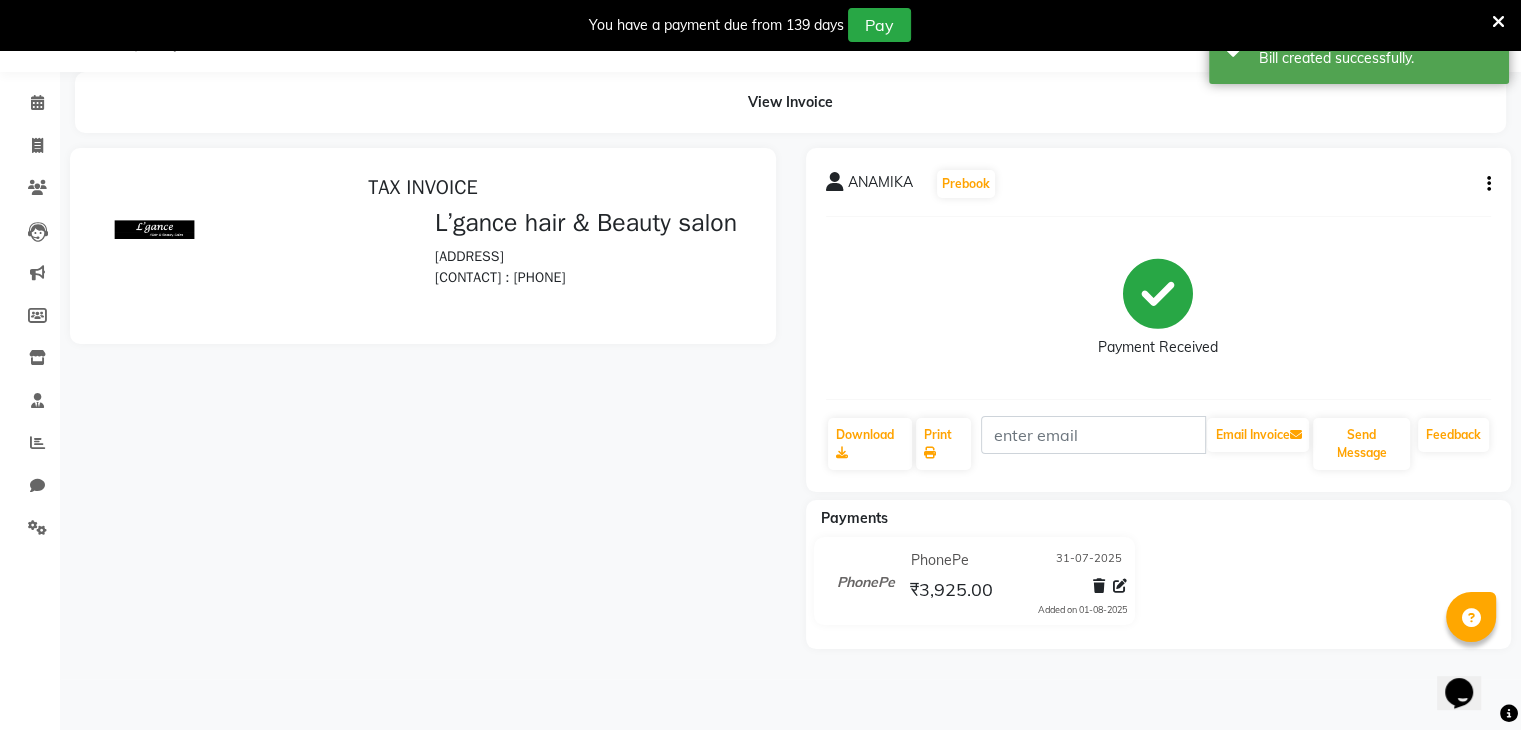 scroll, scrollTop: 0, scrollLeft: 0, axis: both 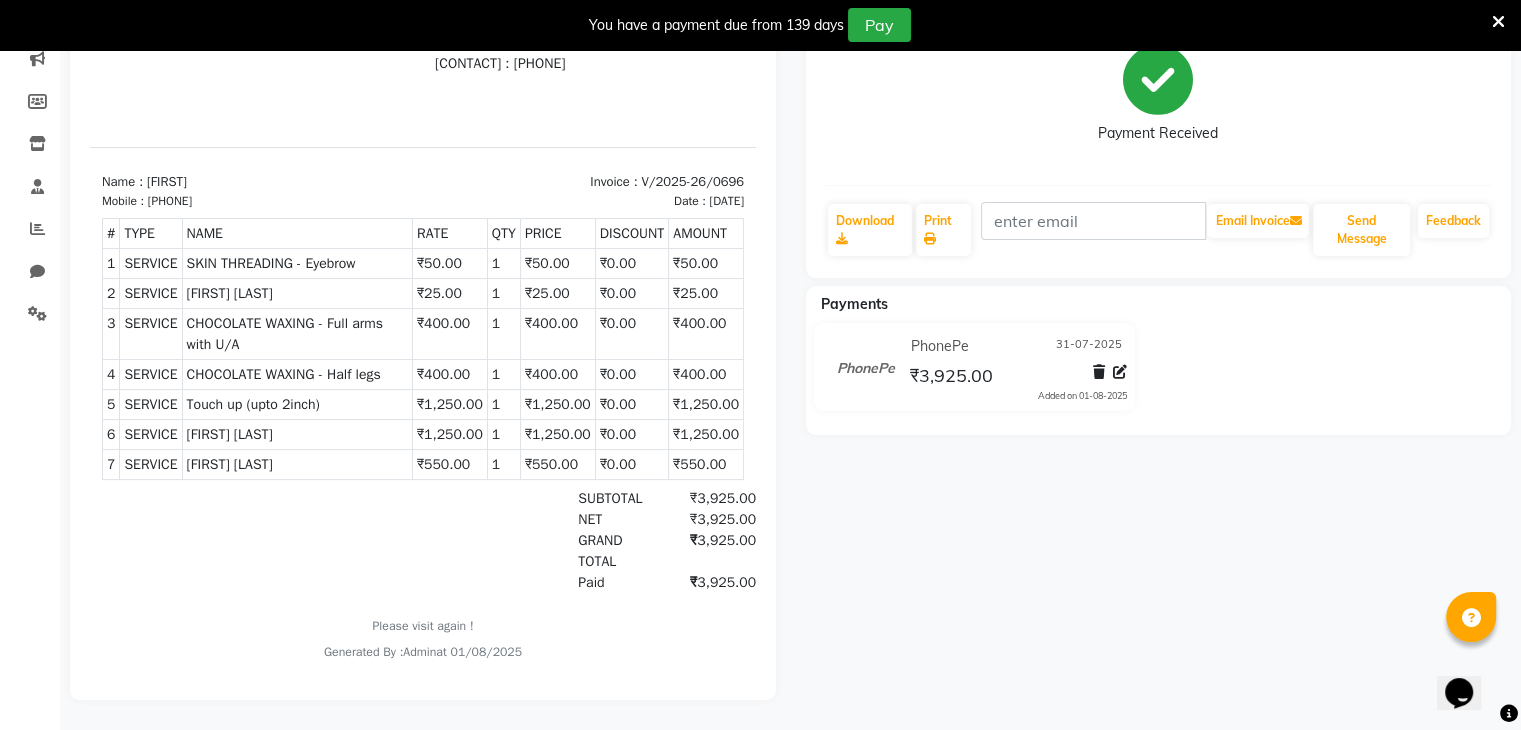 select on "service" 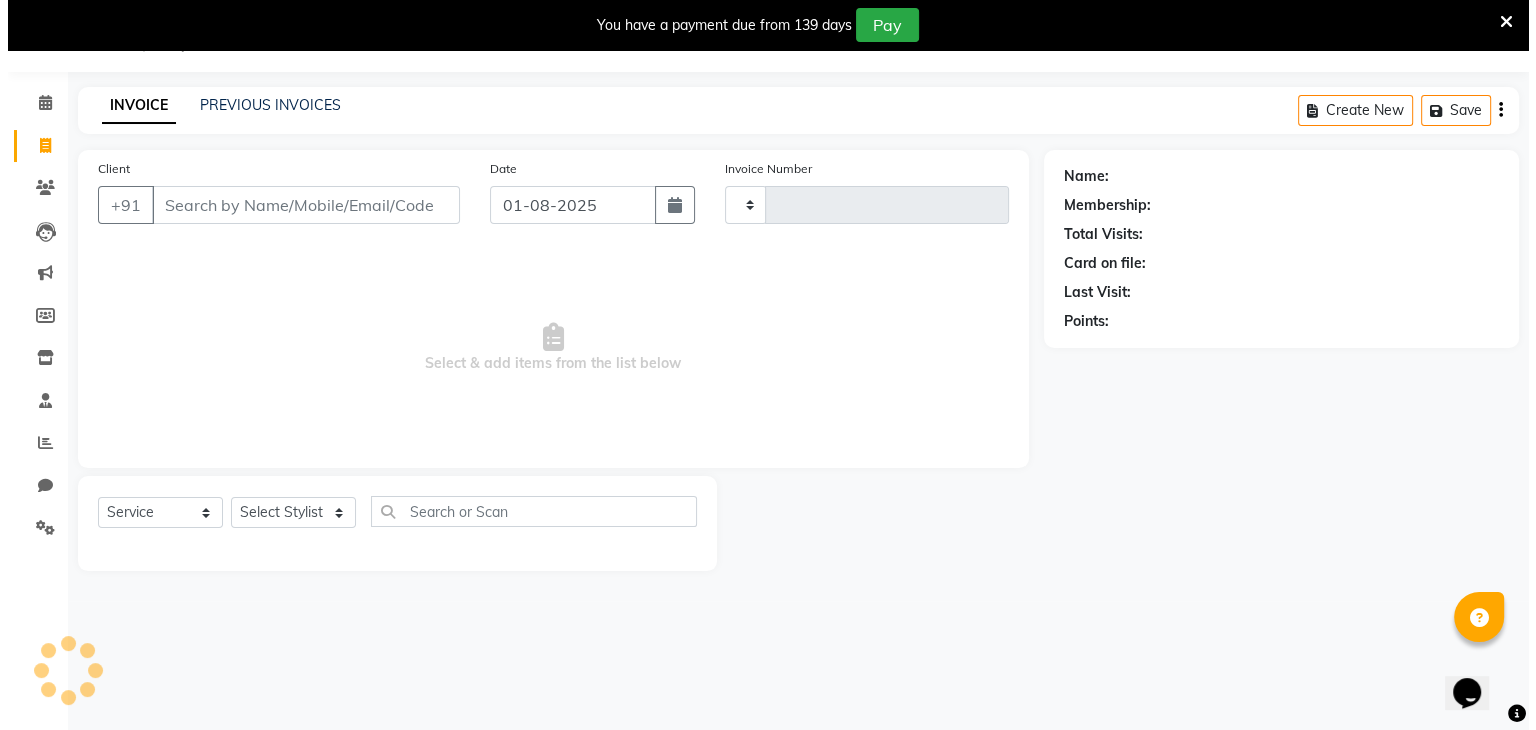 scroll, scrollTop: 50, scrollLeft: 0, axis: vertical 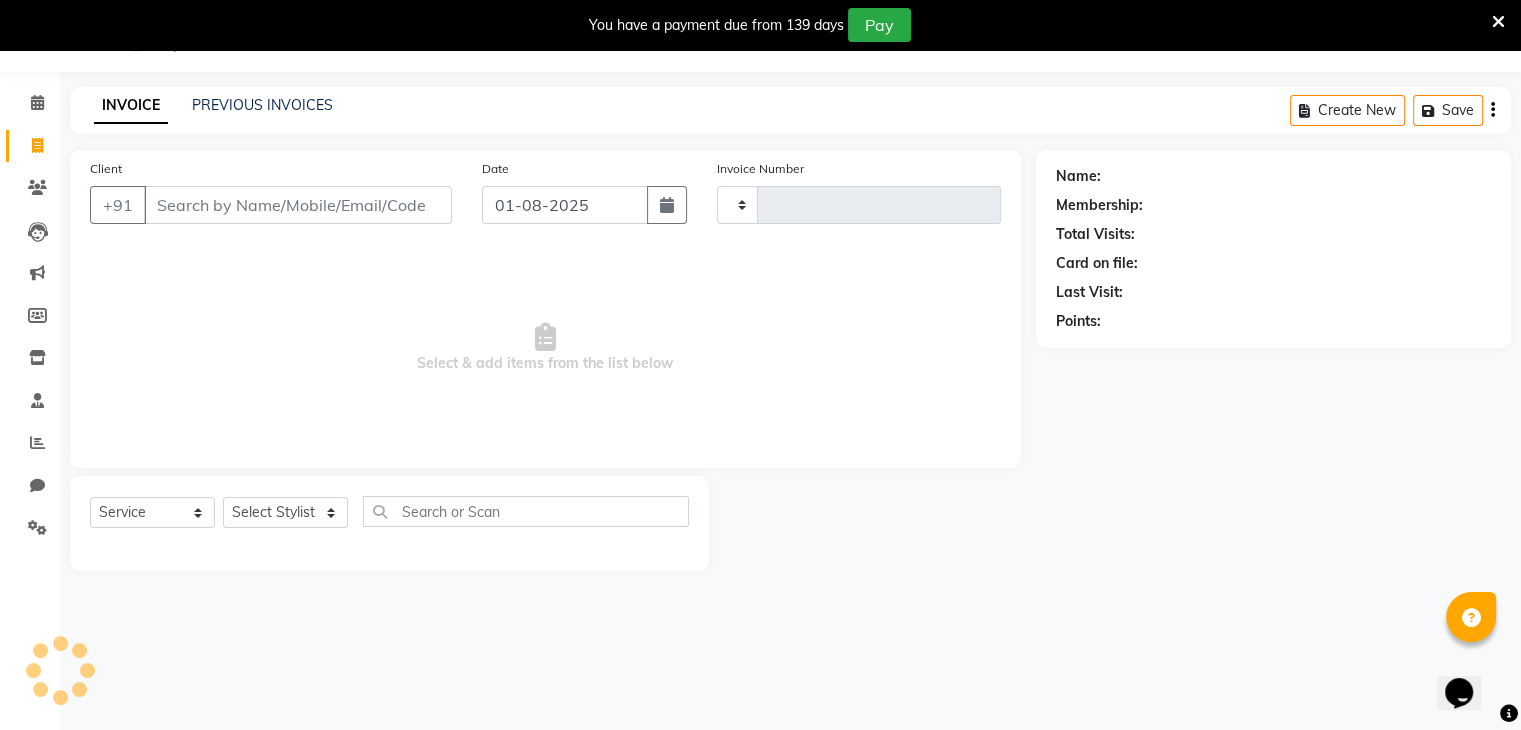 type on "0697" 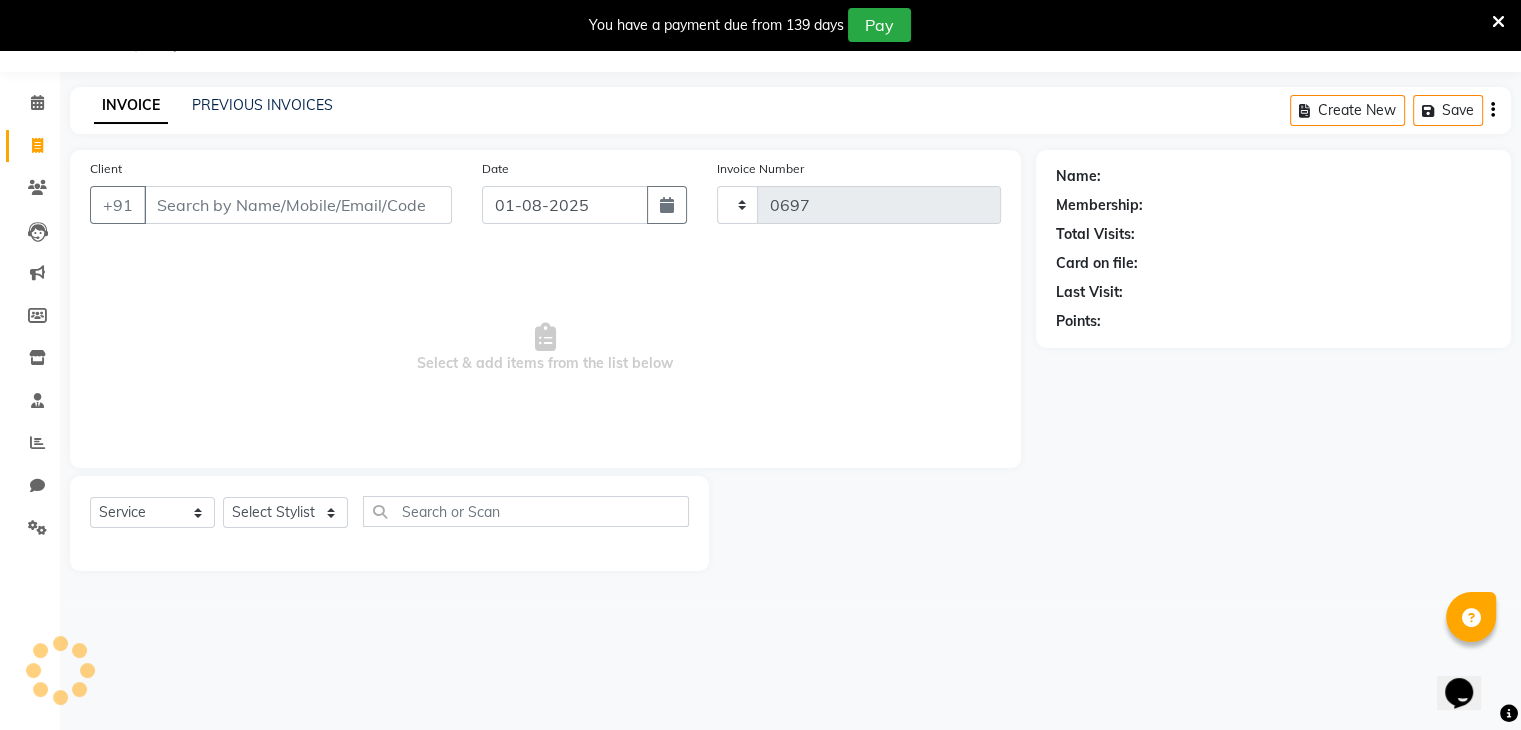 select on "7828" 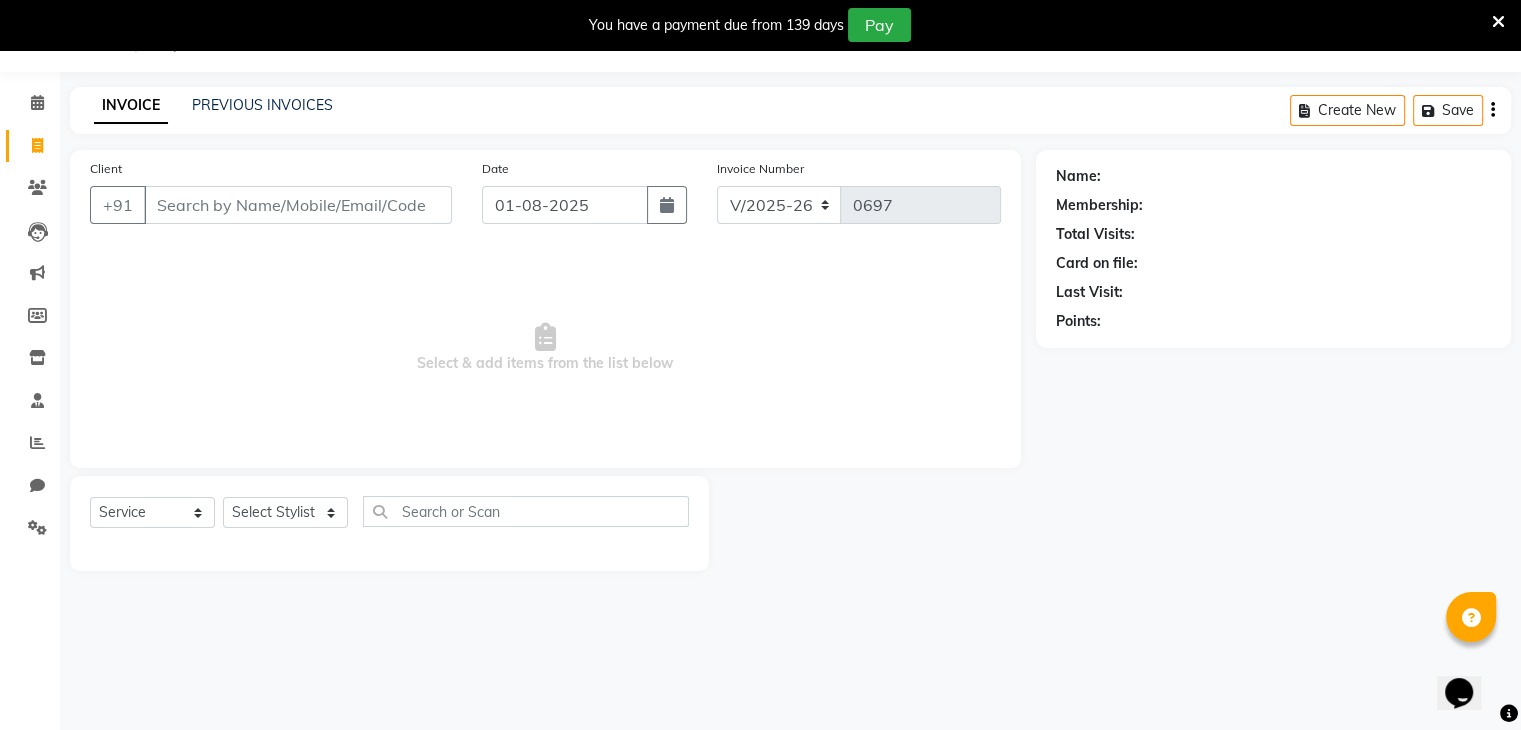 click on "Client" at bounding box center (298, 205) 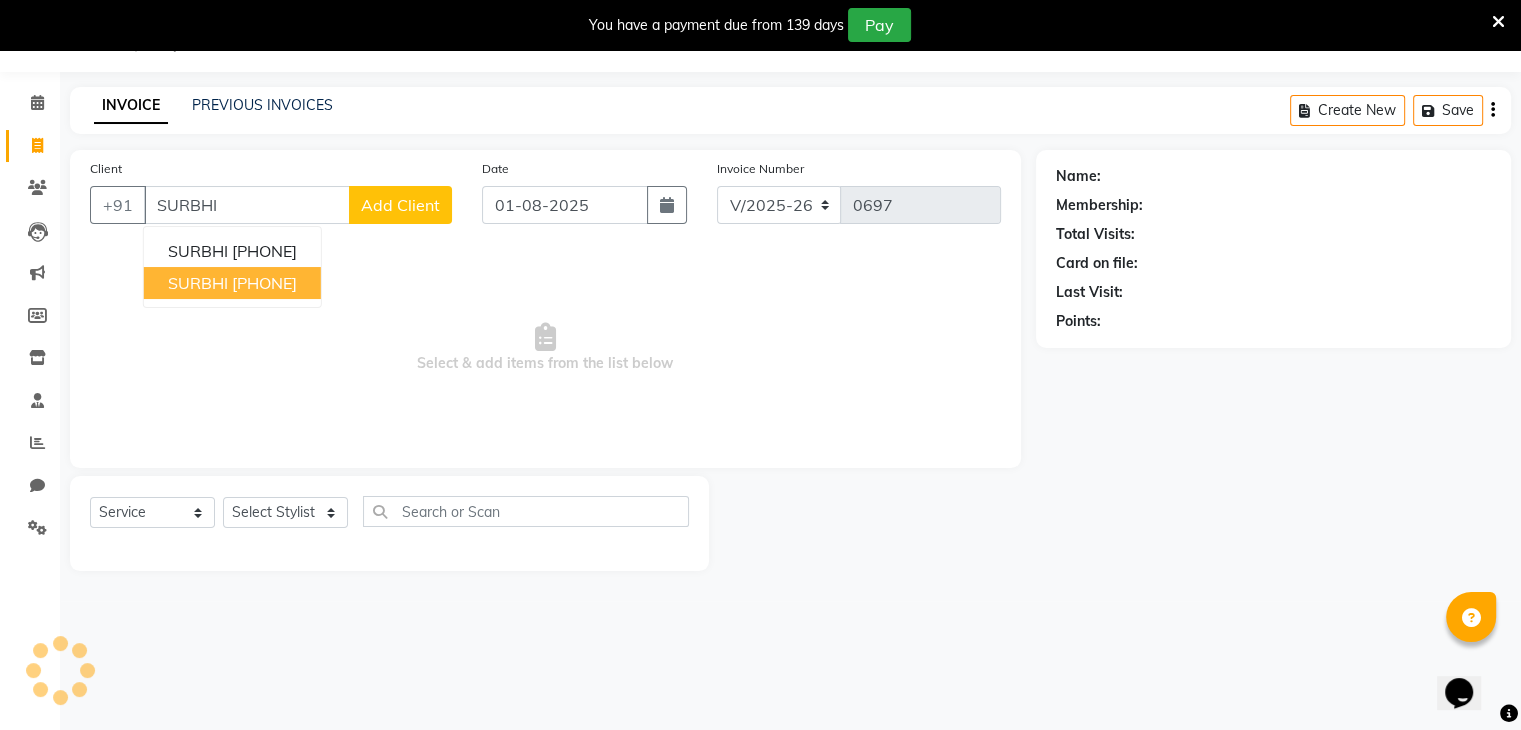 click on "SURBHI" at bounding box center [198, 283] 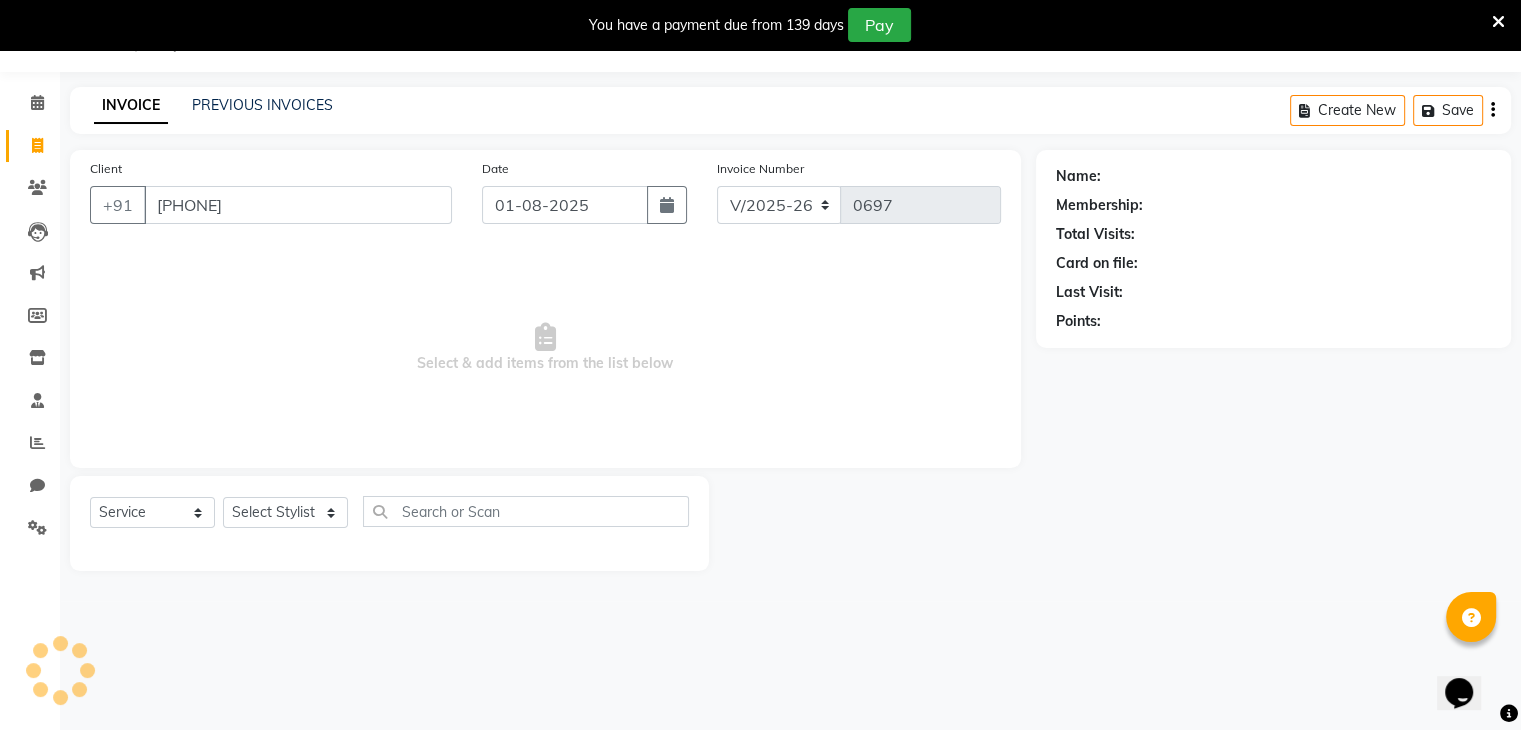 type on "[PHONE]" 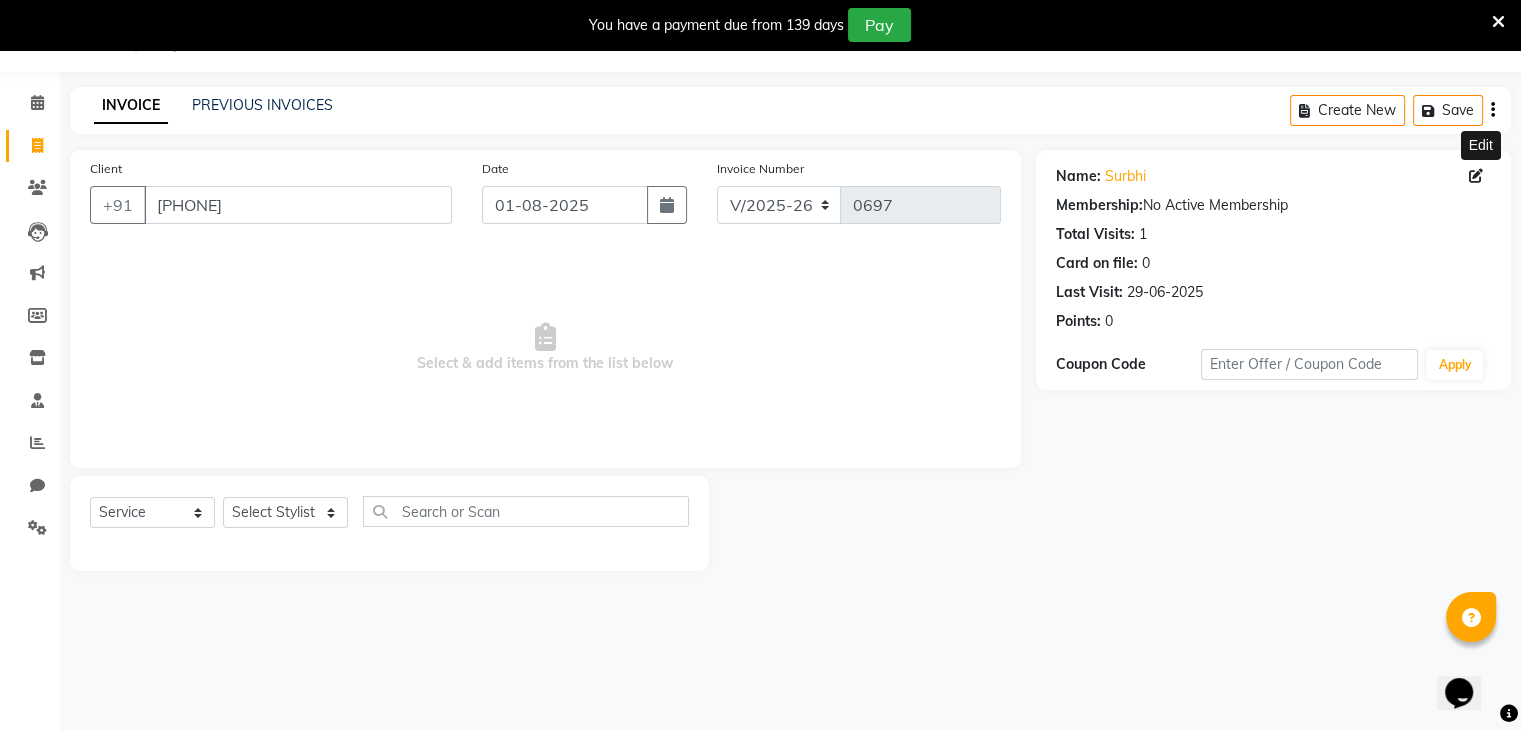 click 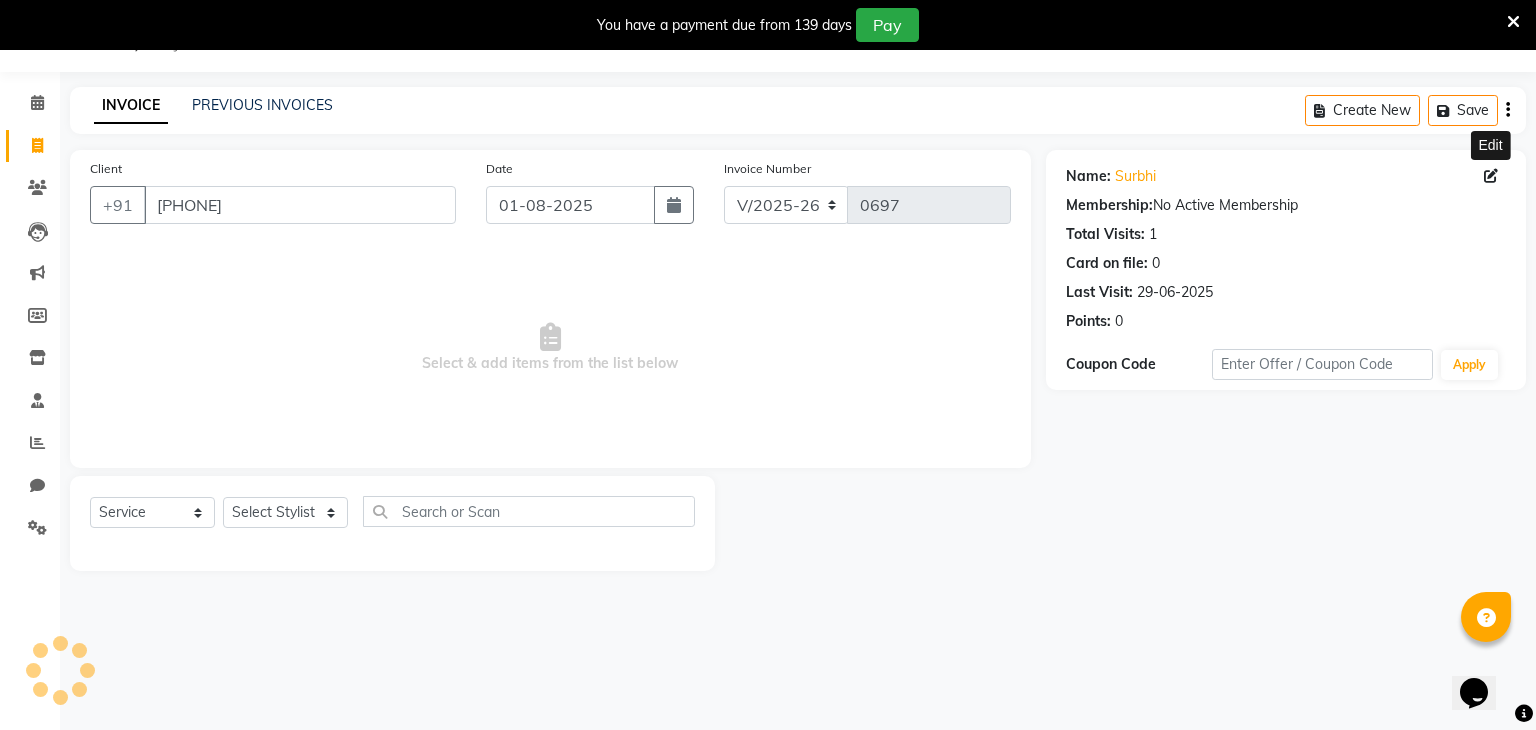 select on "female" 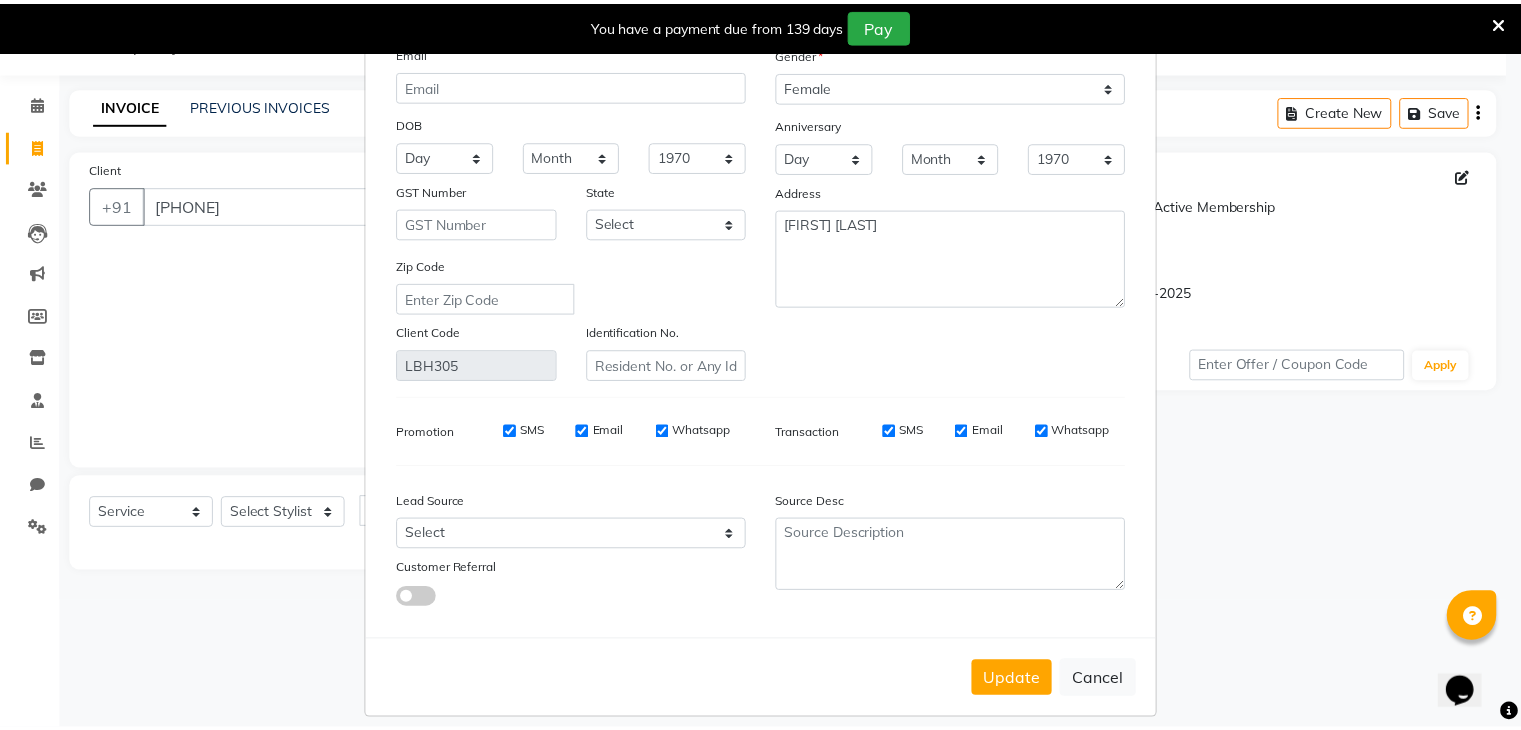 scroll, scrollTop: 168, scrollLeft: 0, axis: vertical 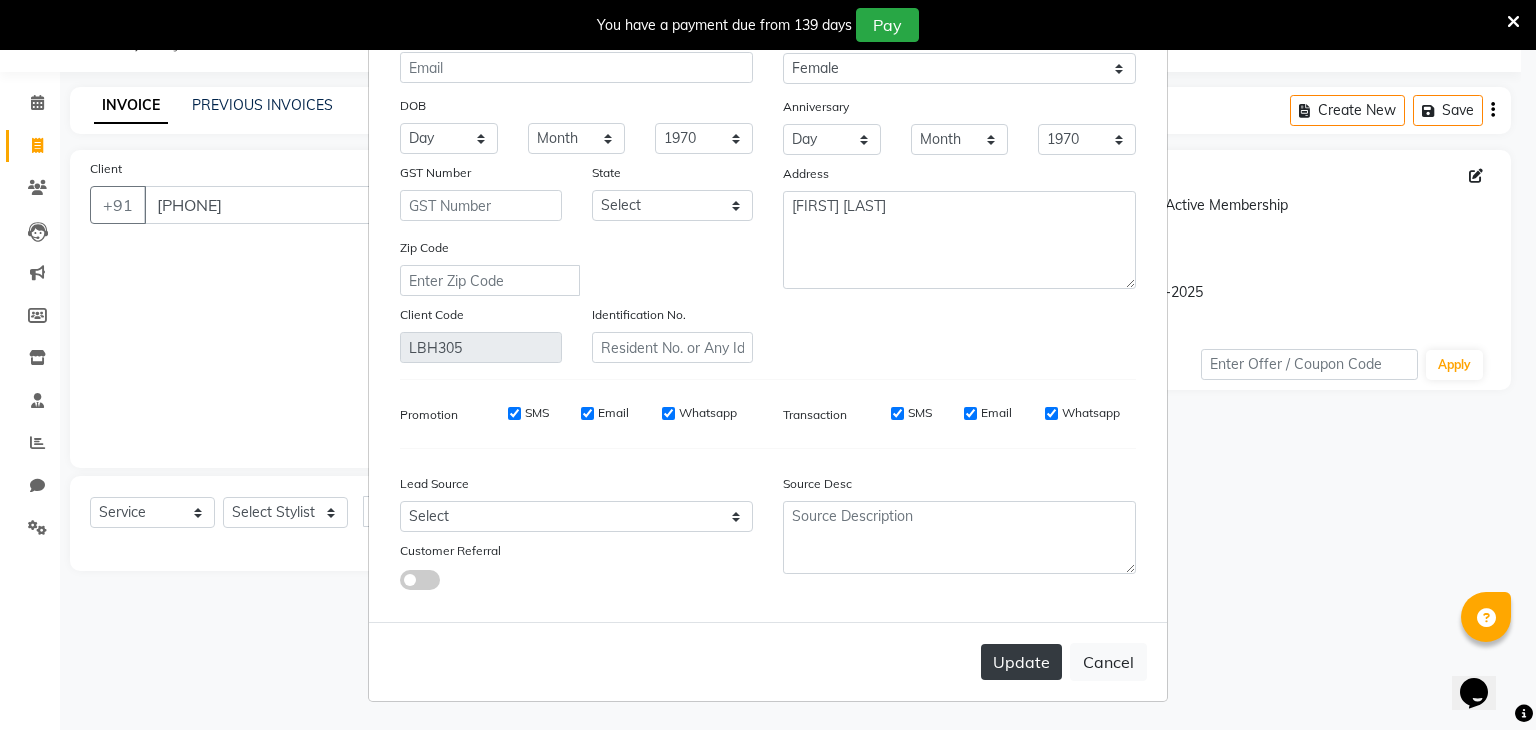 click on "Update" at bounding box center (1021, 662) 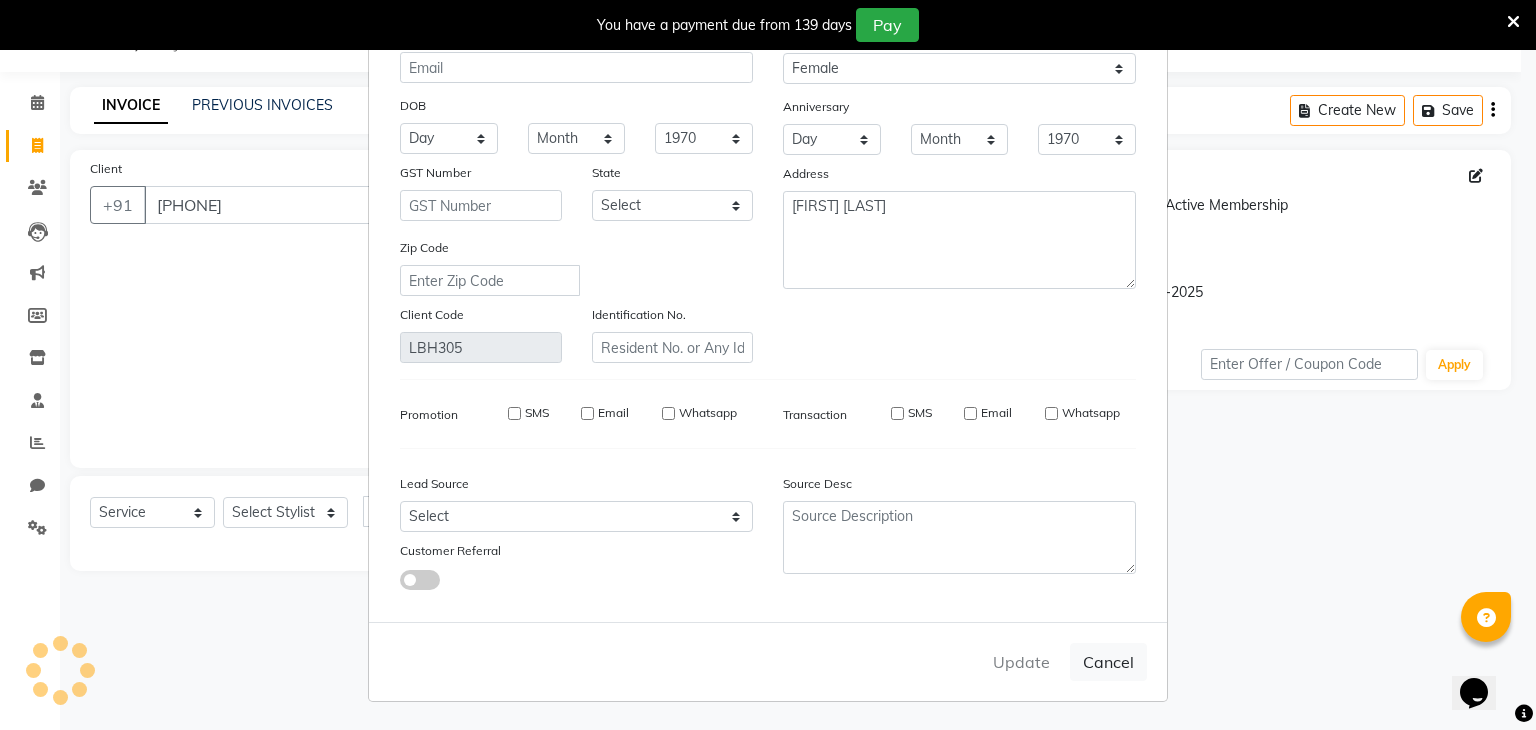 type 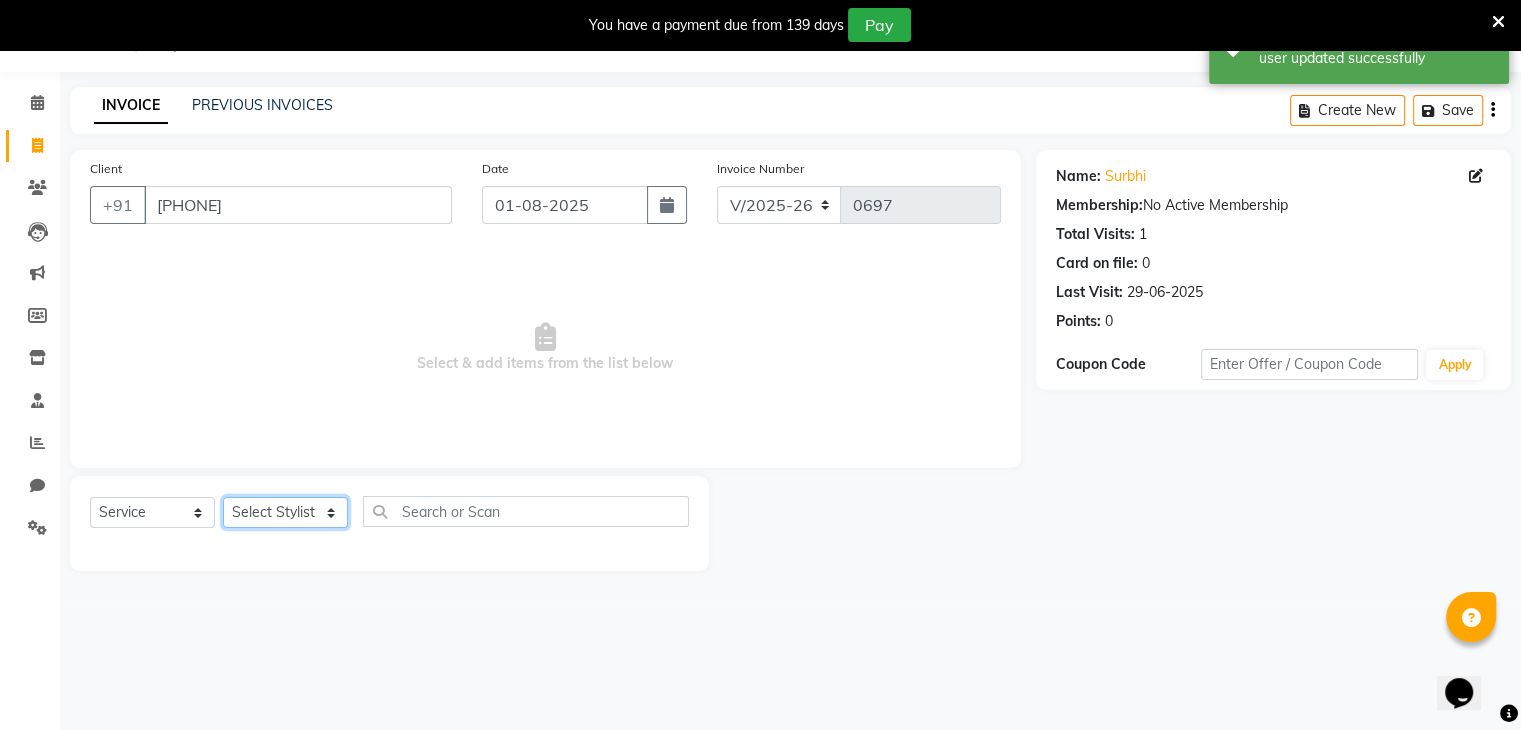 click on "Select Stylist [FIRST] [LAST] [FIRST] [FIRST] [FIRST] [FIRST] [FIRST] [FIRST] [FIRST] [FIRST]" 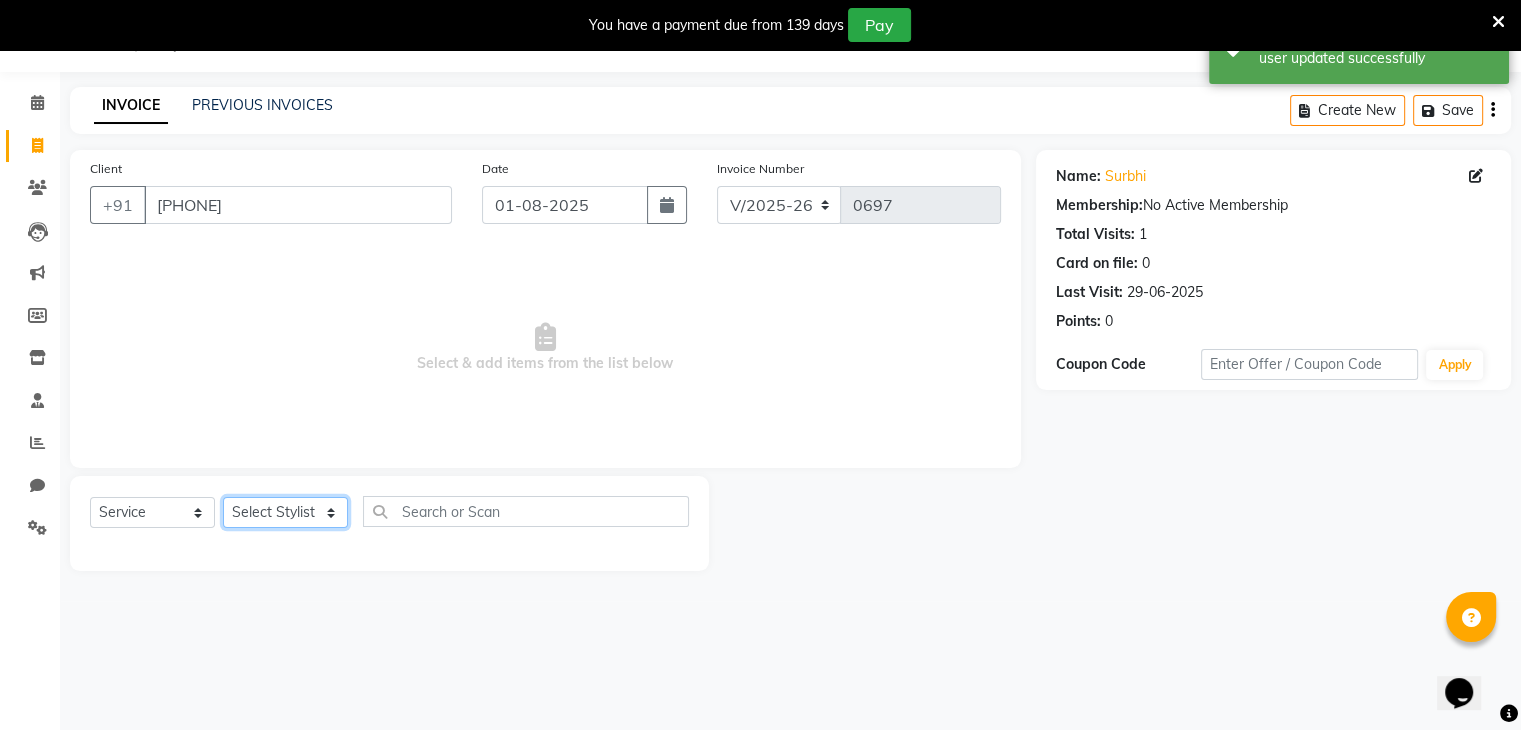 select on "70654" 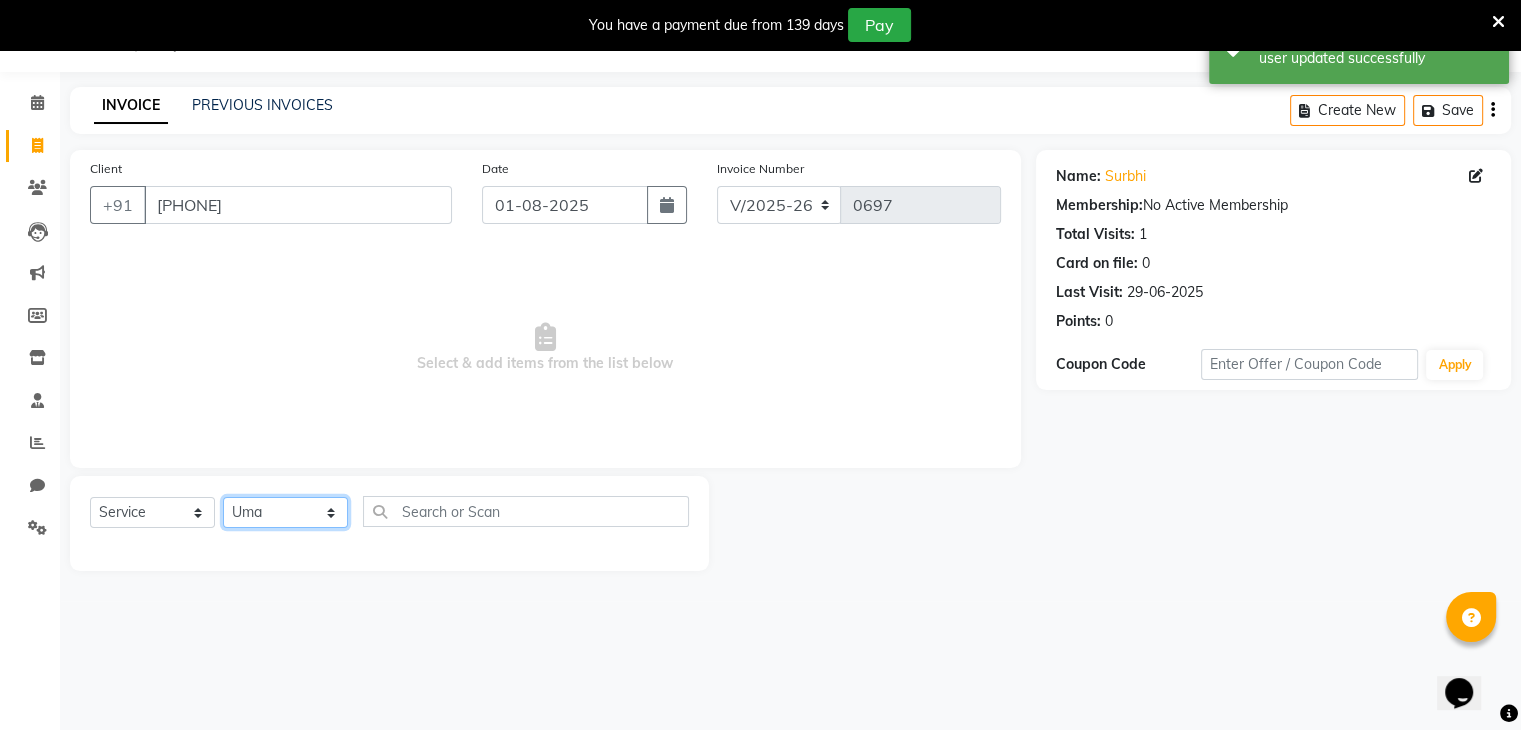 click on "Select Stylist [FIRST] [LAST] [FIRST] [FIRST] [FIRST] [FIRST] [FIRST] [FIRST] [FIRST] [FIRST]" 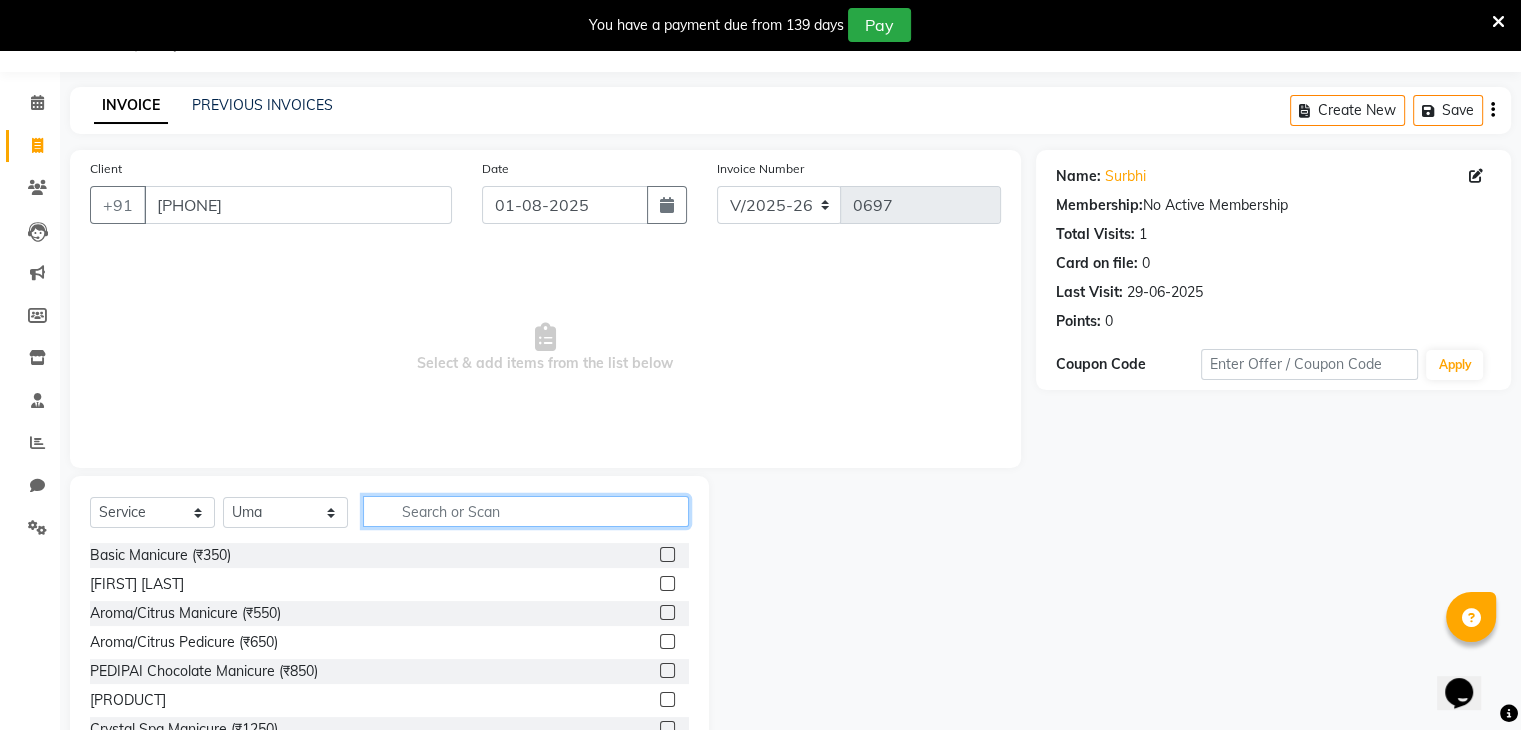 click 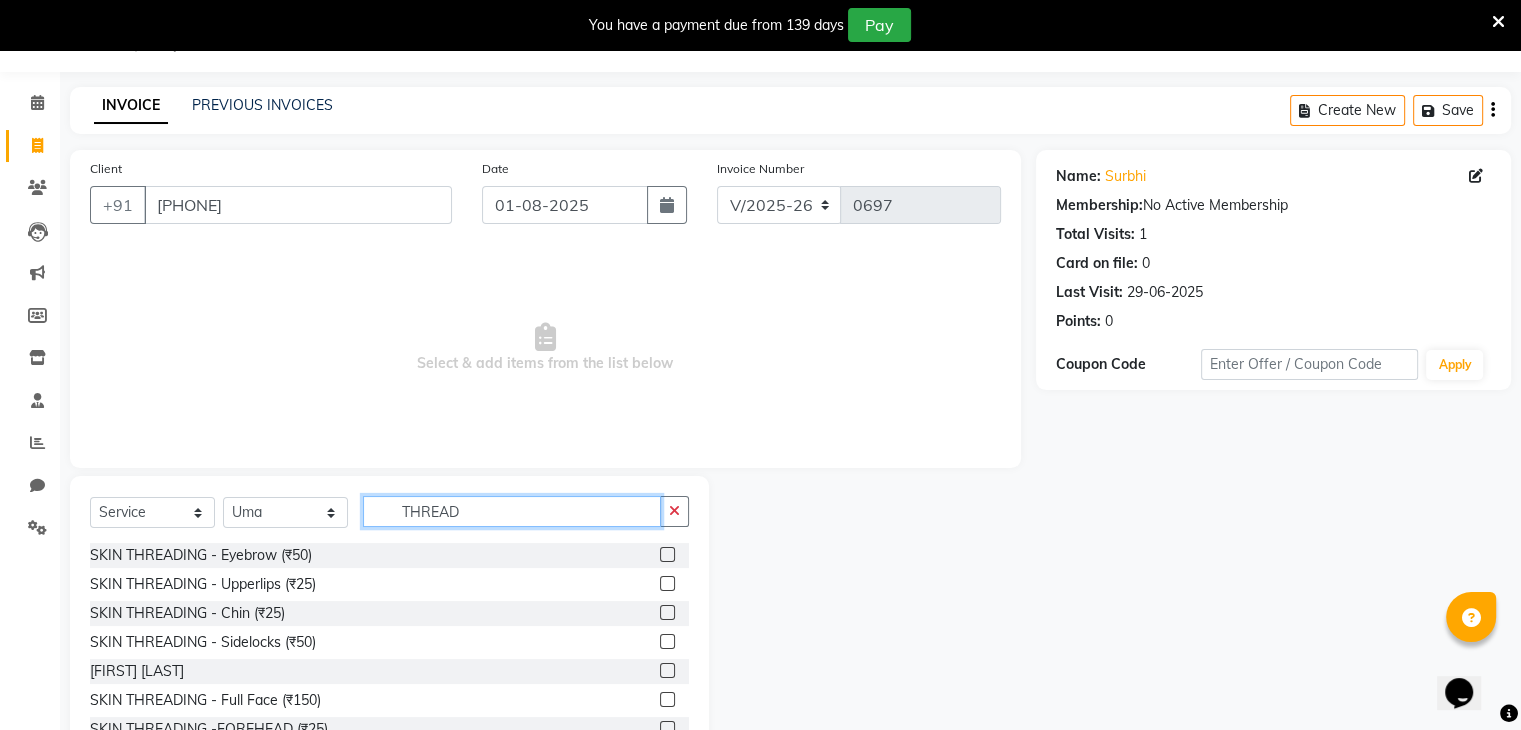 type on "THREAD" 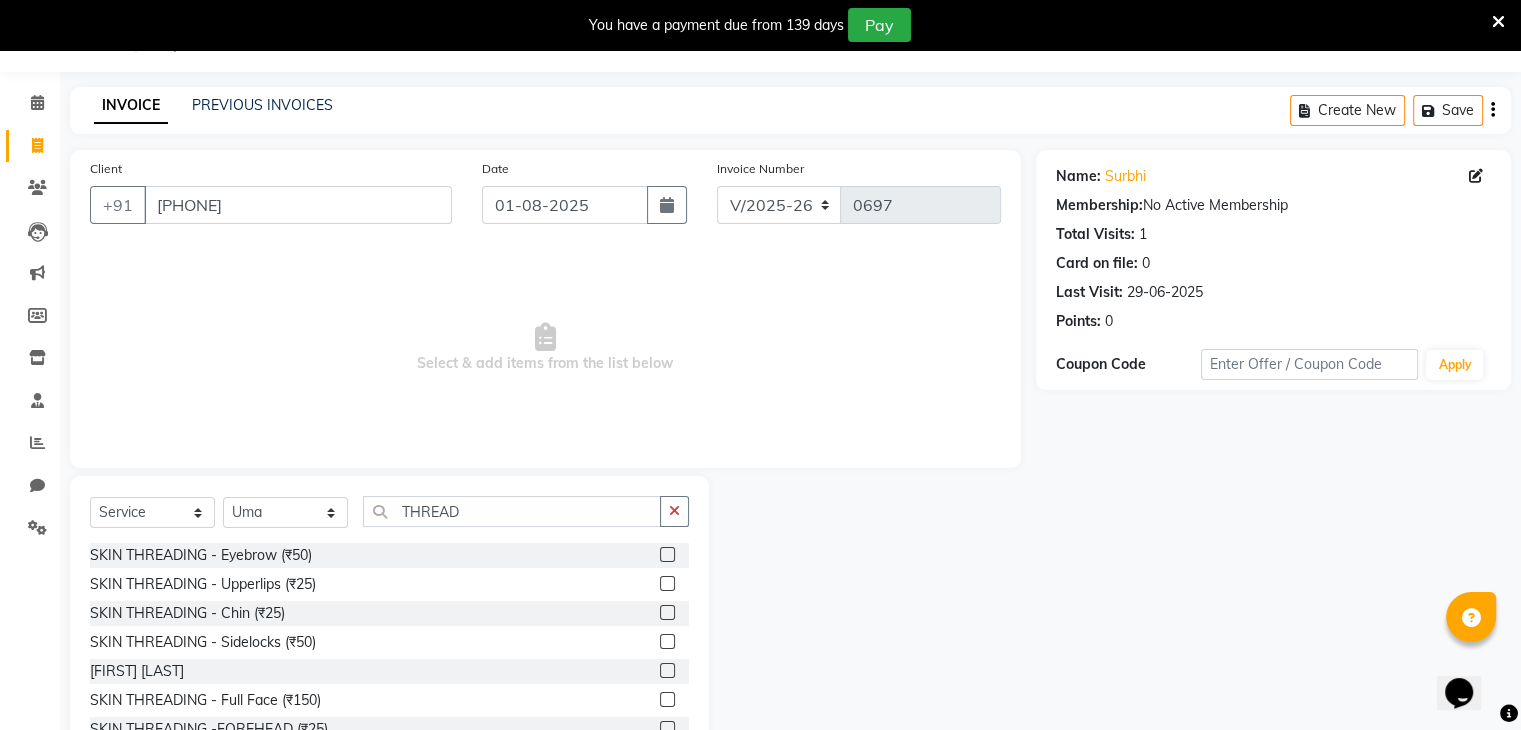 click 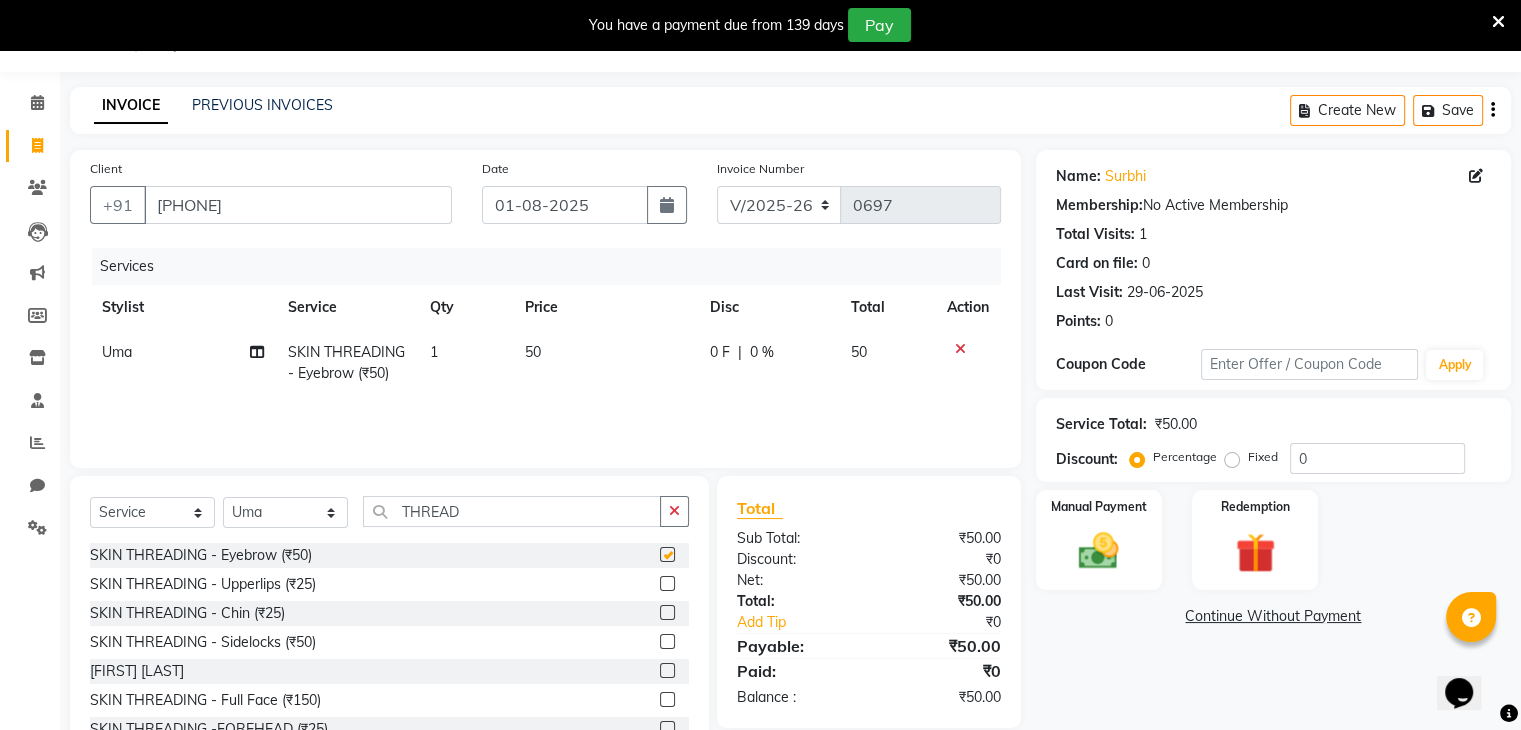 checkbox on "false" 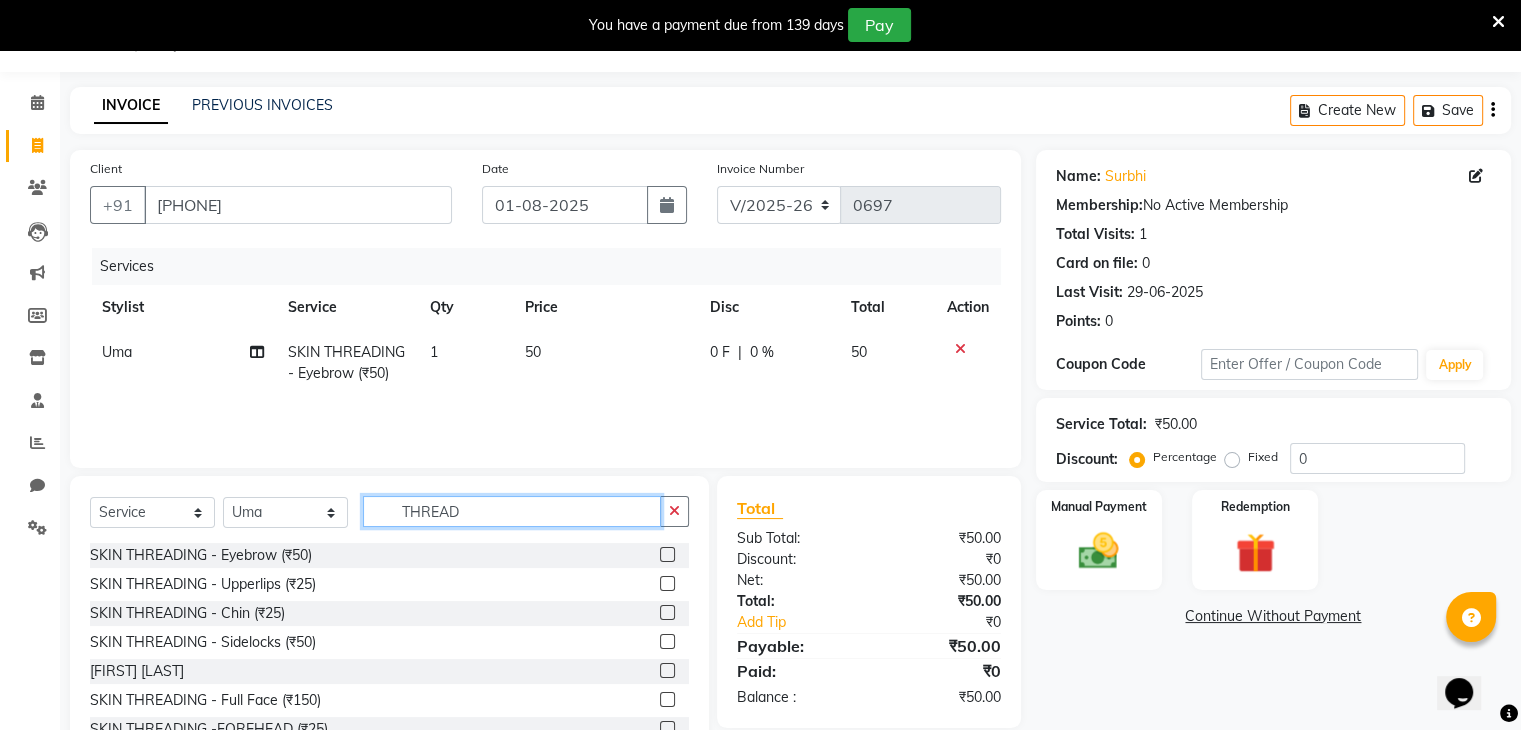 click on "THREAD" 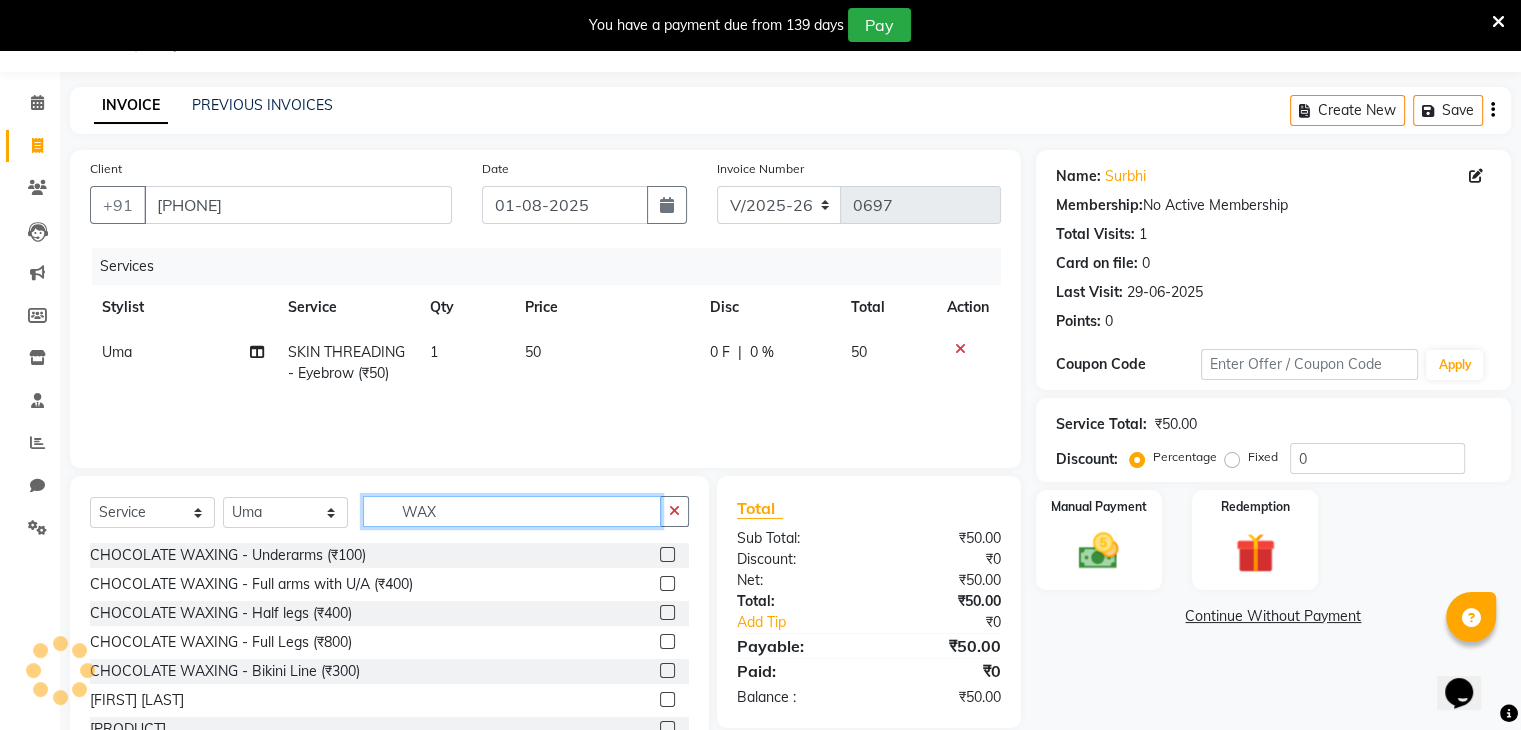 scroll, scrollTop: 174, scrollLeft: 0, axis: vertical 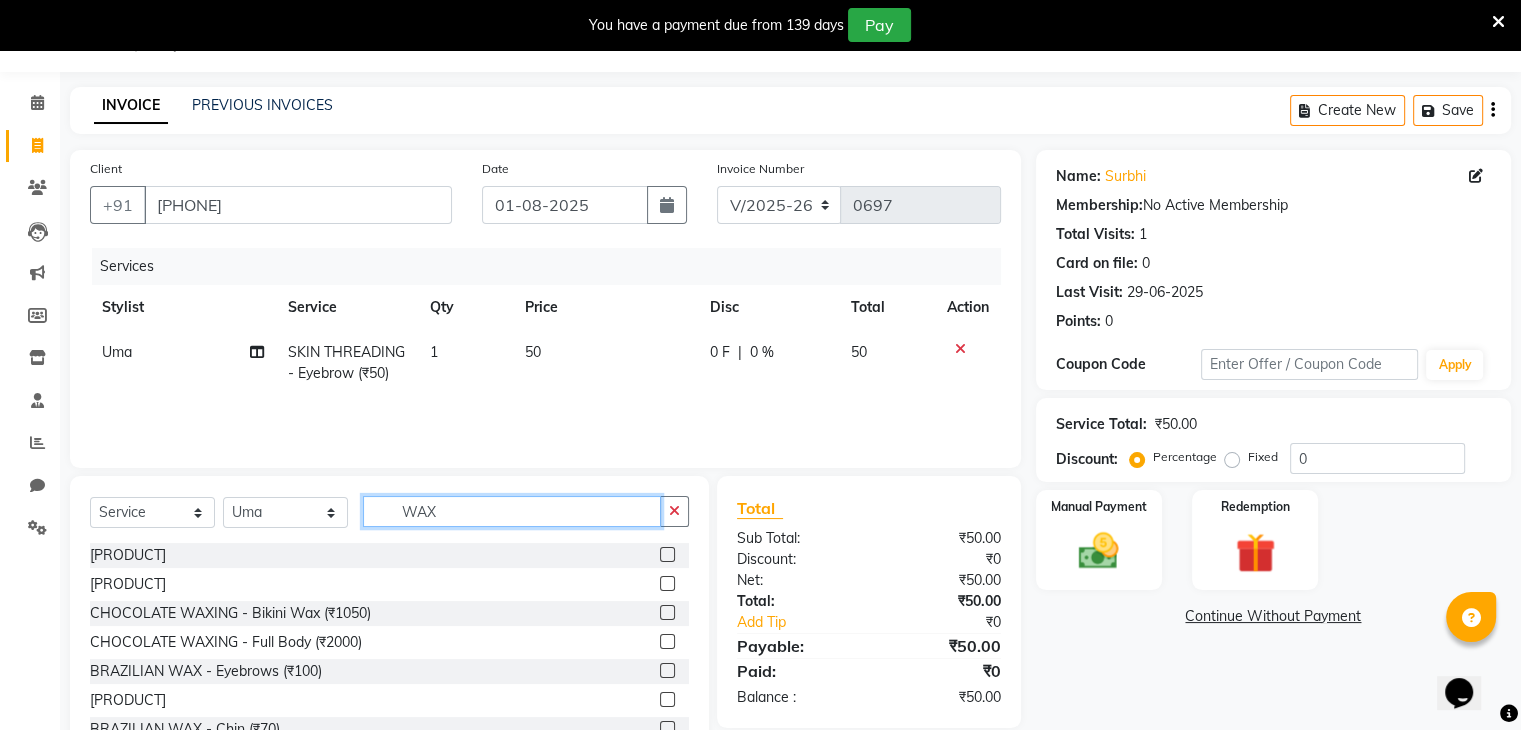 type on "WAX" 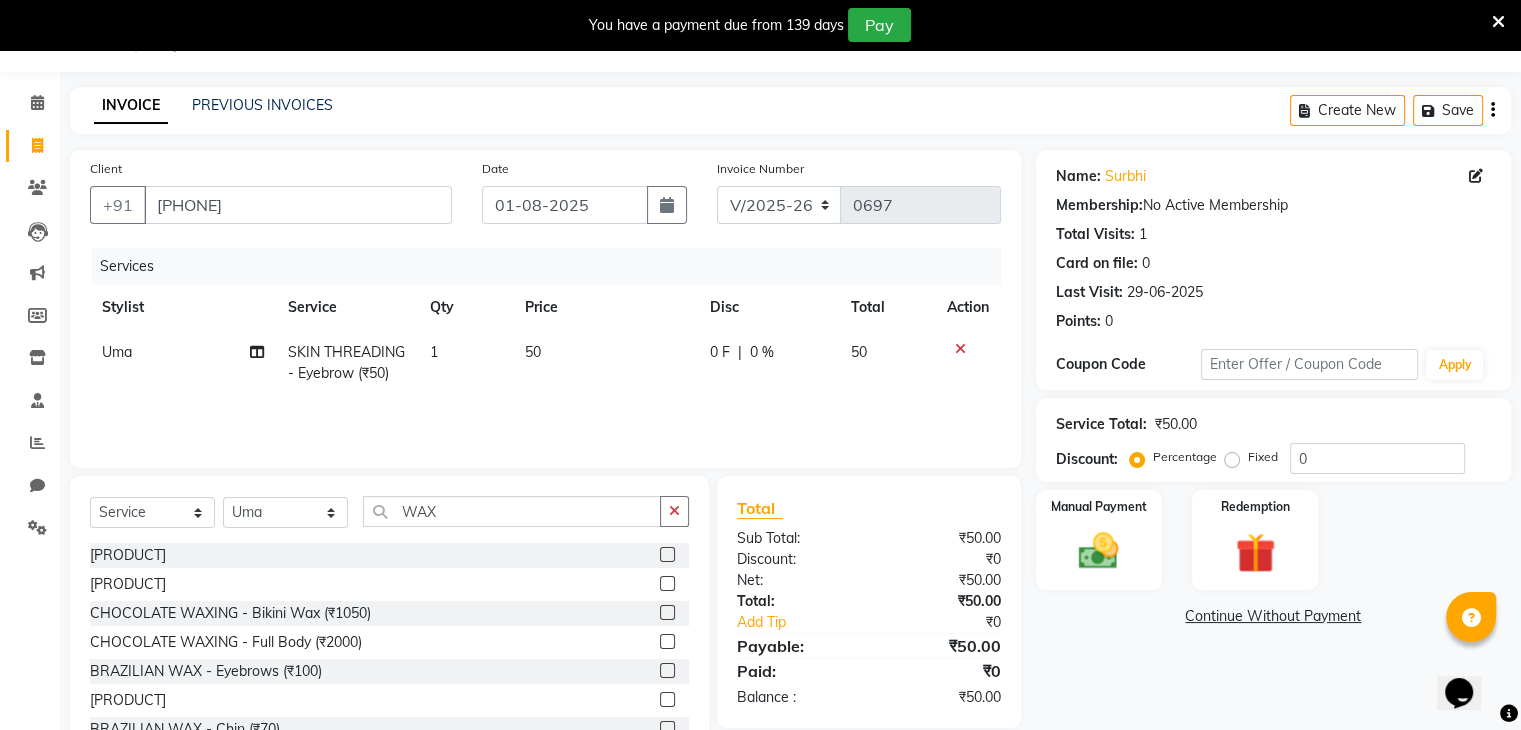 click 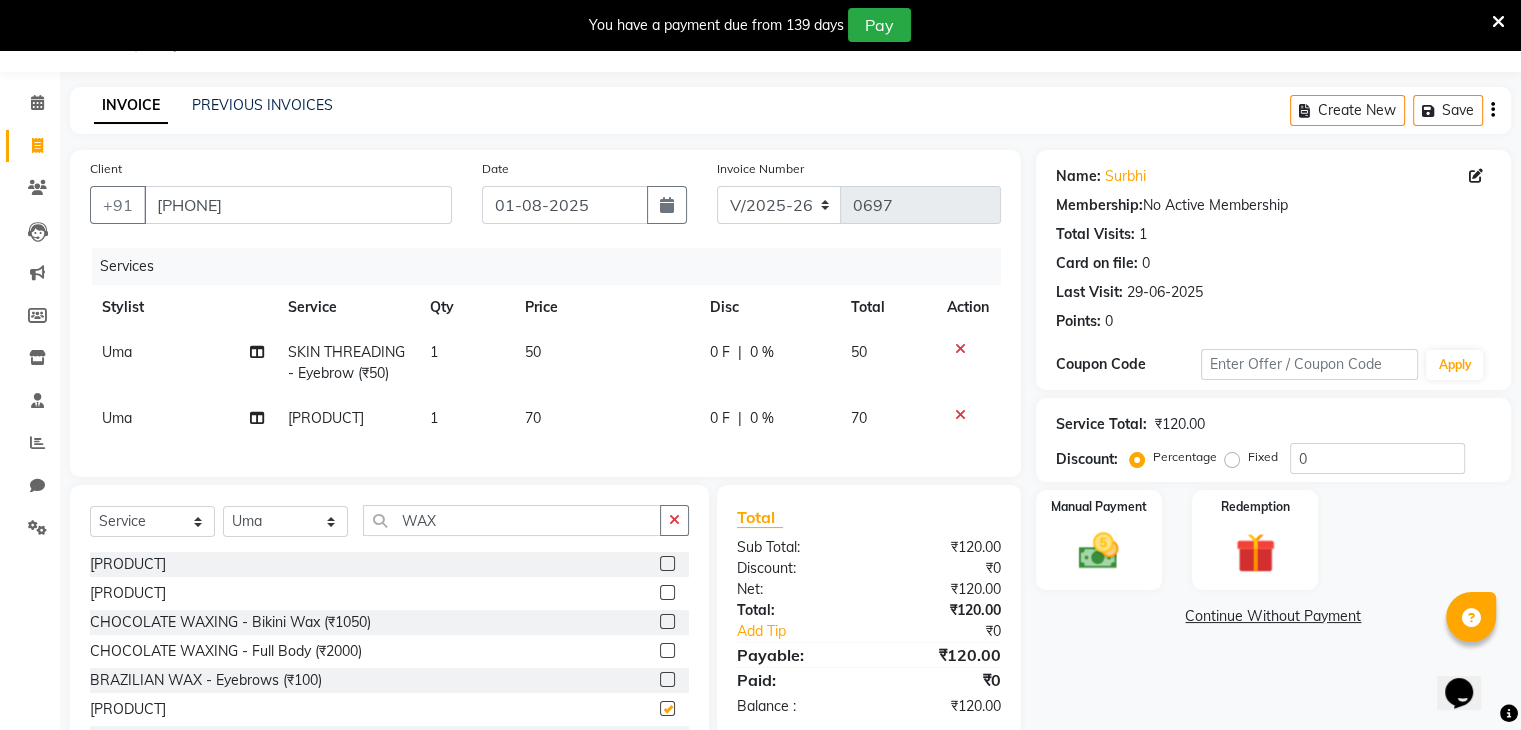 checkbox on "false" 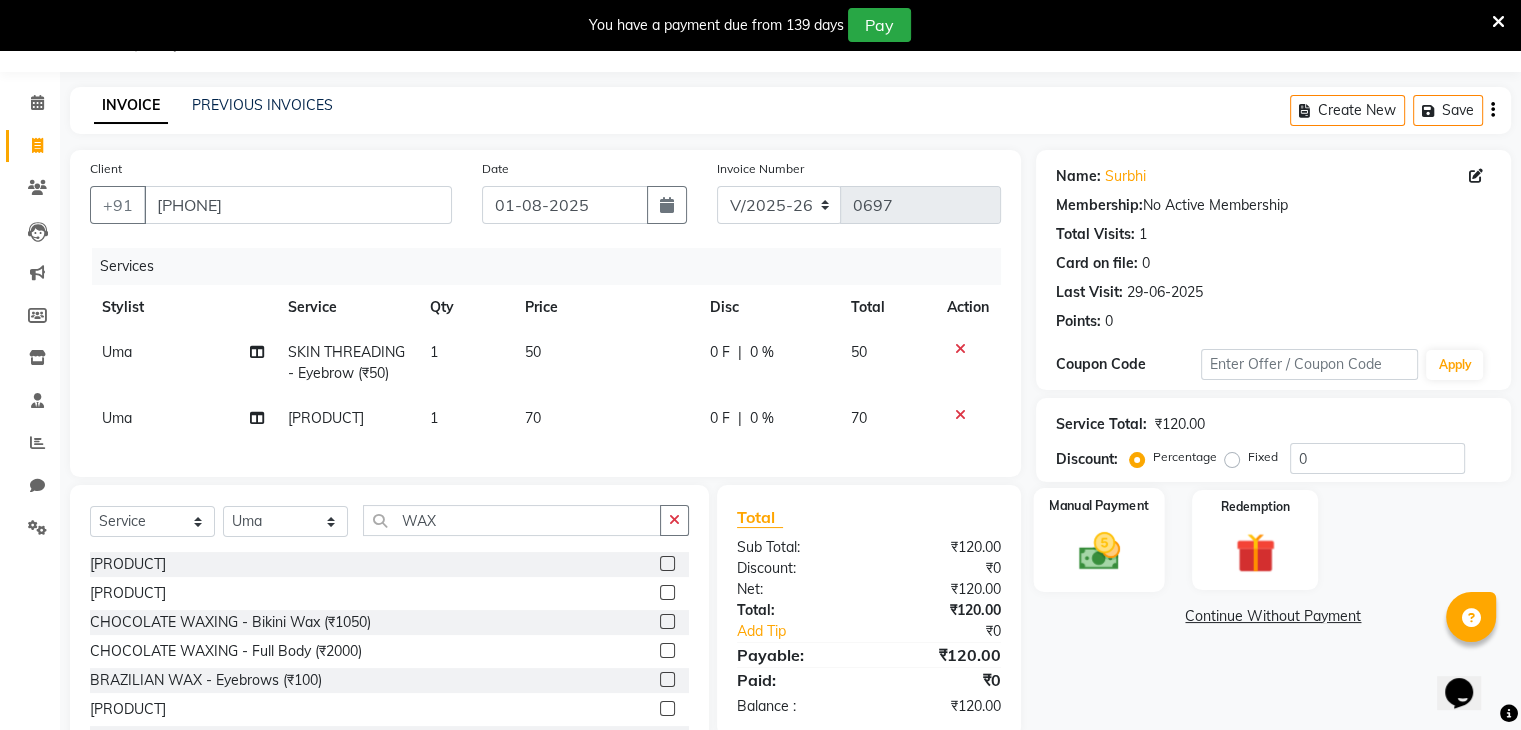 click 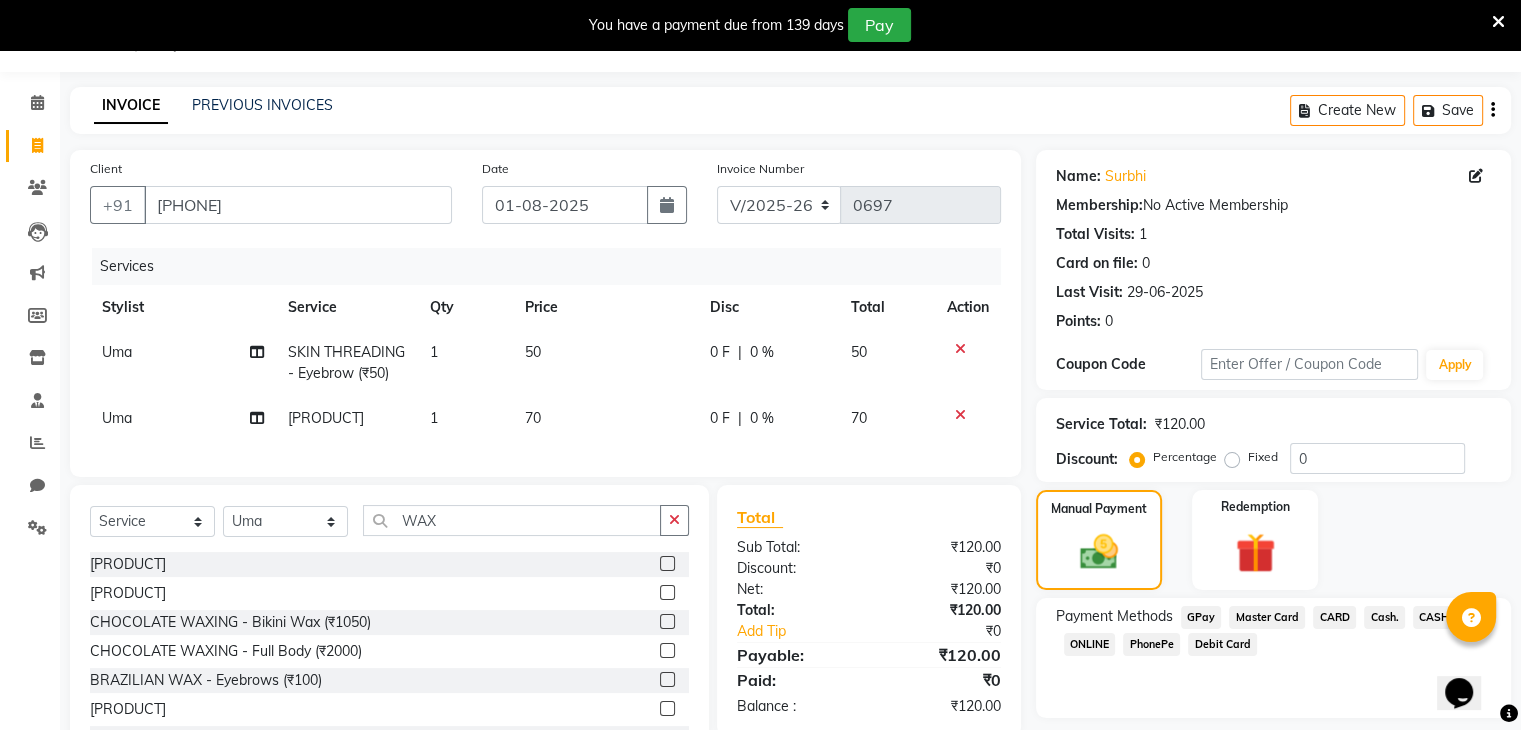 click on "PhonePe" 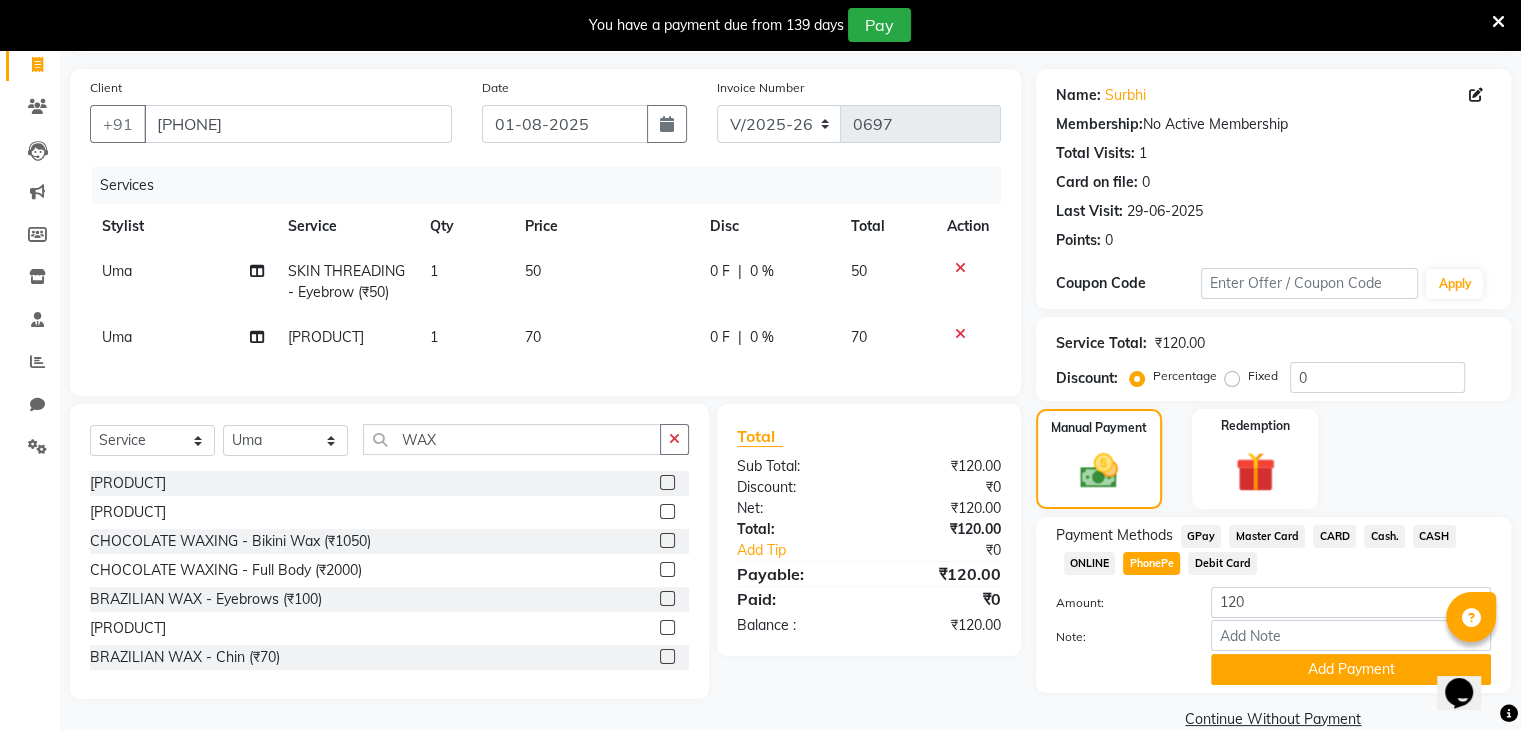 scroll, scrollTop: 170, scrollLeft: 0, axis: vertical 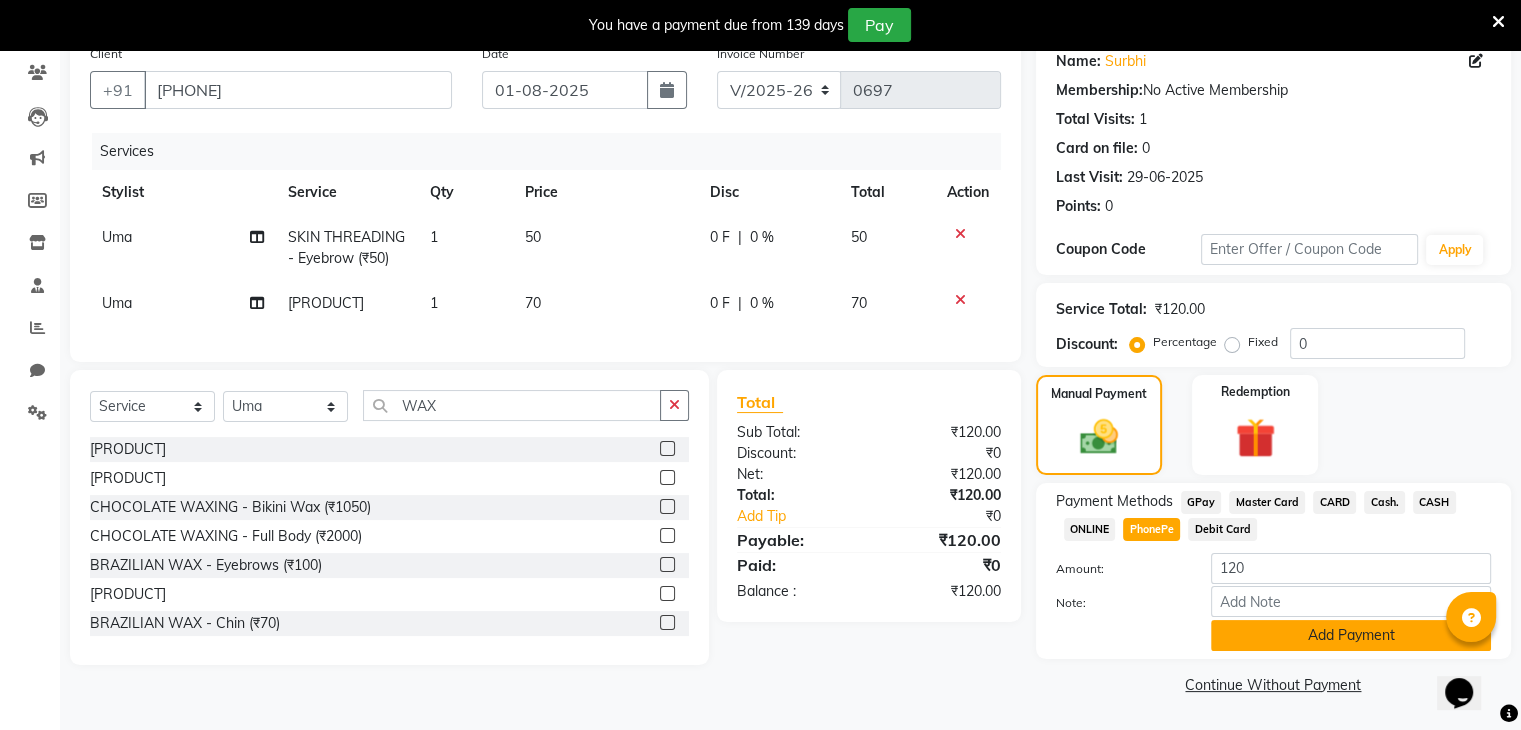 click on "Add Payment" 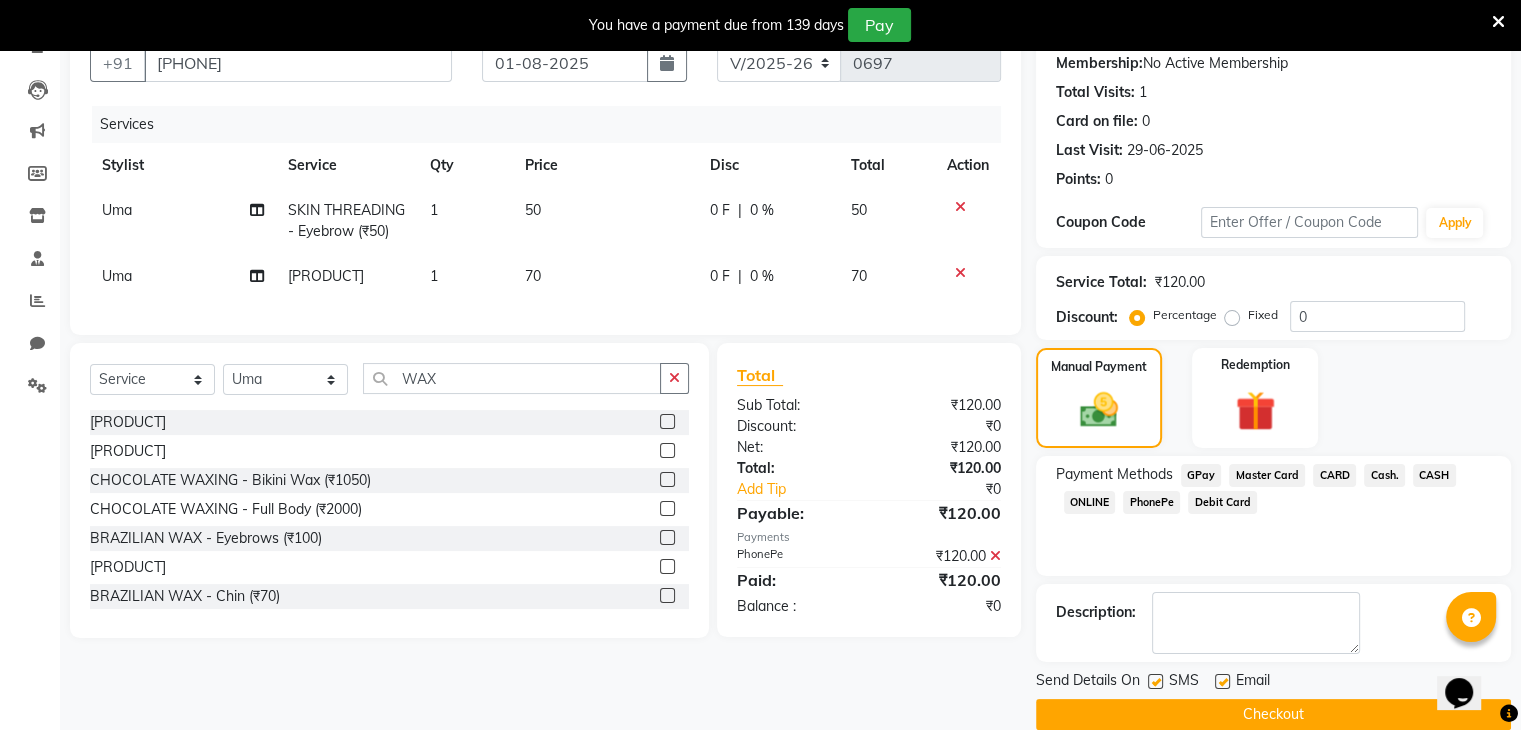 scroll, scrollTop: 210, scrollLeft: 0, axis: vertical 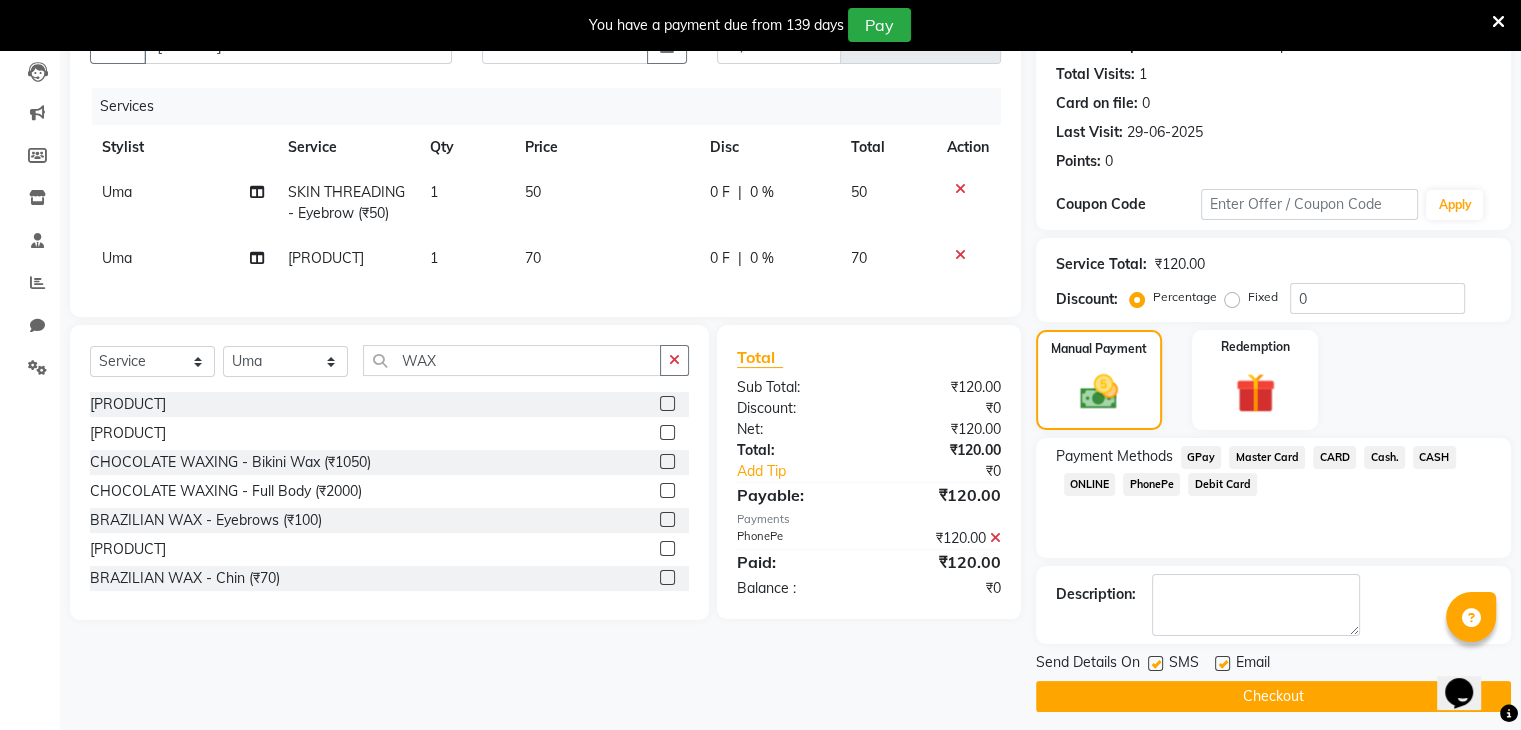 click on "Checkout" 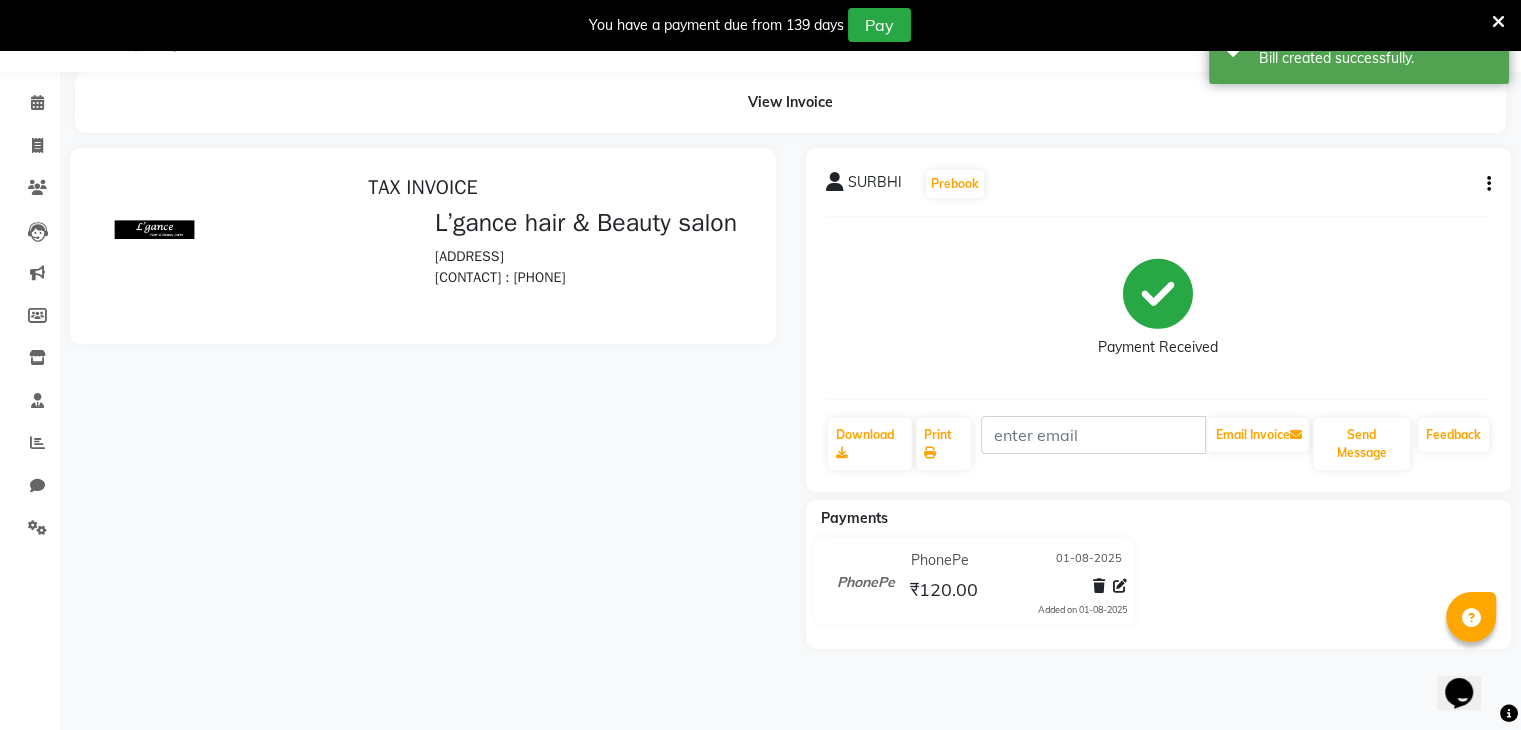 scroll, scrollTop: 0, scrollLeft: 0, axis: both 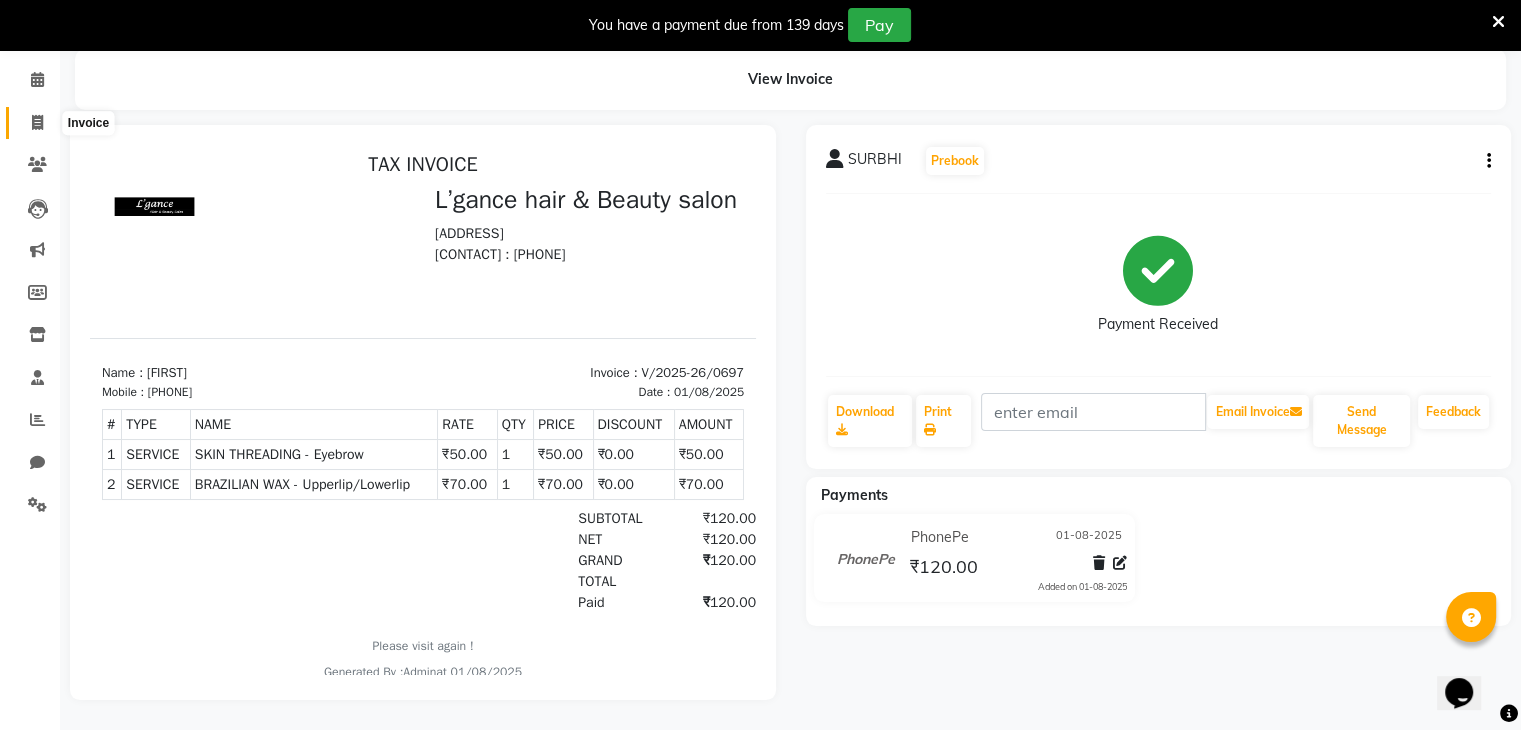 click 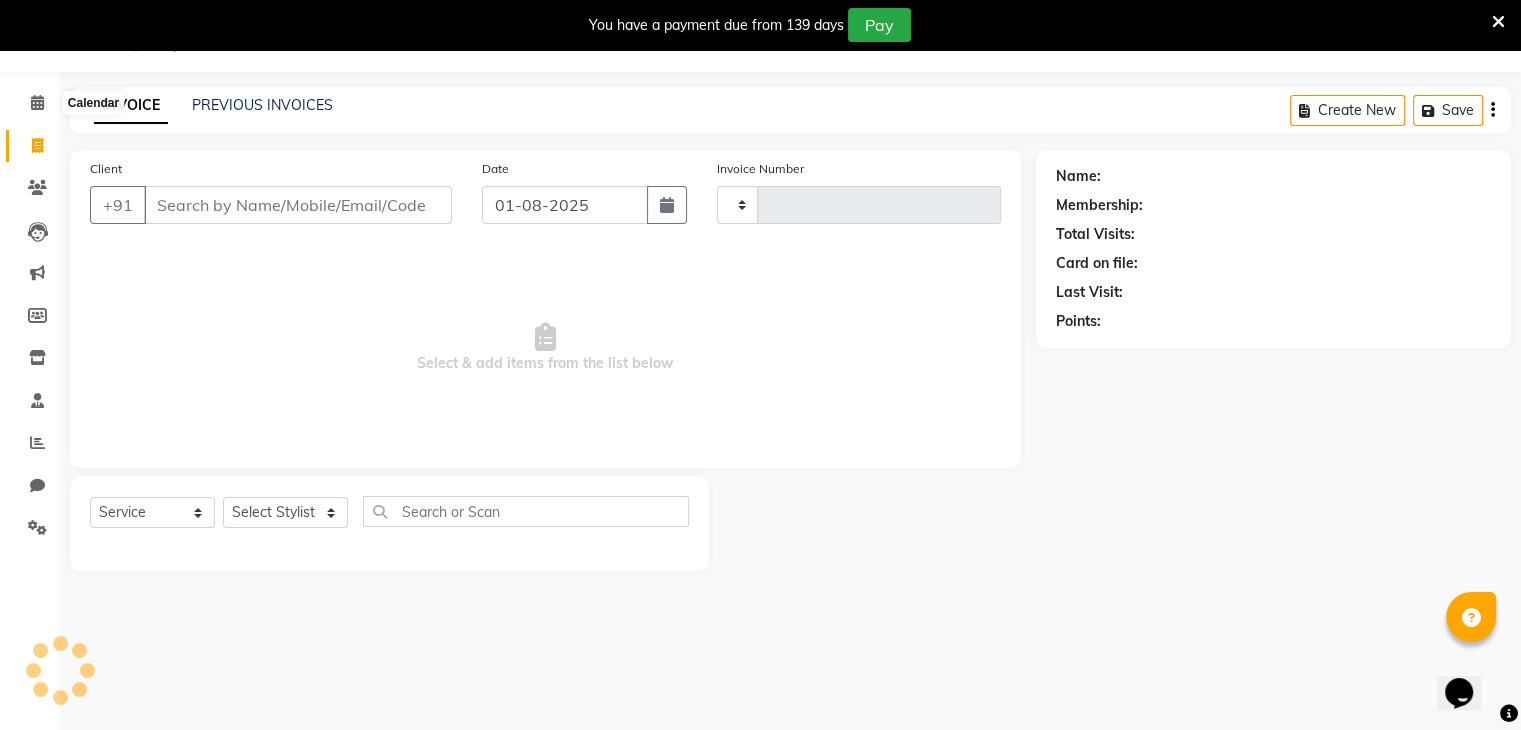 scroll, scrollTop: 50, scrollLeft: 0, axis: vertical 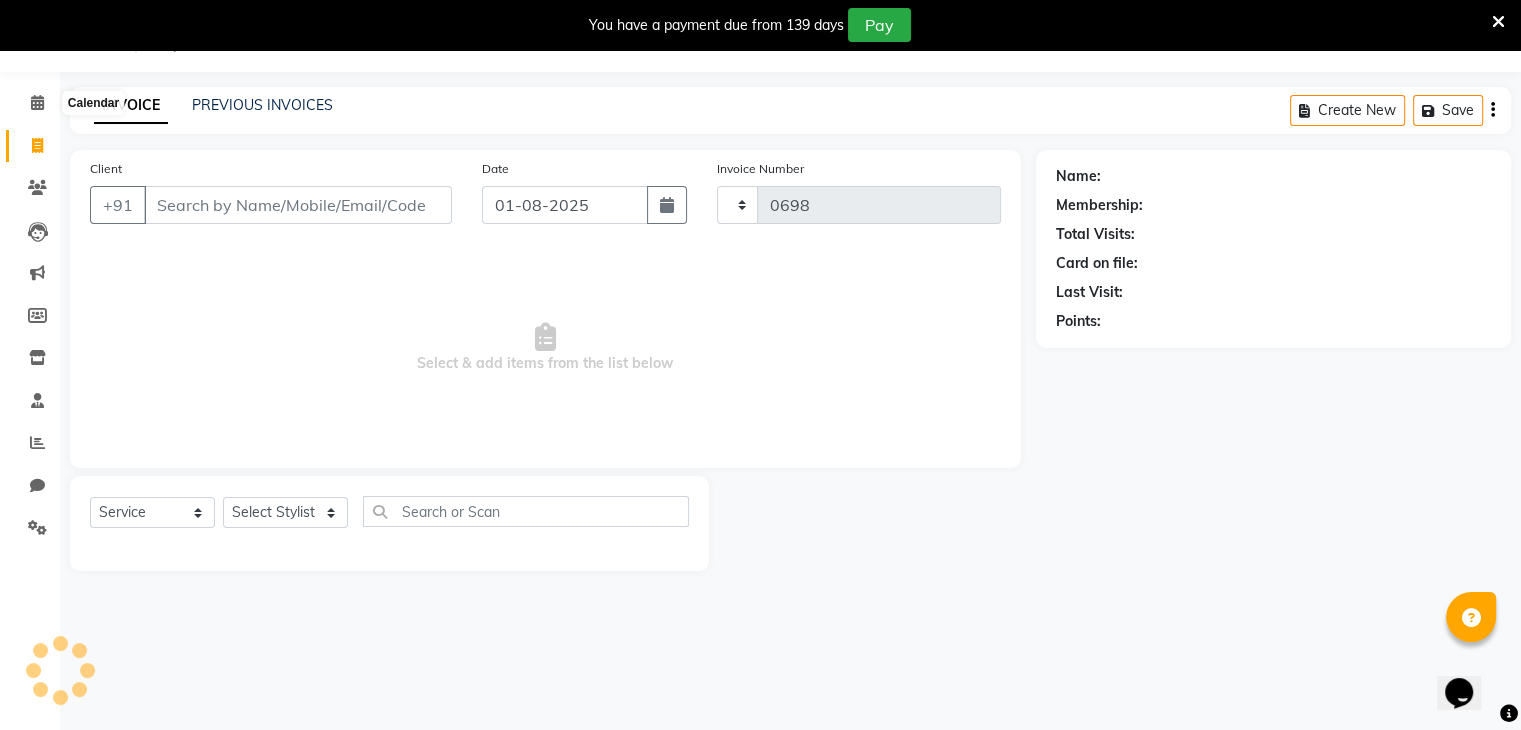 select on "7828" 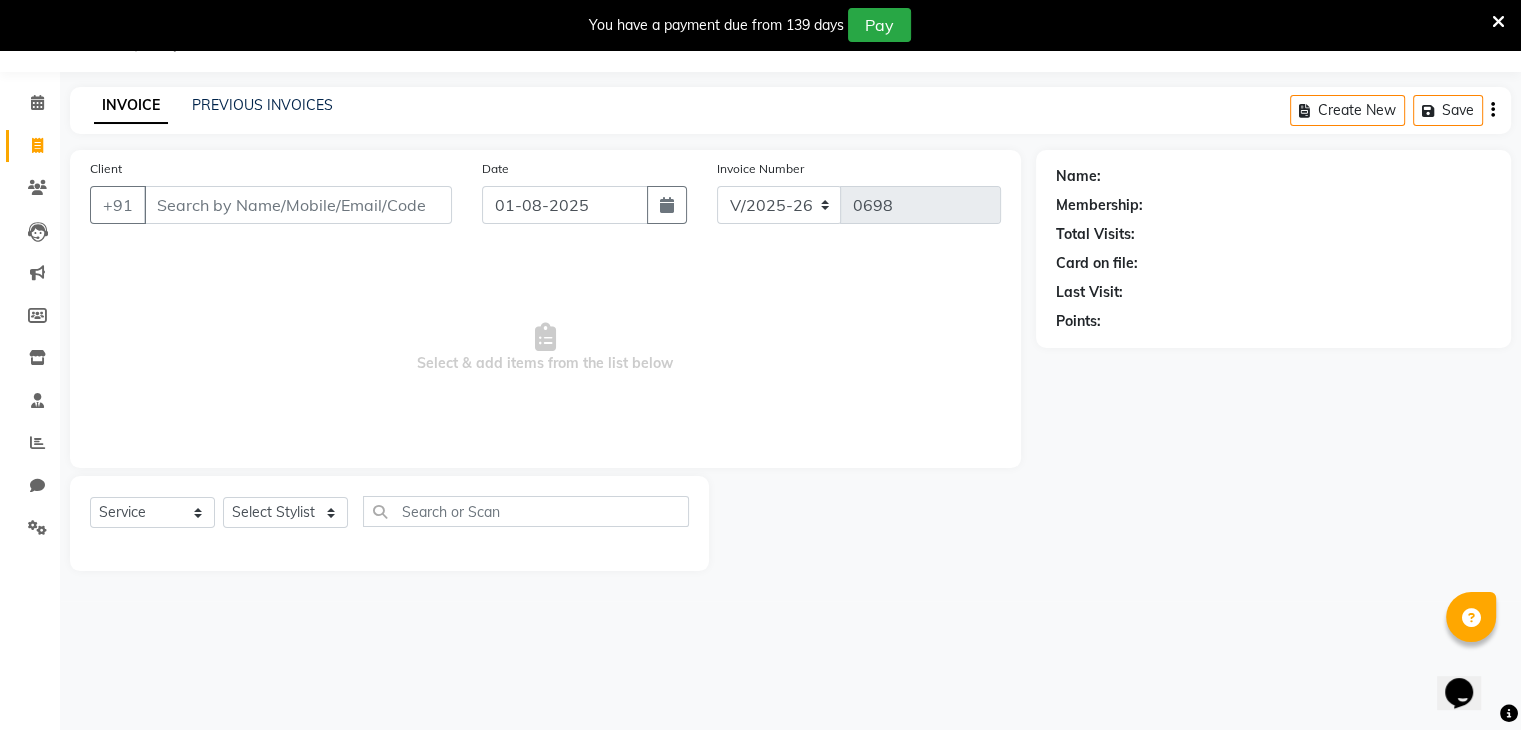 click on "Client" at bounding box center (298, 205) 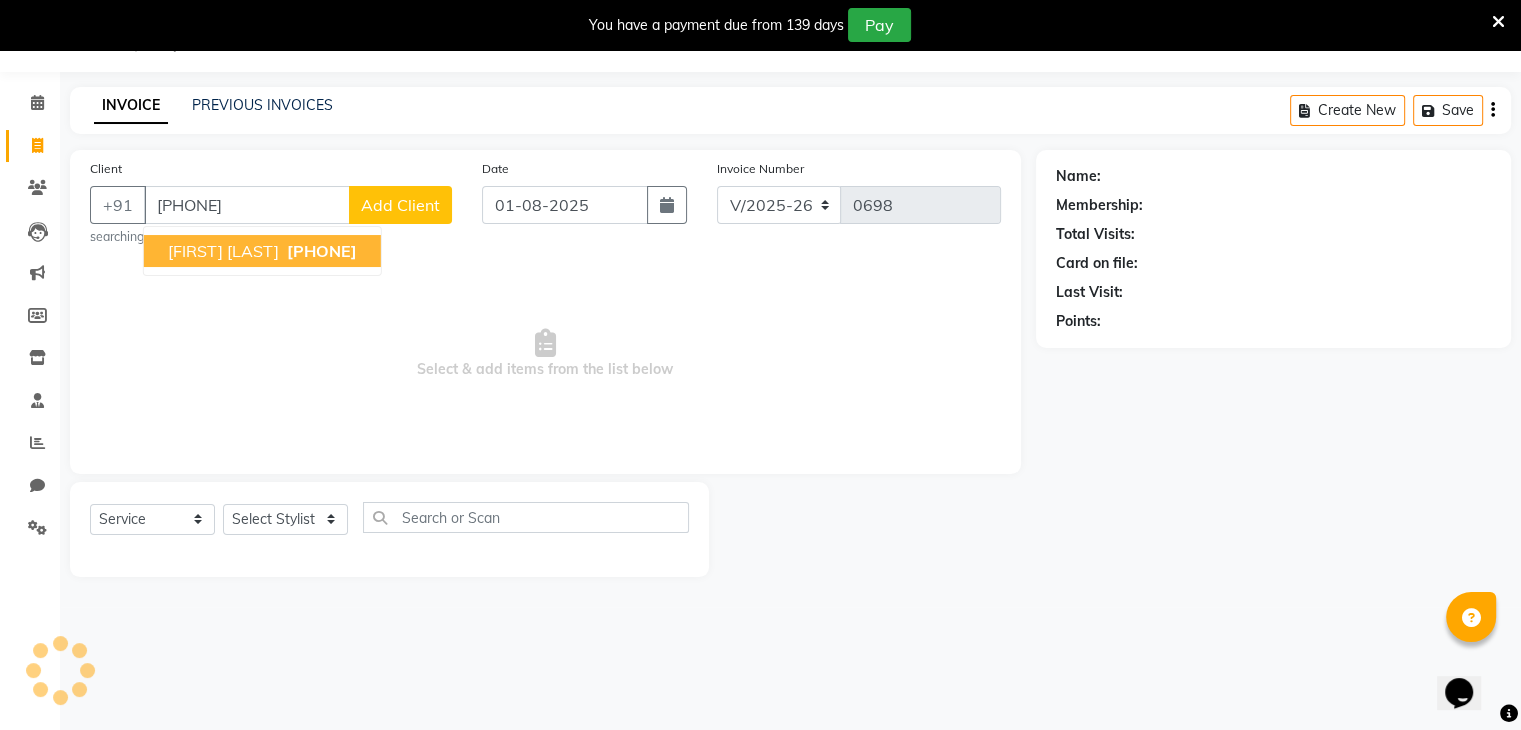 type on "[PHONE]" 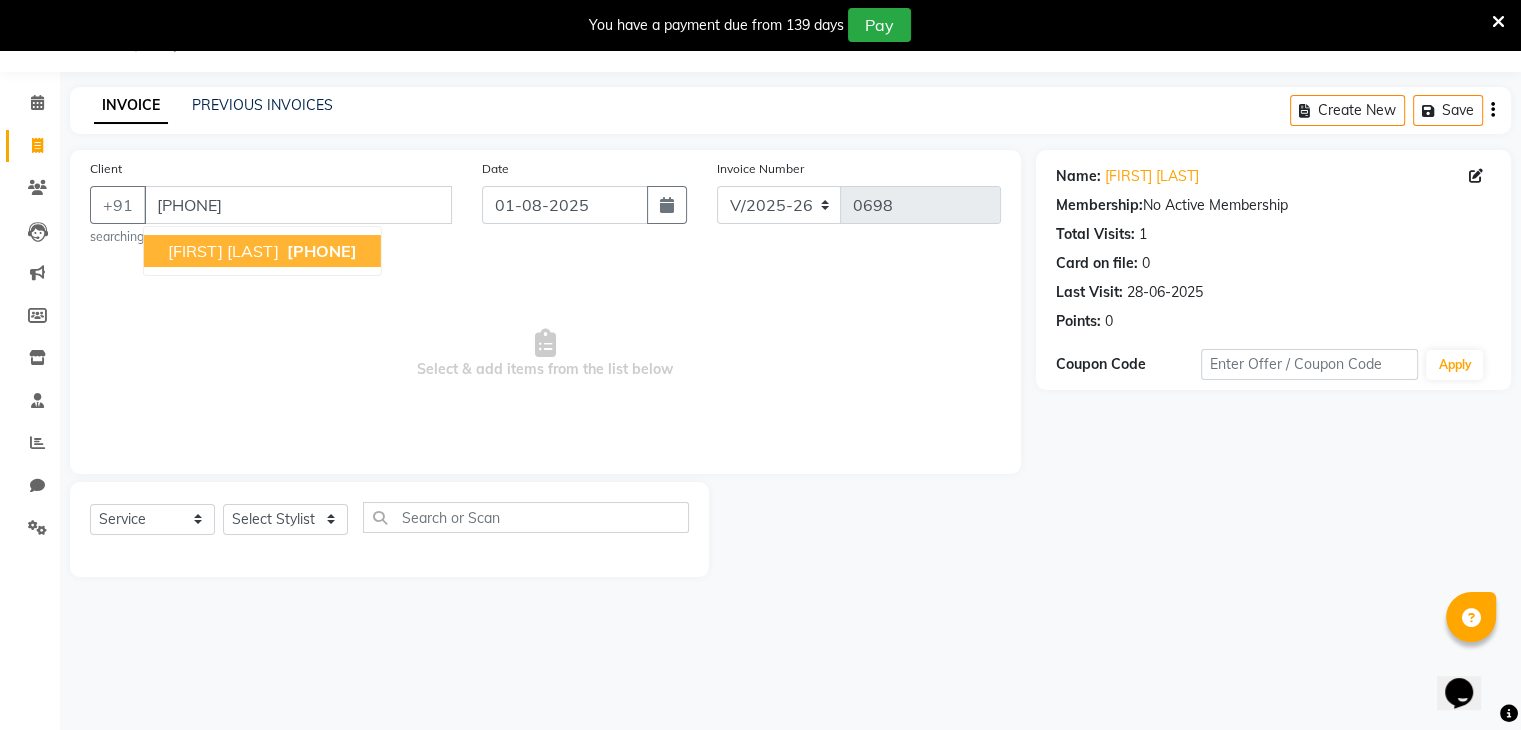 click on "[FIRST] [LAST]" at bounding box center (223, 251) 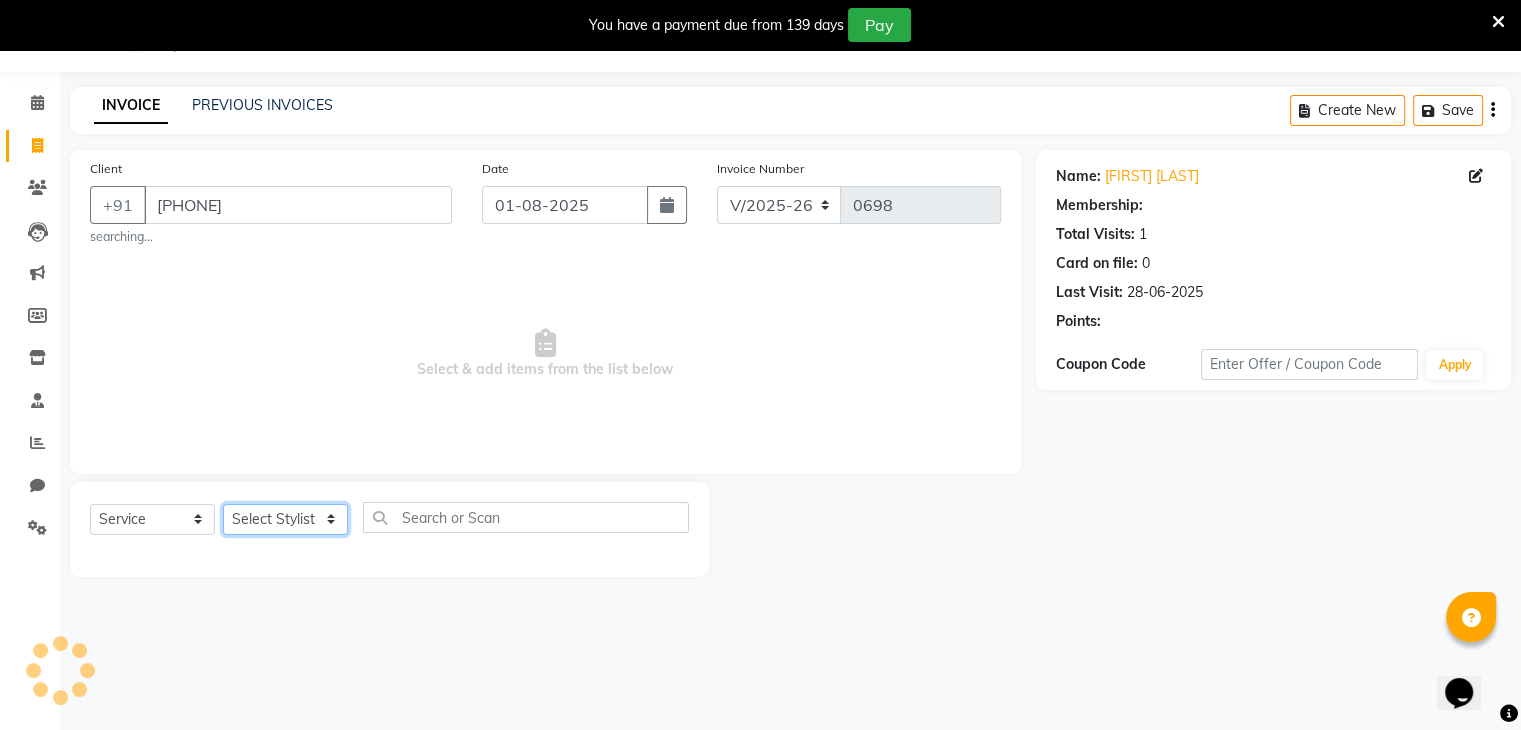 click on "Select Stylist [FIRST] [LAST] [FIRST] [FIRST] [FIRST] [FIRST] [FIRST] [FIRST] [FIRST] [FIRST]" 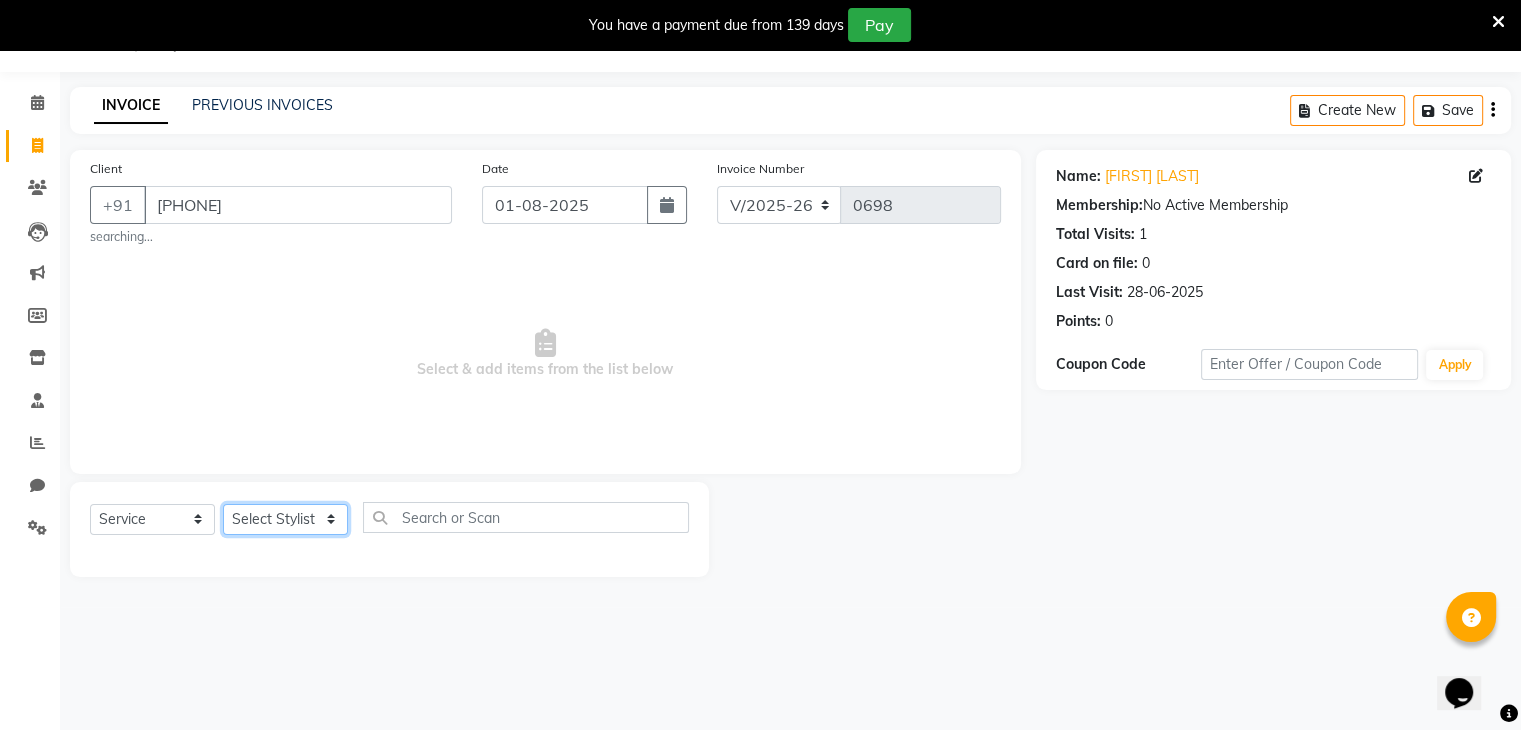select on "[PHONE]" 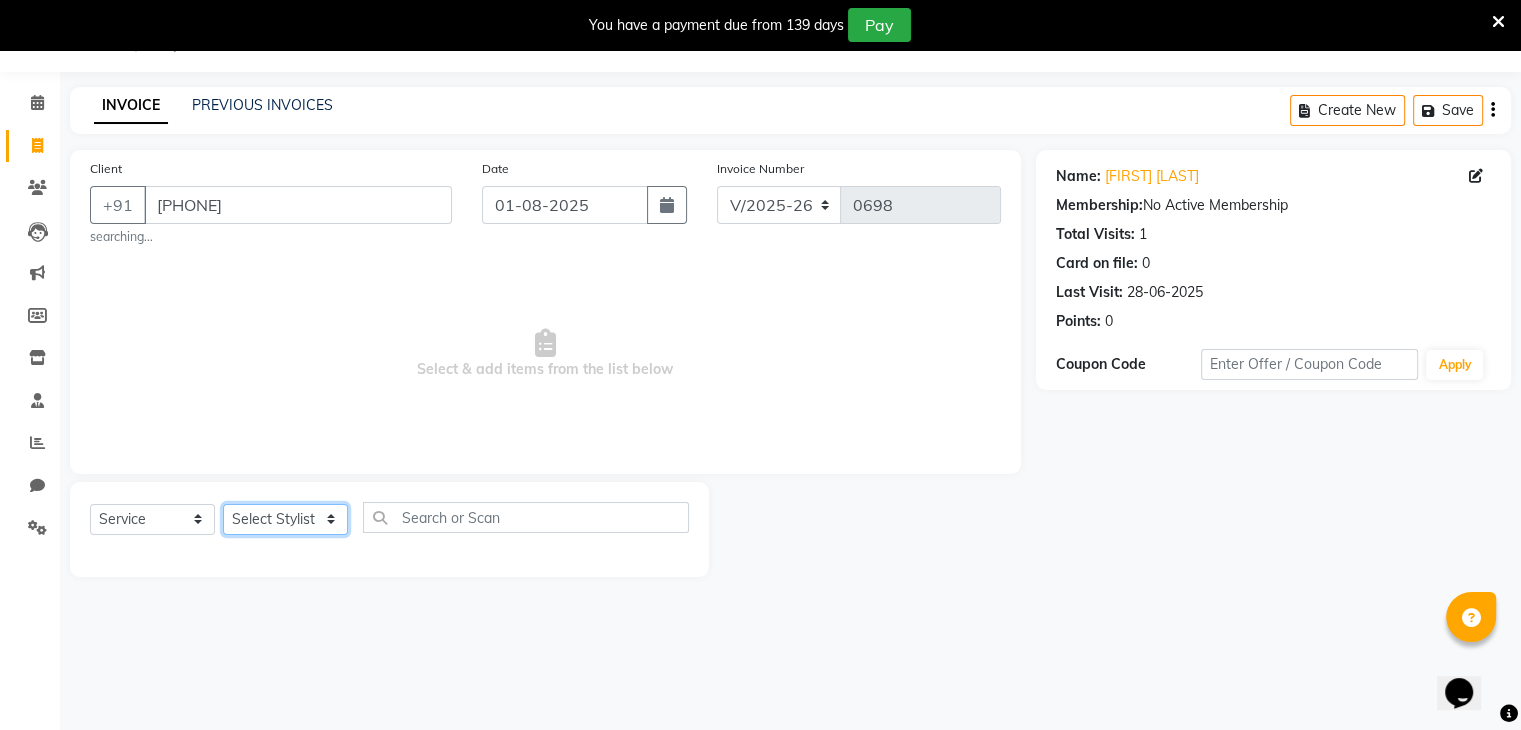 click on "Select Stylist [FIRST] [LAST] [FIRST] [FIRST] [FIRST] [FIRST] [FIRST] [FIRST] [FIRST] [FIRST]" 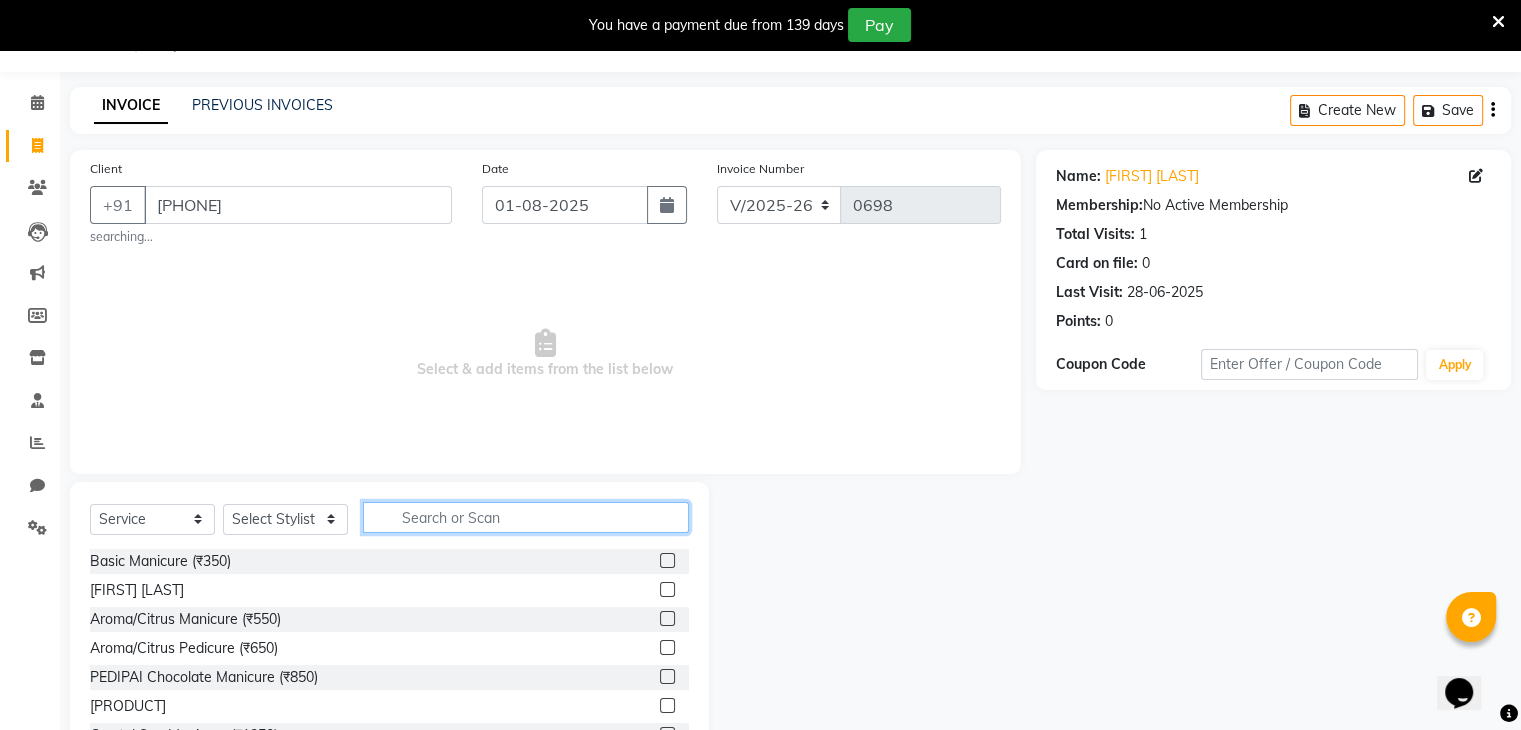 click 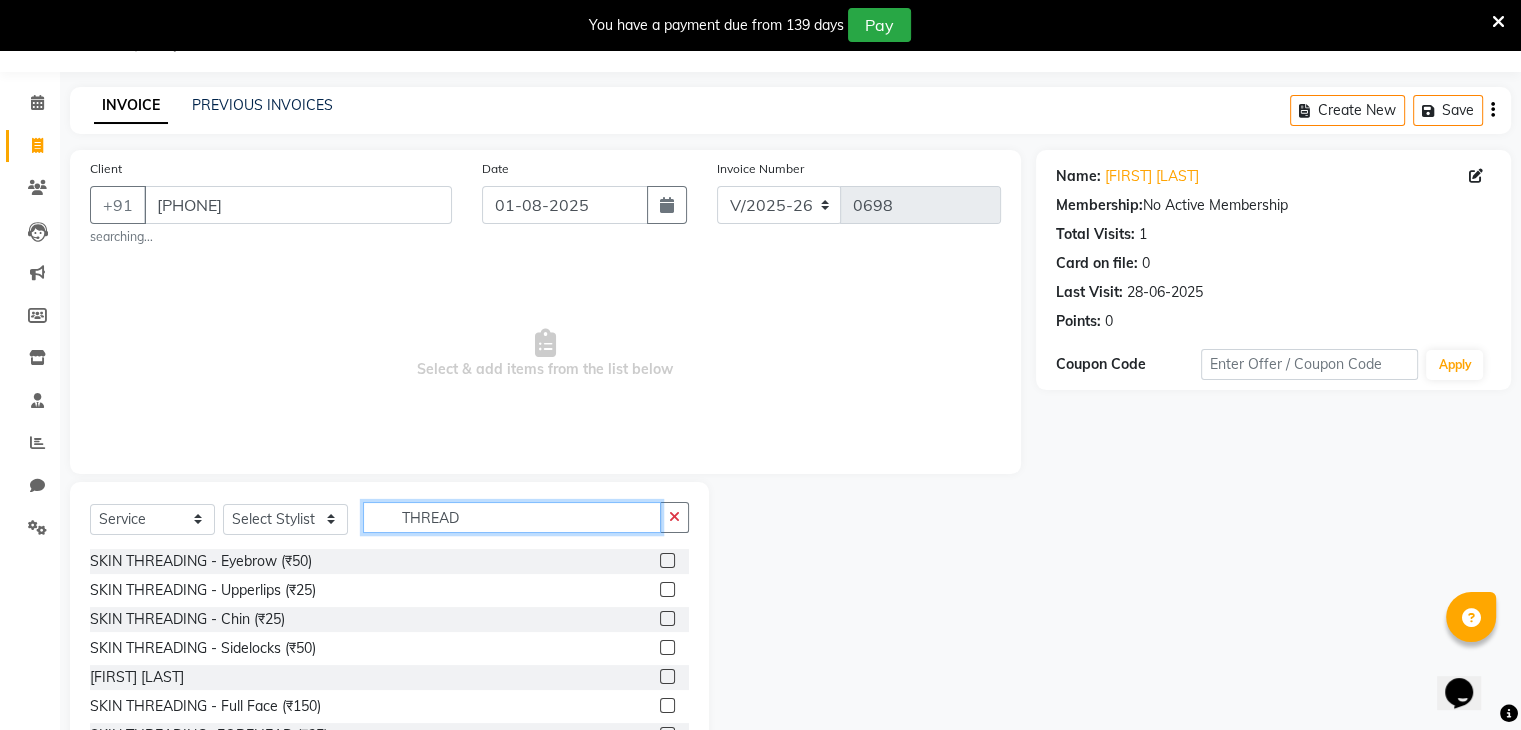 type on "THREAD" 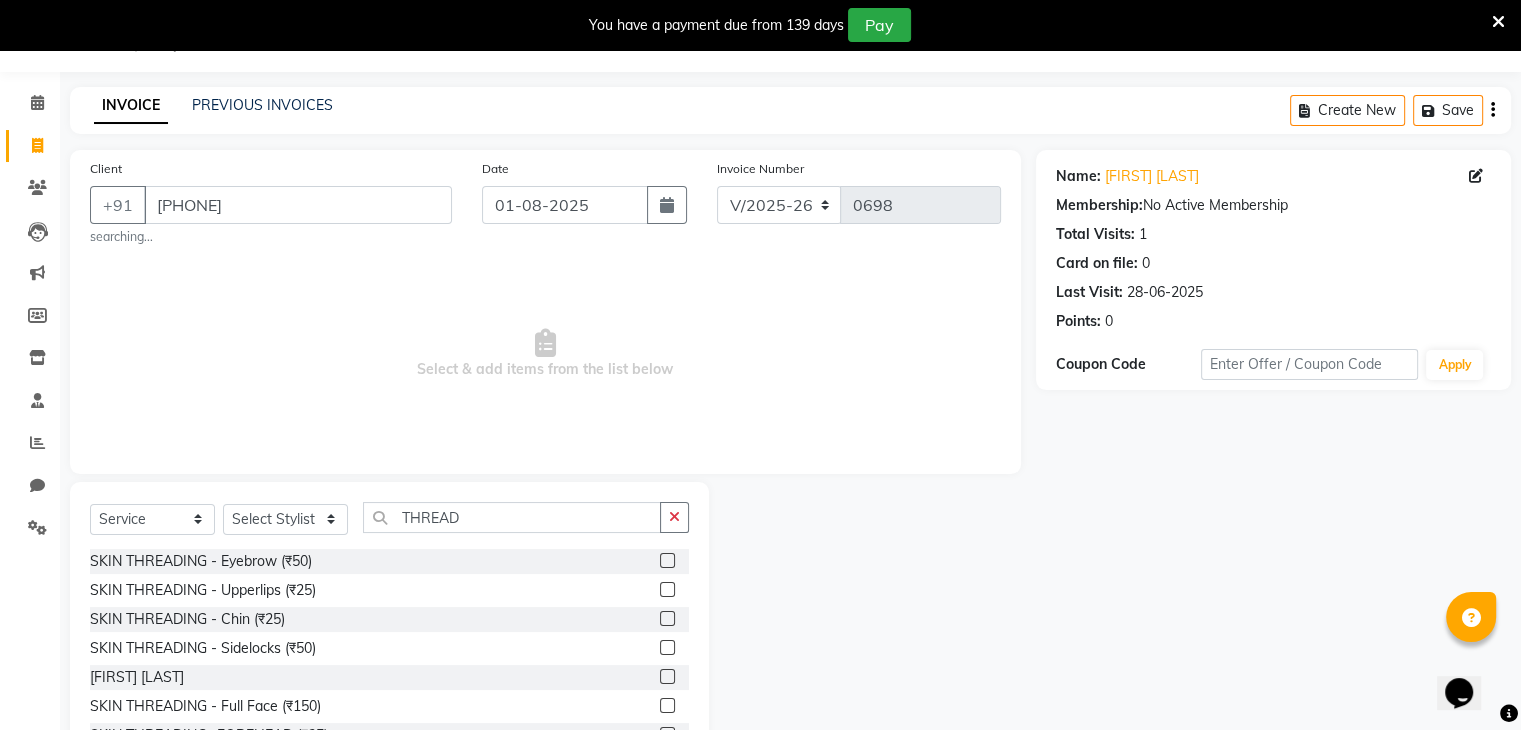 click 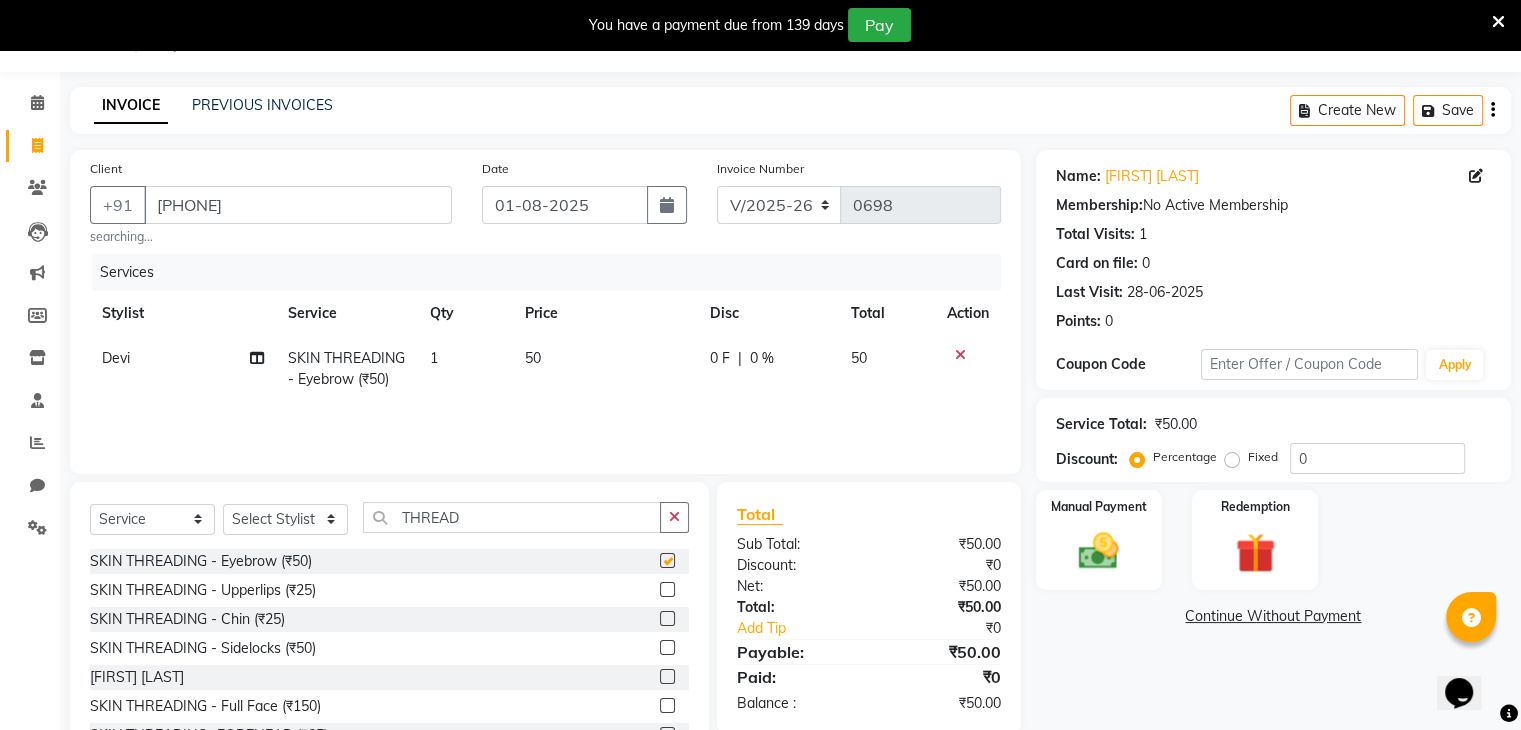 checkbox on "false" 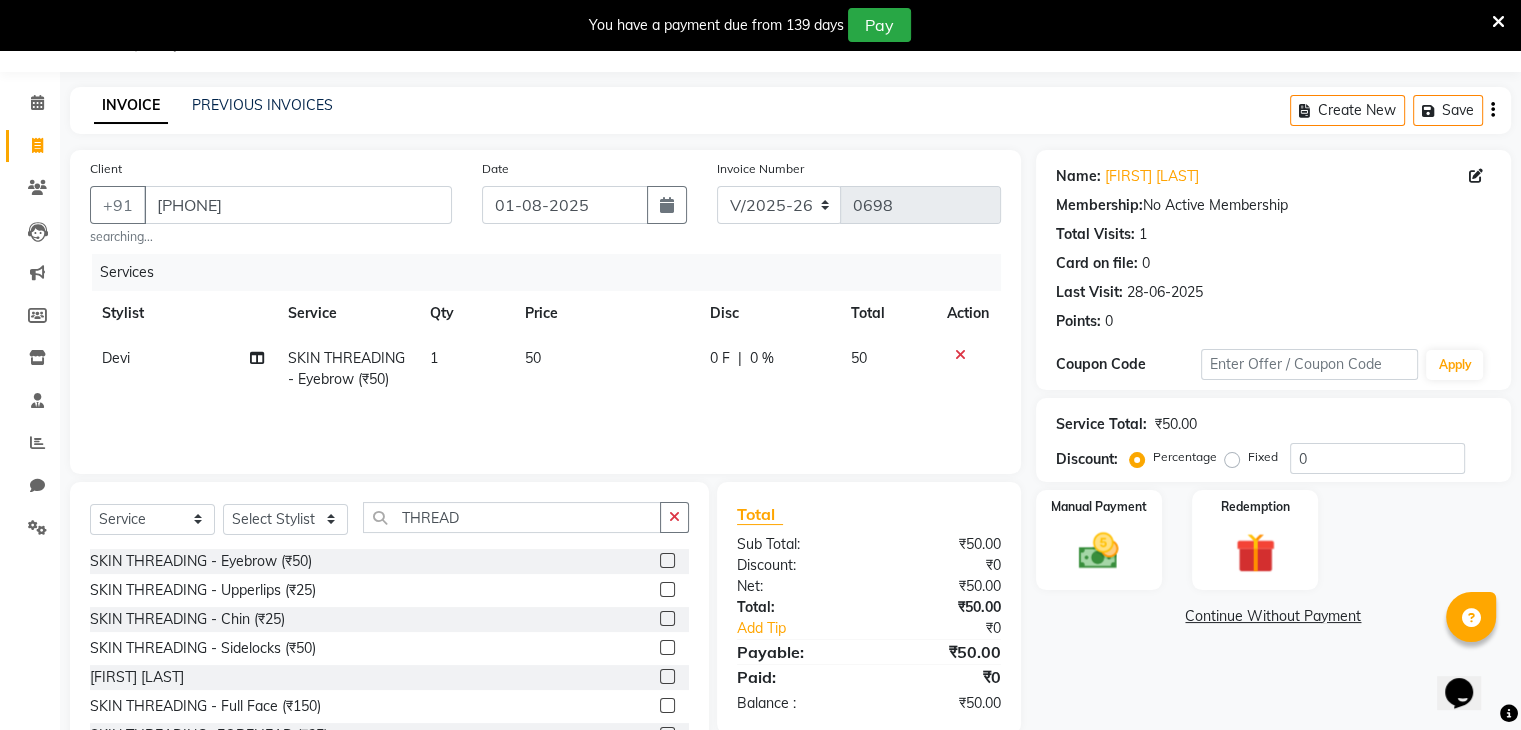 click 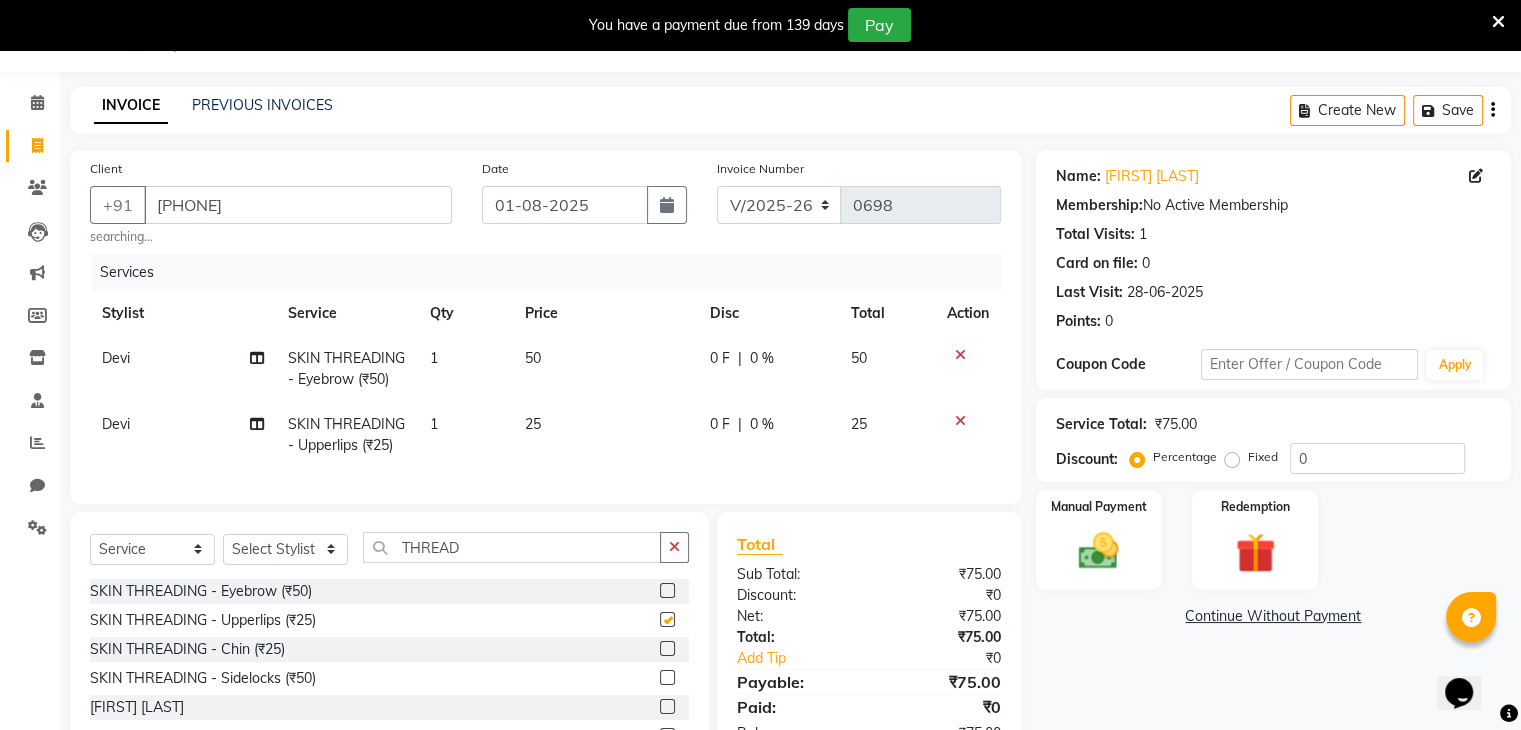 checkbox on "false" 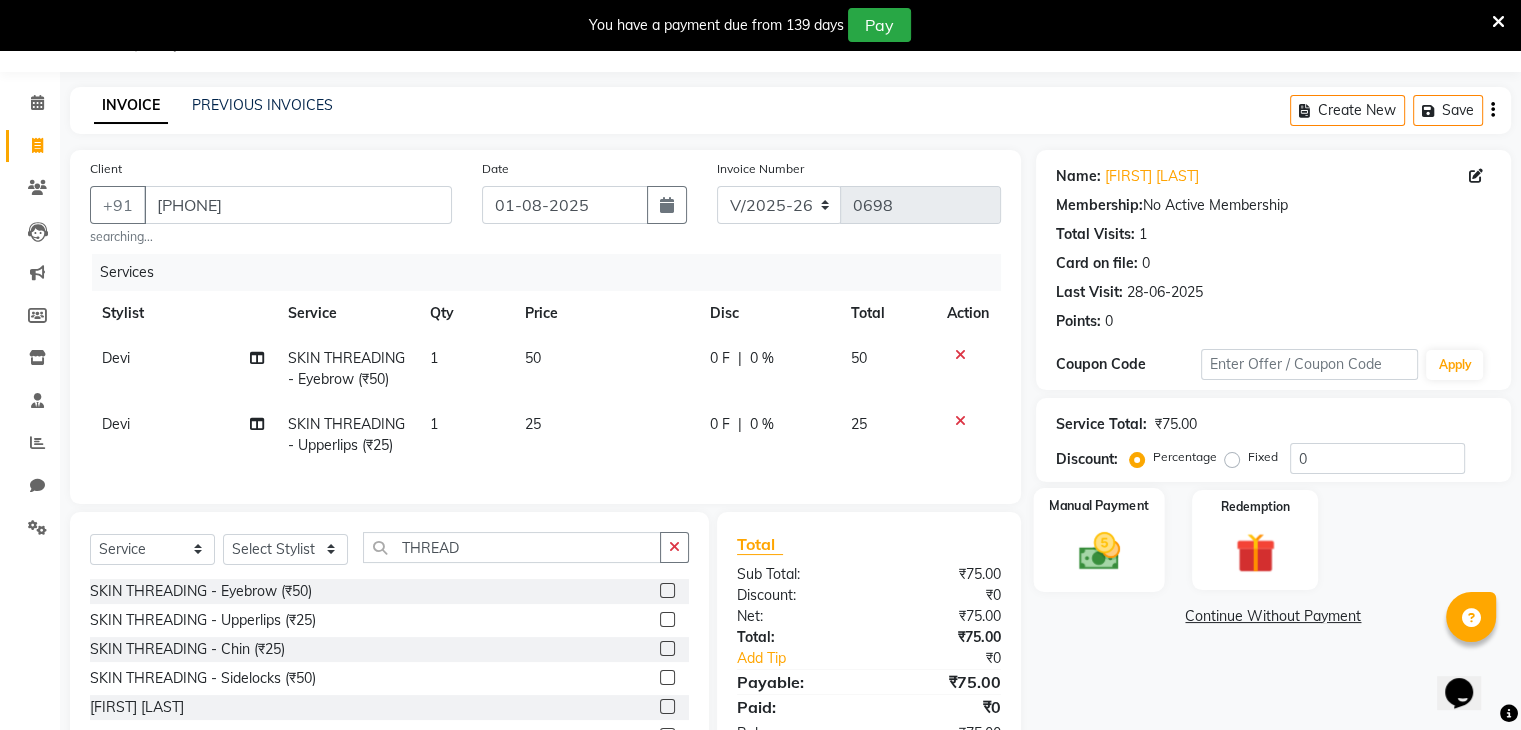 click on "Manual Payment" 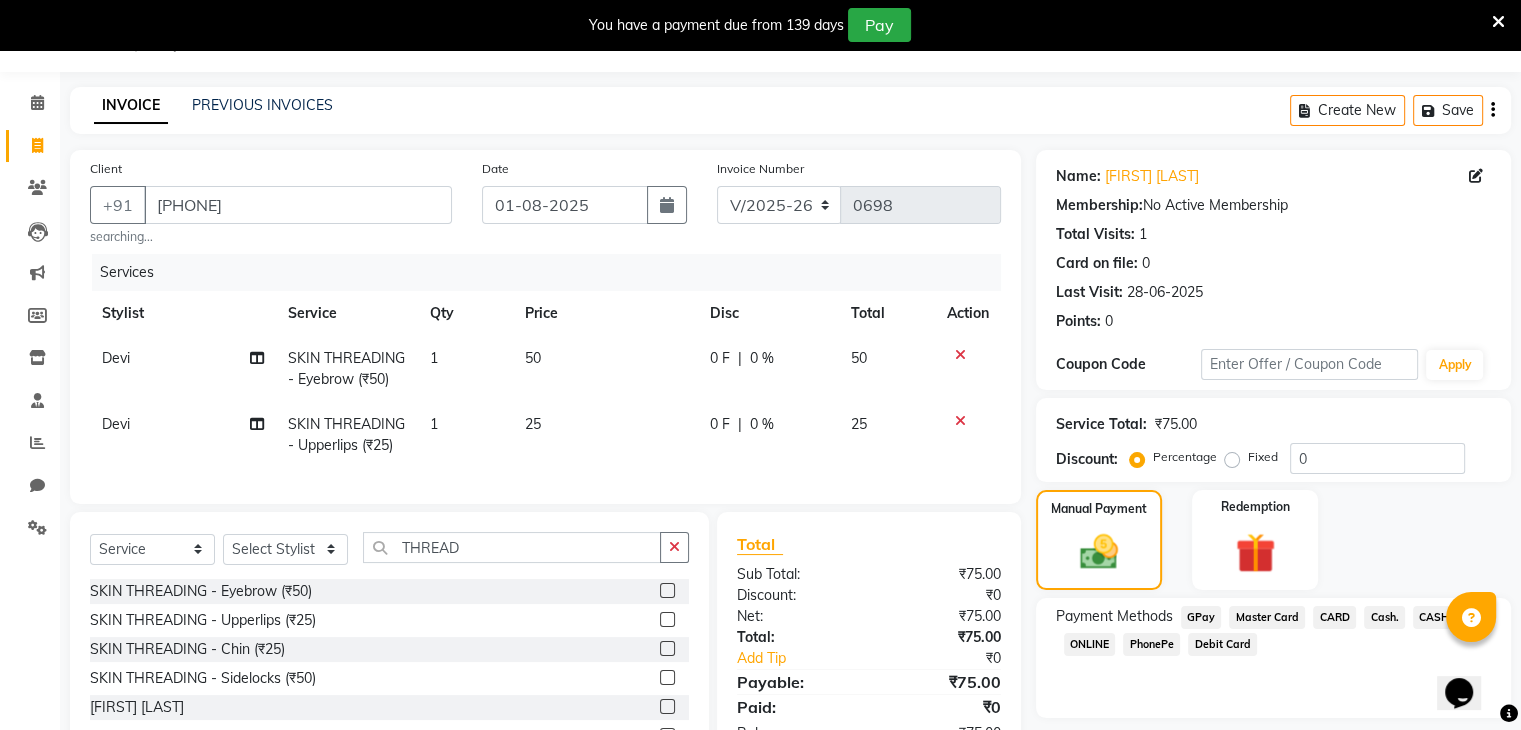 click on "Cash." 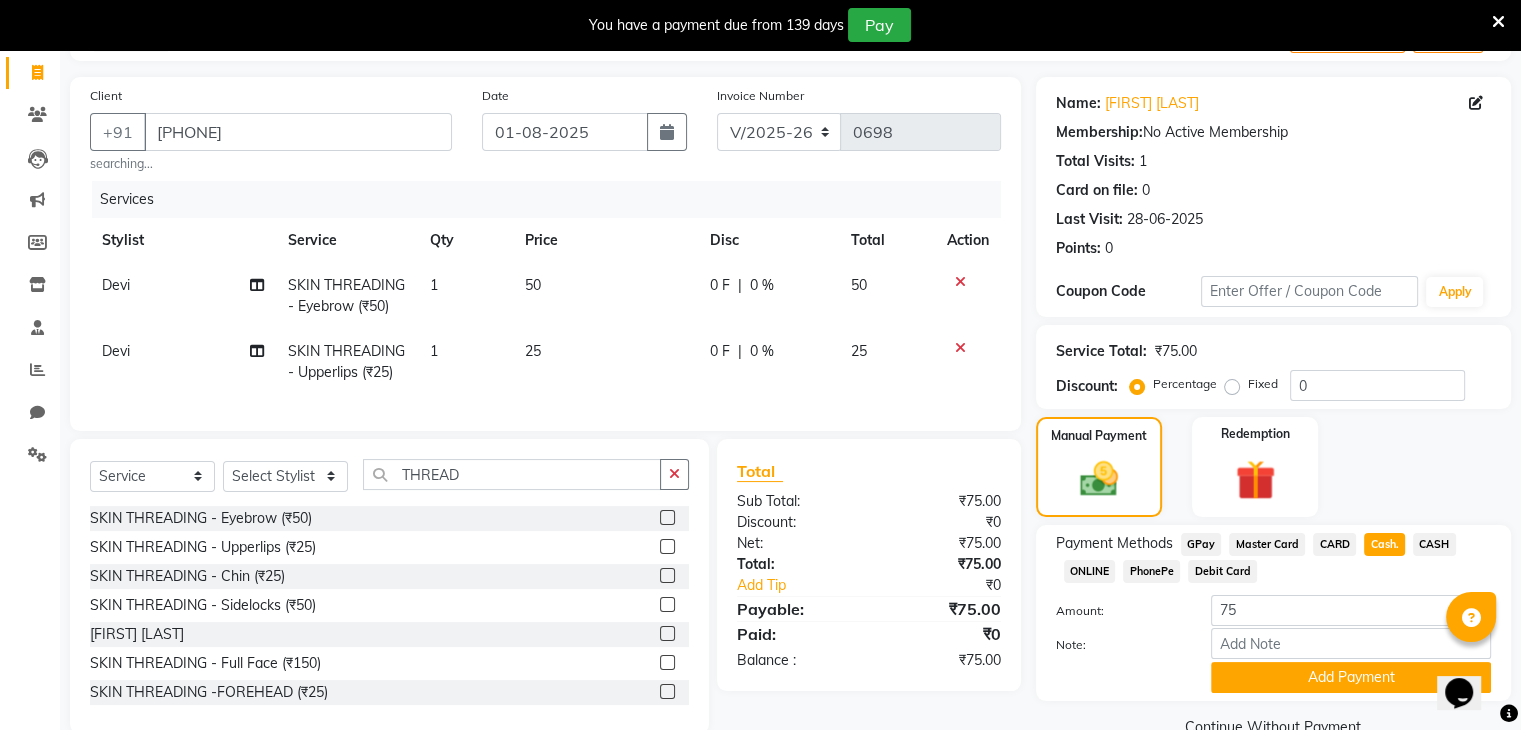 scroll, scrollTop: 173, scrollLeft: 0, axis: vertical 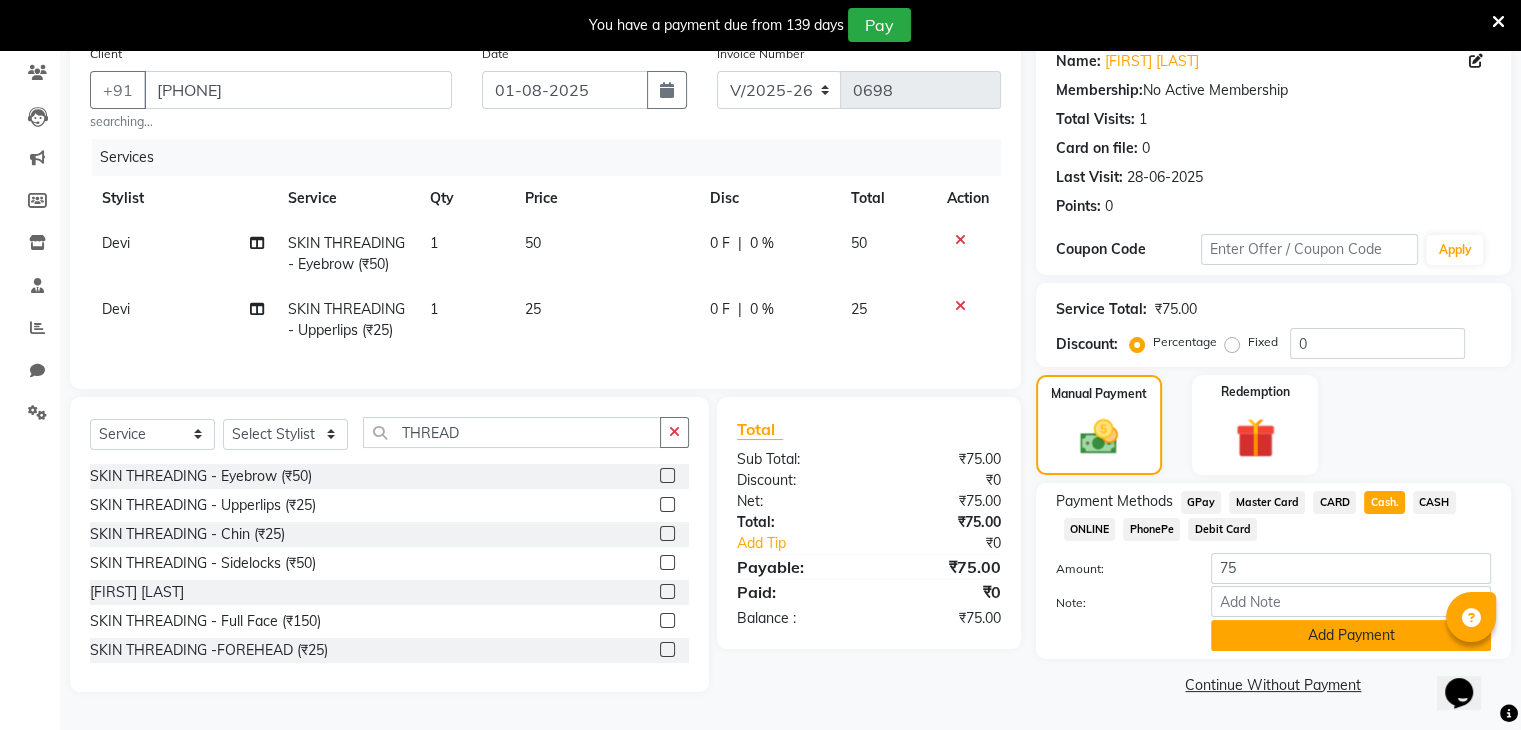 click on "Add Payment" 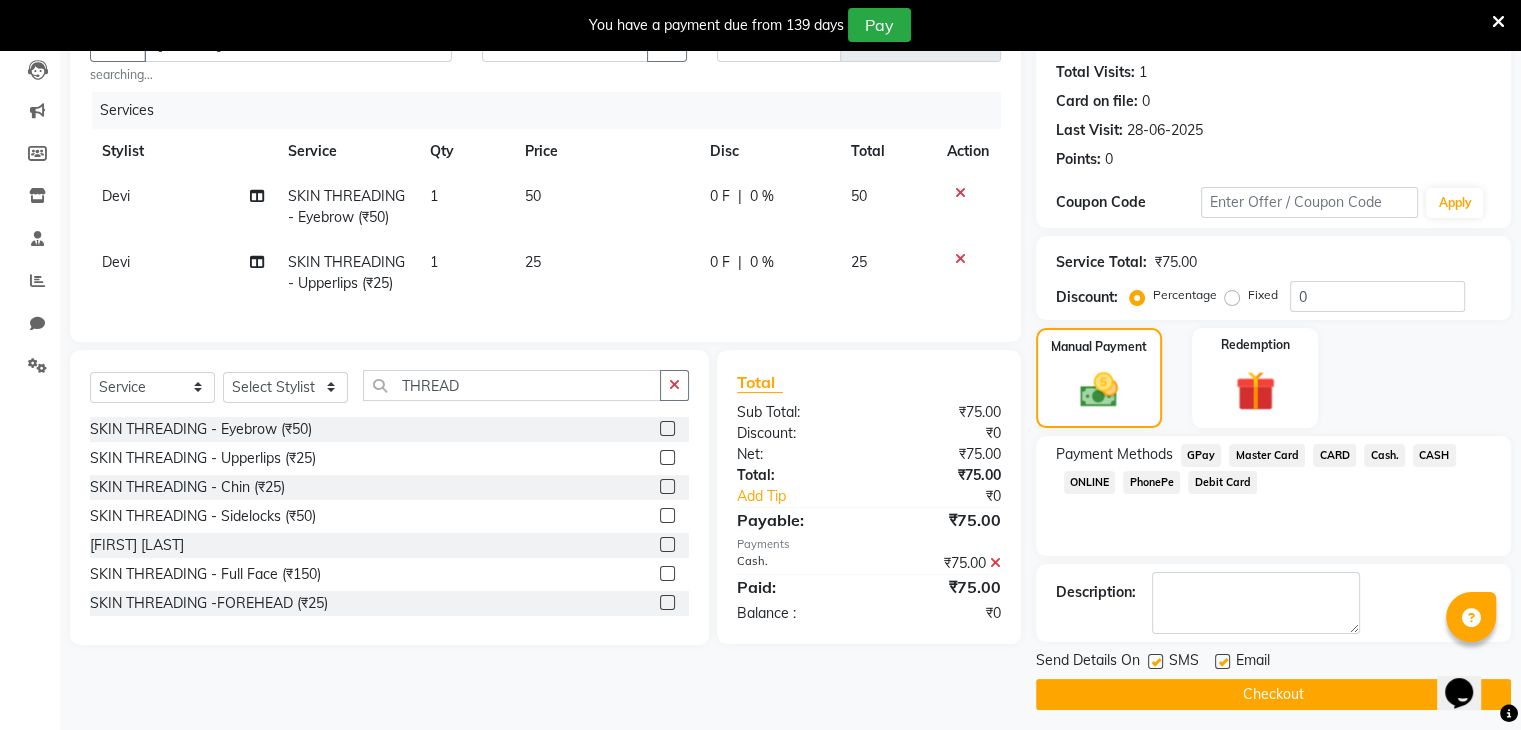 scroll, scrollTop: 213, scrollLeft: 0, axis: vertical 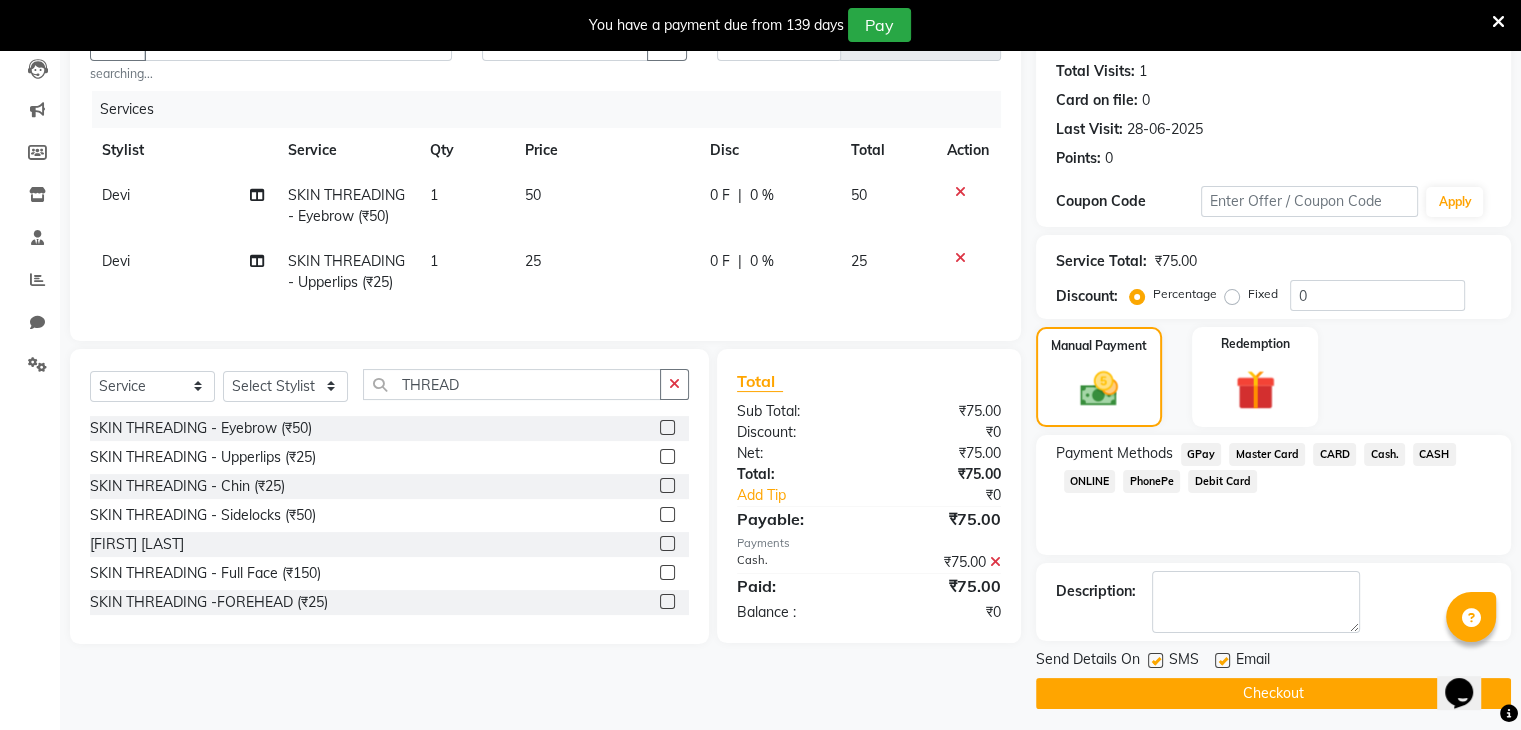 click on "Checkout" 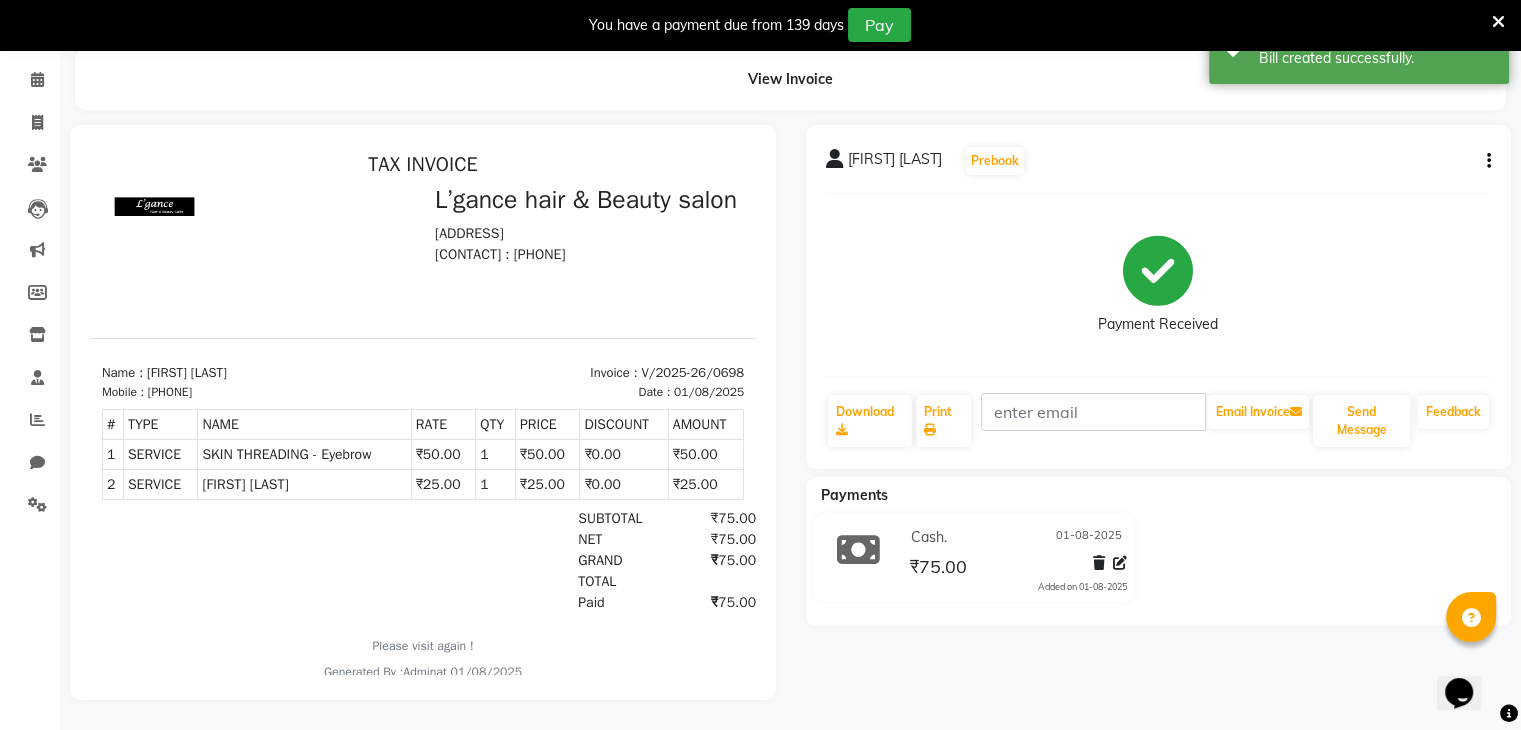 scroll, scrollTop: 0, scrollLeft: 0, axis: both 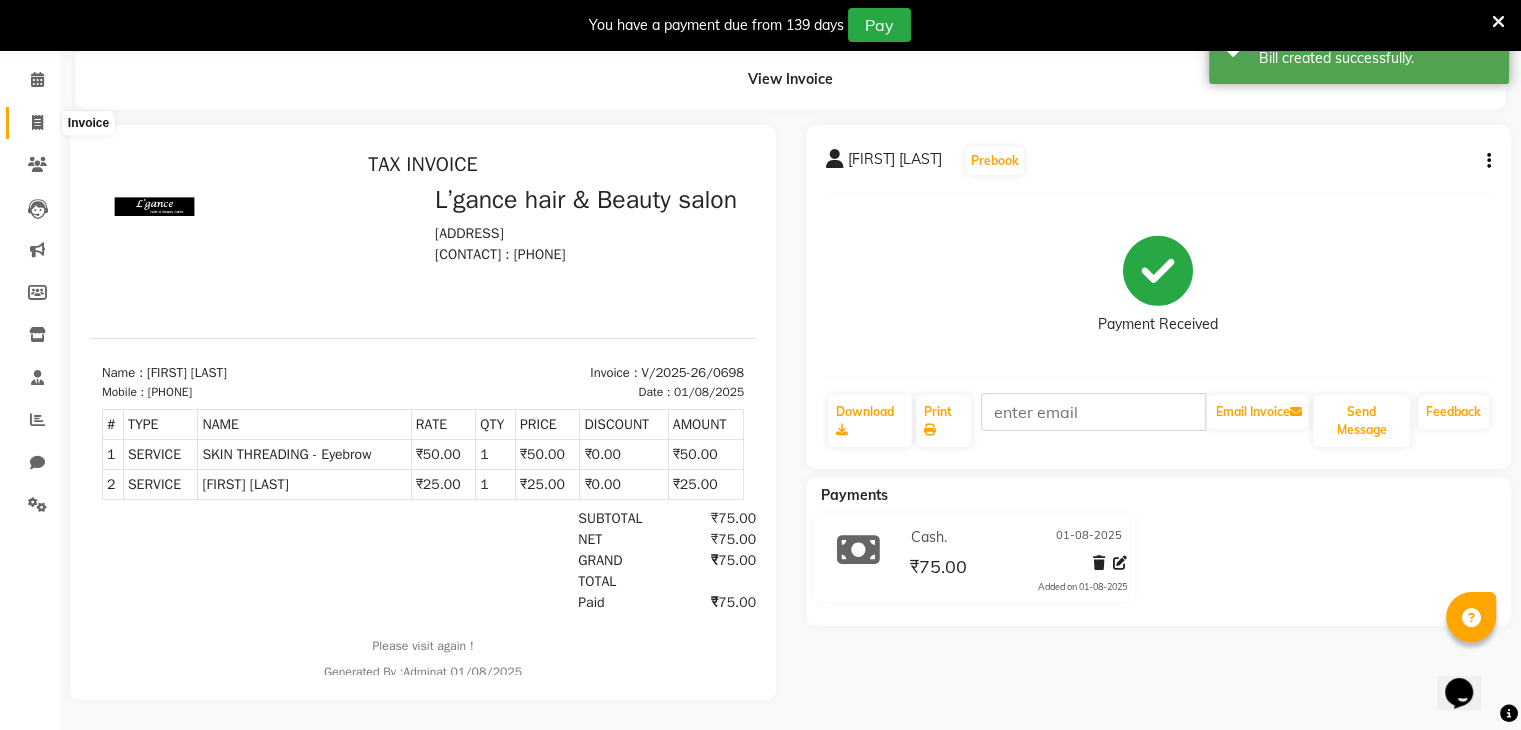 click 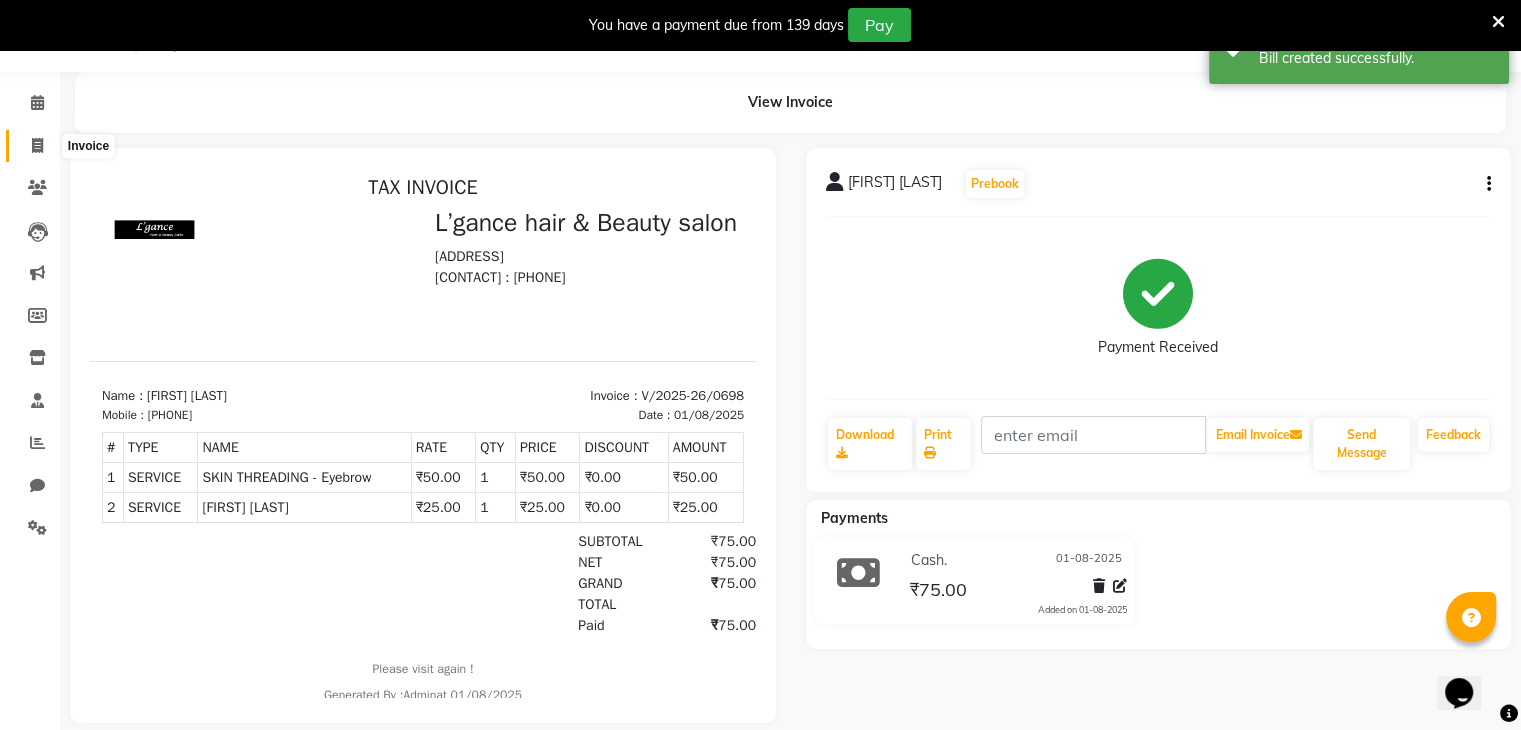 select on "7828" 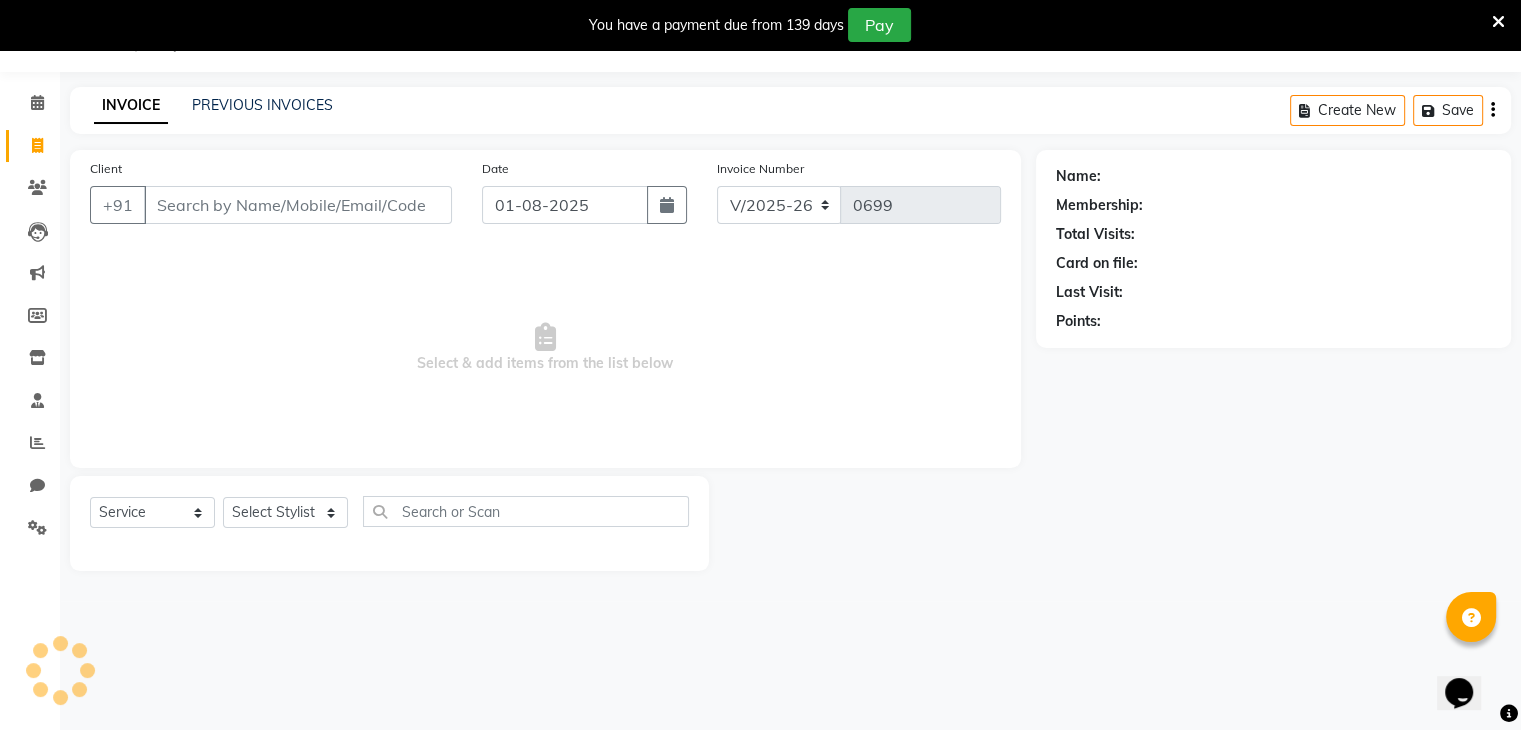 click on "Client" at bounding box center [298, 205] 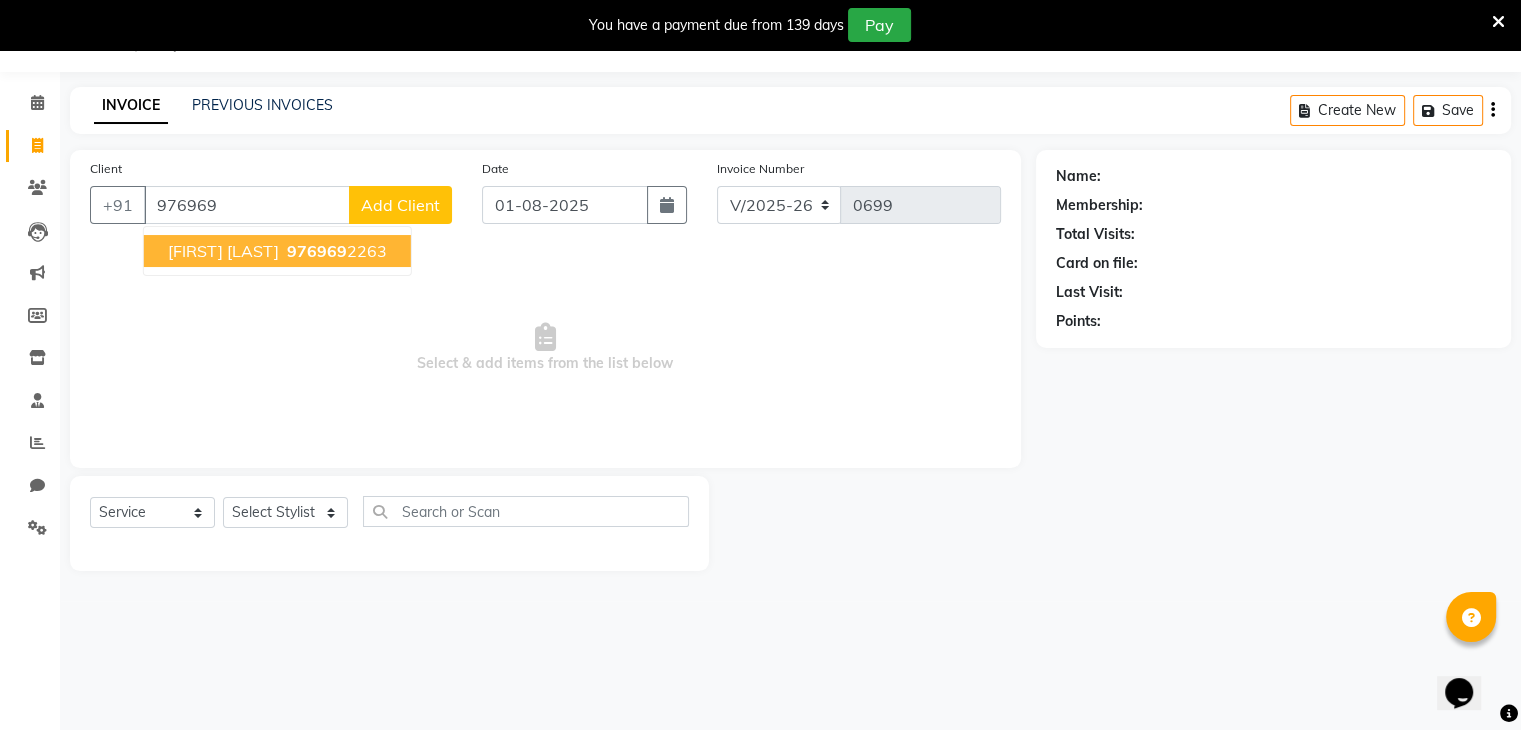 click on "[FIRST] [LAST]" at bounding box center (223, 251) 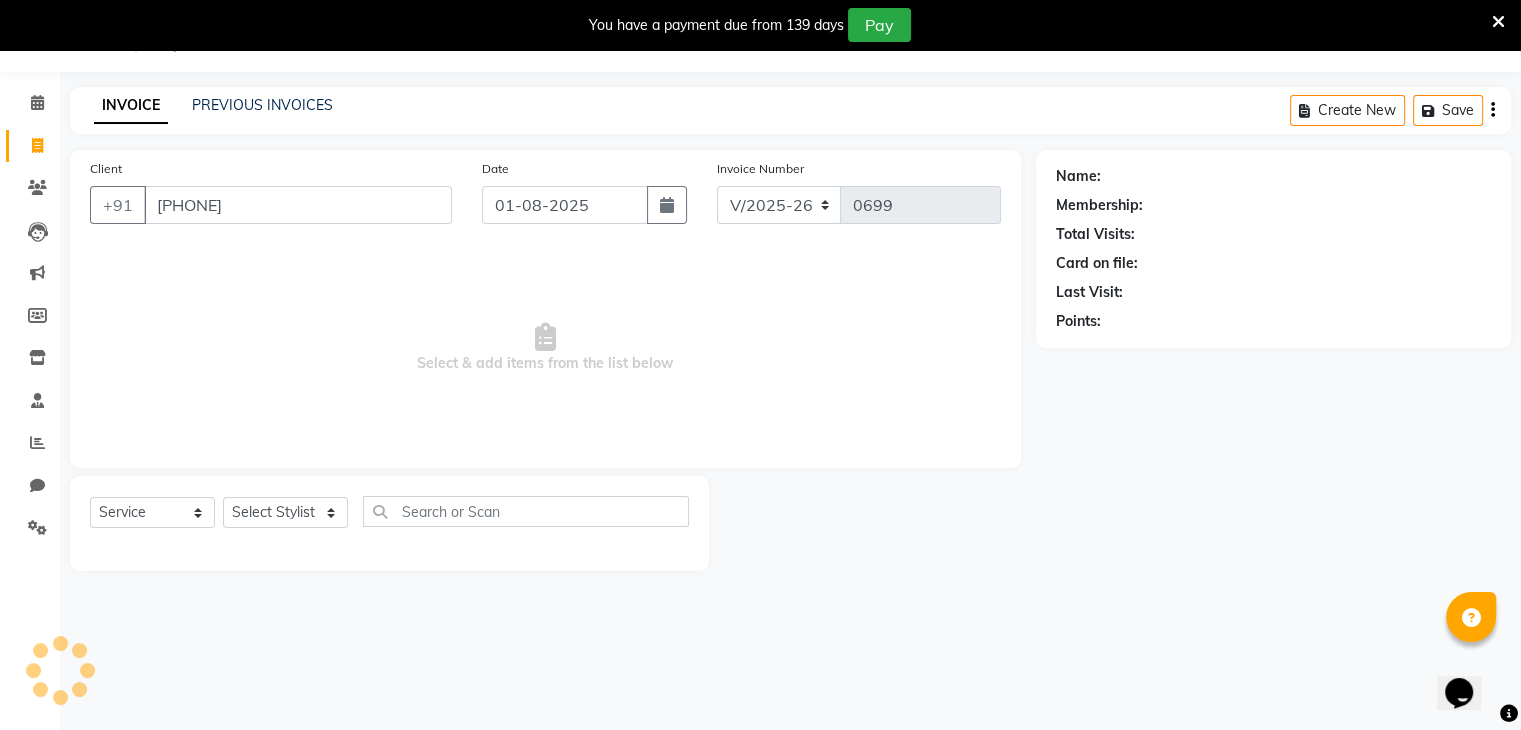 type on "[PHONE]" 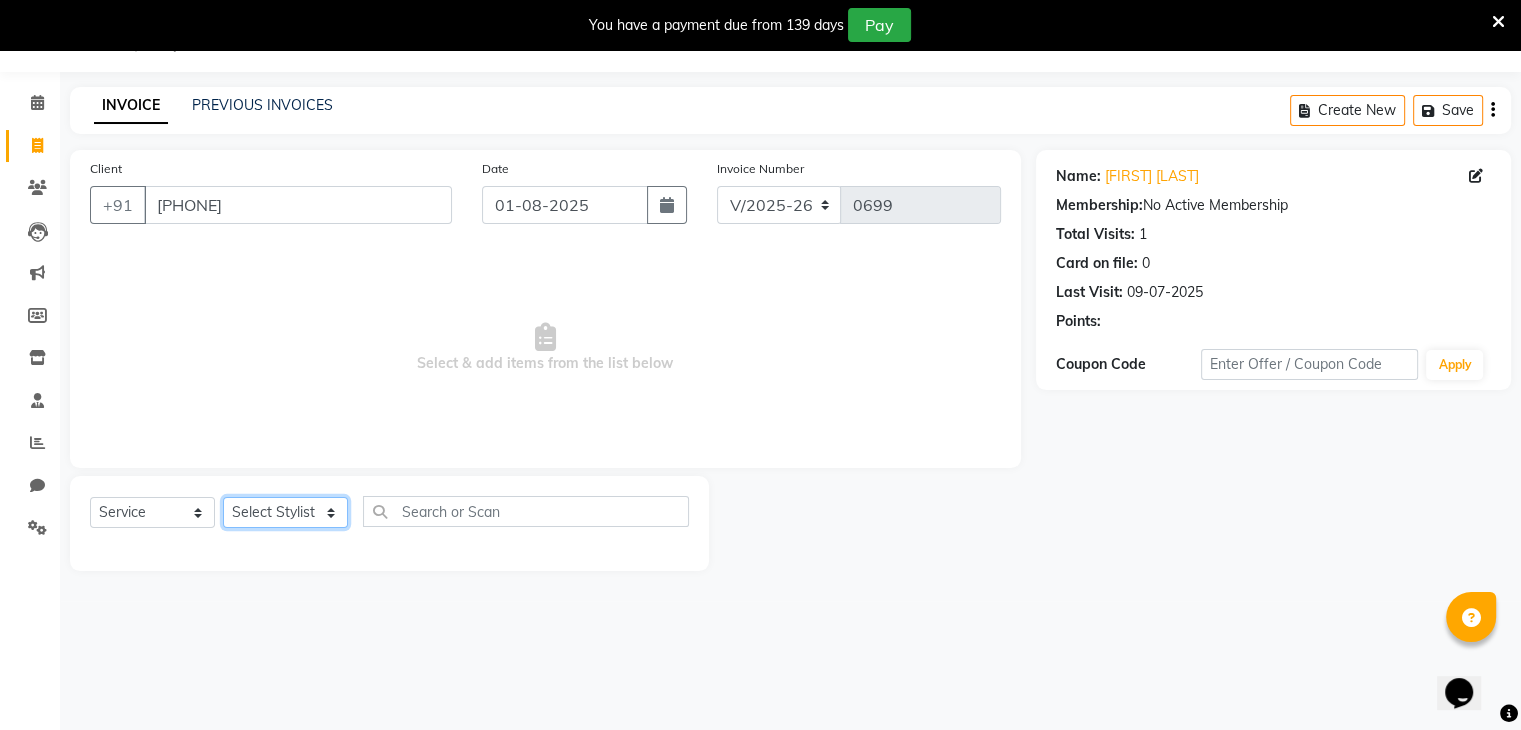 click on "Select Stylist [FIRST] [LAST] [FIRST] [FIRST] [FIRST] [FIRST] [FIRST] [FIRST] [FIRST] [FIRST]" 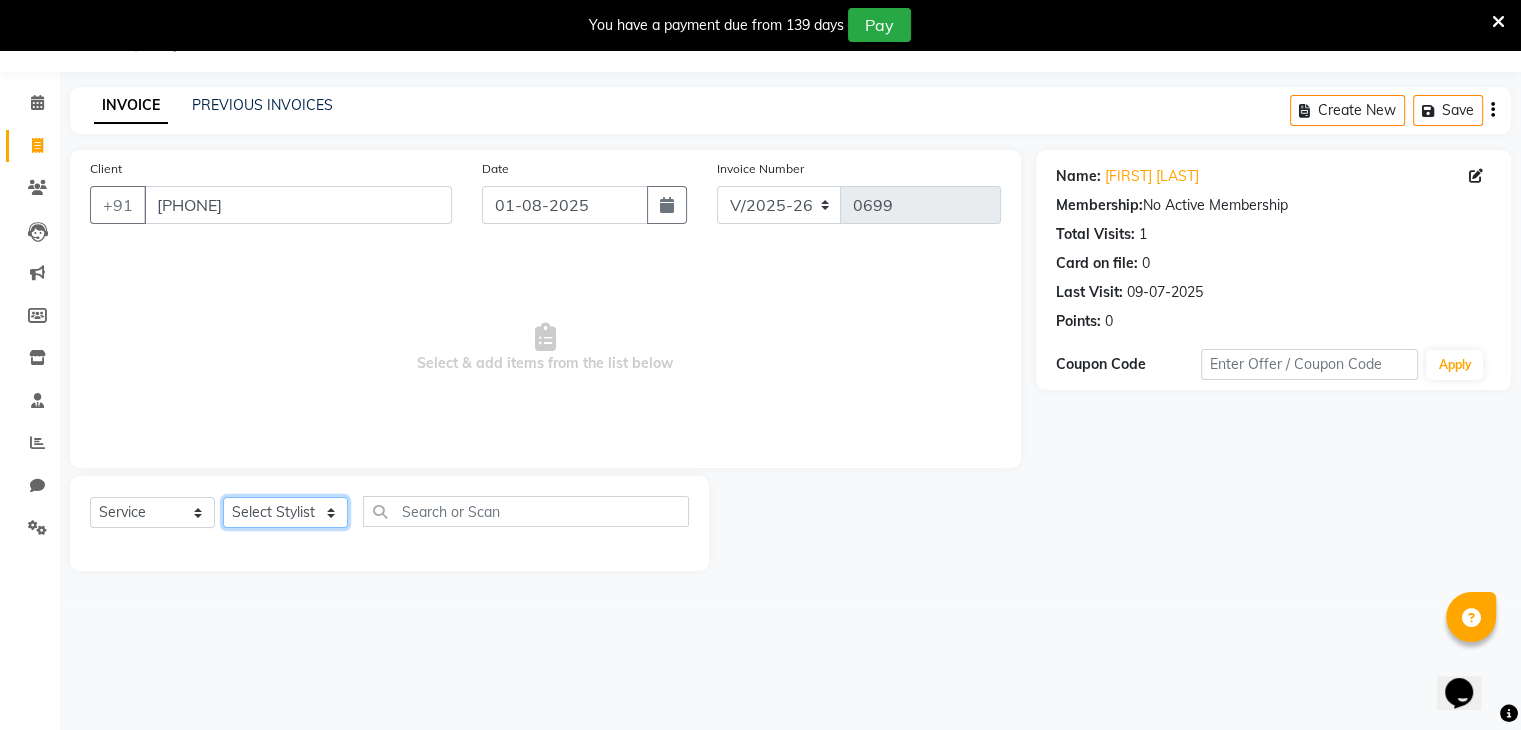 select on "[PHONE]" 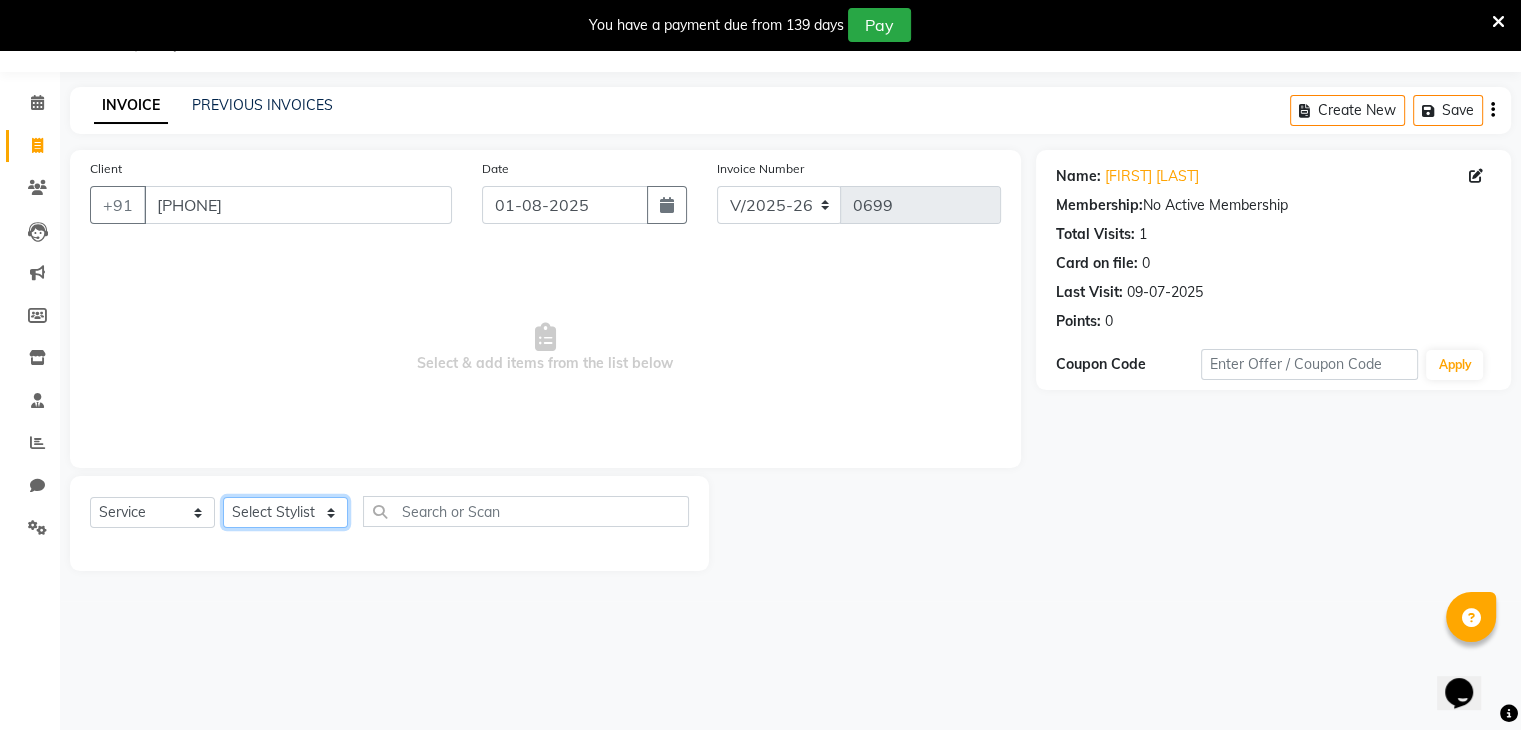 click on "Select Stylist [FIRST] [LAST] [FIRST] [FIRST] [FIRST] [FIRST] [FIRST] [FIRST] [FIRST] [FIRST]" 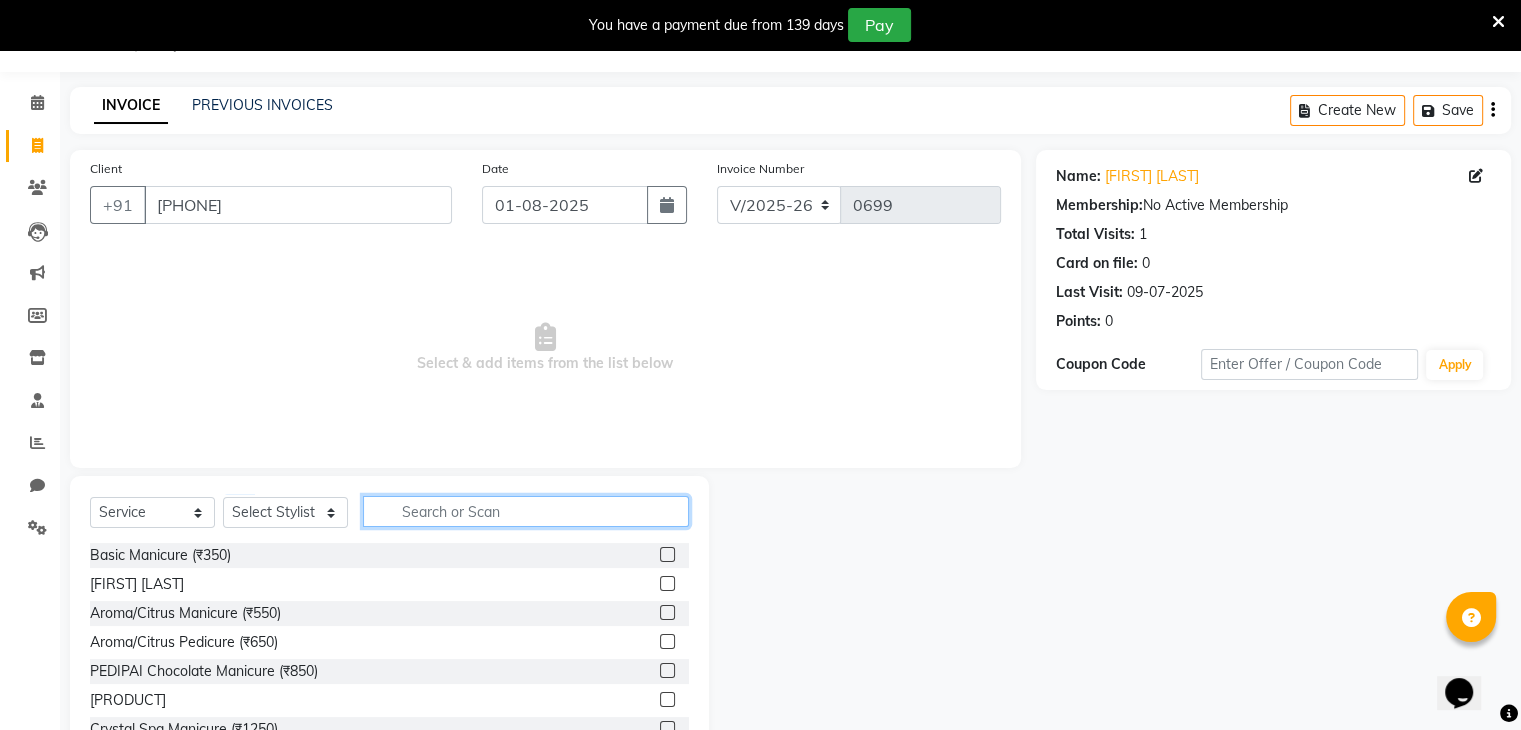 click 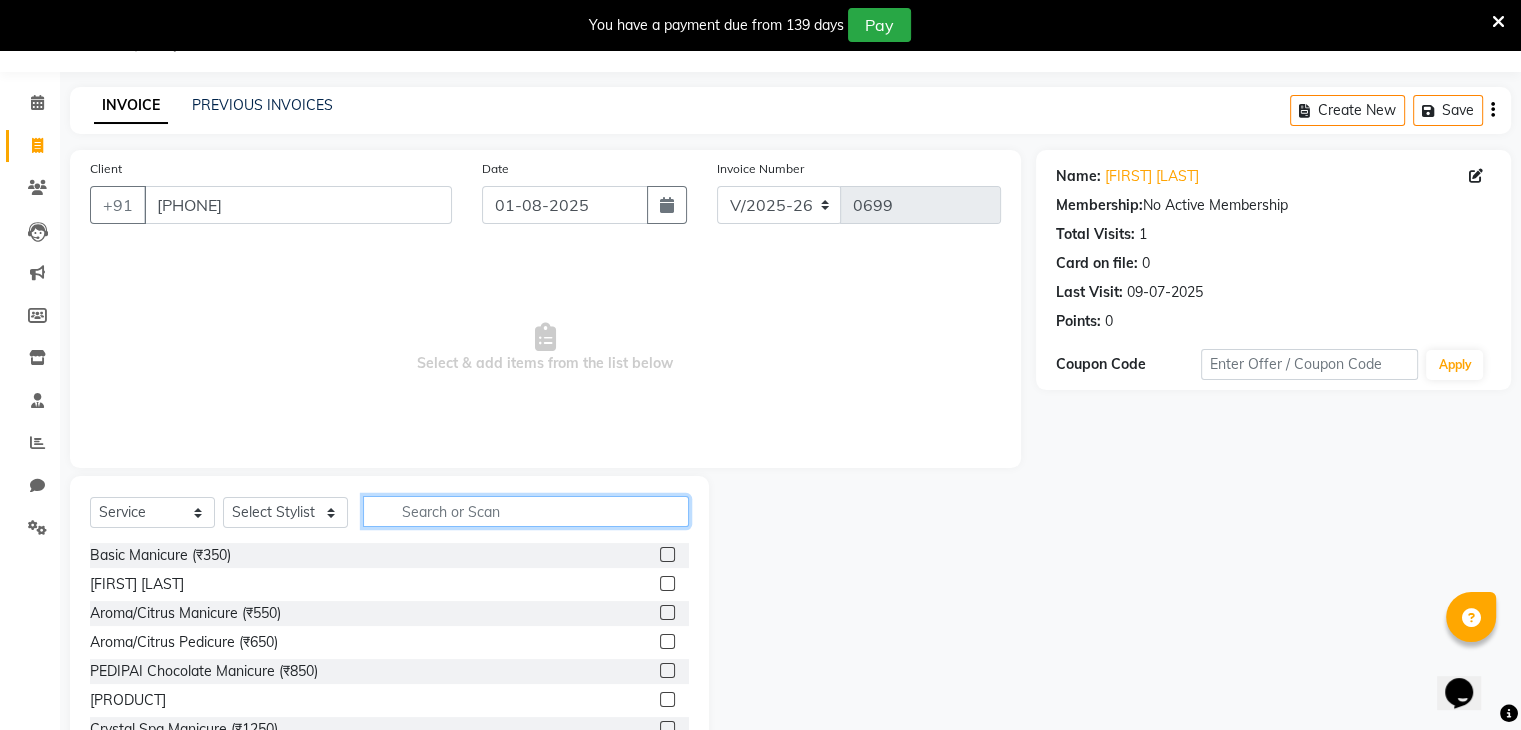 click 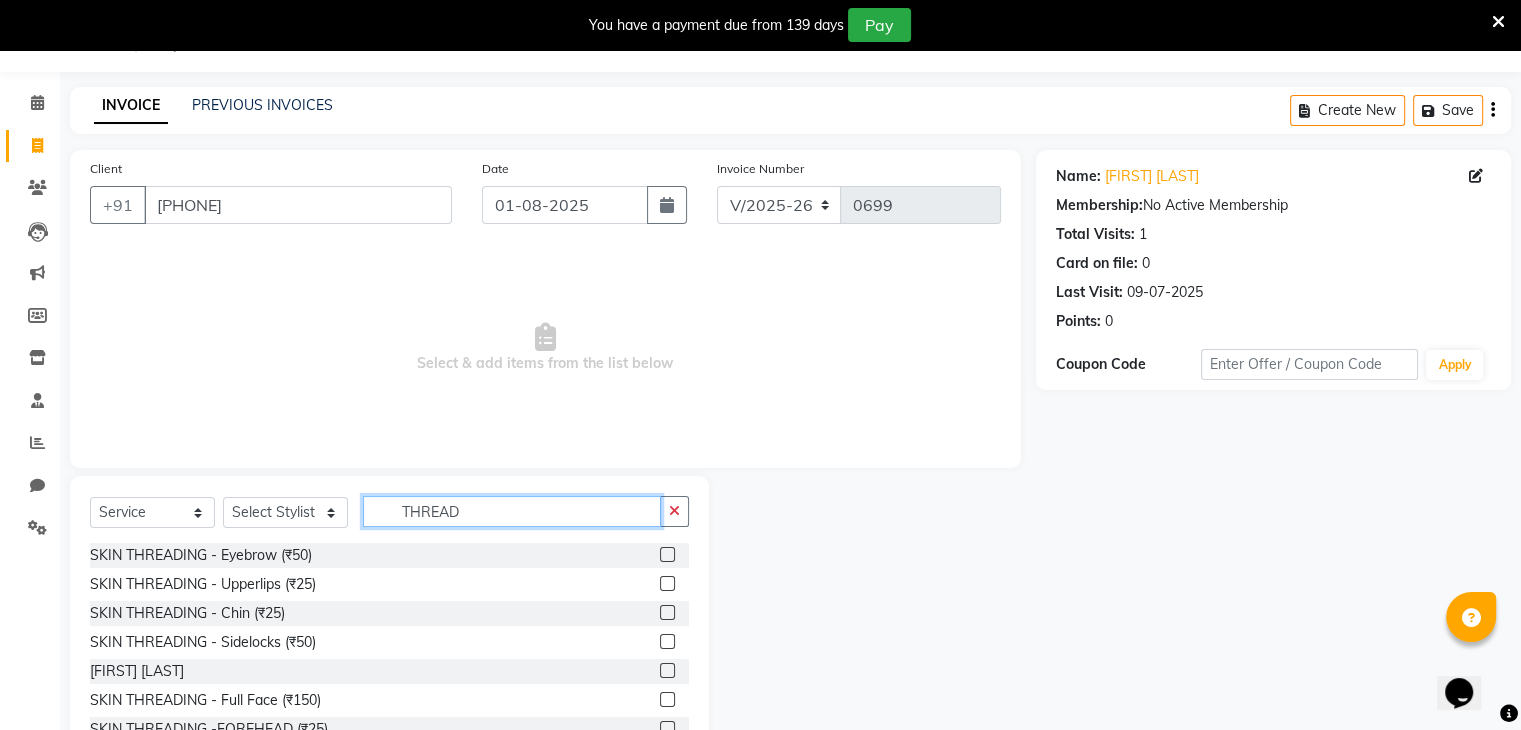 type on "THREAD" 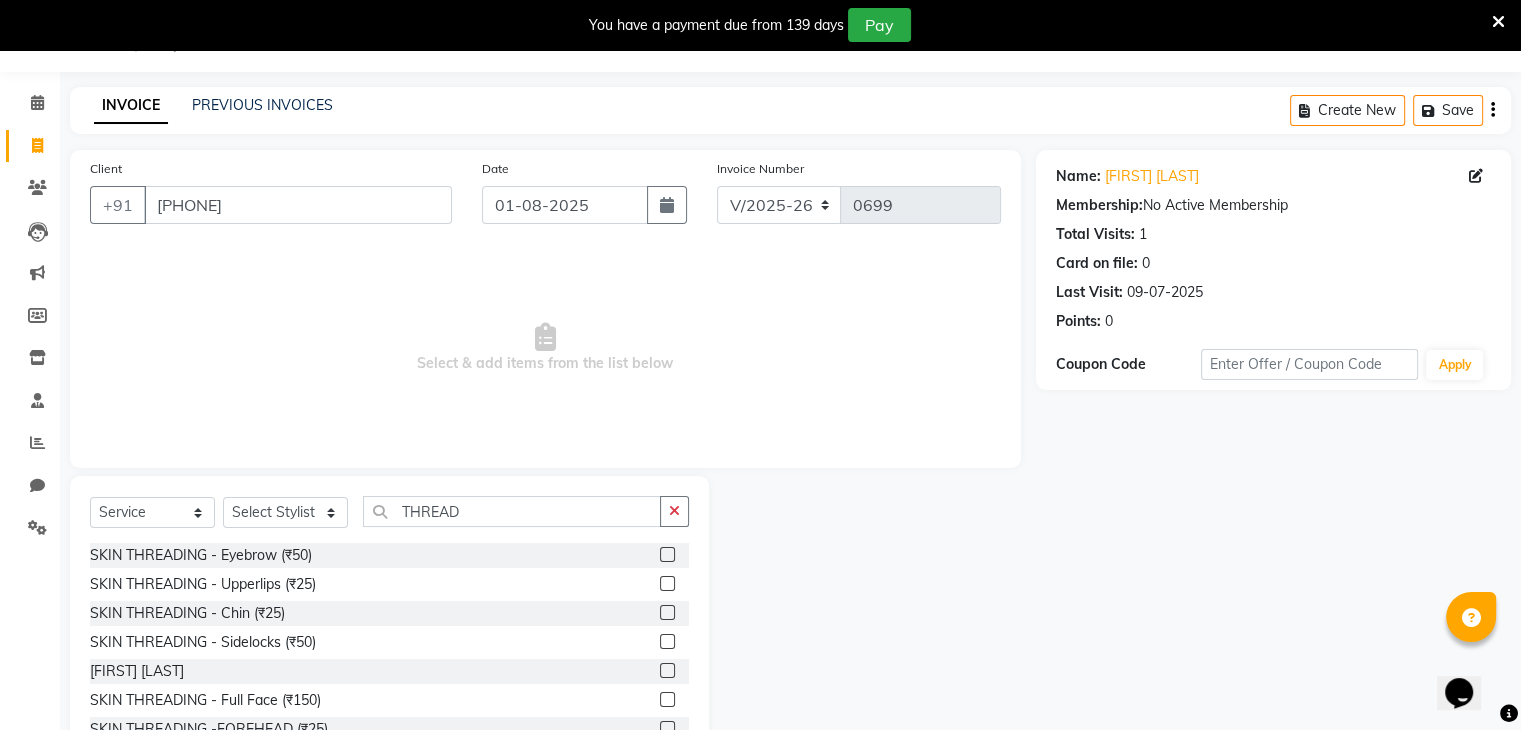 click 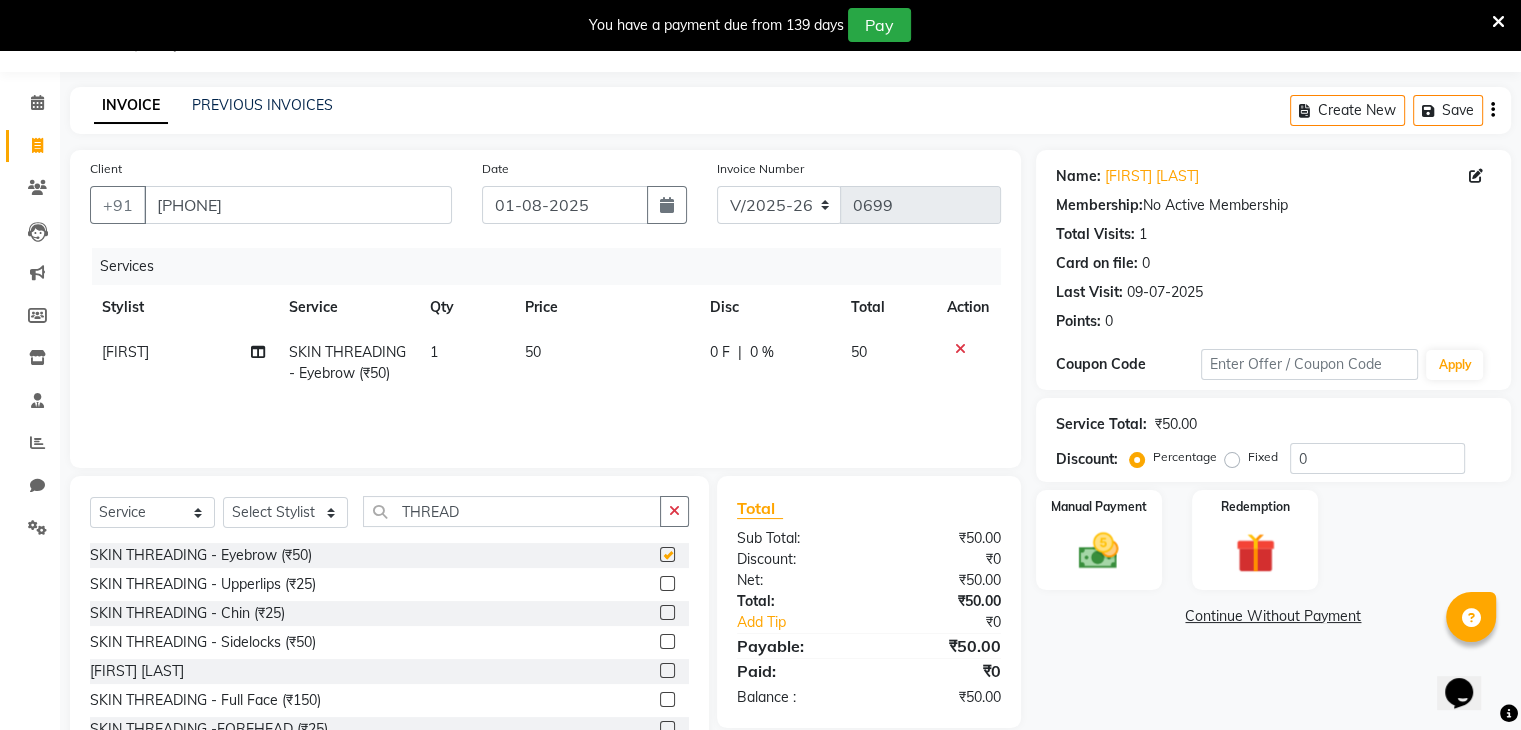 checkbox on "false" 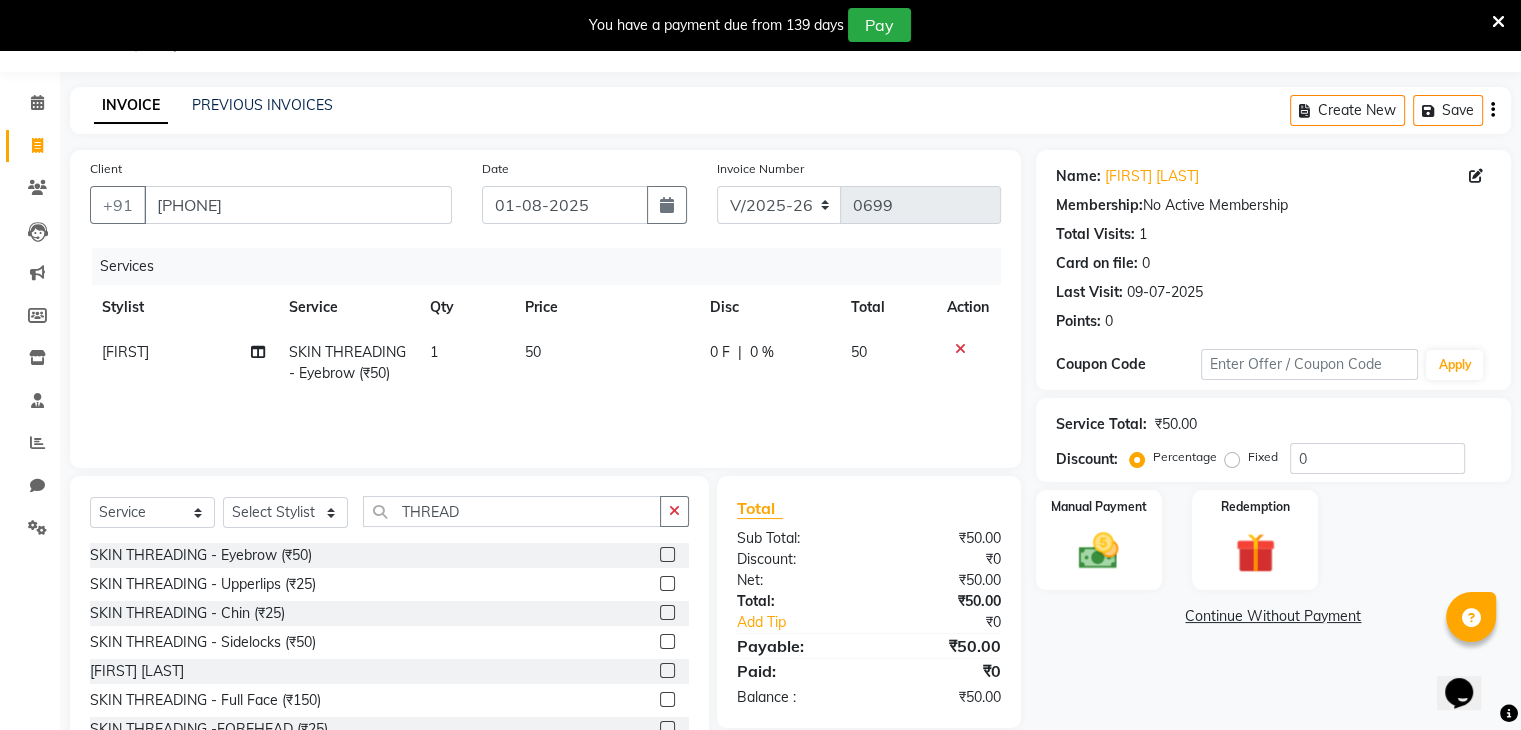 click 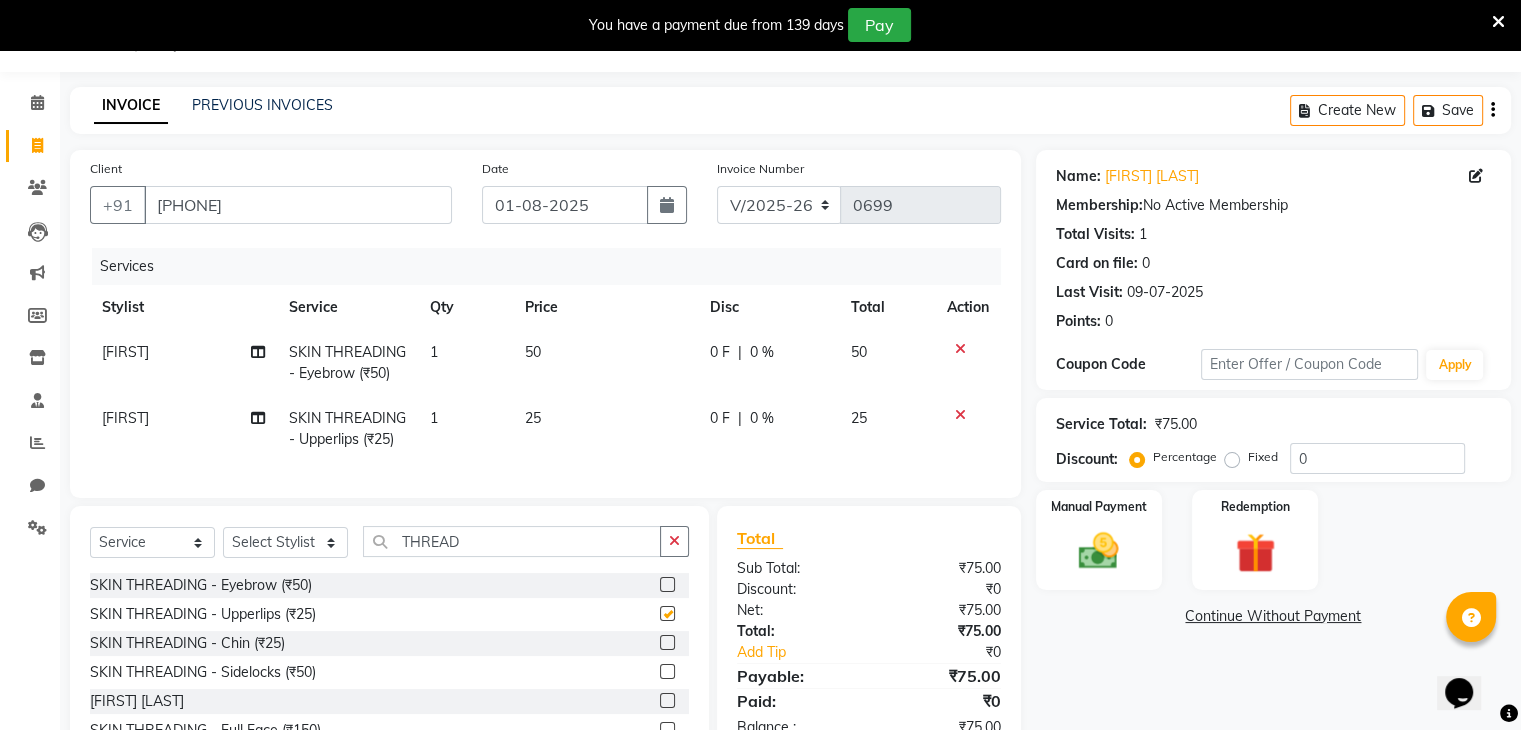 checkbox on "false" 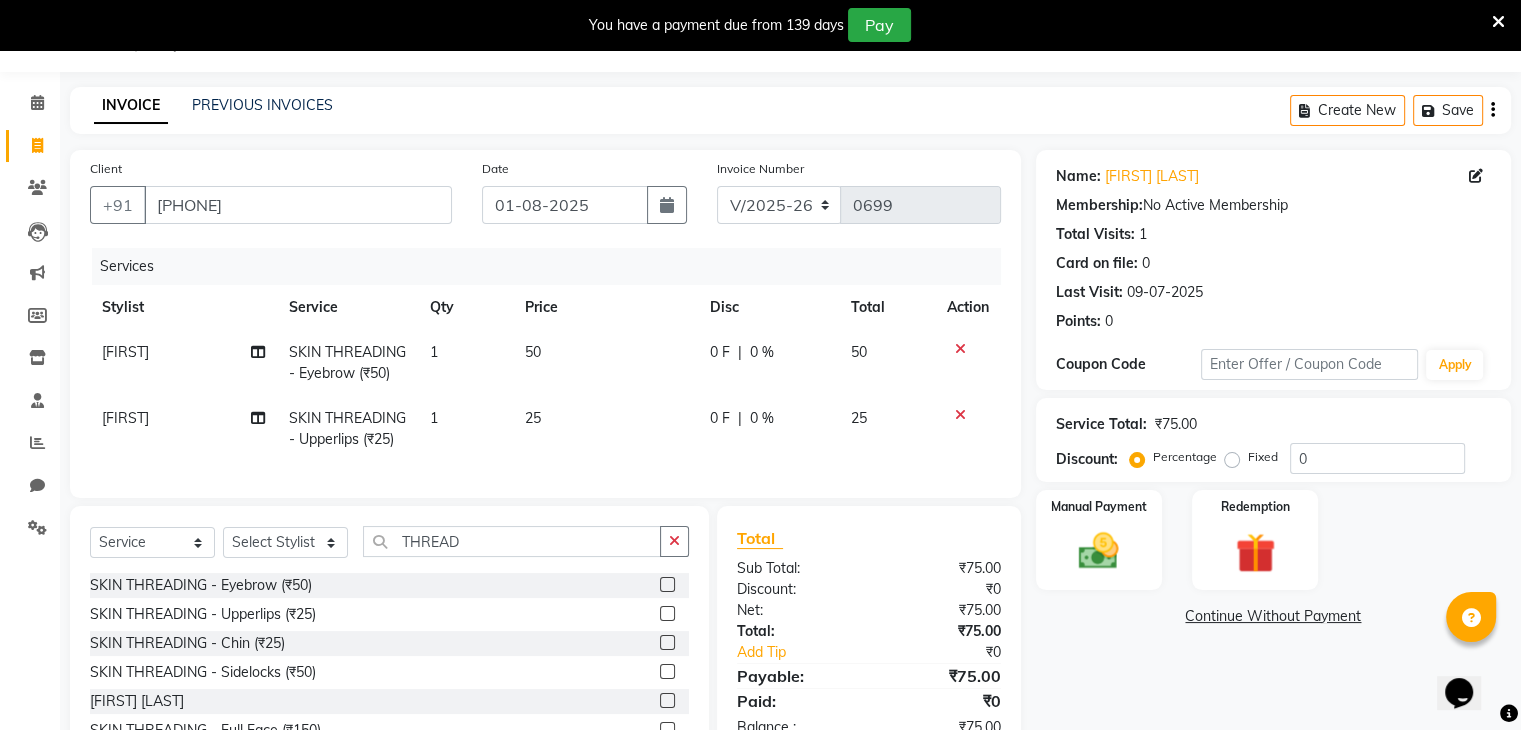 click 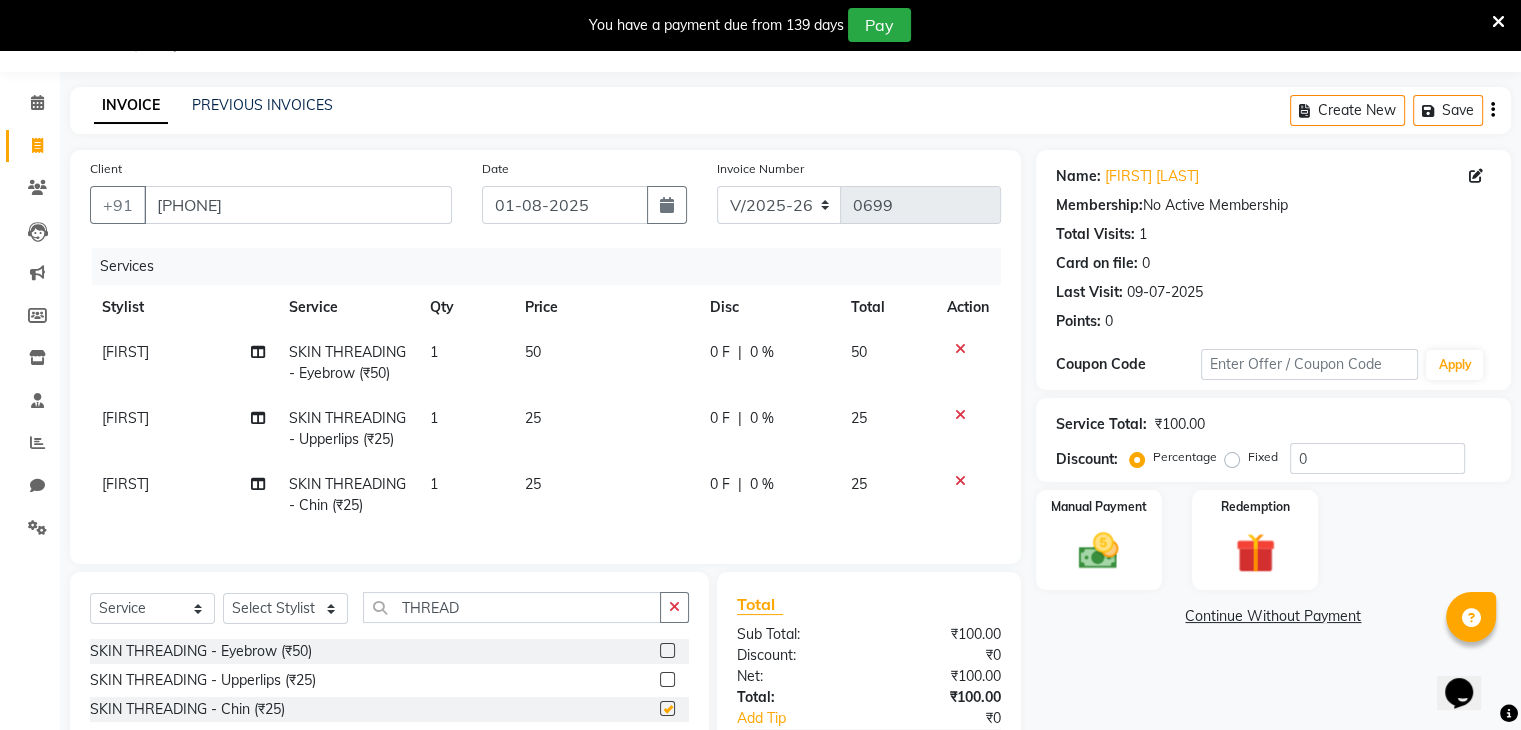 checkbox on "false" 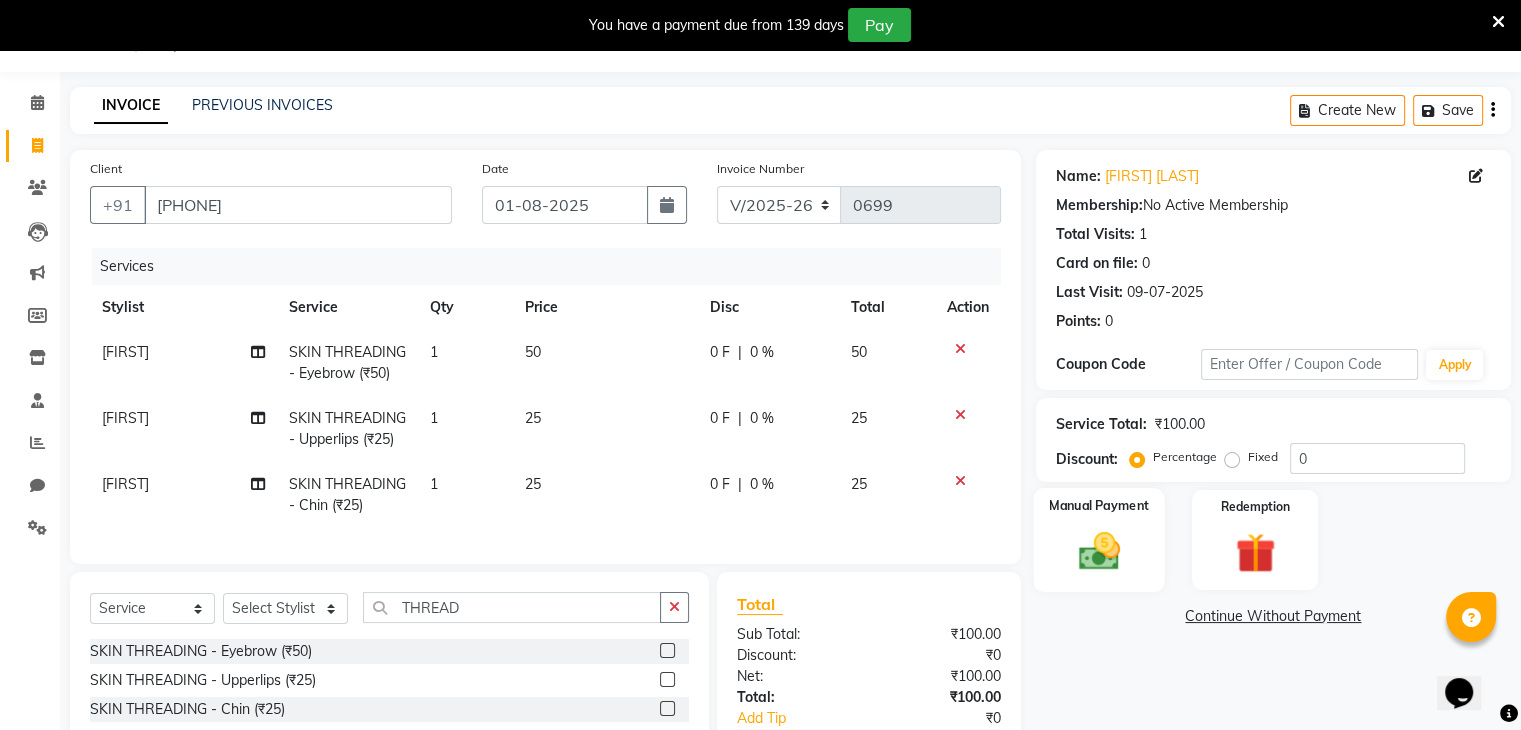 click 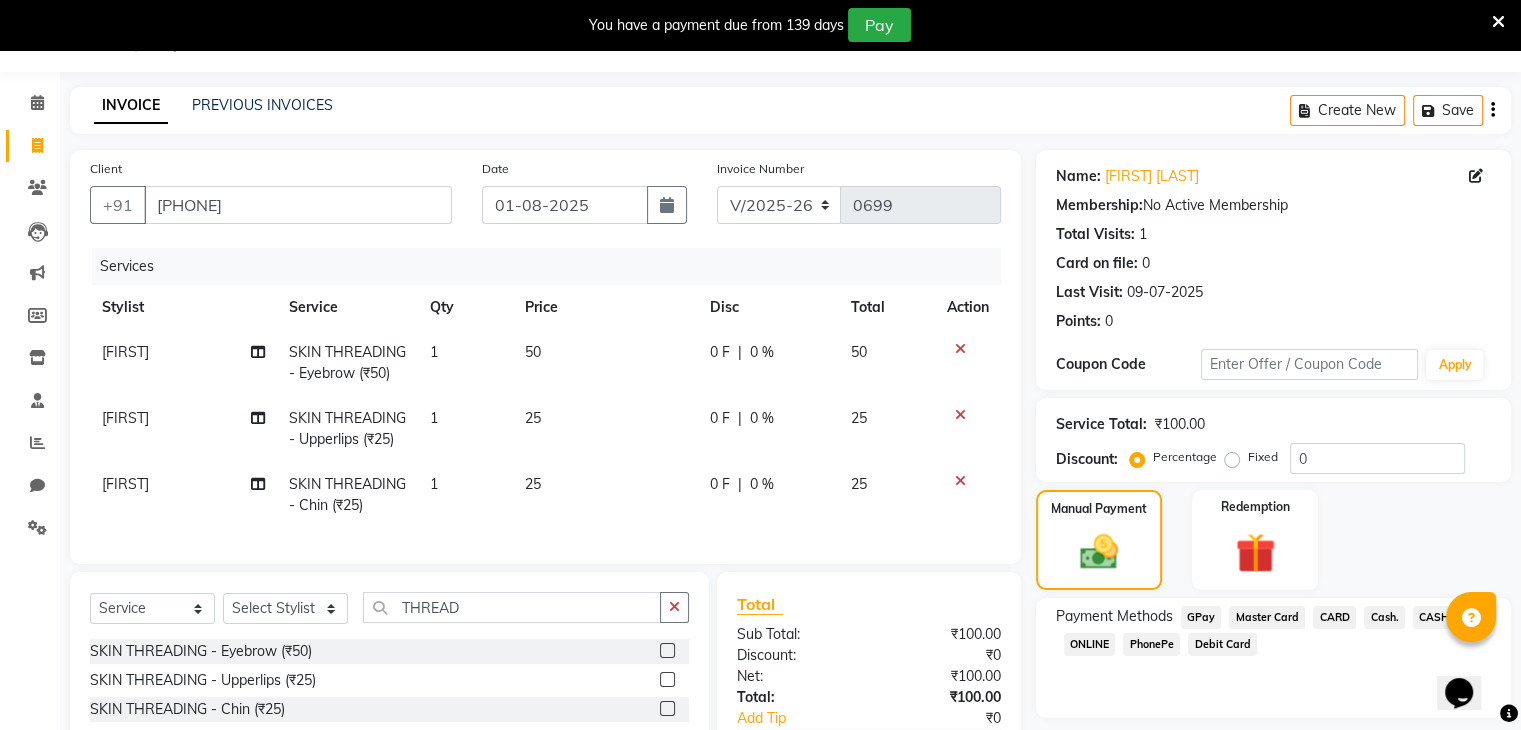 click on "PhonePe" 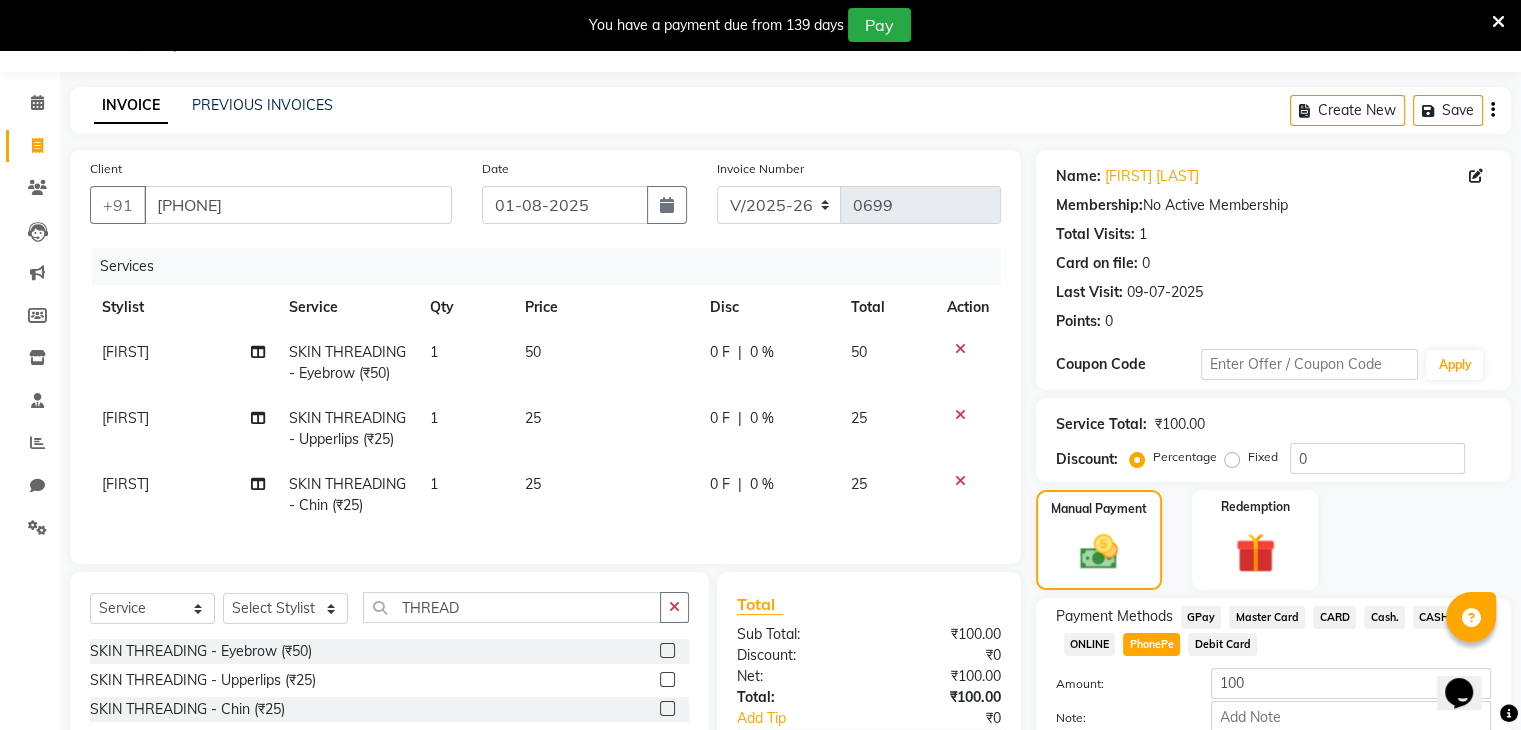 scroll, scrollTop: 233, scrollLeft: 0, axis: vertical 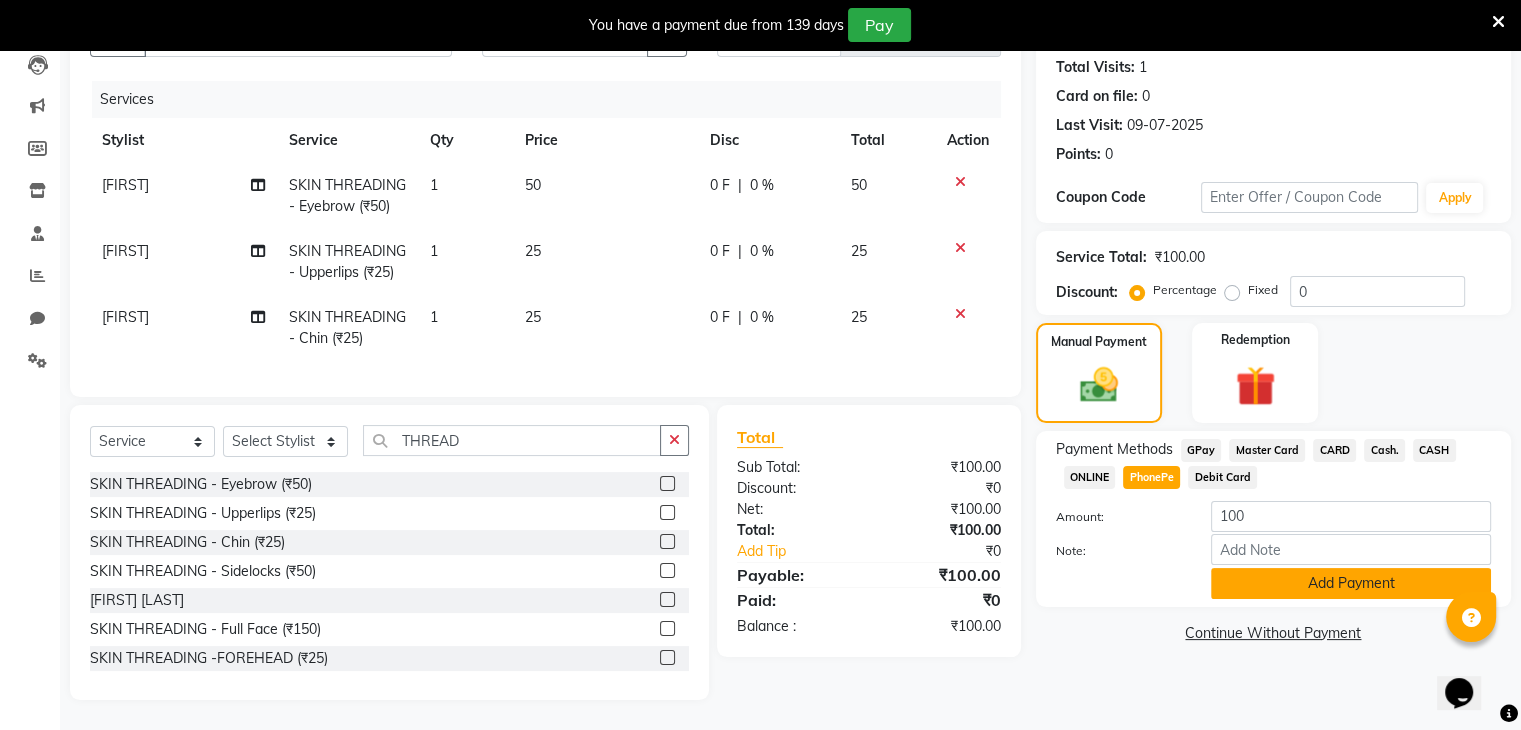 click on "Add Payment" 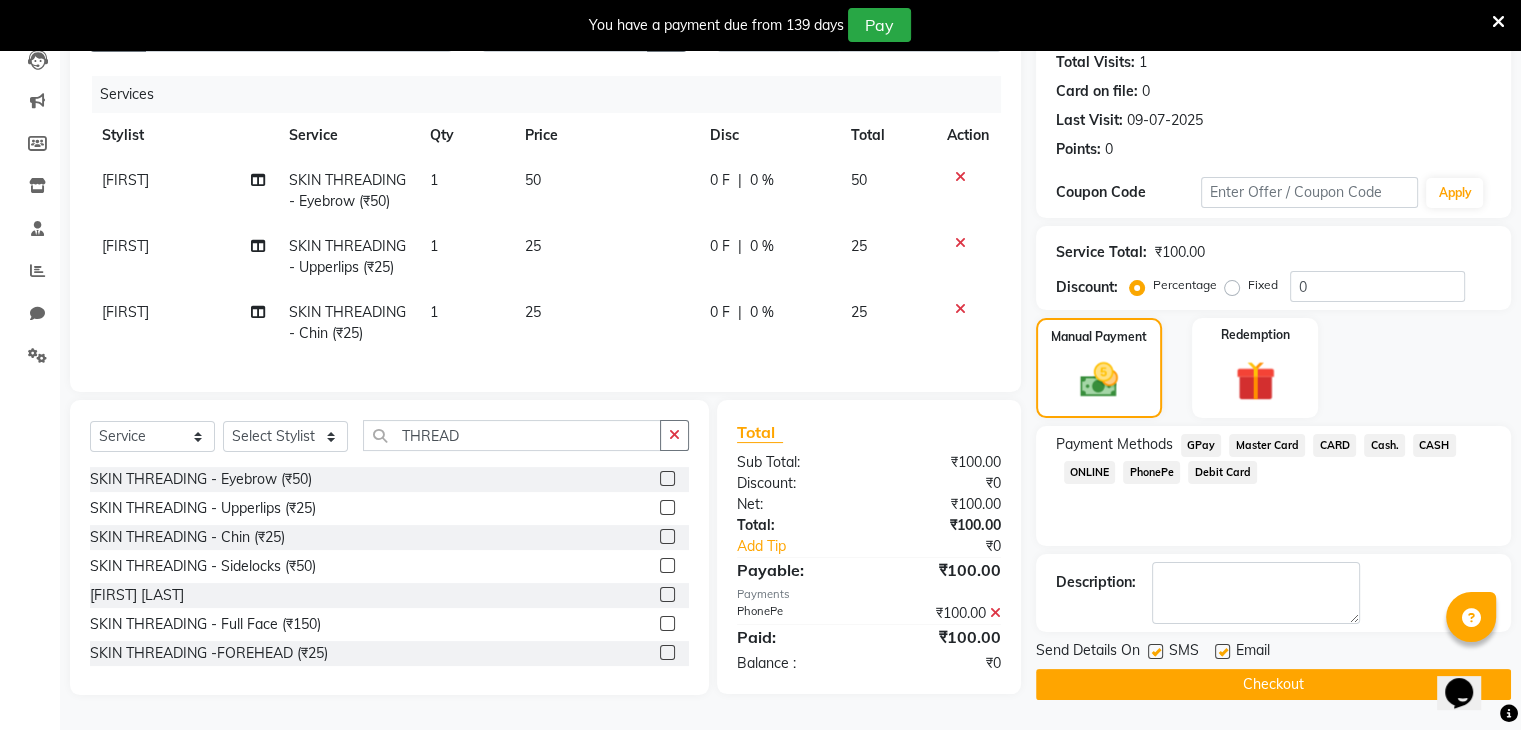 click on "Checkout" 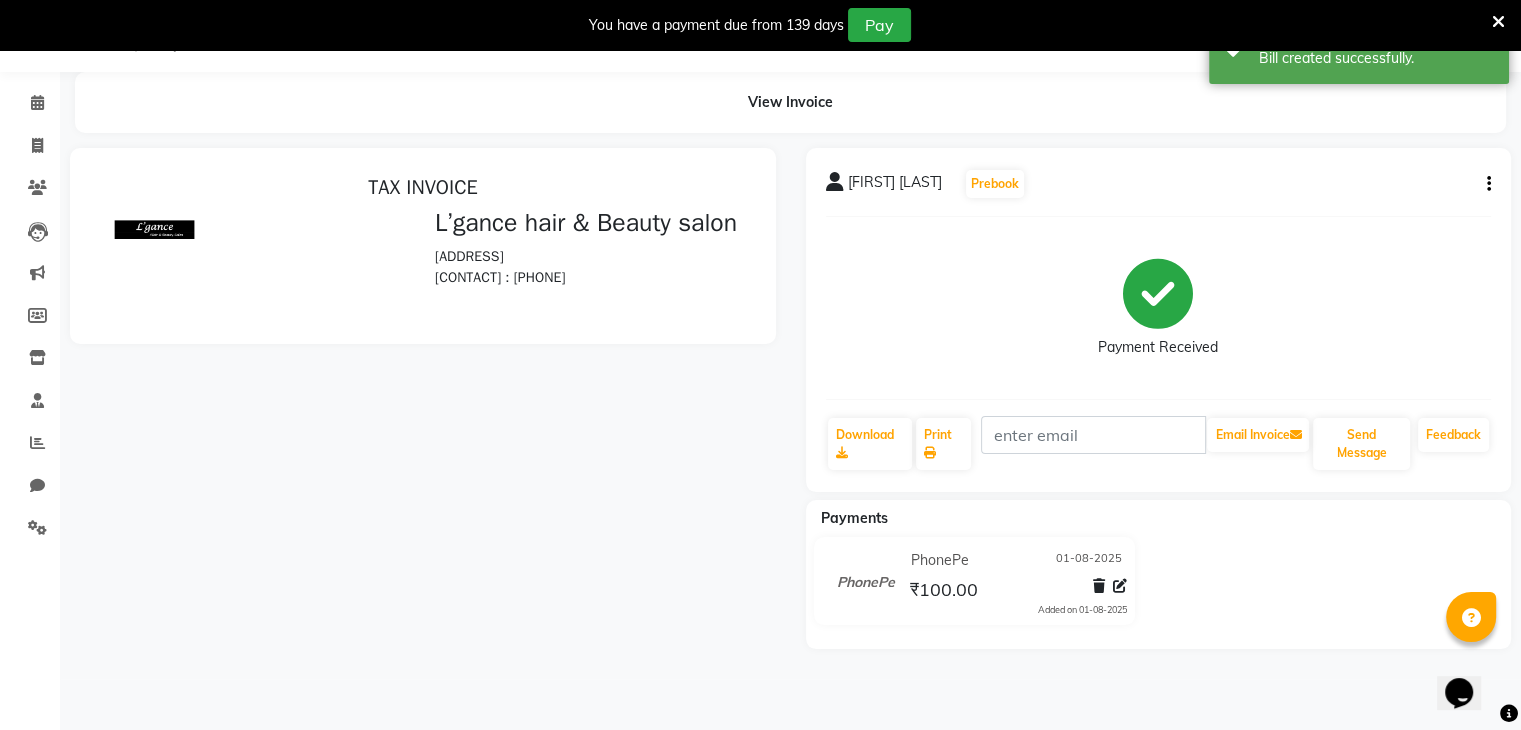 scroll, scrollTop: 0, scrollLeft: 0, axis: both 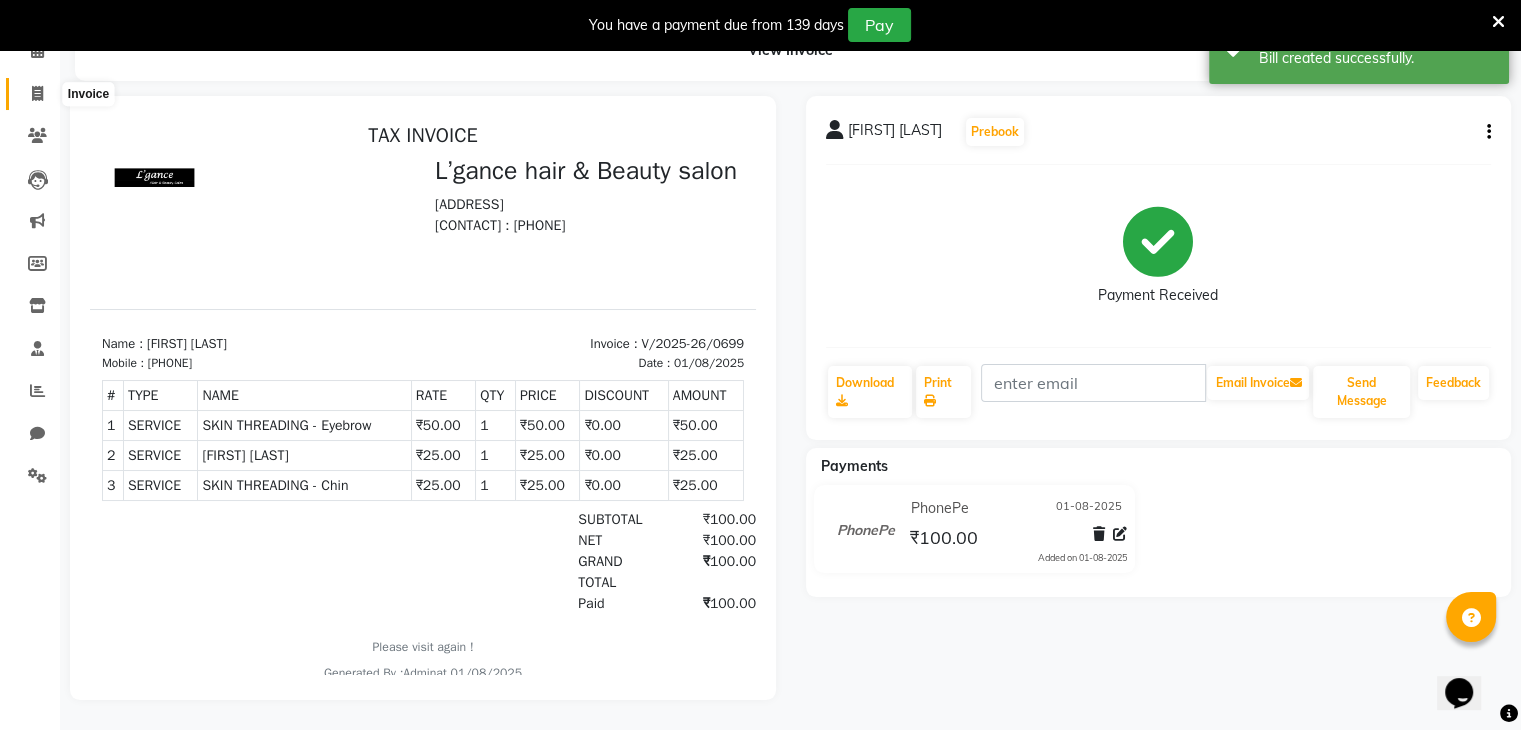 click 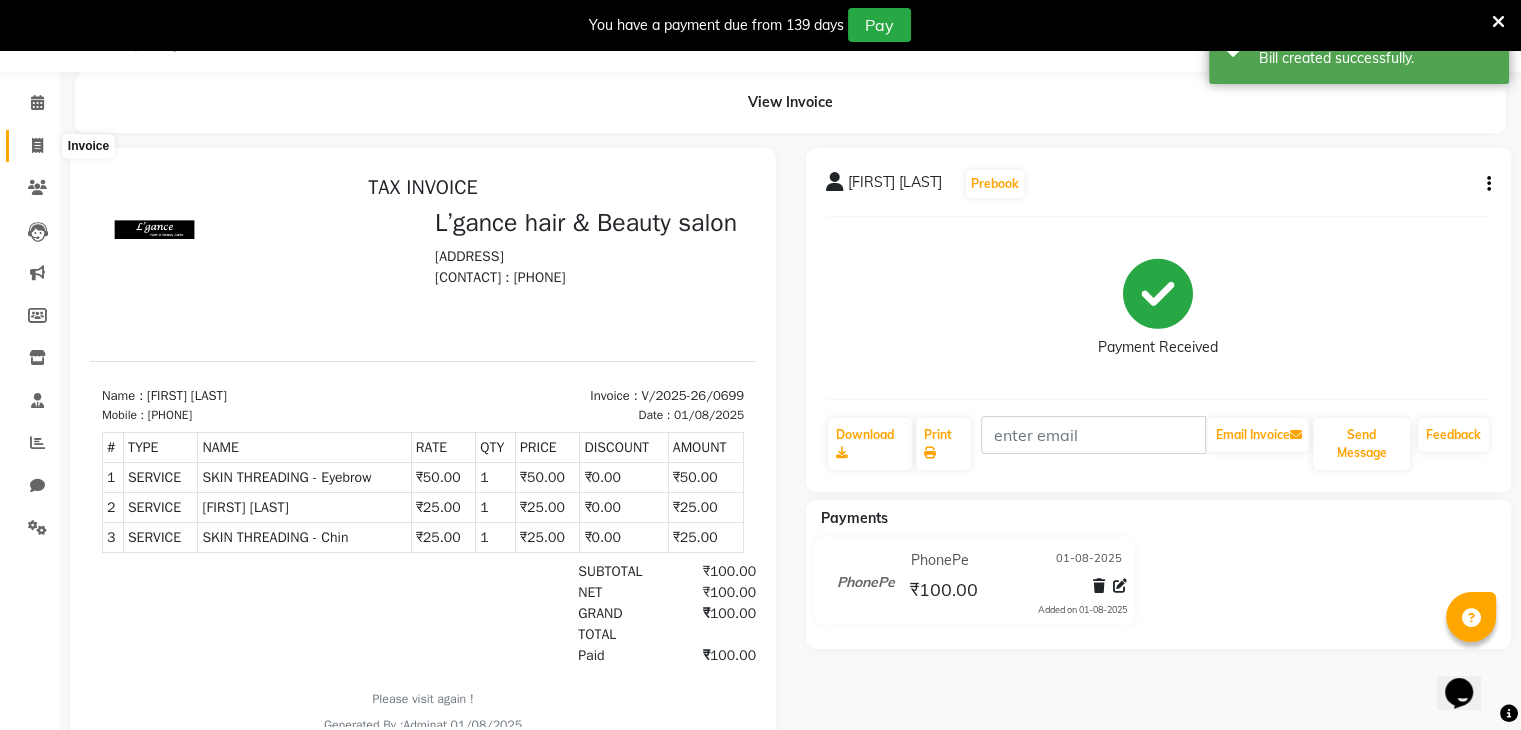select on "7828" 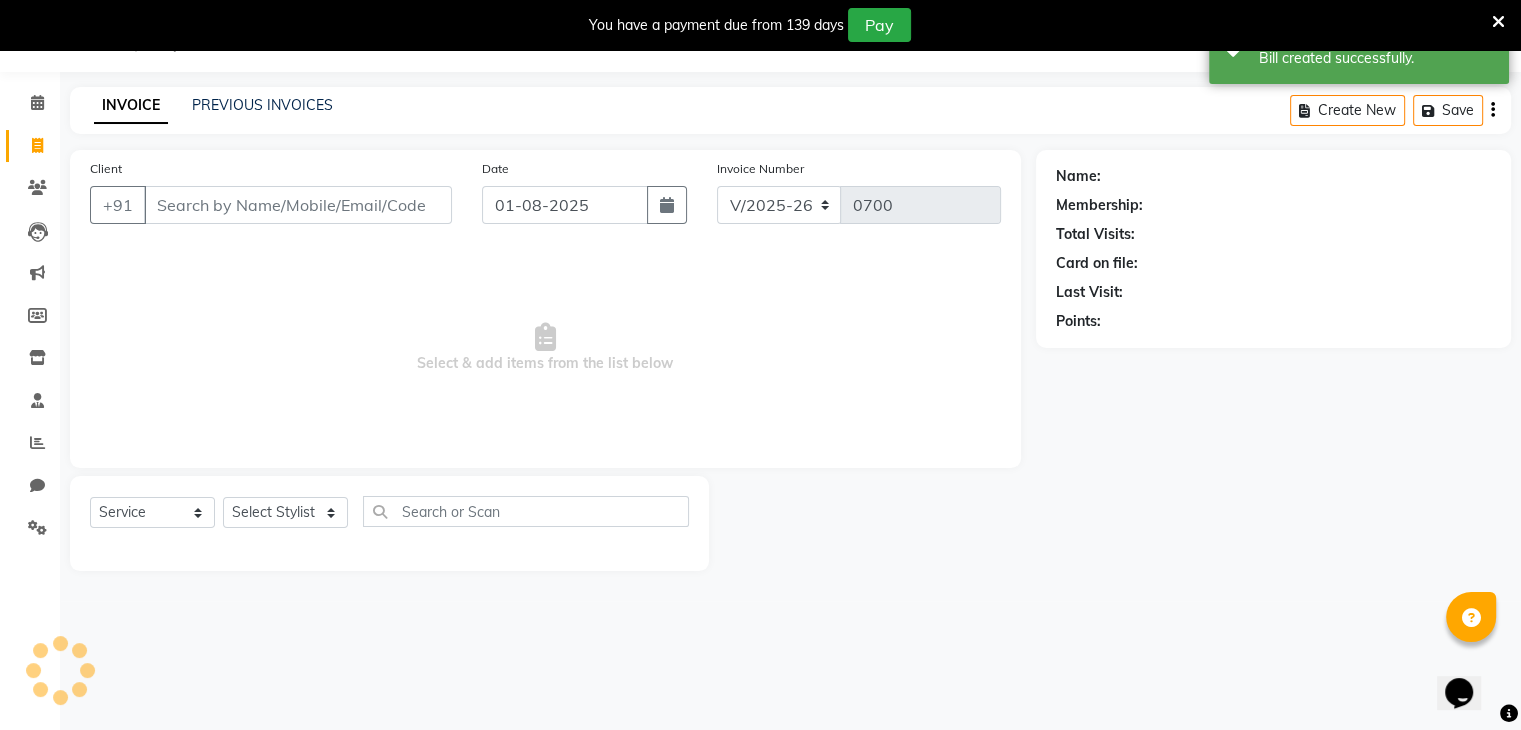 click on "Client" at bounding box center [298, 205] 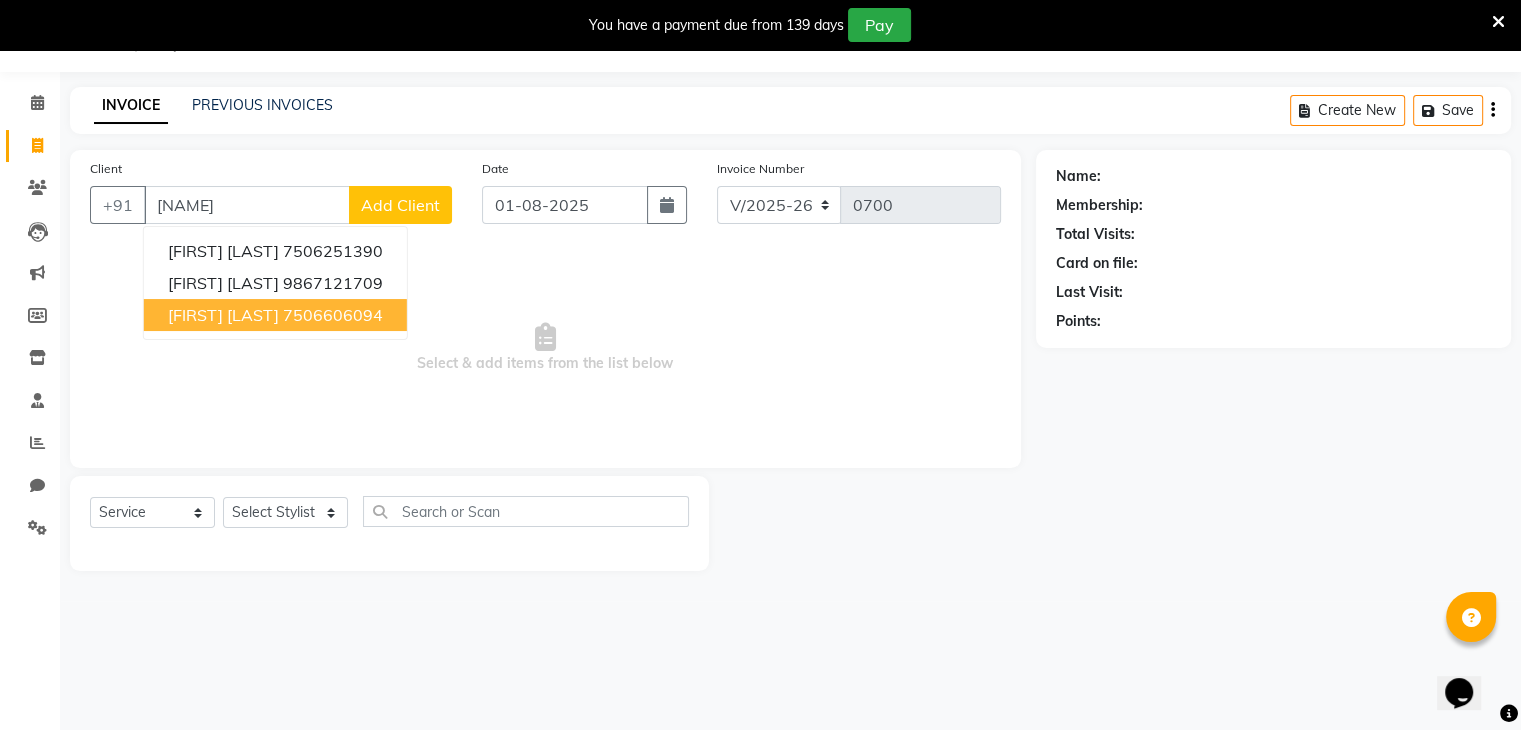 click on "[FIRST] [LAST]" at bounding box center [223, 315] 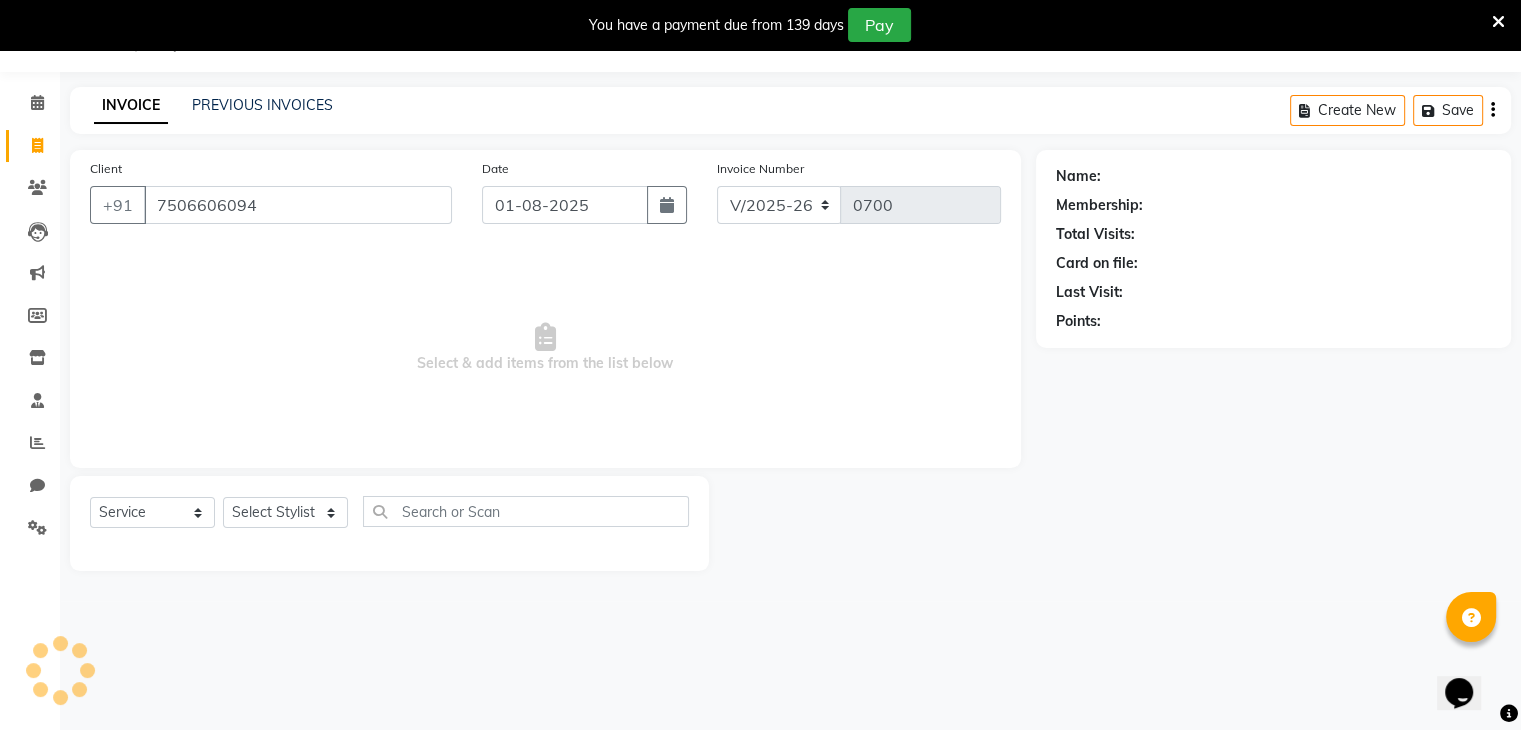 type on "7506606094" 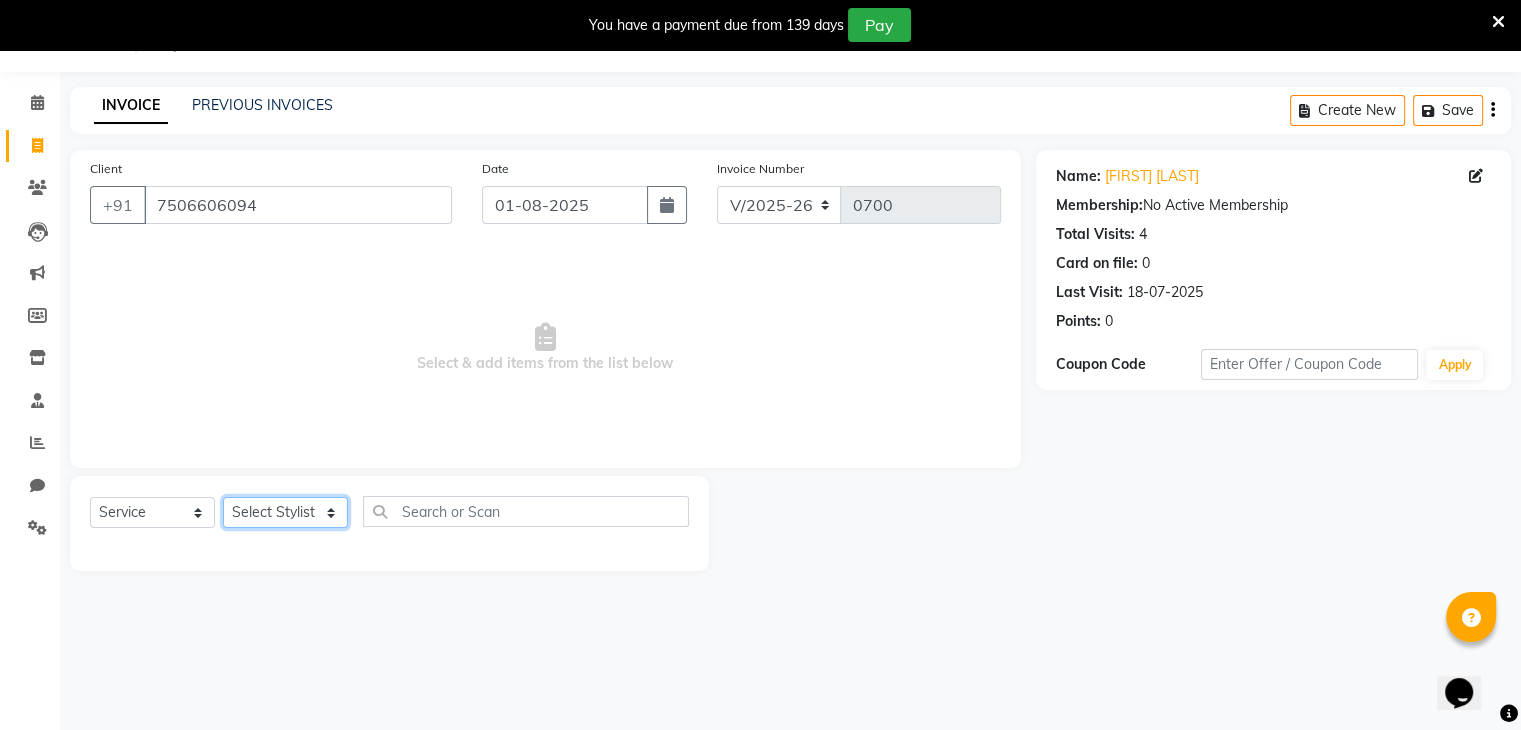 click on "Select Stylist [FIRST] [LAST] [FIRST] [FIRST] [FIRST] [FIRST] [FIRST] [FIRST] [FIRST] [FIRST]" 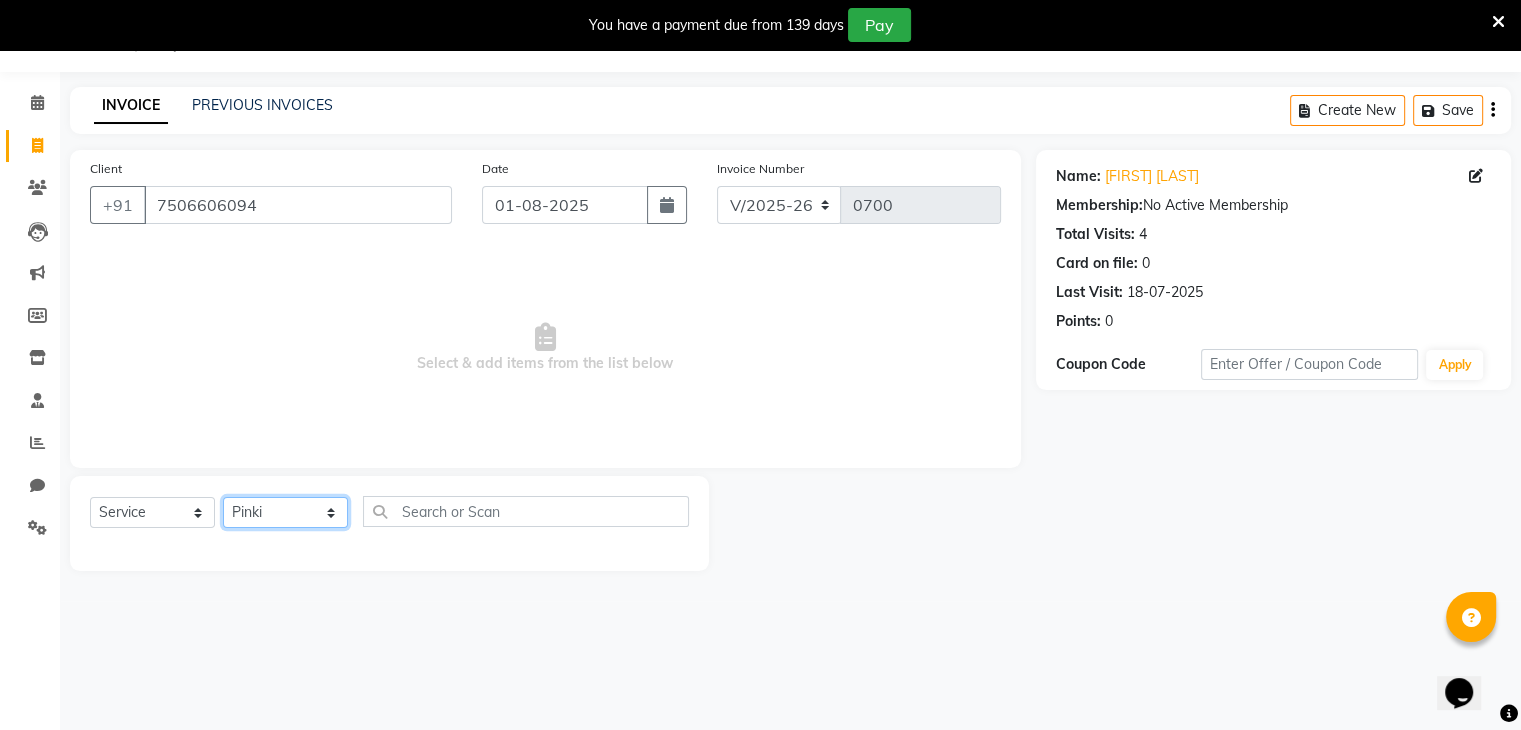 click on "Select Stylist [FIRST] [LAST] [FIRST] [FIRST] [FIRST] [FIRST] [FIRST] [FIRST] [FIRST] [FIRST]" 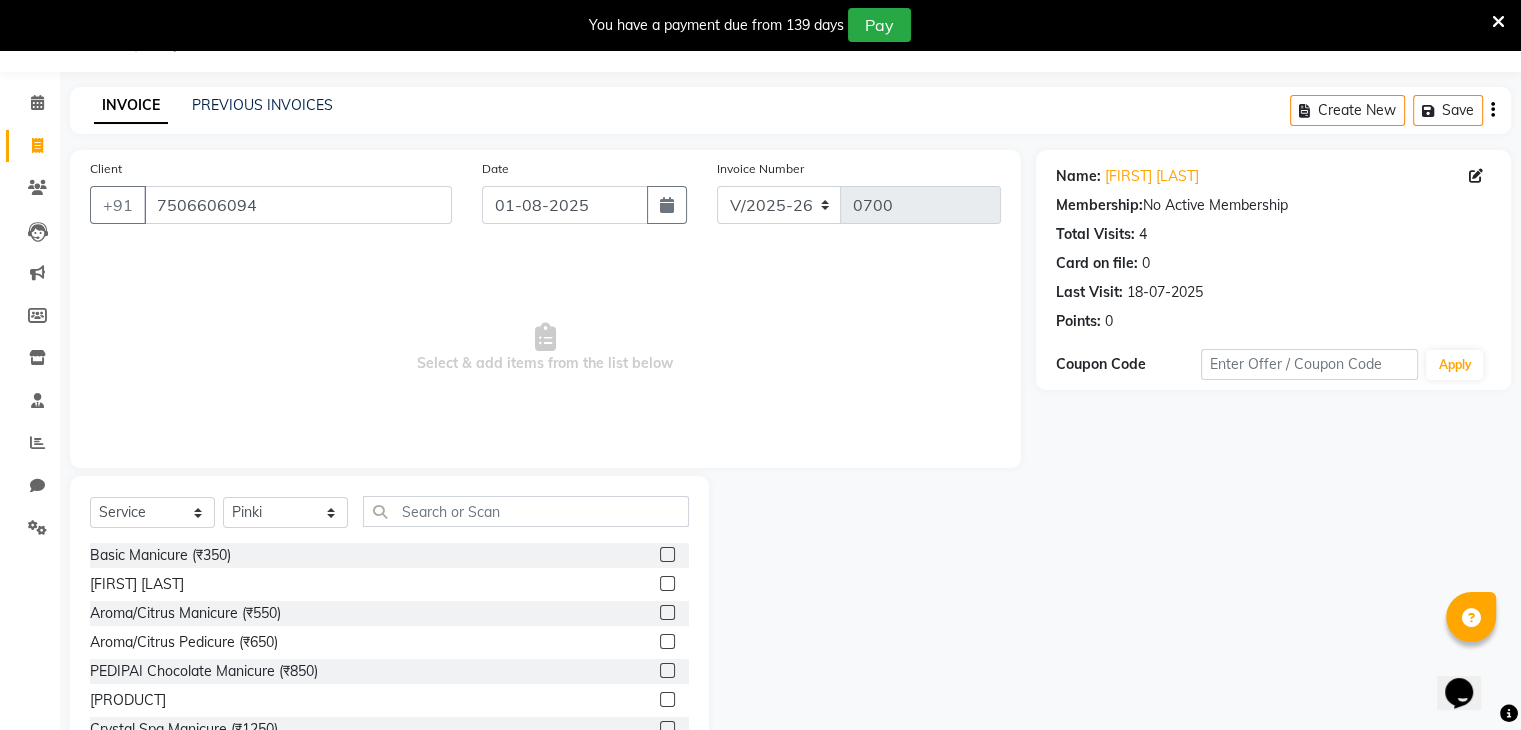 click 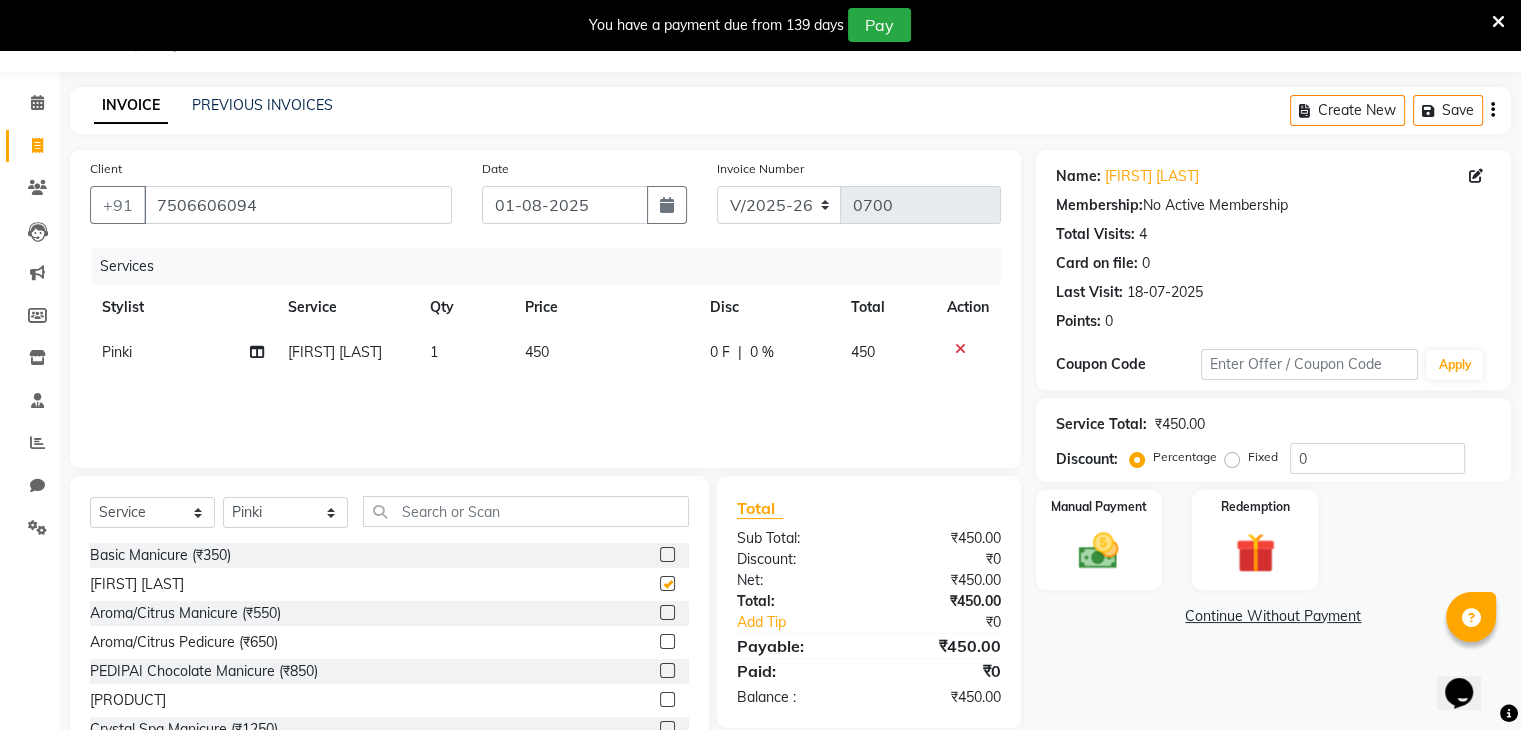 checkbox on "false" 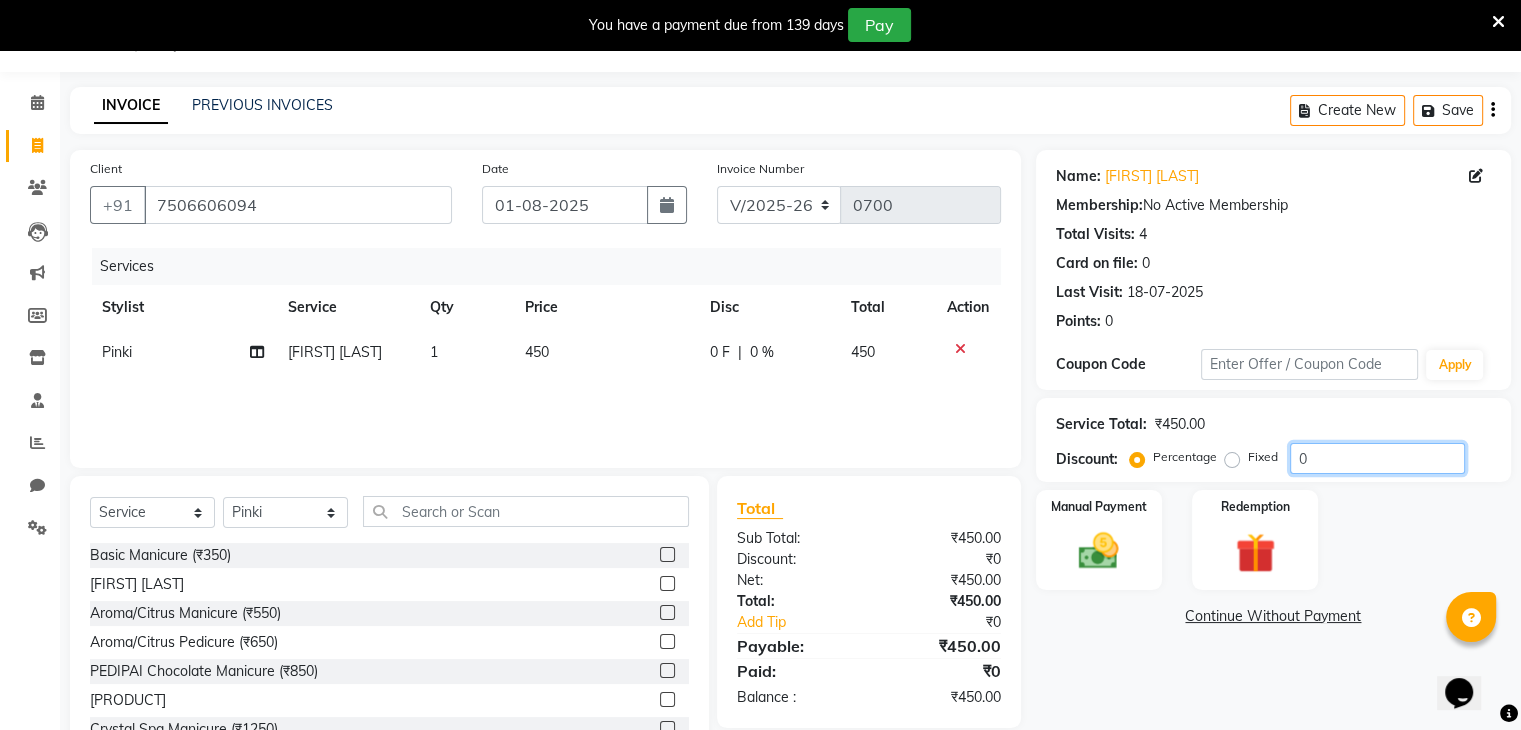 click on "0" 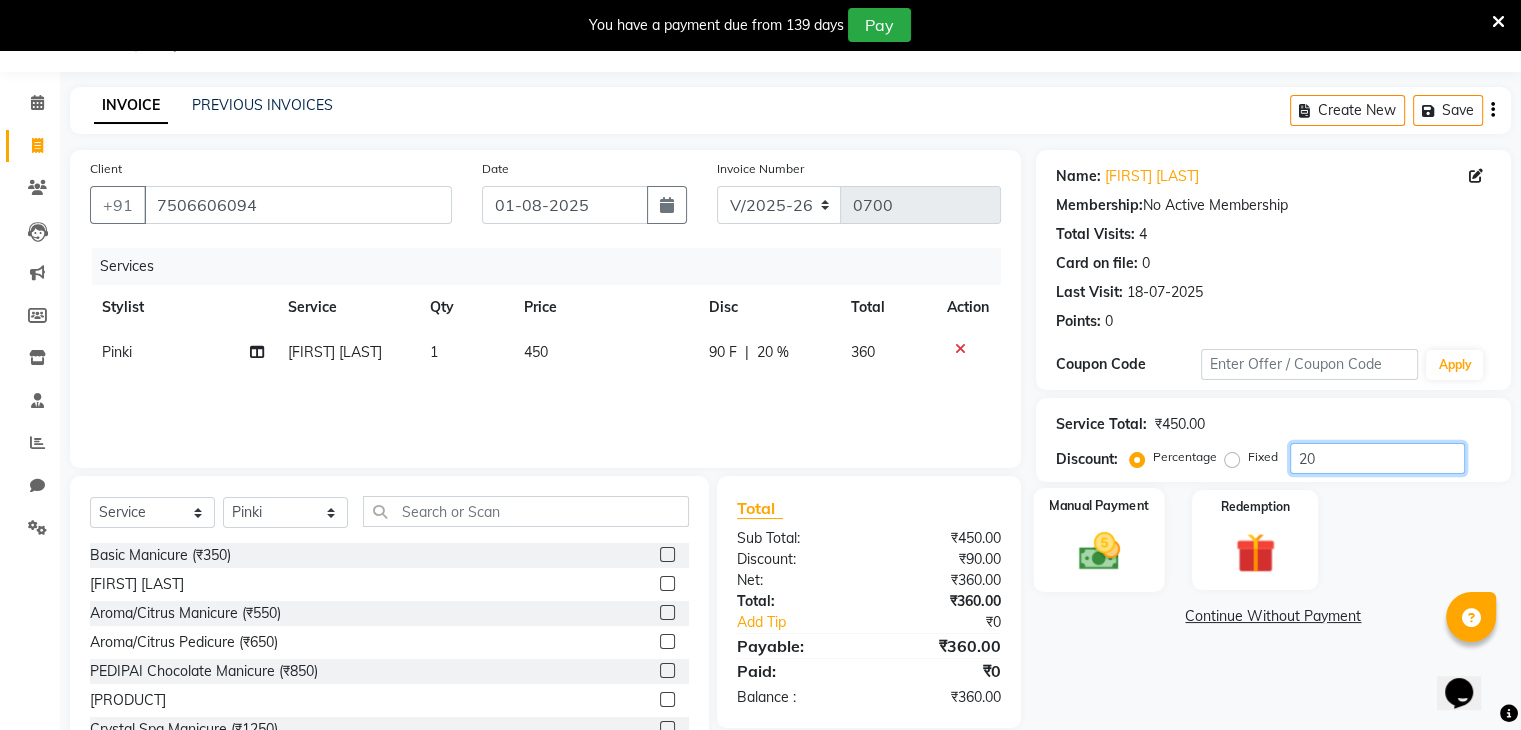 type on "20" 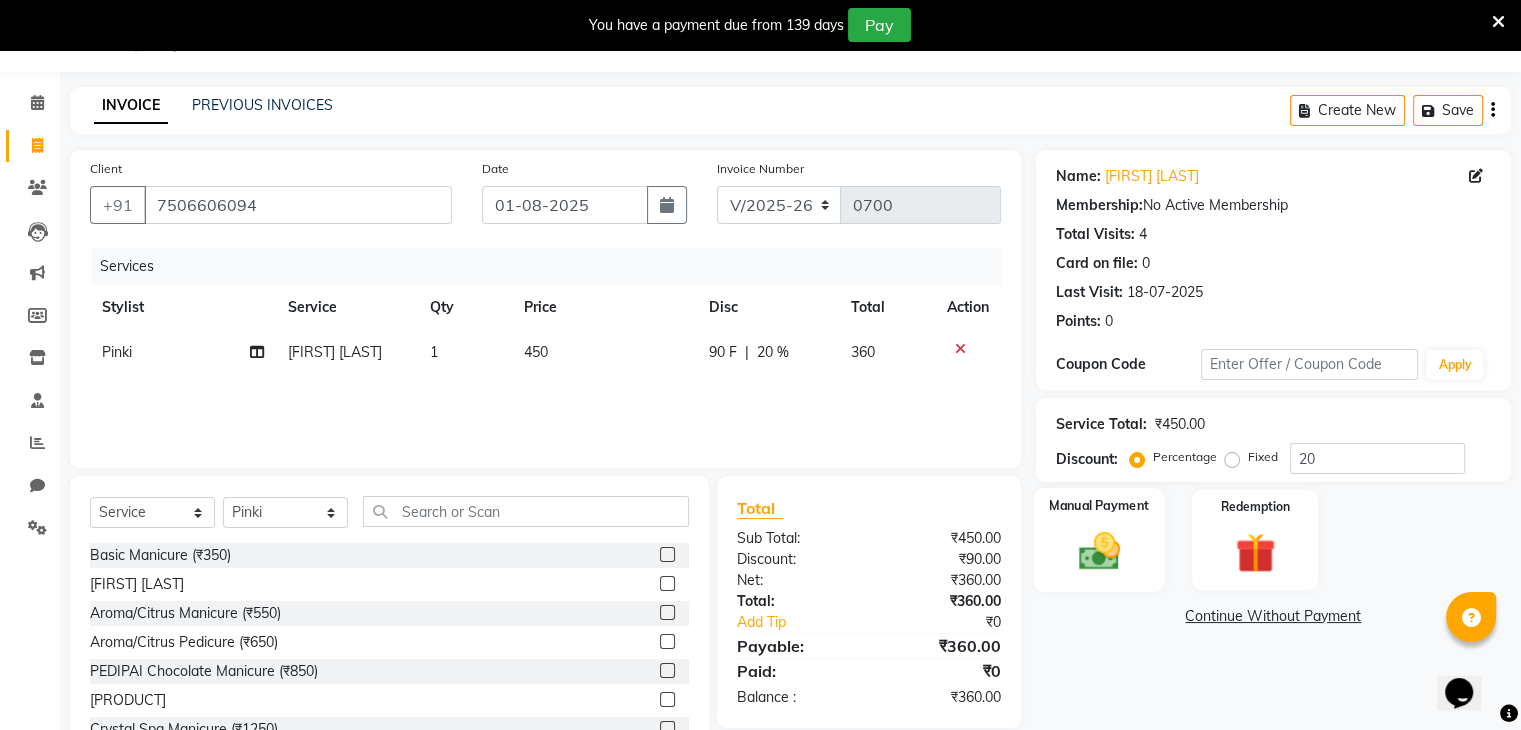 click 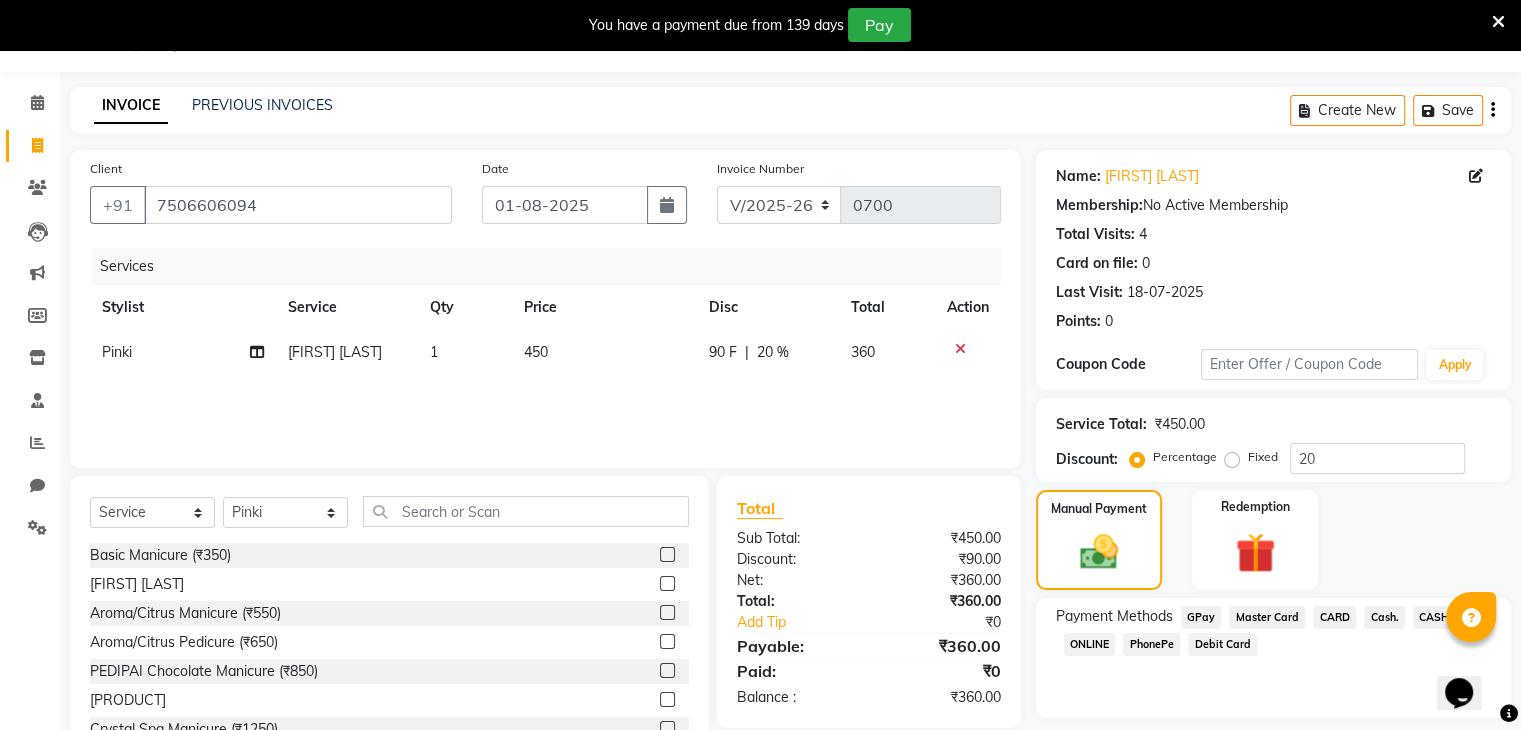click on "Cash." 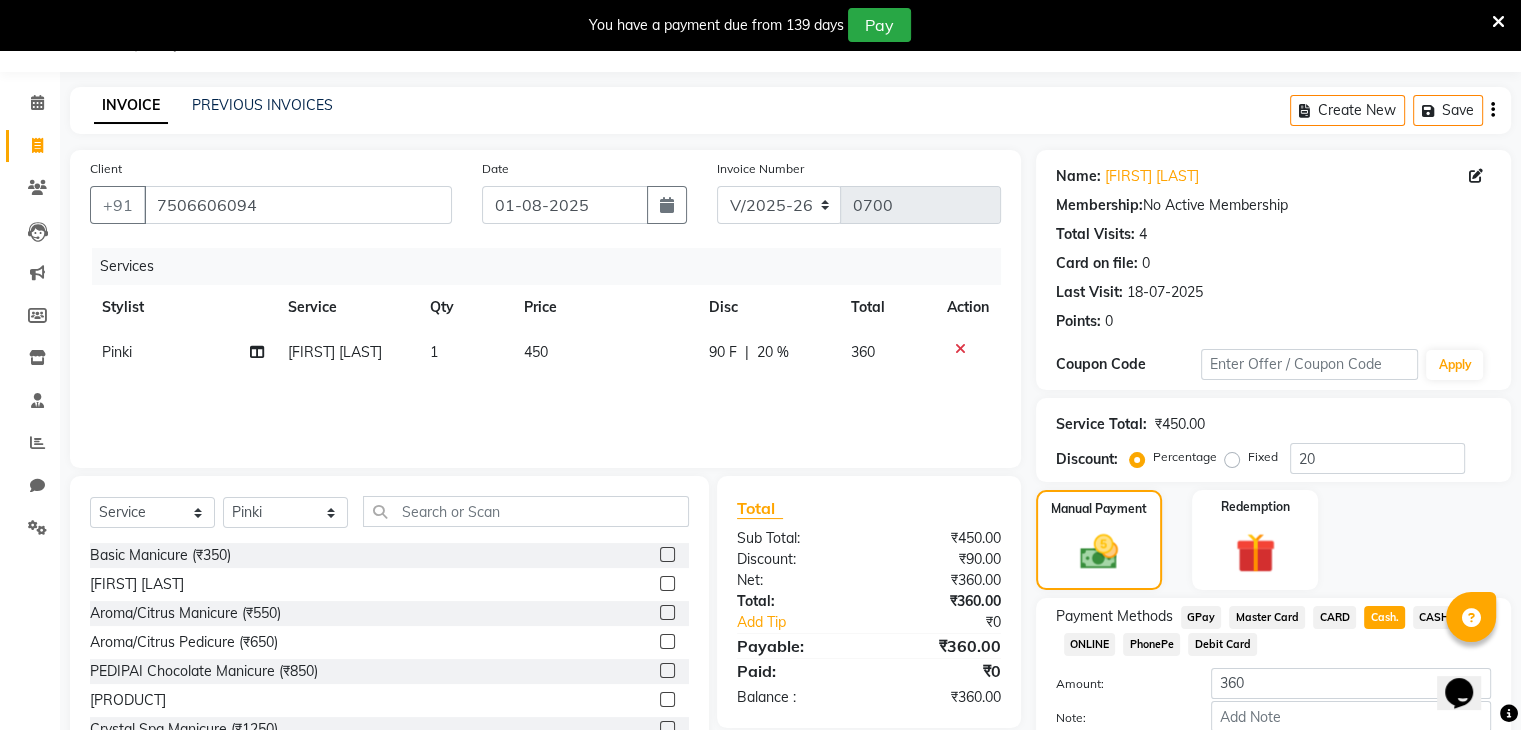 scroll, scrollTop: 167, scrollLeft: 0, axis: vertical 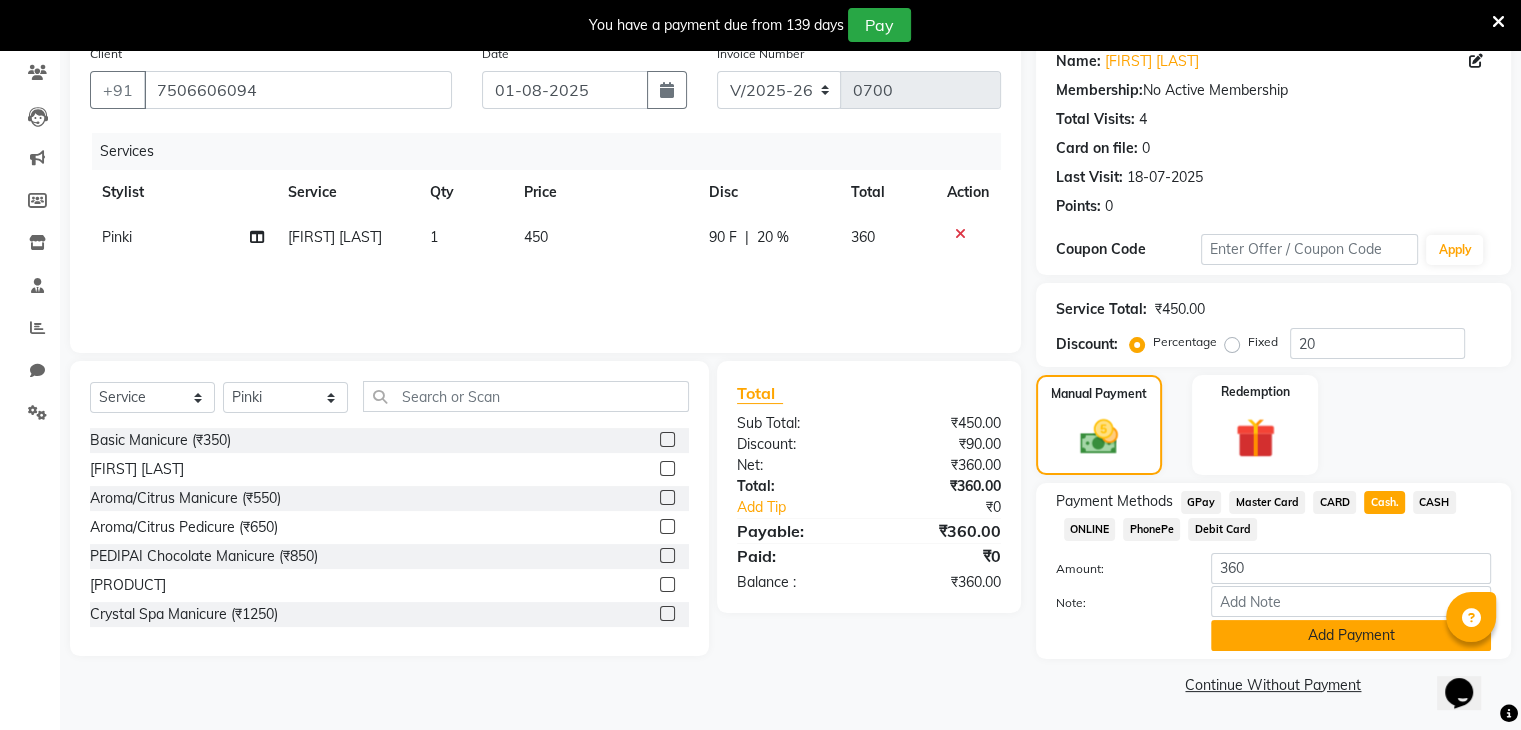 click on "Add Payment" 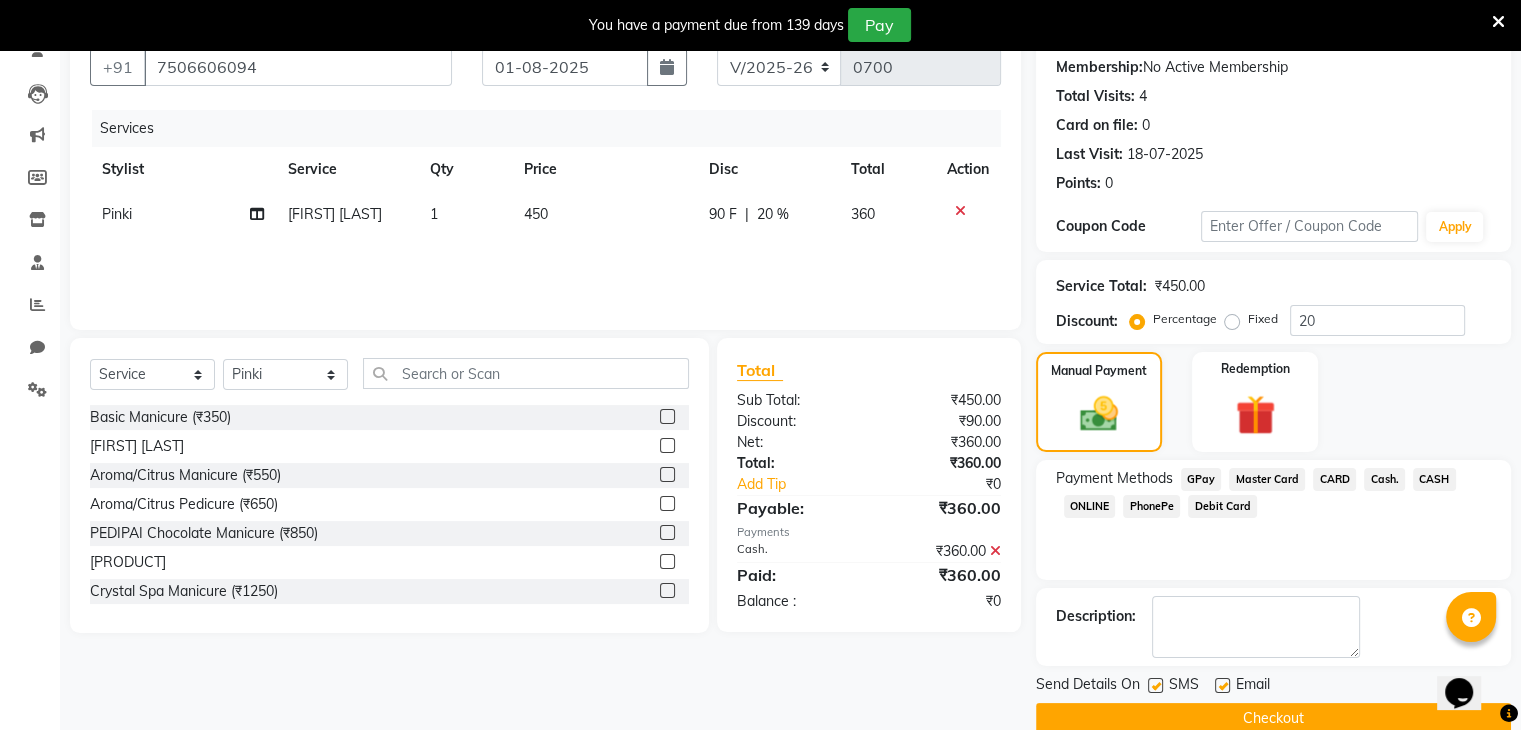scroll, scrollTop: 207, scrollLeft: 0, axis: vertical 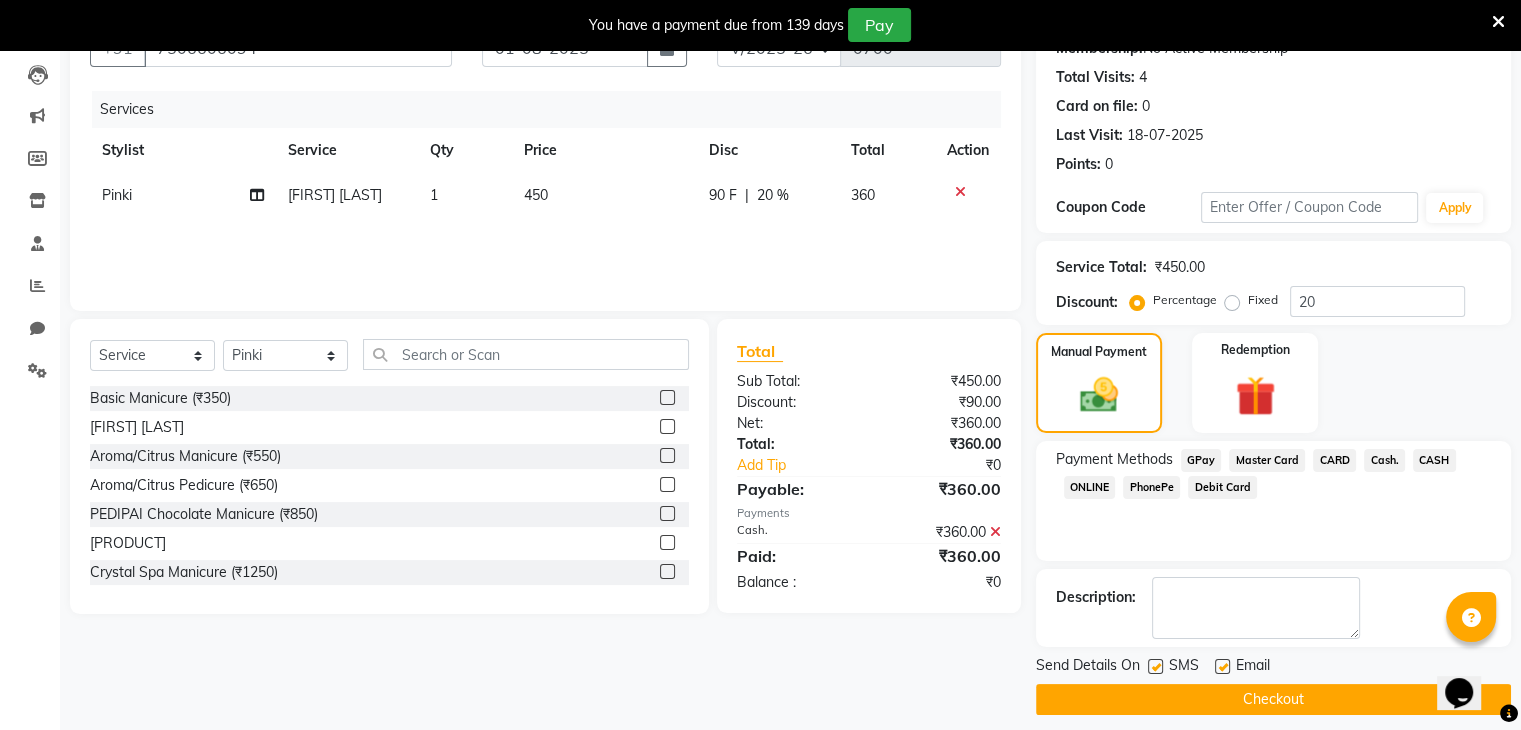 click on "Checkout" 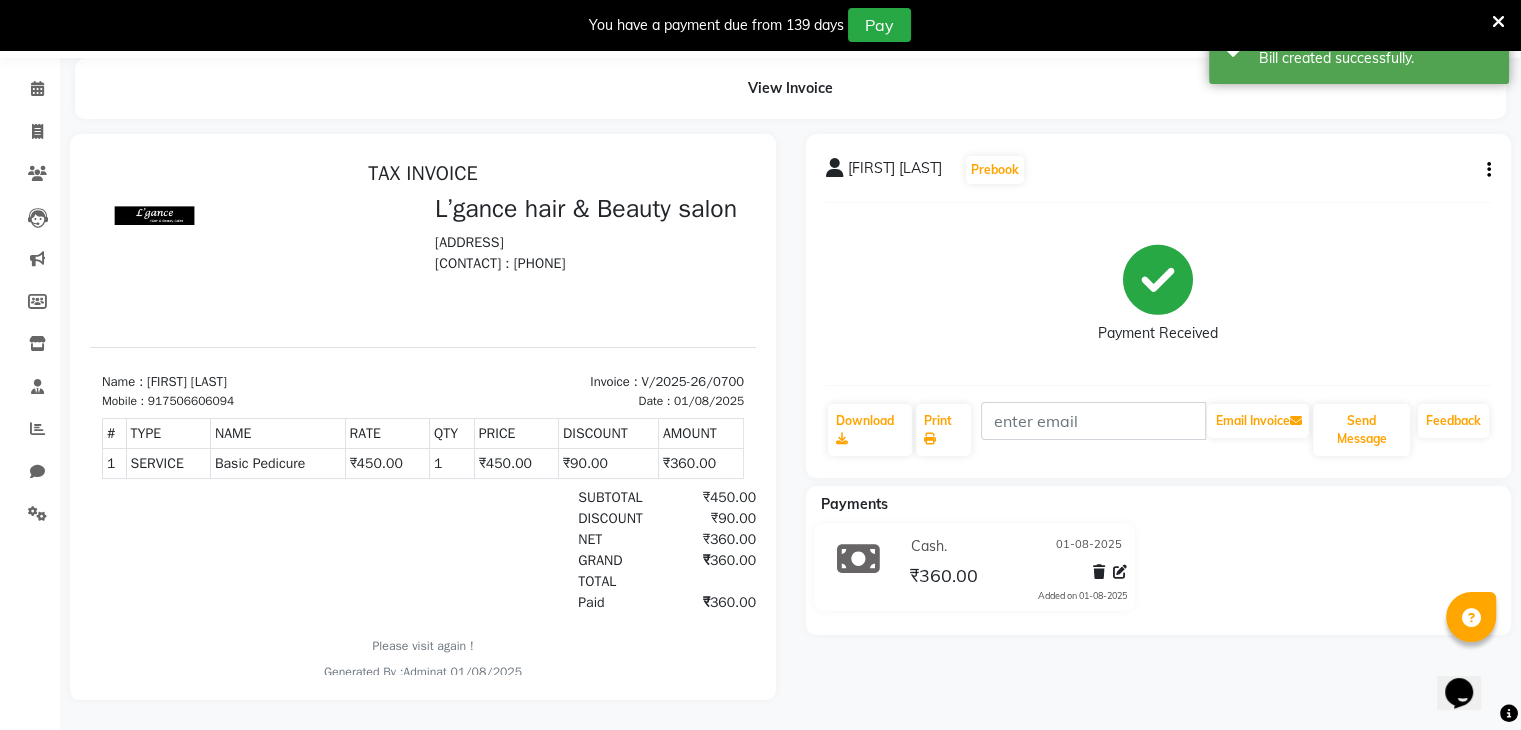 scroll, scrollTop: 0, scrollLeft: 0, axis: both 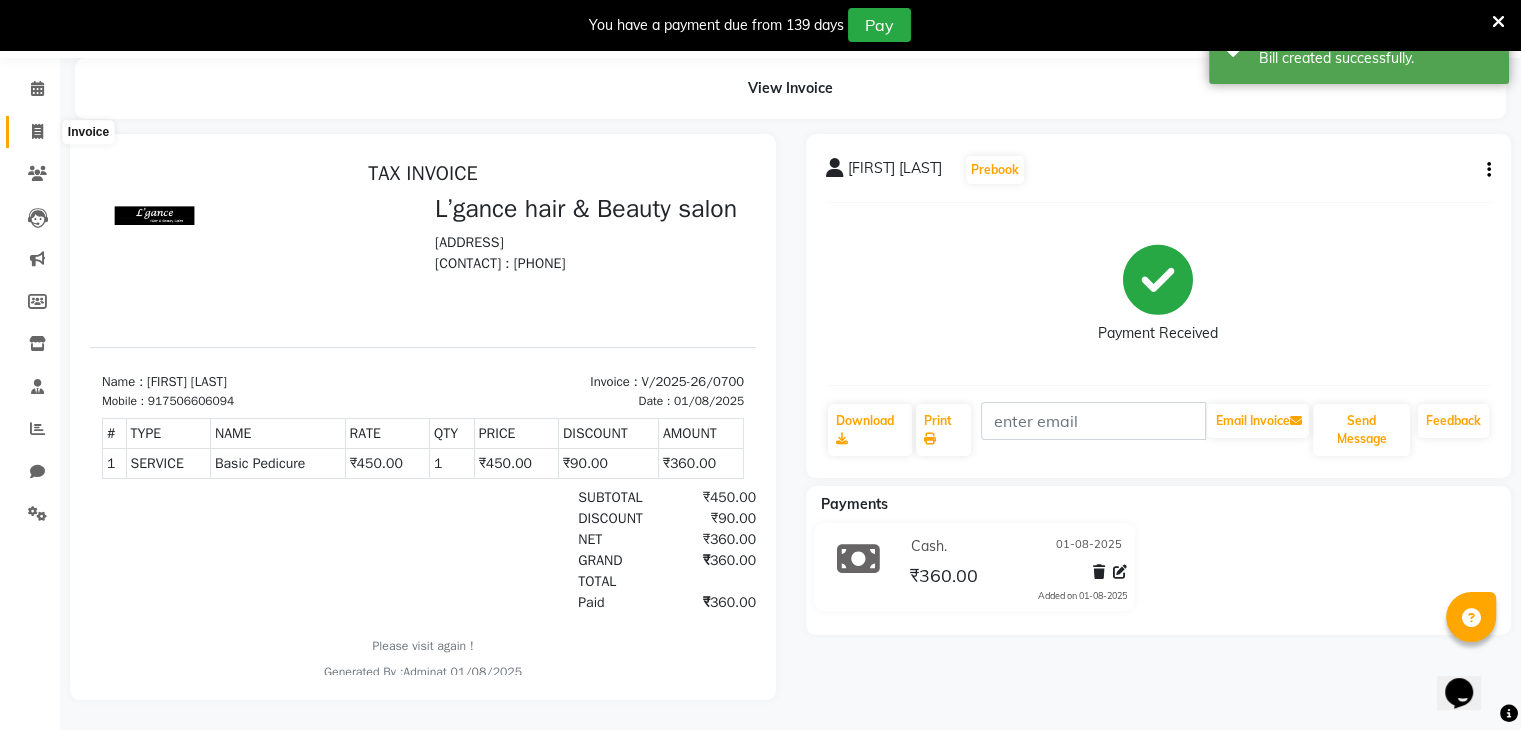 click 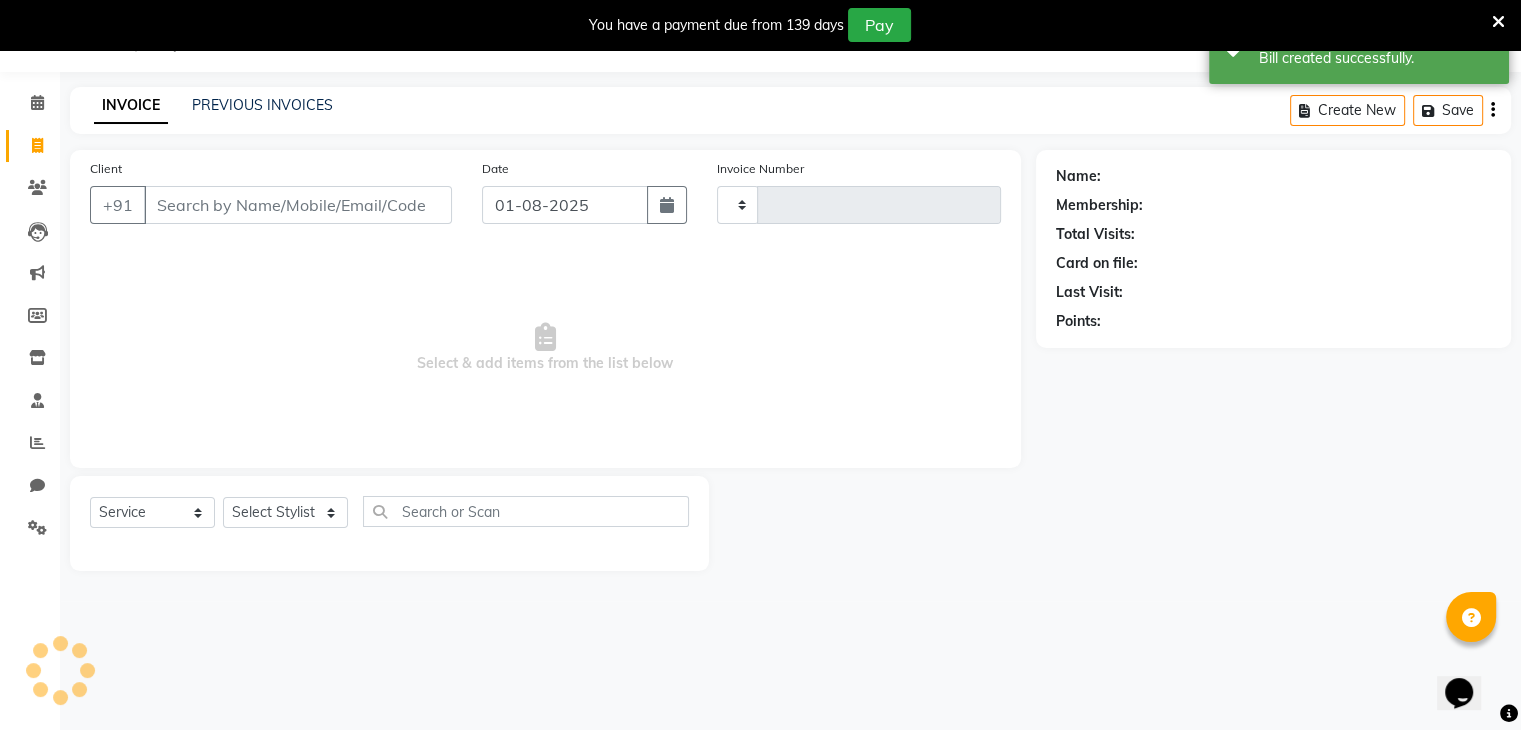scroll, scrollTop: 50, scrollLeft: 0, axis: vertical 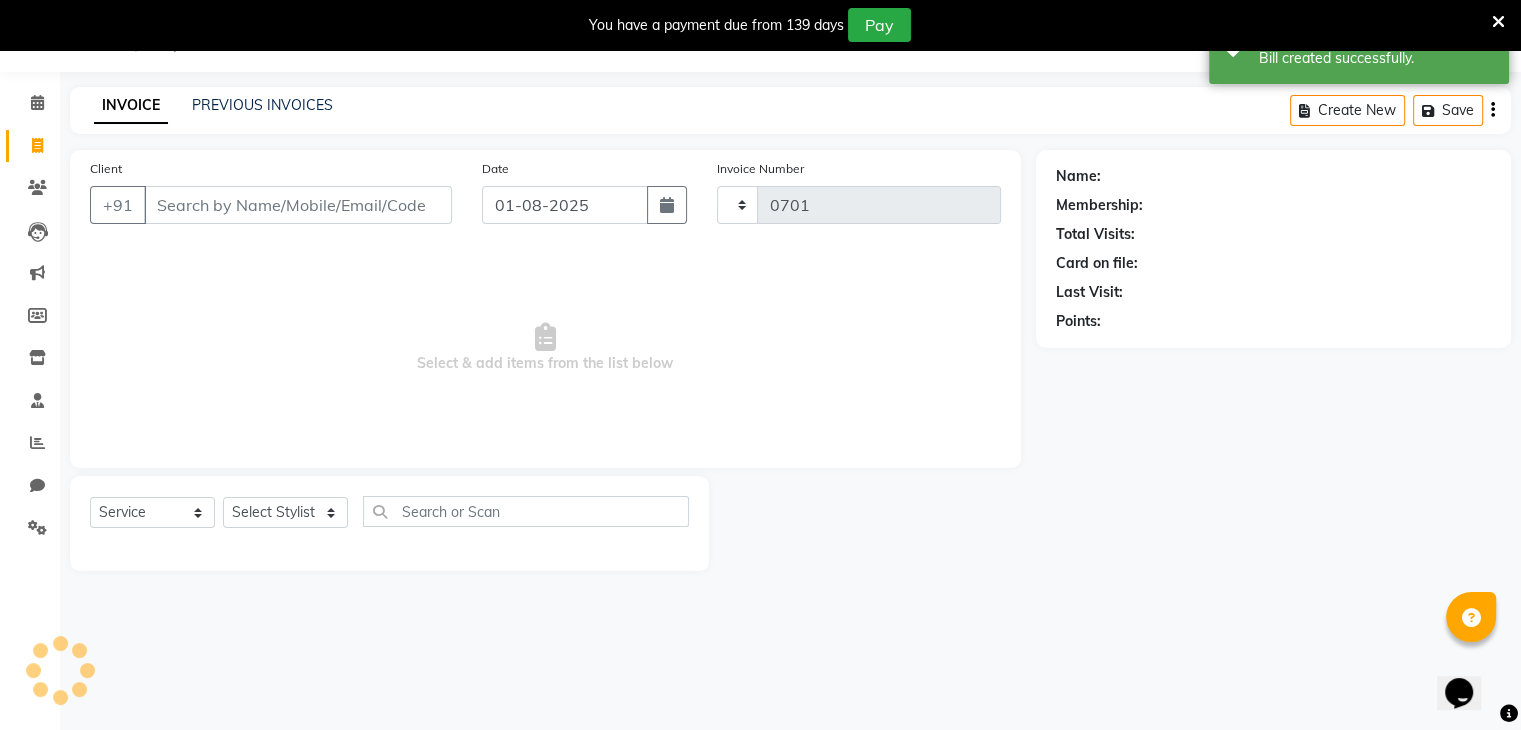 select on "7828" 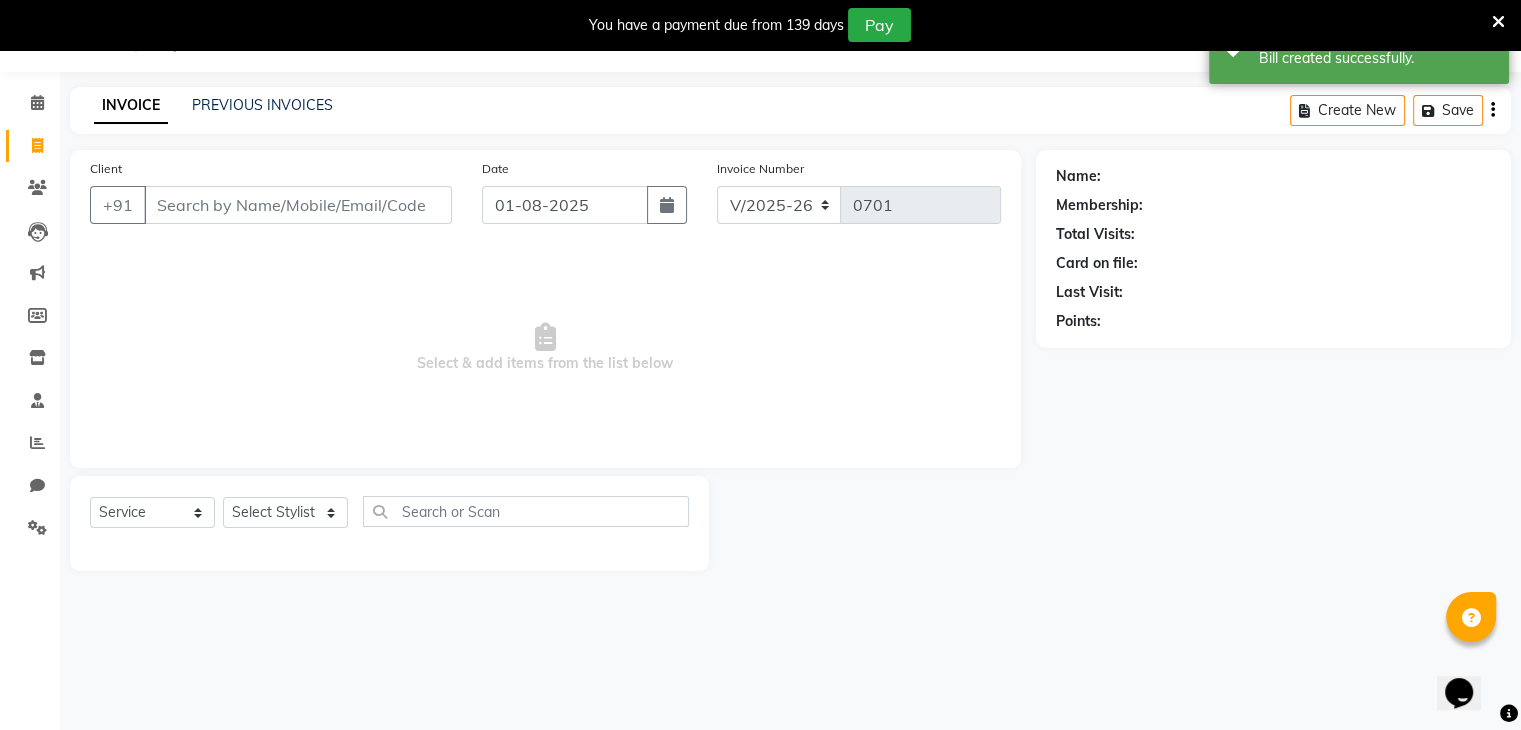 click on "Client" at bounding box center [298, 205] 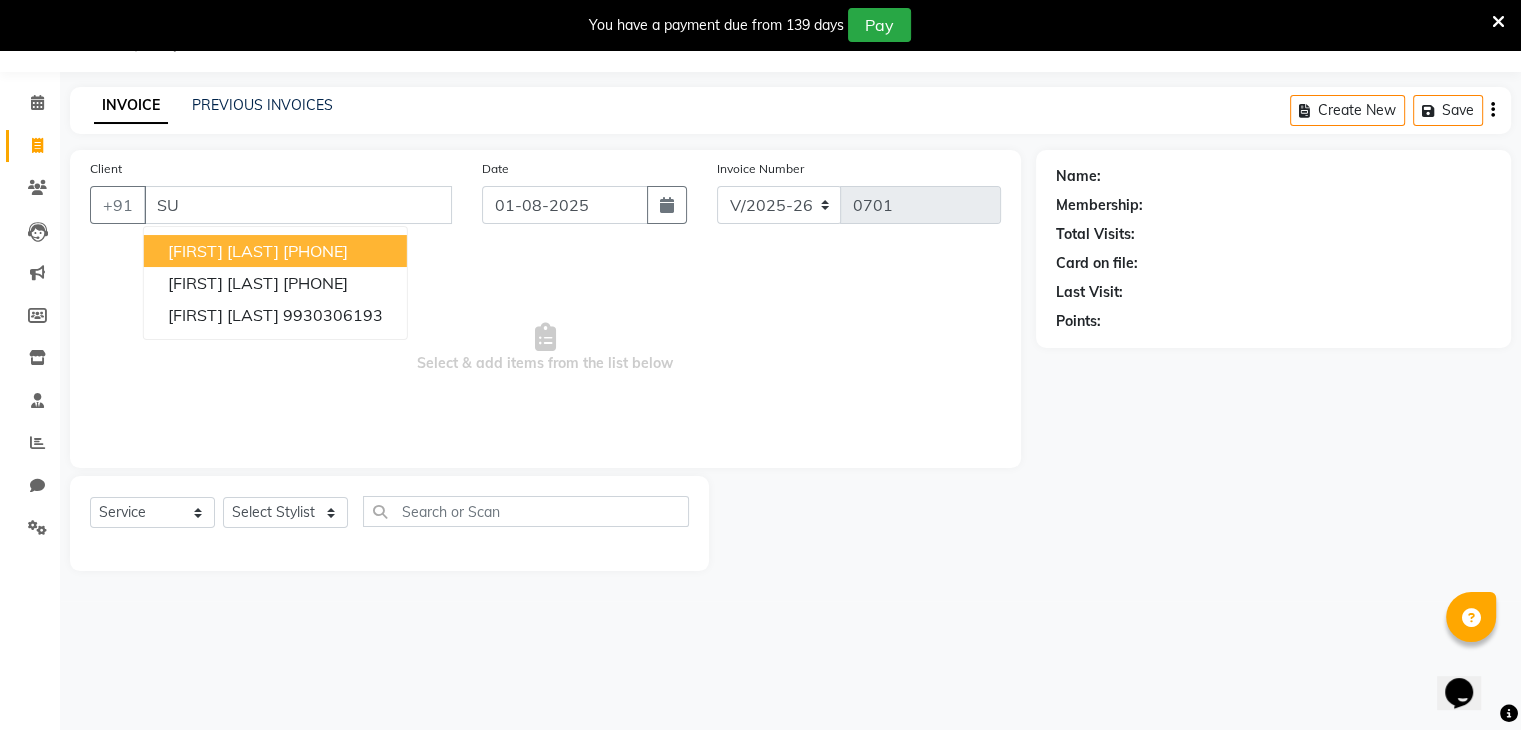 type on "S" 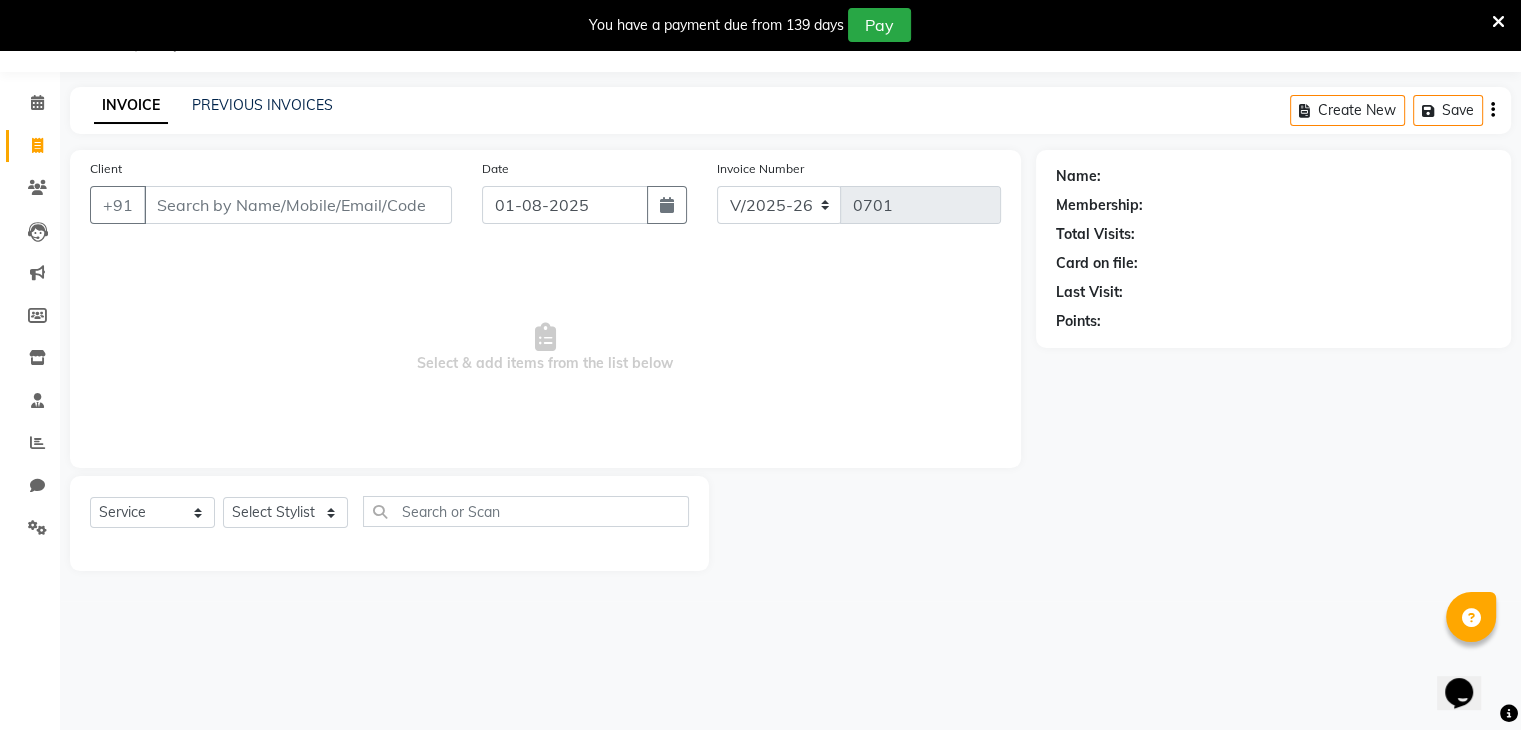 click on "Client" at bounding box center [298, 205] 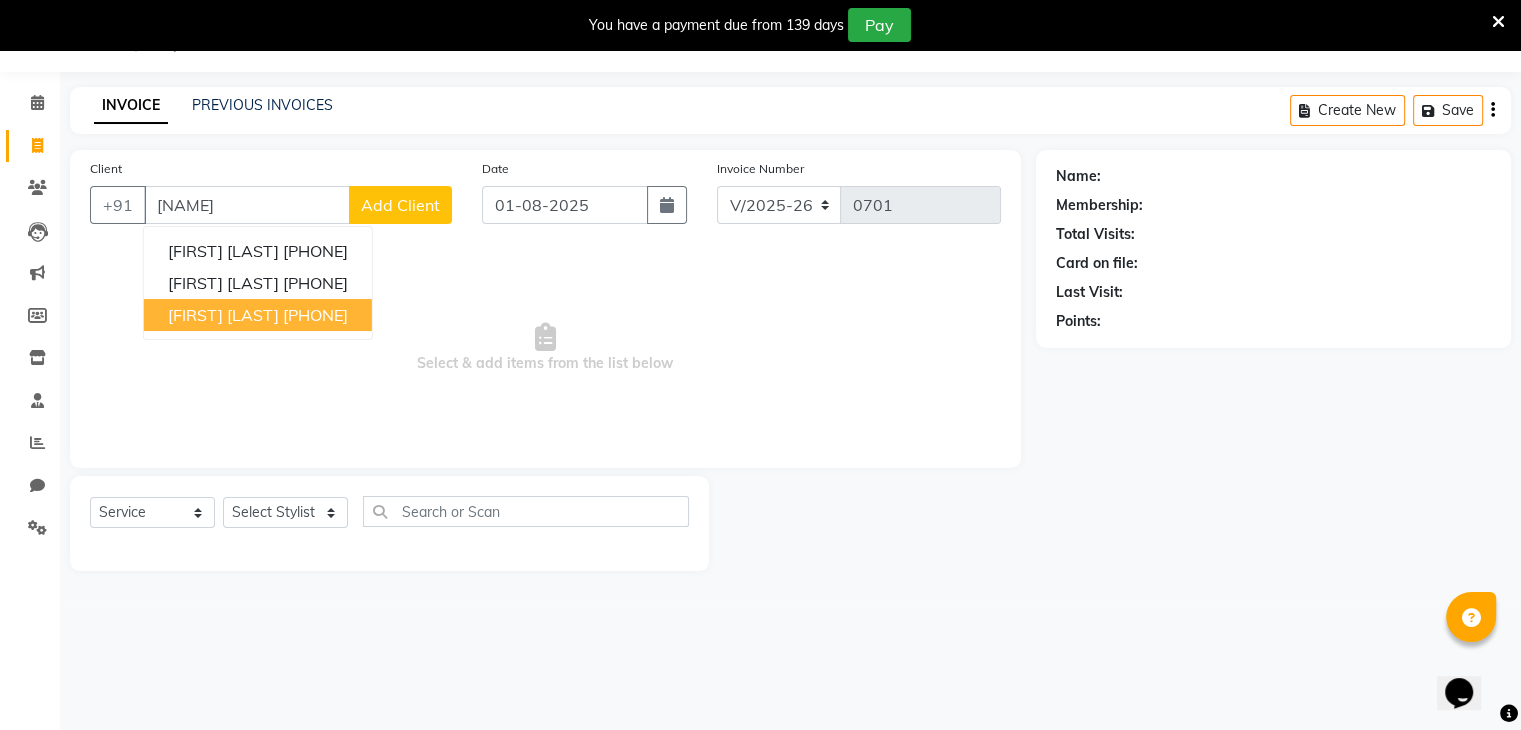 click on "[FIRST] [LAST]" at bounding box center (223, 315) 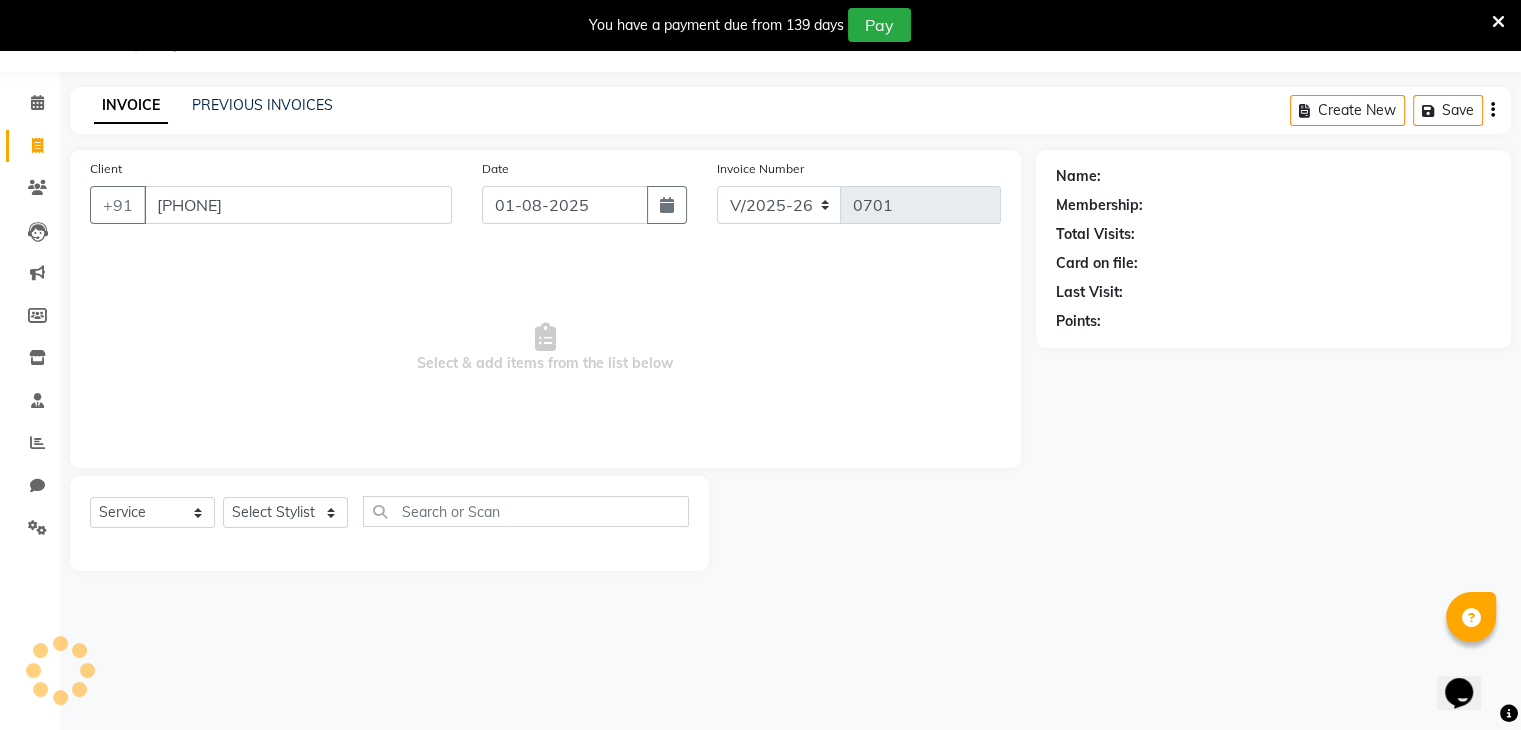 type on "[PHONE]" 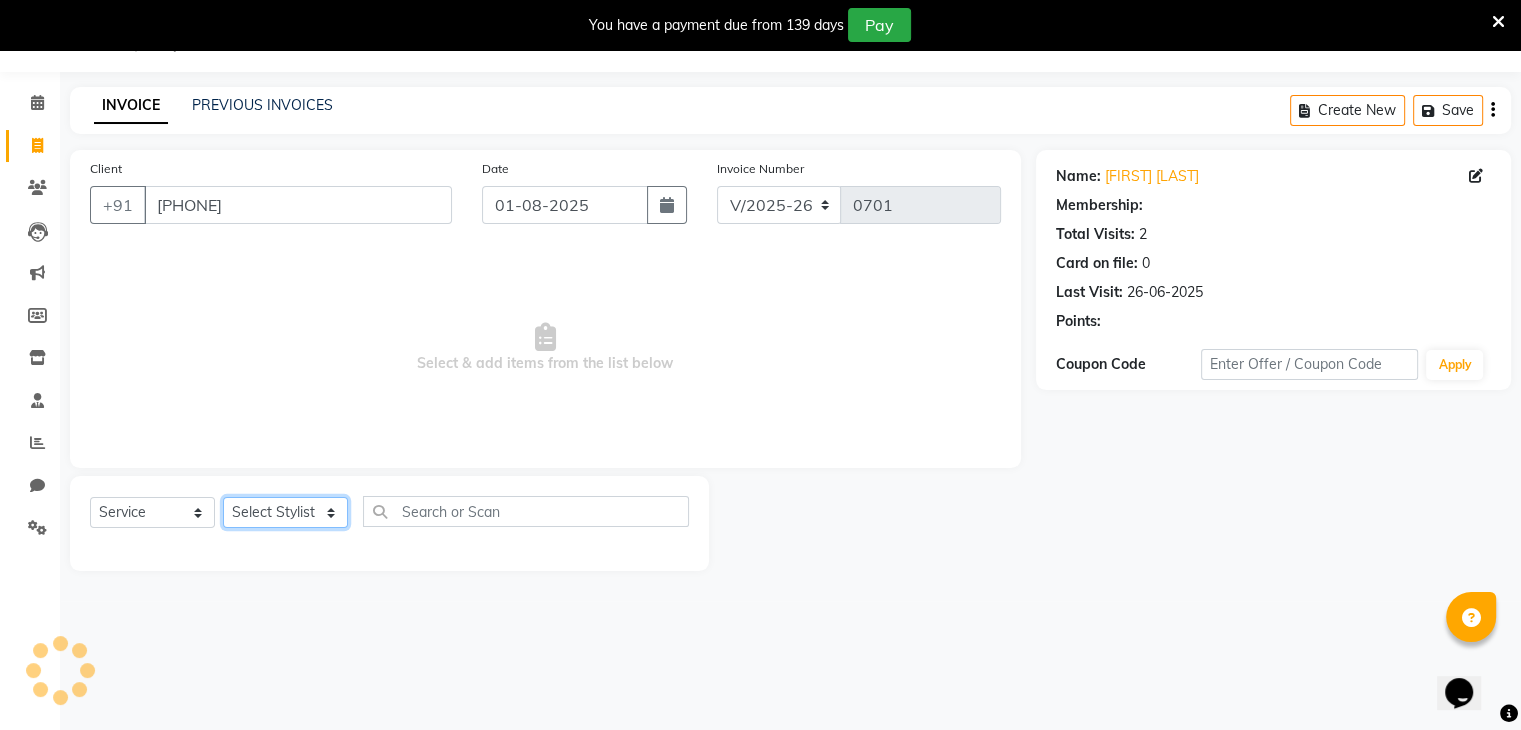 click on "Select Stylist [FIRST] [LAST] [FIRST] [FIRST] [FIRST] [FIRST] [FIRST] [FIRST] [FIRST] [FIRST]" 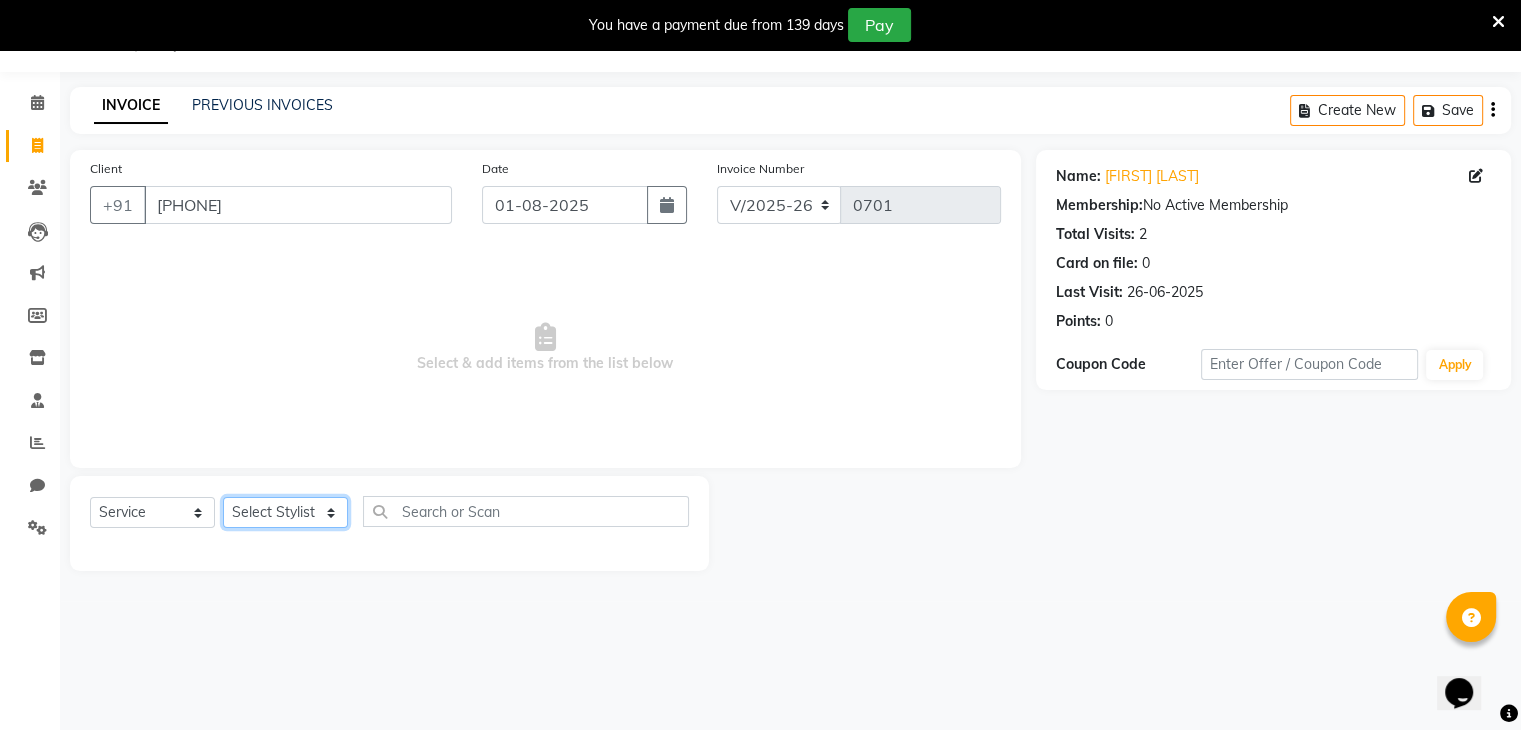 select on "70653" 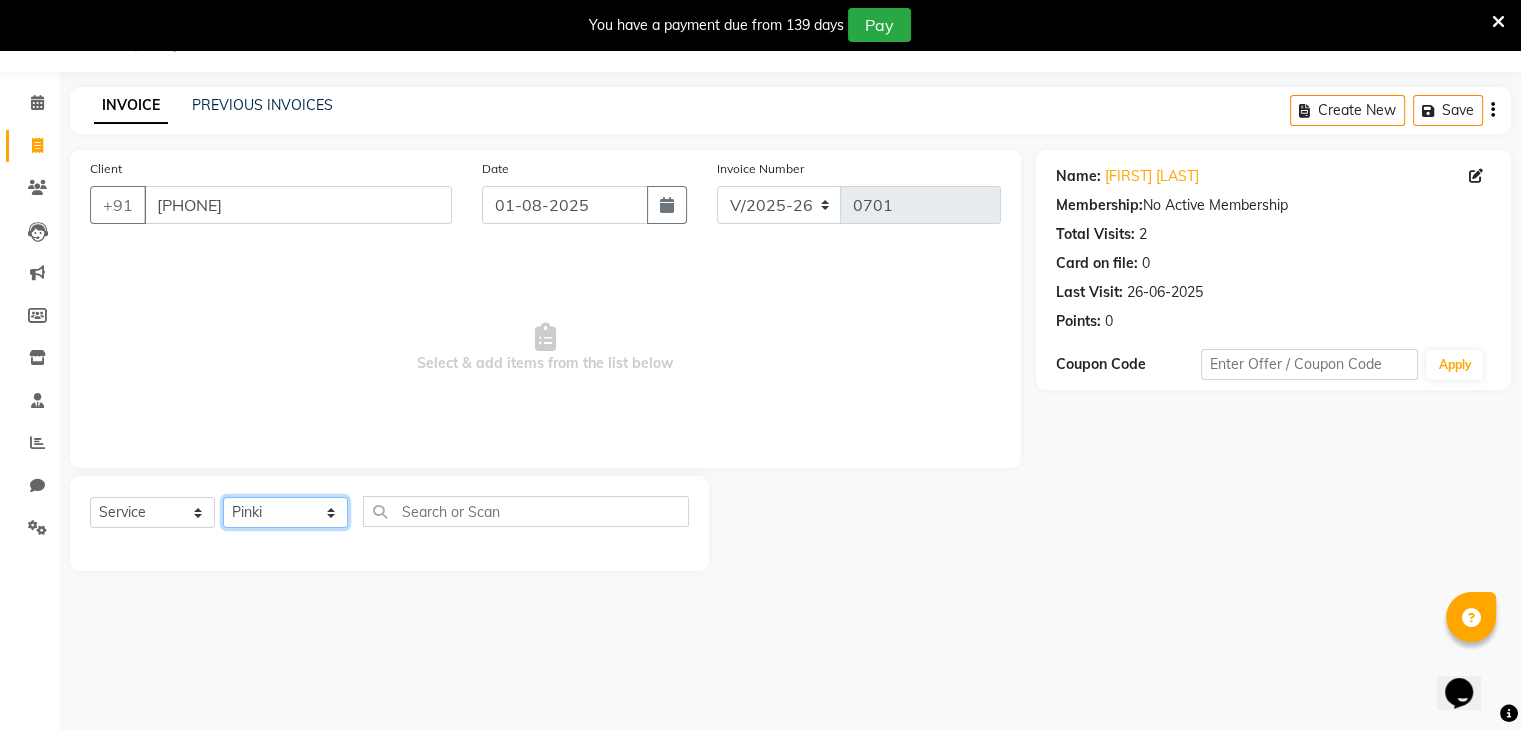 click on "Select Stylist [FIRST] [LAST] [FIRST] [FIRST] [FIRST] [FIRST] [FIRST] [FIRST] [FIRST] [FIRST]" 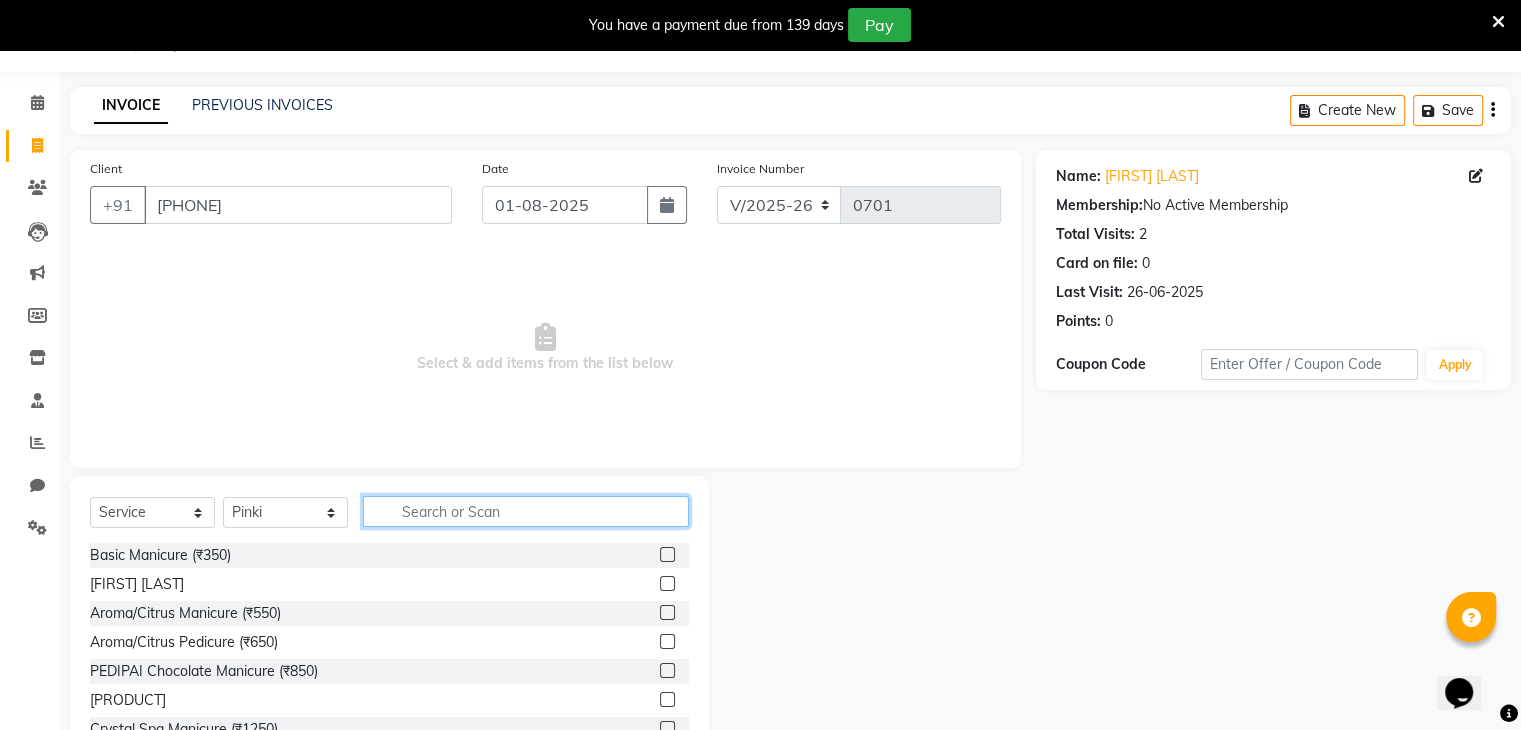 click 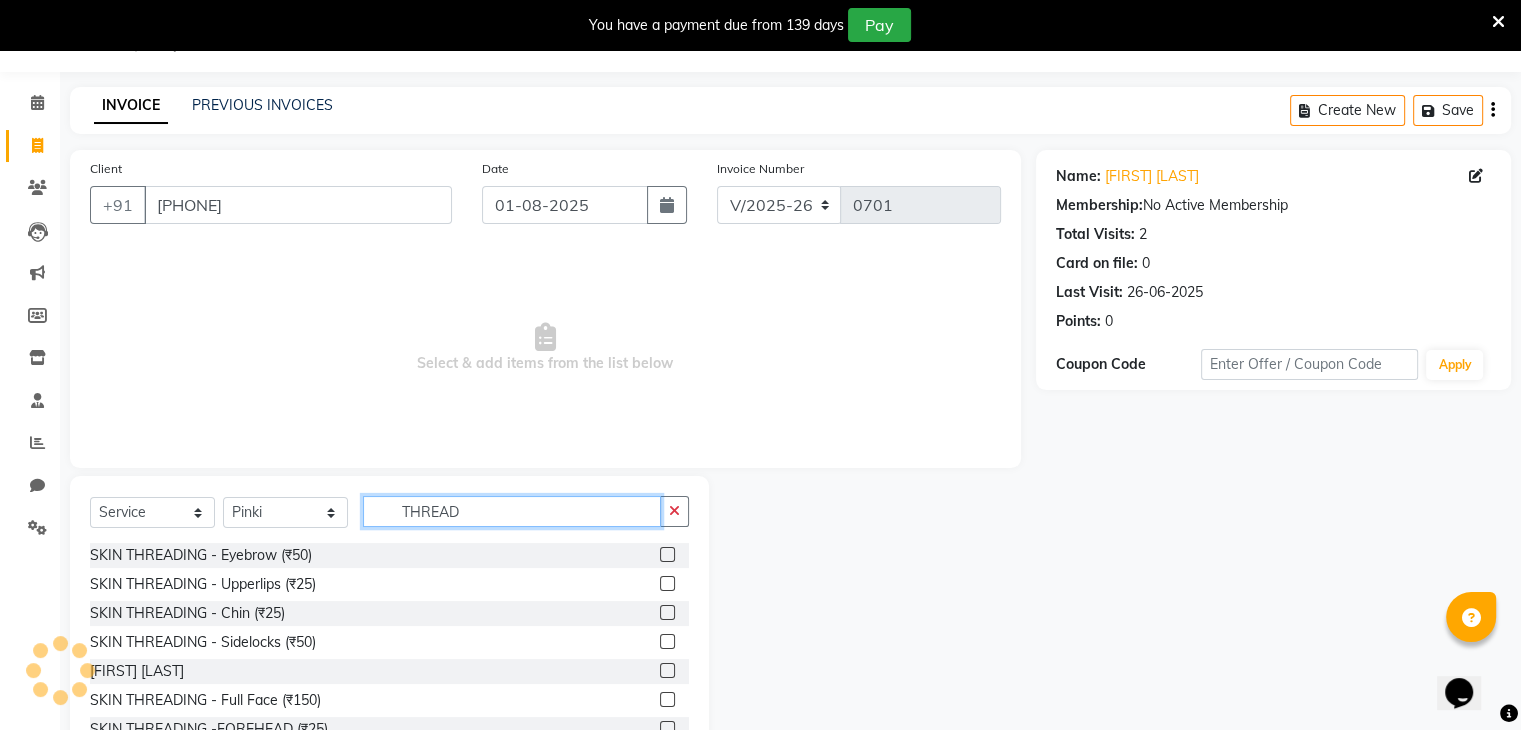 type on "THREAD" 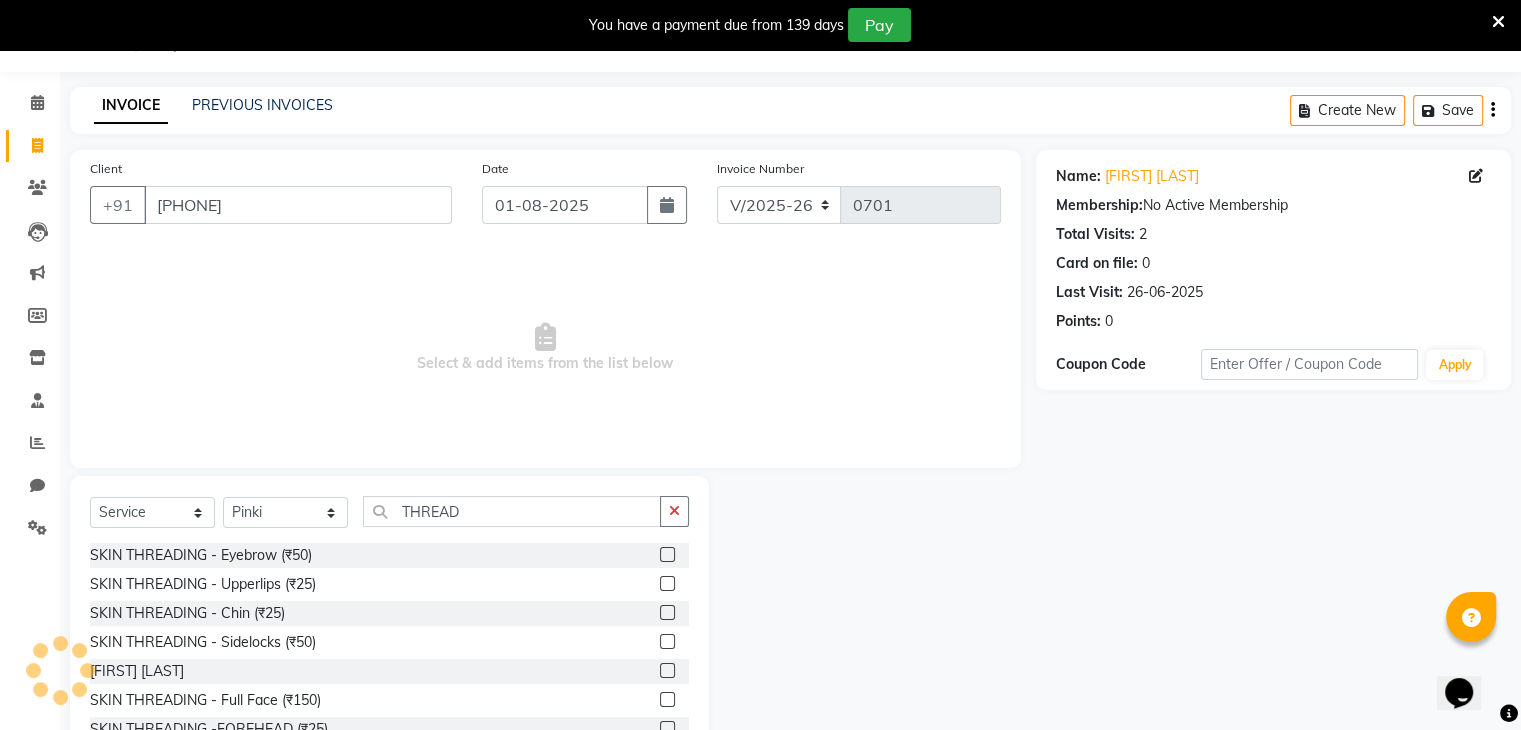 click 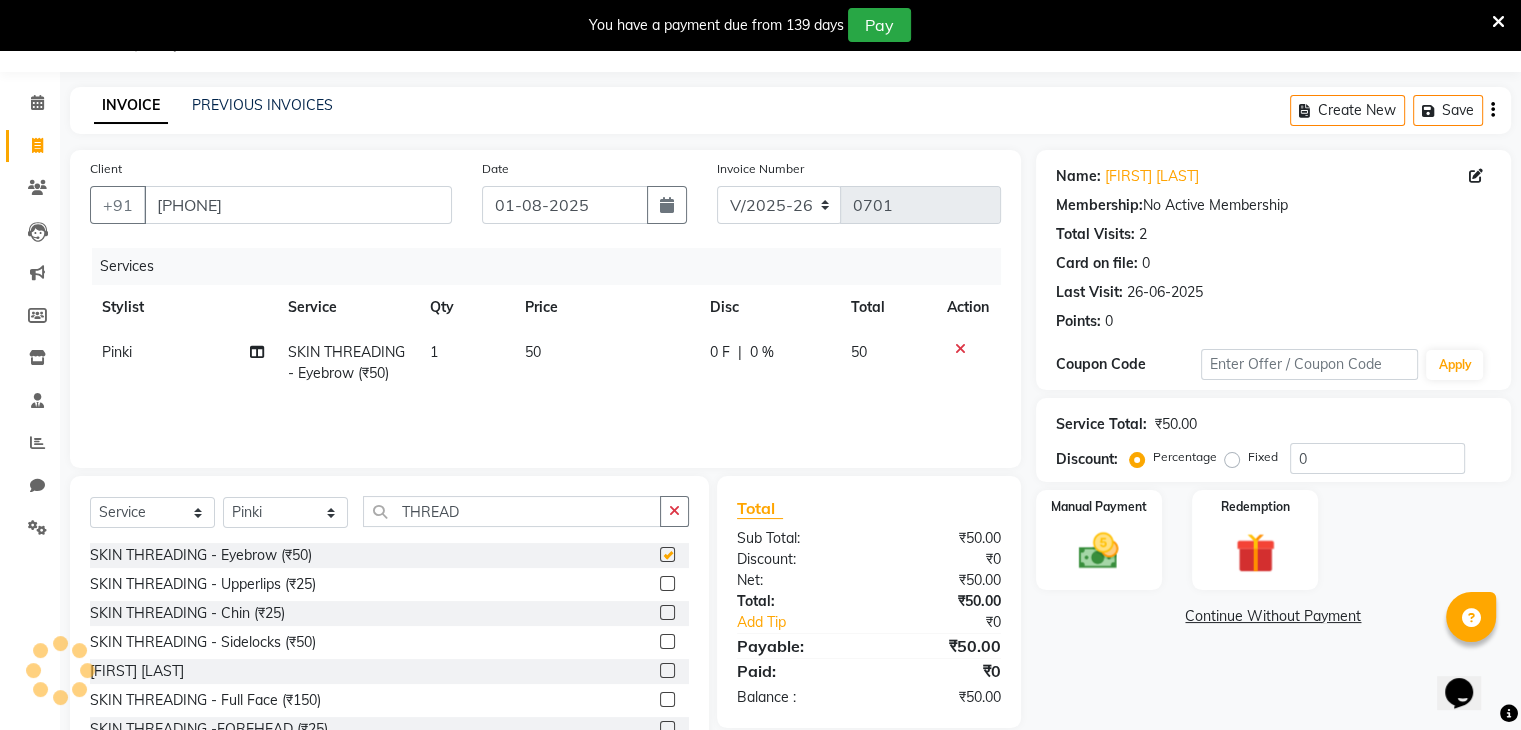 checkbox on "false" 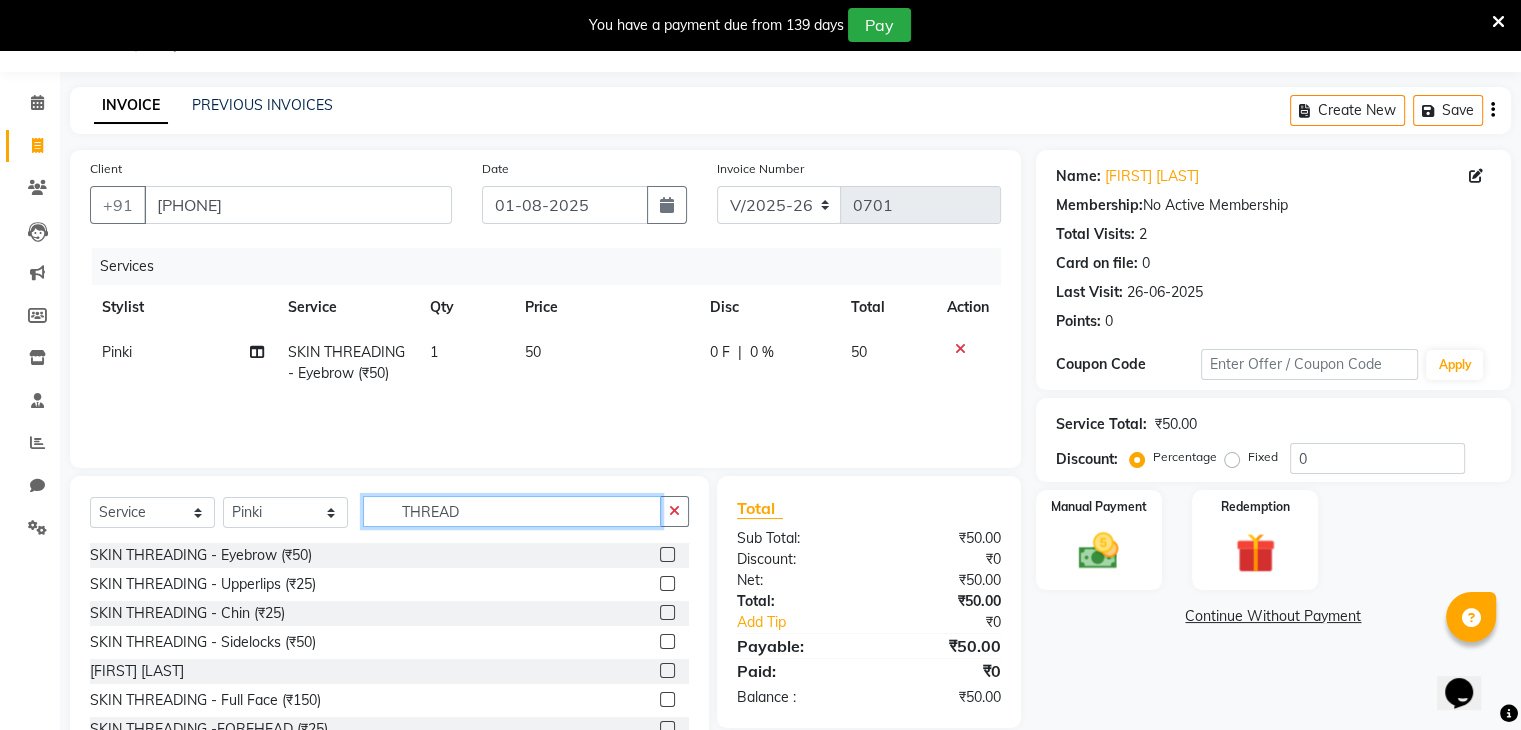 click on "THREAD" 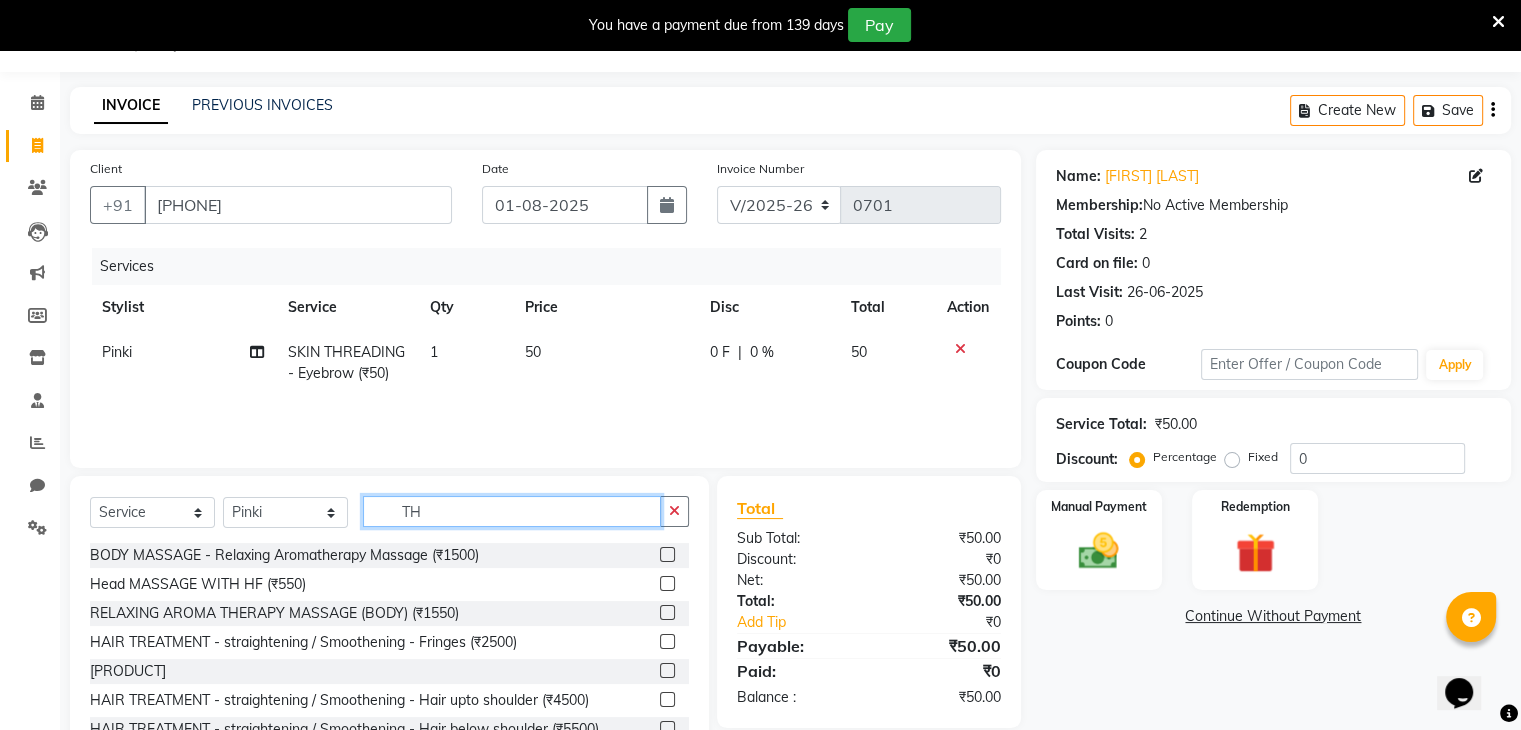 type on "T" 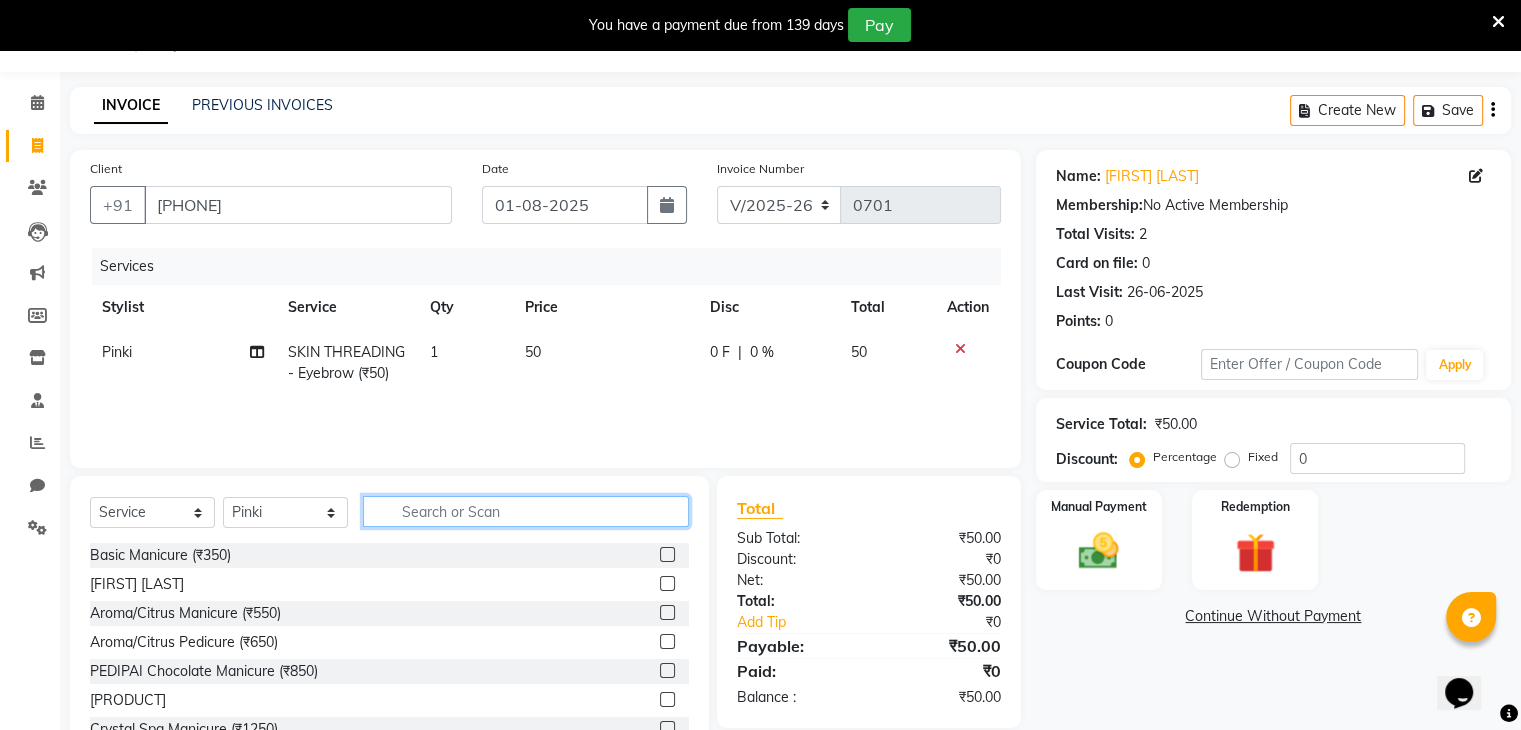 type on "T" 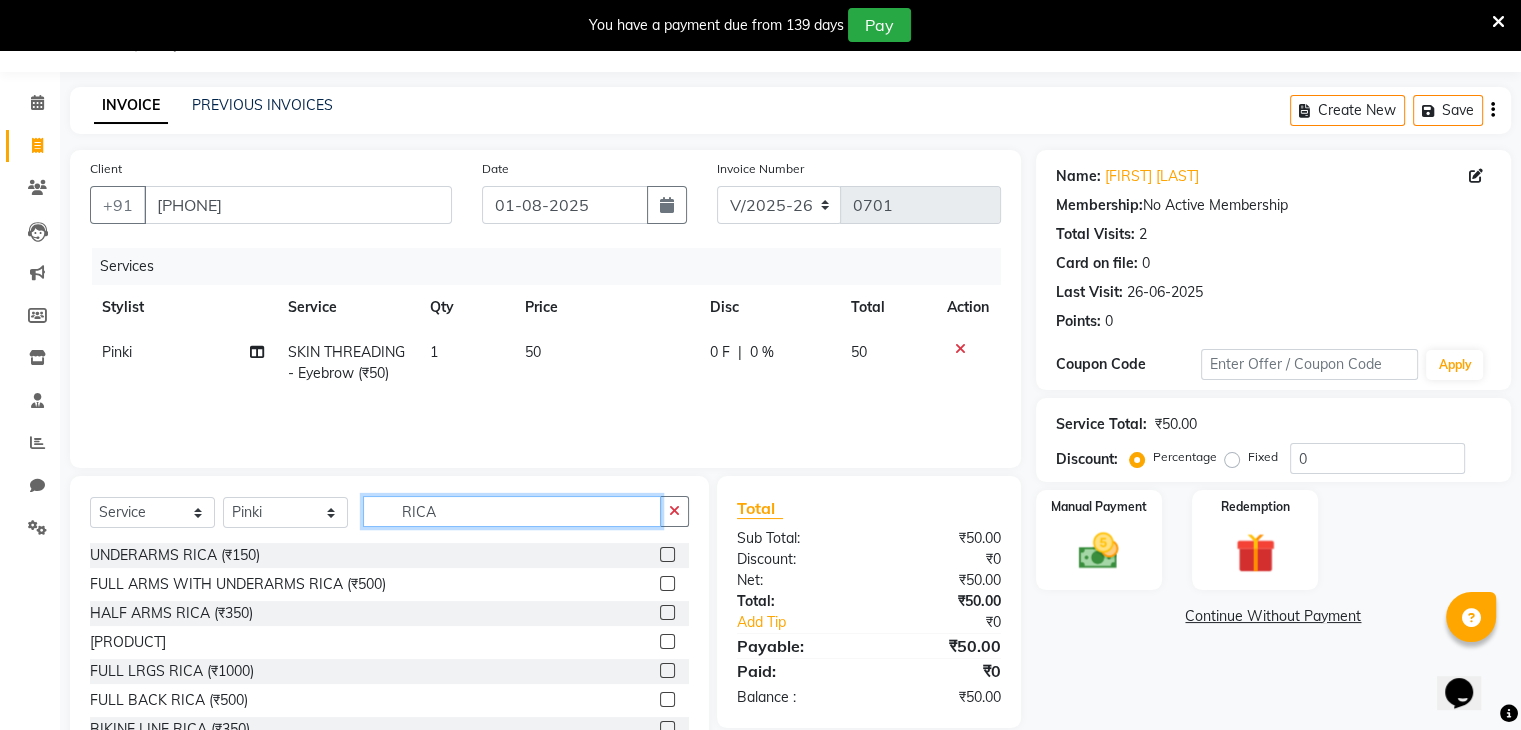 type on "RICA" 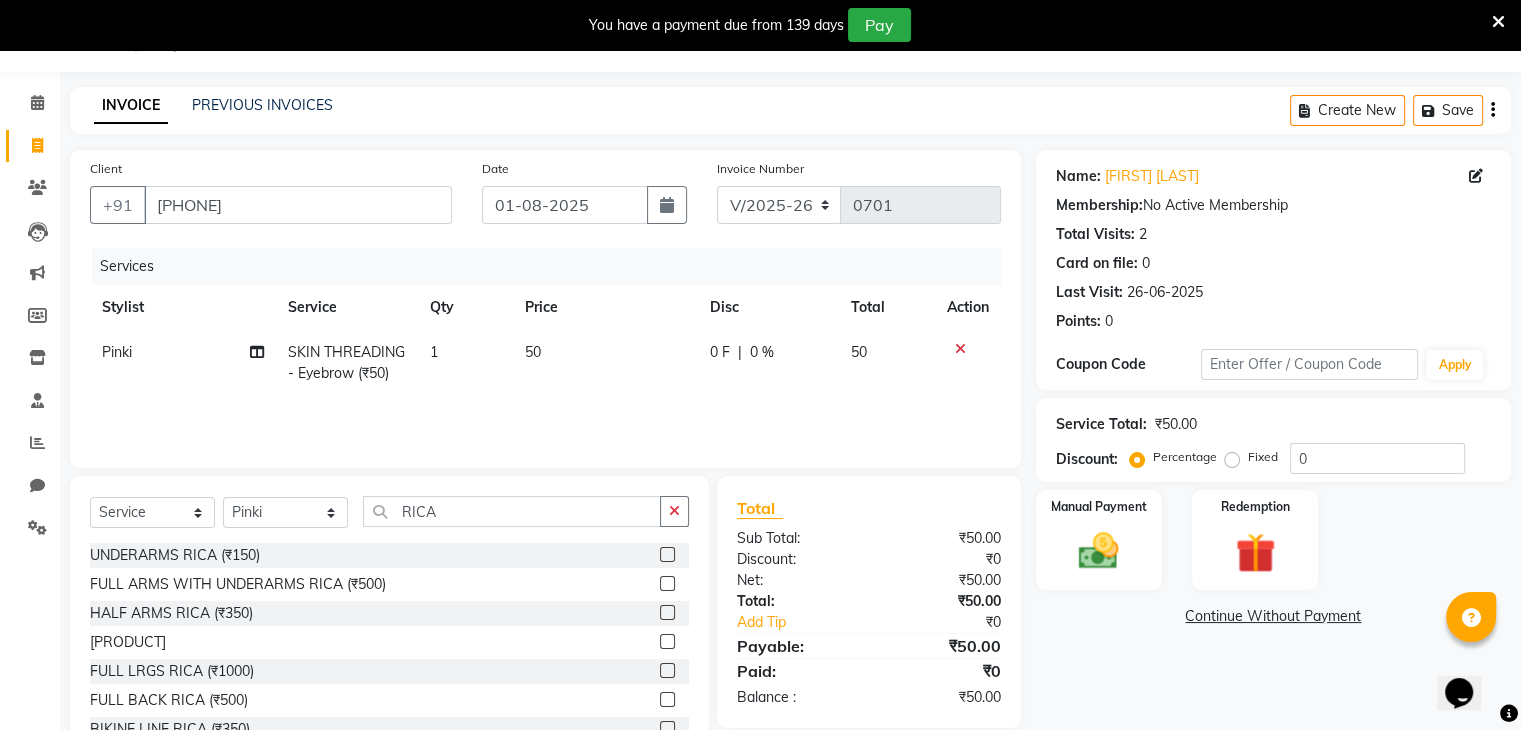 click 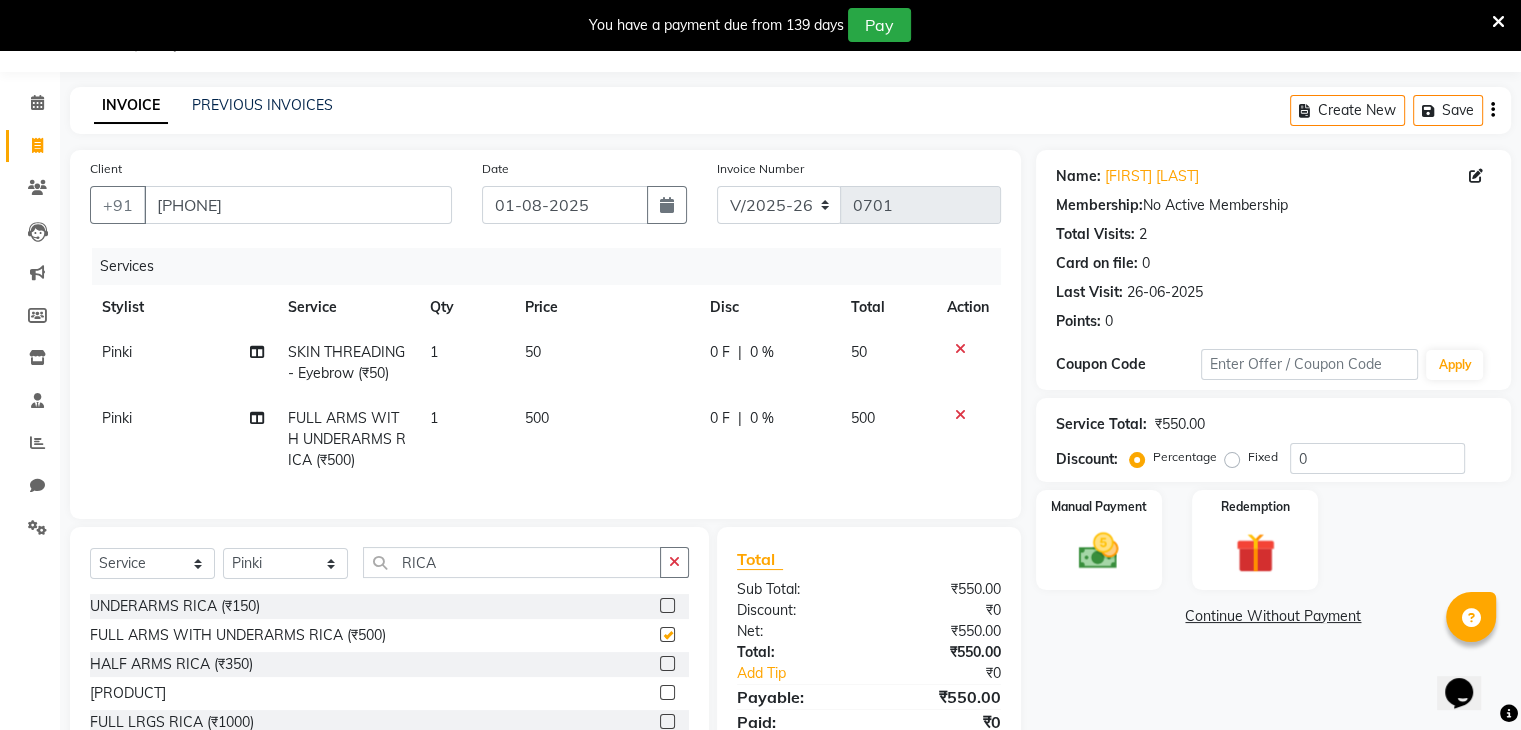 checkbox on "false" 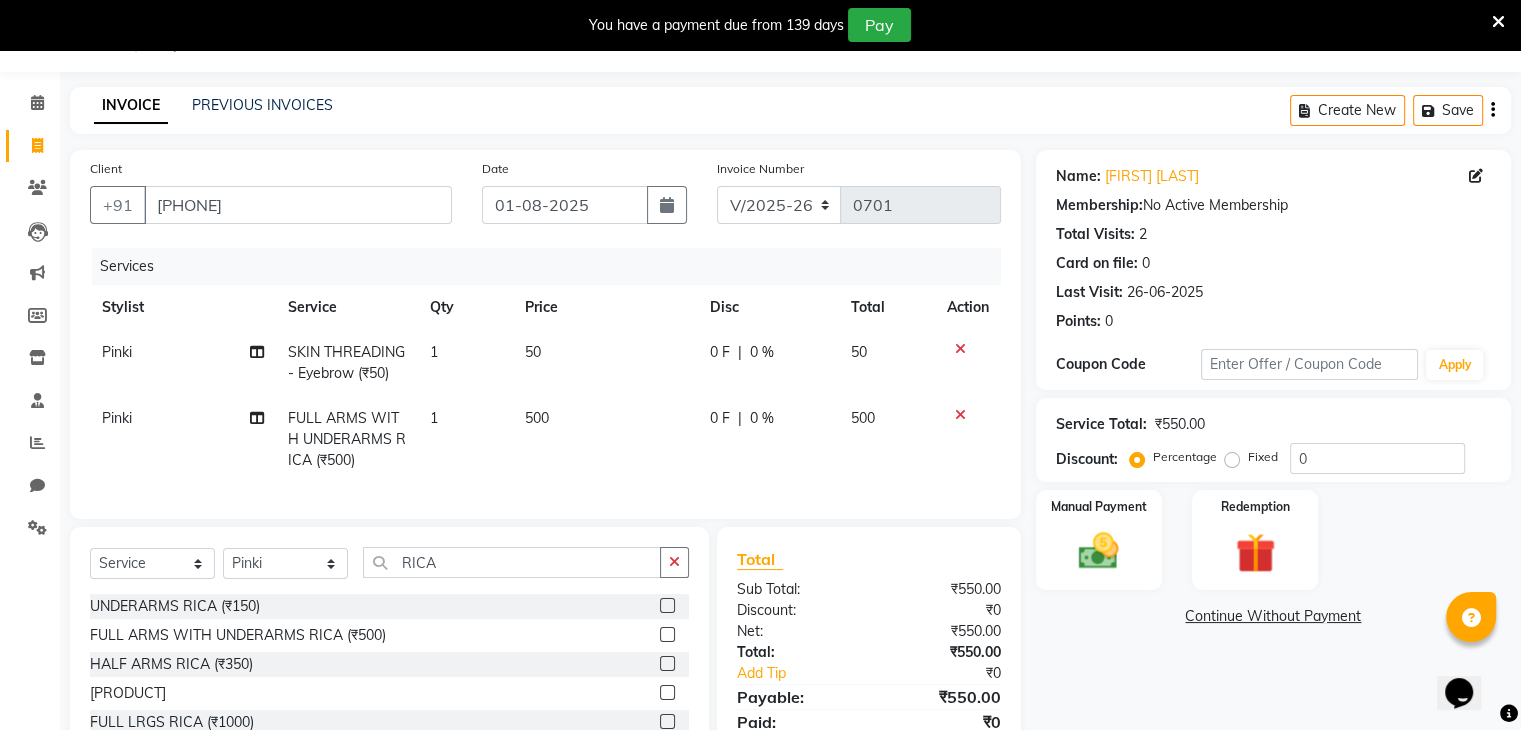 click 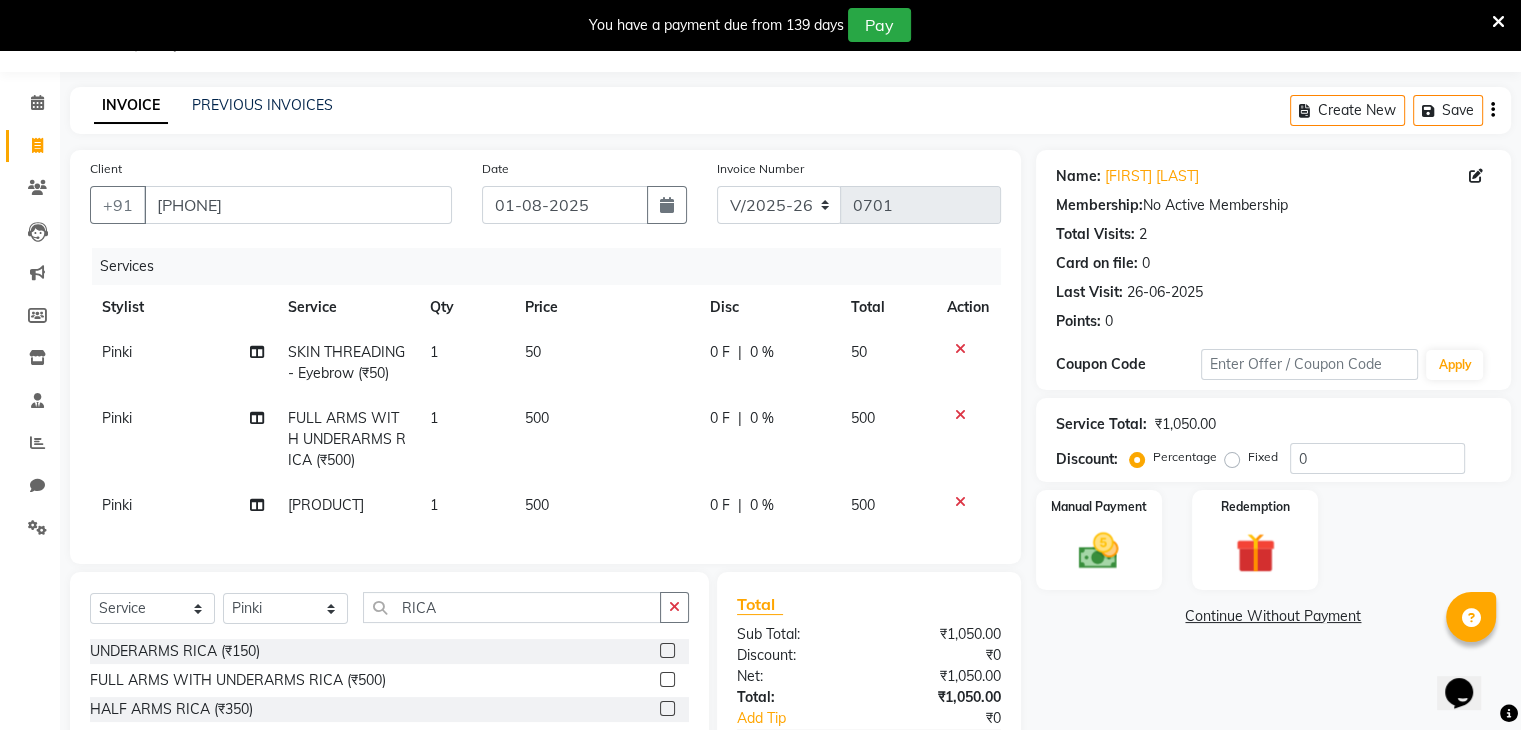 checkbox on "false" 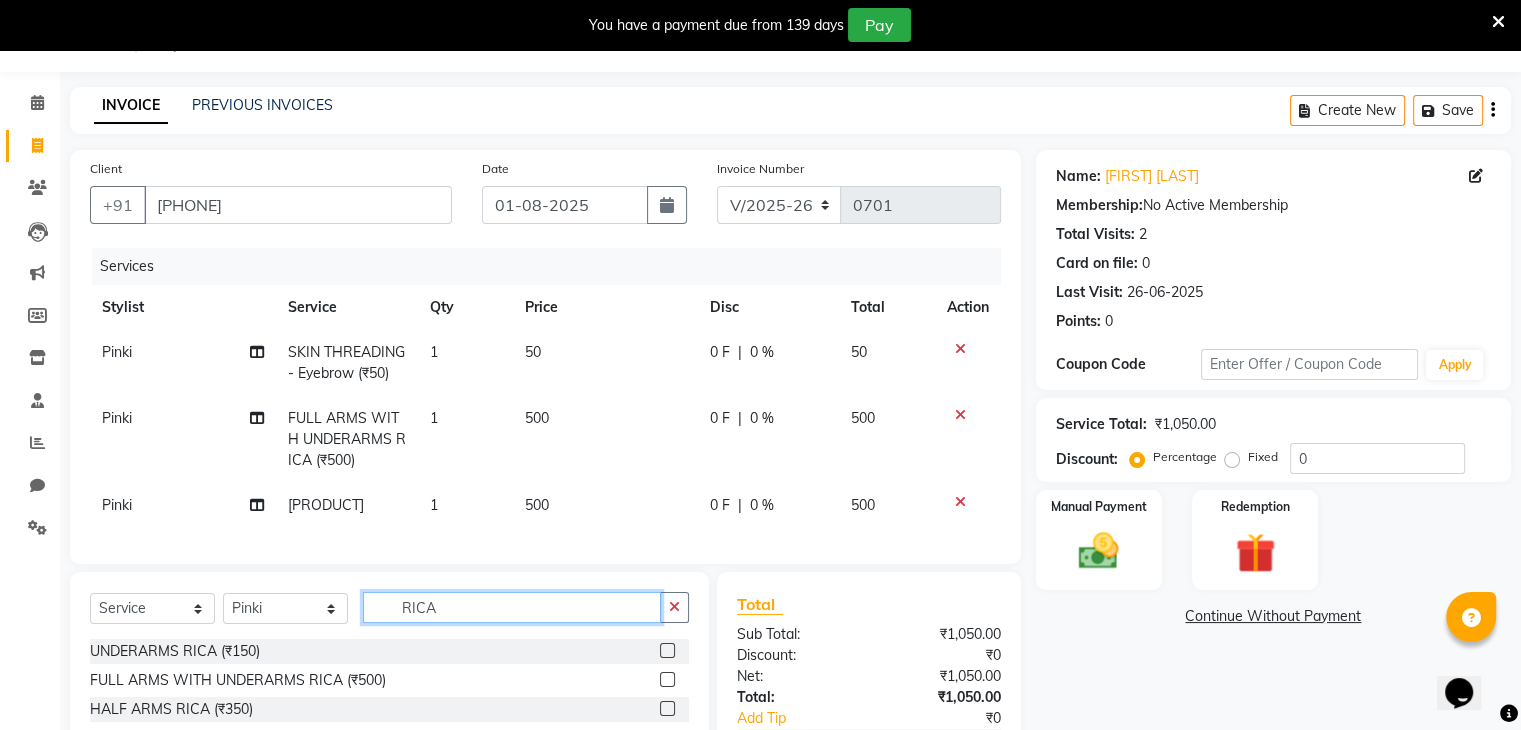 click on "RICA" 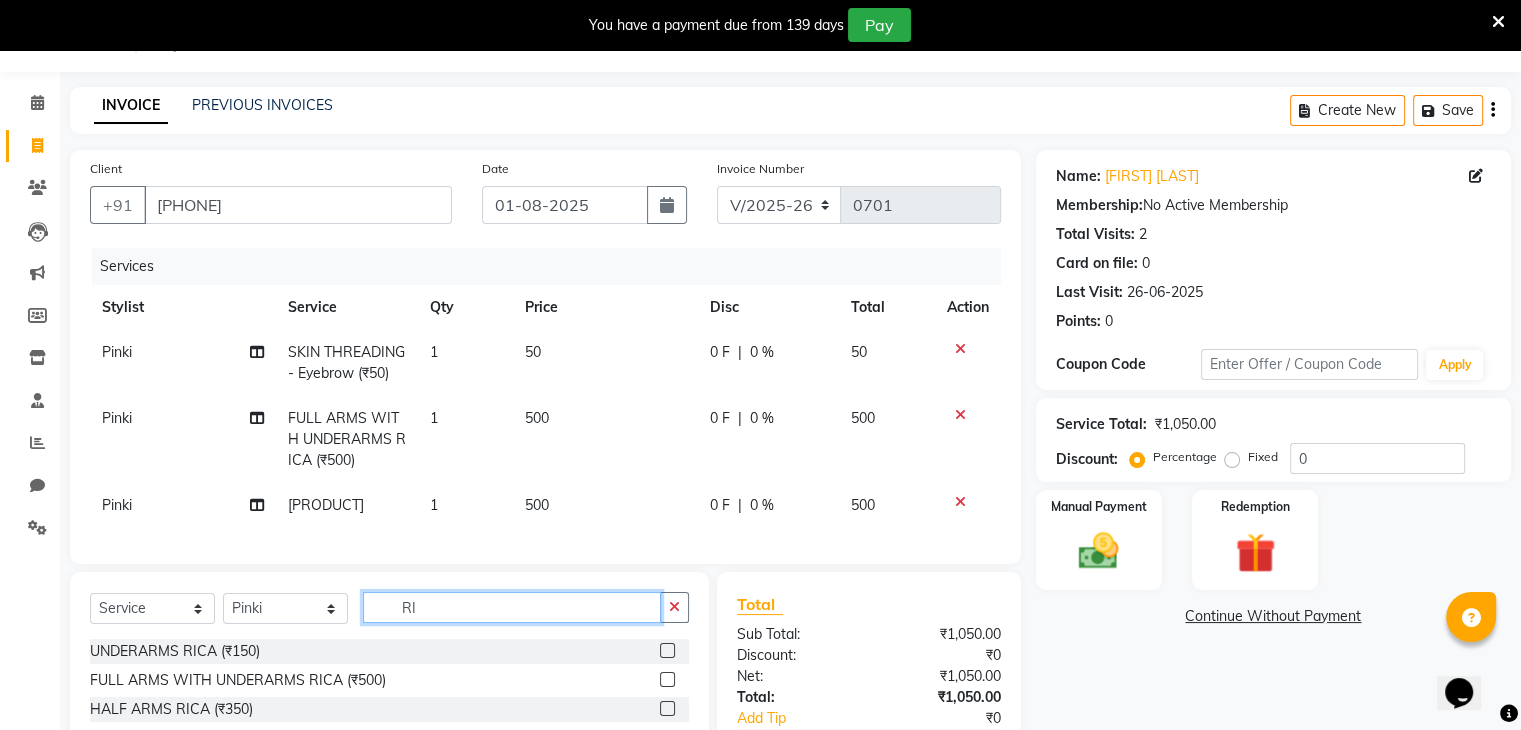 type 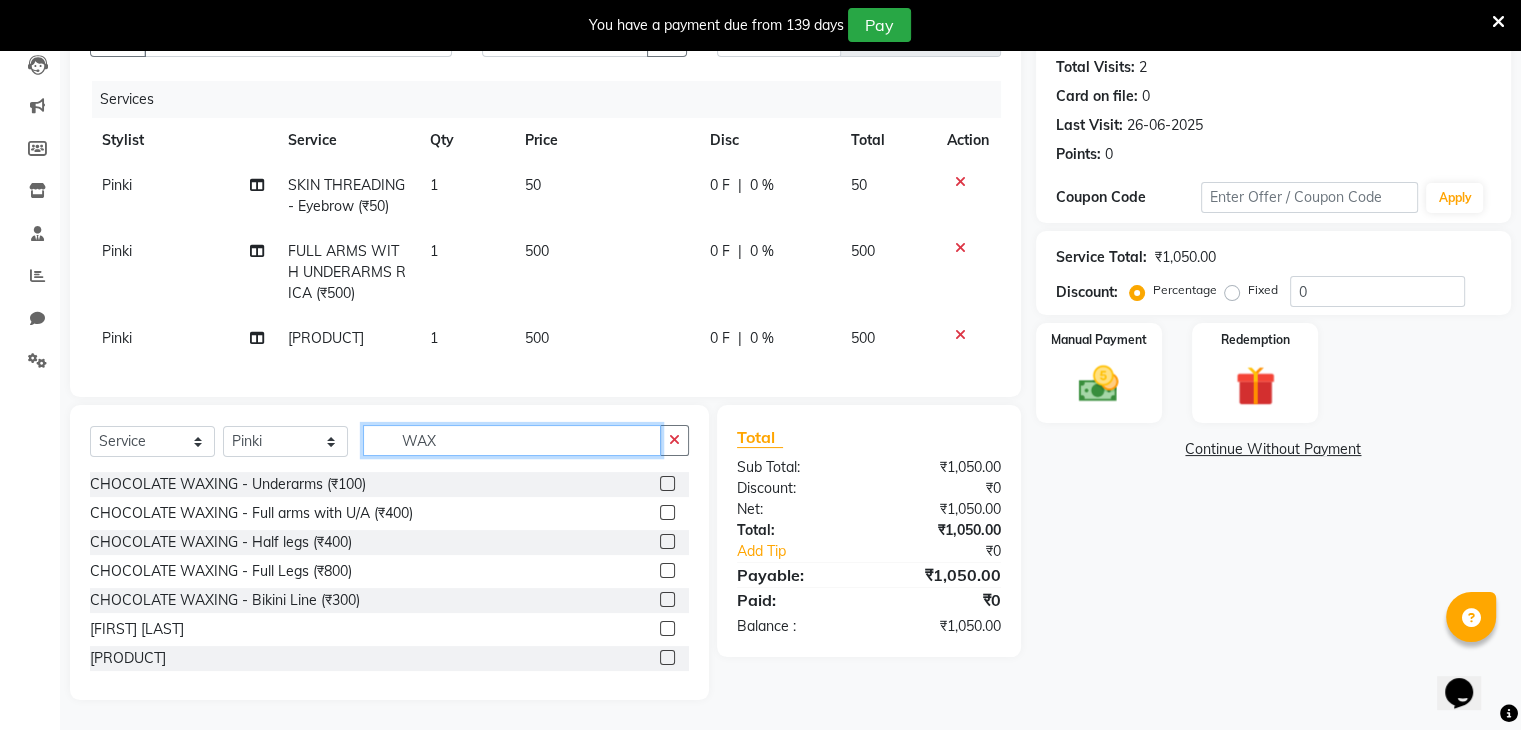 scroll, scrollTop: 254, scrollLeft: 0, axis: vertical 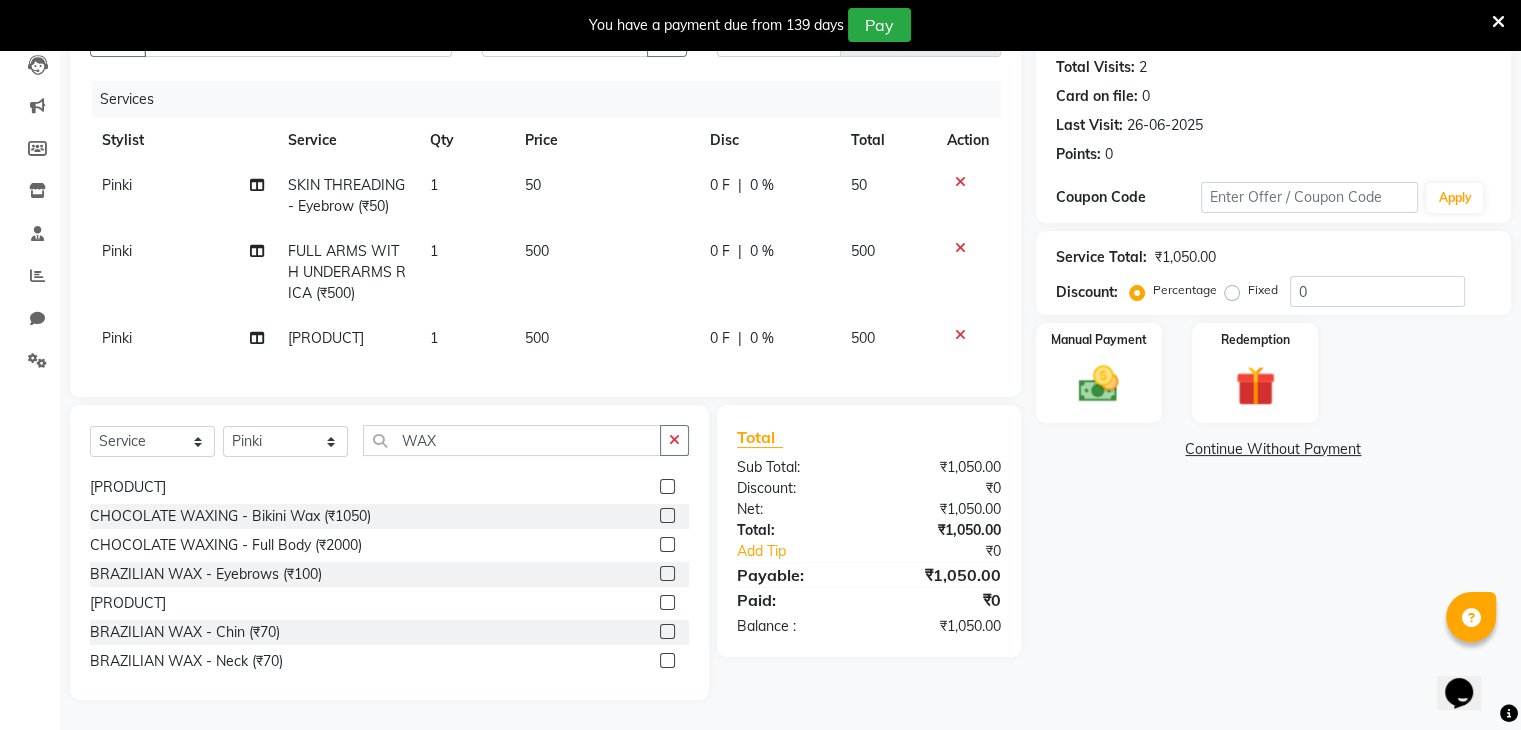 click 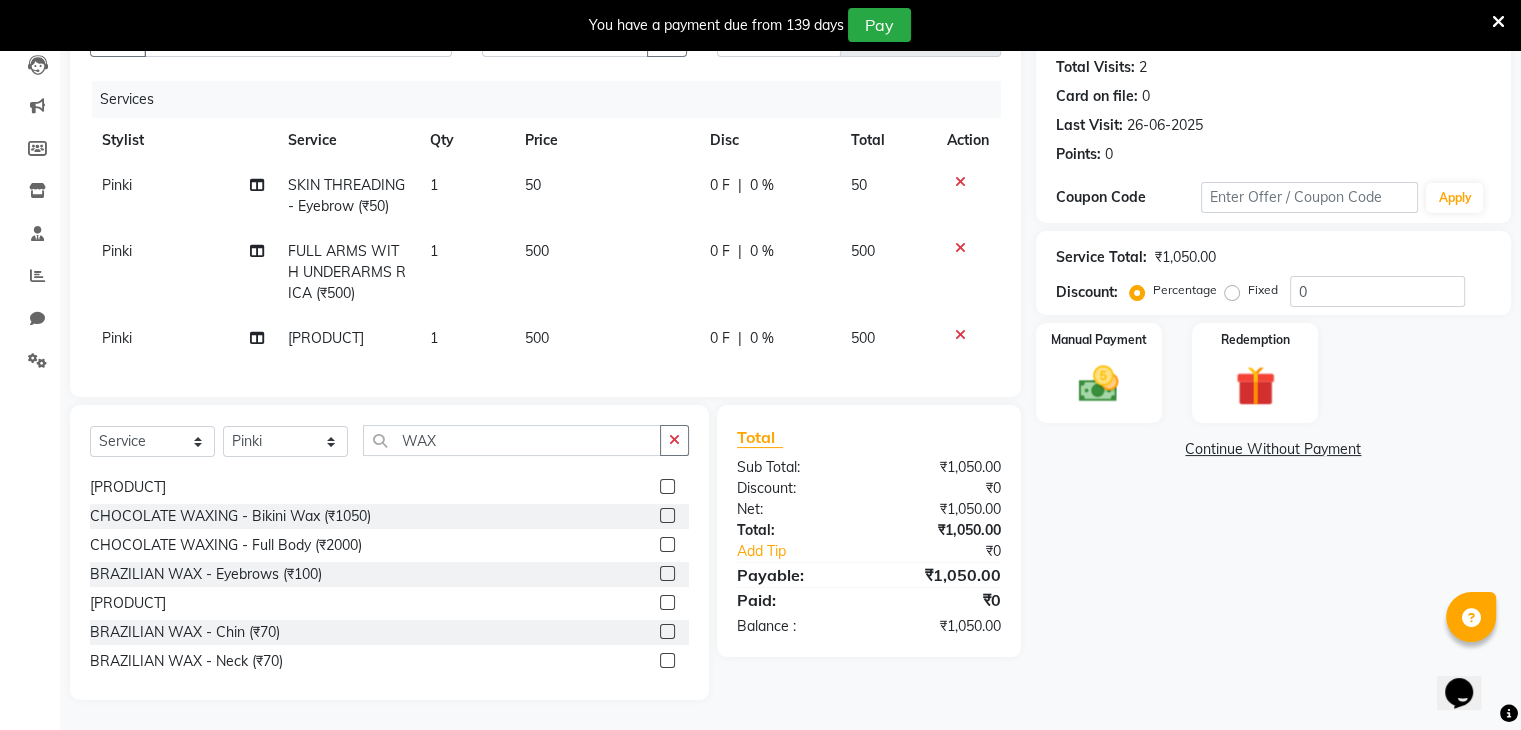 click 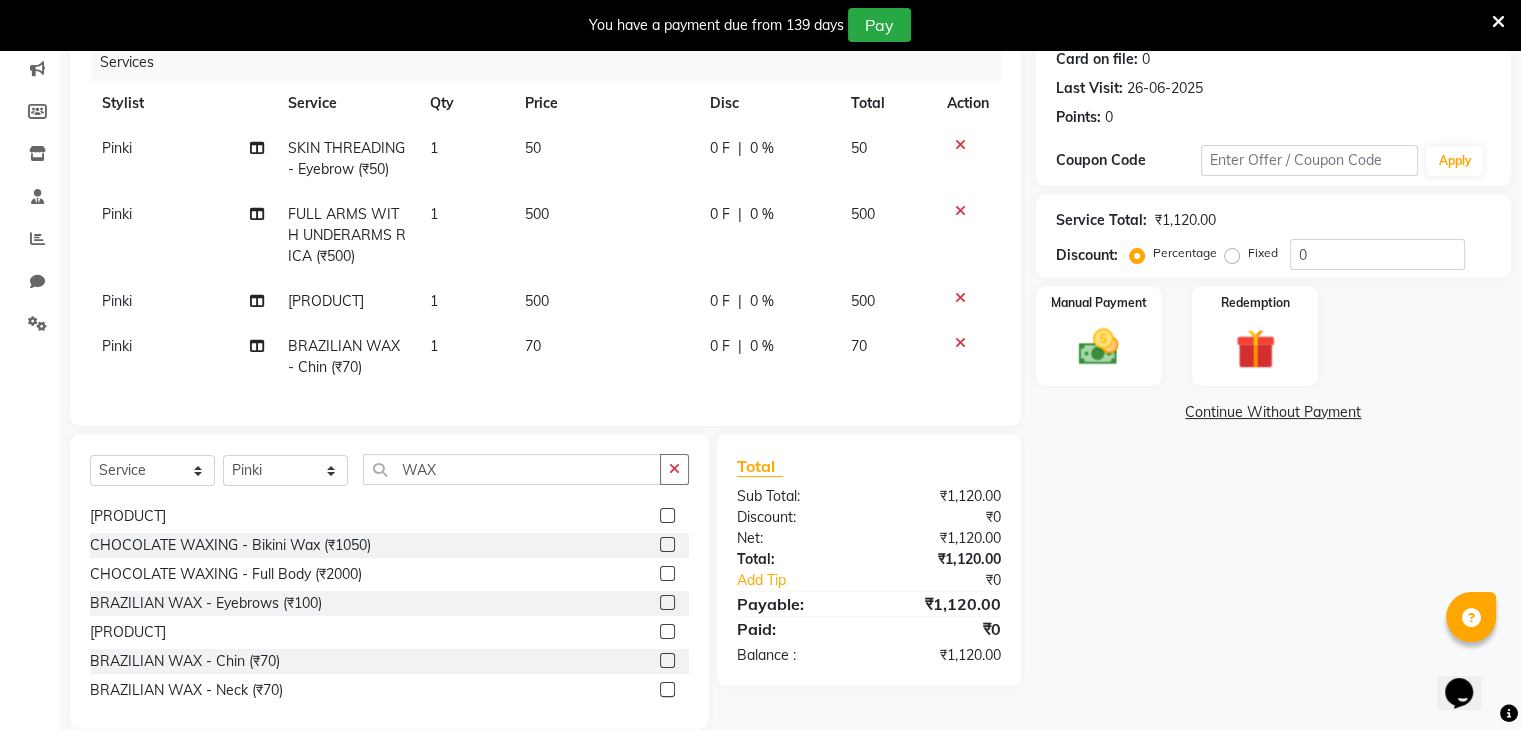 click 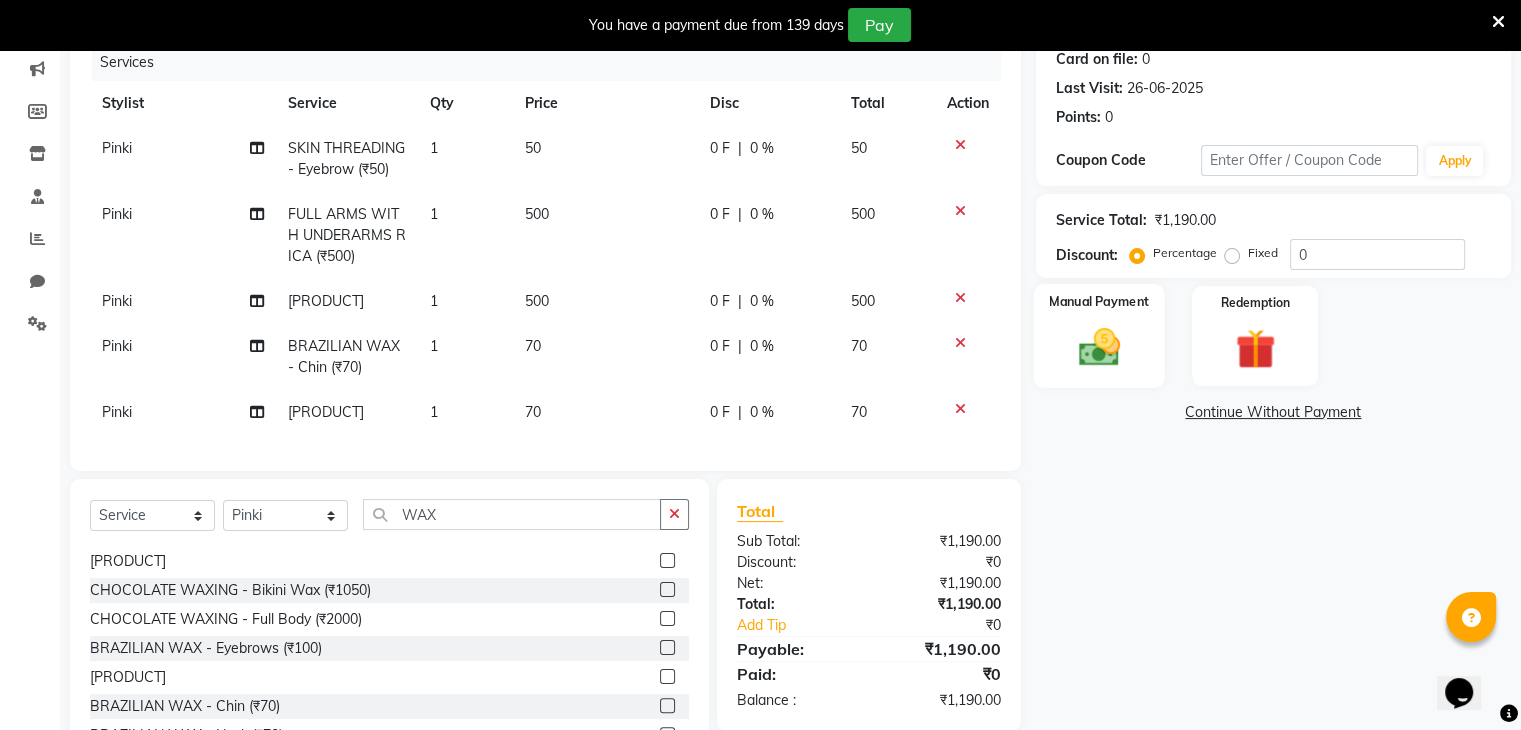 click 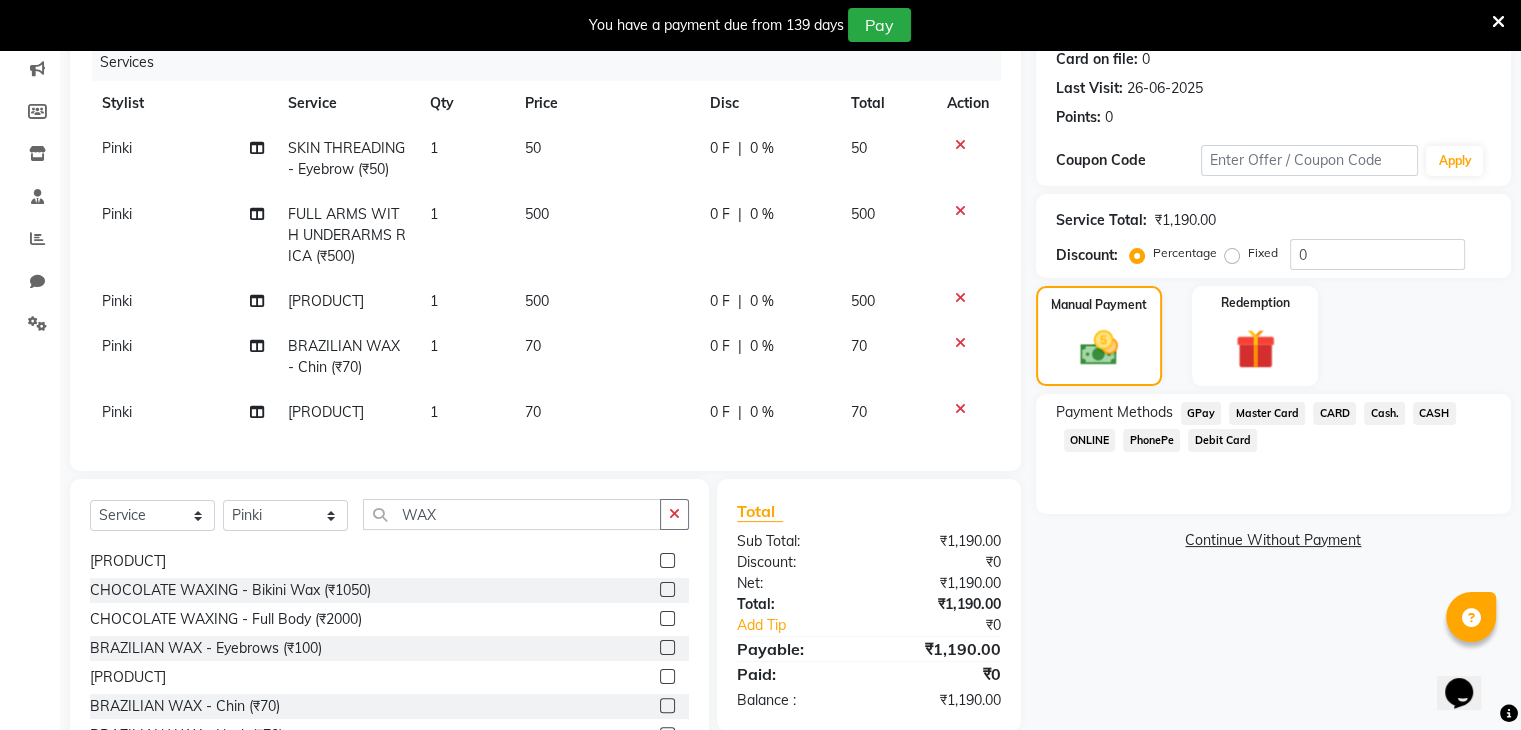 click on "PhonePe" 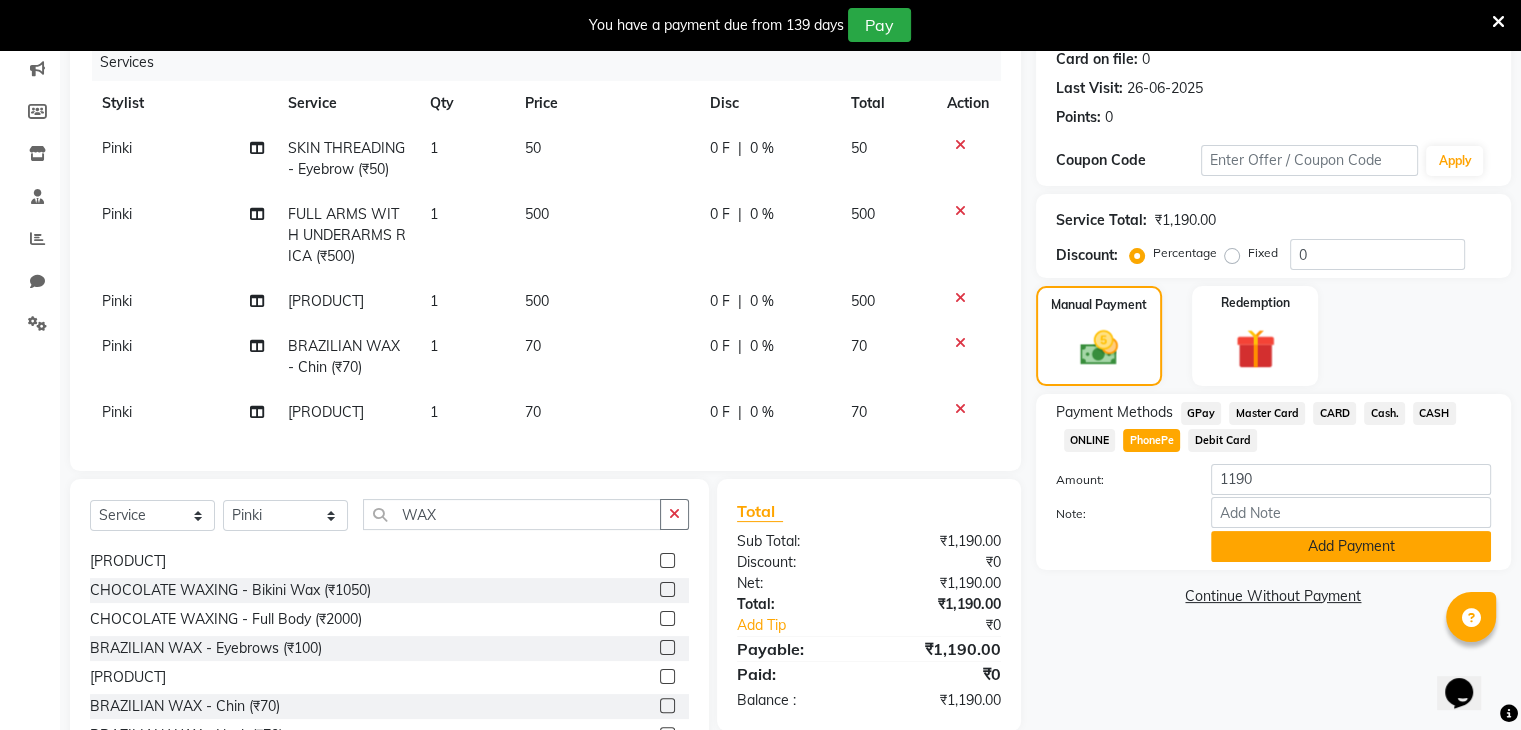 click on "Add Payment" 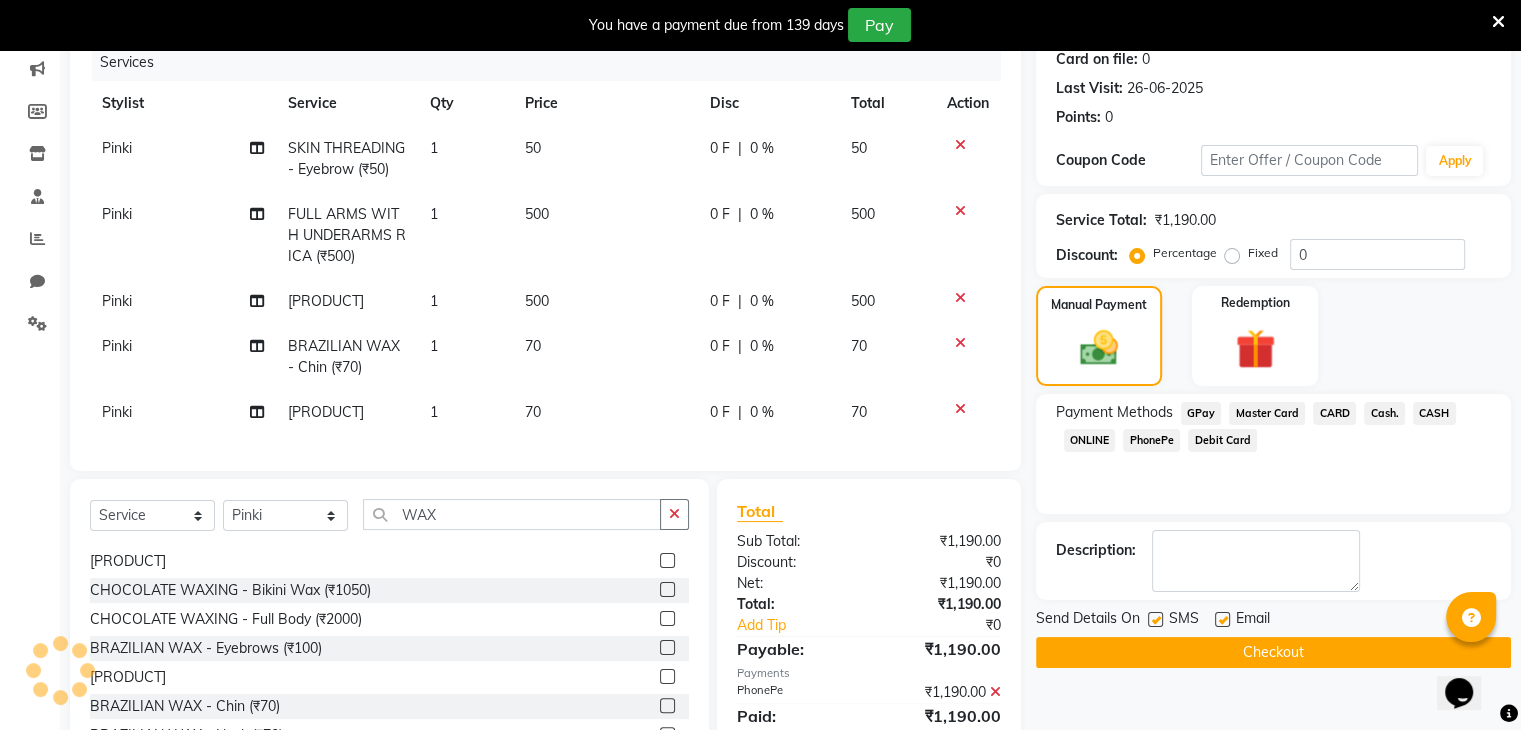 click on "Checkout" 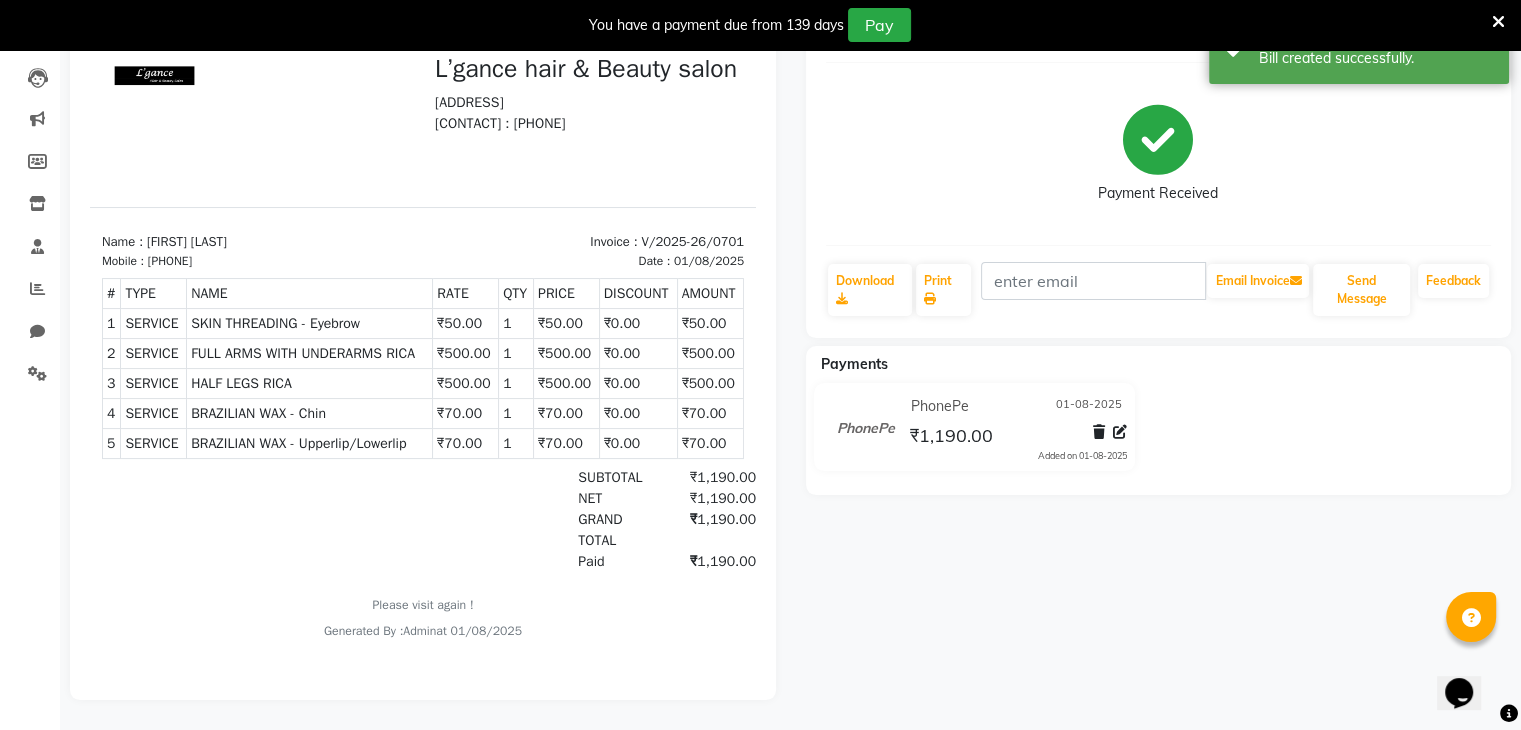 scroll, scrollTop: 0, scrollLeft: 0, axis: both 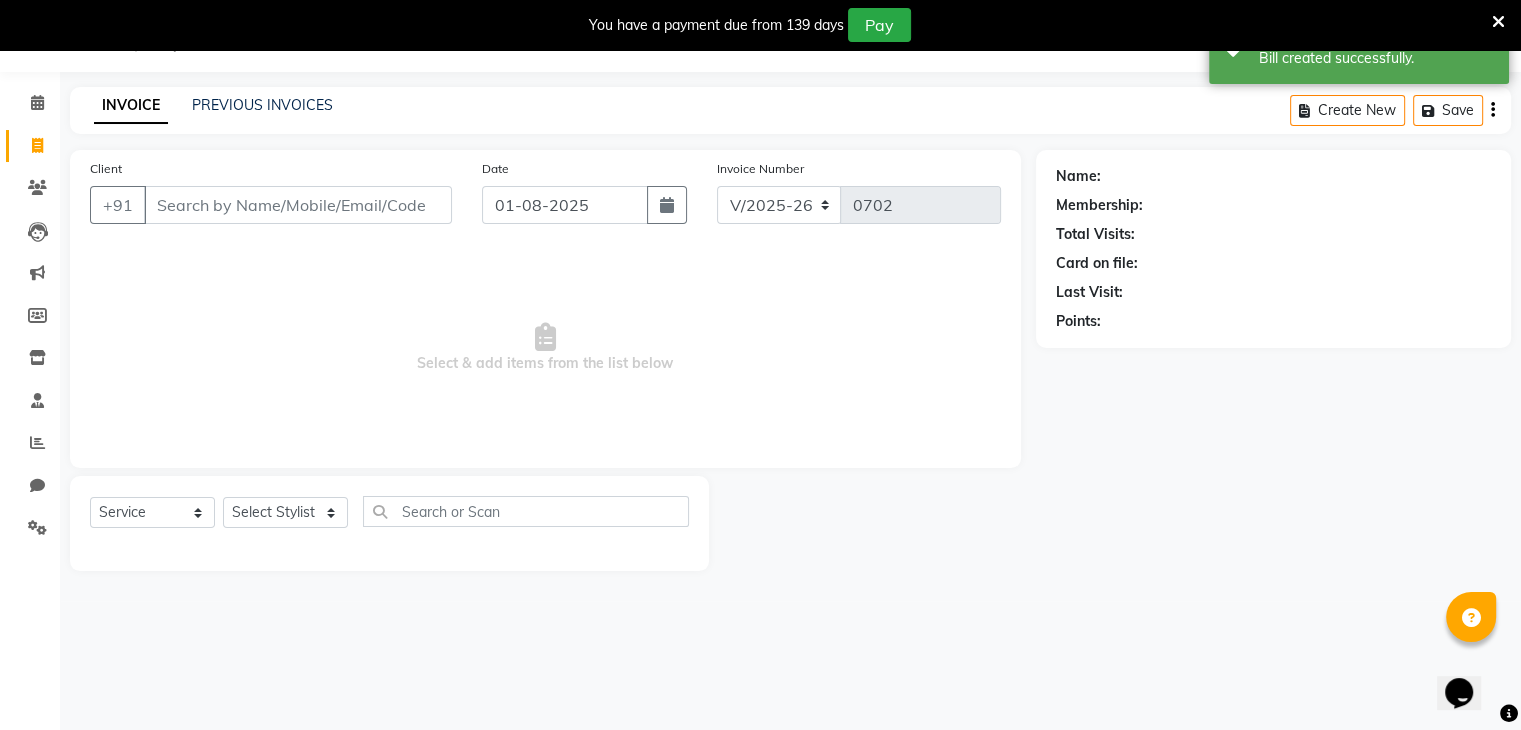 click on "Client" at bounding box center [298, 205] 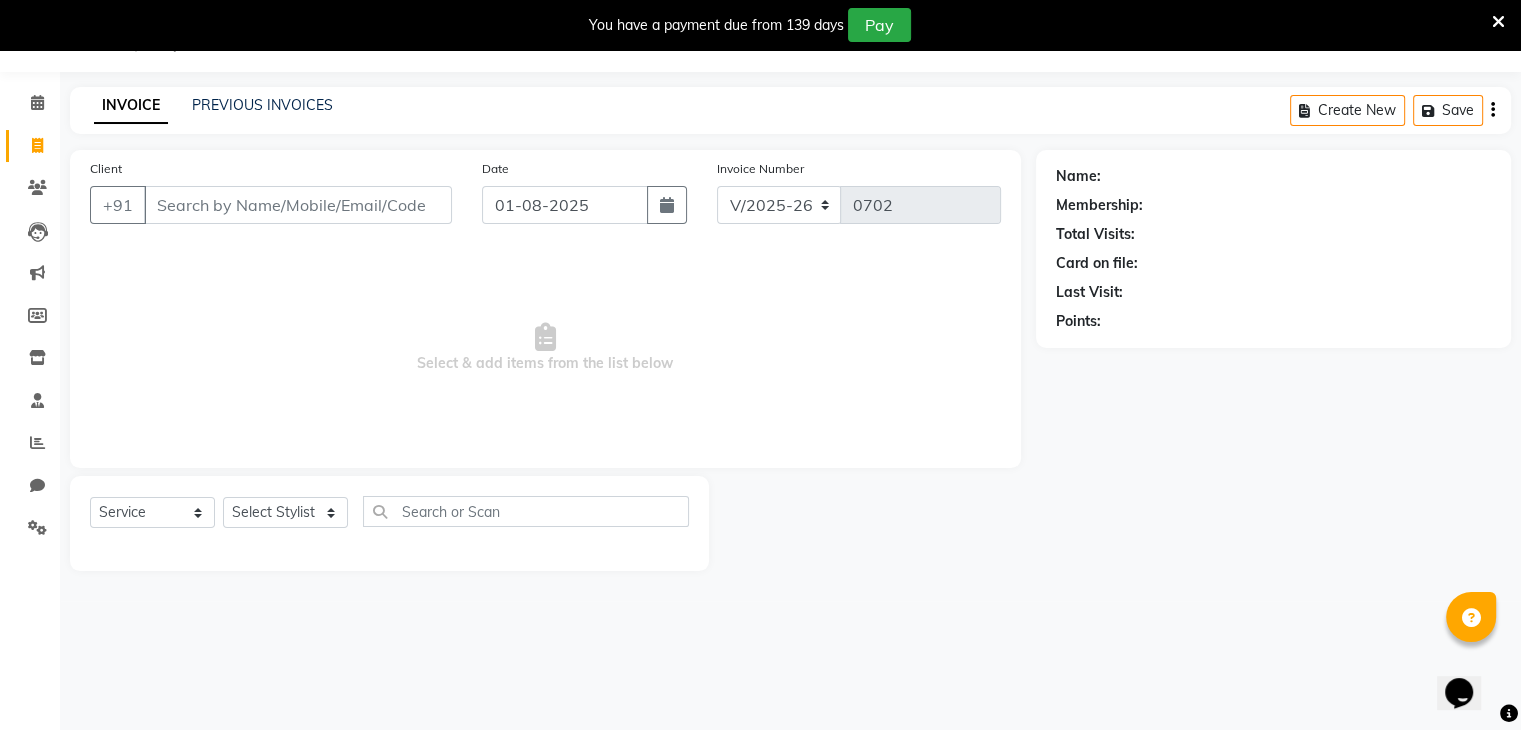 click on "Client" at bounding box center [298, 205] 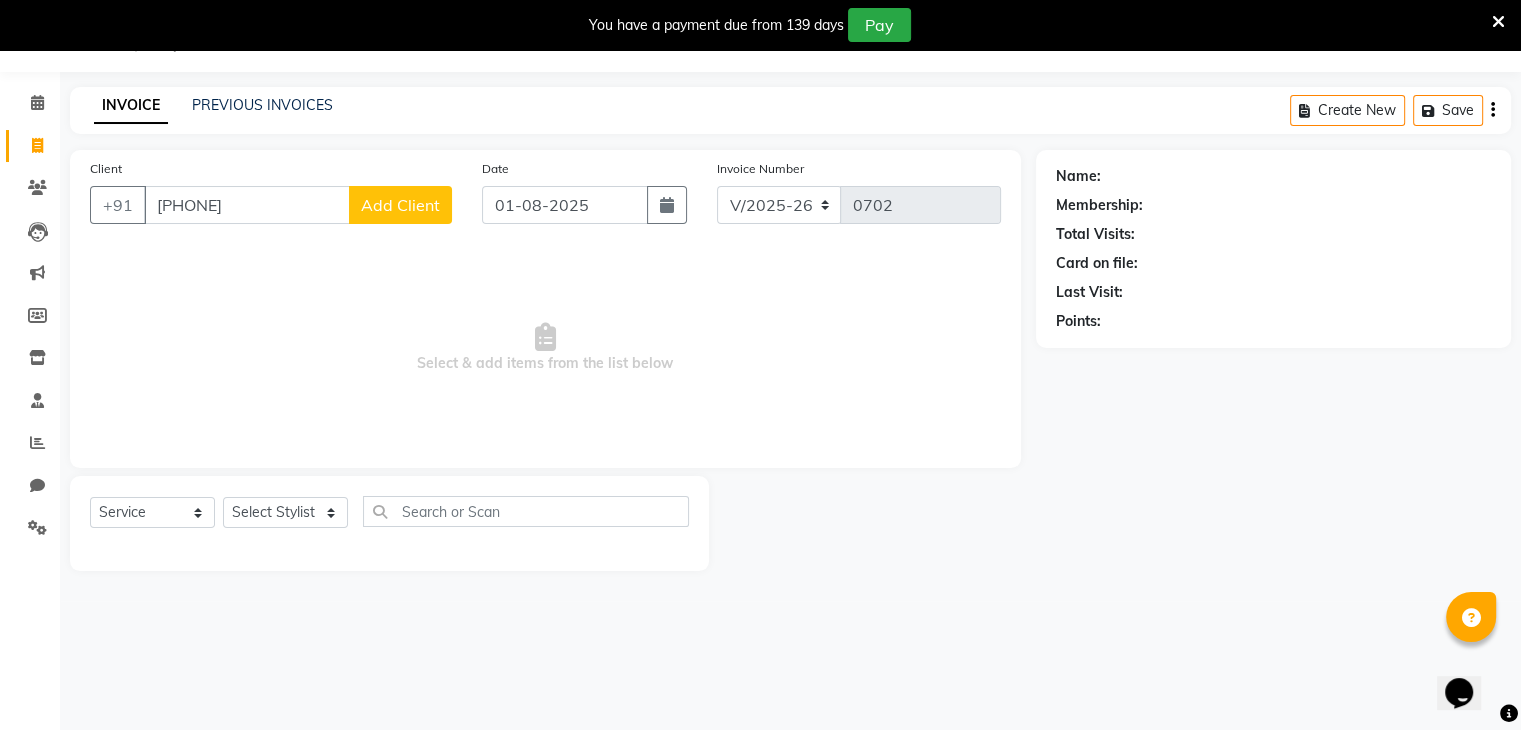 click on "Add Client" 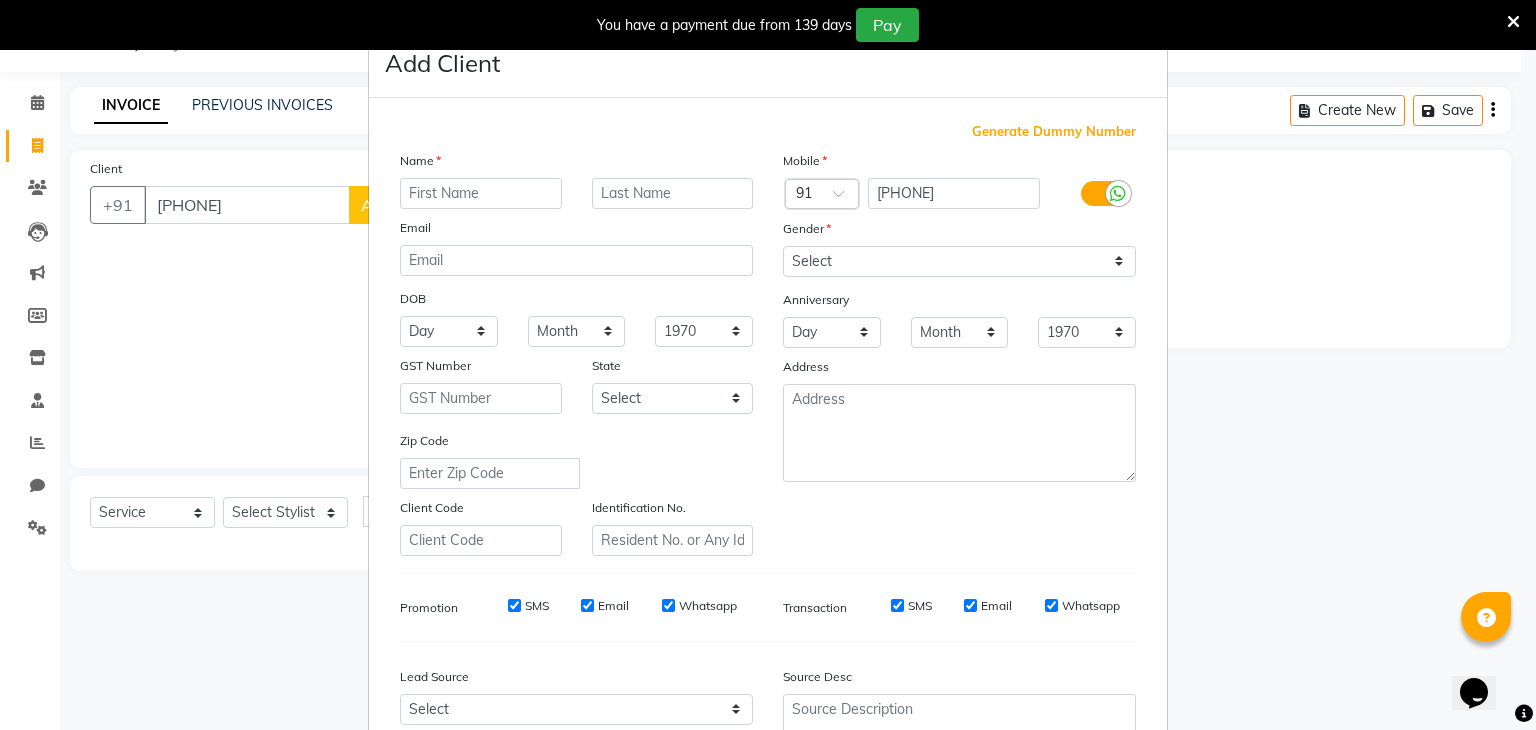 click at bounding box center [481, 193] 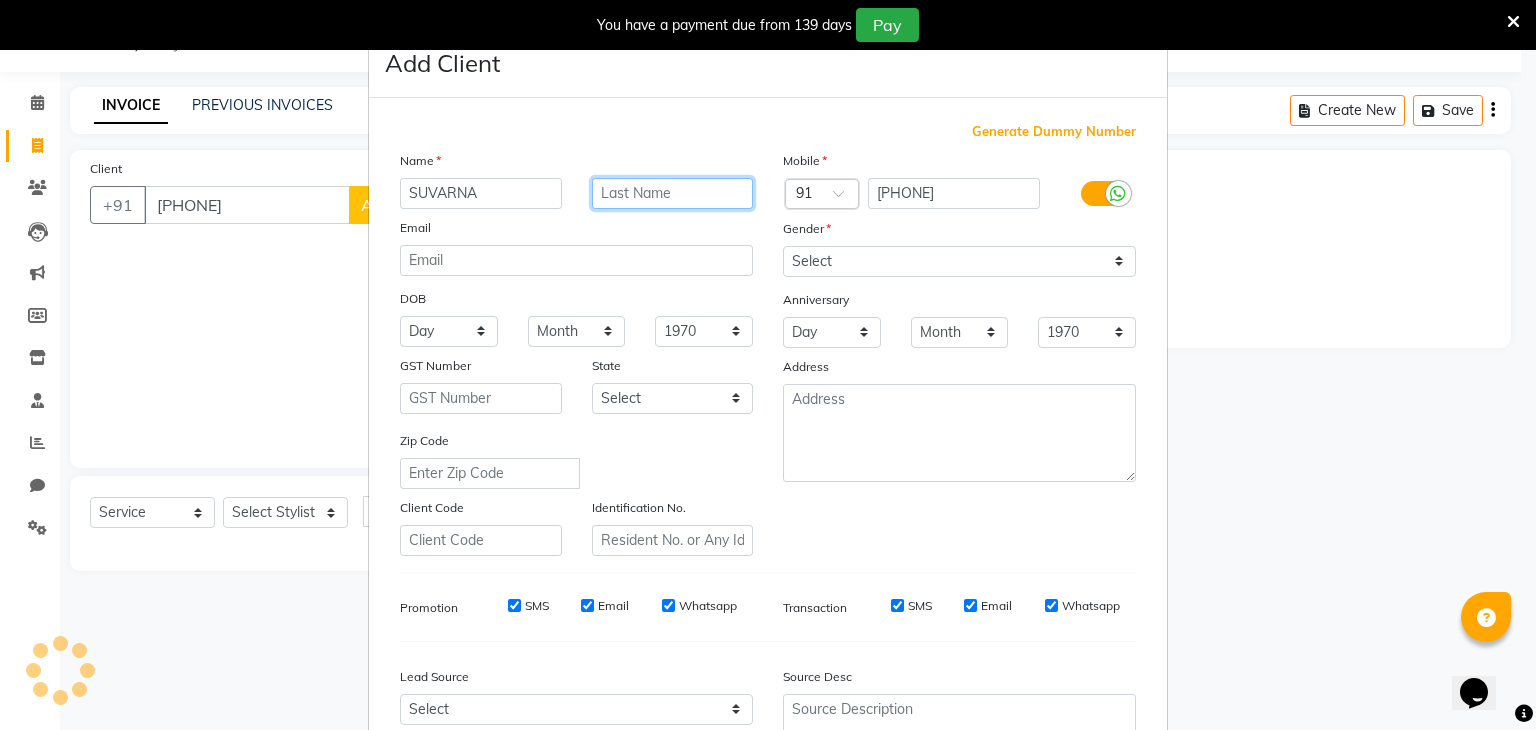 click at bounding box center [673, 193] 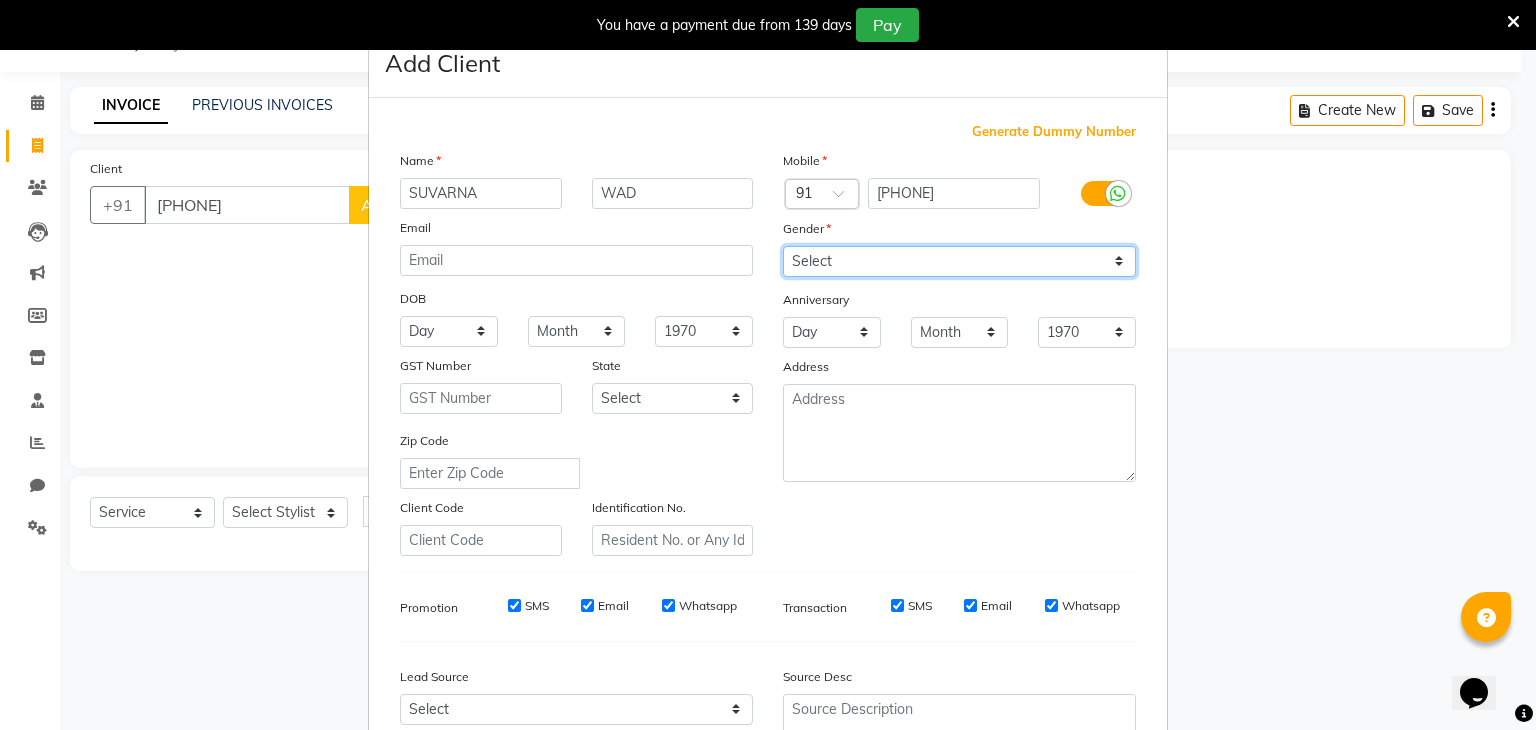 click on "Select Male Female Other Prefer Not To Say" at bounding box center [959, 261] 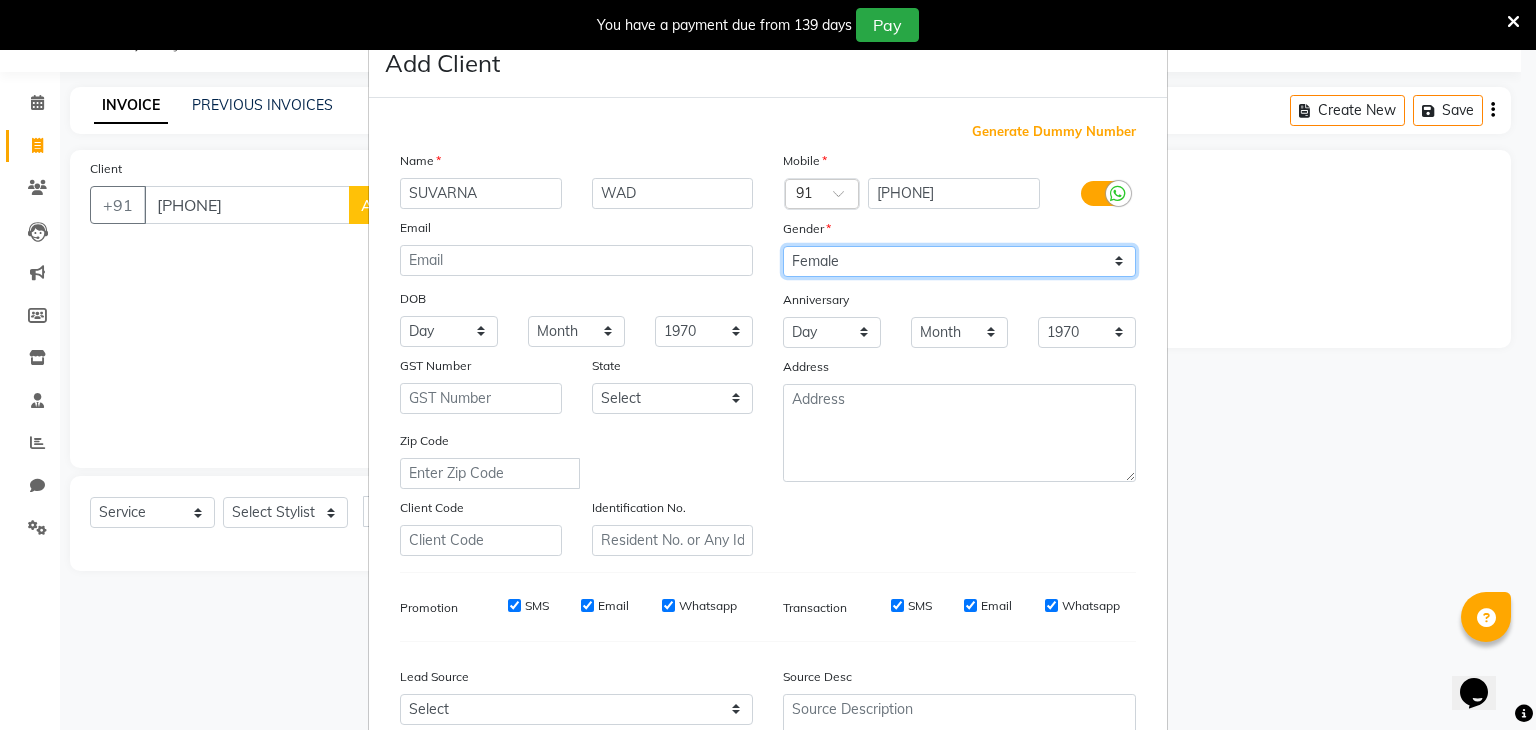 click on "Select Male Female Other Prefer Not To Say" at bounding box center (959, 261) 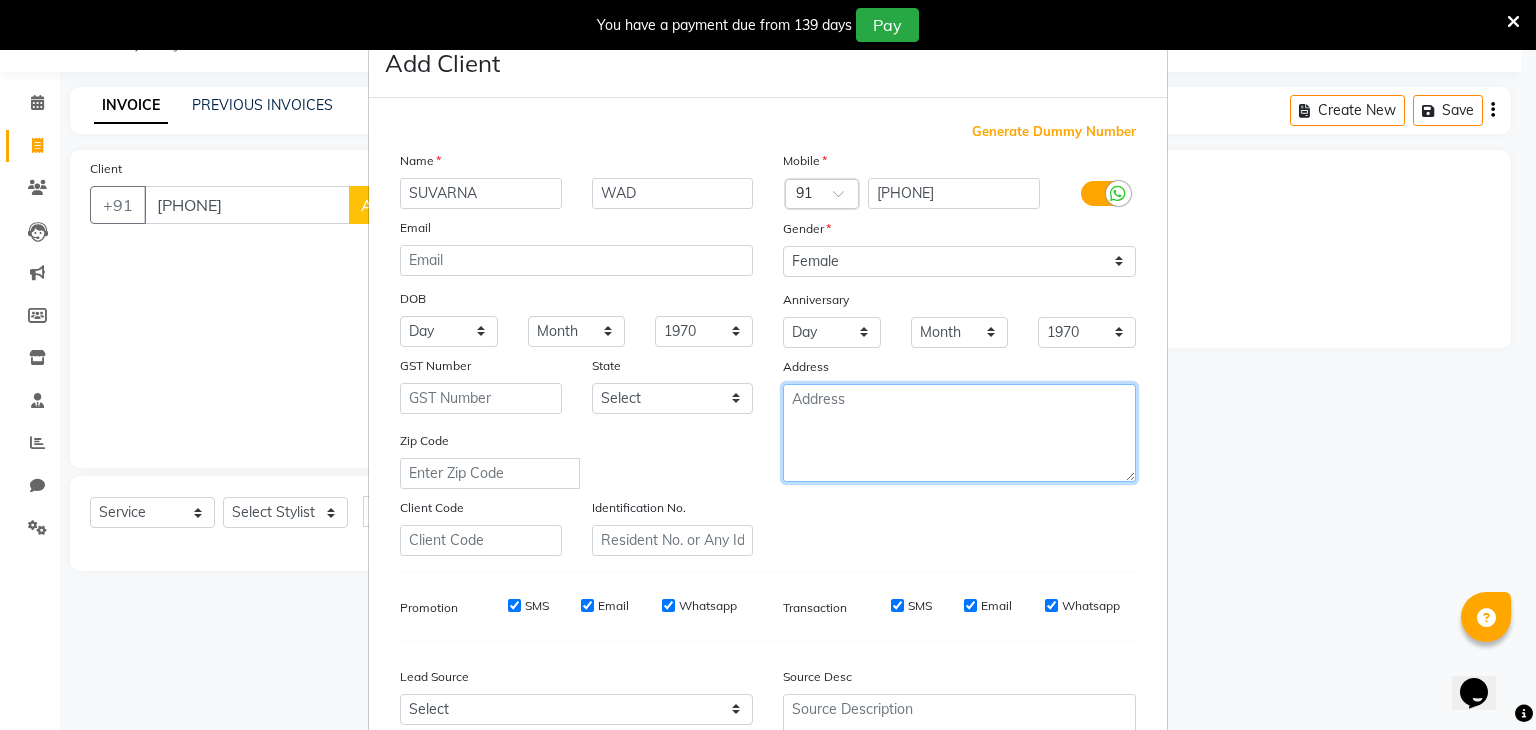 click at bounding box center [959, 433] 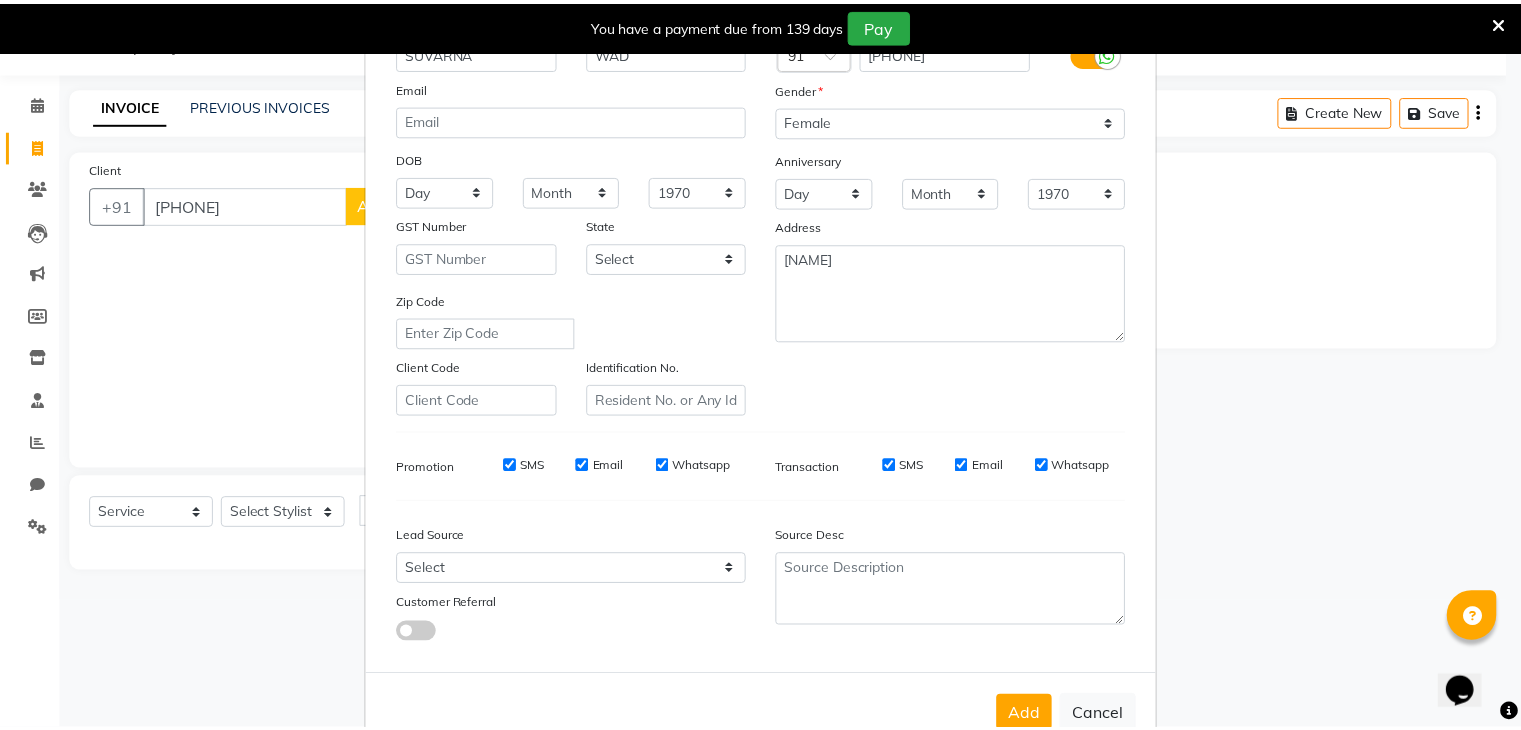 scroll, scrollTop: 203, scrollLeft: 0, axis: vertical 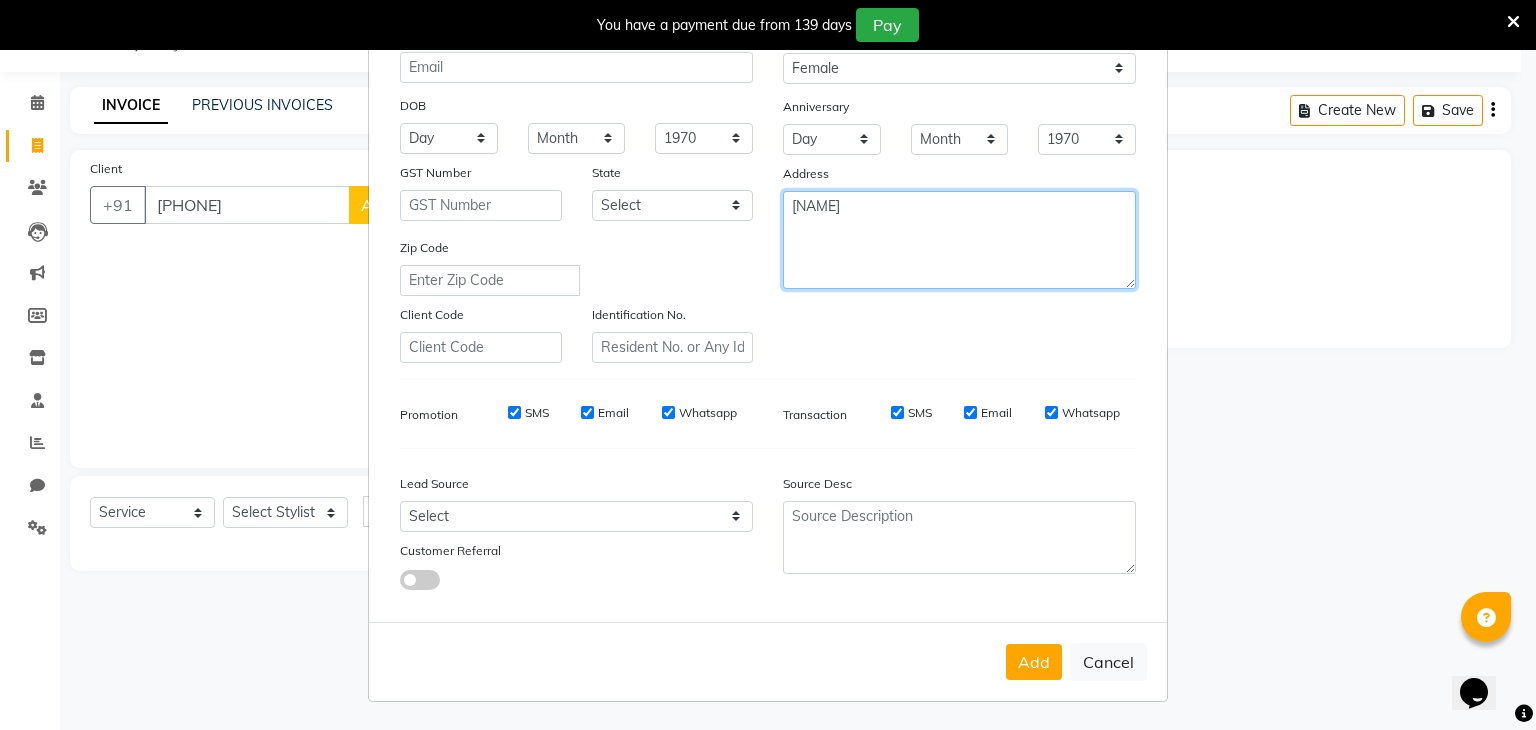 click on "[NAME]" at bounding box center (959, 240) 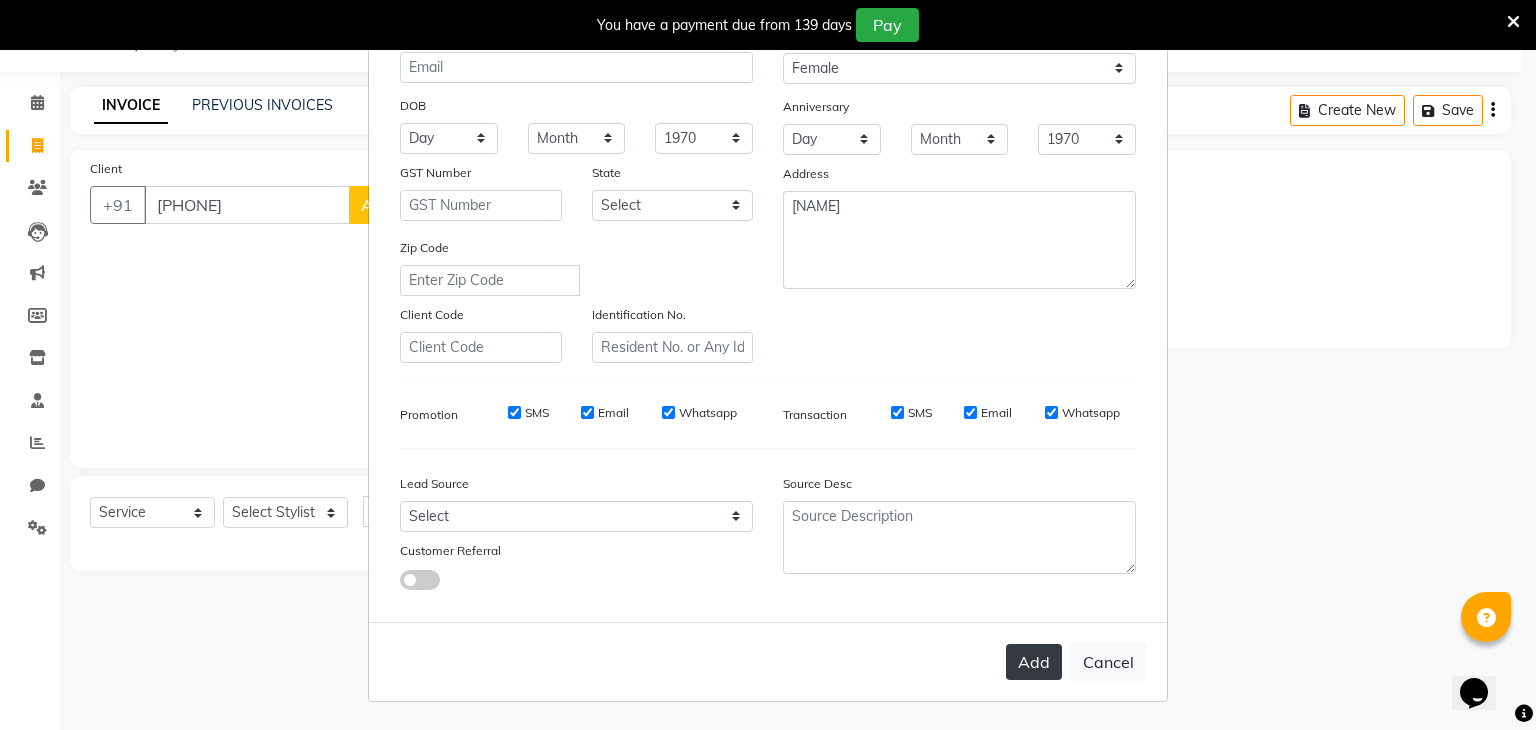 click on "Add" at bounding box center (1034, 662) 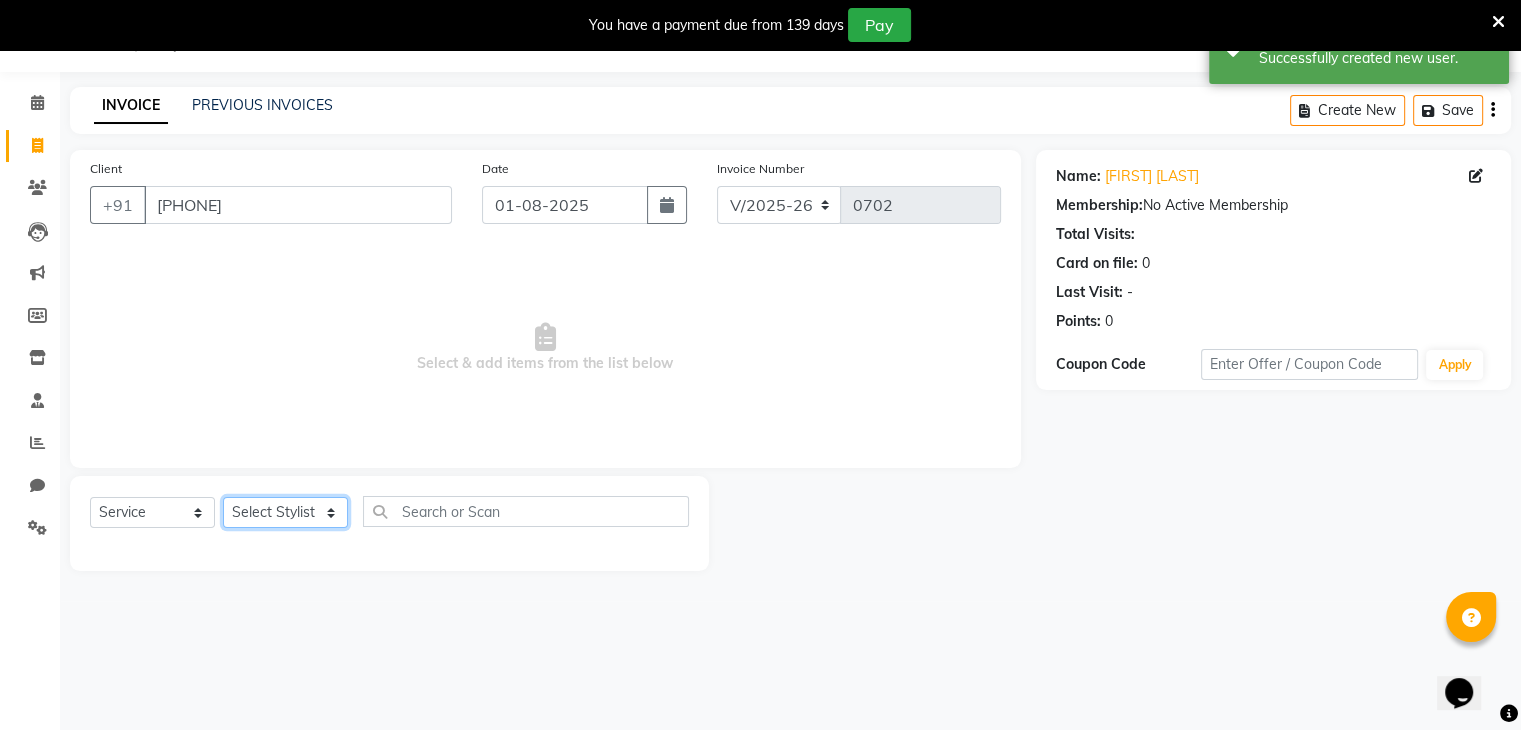 click on "Select Stylist [FIRST] [LAST] [FIRST] [FIRST] [FIRST] [FIRST] [FIRST] [FIRST] [FIRST] [FIRST]" 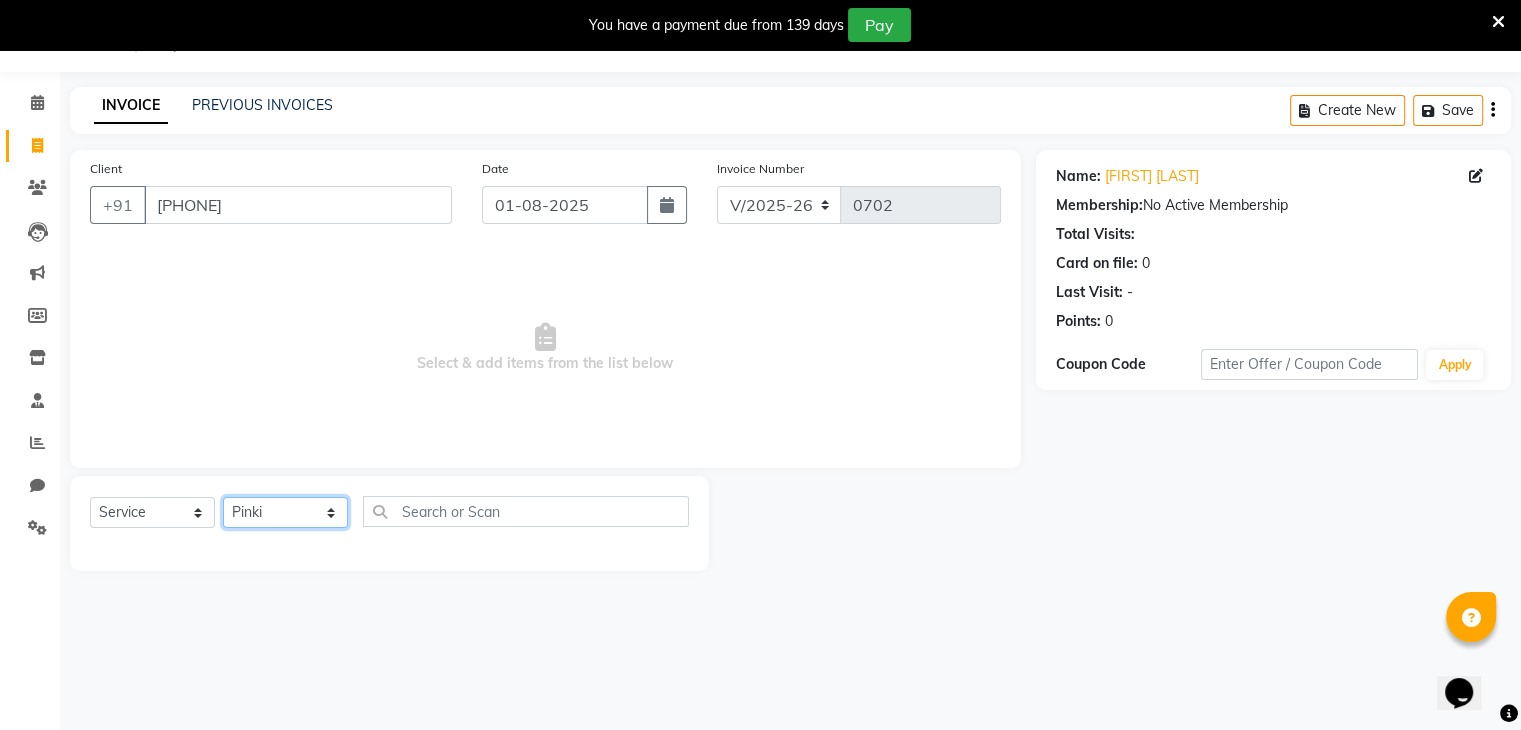 click on "Select Stylist [FIRST] [LAST] [FIRST] [FIRST] [FIRST] [FIRST] [FIRST] [FIRST] [FIRST] [FIRST]" 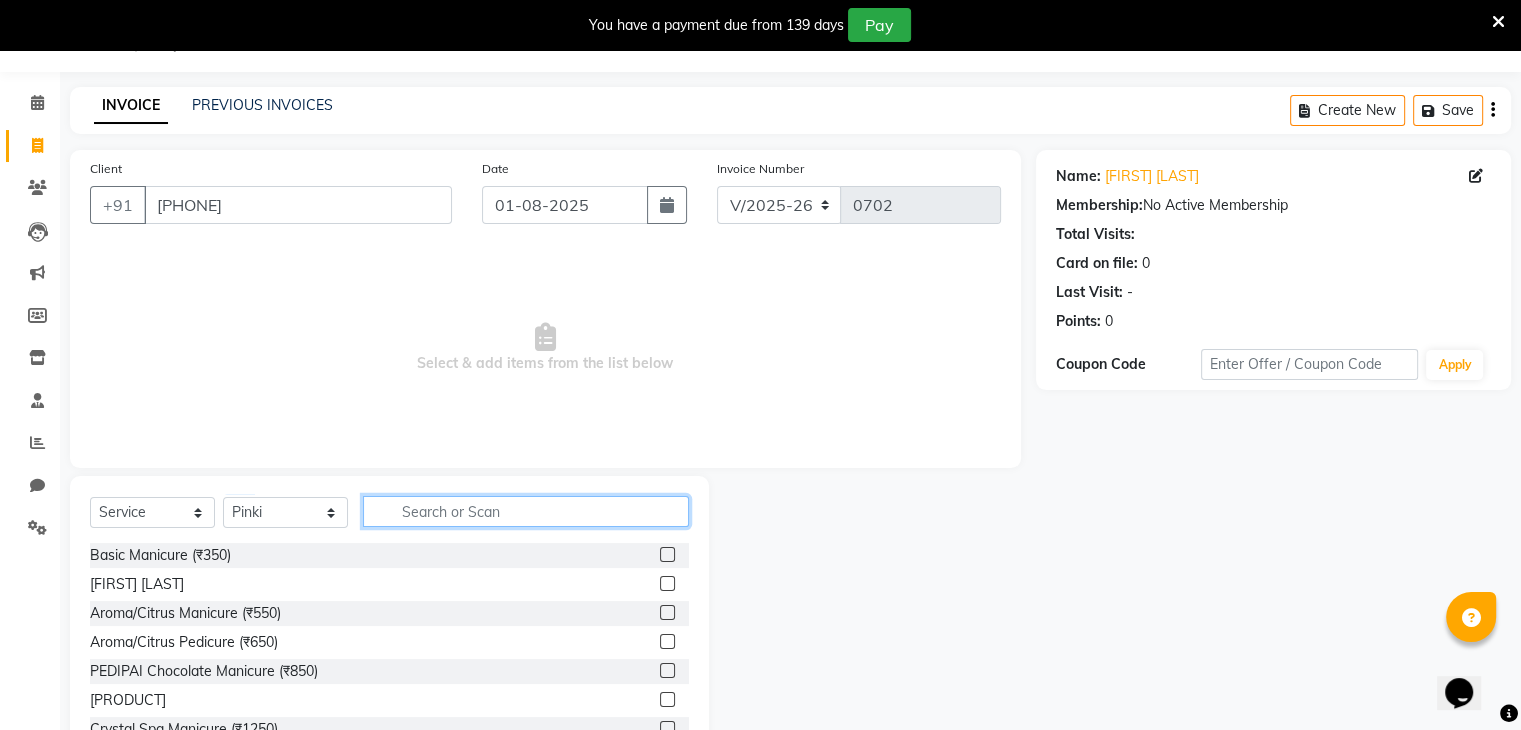 click 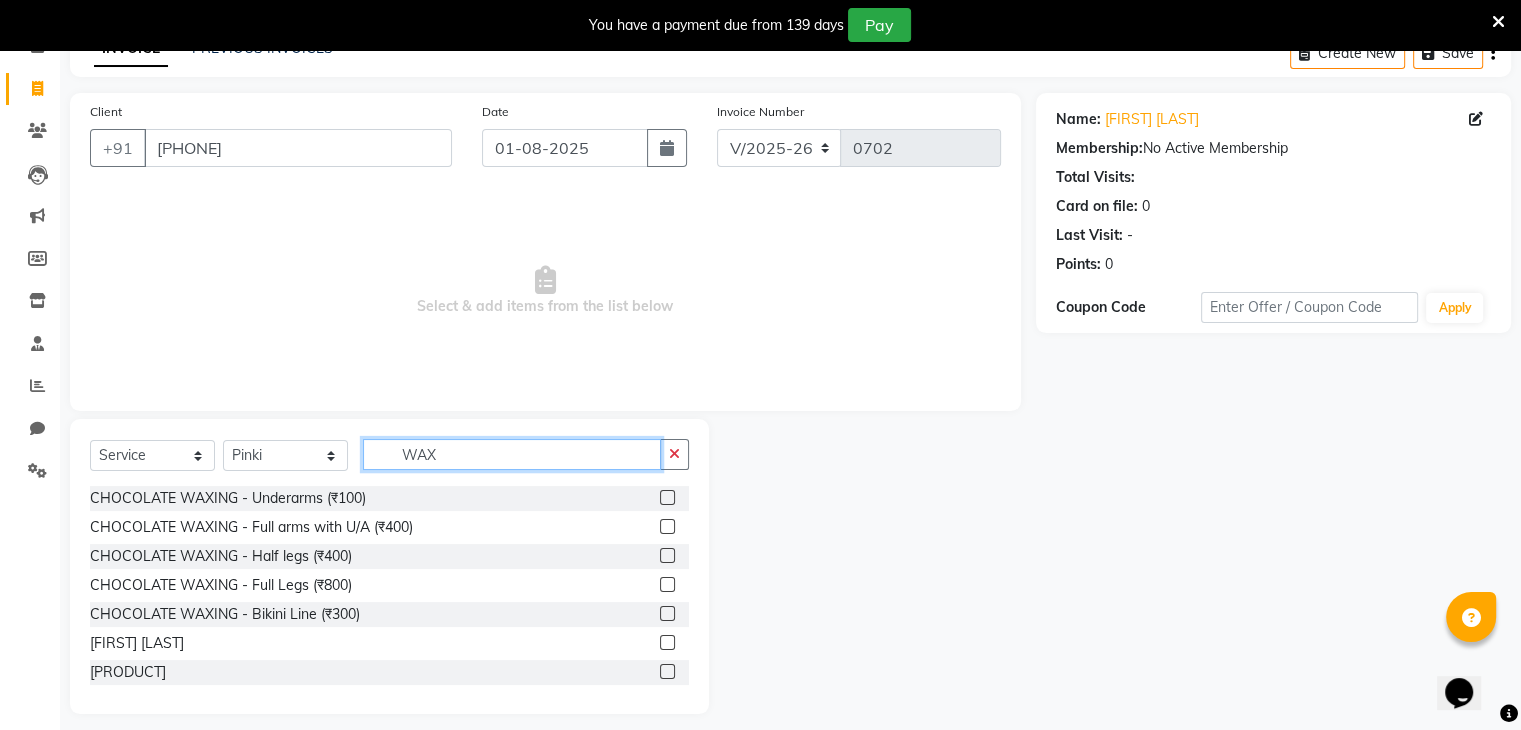 scroll, scrollTop: 122, scrollLeft: 0, axis: vertical 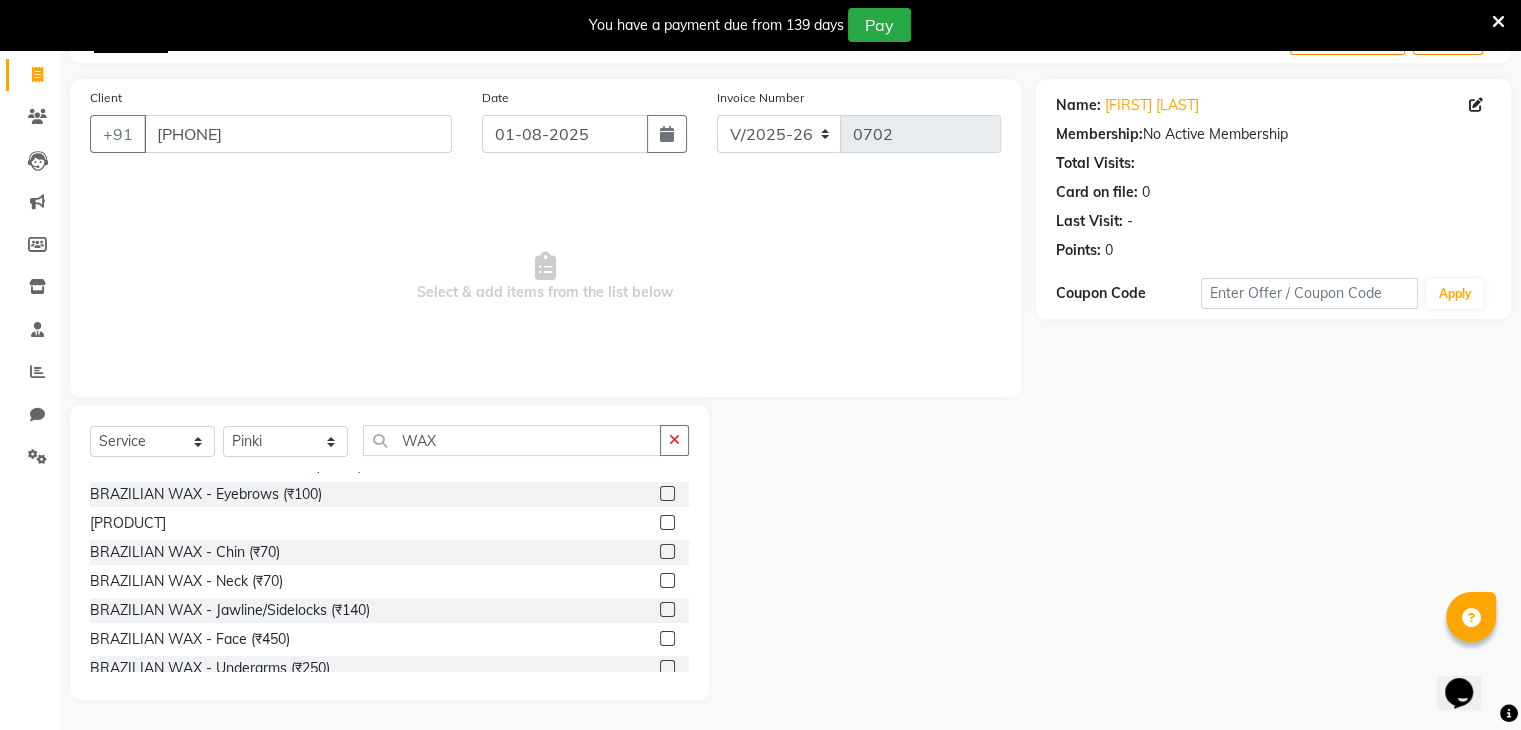 click 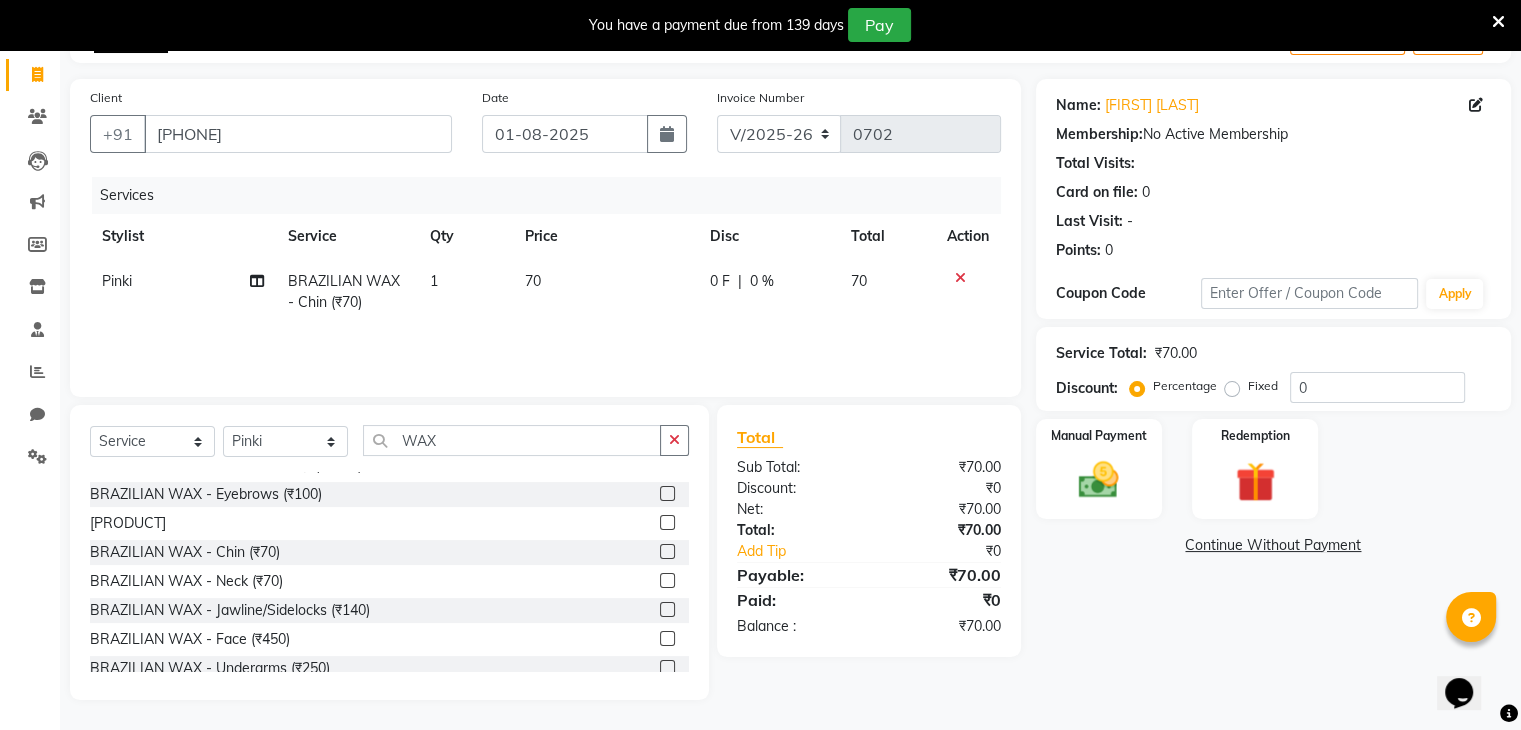 click 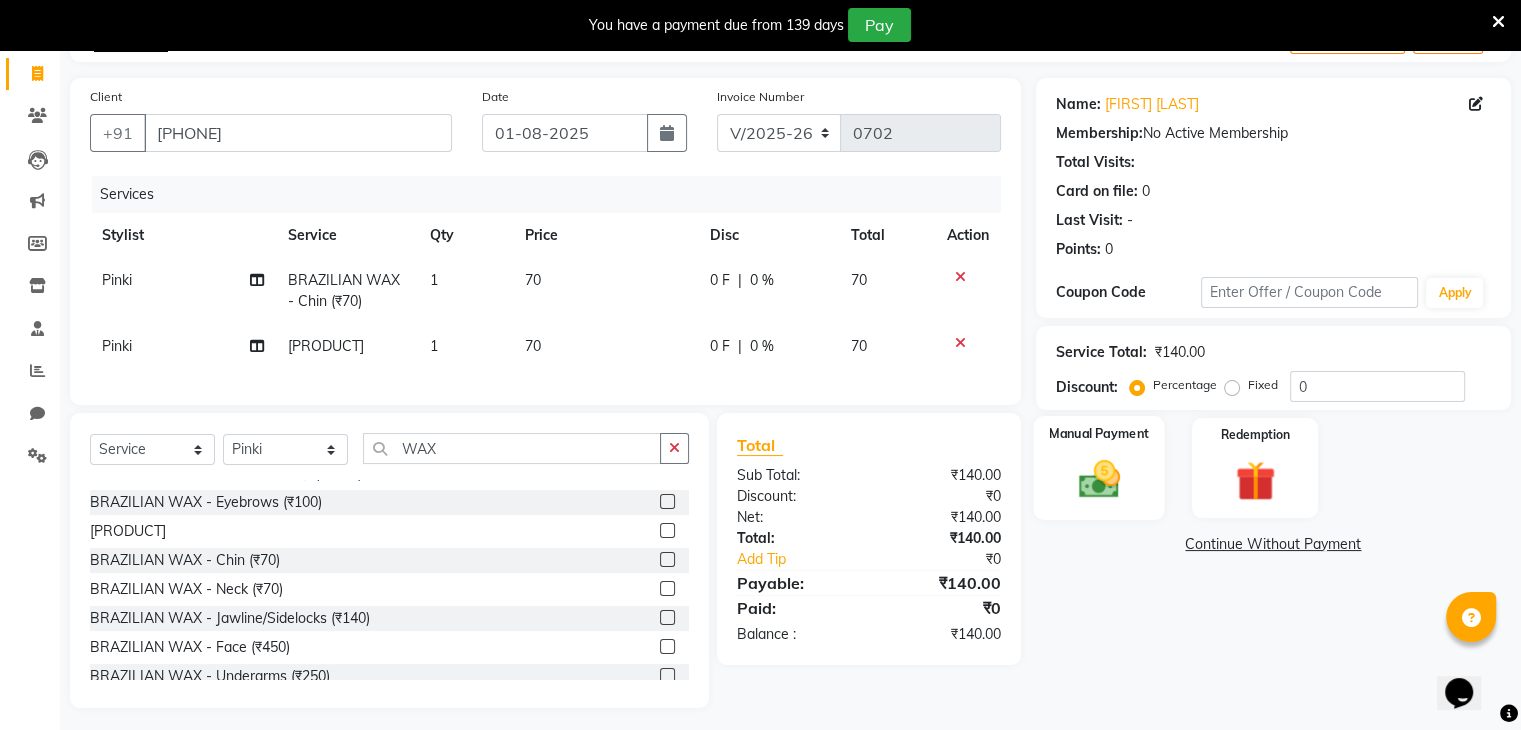 click 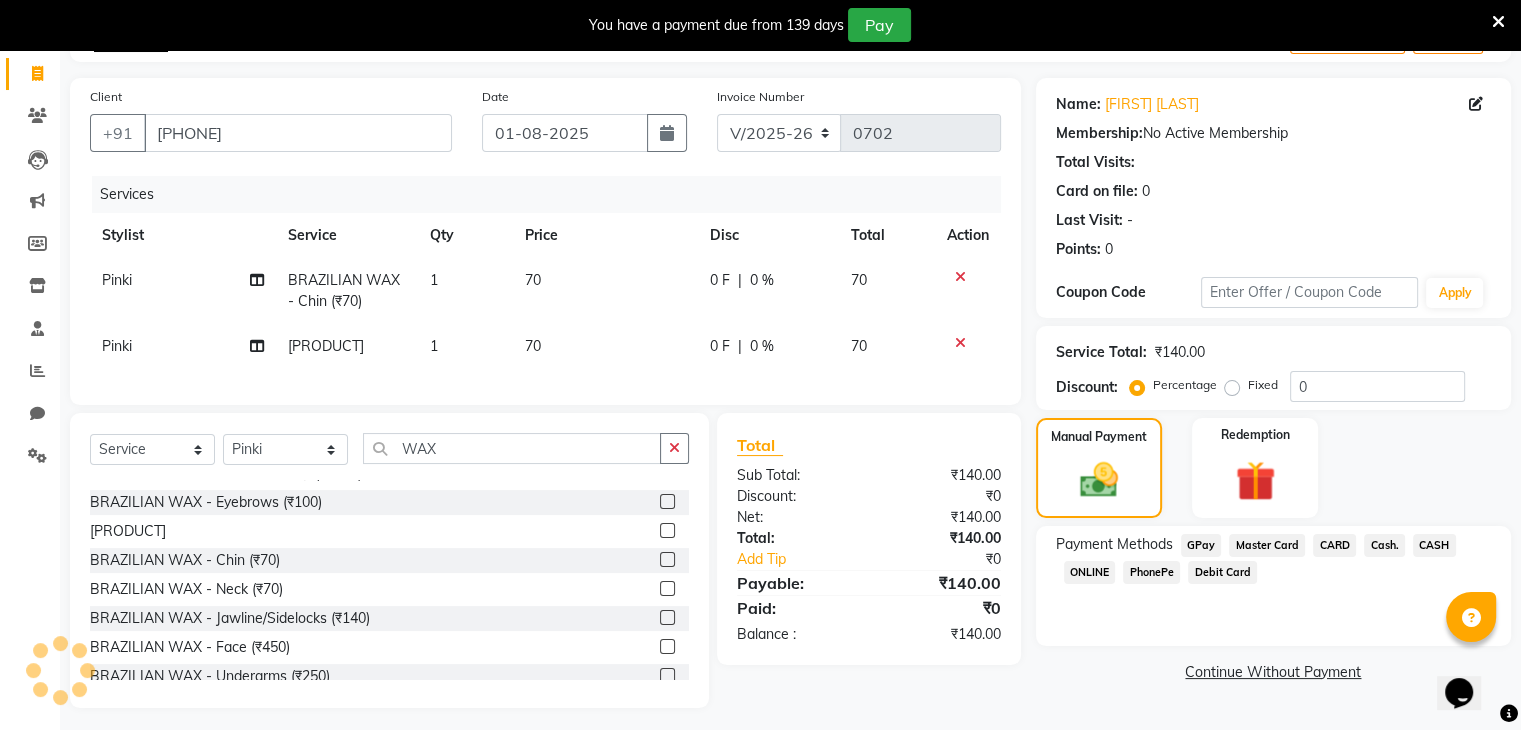 click on "PhonePe" 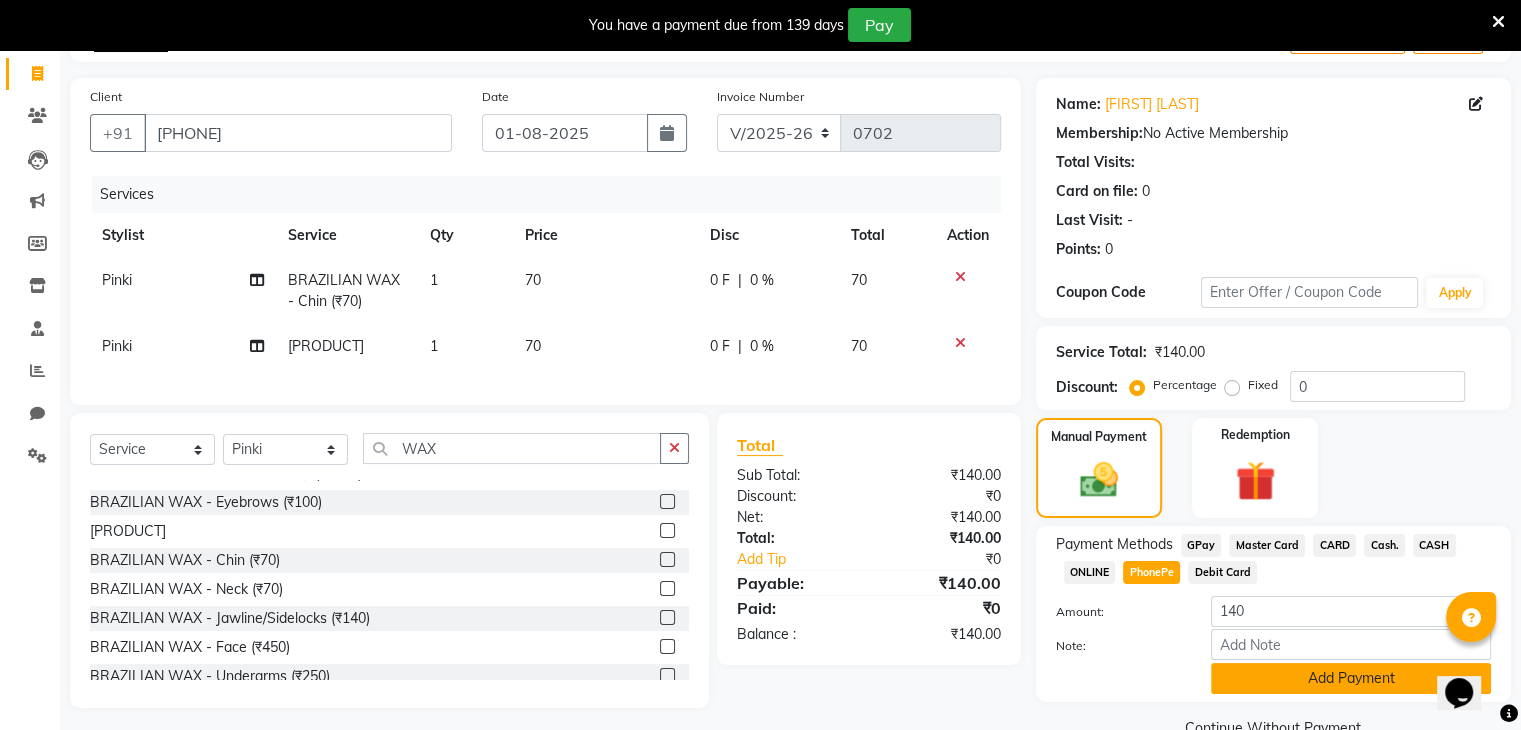 click on "Add Payment" 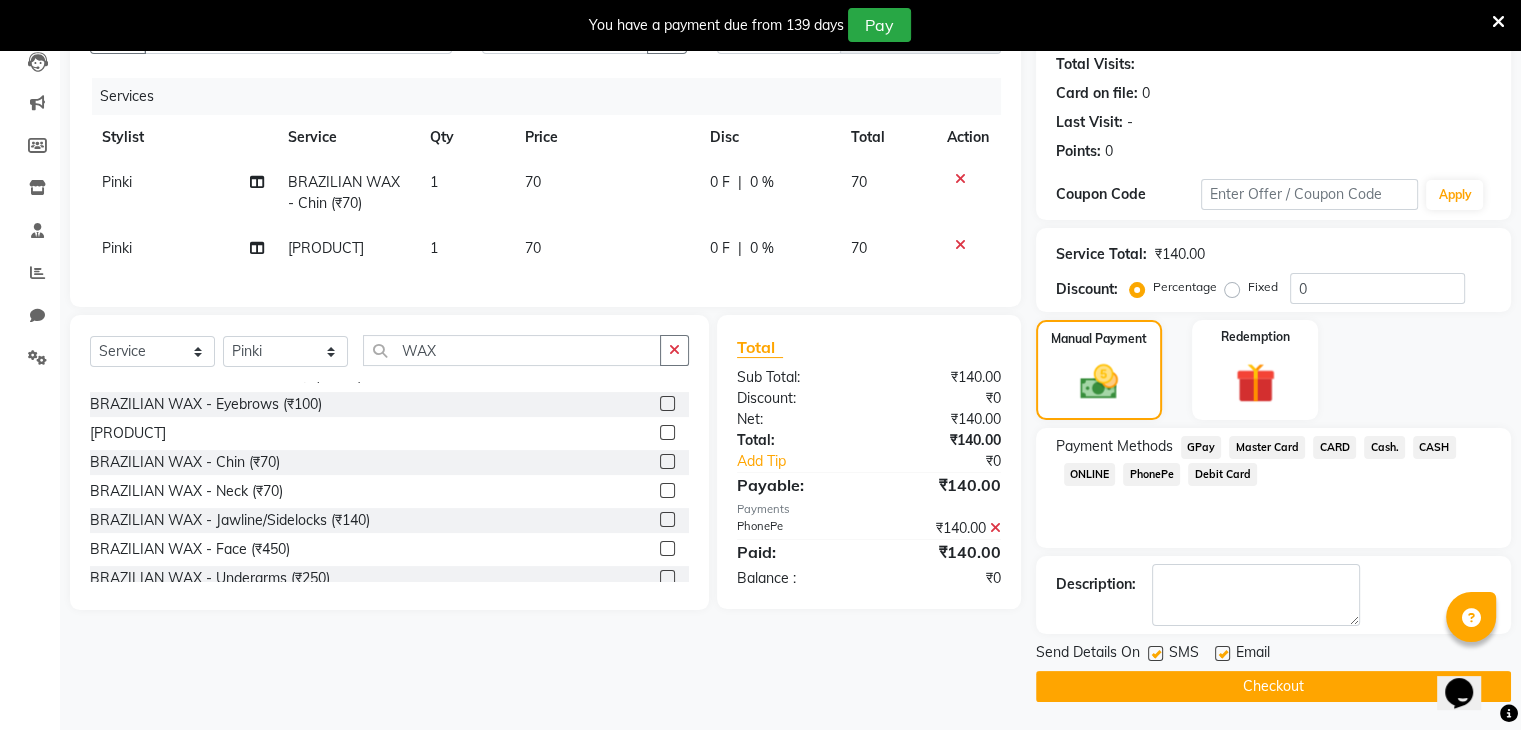 scroll, scrollTop: 220, scrollLeft: 0, axis: vertical 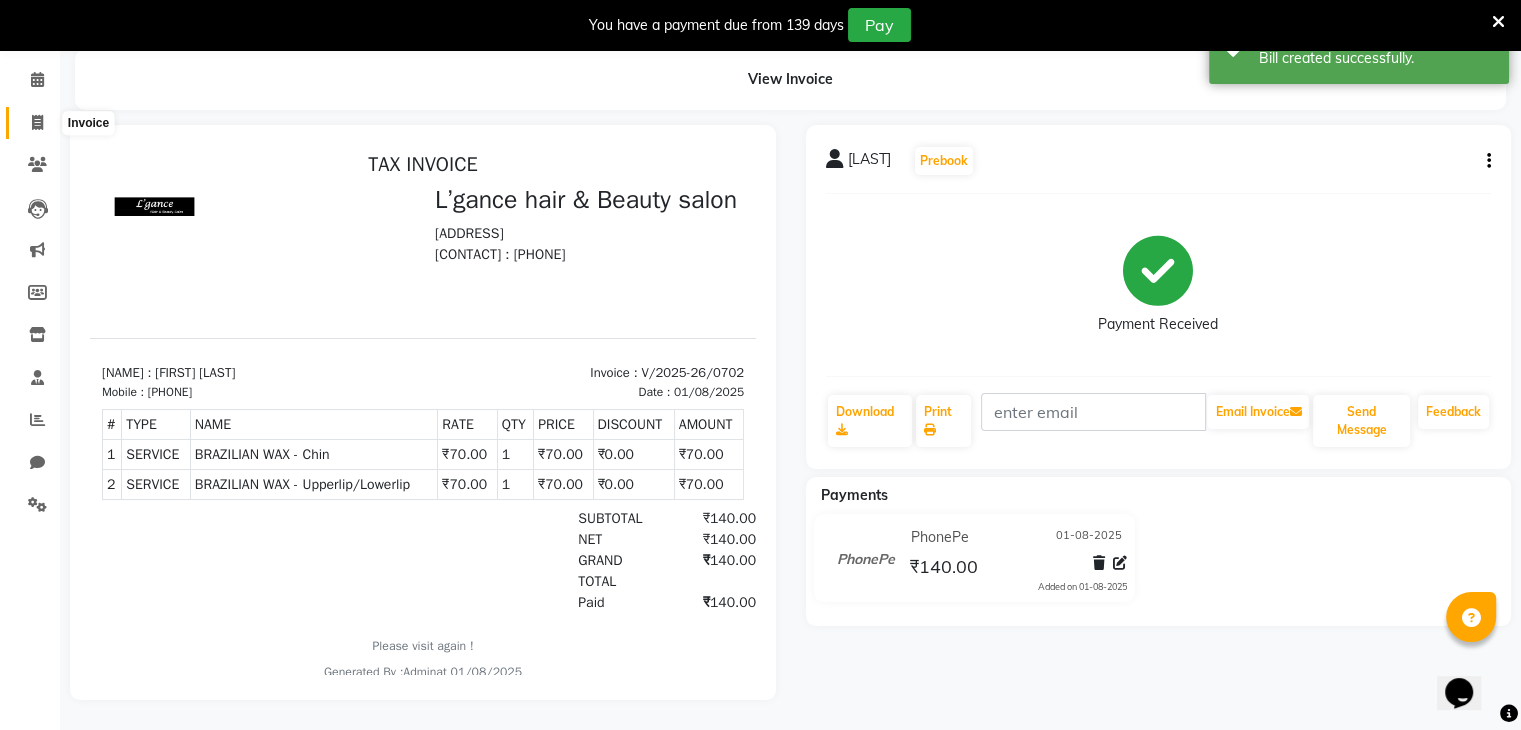 click 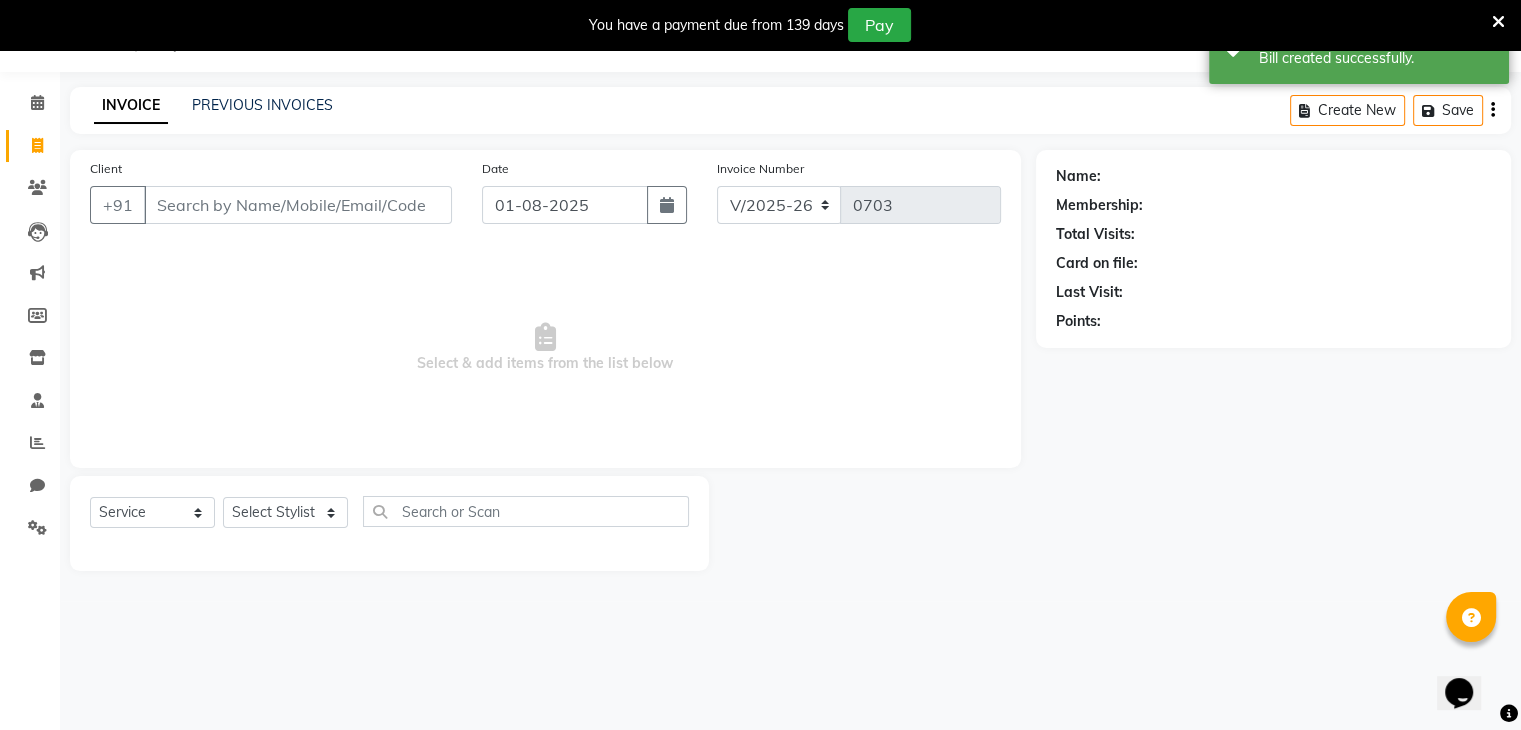 click on "Client" at bounding box center (298, 205) 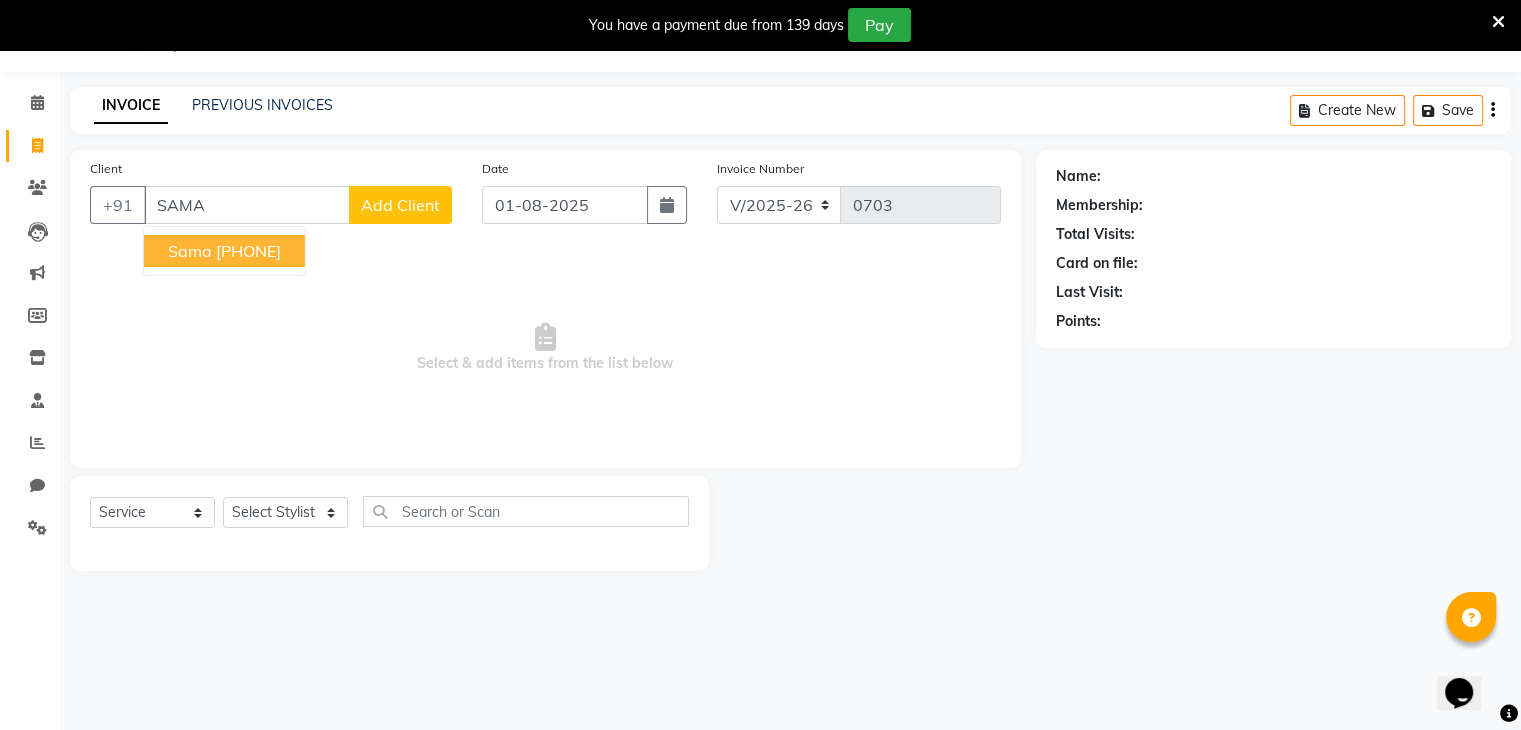 click on "[FIRST] [PHONE]" at bounding box center (224, 251) 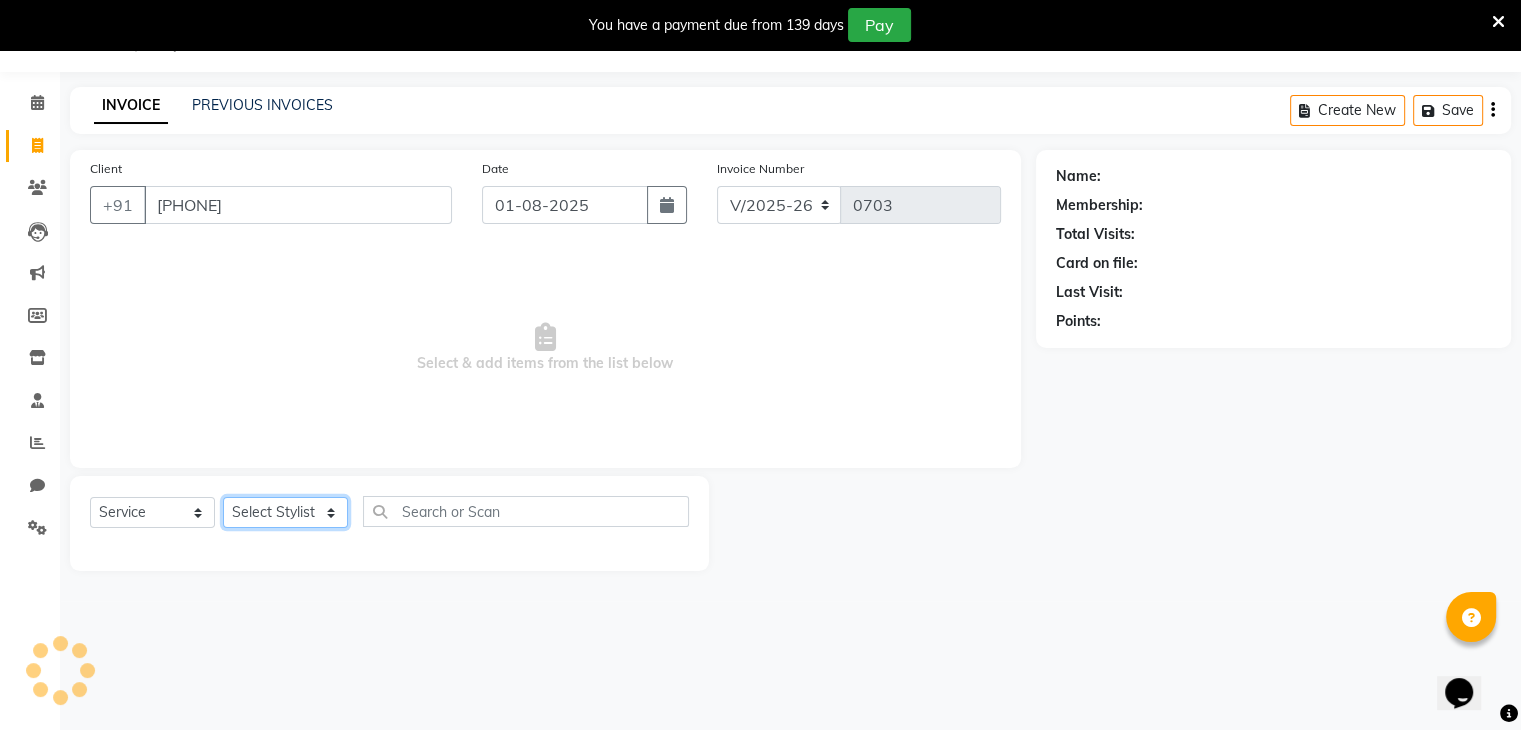 click on "Select Stylist [FIRST] [LAST] [FIRST] [FIRST] [FIRST] [FIRST] [FIRST] [FIRST] [FIRST] [FIRST]" 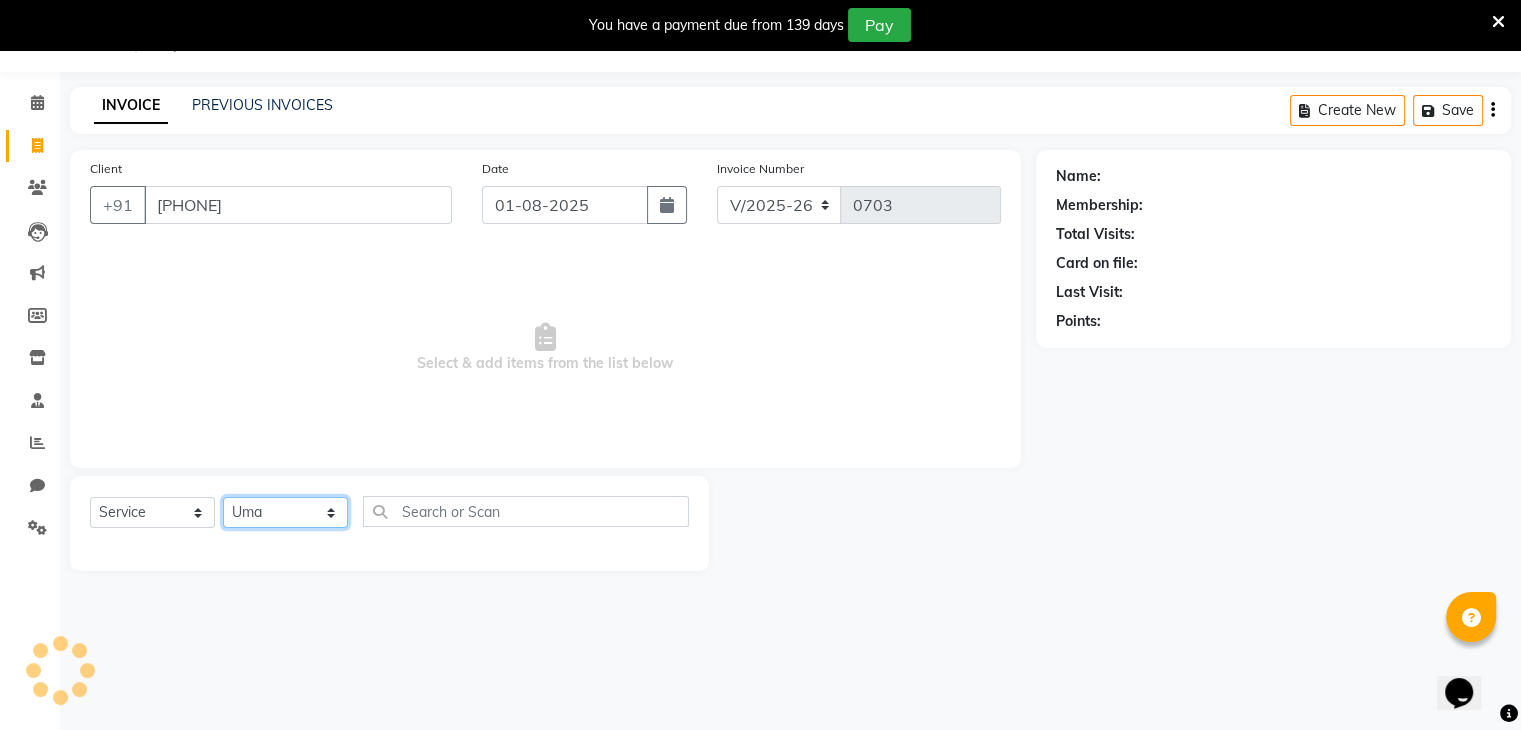 click on "Select Stylist [FIRST] [LAST] [FIRST] [FIRST] [FIRST] [FIRST] [FIRST] [FIRST] [FIRST] [FIRST]" 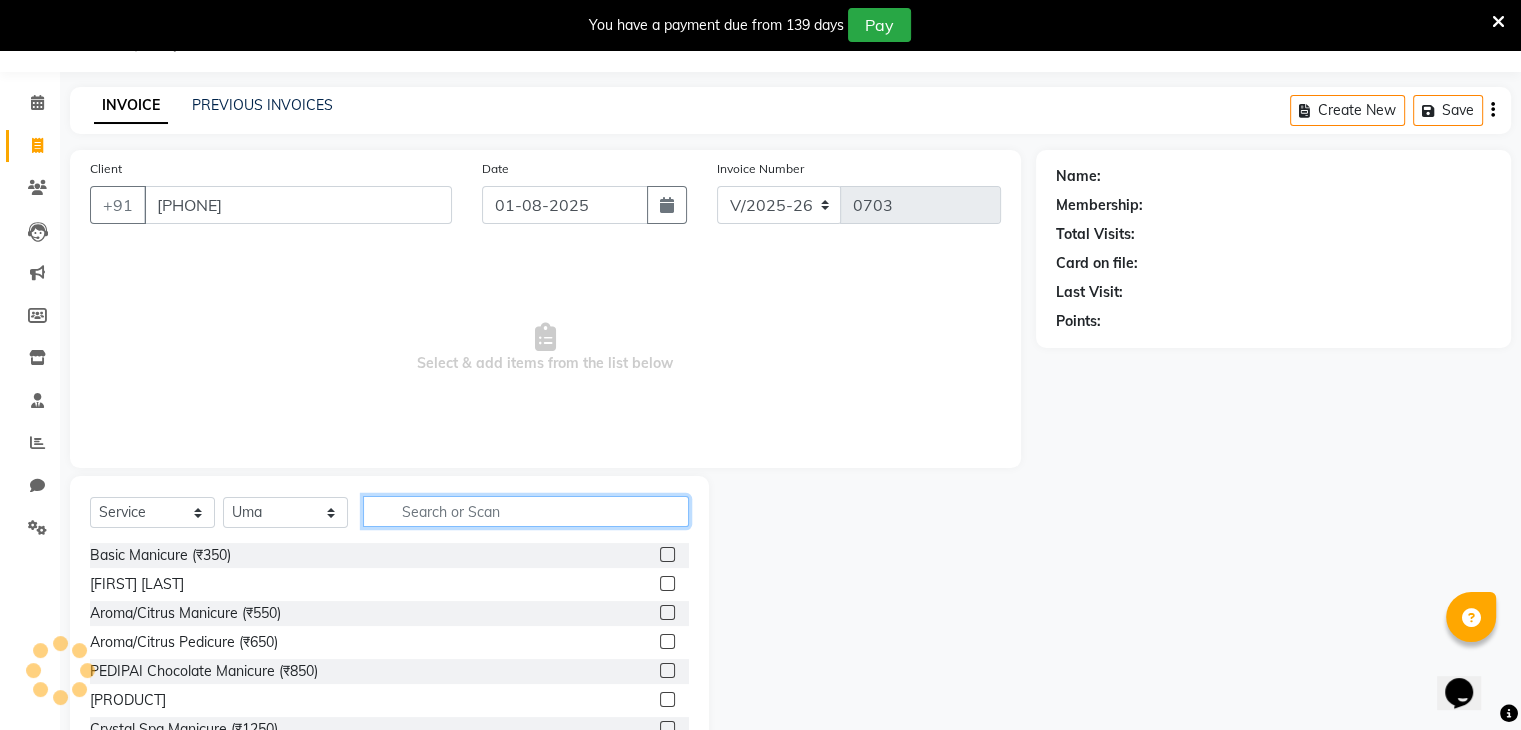 click 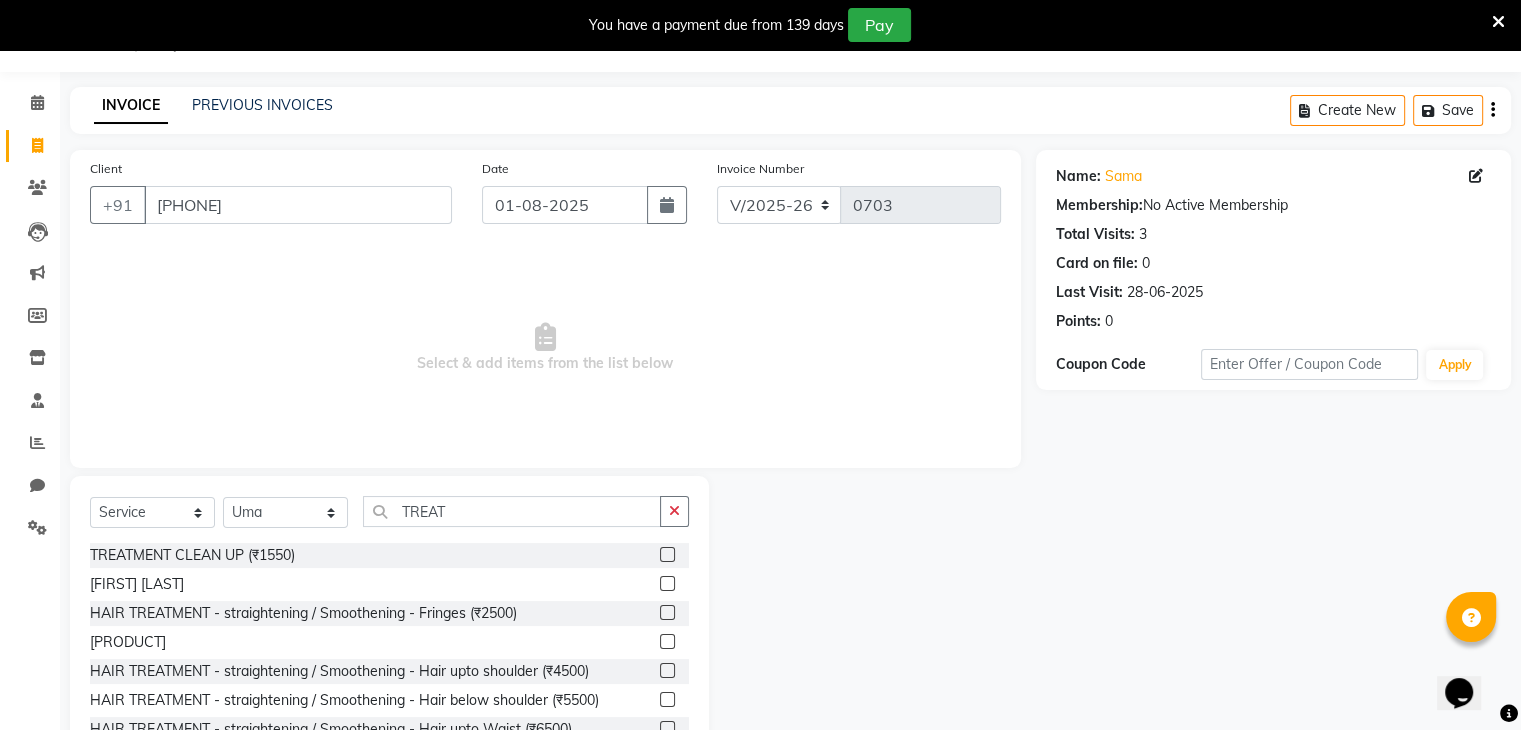 click 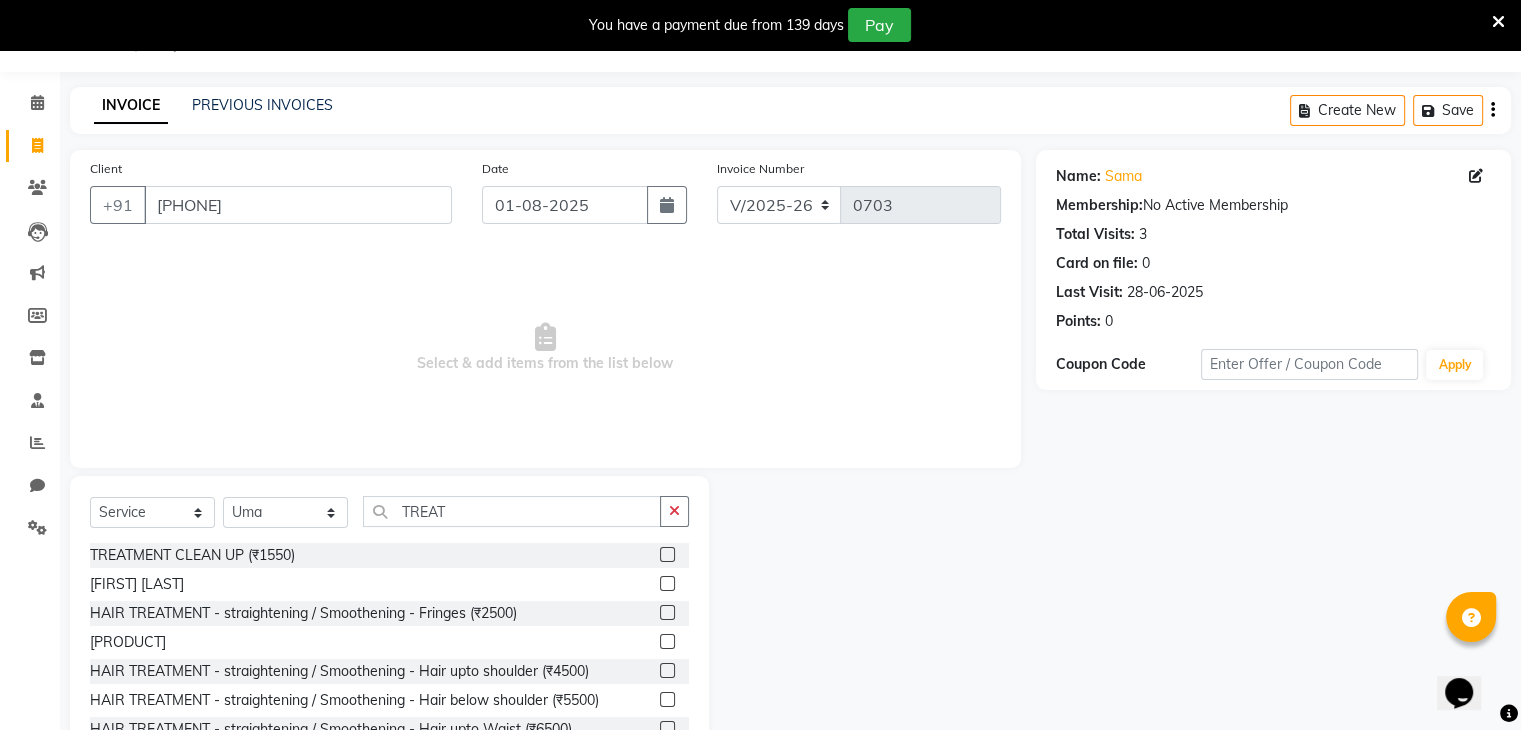 click at bounding box center [666, 555] 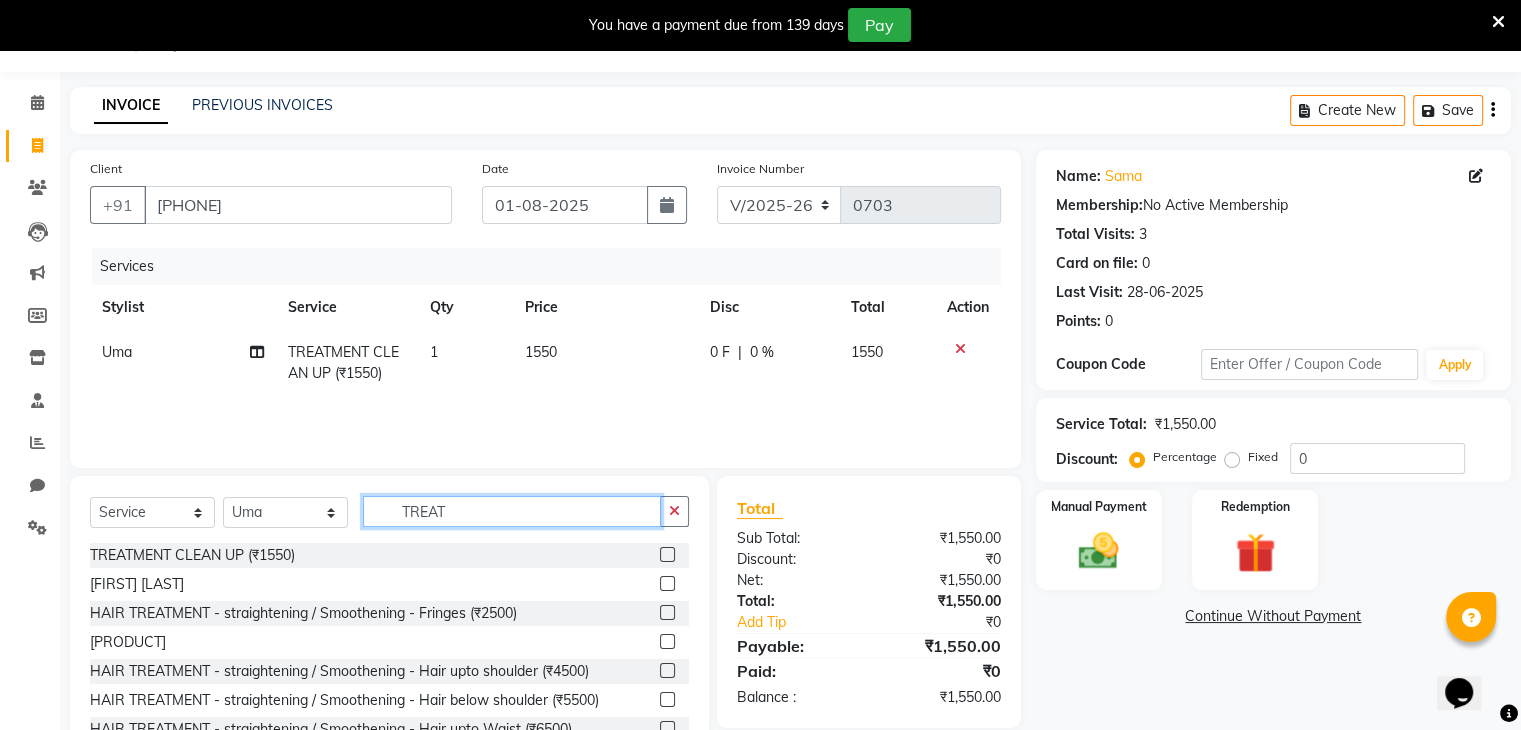 click on "TREAT" 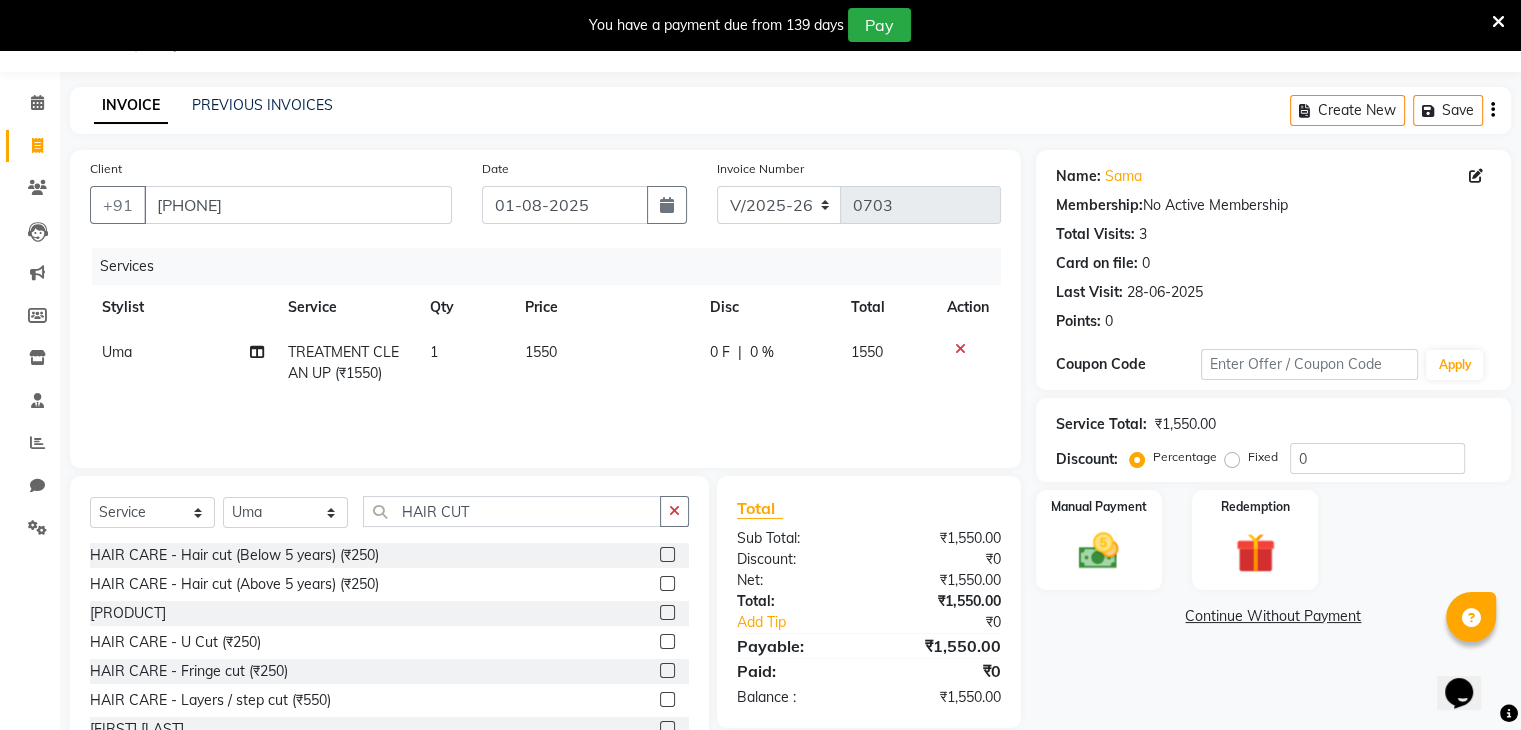 click 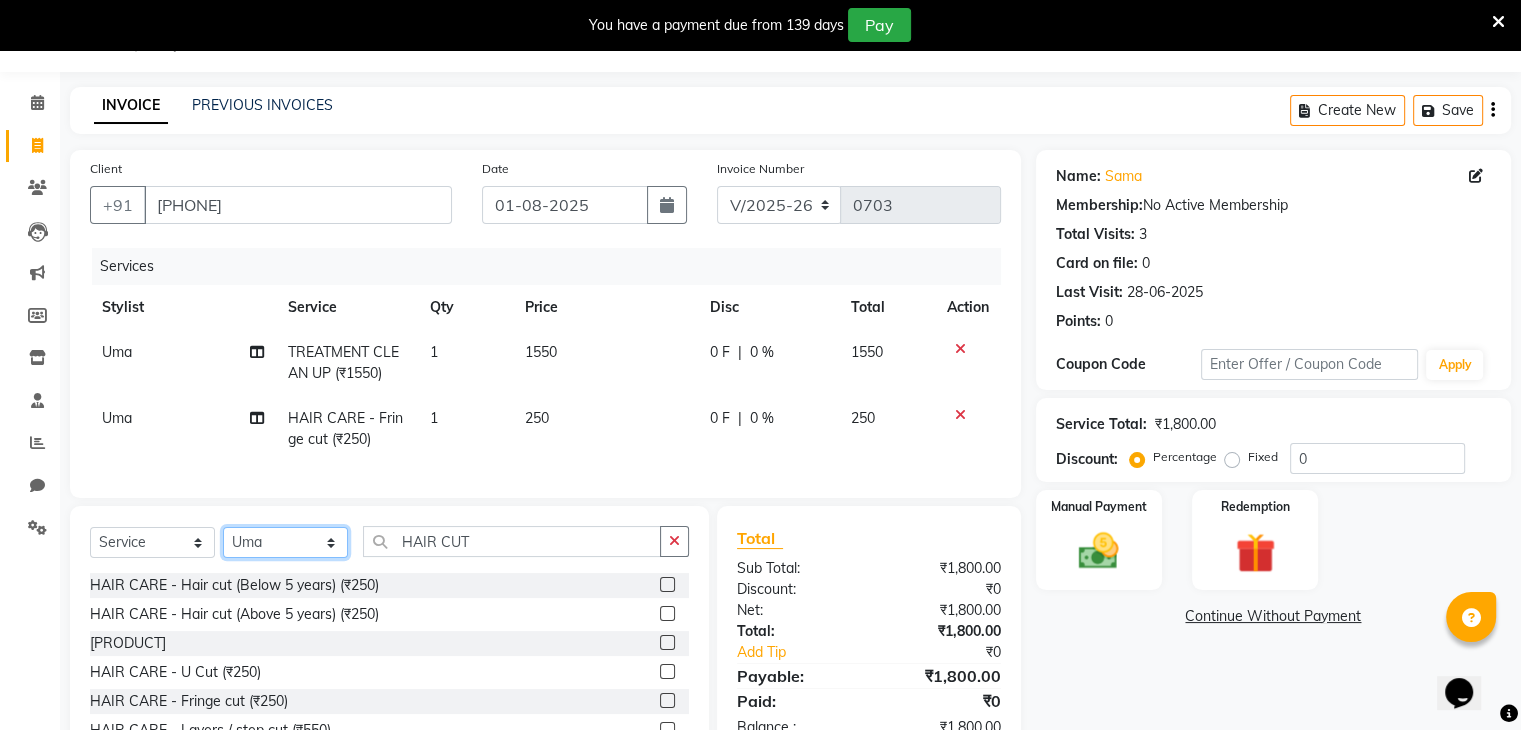 click on "Select Stylist [FIRST] [LAST] [FIRST] [FIRST] [FIRST] [FIRST] [FIRST] [FIRST] [FIRST] [FIRST]" 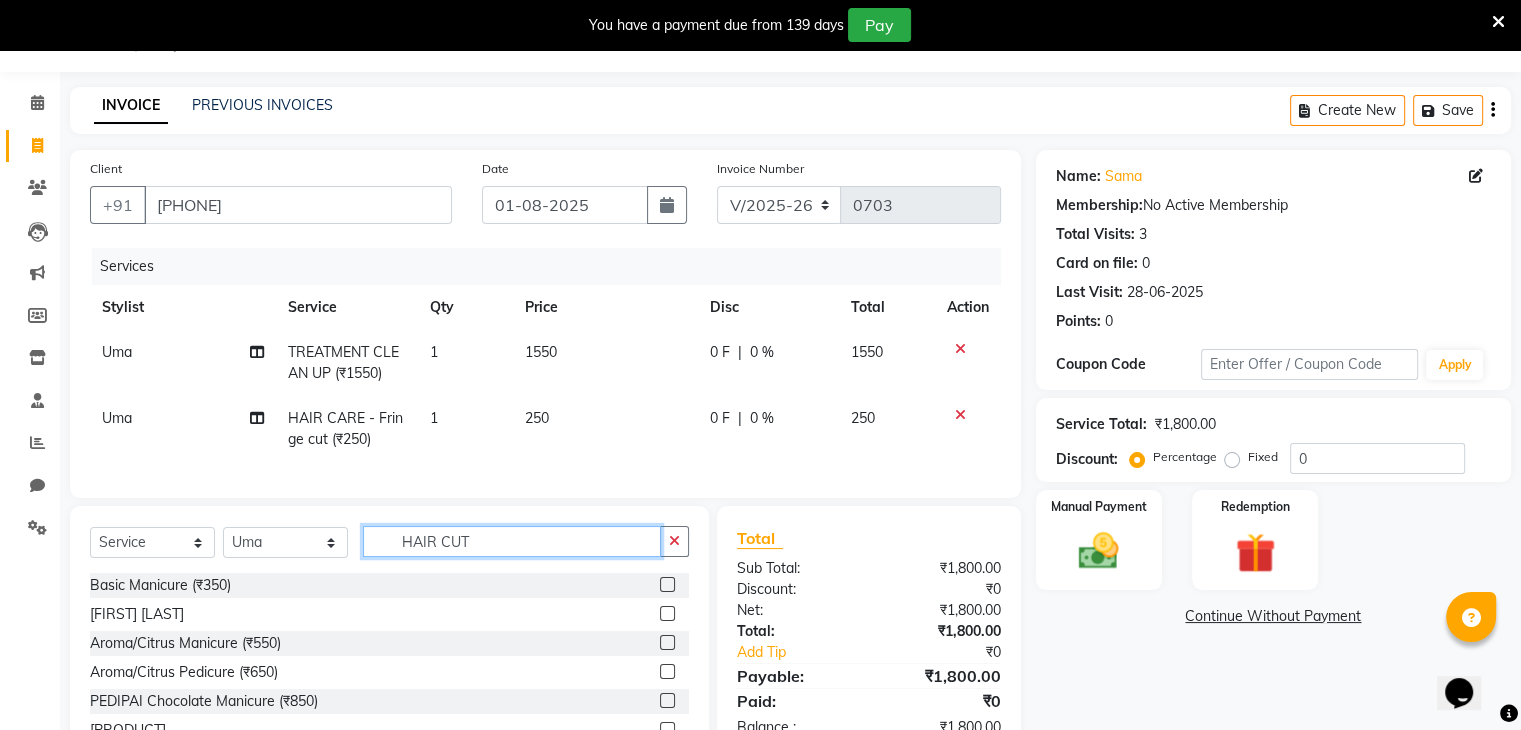click on "HAIR CUT" 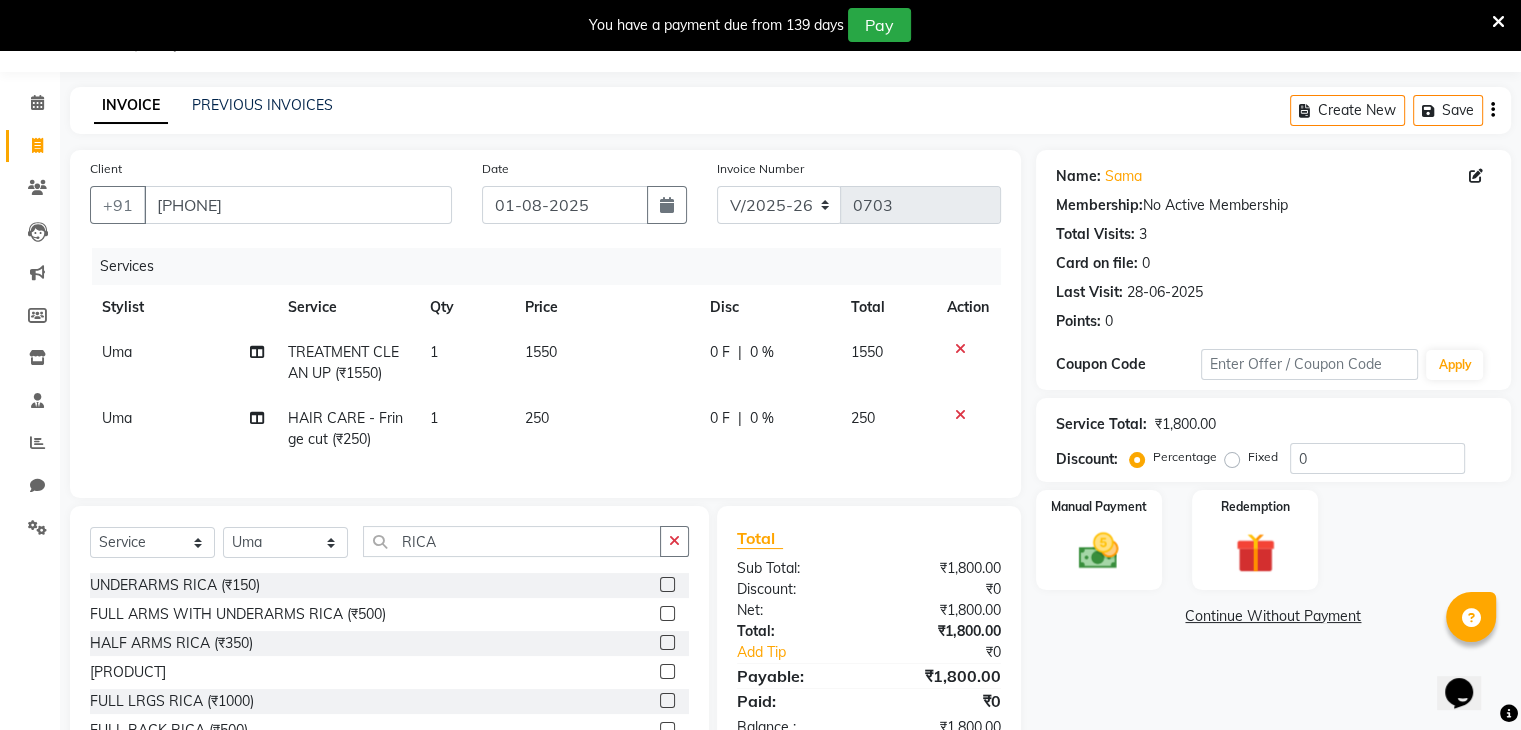 click 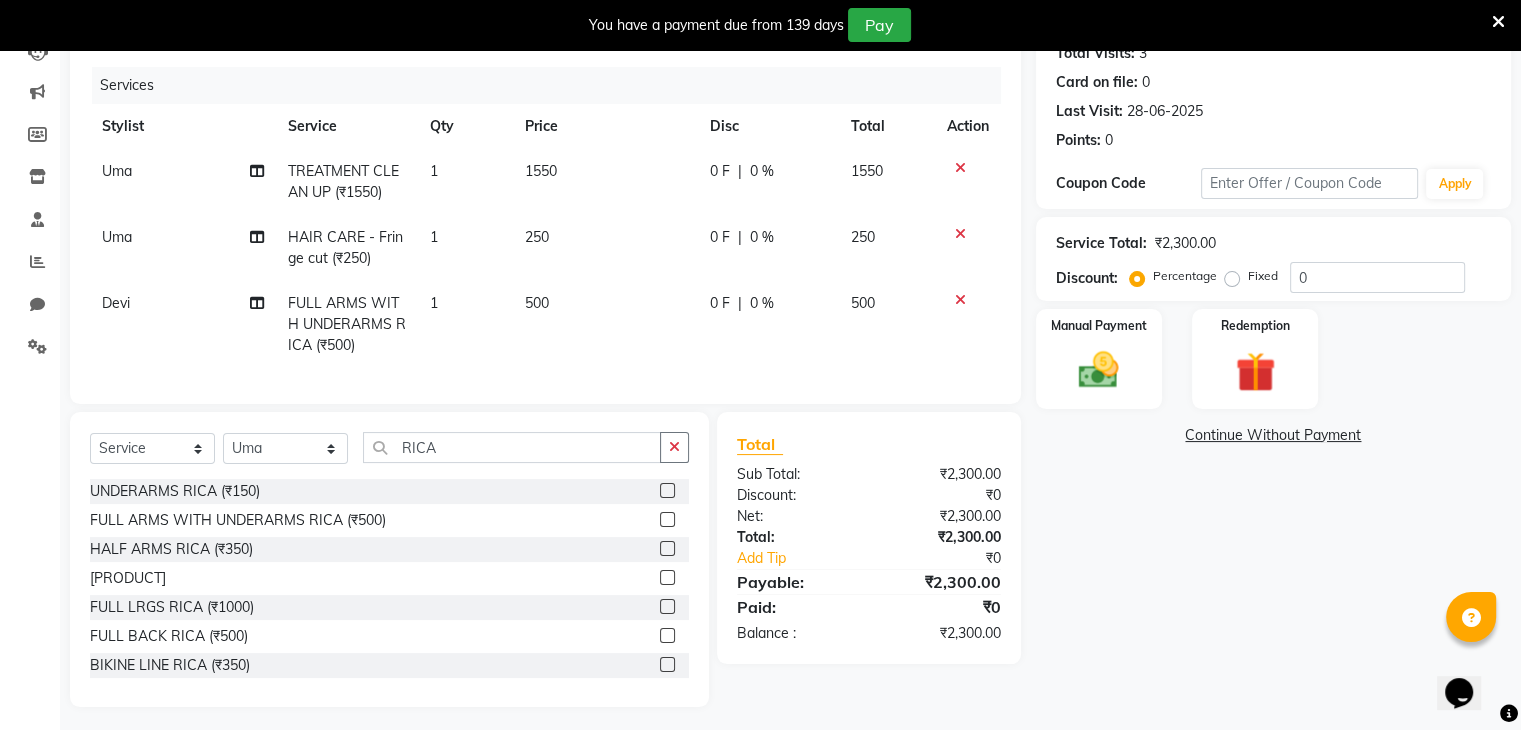scroll, scrollTop: 254, scrollLeft: 0, axis: vertical 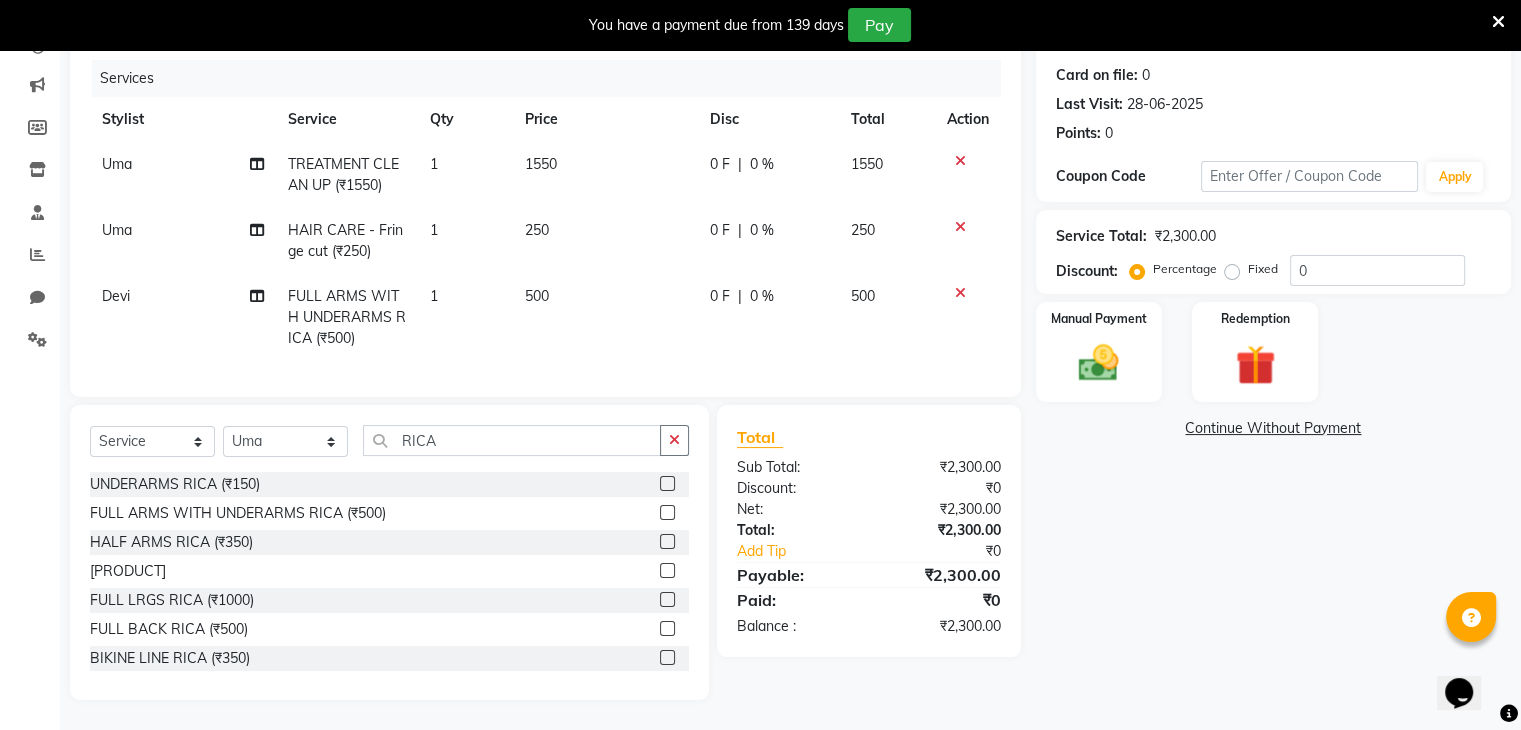click 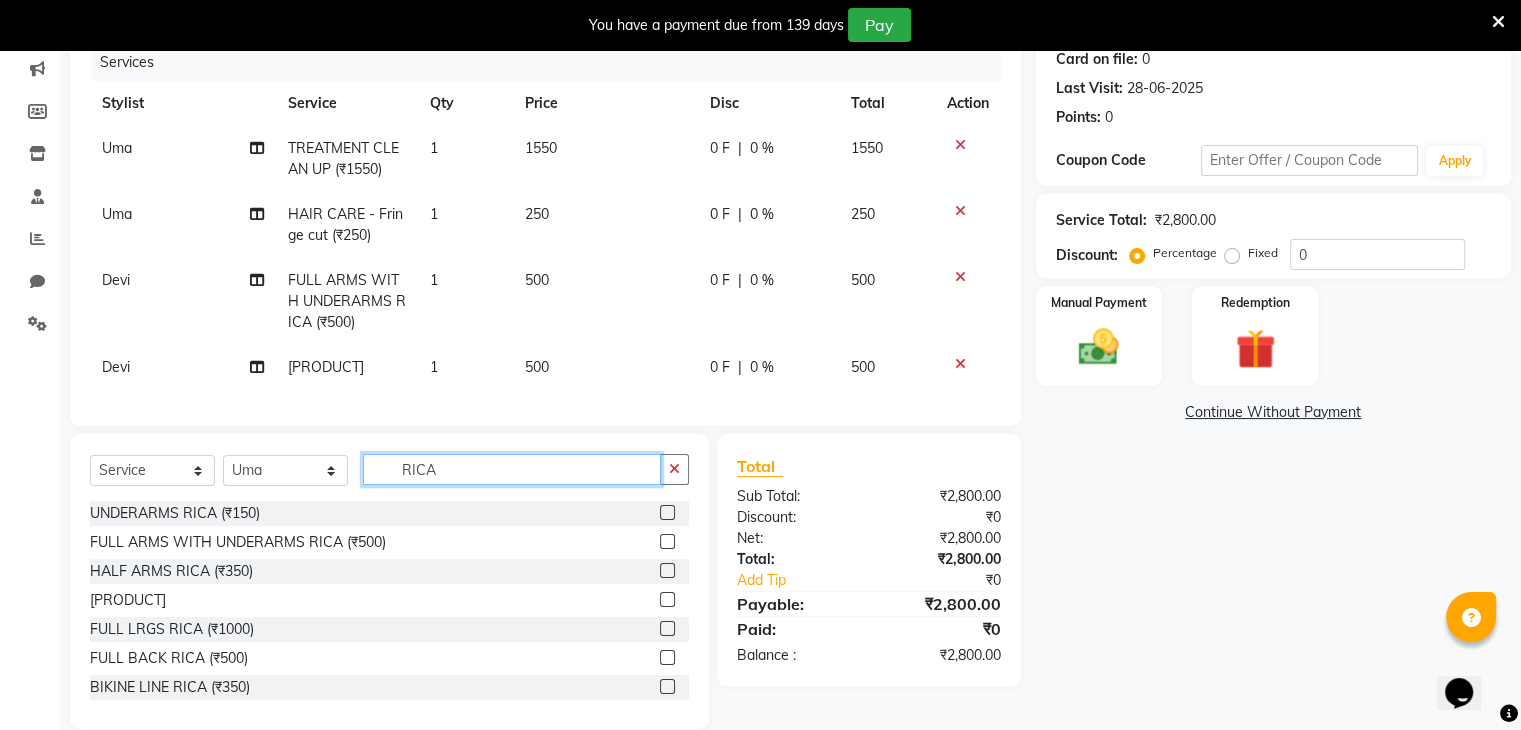 click on "RICA" 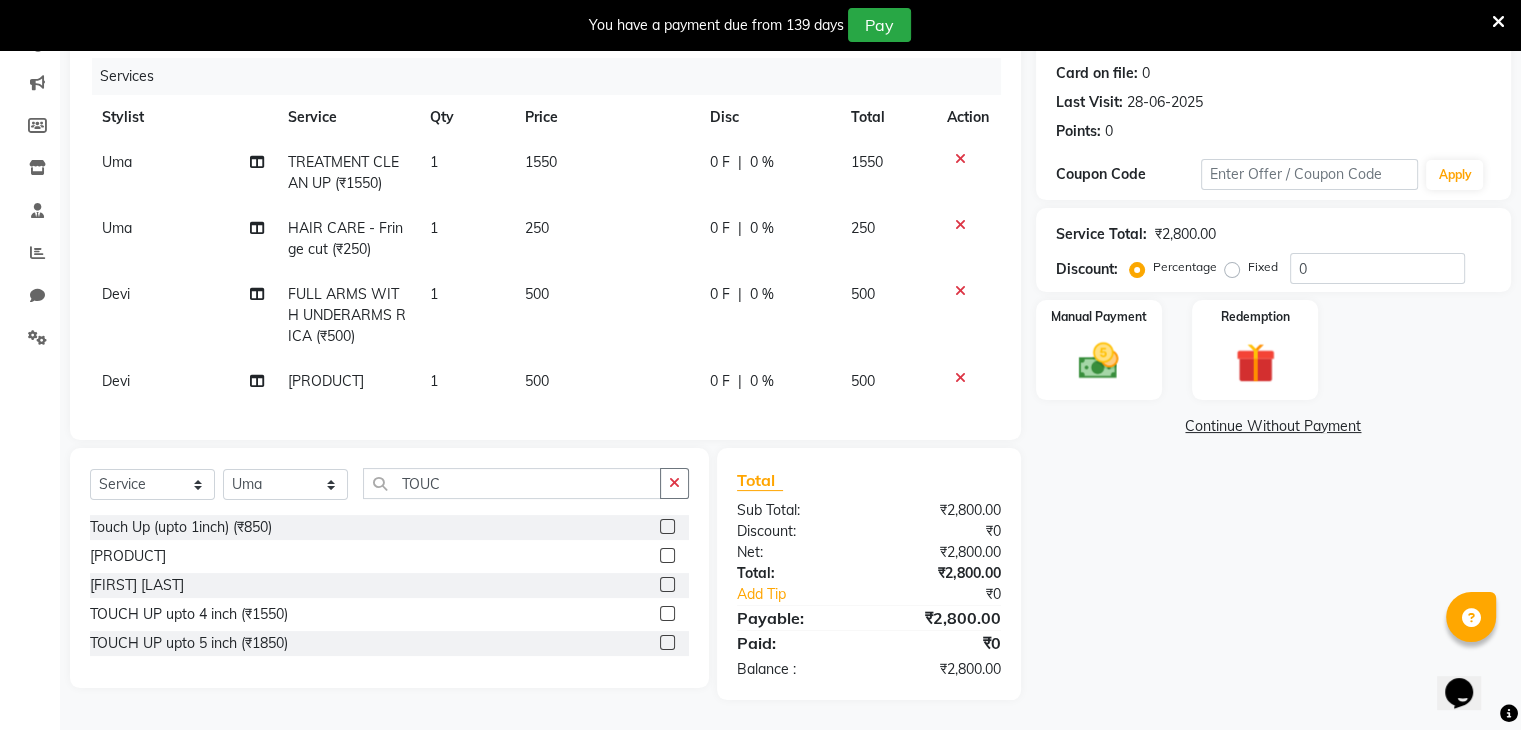 click 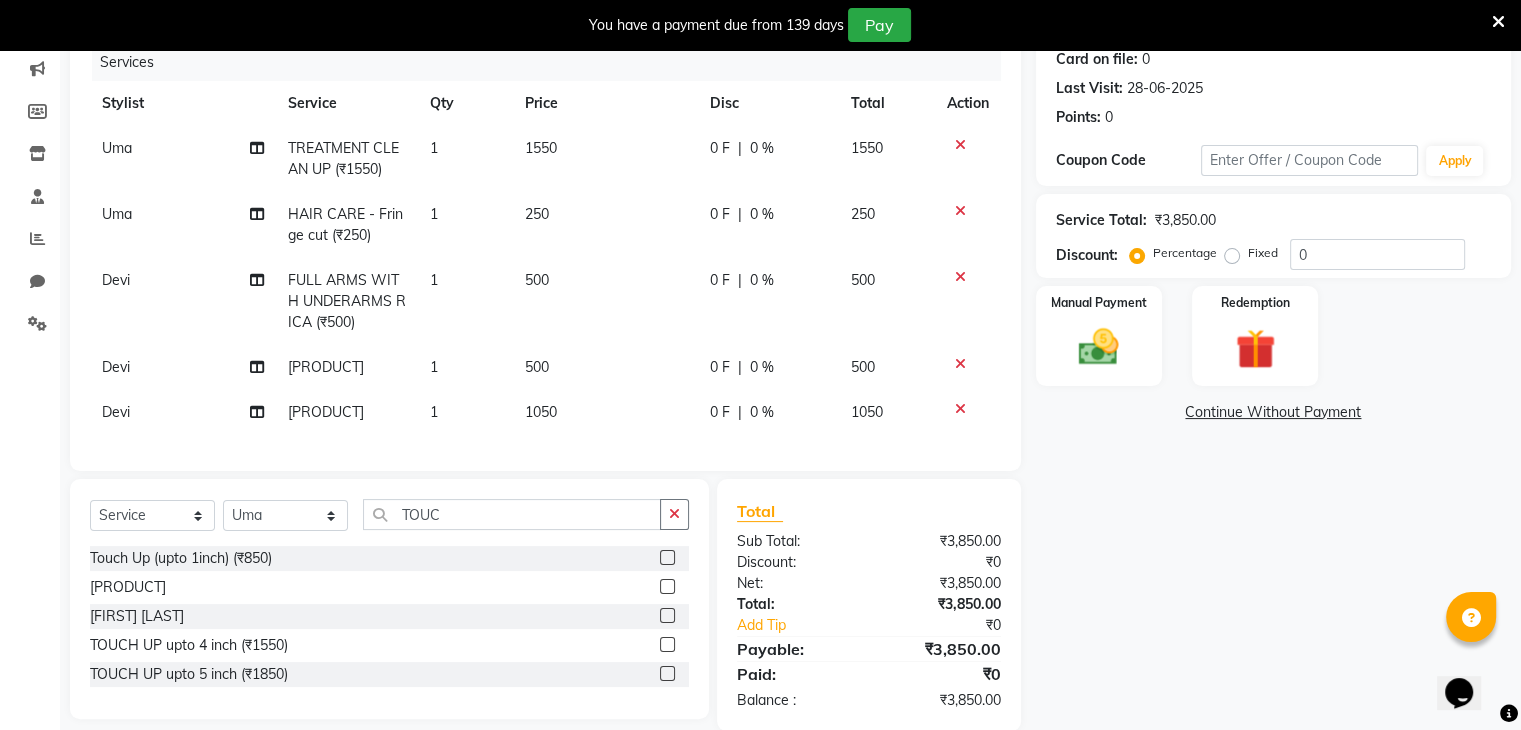 click on "1050" 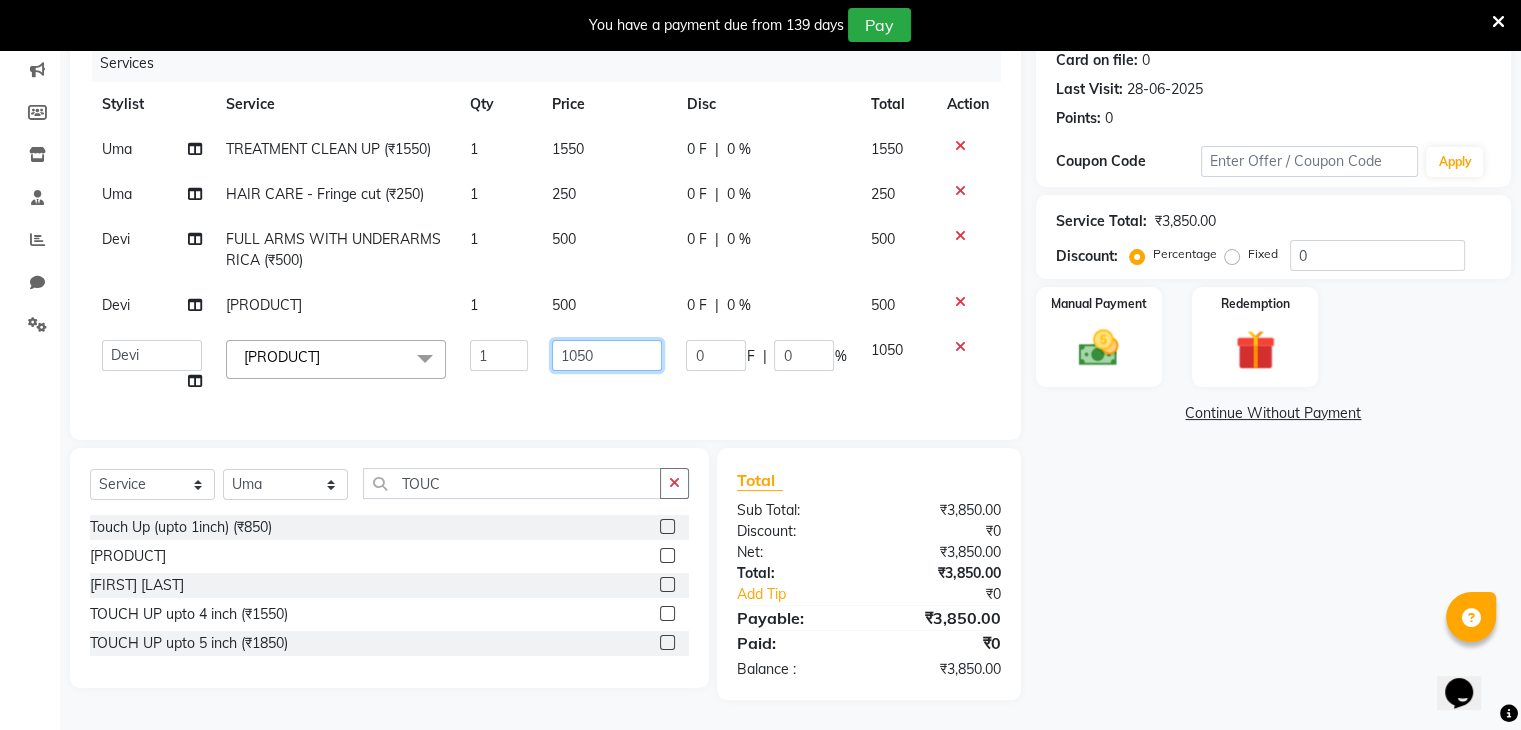 click on "1050" 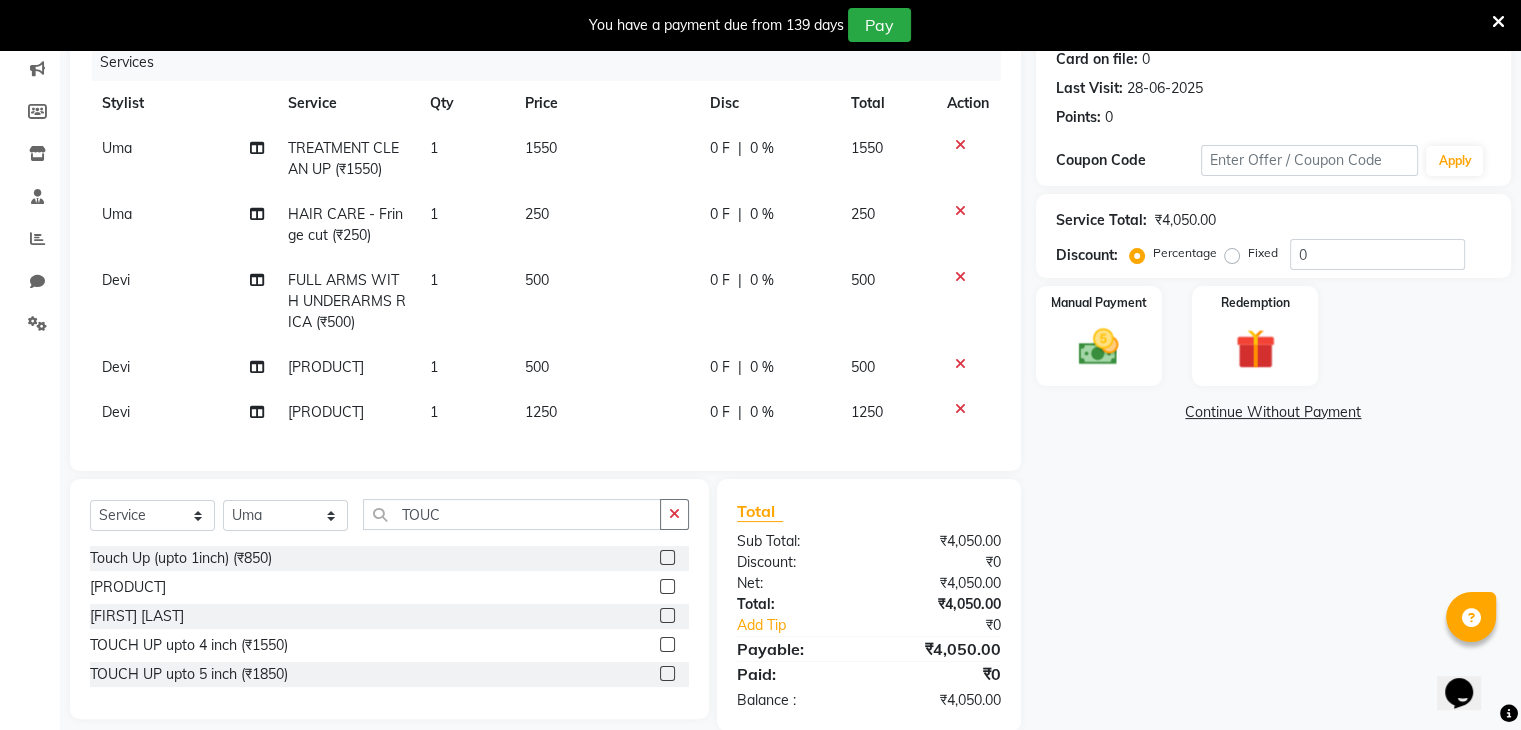 click on "[FIRST] [LAST] [LAST] [LAST] [LAST]" 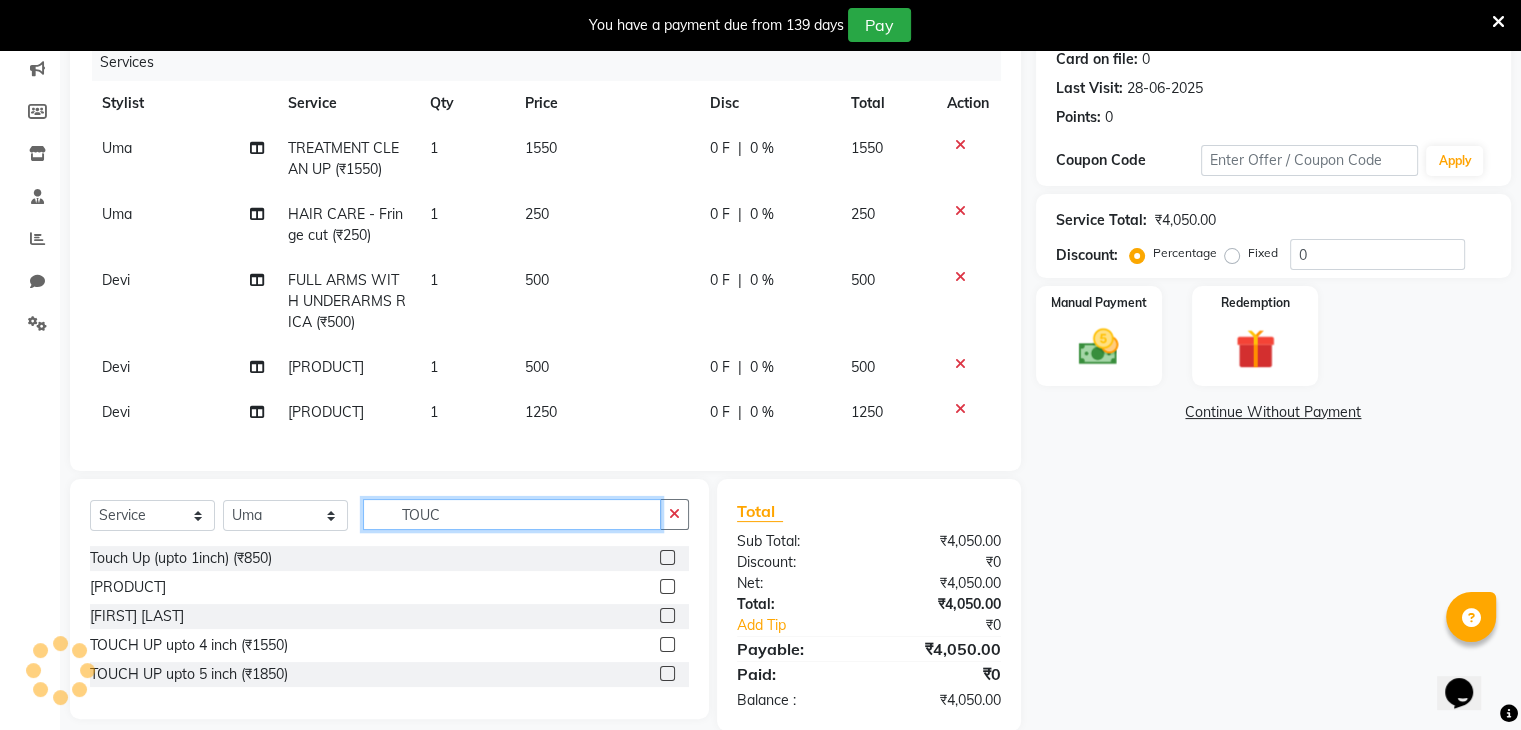 click on "TOUC" 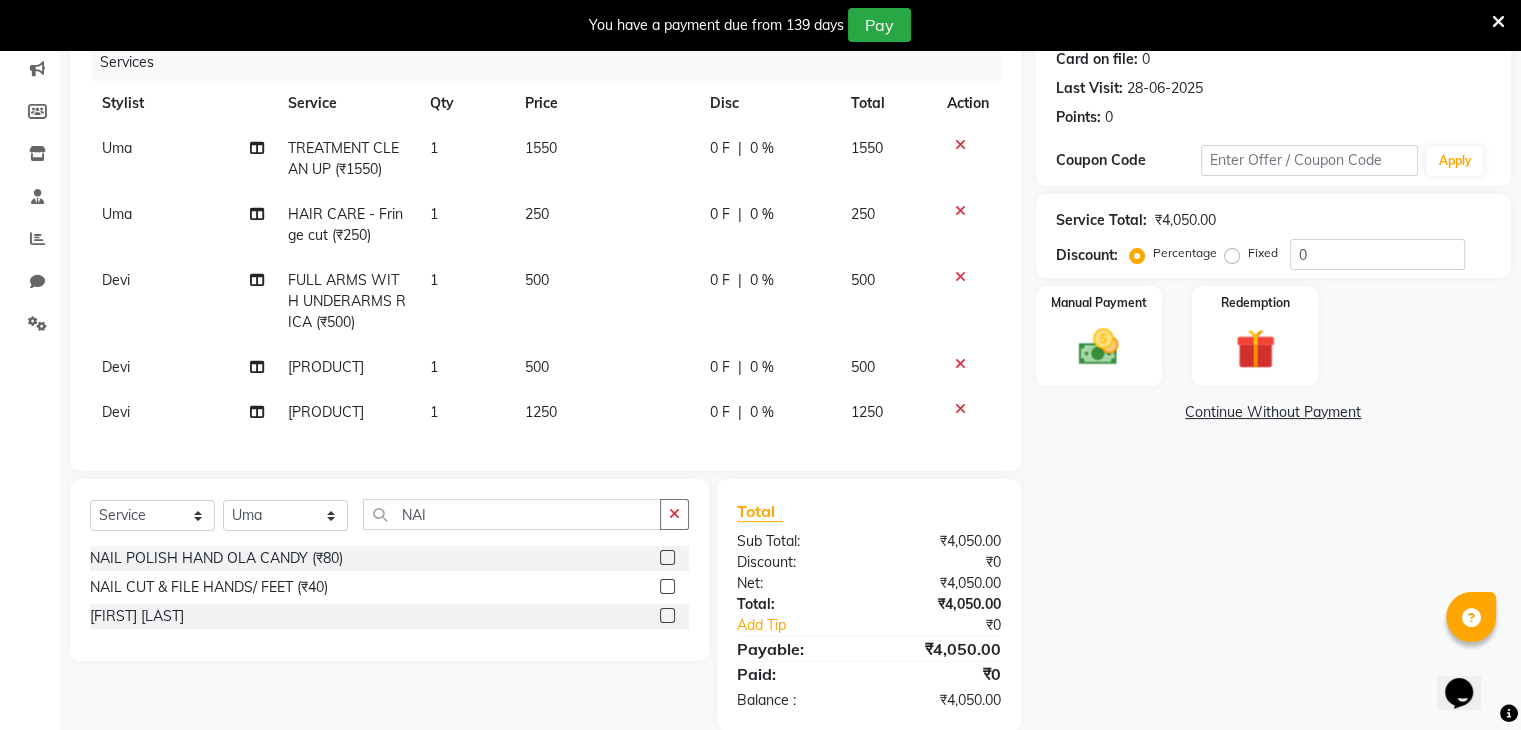 click 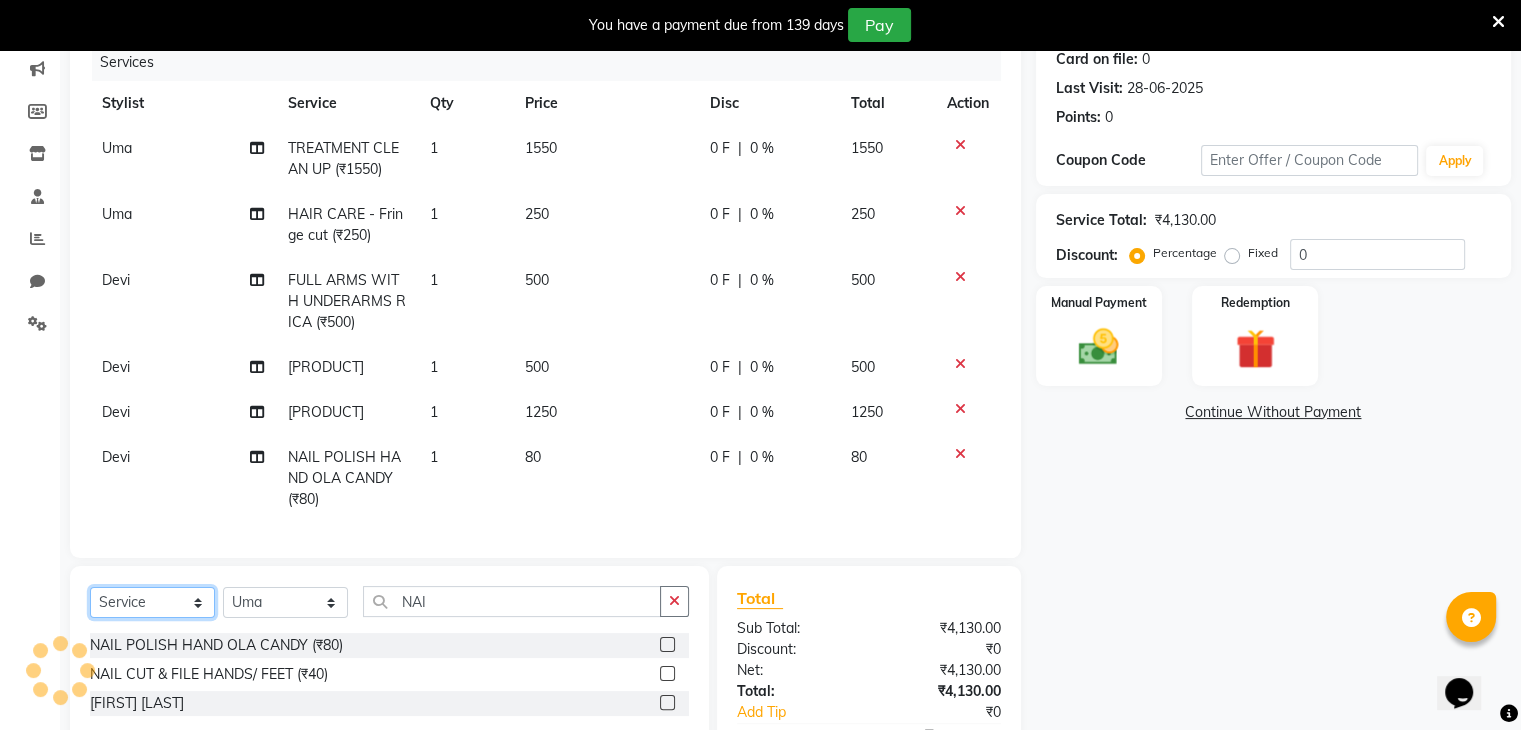 click on "Select  Service  Product  Membership  Package Voucher Prepaid Gift Card" 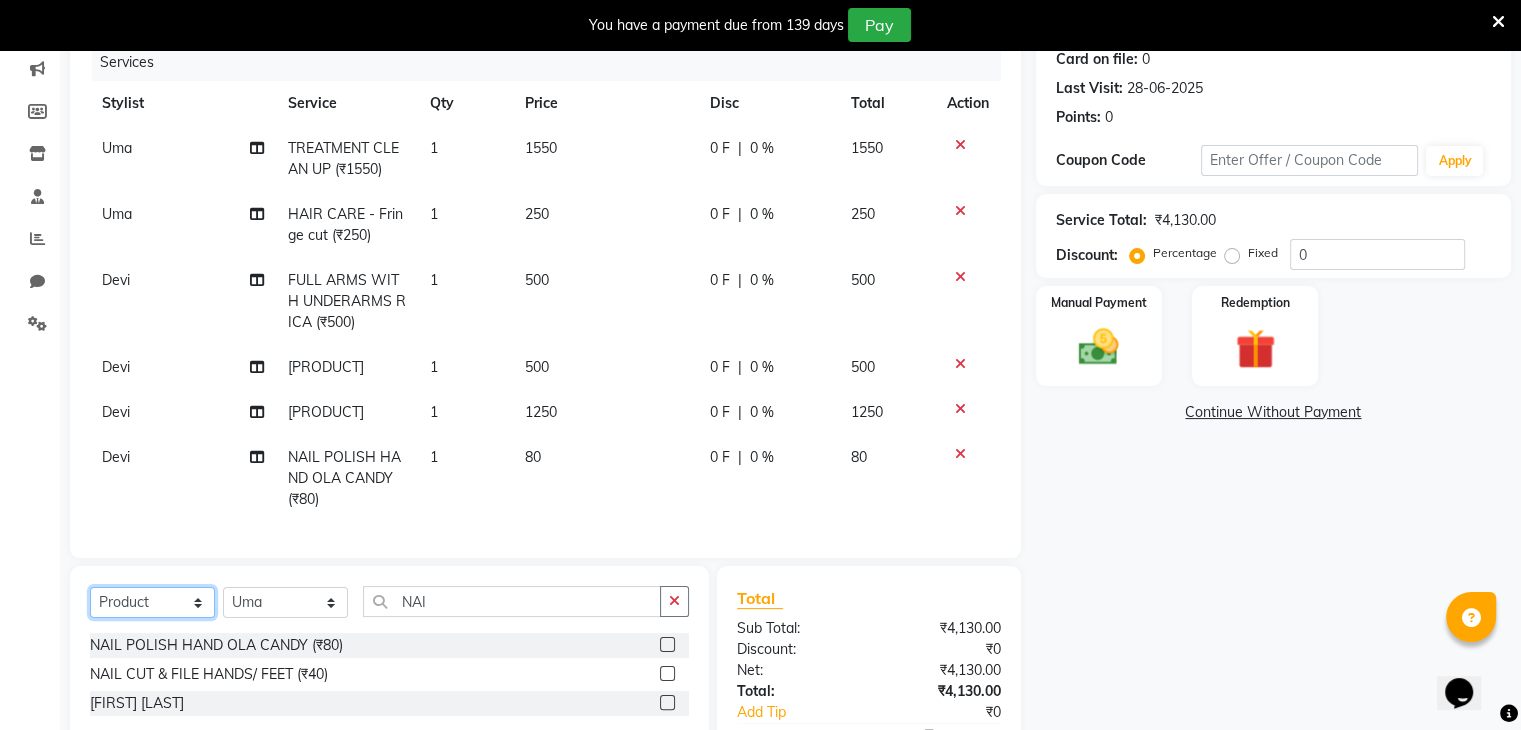 click on "Select  Service  Product  Membership  Package Voucher Prepaid Gift Card" 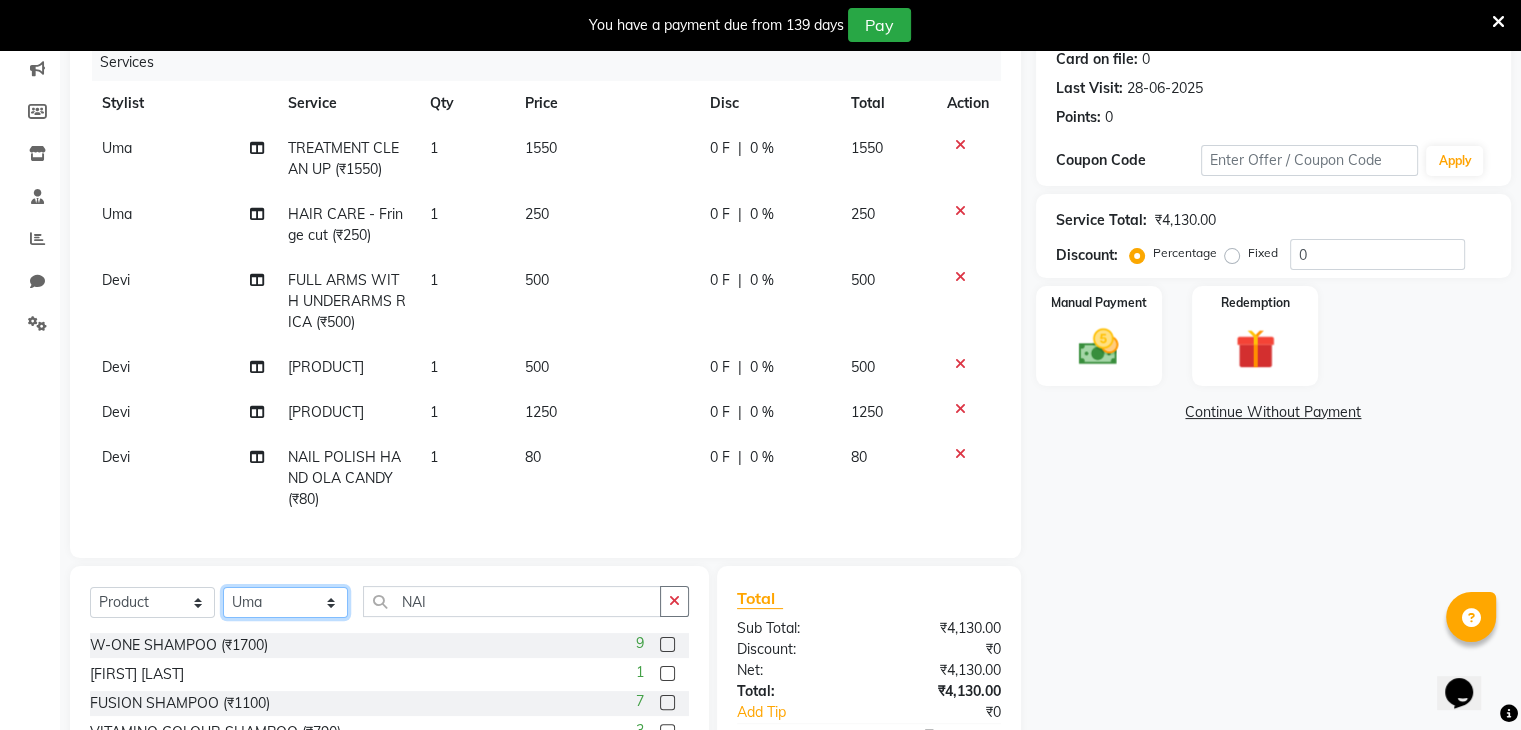 click on "Select Stylist [FIRST] [LAST] [FIRST] [FIRST] [FIRST] [FIRST] [FIRST] [FIRST] [FIRST] [FIRST]" 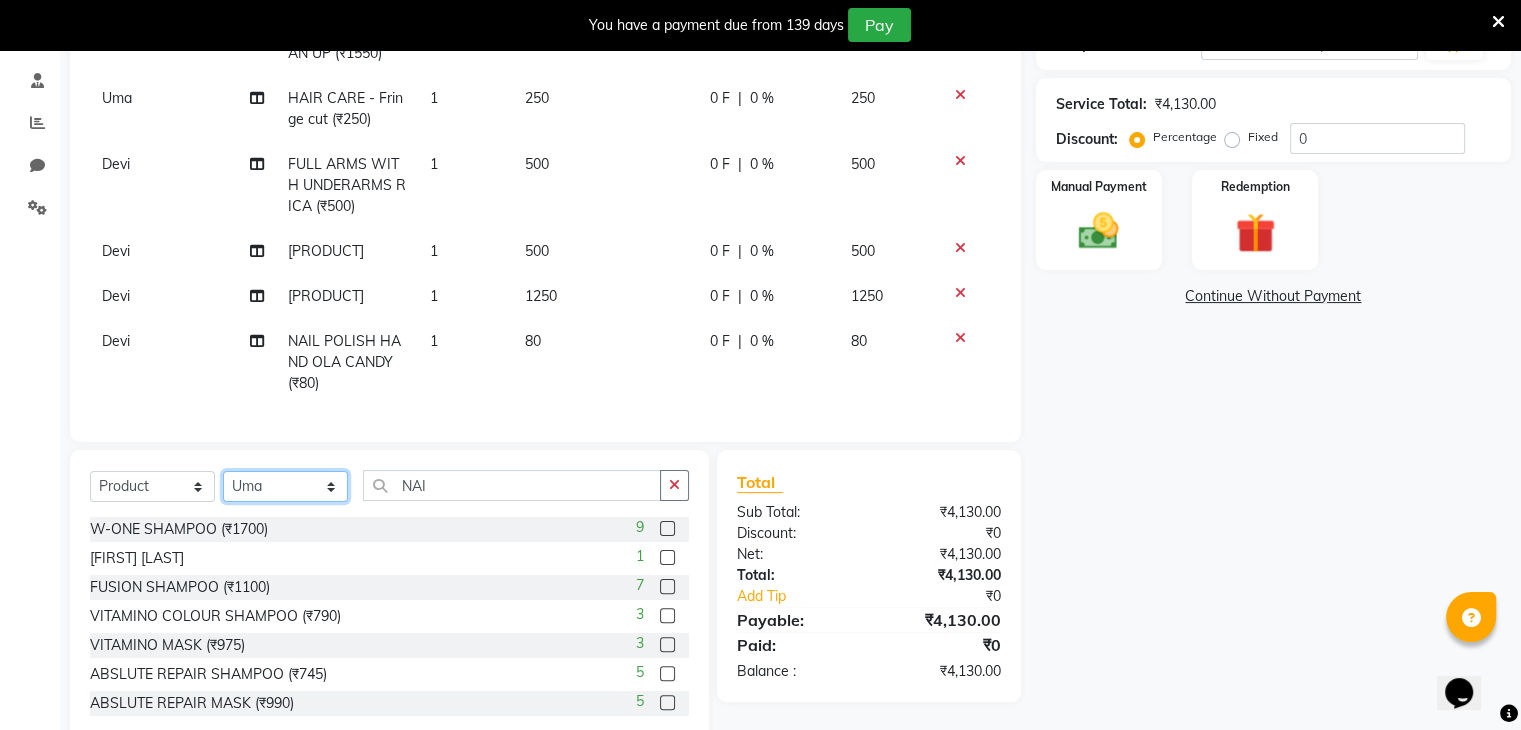 scroll, scrollTop: 374, scrollLeft: 0, axis: vertical 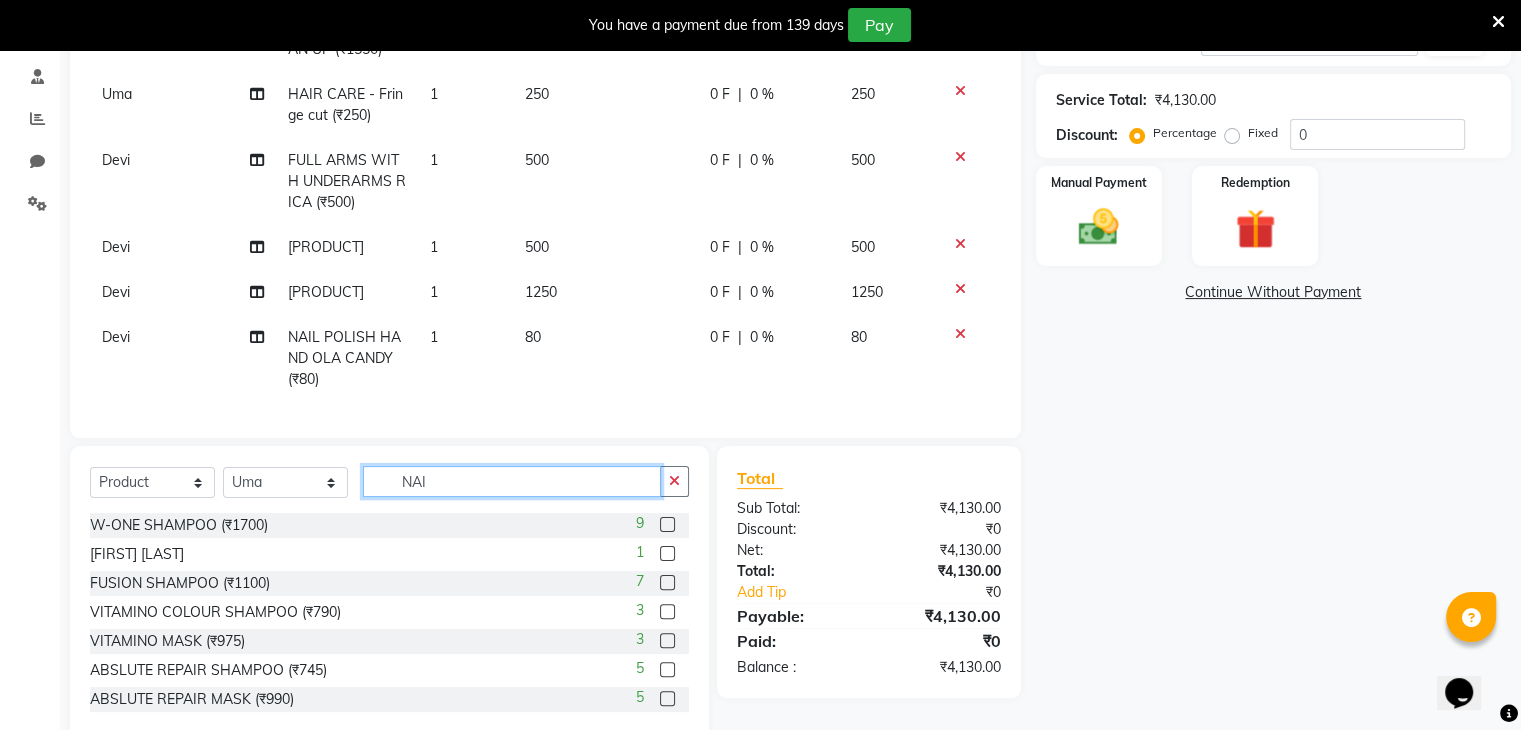 click on "NAI" 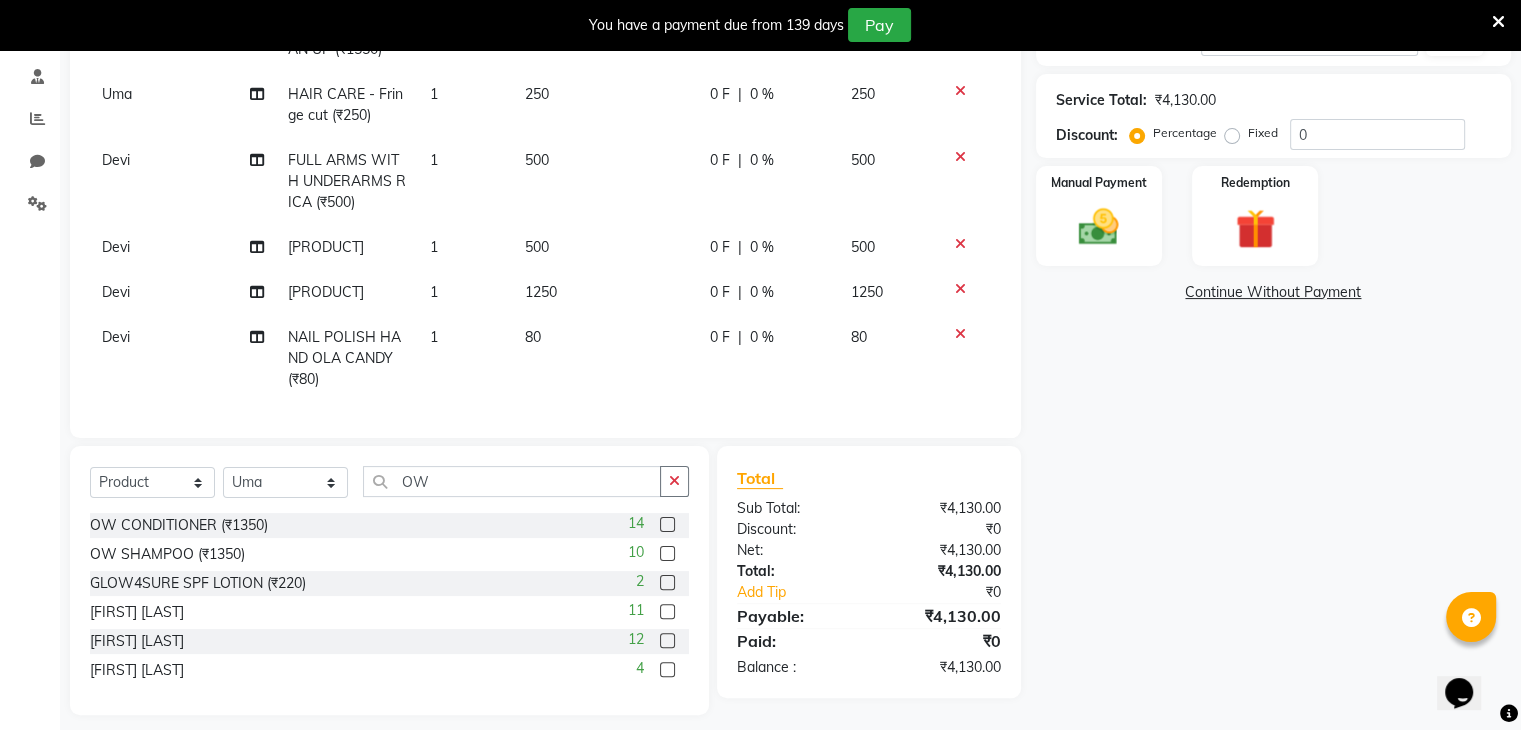 click 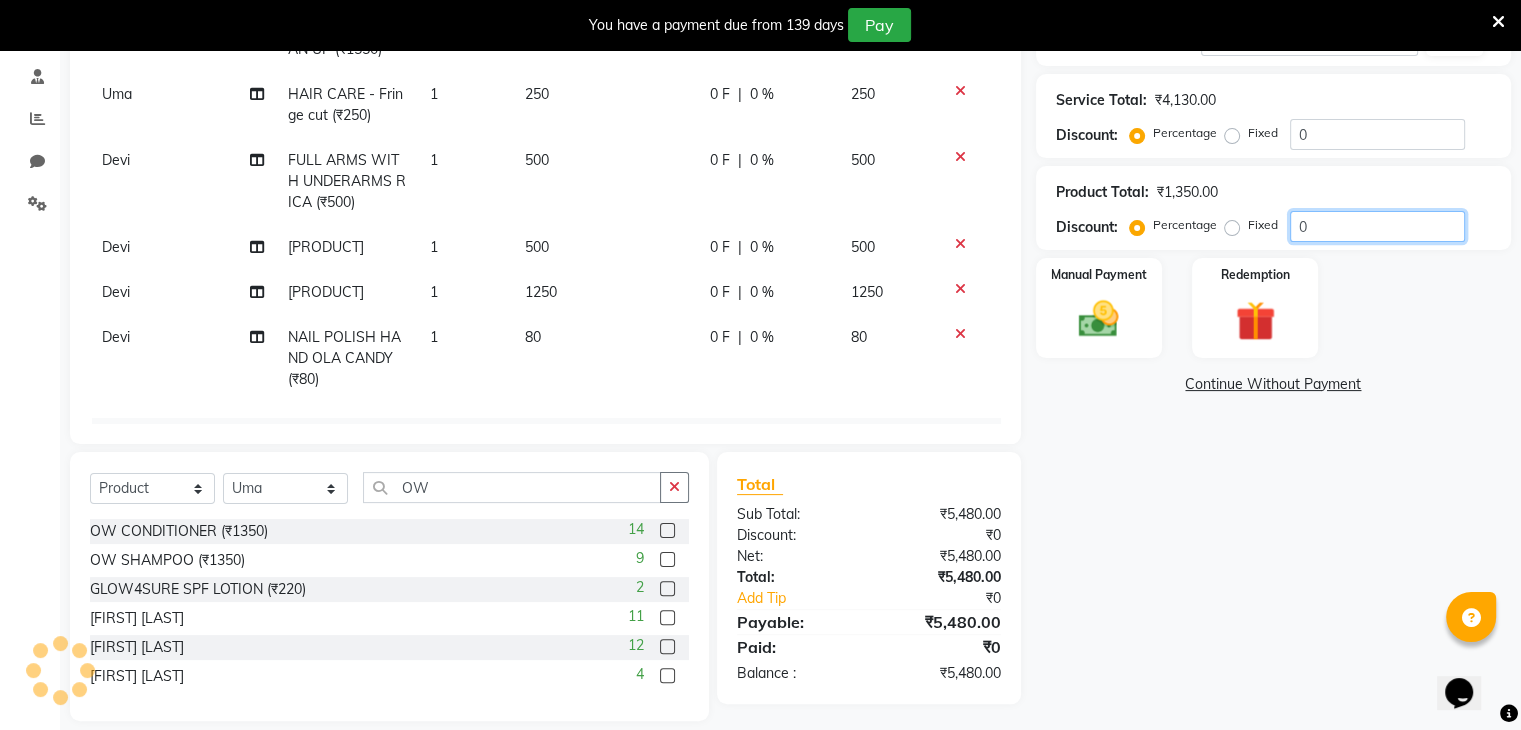 click on "0" 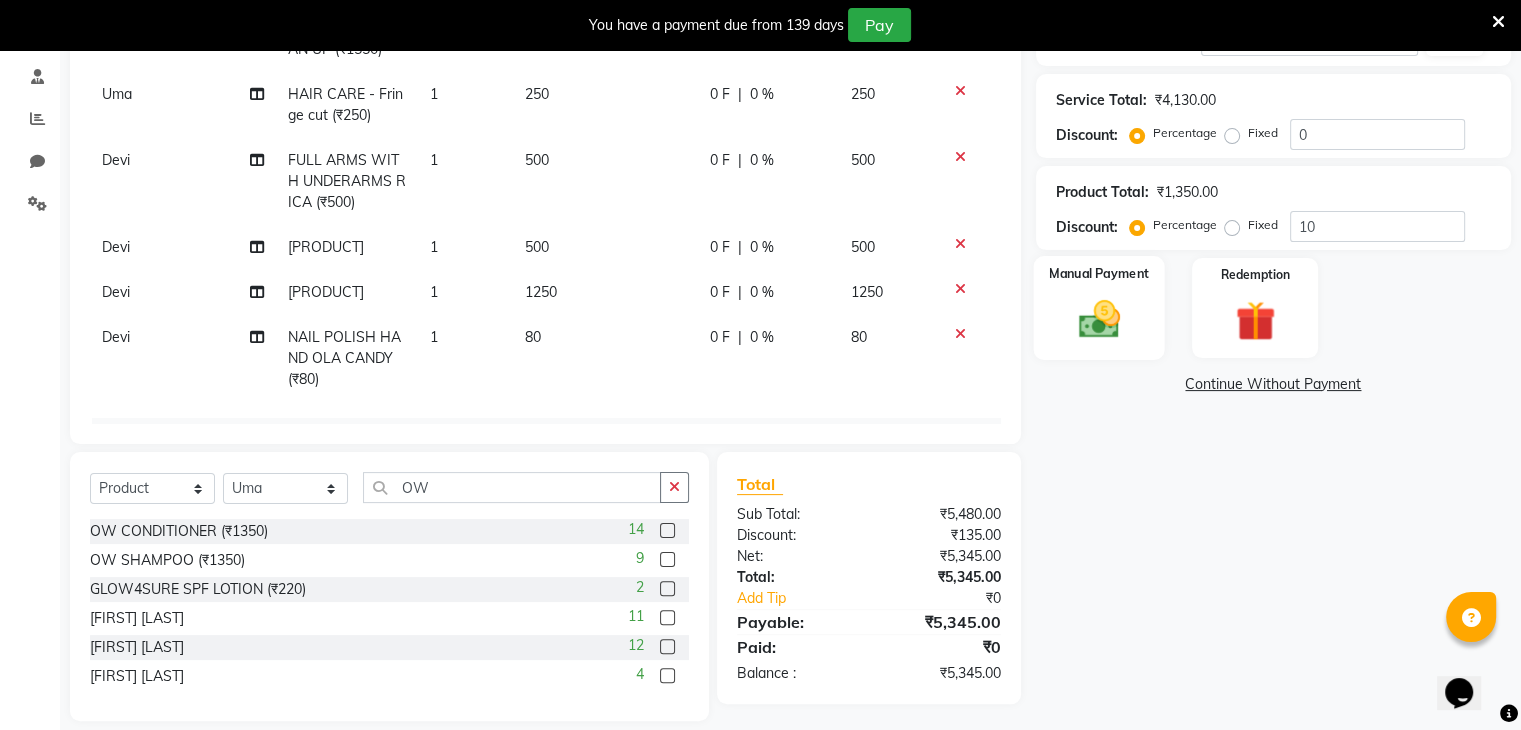 click on "Manual Payment" 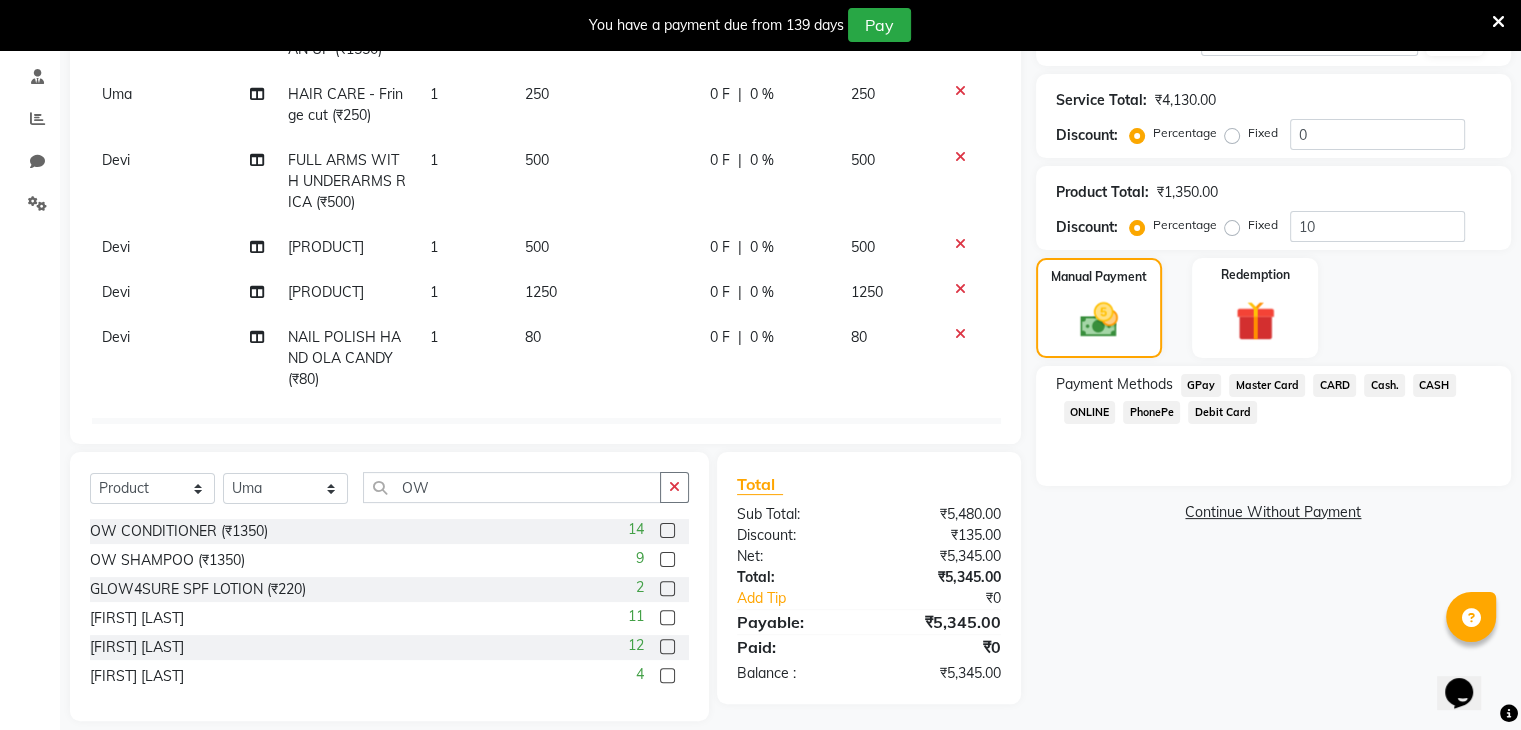 click on "PhonePe" 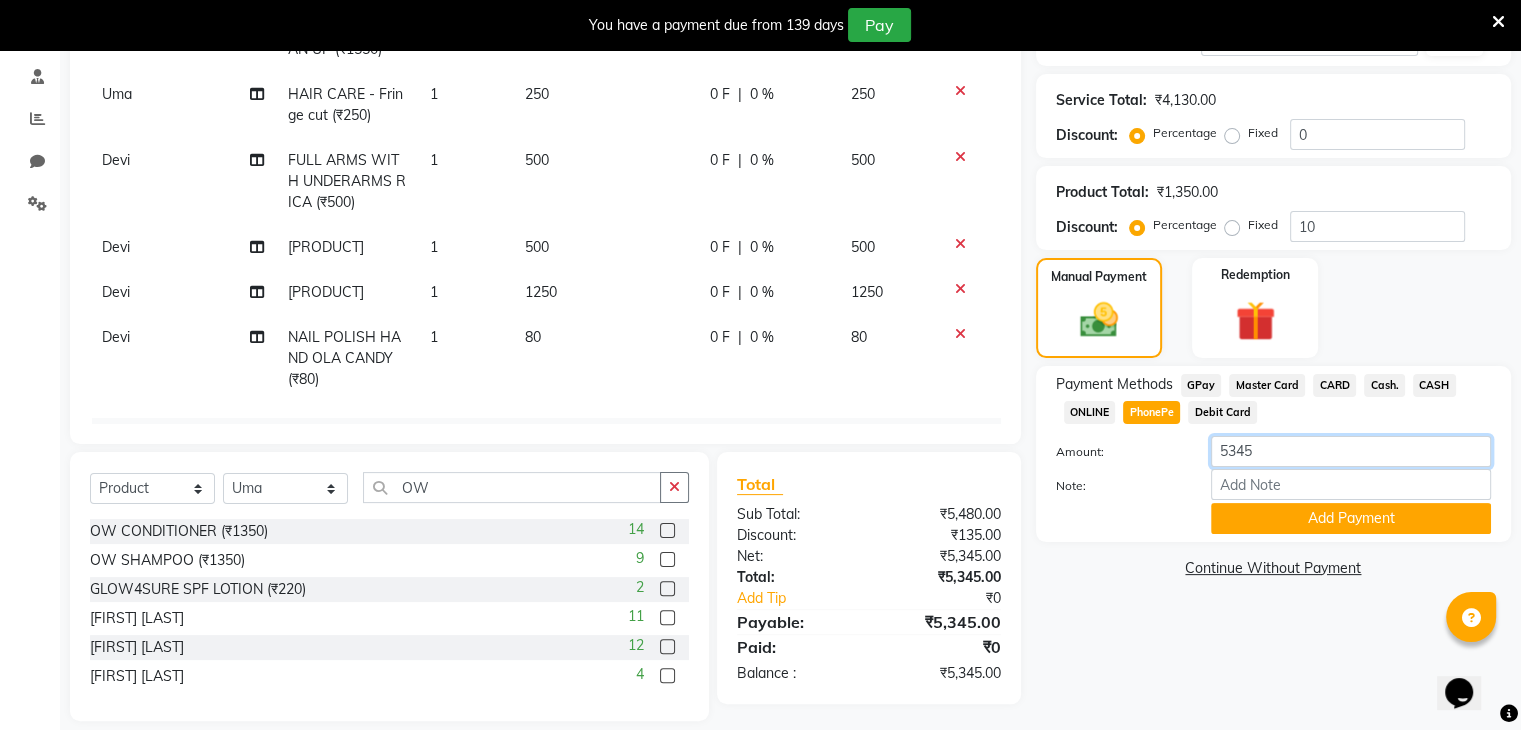 click on "5345" 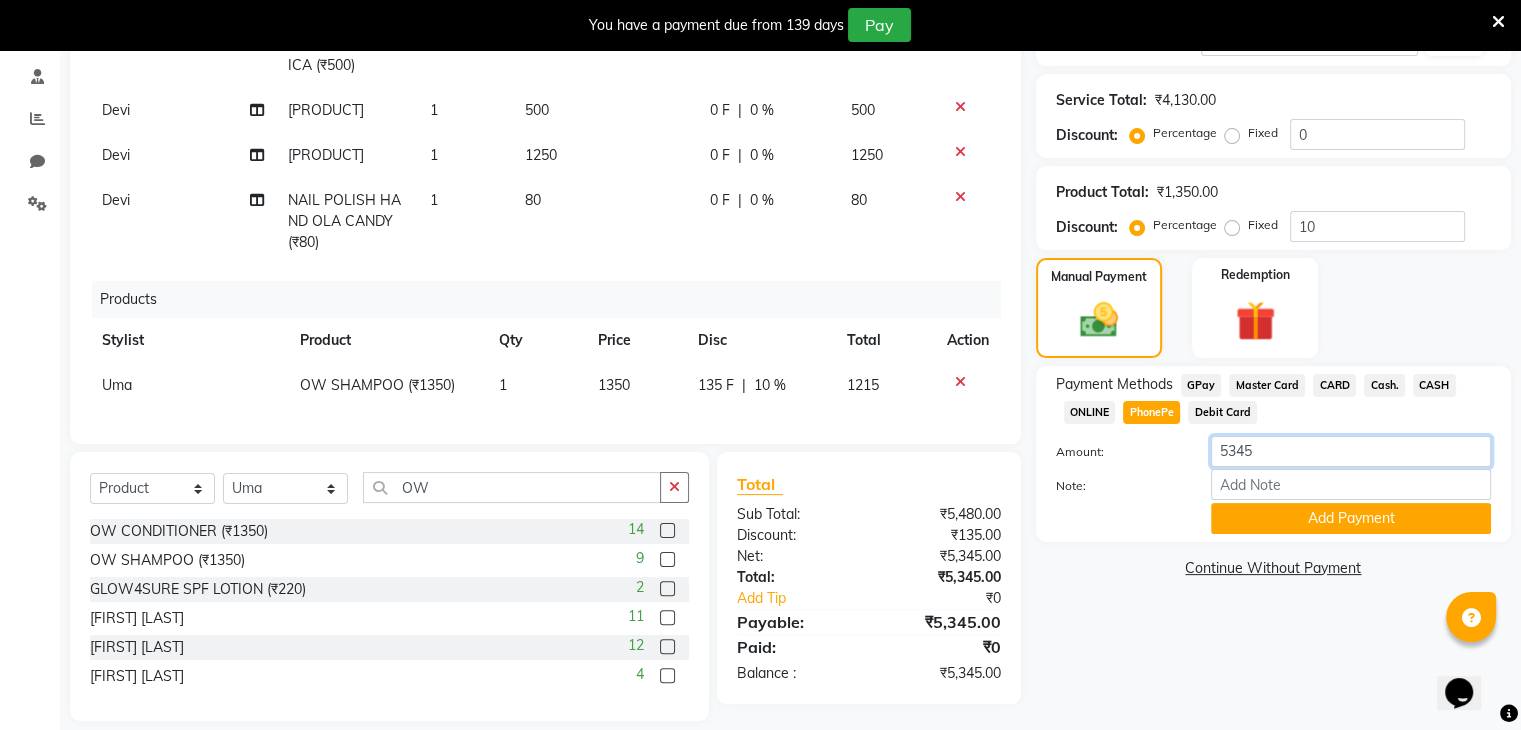 scroll, scrollTop: 193, scrollLeft: 0, axis: vertical 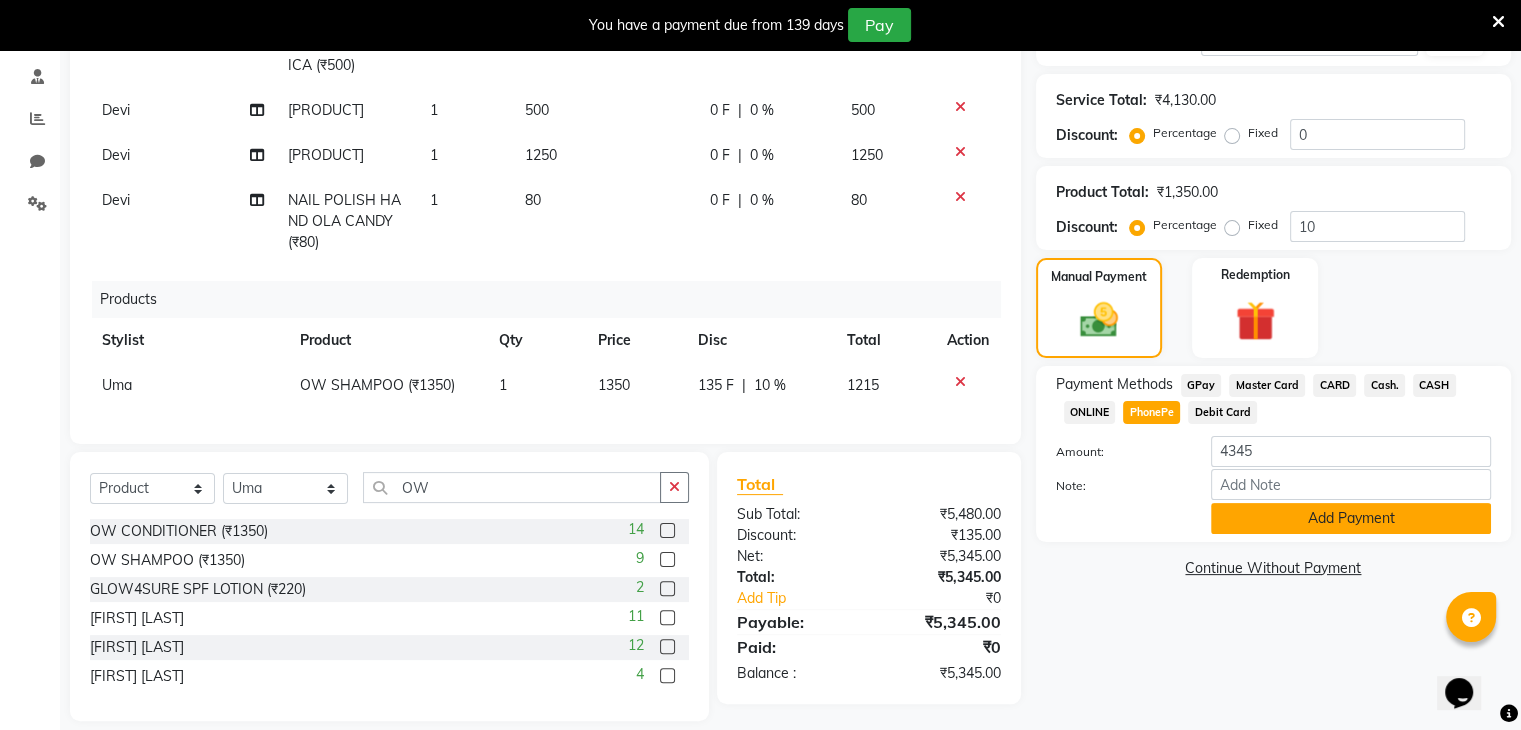 click on "Add Payment" 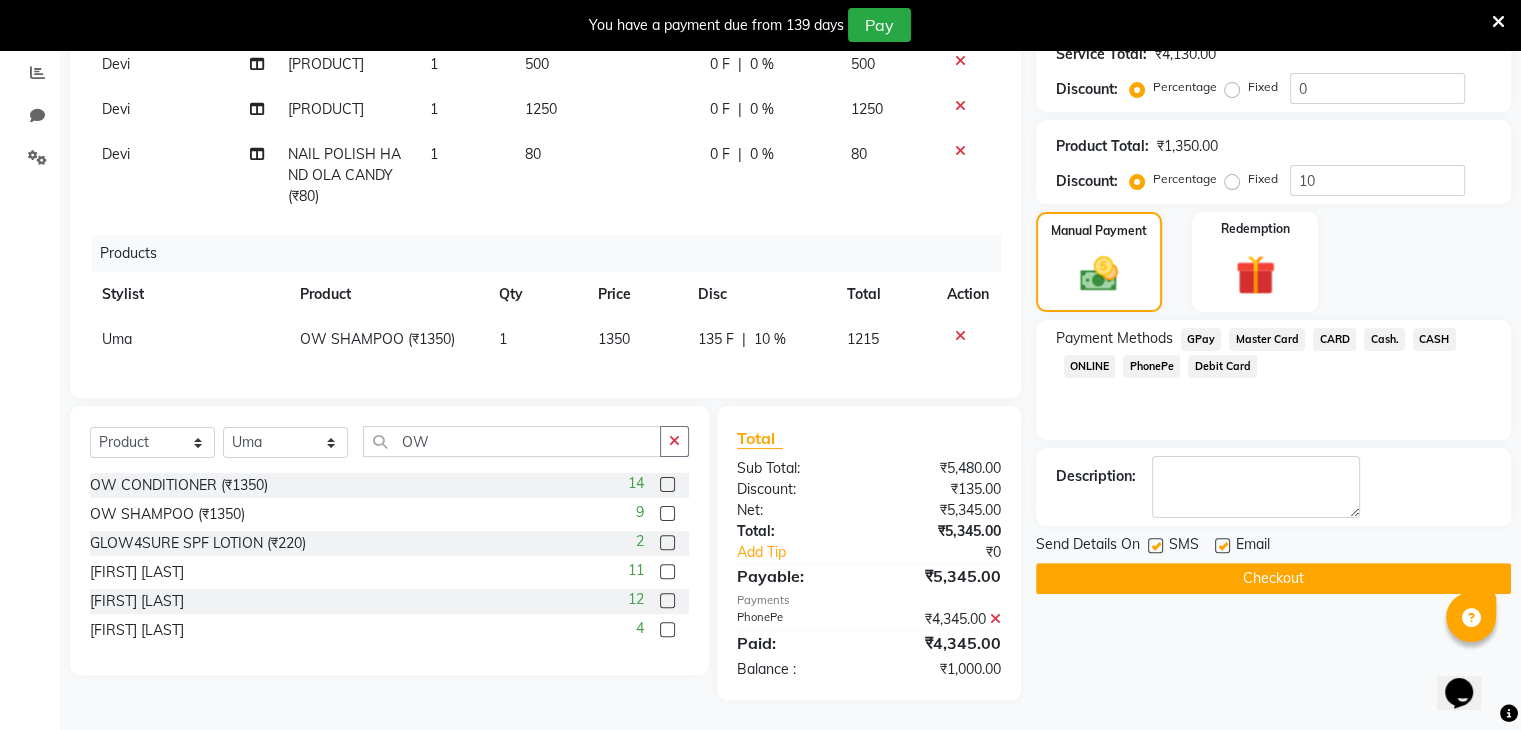 scroll, scrollTop: 420, scrollLeft: 0, axis: vertical 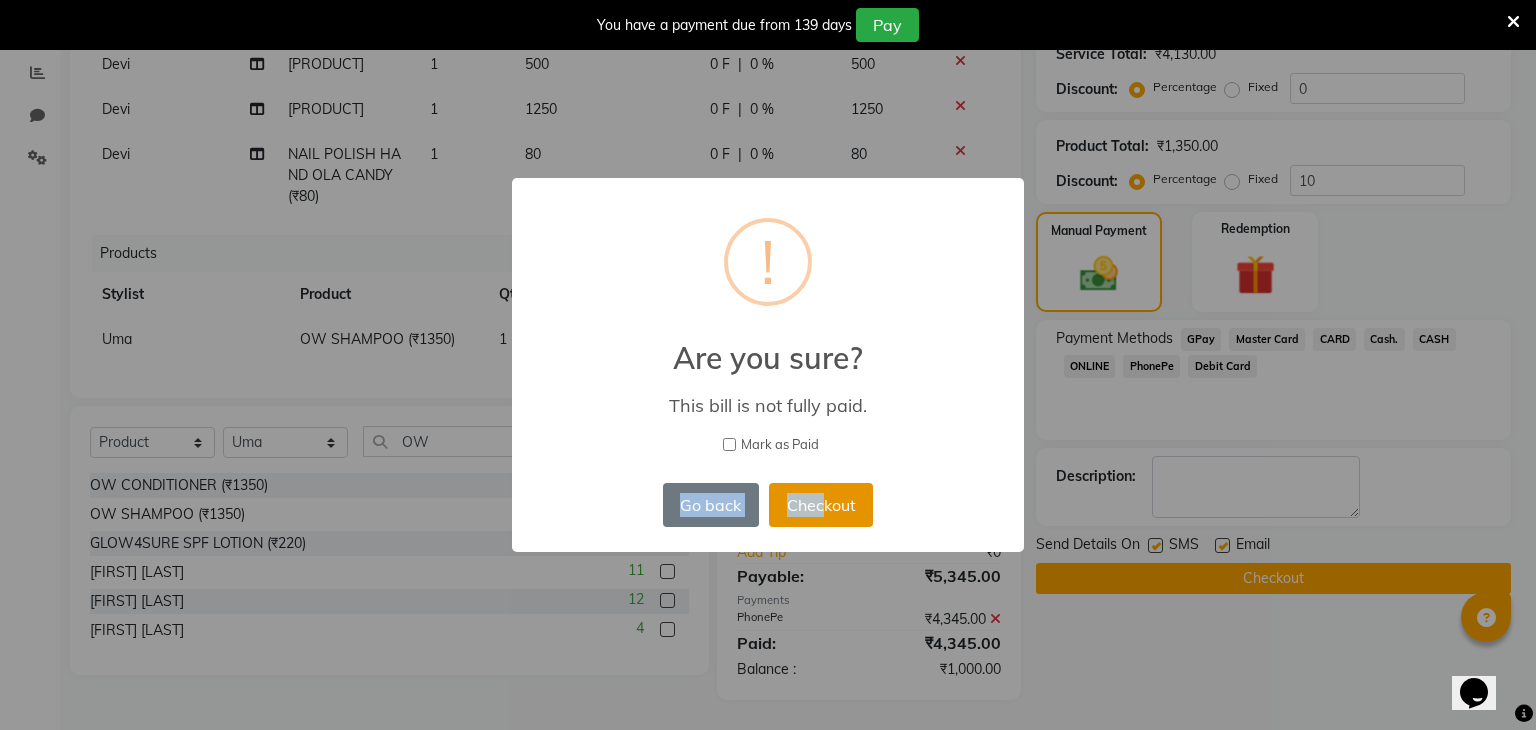 drag, startPoint x: 867, startPoint y: 444, endPoint x: 824, endPoint y: 505, distance: 74.63243 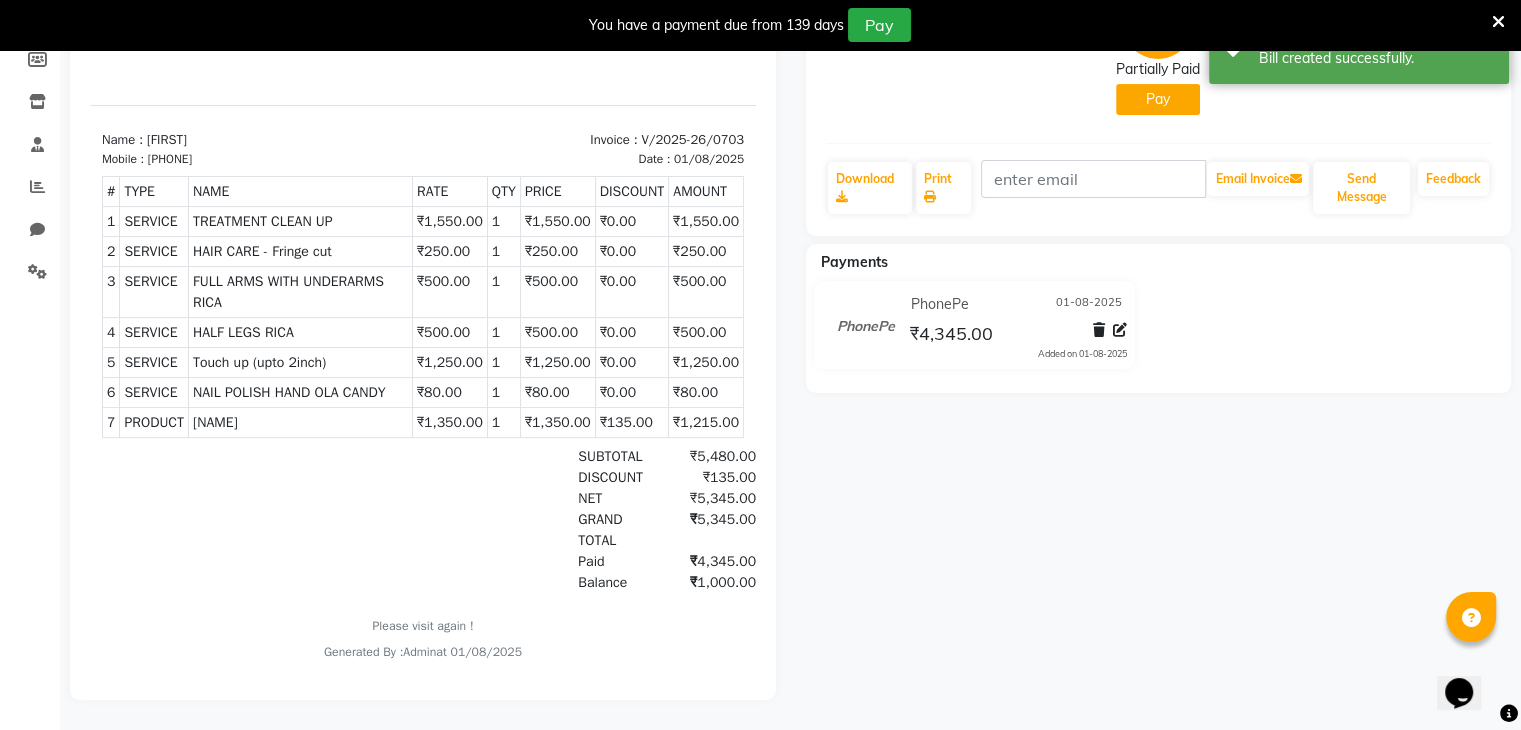 scroll, scrollTop: 0, scrollLeft: 0, axis: both 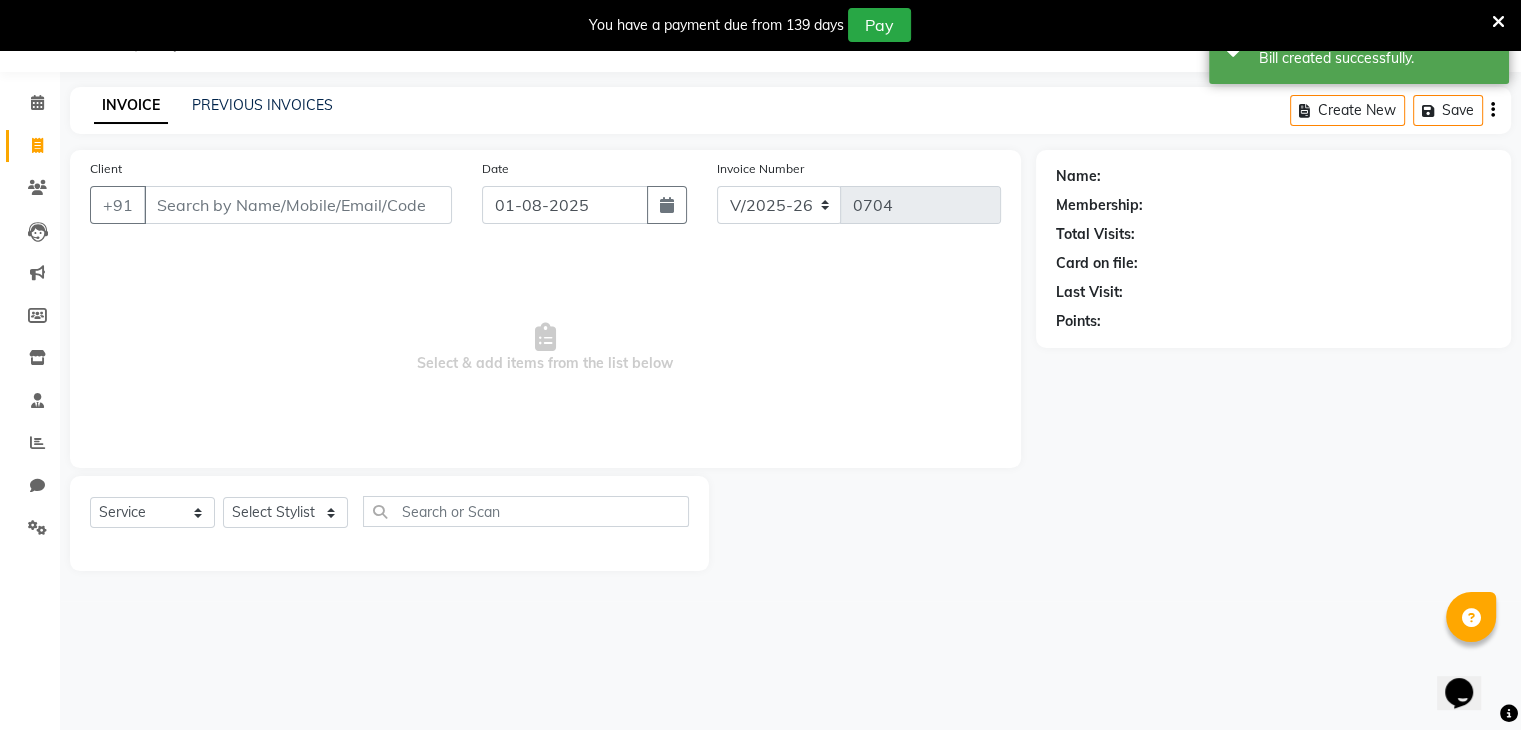 click on "Client" at bounding box center [298, 205] 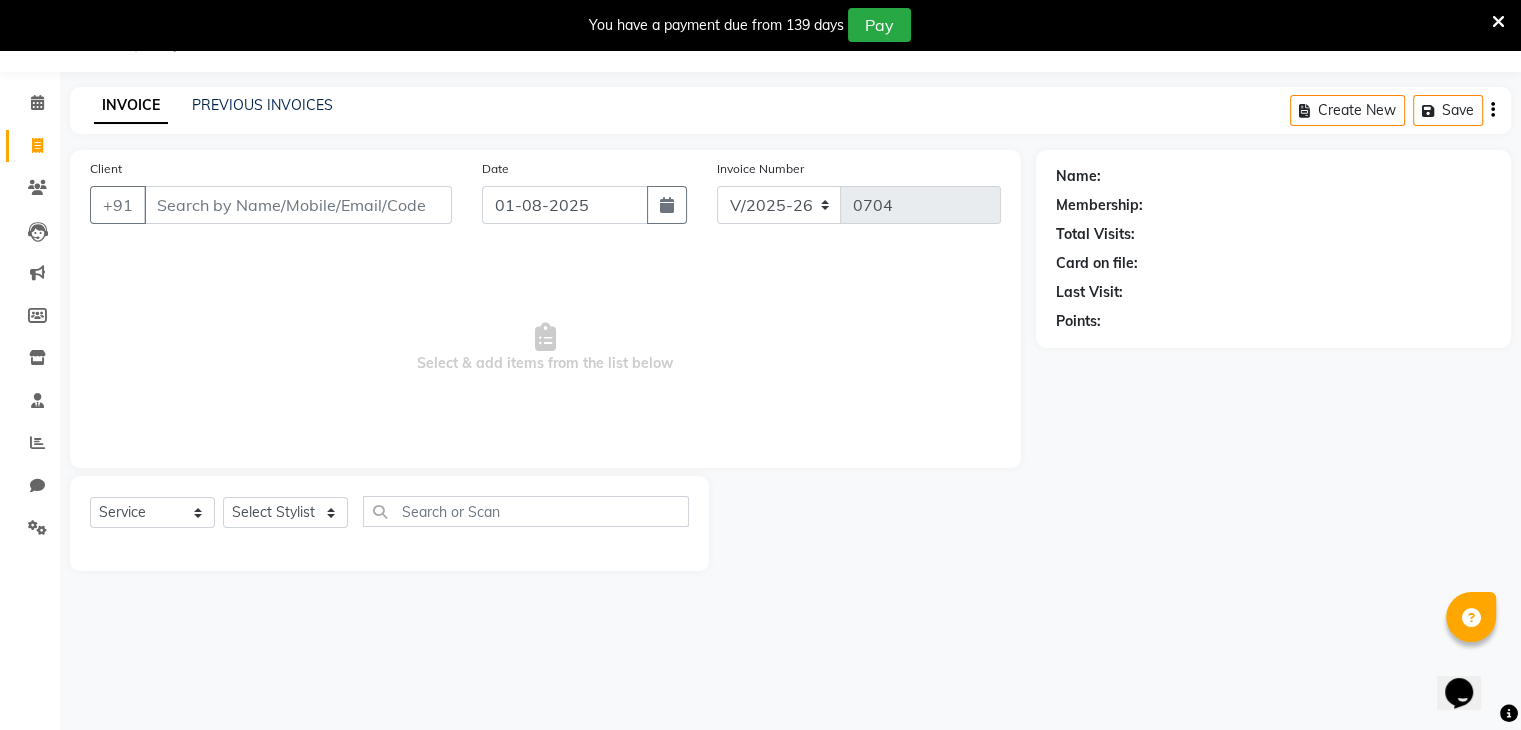 click on "Client" at bounding box center [298, 205] 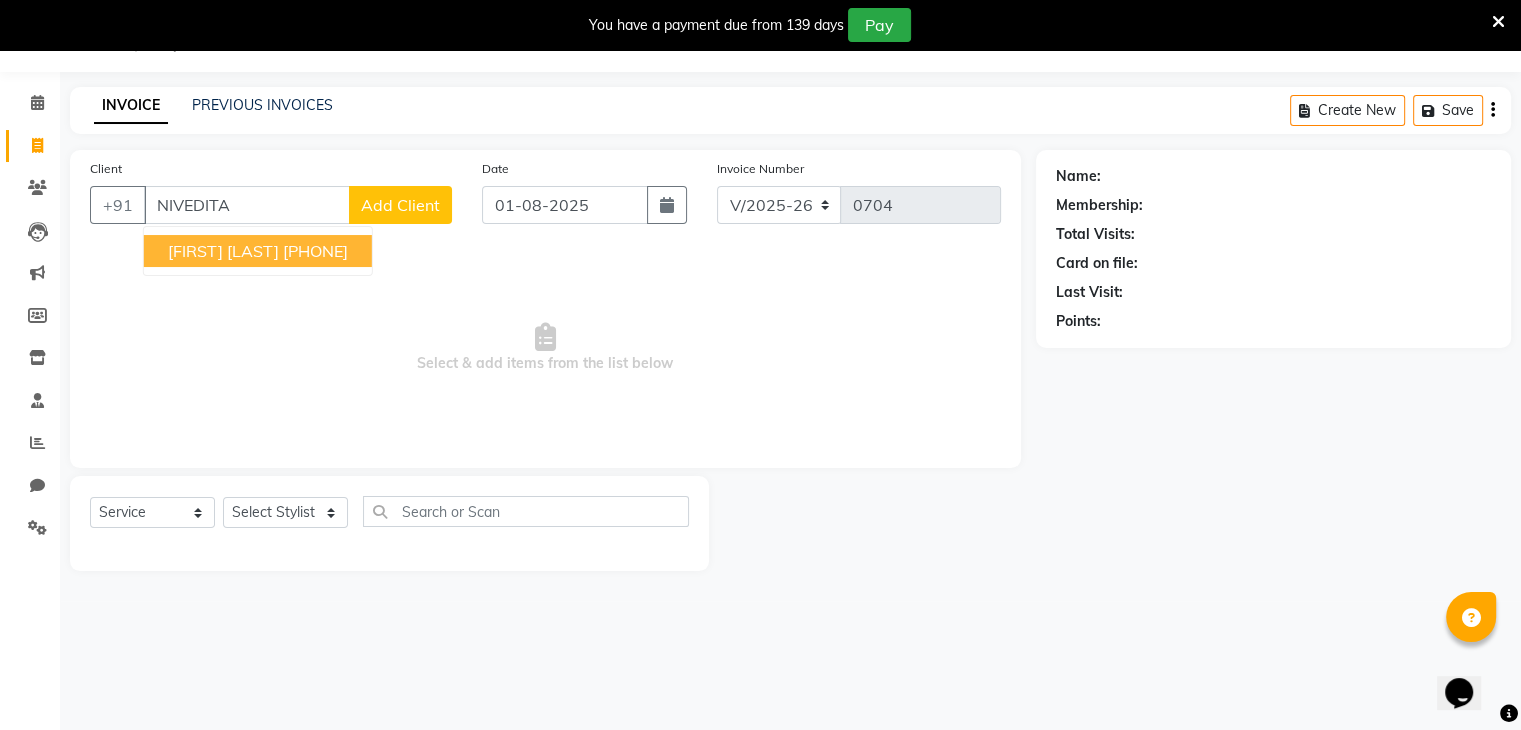 click on "[FIRST] [LAST] [PHONE]" at bounding box center [258, 251] 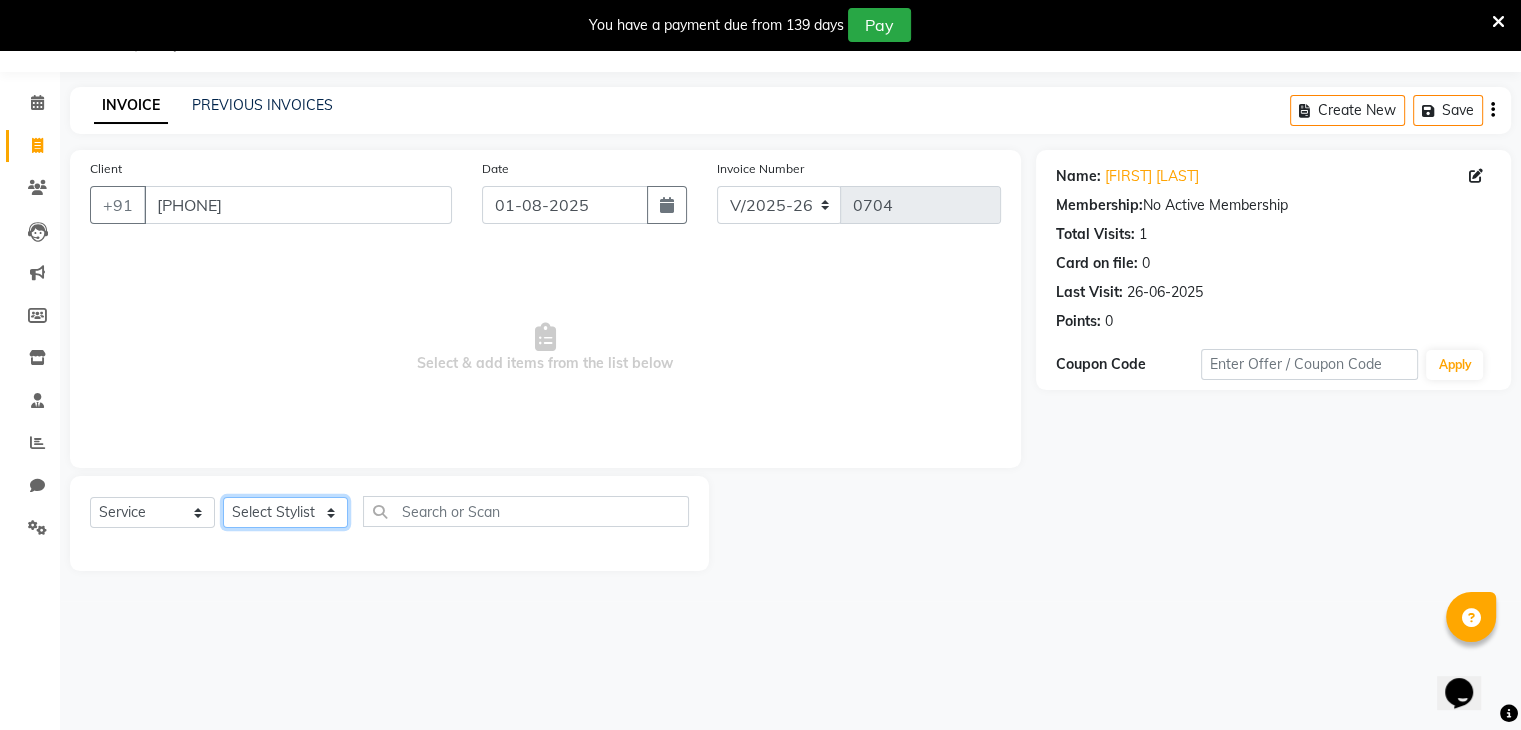 click on "Select Stylist [FIRST] [LAST] [FIRST] [FIRST] [FIRST] [FIRST] [FIRST] [FIRST] [FIRST] [FIRST]" 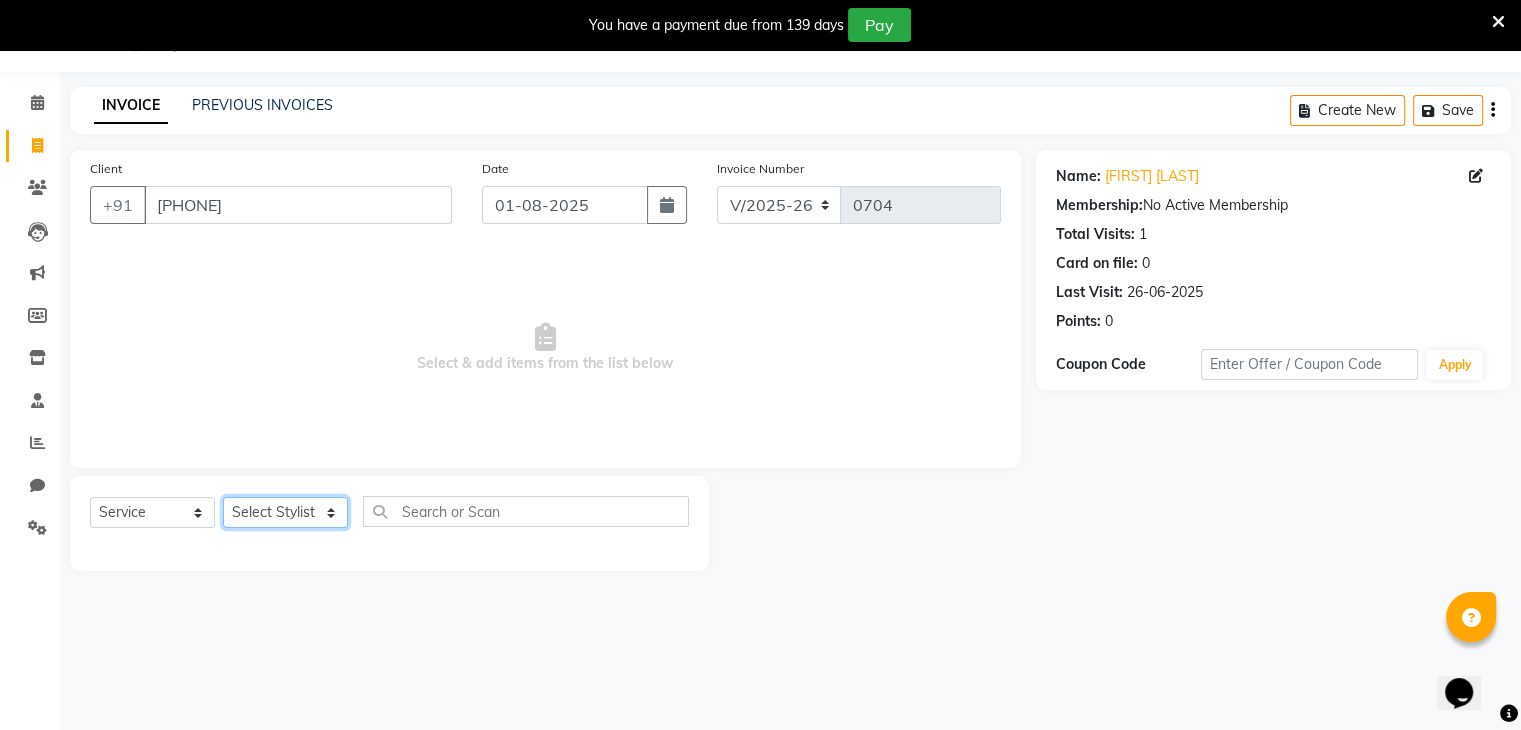click on "Select Stylist [FIRST] [LAST] [FIRST] [FIRST] [FIRST] [FIRST] [FIRST] [FIRST] [FIRST] [FIRST]" 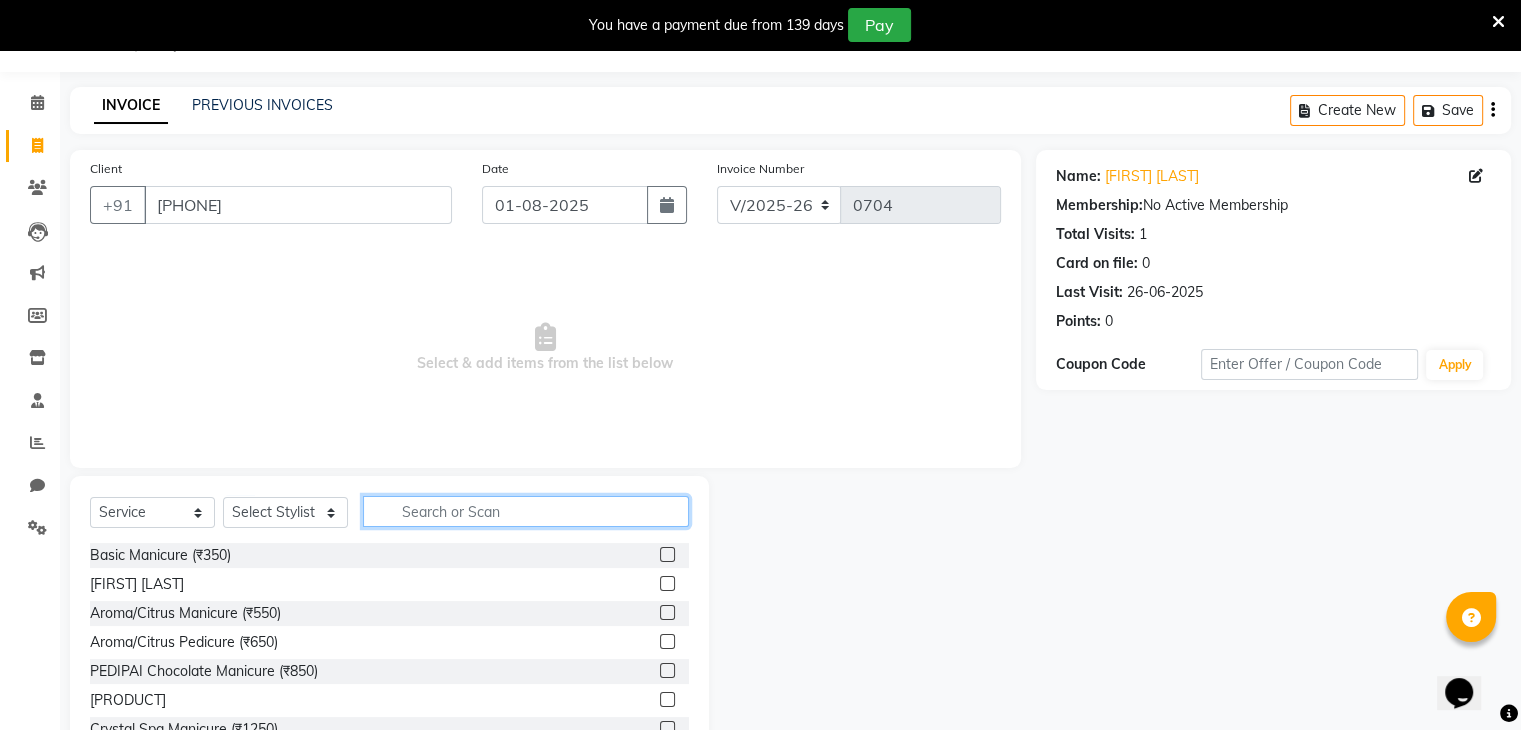 click 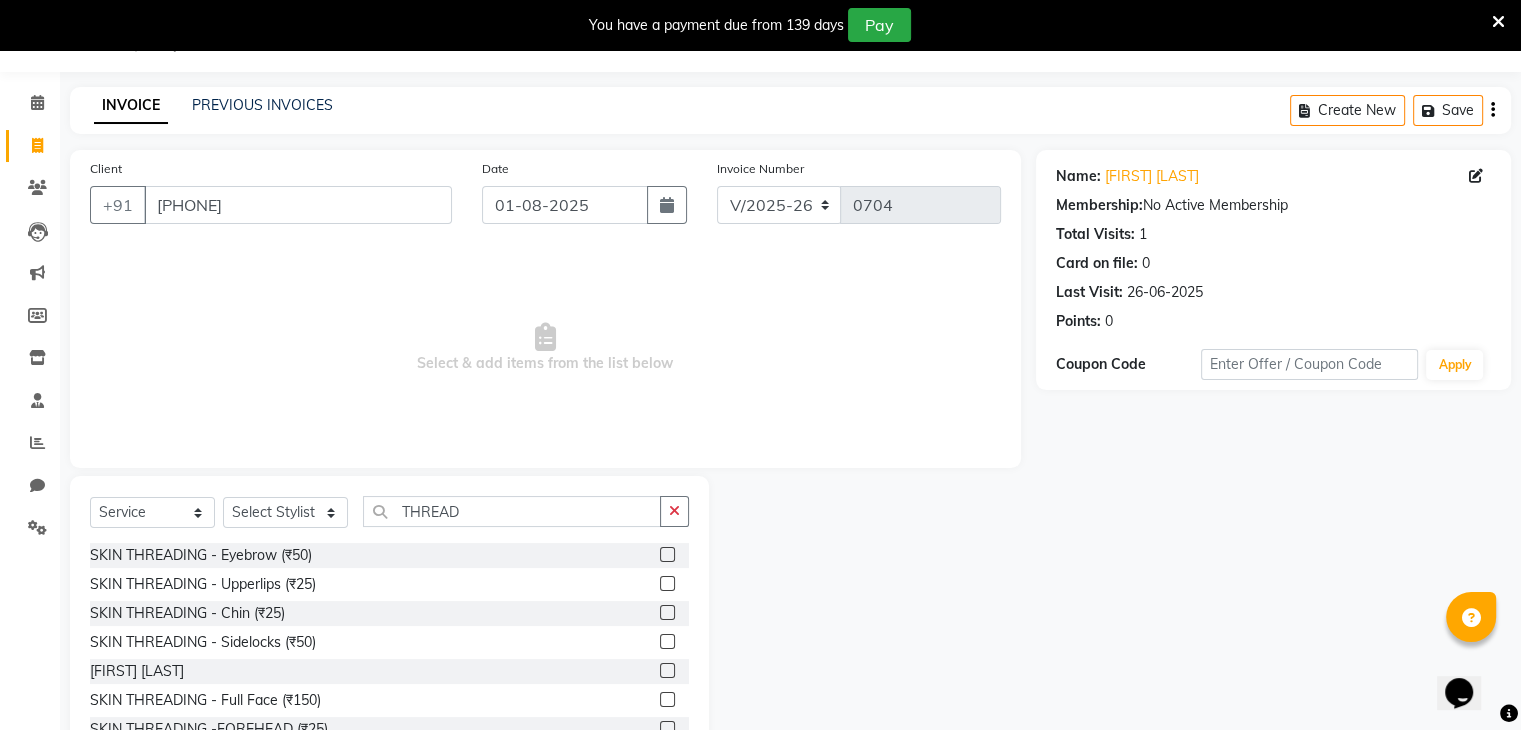 click 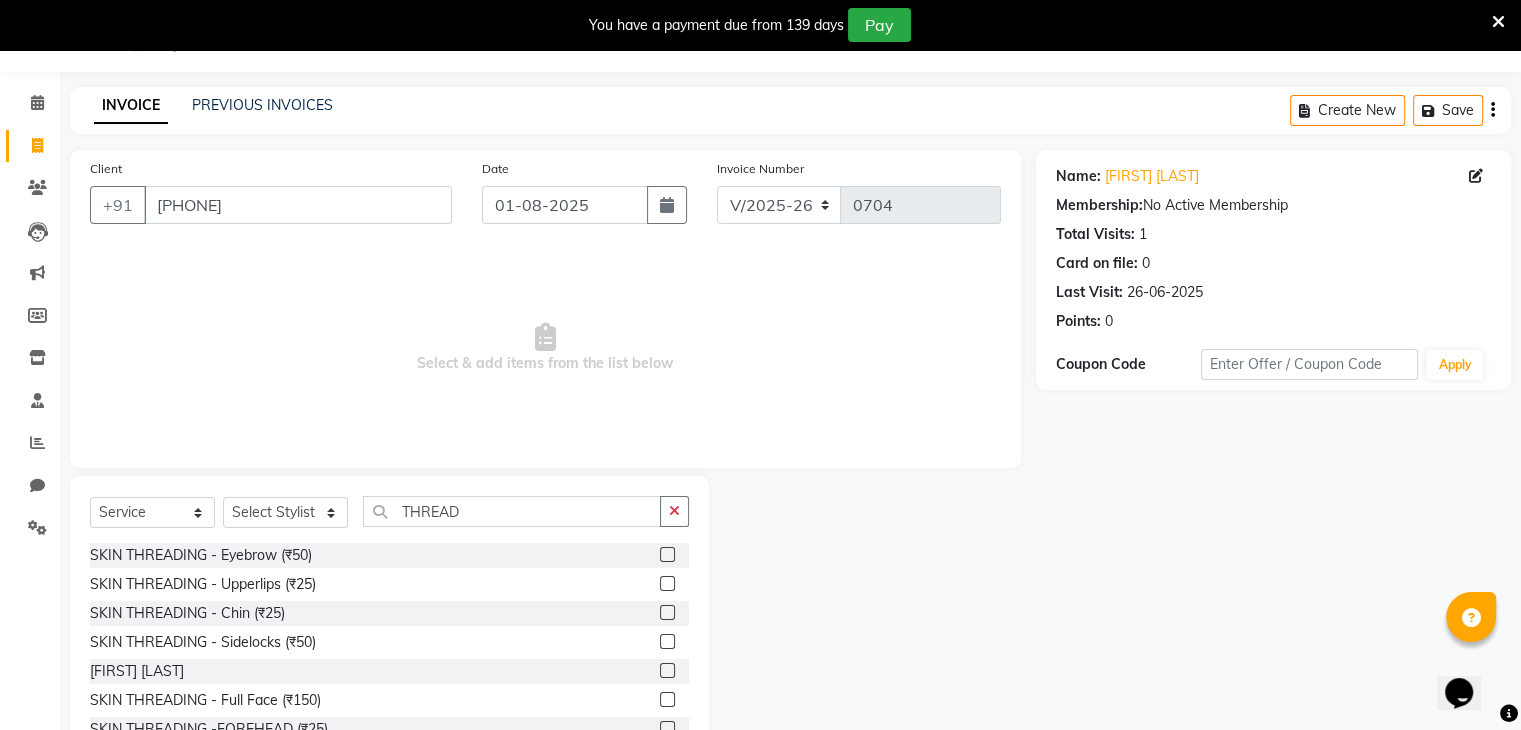 click at bounding box center [666, 584] 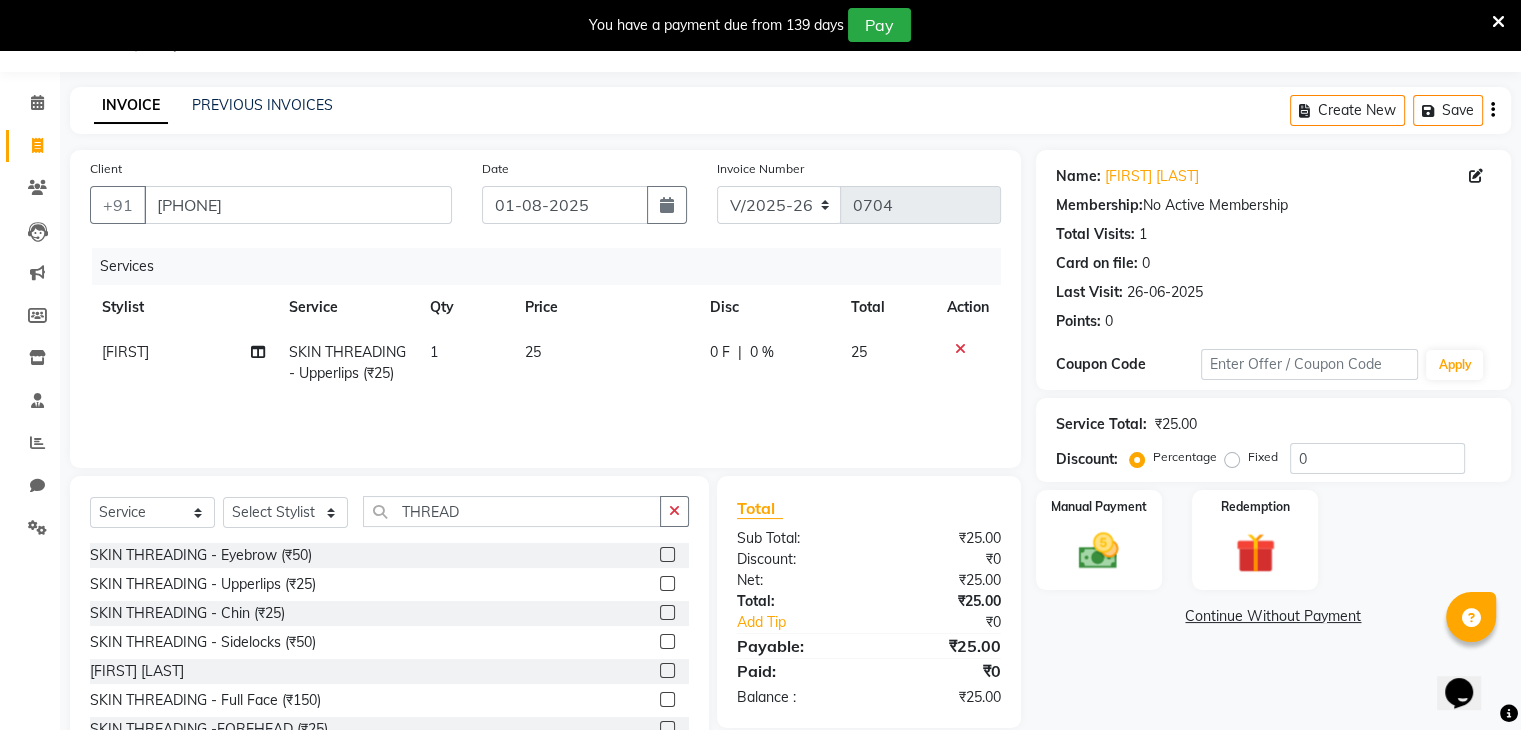 click 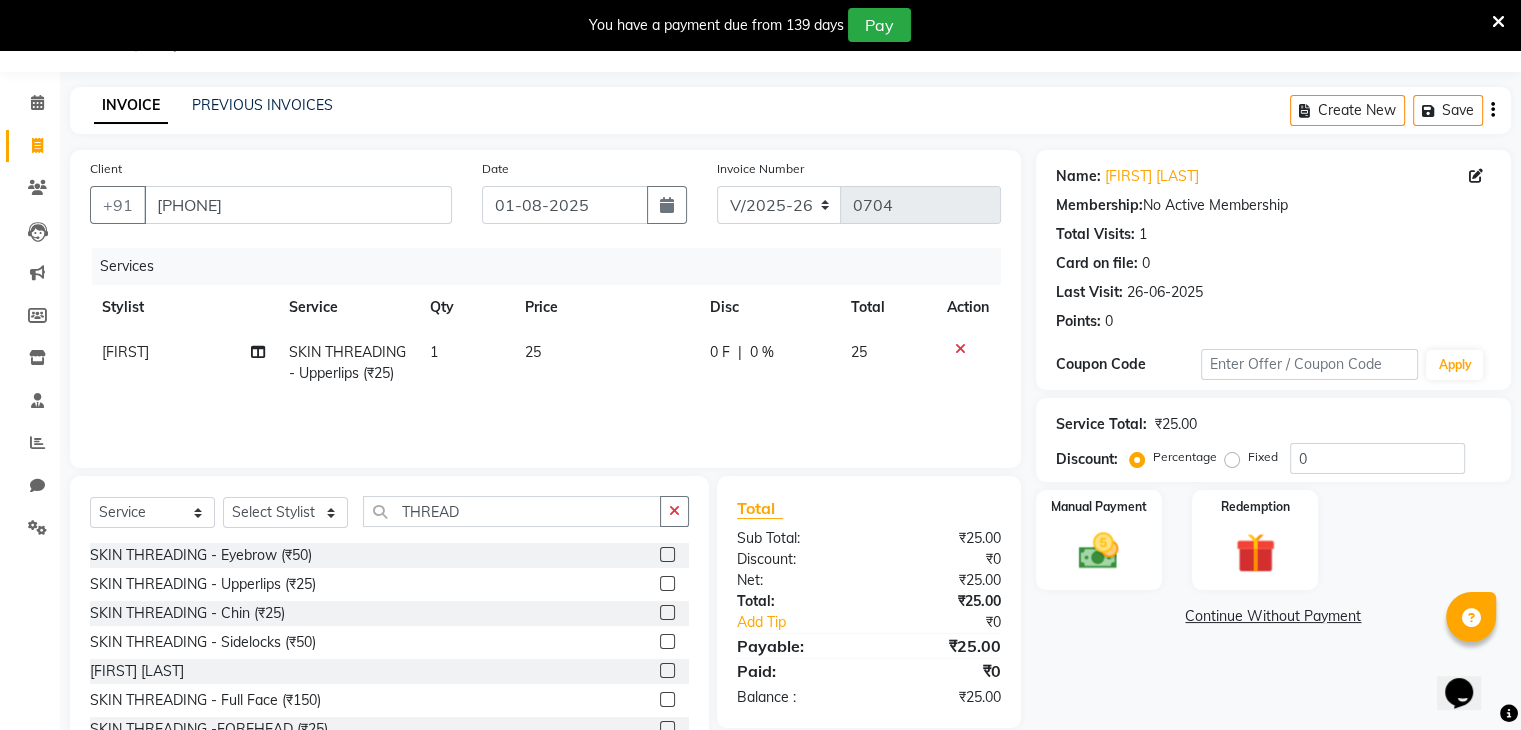 click at bounding box center (666, 555) 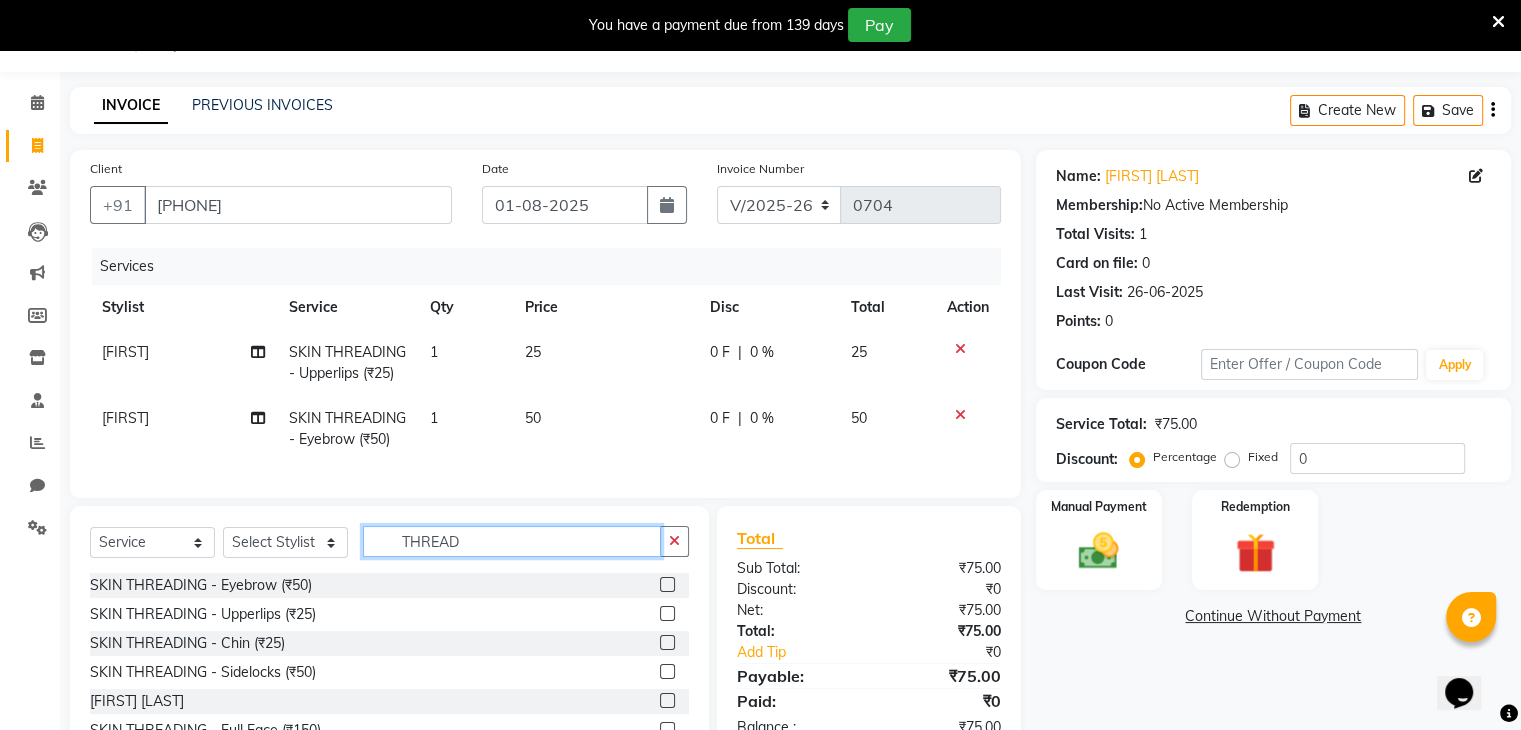 click on "THREAD" 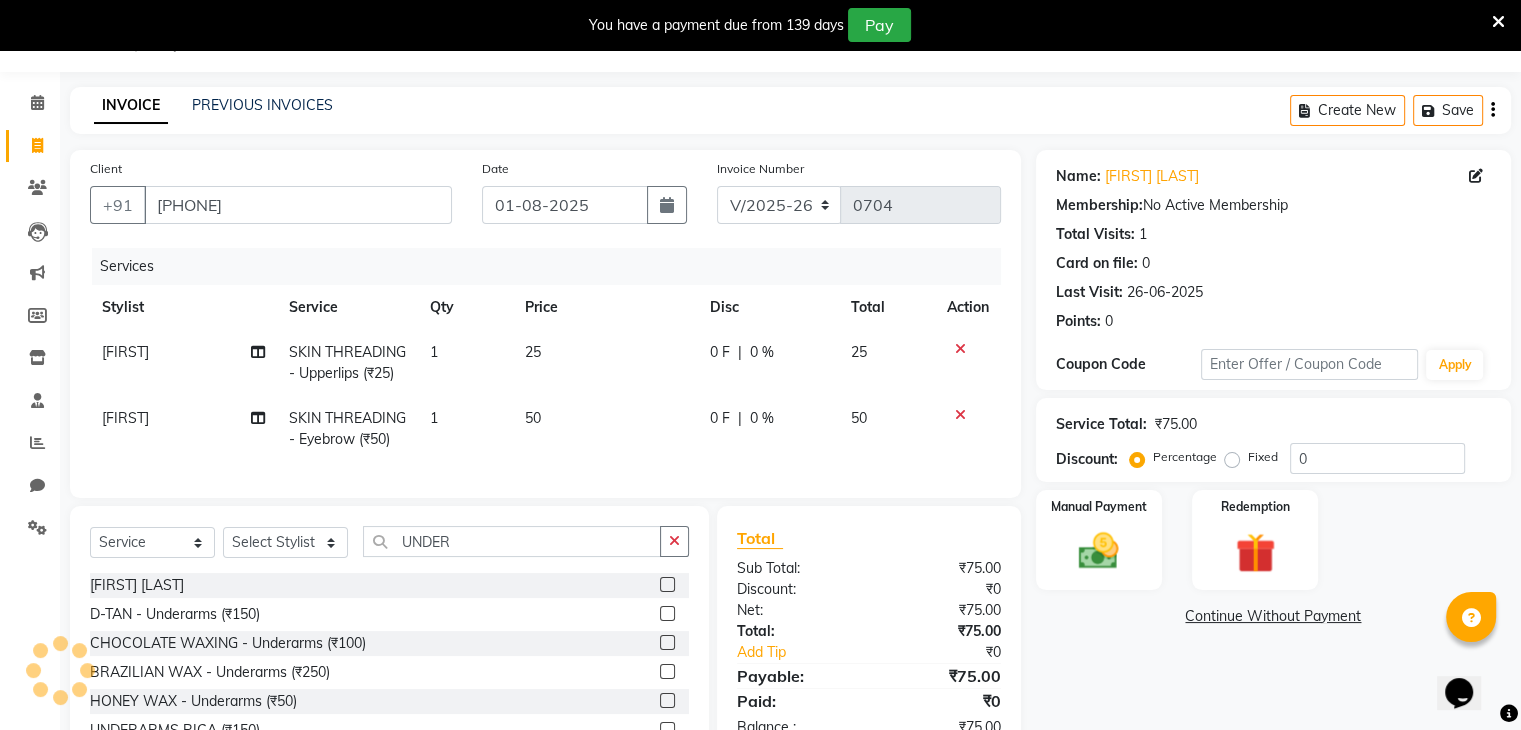 click 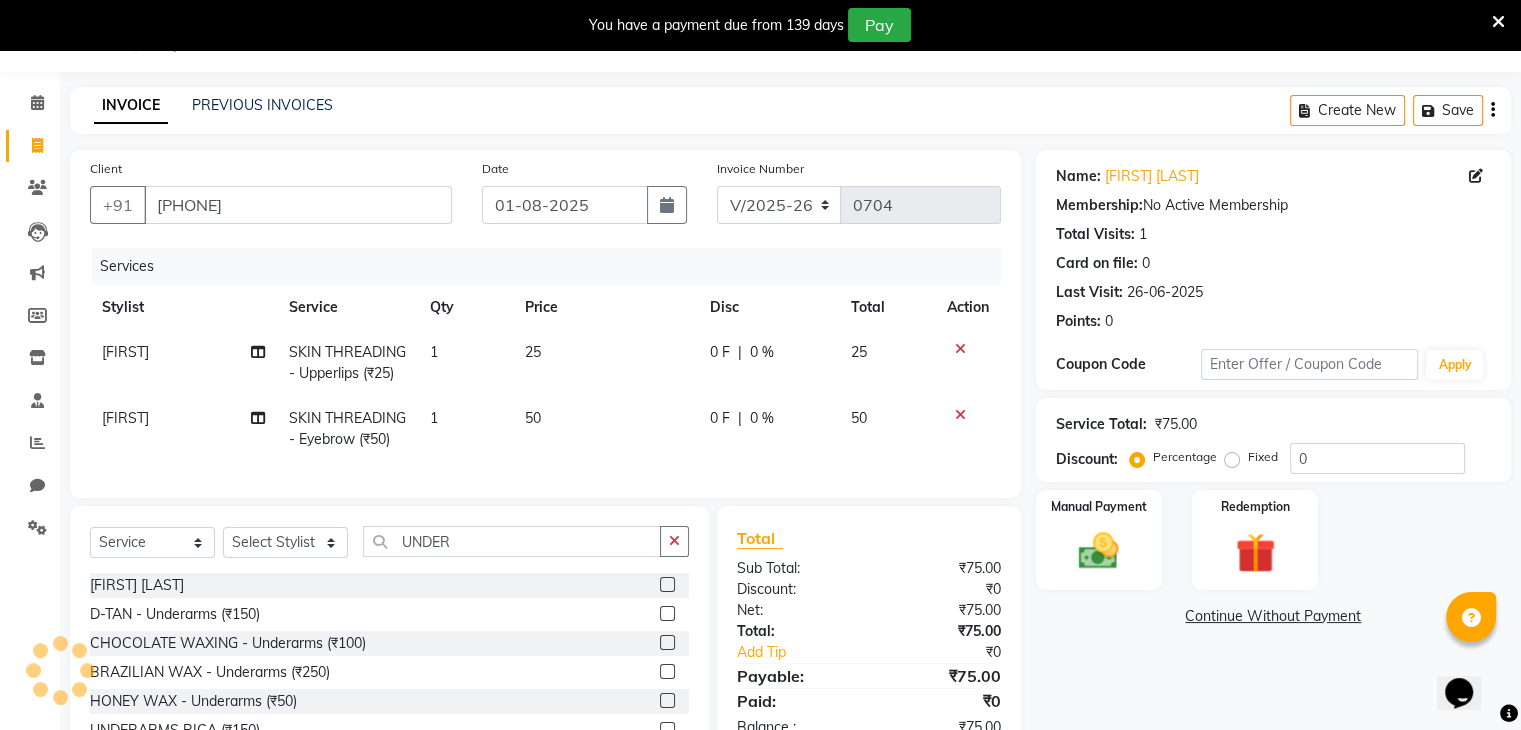 click at bounding box center (666, 701) 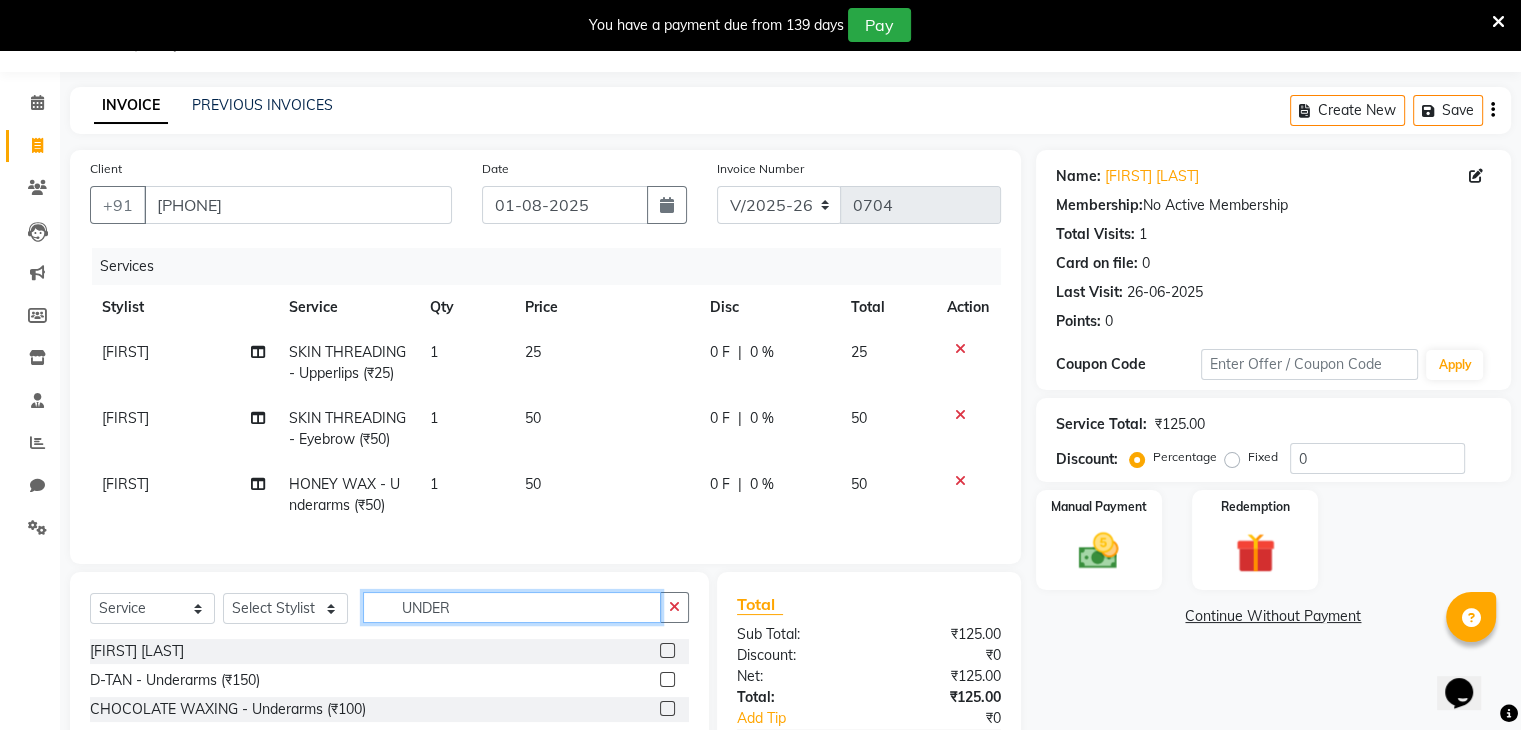 click on "UNDER" 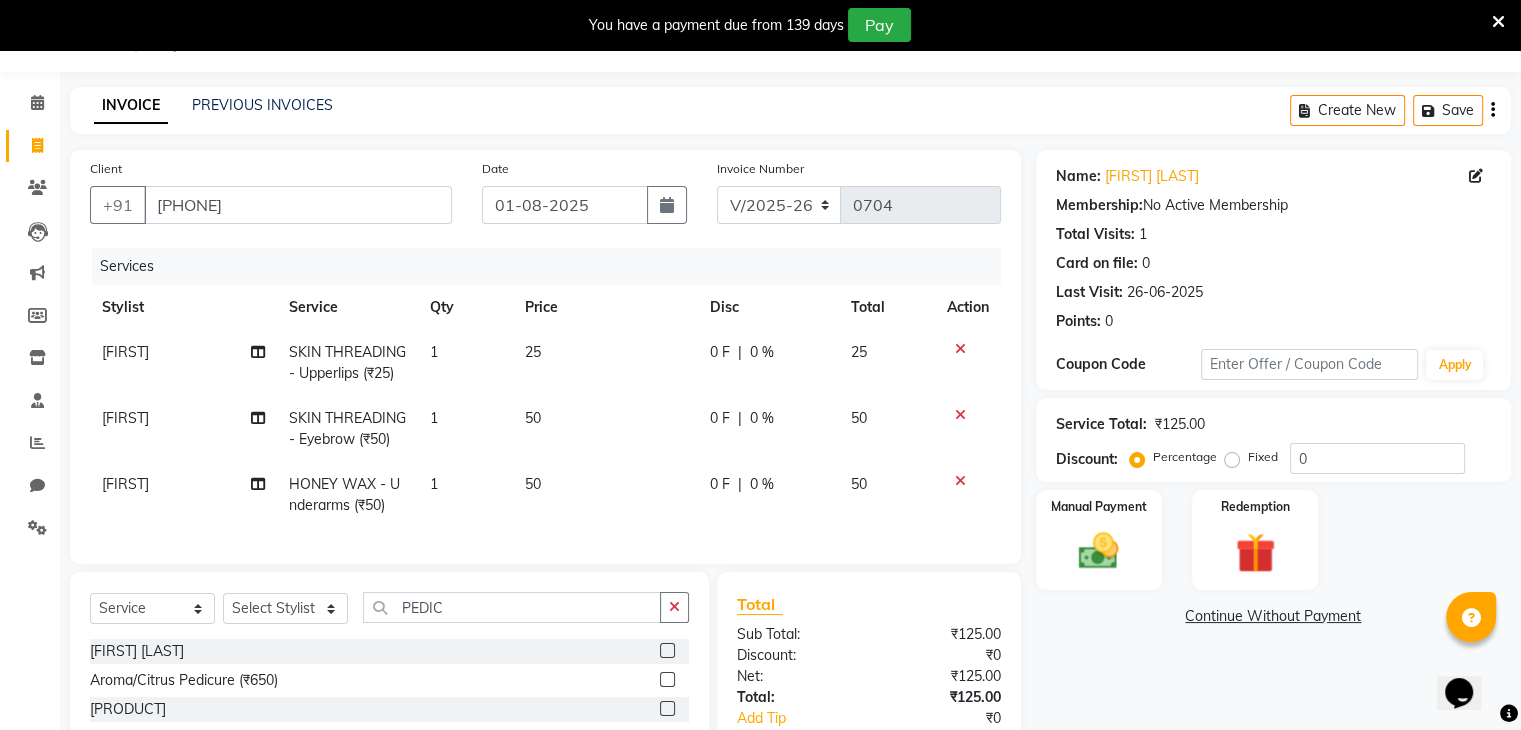 click 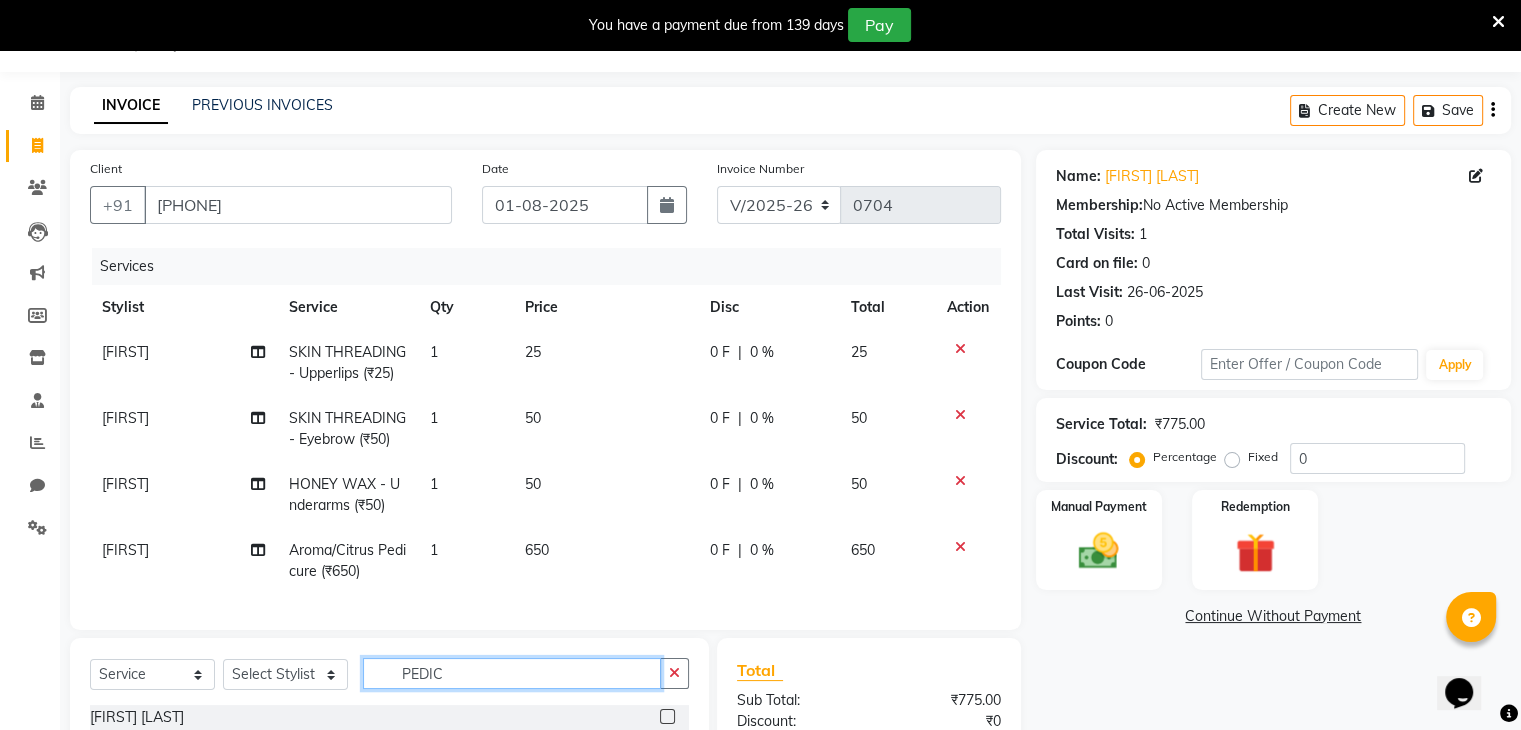 click on "PEDIC" 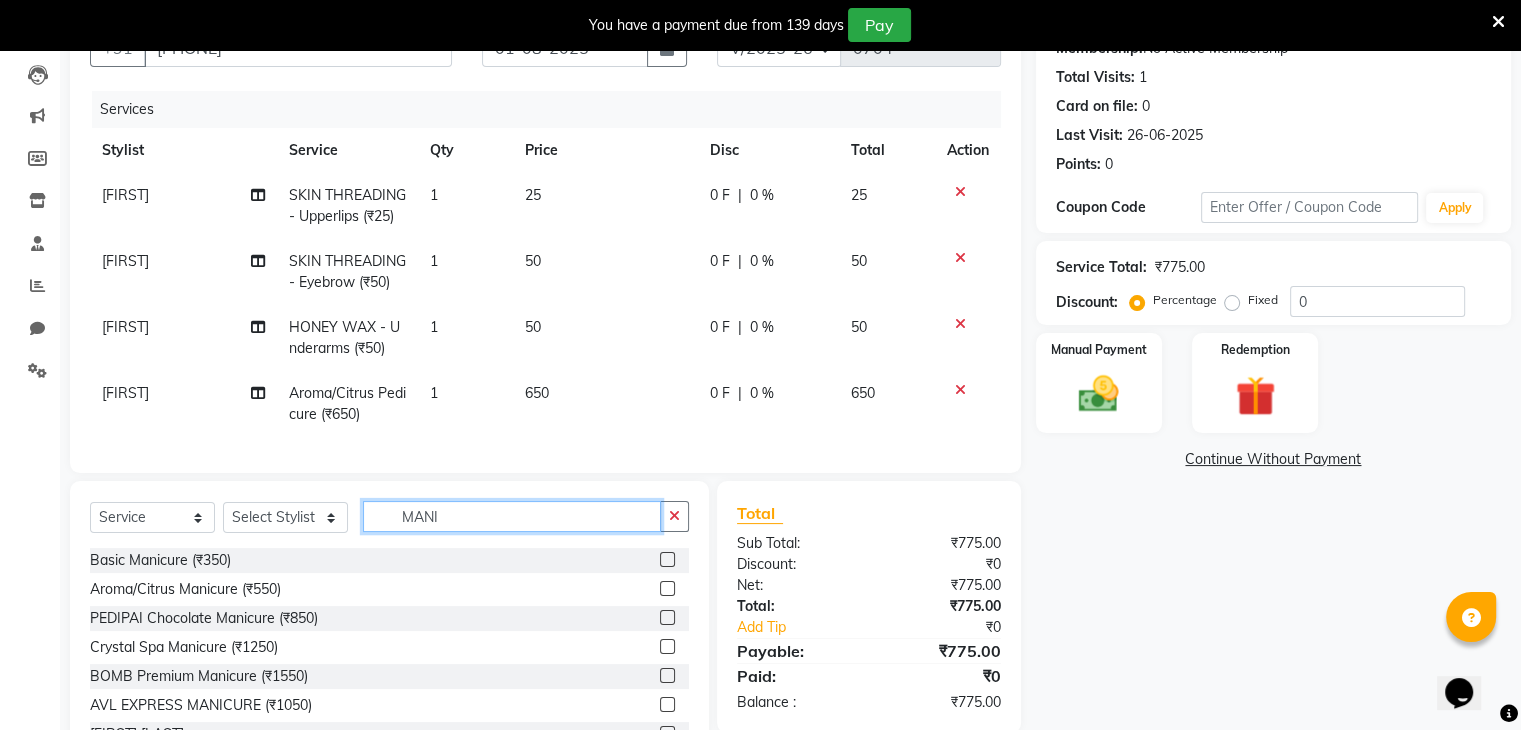 scroll, scrollTop: 210, scrollLeft: 0, axis: vertical 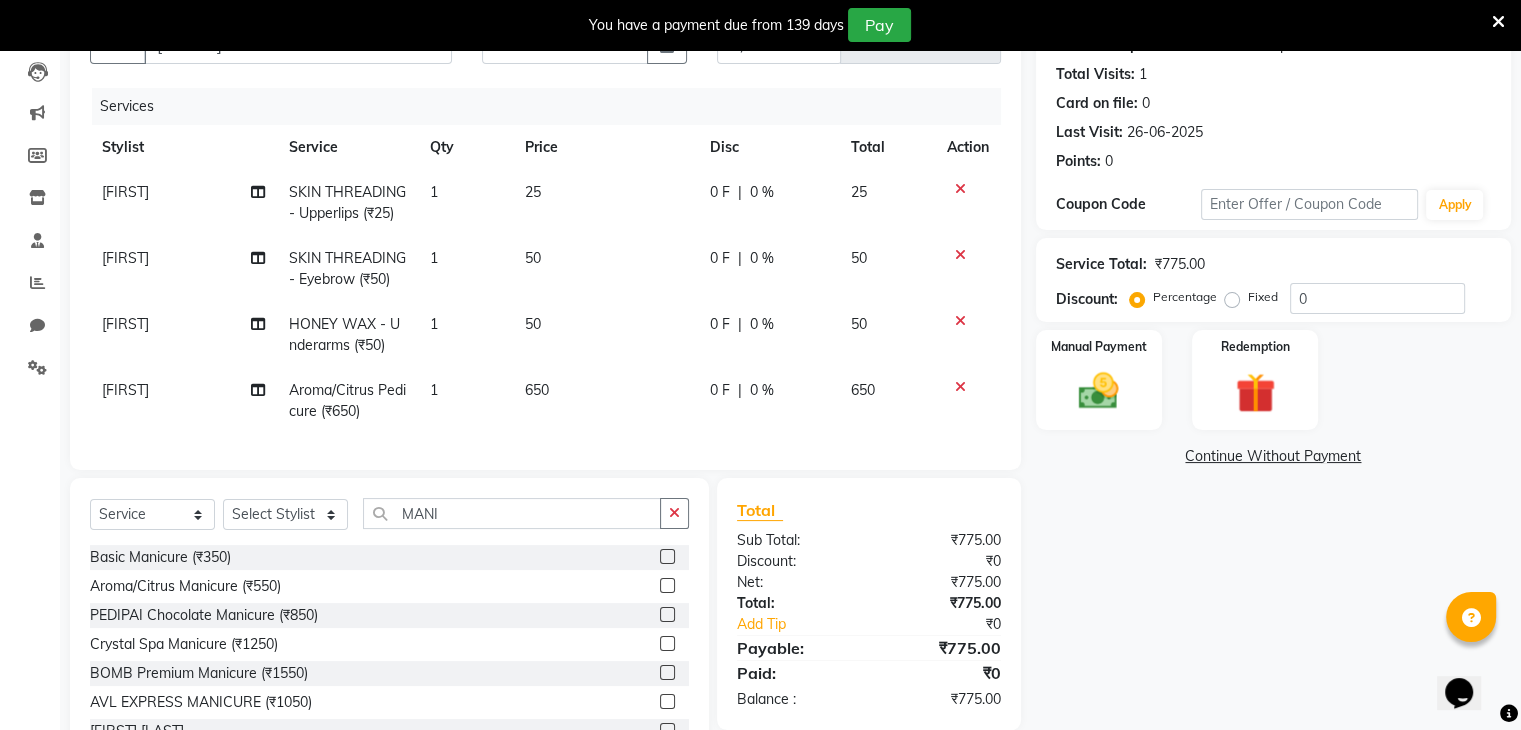 click 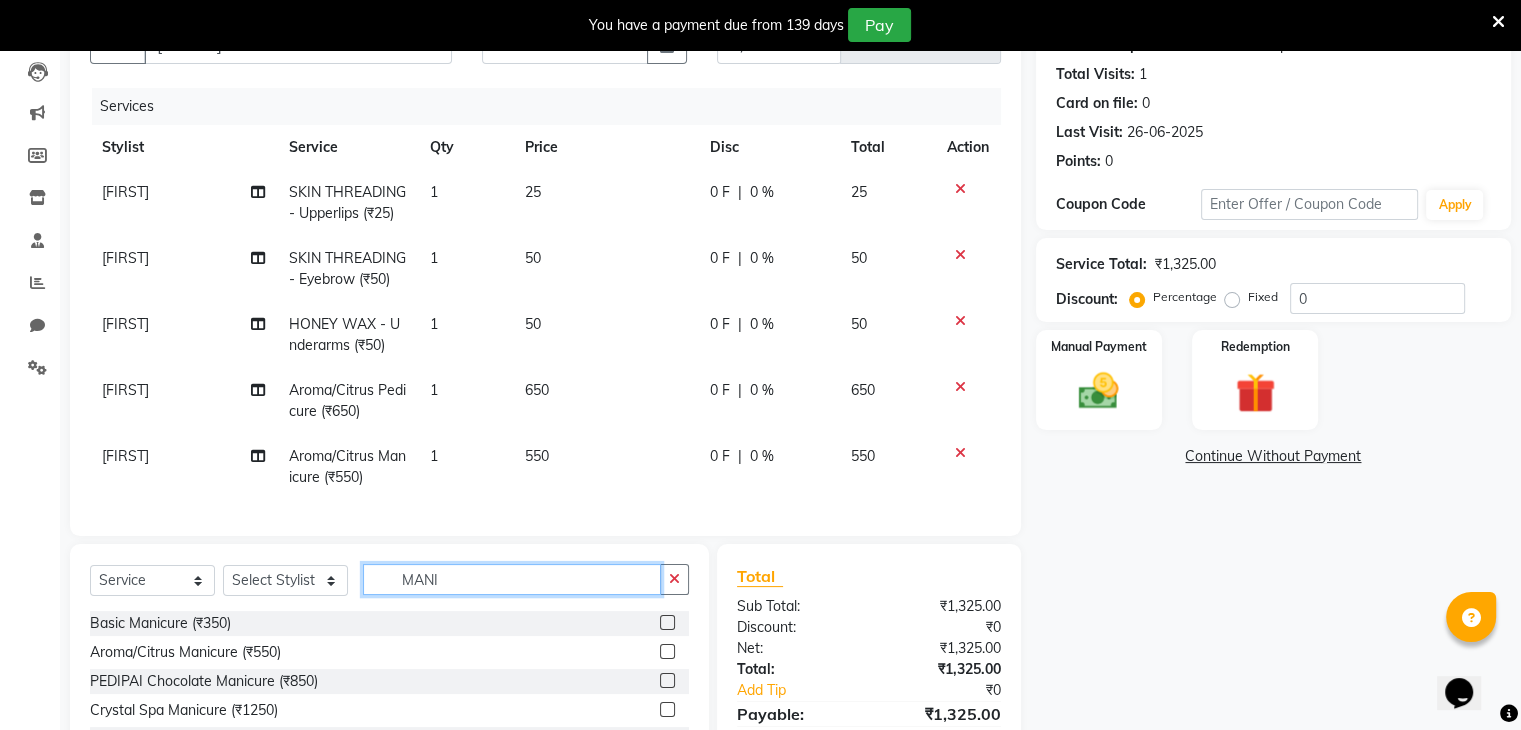 click on "MANI" 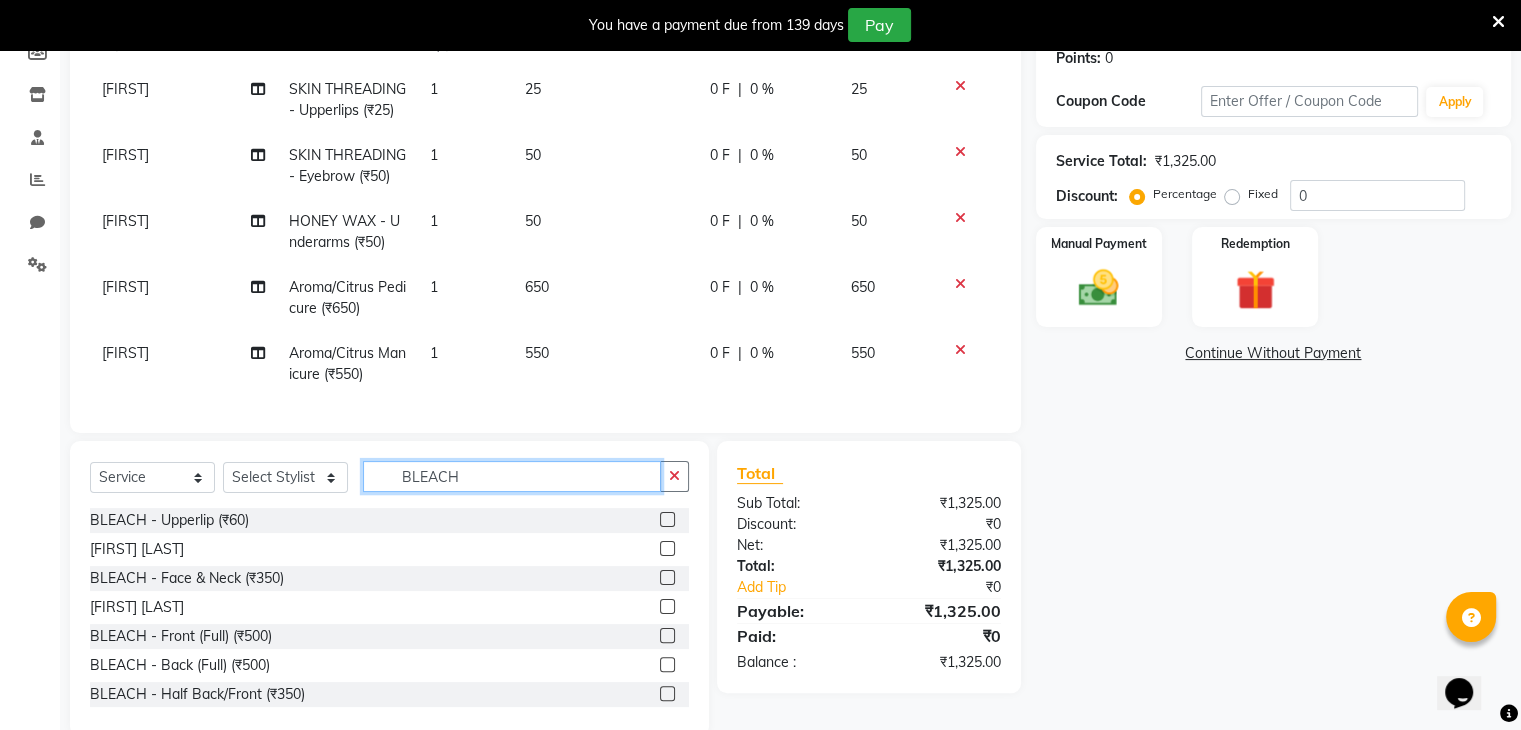 scroll, scrollTop: 365, scrollLeft: 0, axis: vertical 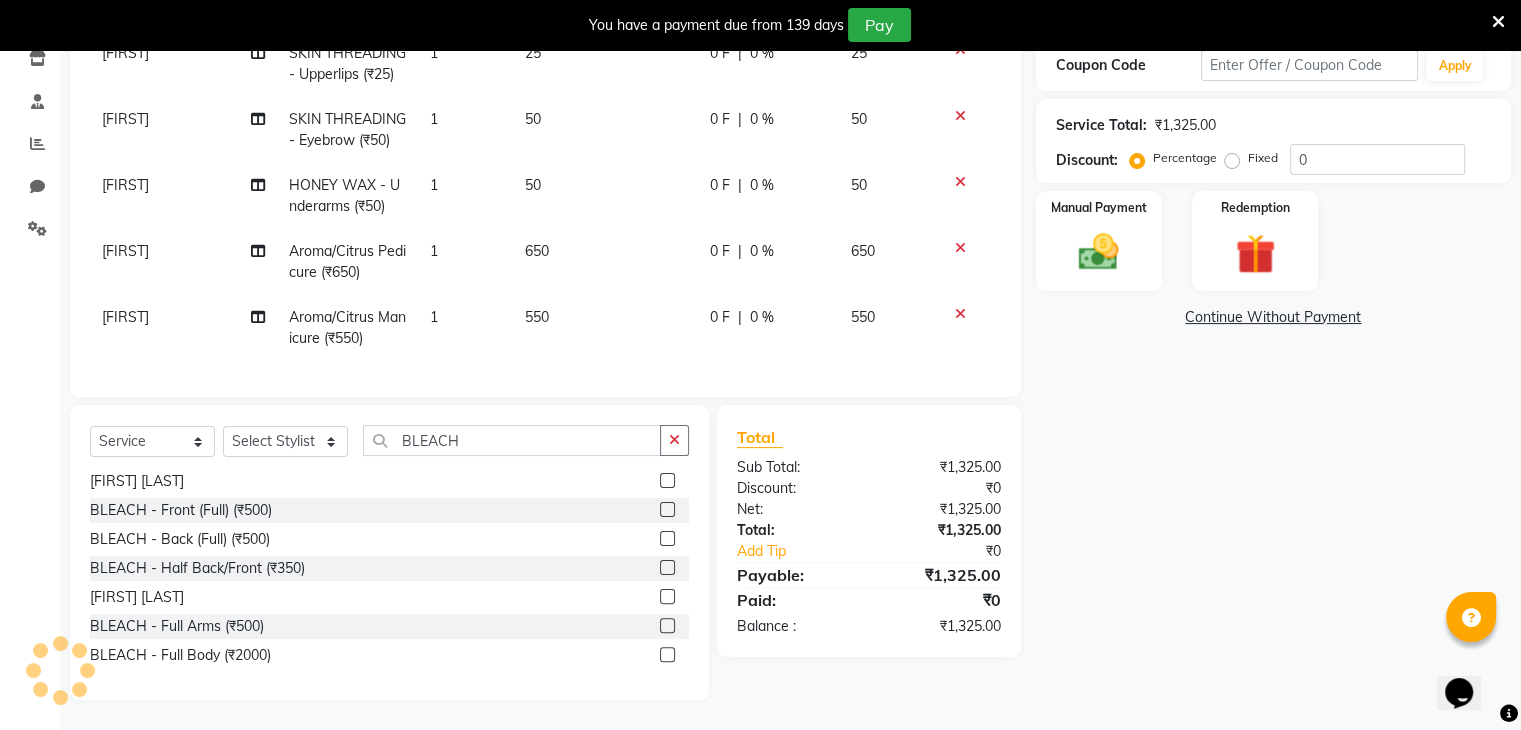 click 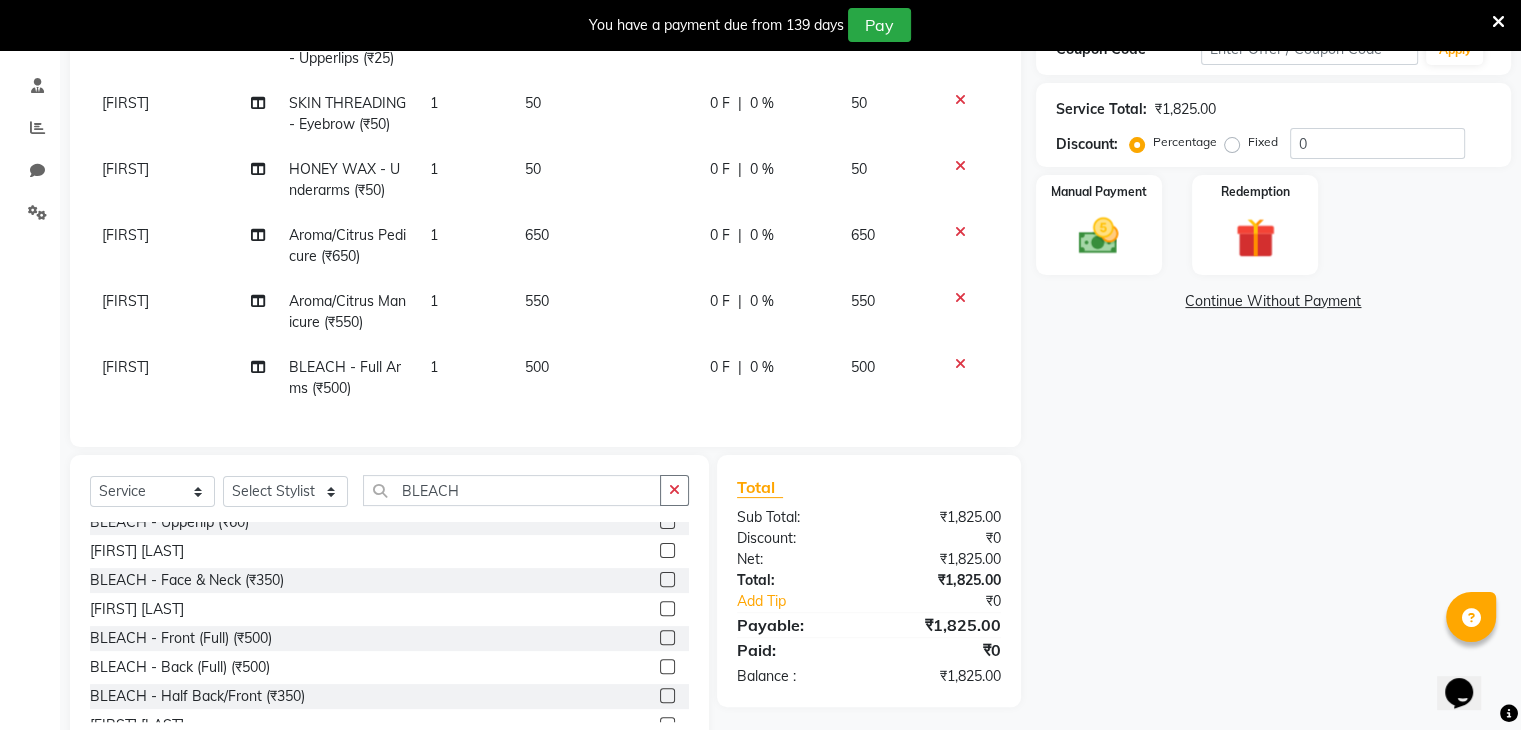 scroll, scrollTop: 10, scrollLeft: 0, axis: vertical 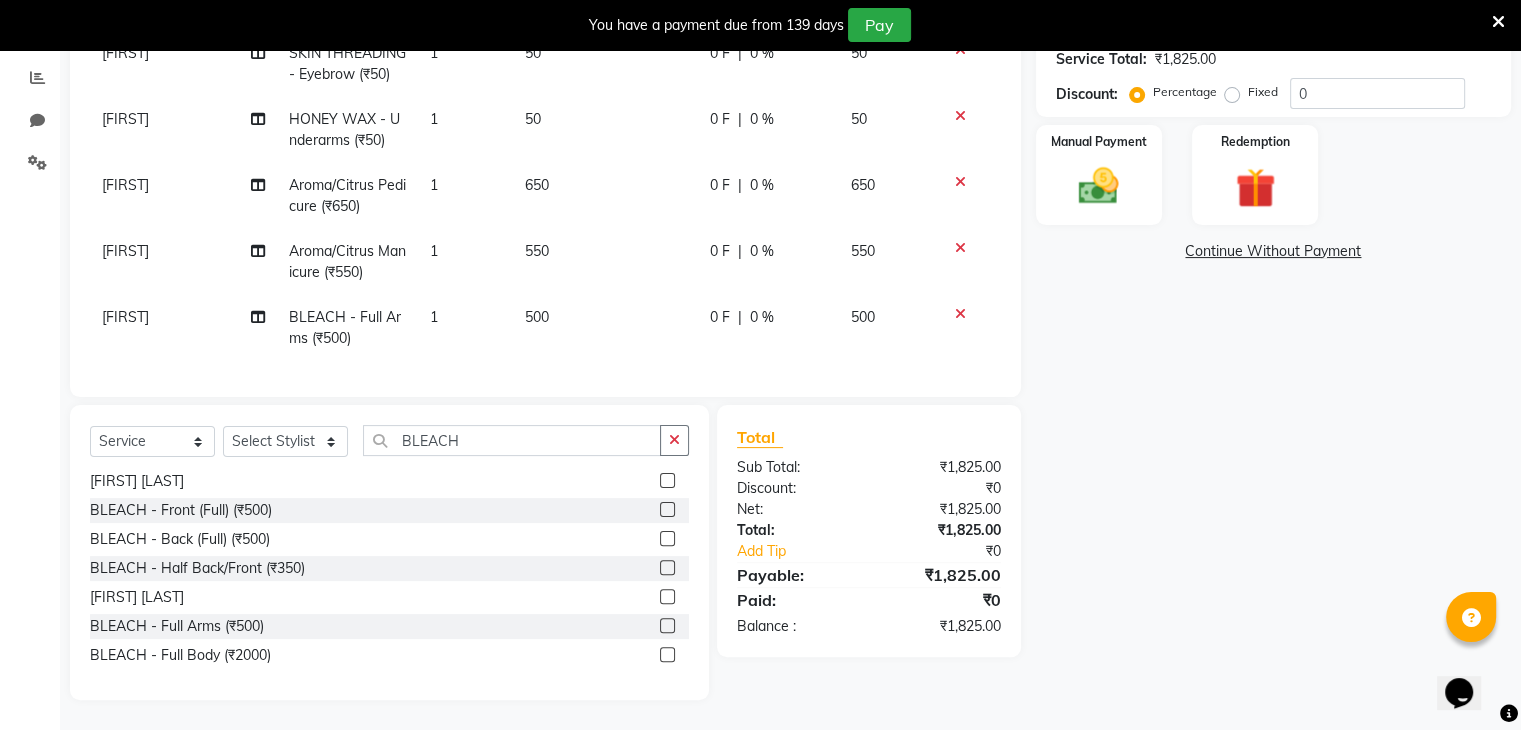 click 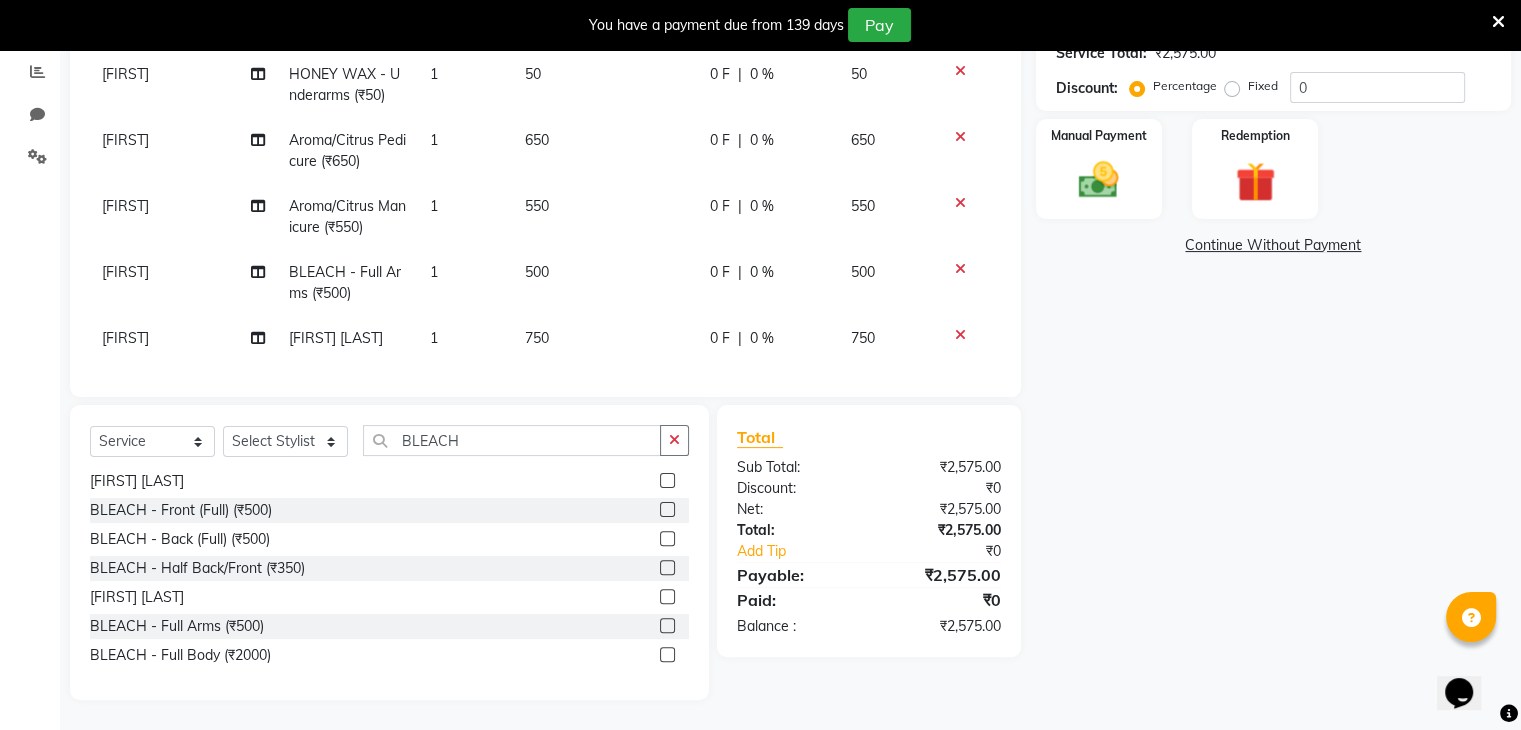 scroll, scrollTop: 116, scrollLeft: 0, axis: vertical 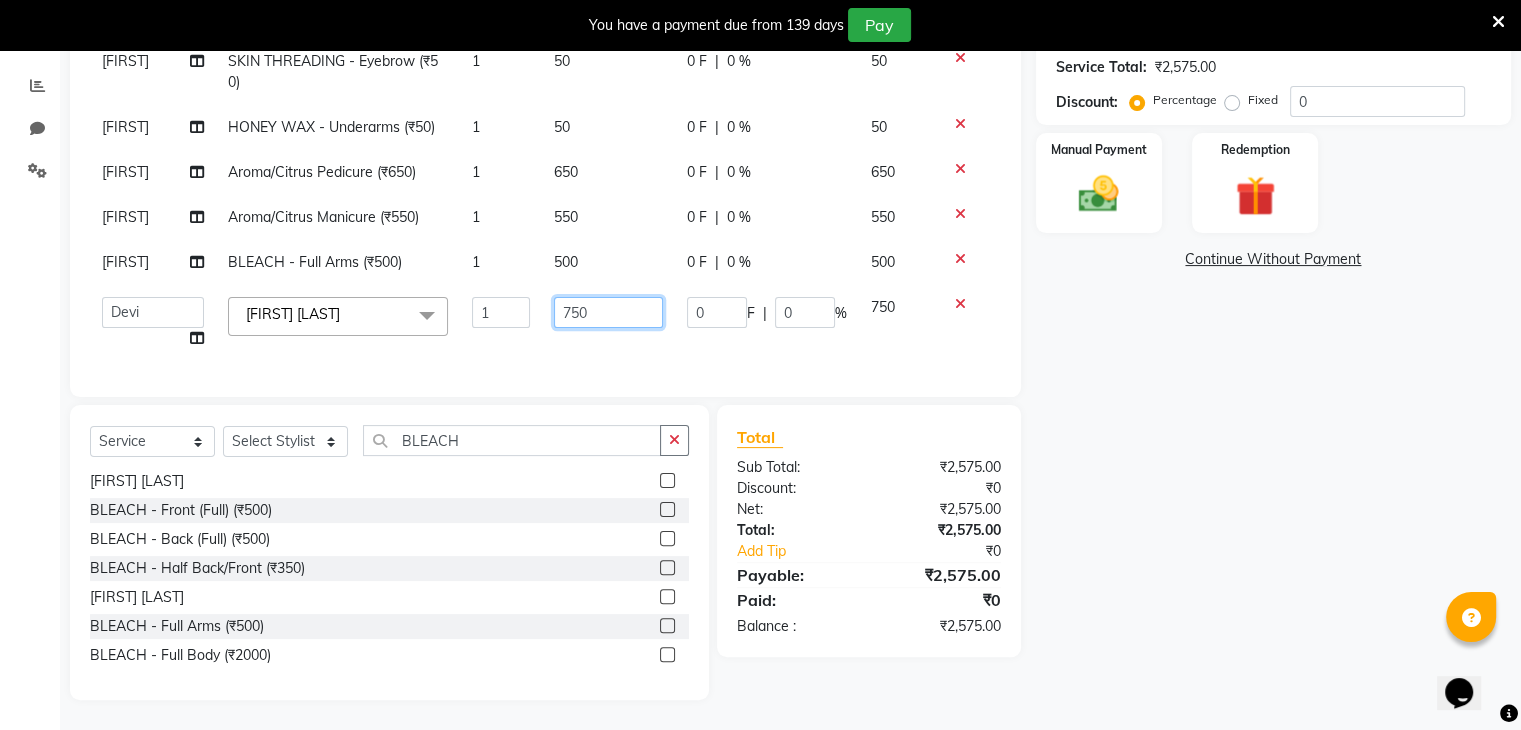 click on "750" 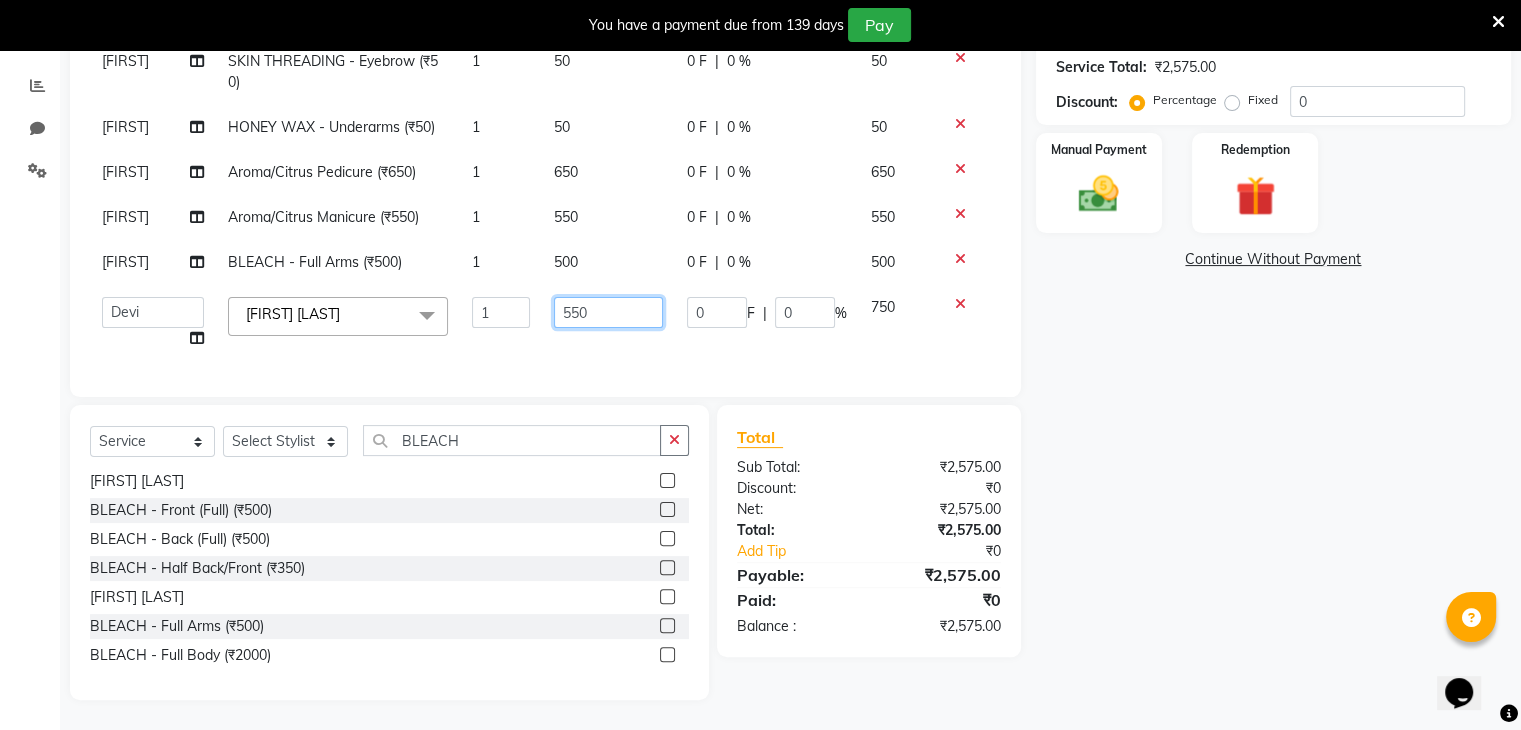 scroll, scrollTop: 422, scrollLeft: 0, axis: vertical 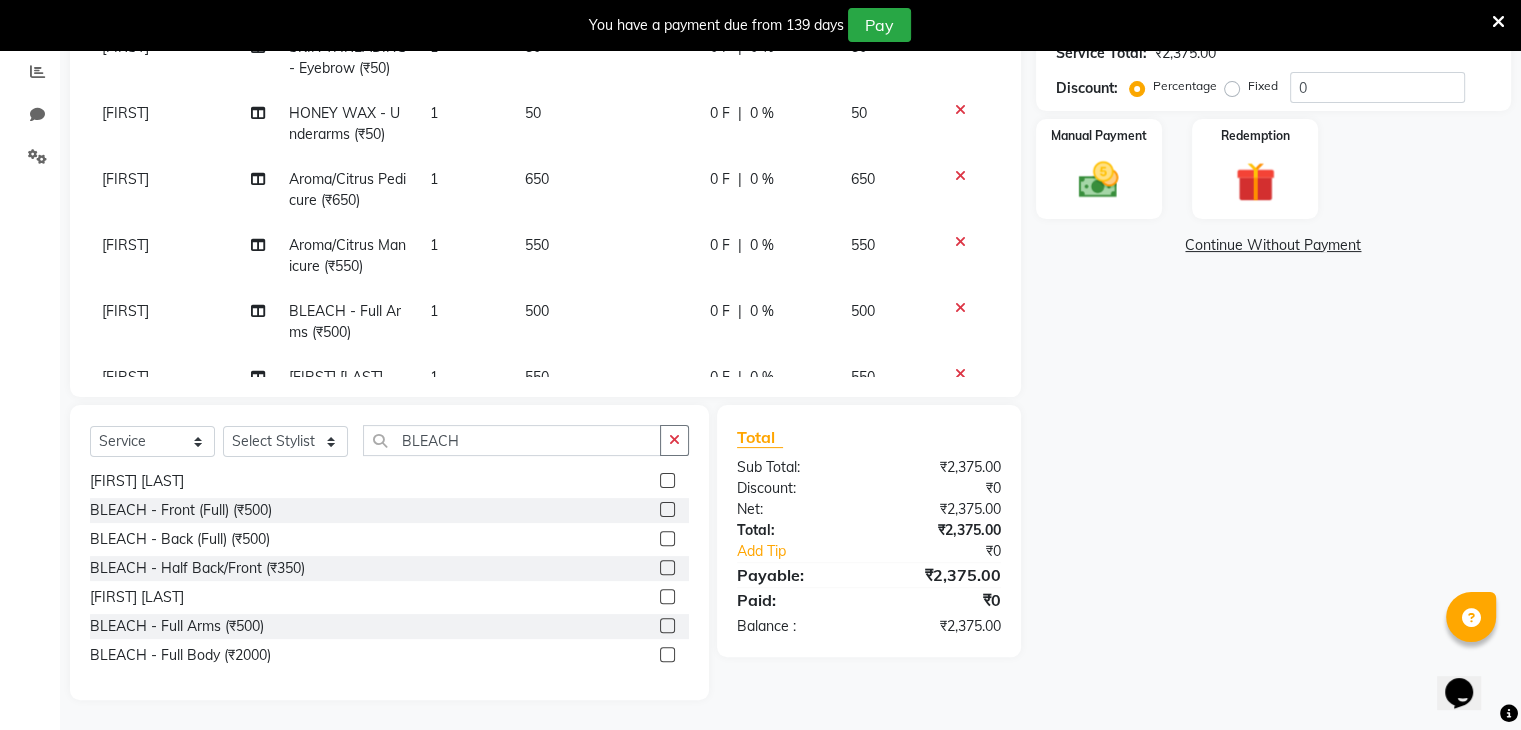 click on "[FIRST] [LAST] [LAST] [LAST] [LAST] [LAST] [LAST]" 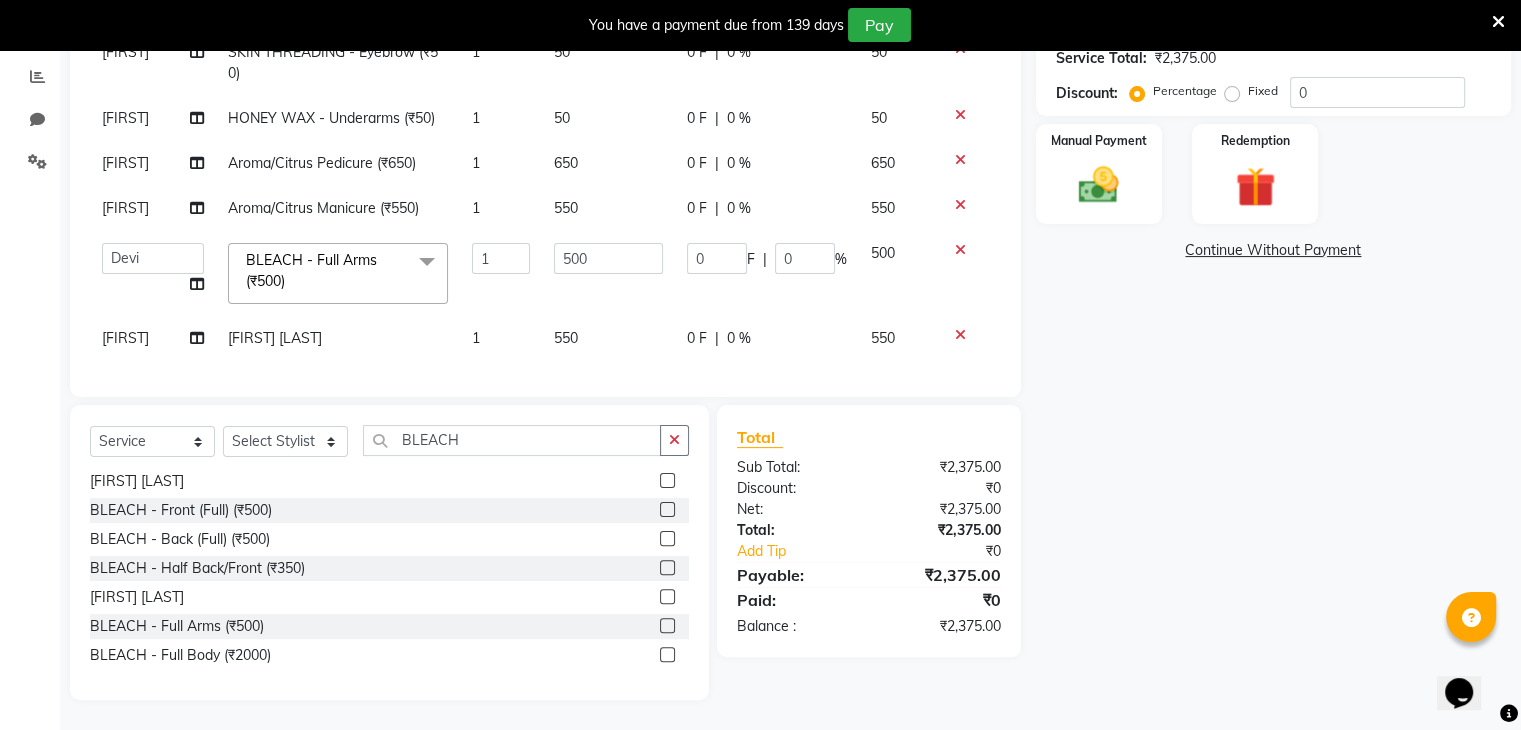 scroll, scrollTop: 422, scrollLeft: 0, axis: vertical 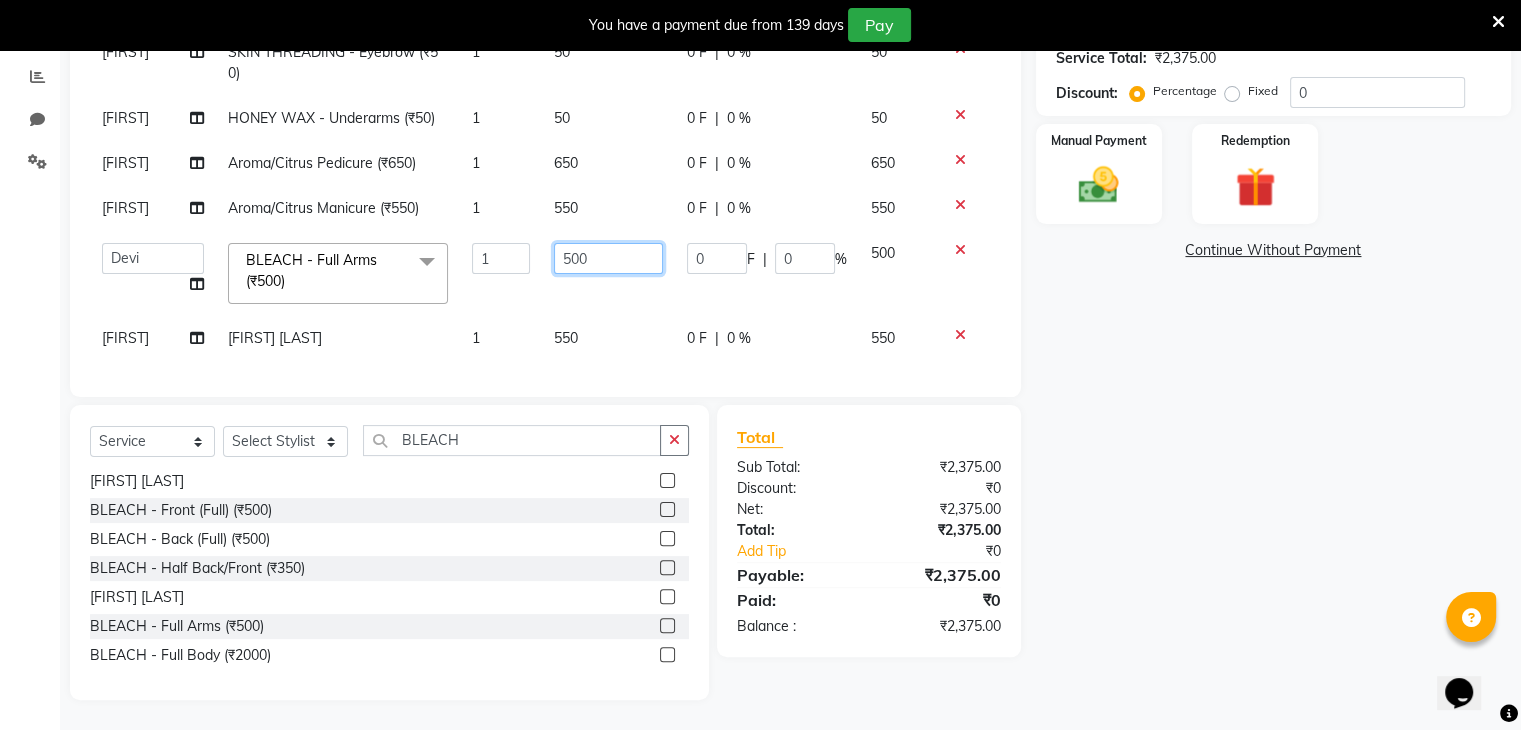 click on "500" 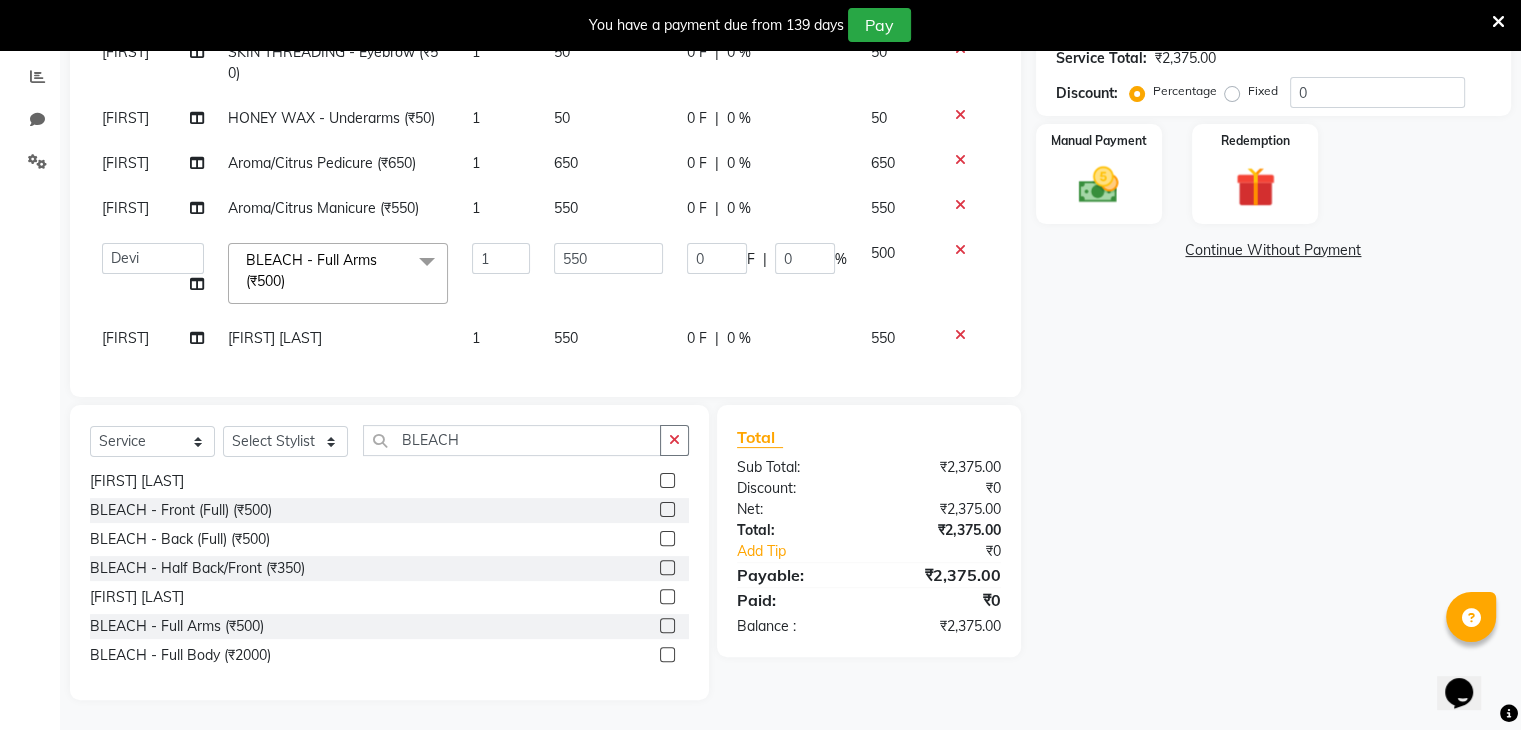 scroll, scrollTop: 422, scrollLeft: 0, axis: vertical 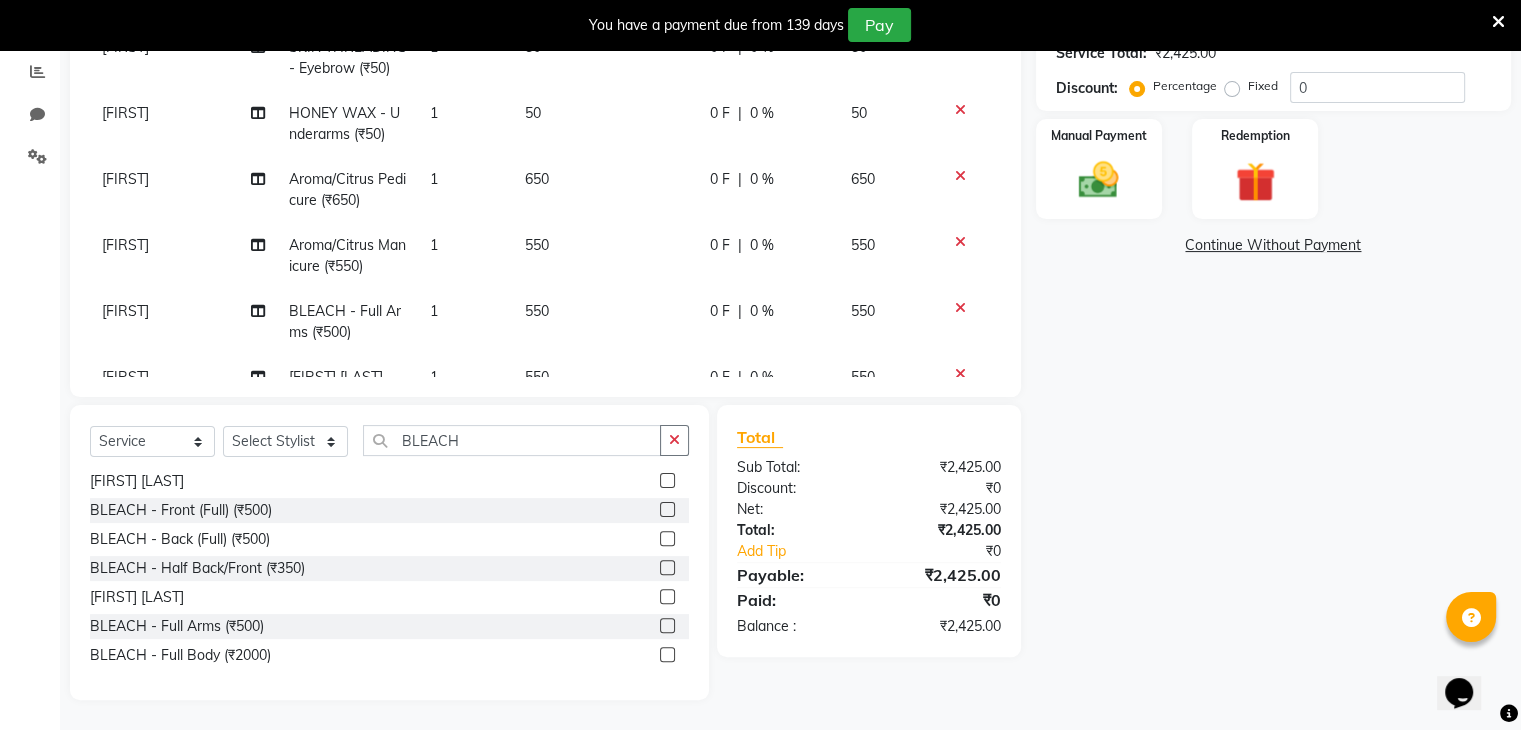 click on "SKIN THREADING - Upperlips (₹25) [FIRST] SKIN THREADING - Eyebrow  (₹50) [FIRST] HONEY WAX - Underarms (₹50) [FIRST]  Aroma/Citrus Pedicure (₹650) [FIRST]  Aroma/Citrus Manicure (₹550) [FIRST] BLEACH - Full Arms (₹500) [FIRST] BLEACH - Full Legs (₹750) [FIRST]" 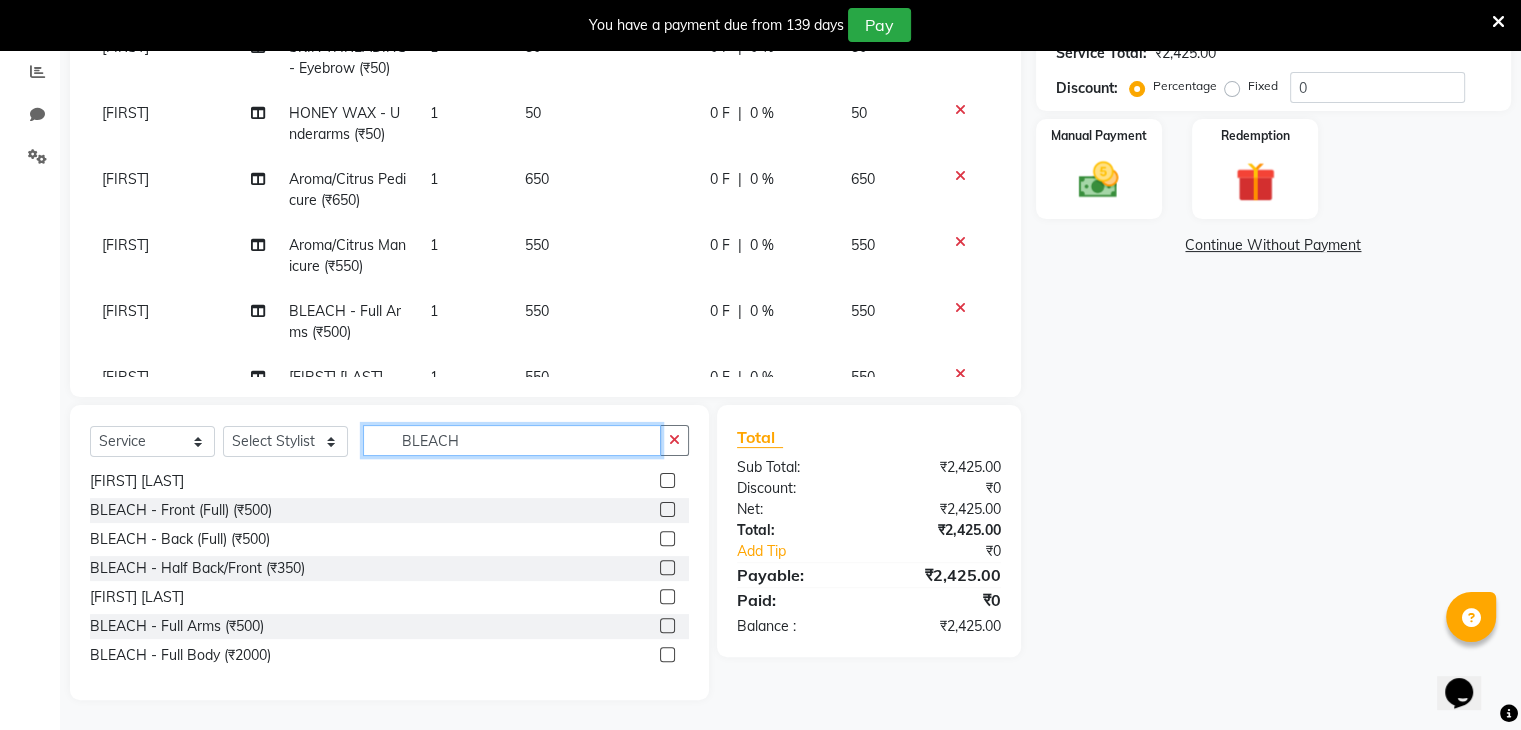 click on "BLEACH" 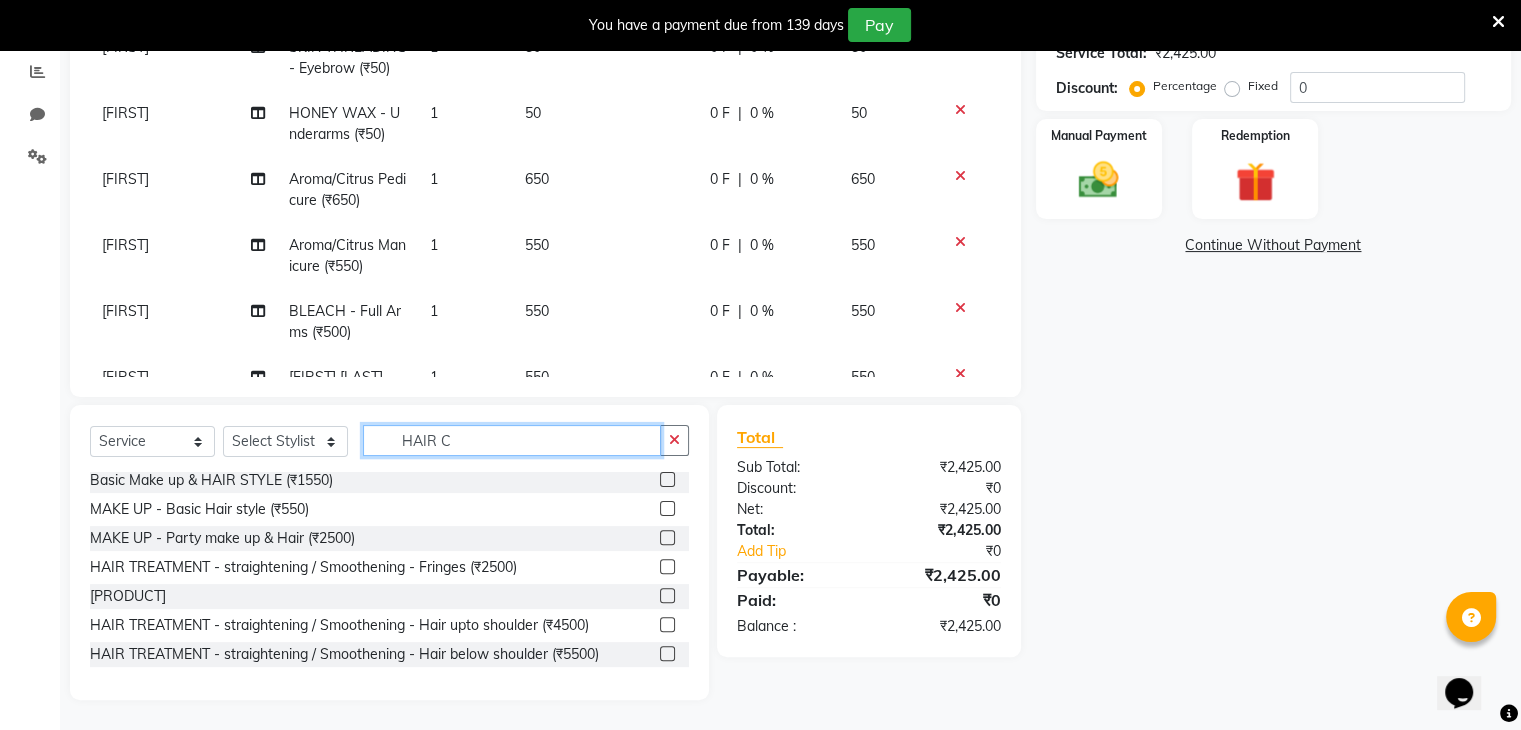 scroll, scrollTop: 0, scrollLeft: 0, axis: both 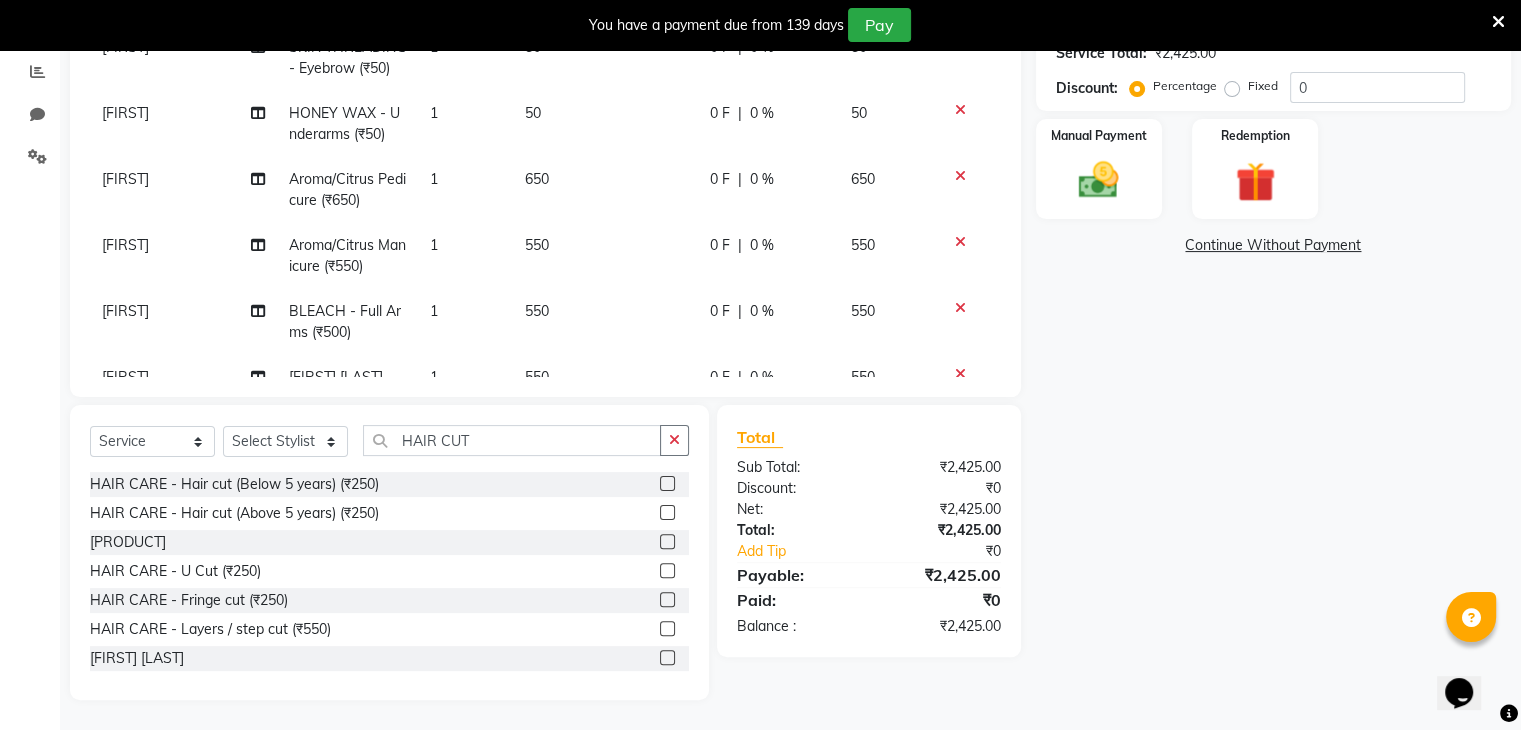 click 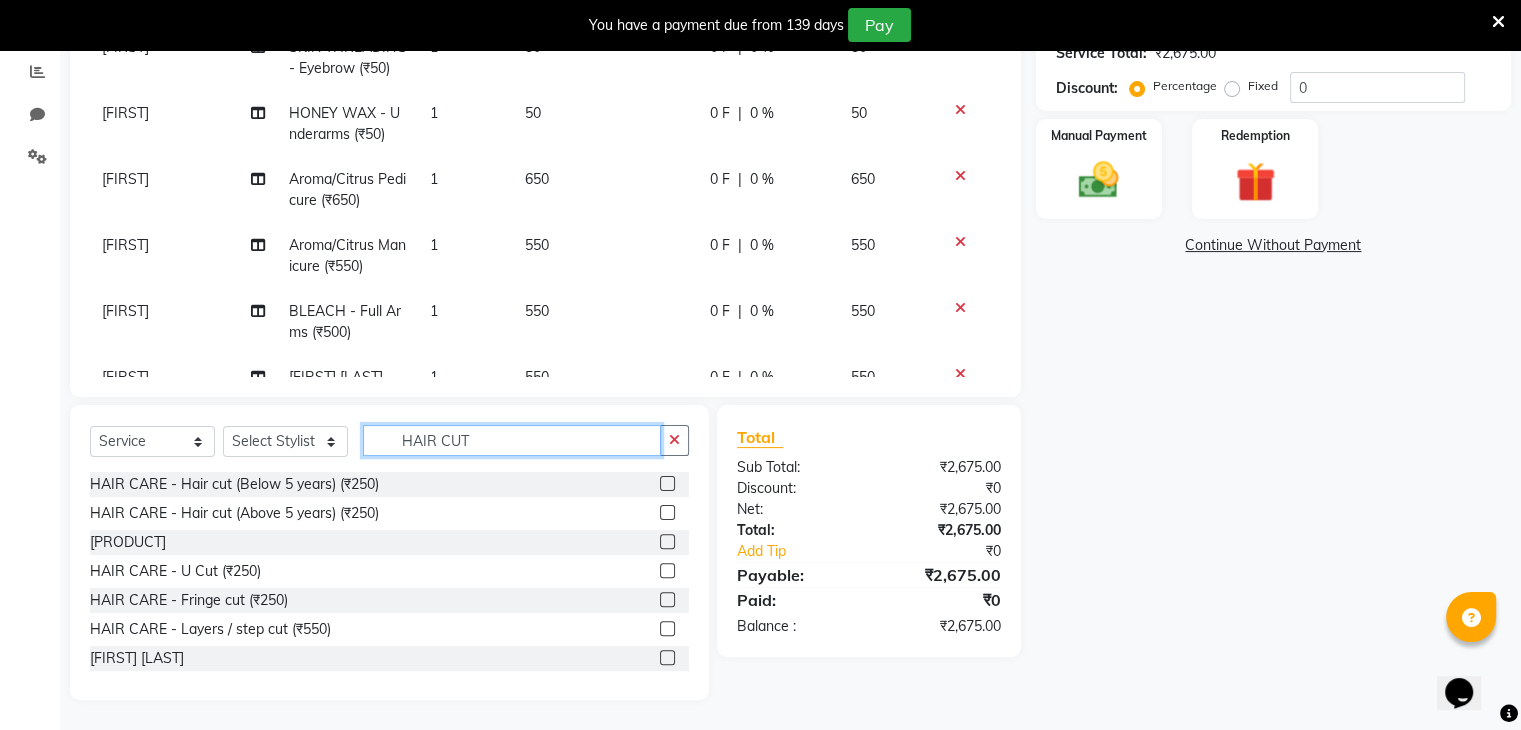 click on "HAIR CUT" 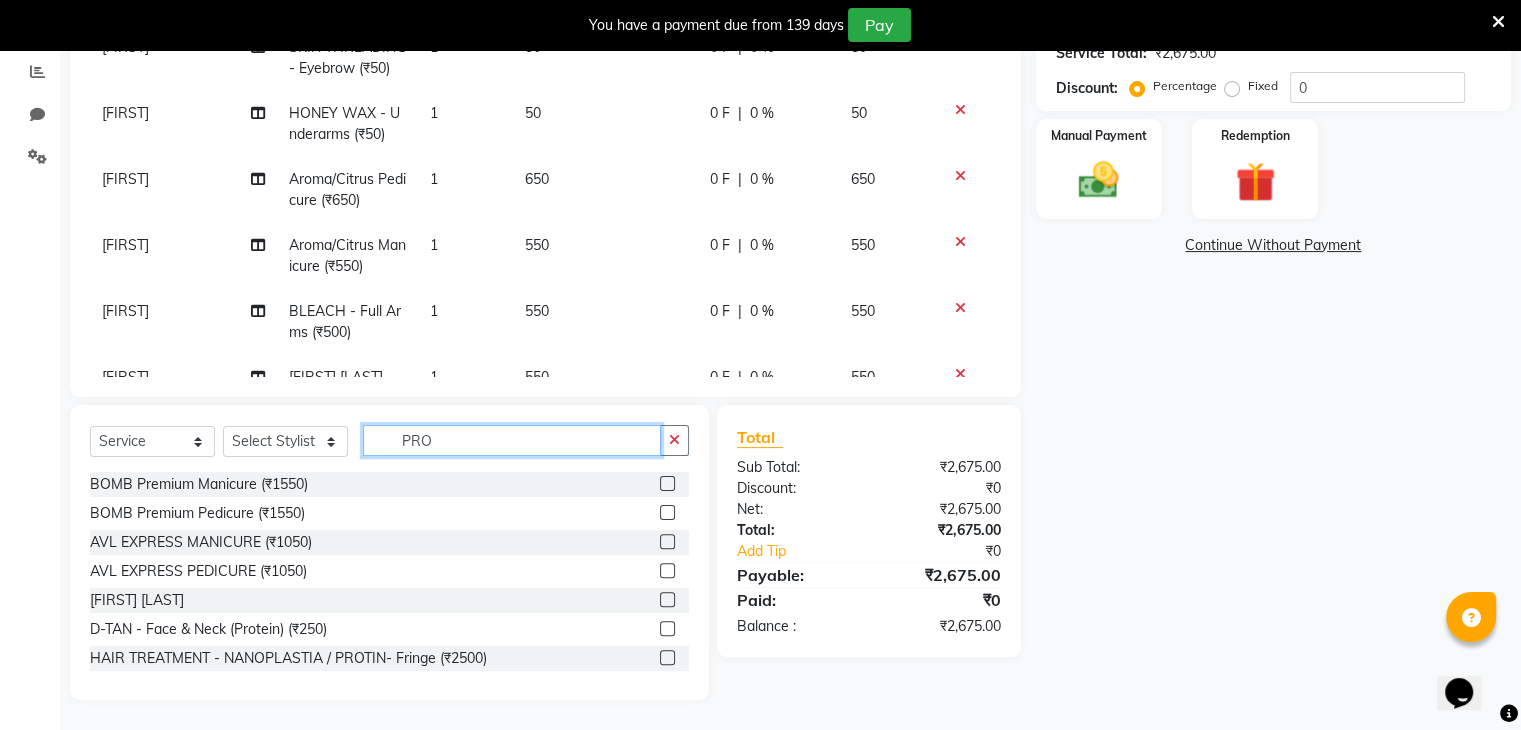 scroll, scrollTop: 379, scrollLeft: 0, axis: vertical 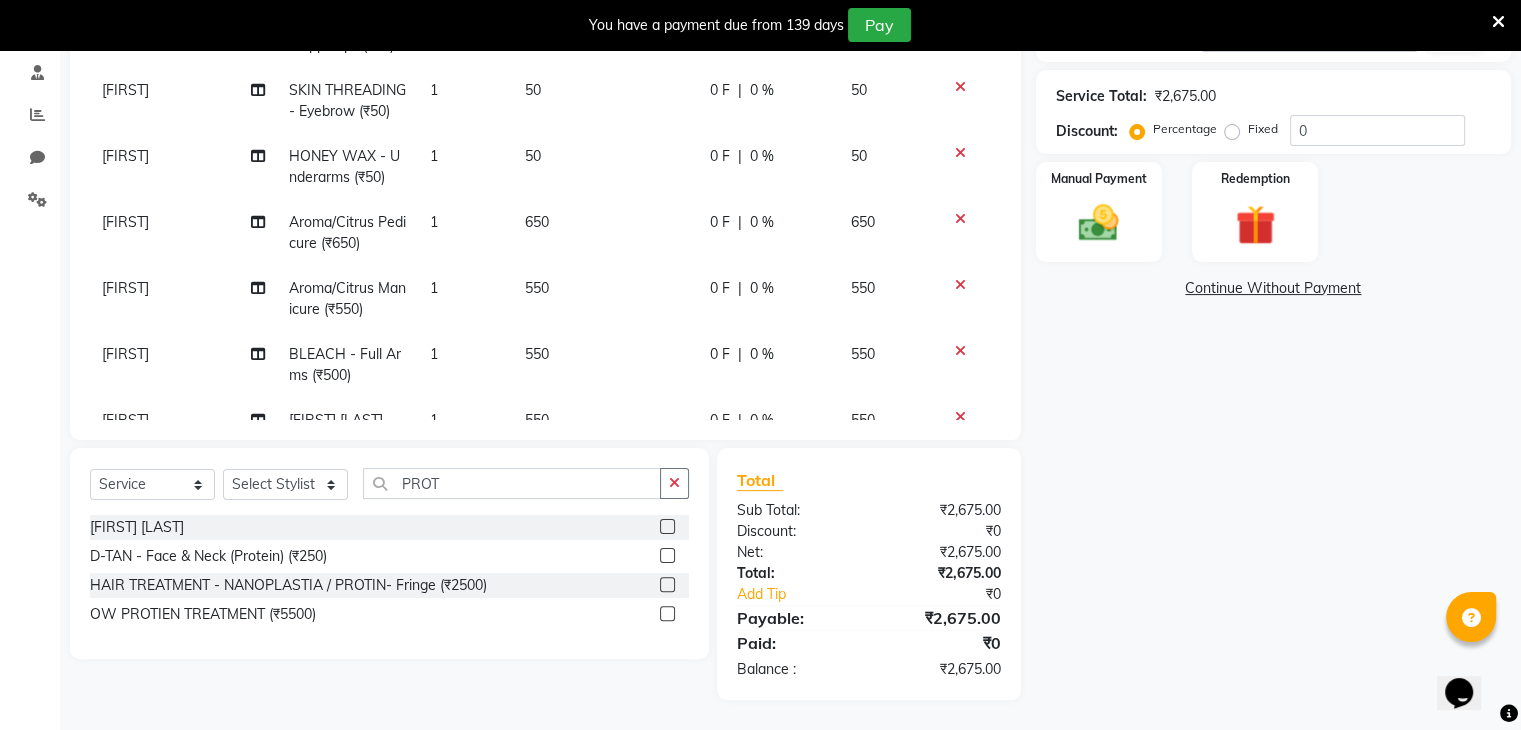 click 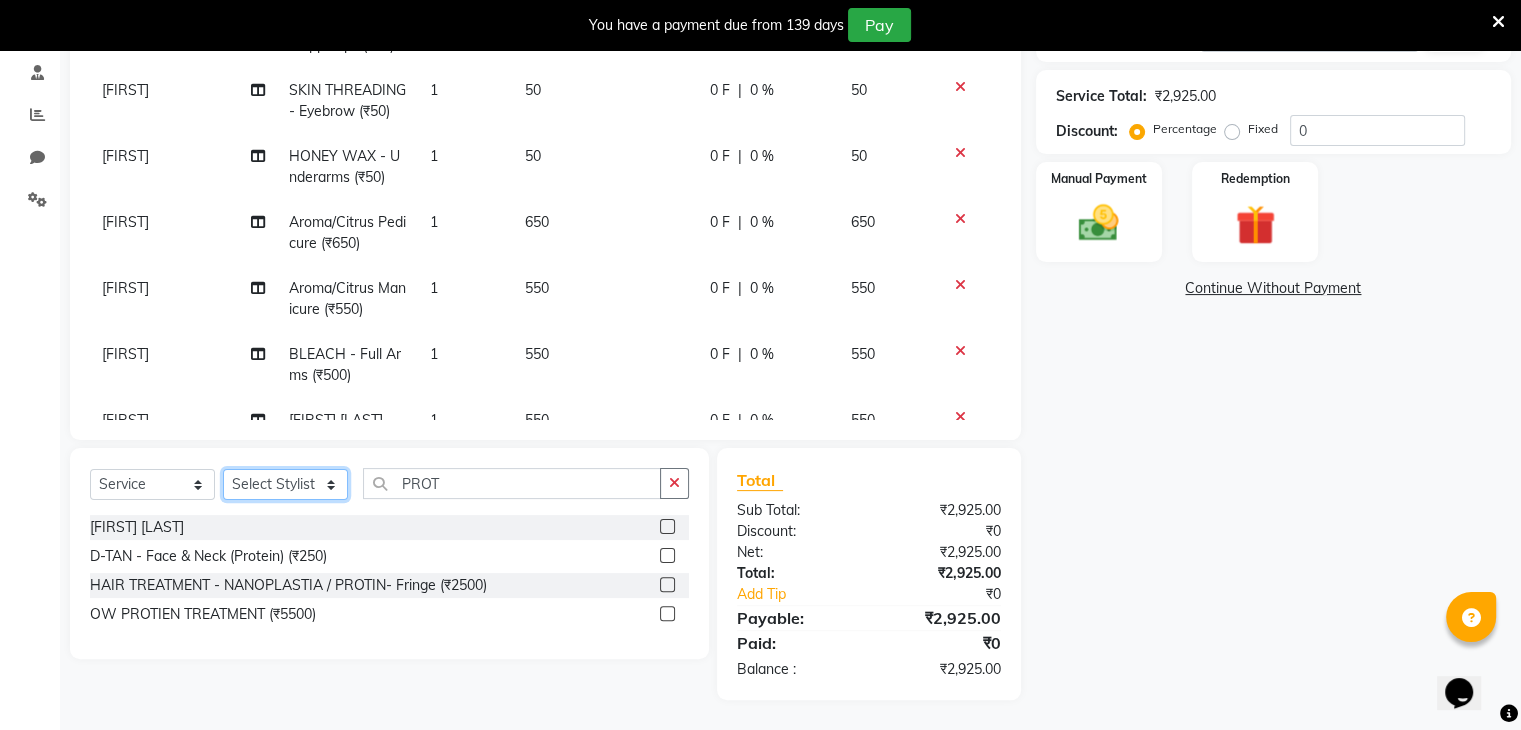click on "Select Stylist [FIRST] [LAST] [FIRST] [FIRST] [FIRST] [FIRST] [FIRST] [FIRST] [FIRST] [FIRST]" 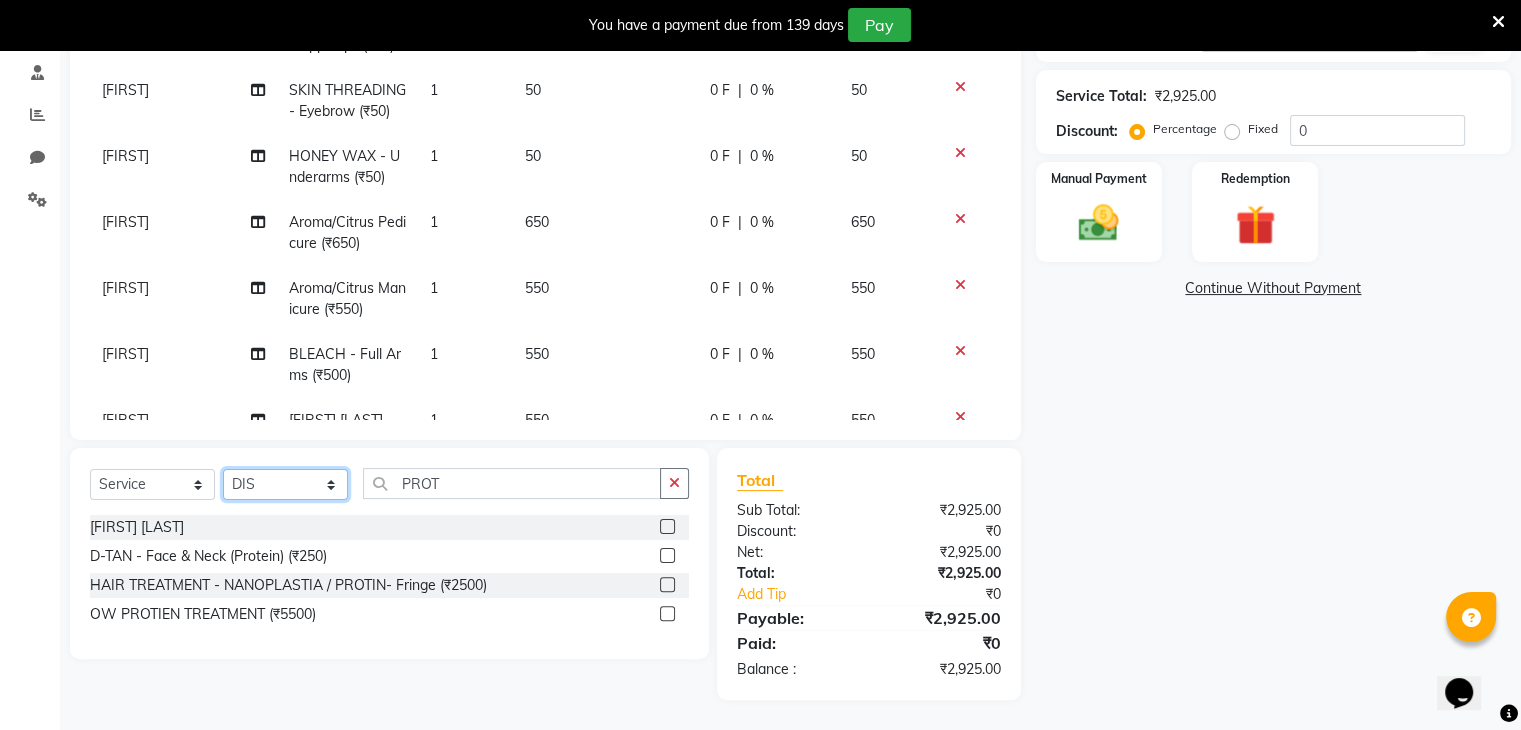 click on "Select Stylist [FIRST] [LAST] [FIRST] [FIRST] [FIRST] [FIRST] [FIRST] [FIRST] [FIRST] [FIRST]" 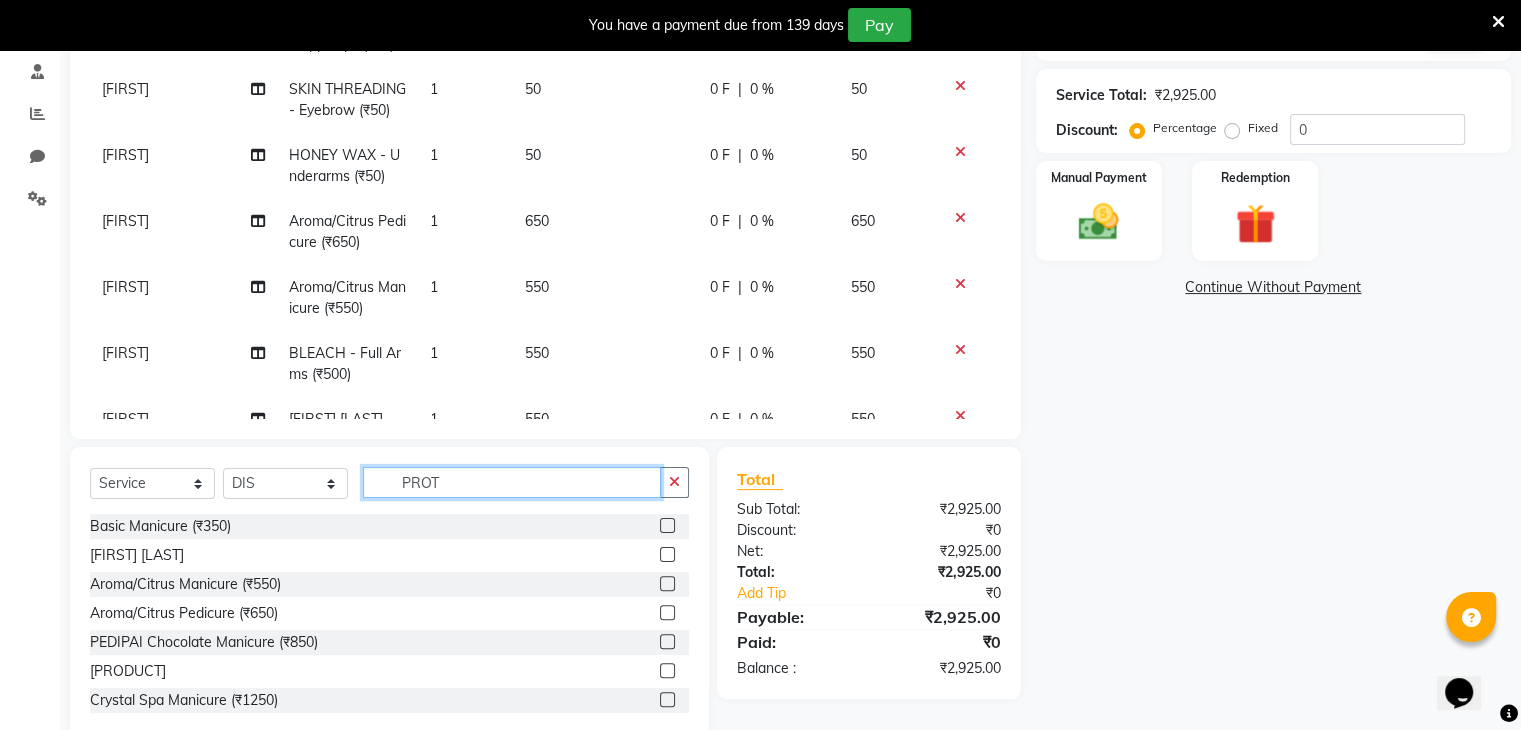 click on "PROT" 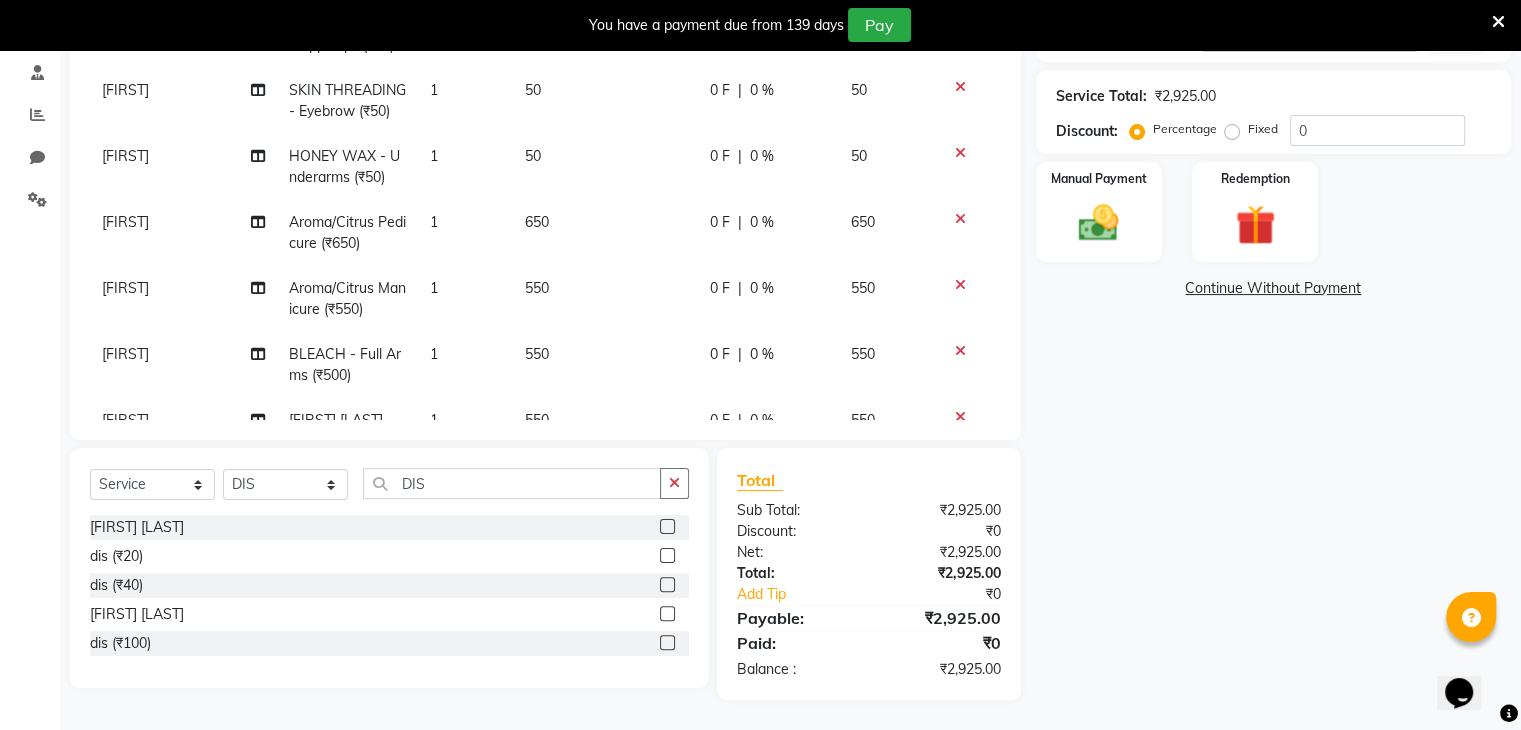 click 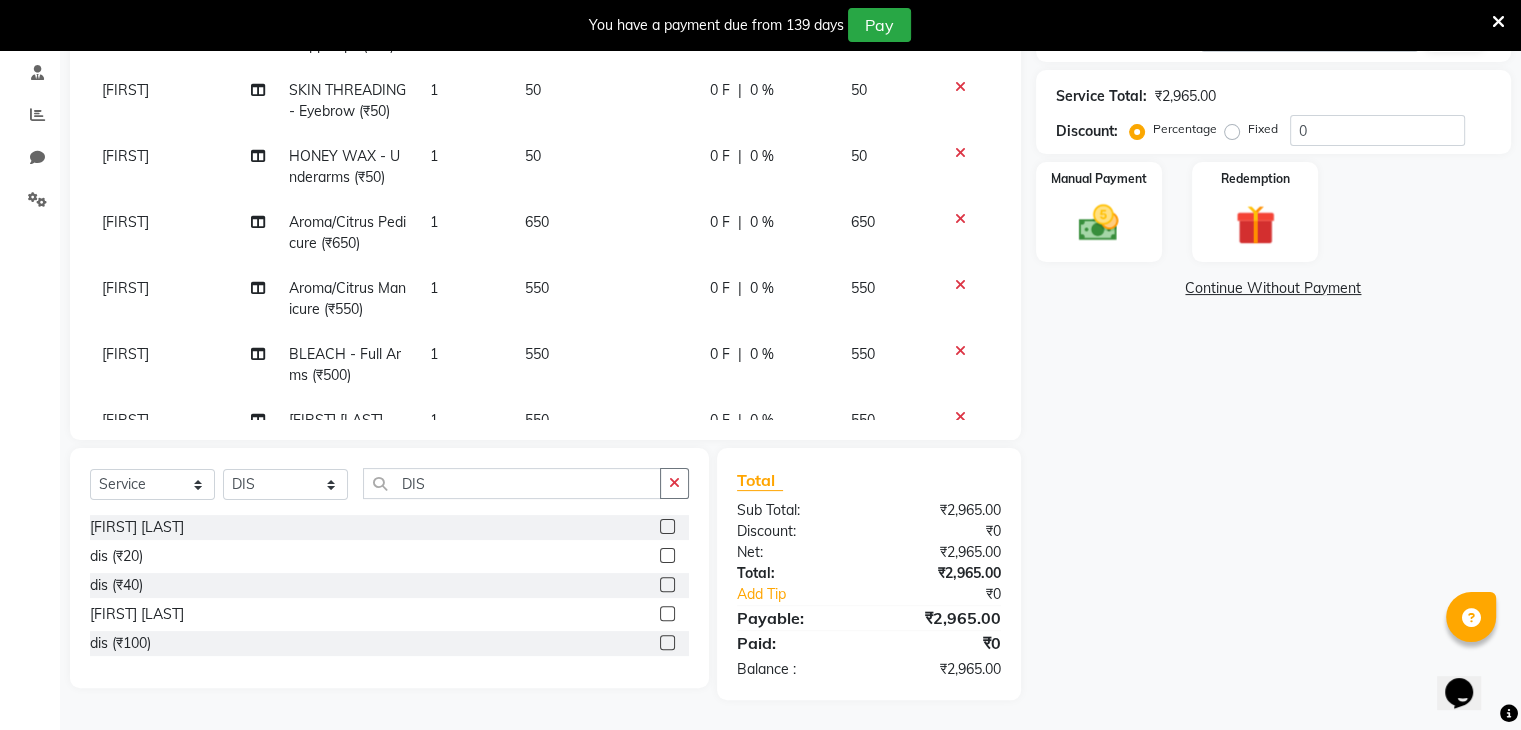 click 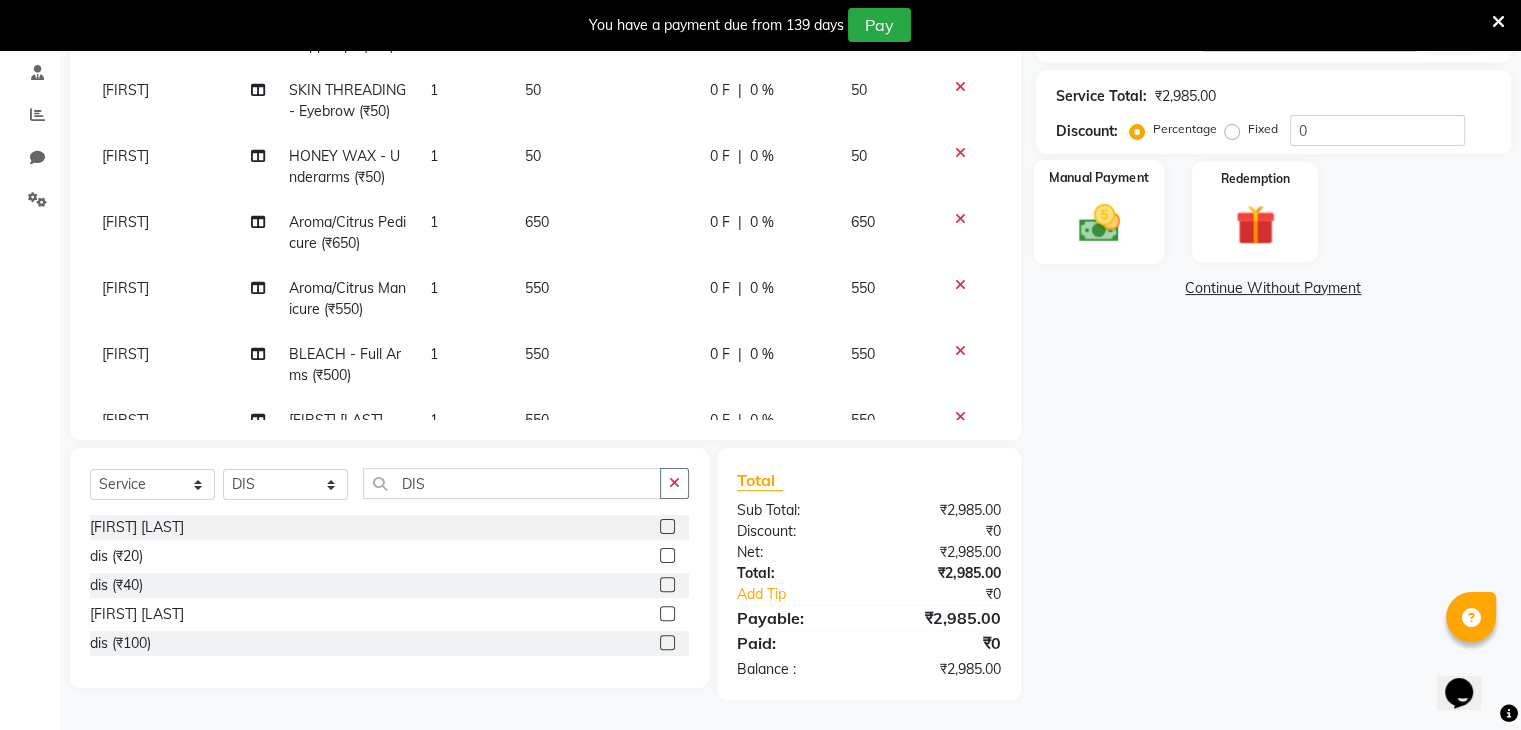click 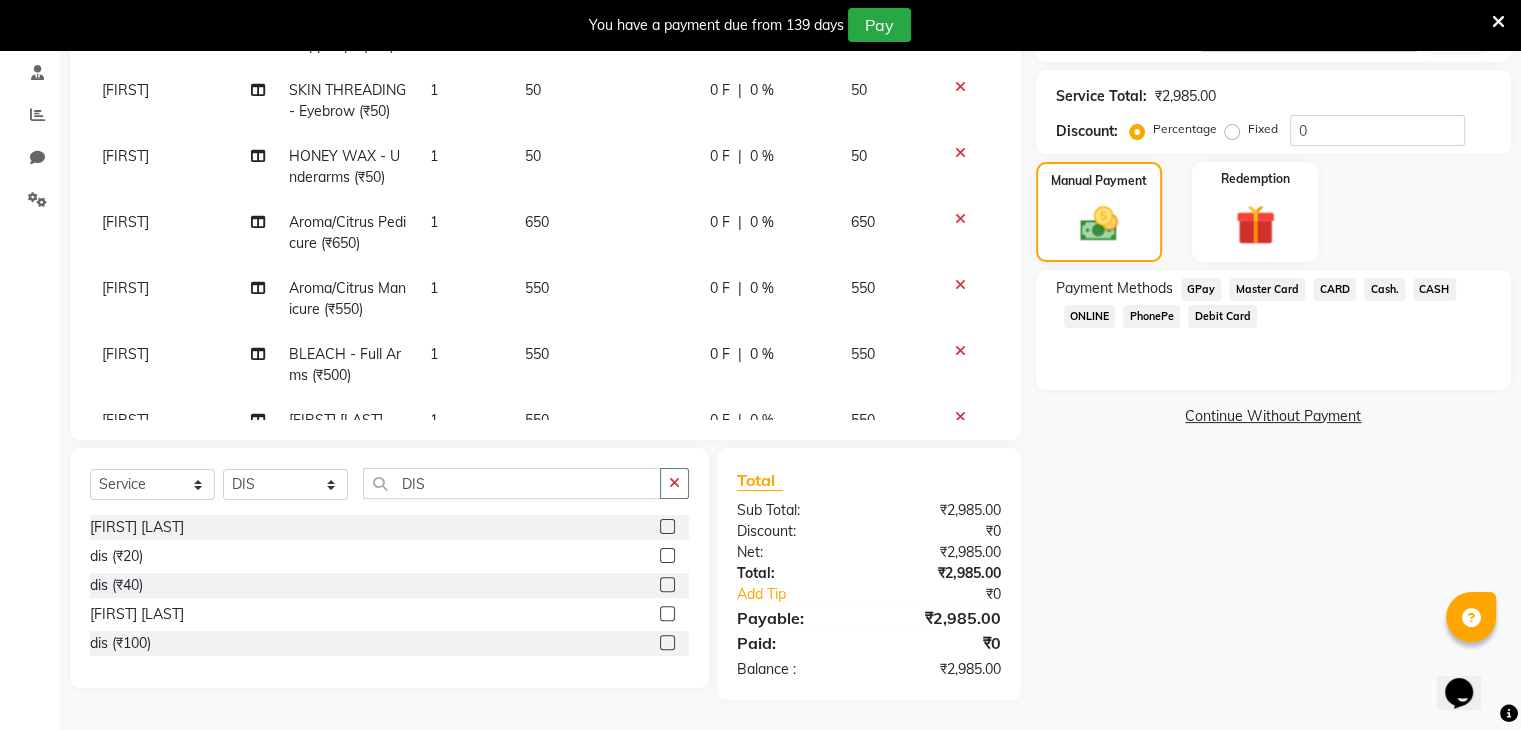 click on "PhonePe" 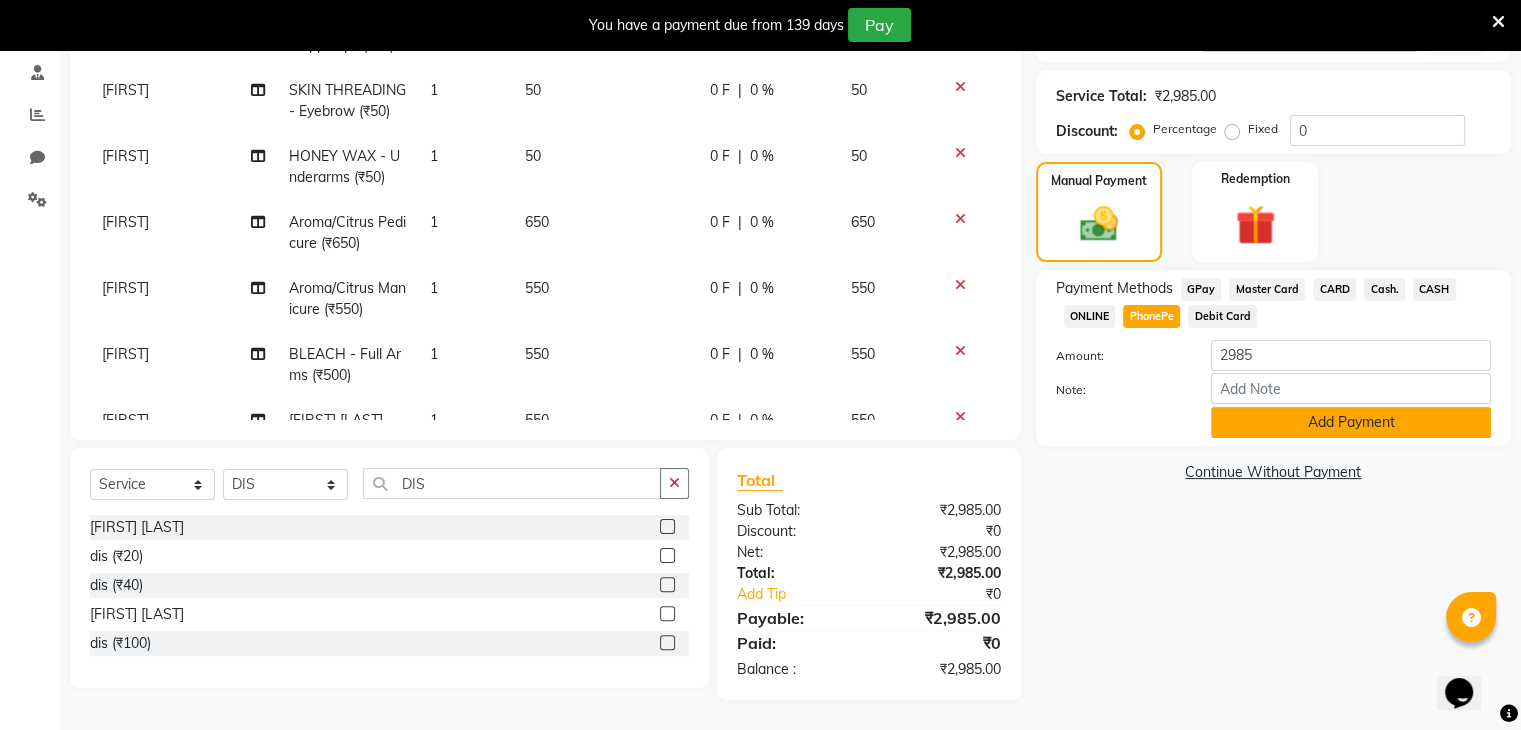 click on "Add Payment" 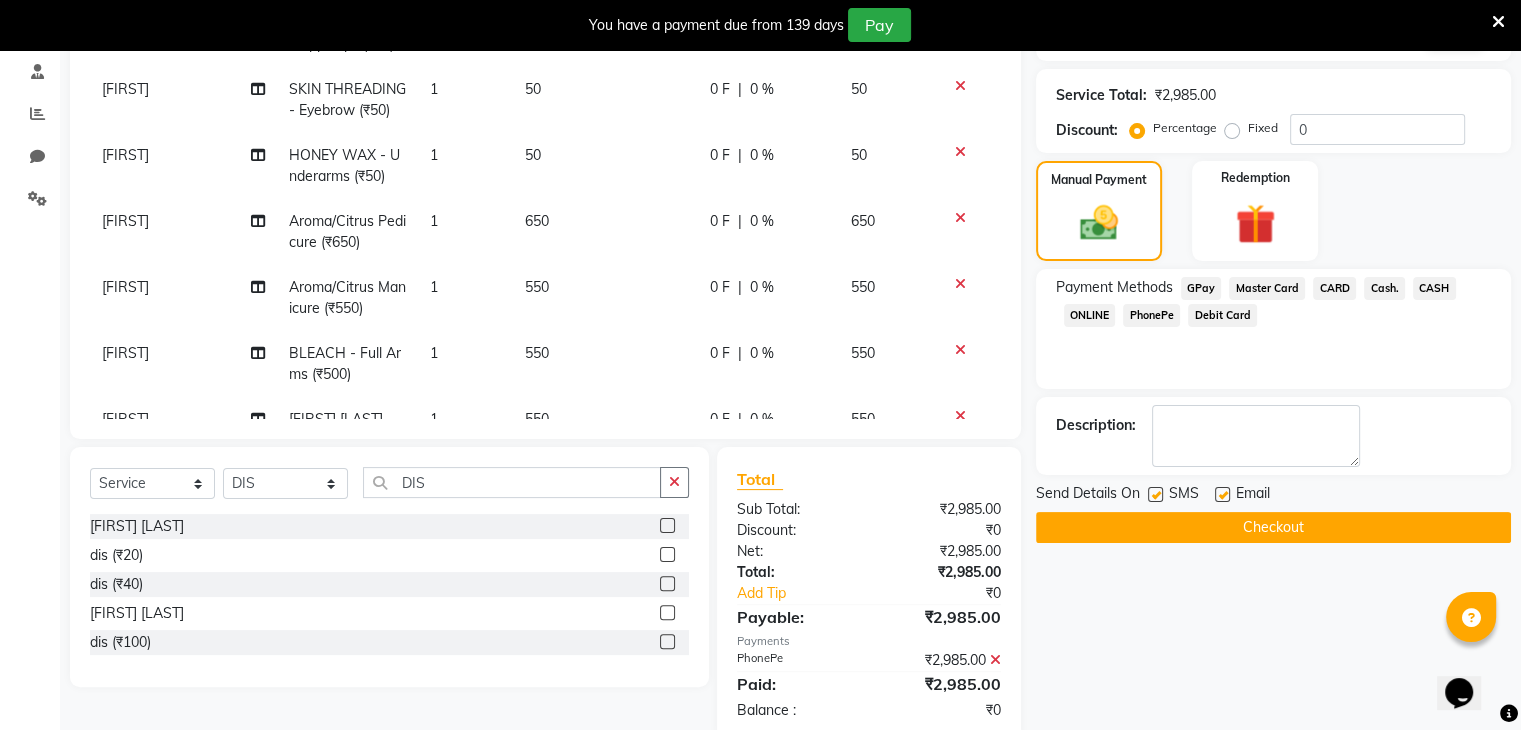 click on "Checkout" 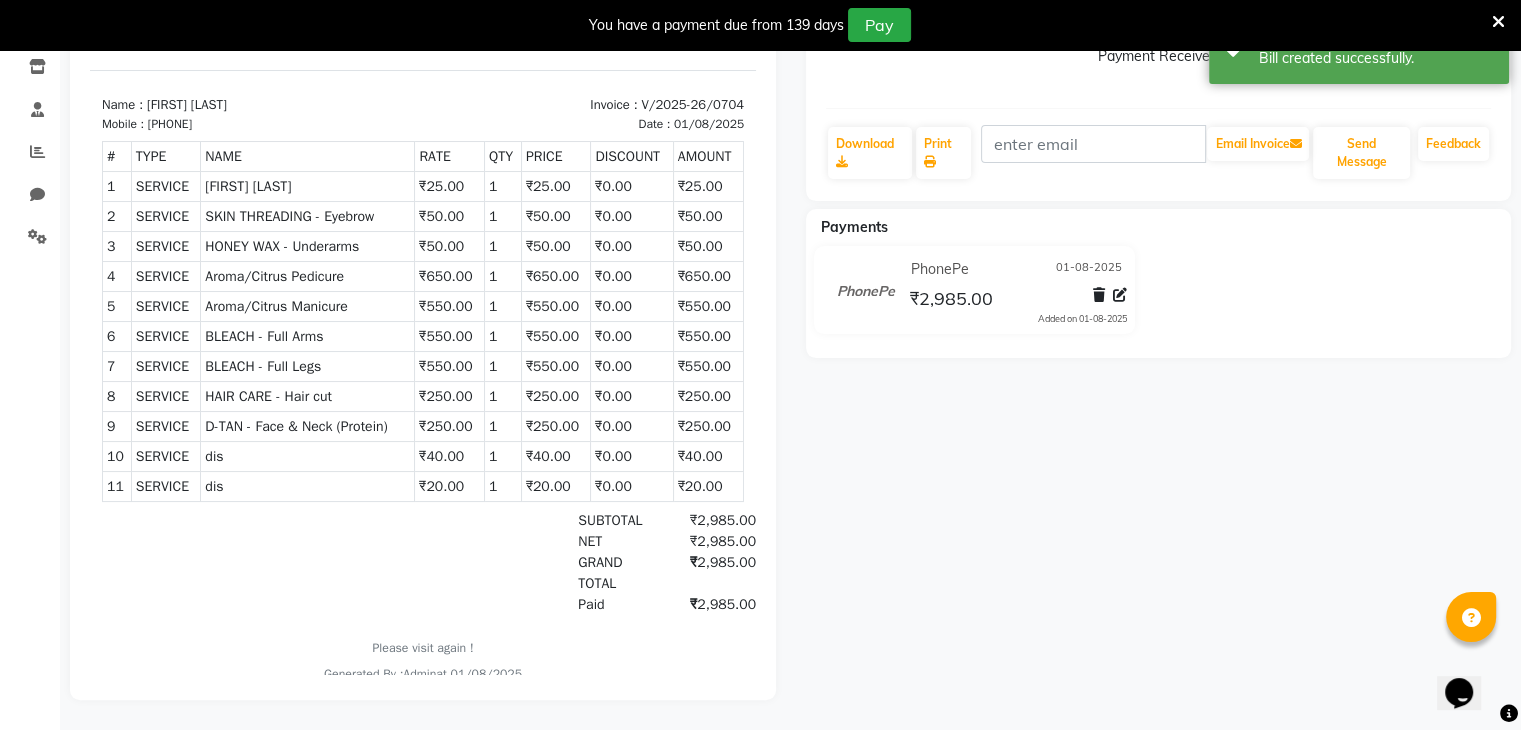 scroll, scrollTop: 0, scrollLeft: 0, axis: both 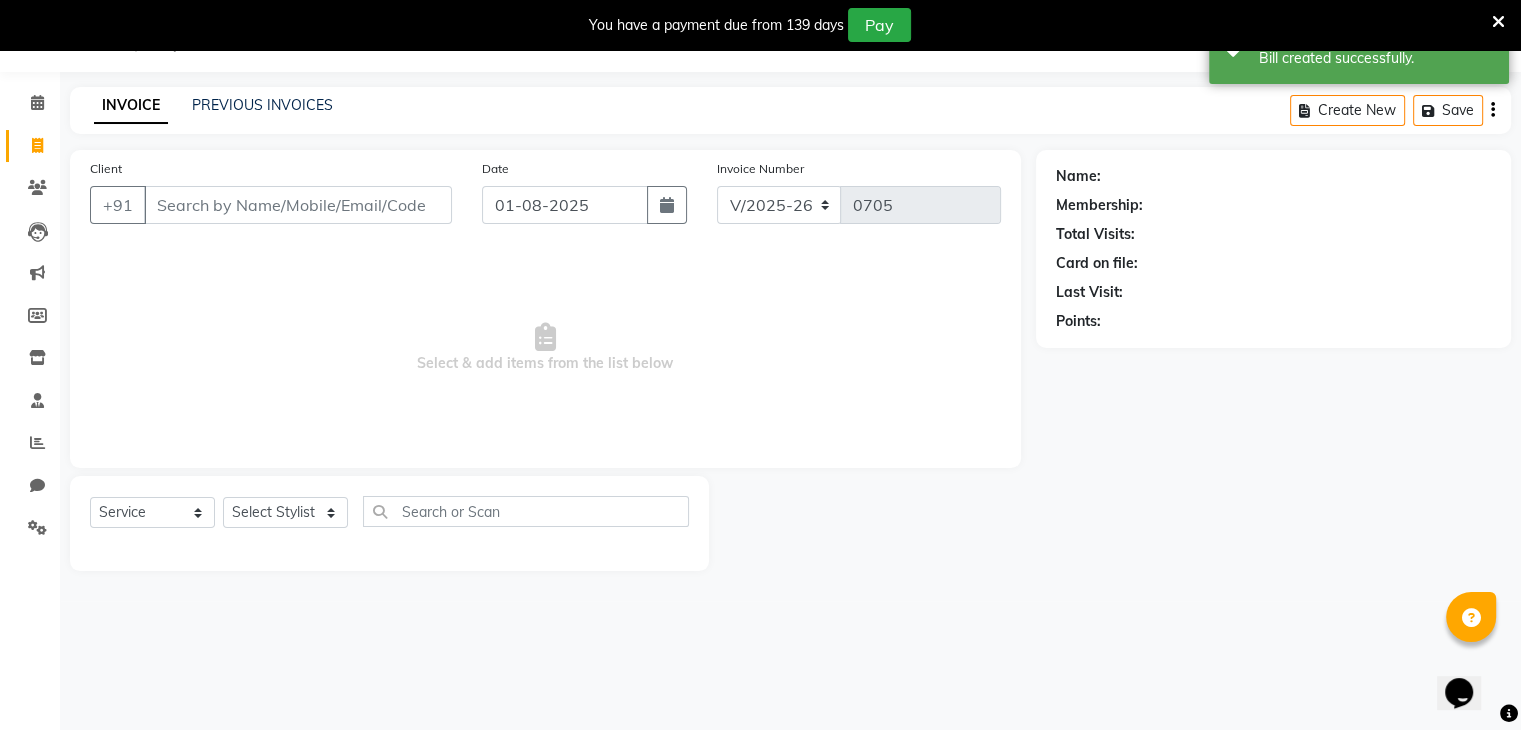 click on "Client" at bounding box center (298, 205) 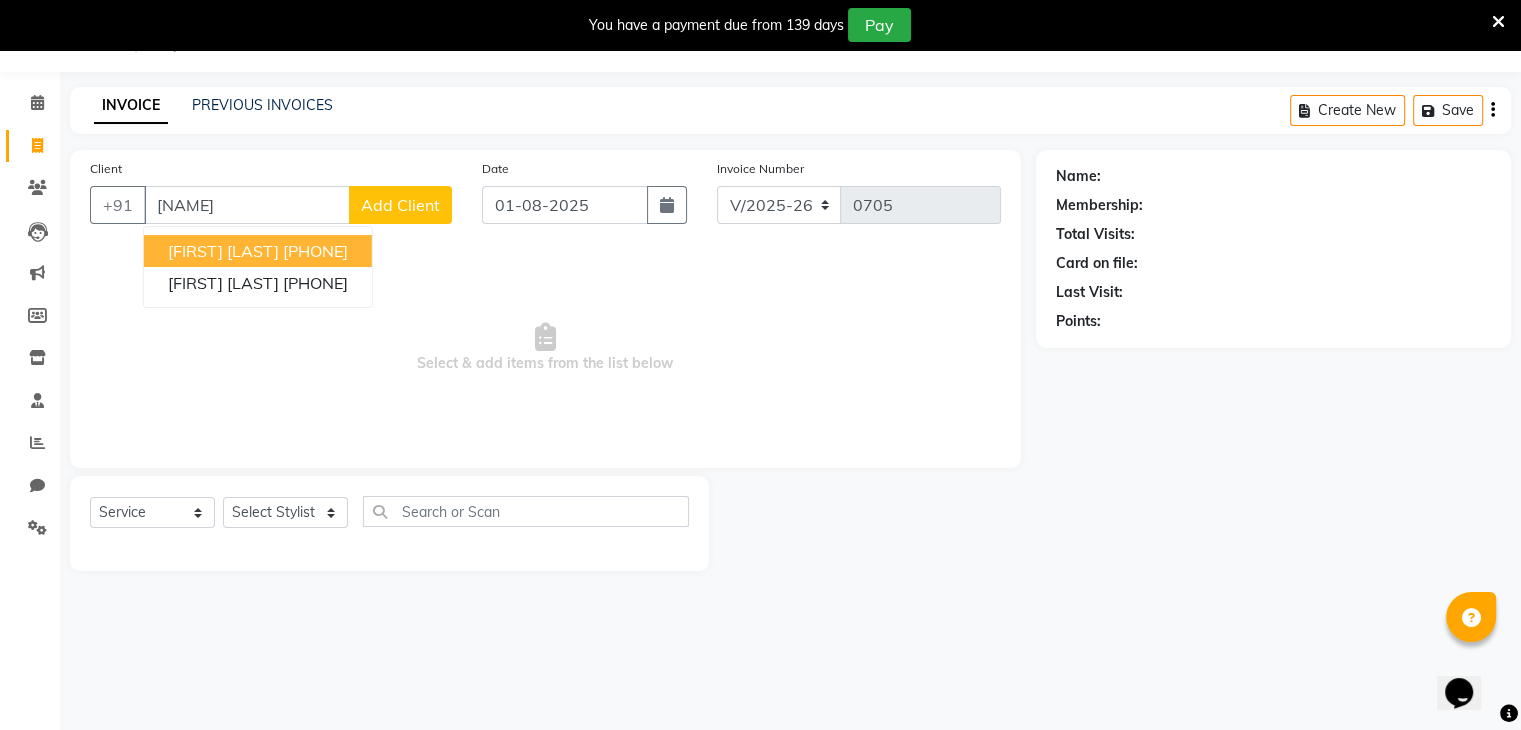 click on "[NAME]" at bounding box center (247, 205) 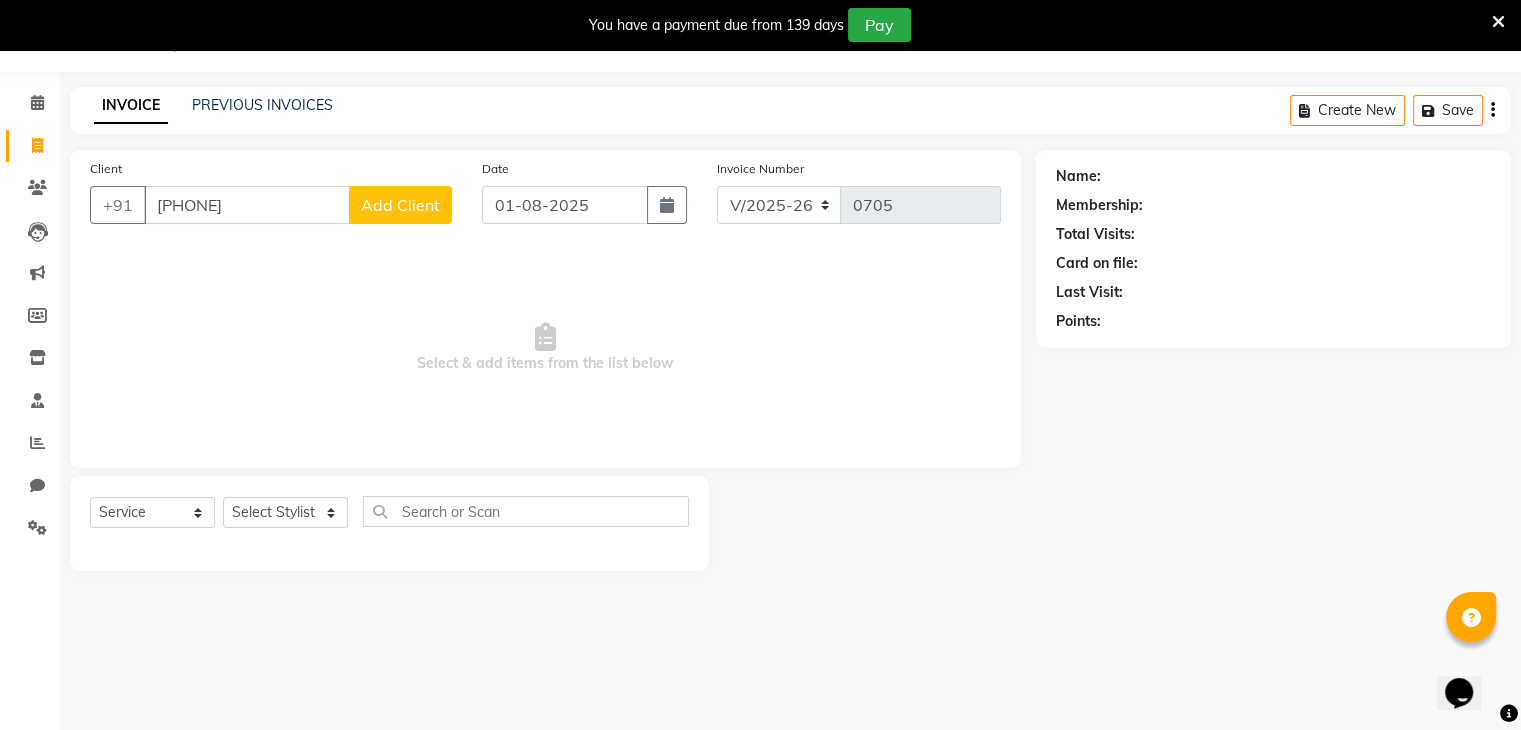 click on "Add Client" 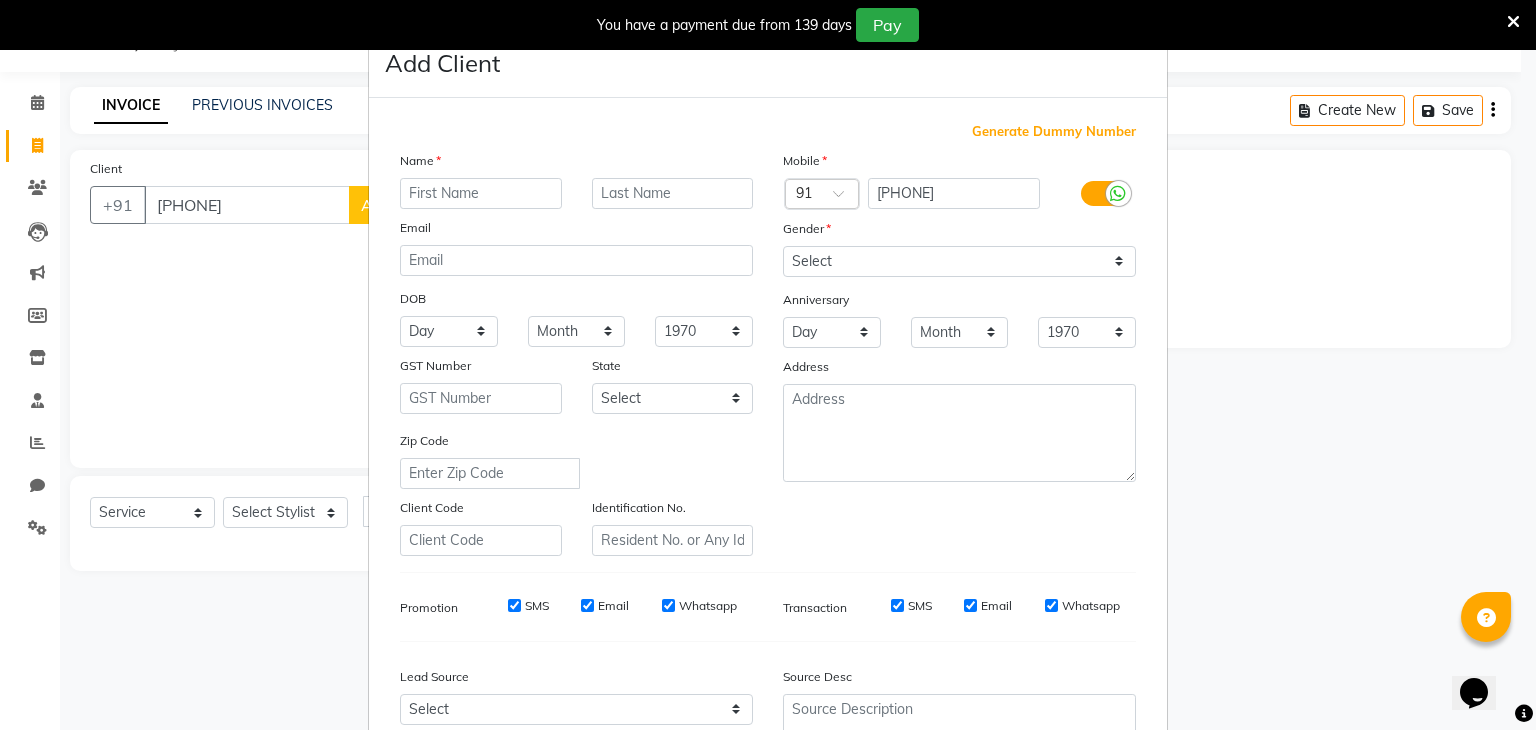 click at bounding box center [481, 193] 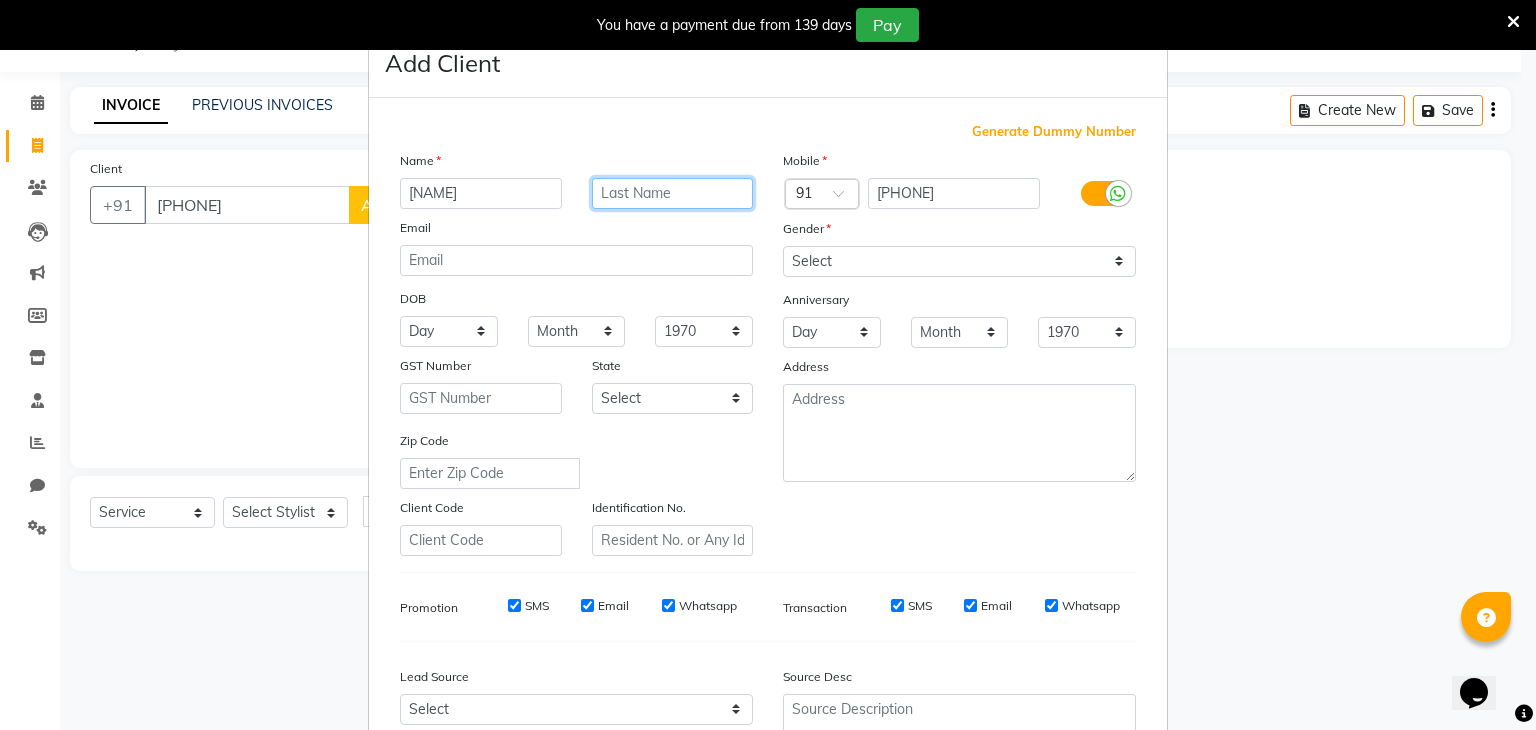 click at bounding box center [673, 193] 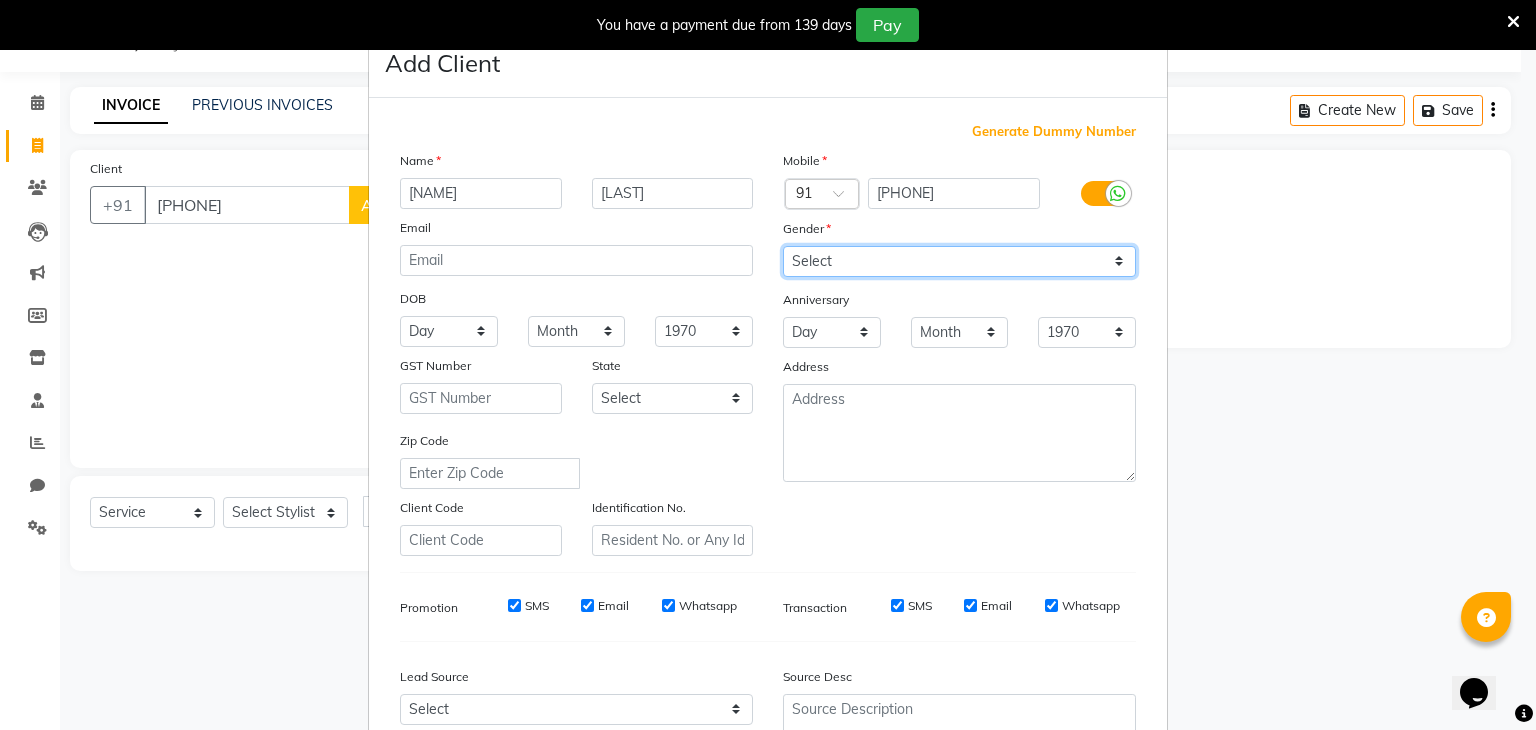 click on "Select Male Female Other Prefer Not To Say" at bounding box center [959, 261] 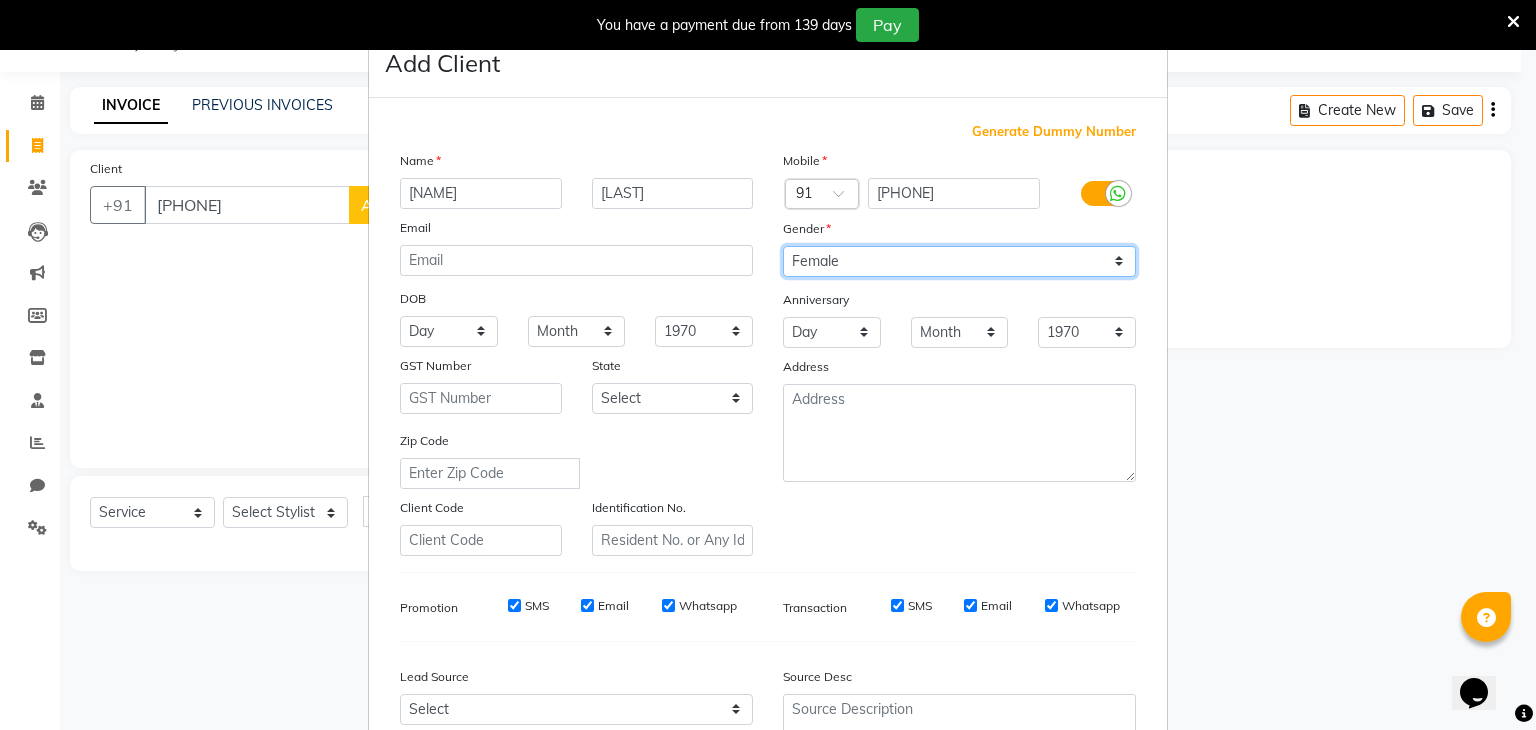 click on "Select Male Female Other Prefer Not To Say" at bounding box center [959, 261] 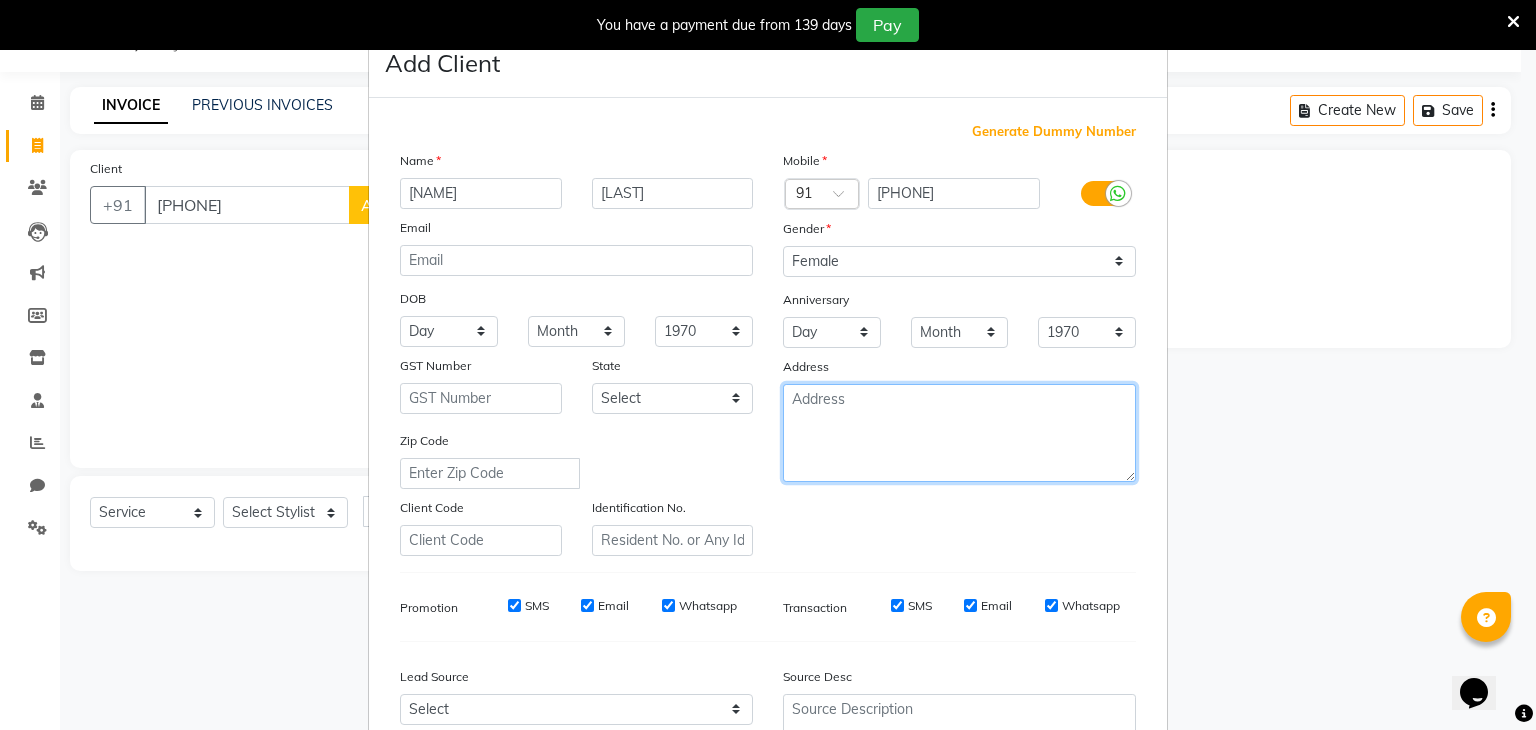 click at bounding box center (959, 433) 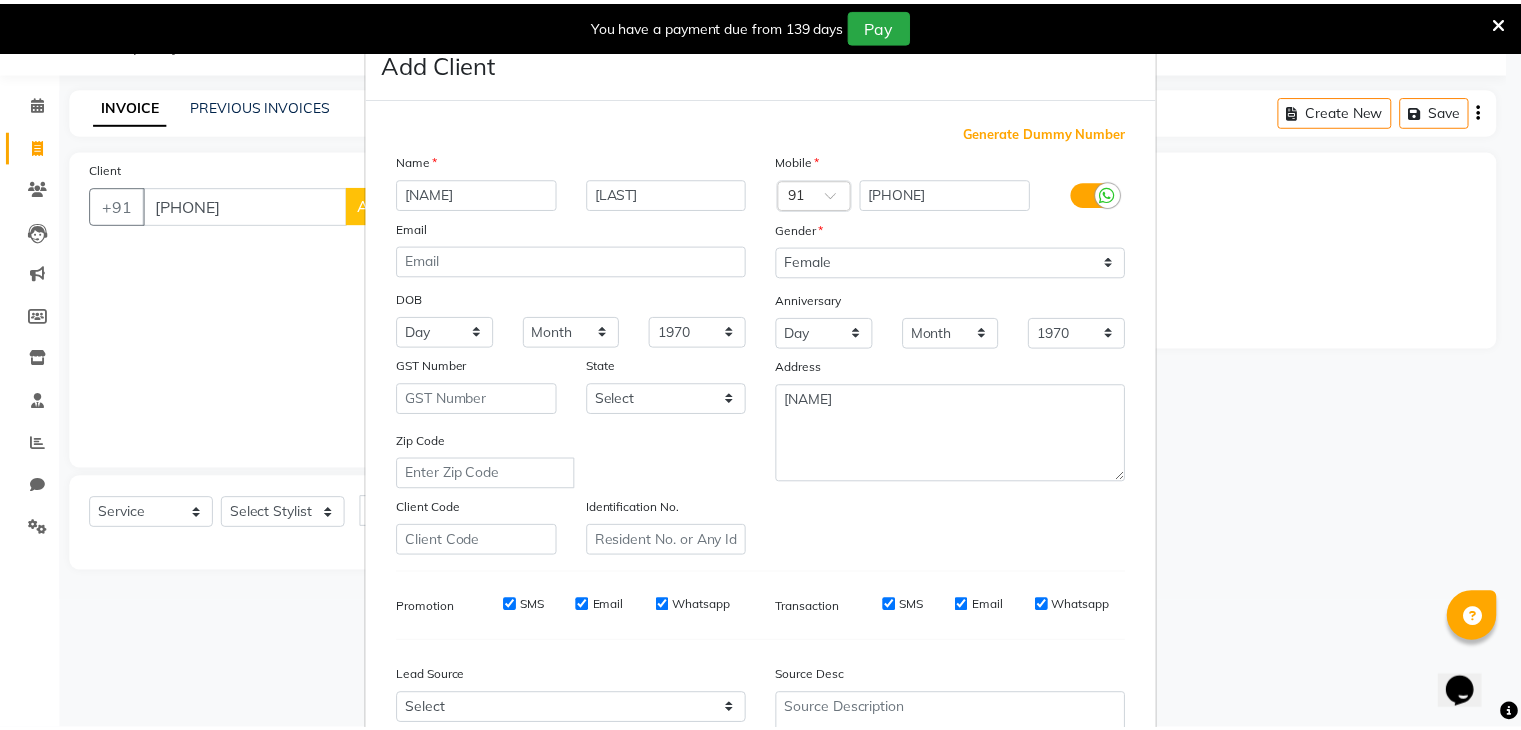 scroll, scrollTop: 203, scrollLeft: 0, axis: vertical 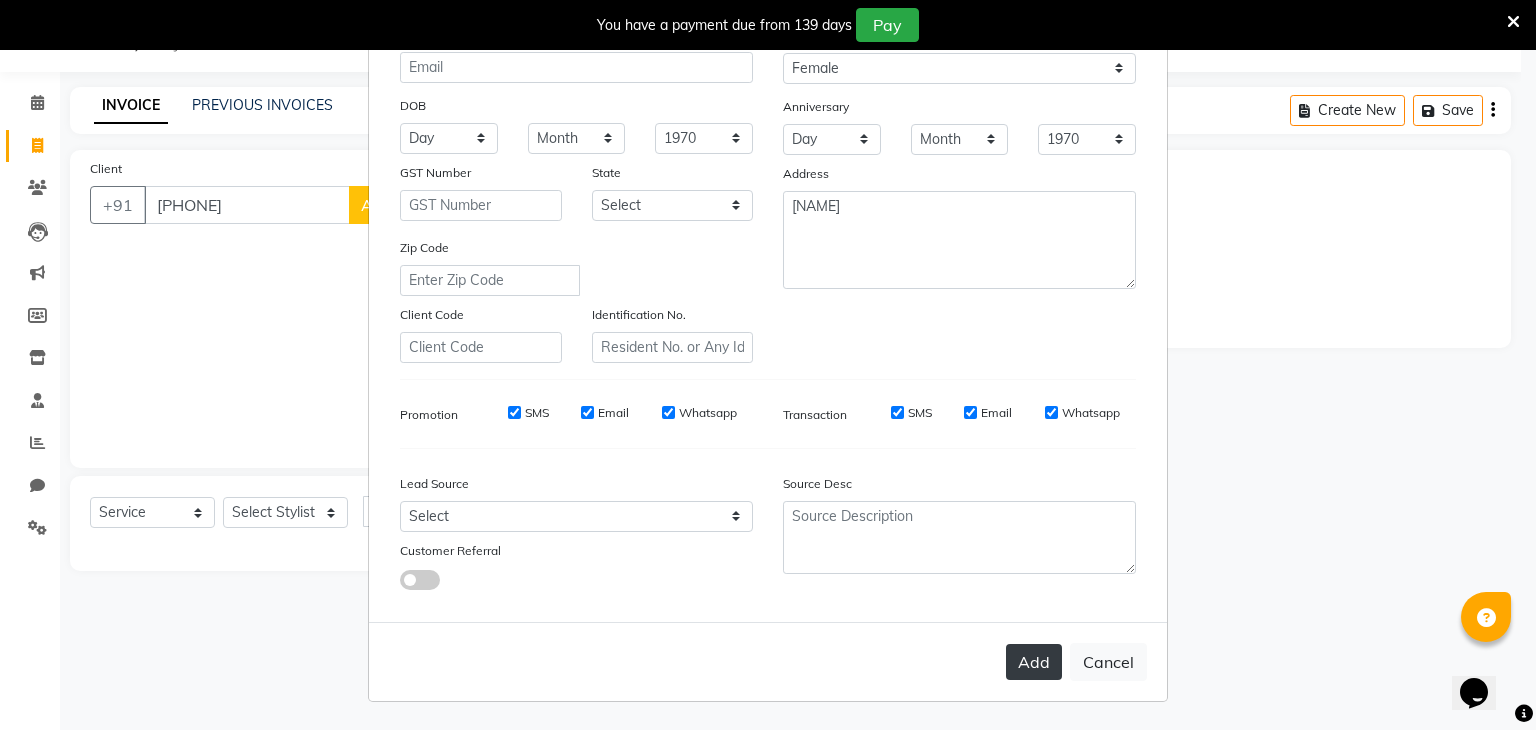 click on "Add" at bounding box center [1034, 662] 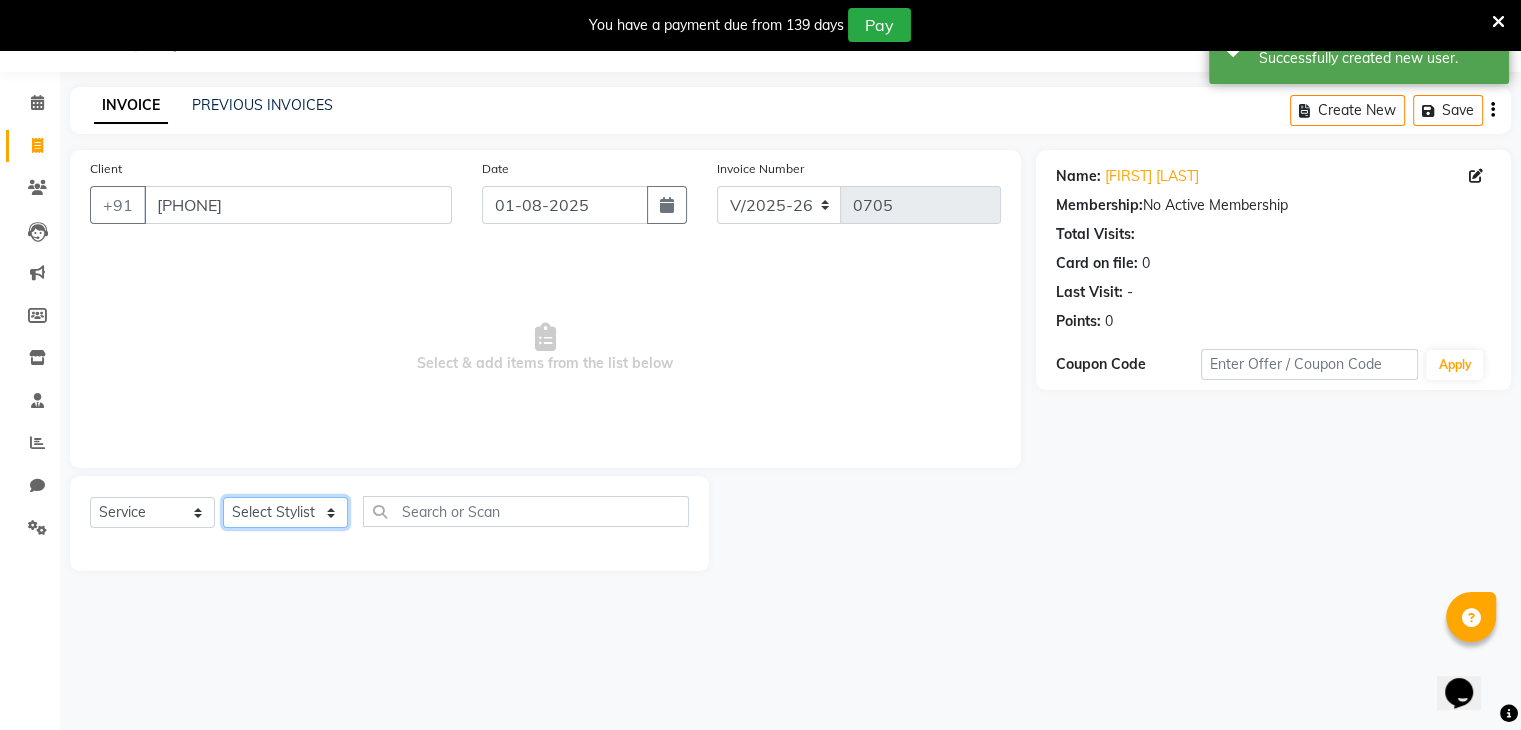 click on "Select Stylist [FIRST] [LAST] [FIRST] [FIRST] [FIRST] [FIRST] [FIRST] [FIRST] [FIRST] [FIRST]" 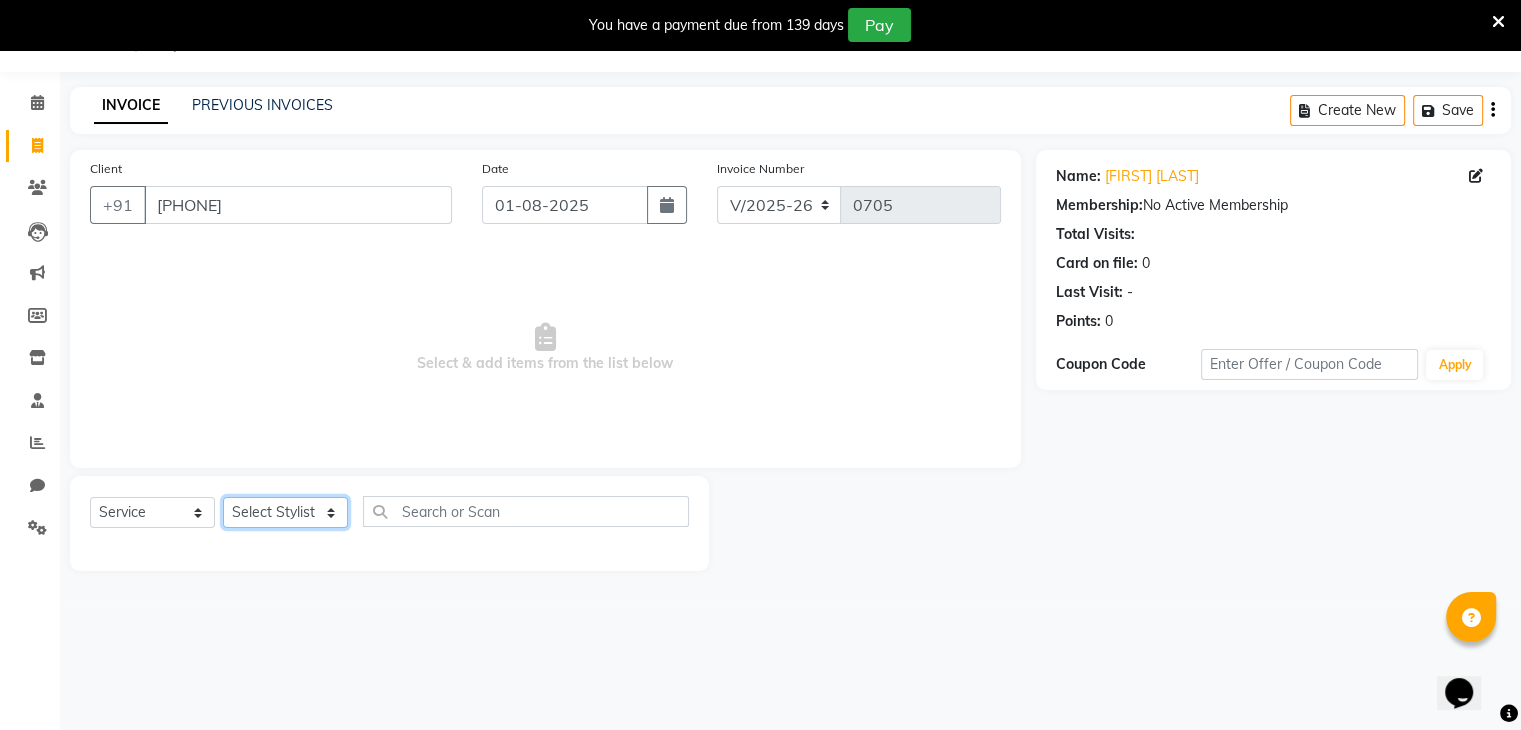 click on "Select Stylist [FIRST] [LAST] [FIRST] [FIRST] [FIRST] [FIRST] [FIRST] [FIRST] [FIRST] [FIRST]" 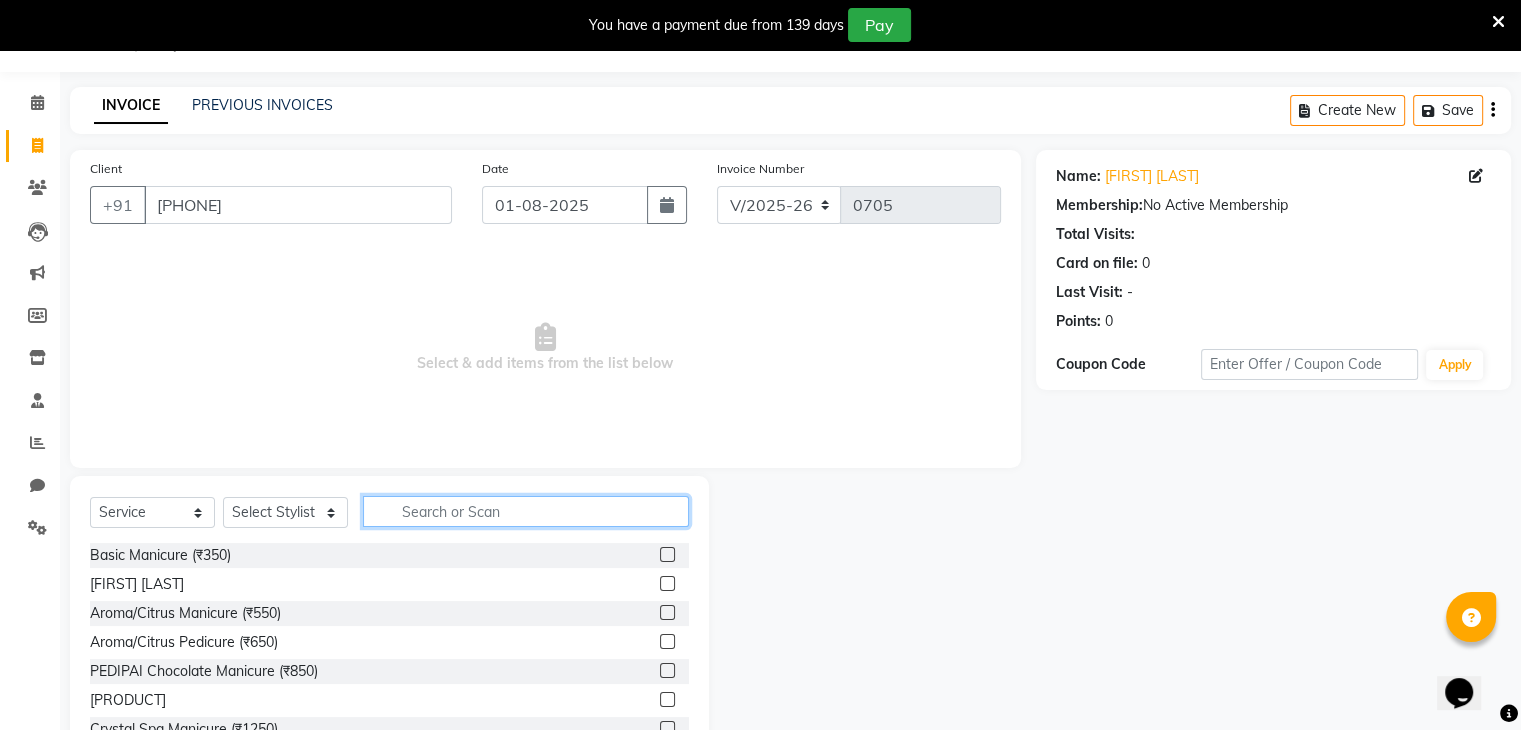 click 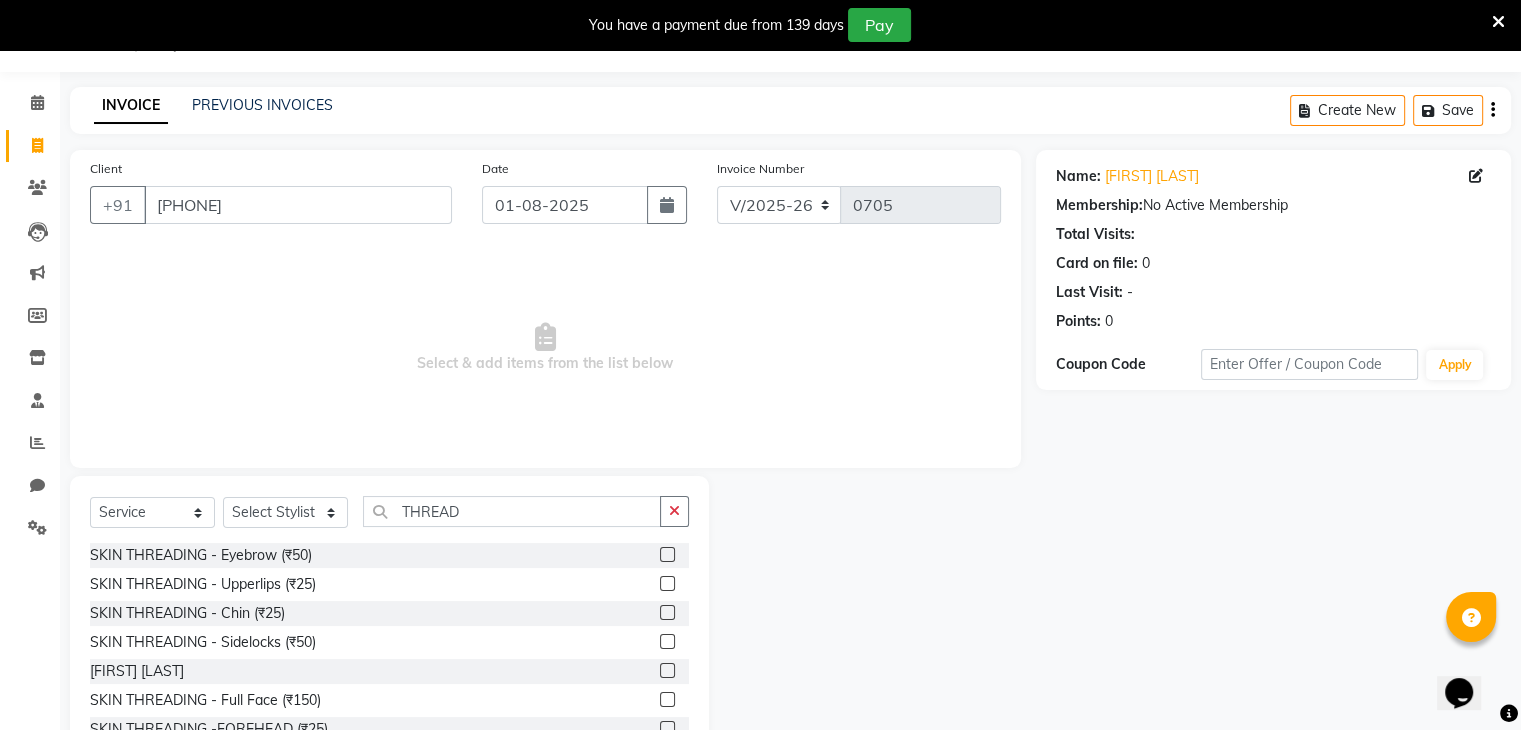 click 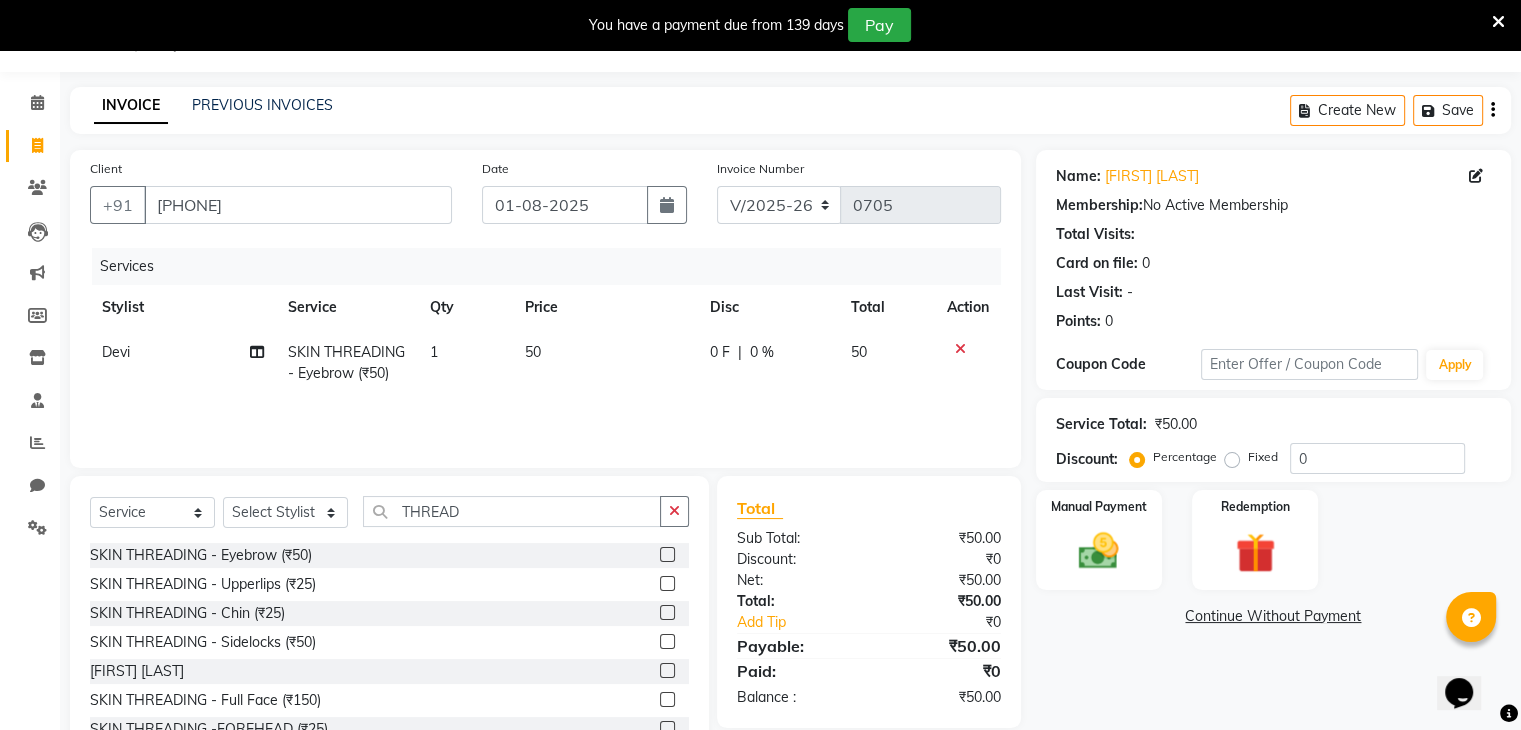 click 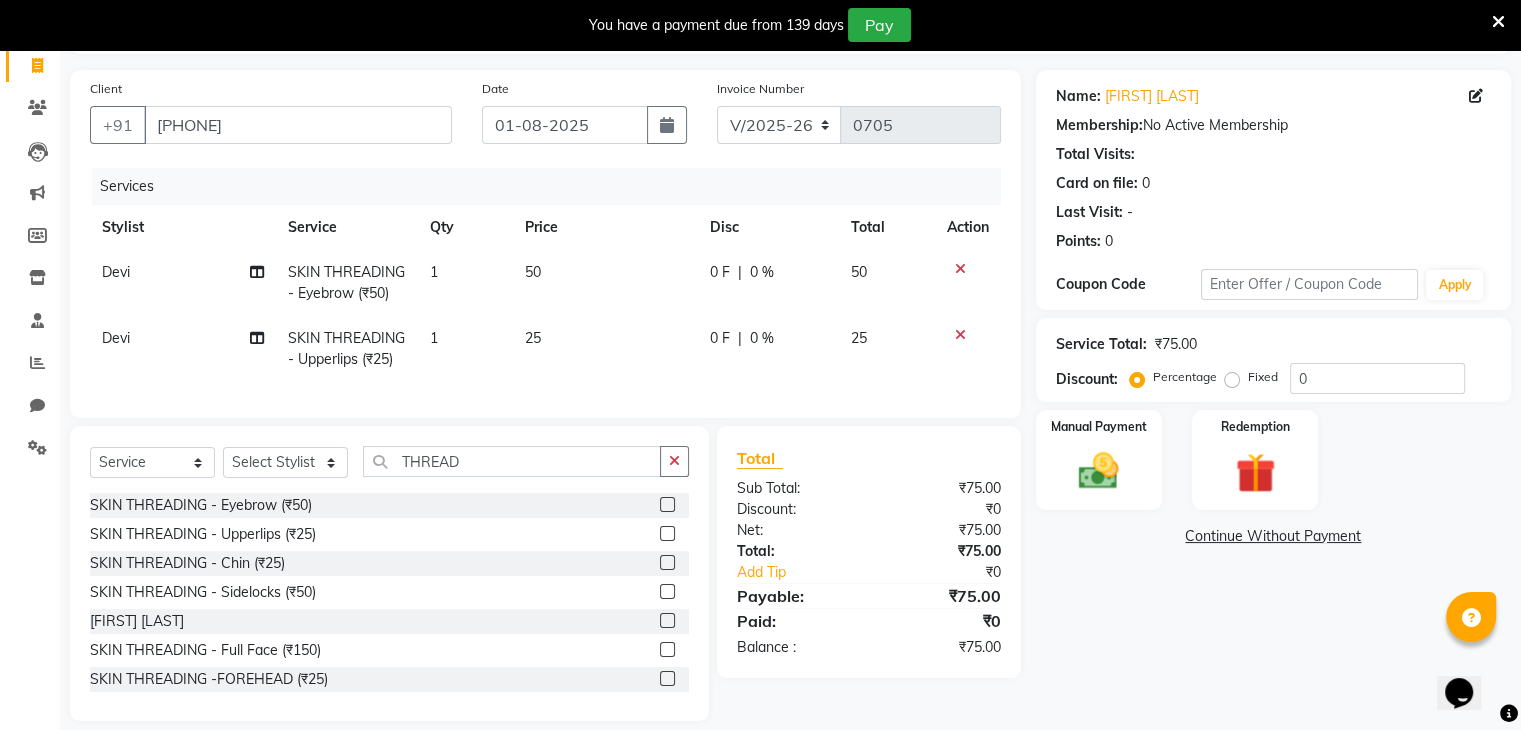 scroll, scrollTop: 167, scrollLeft: 0, axis: vertical 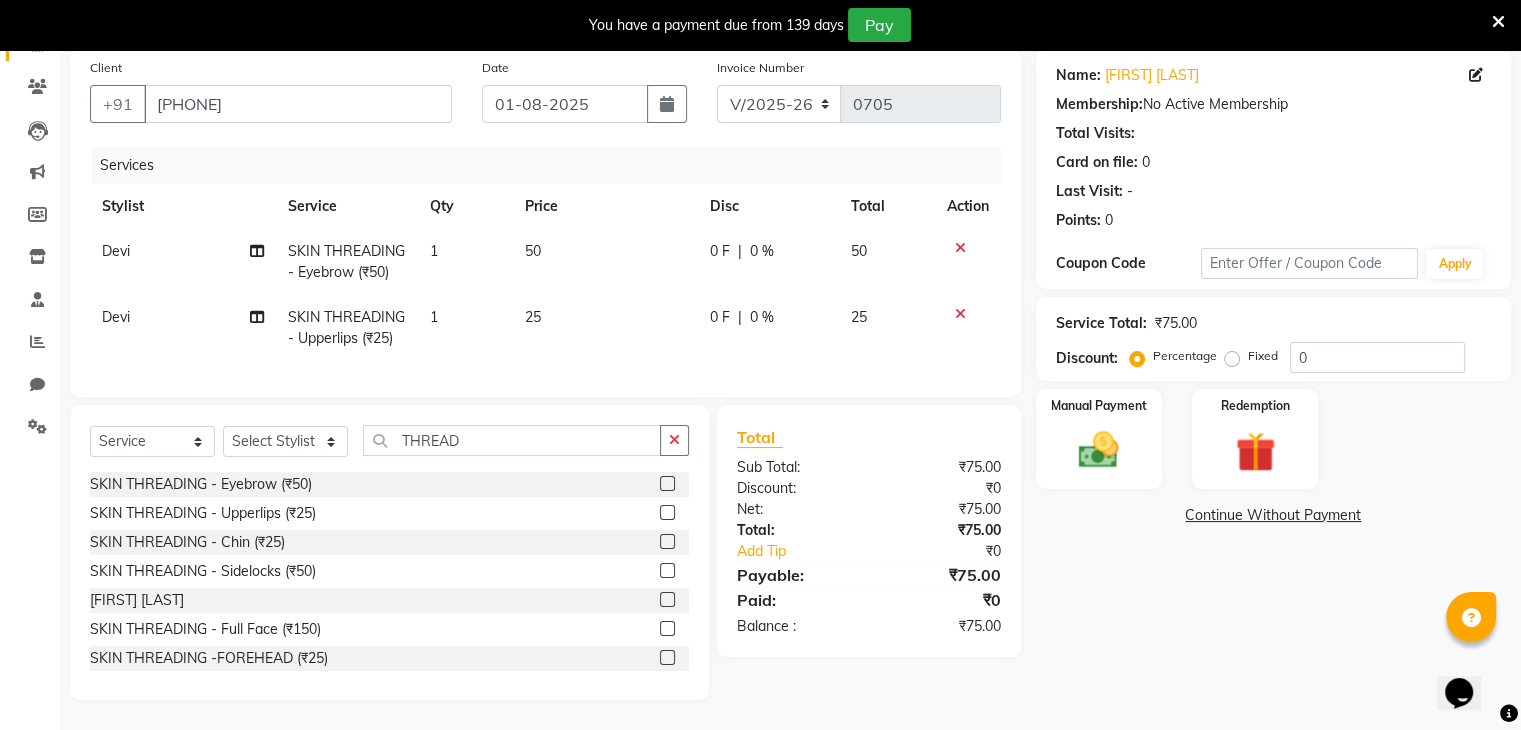 click 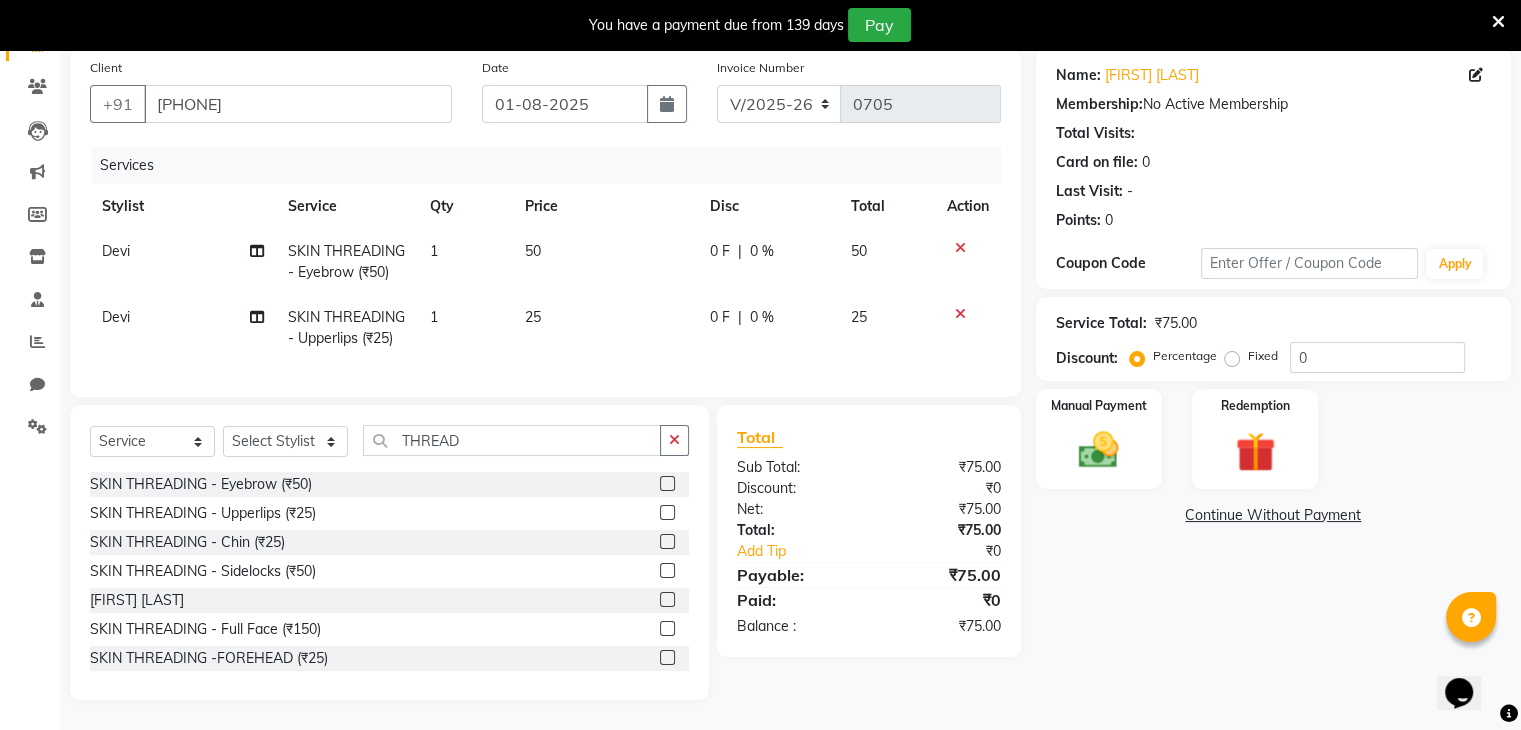 click at bounding box center (666, 658) 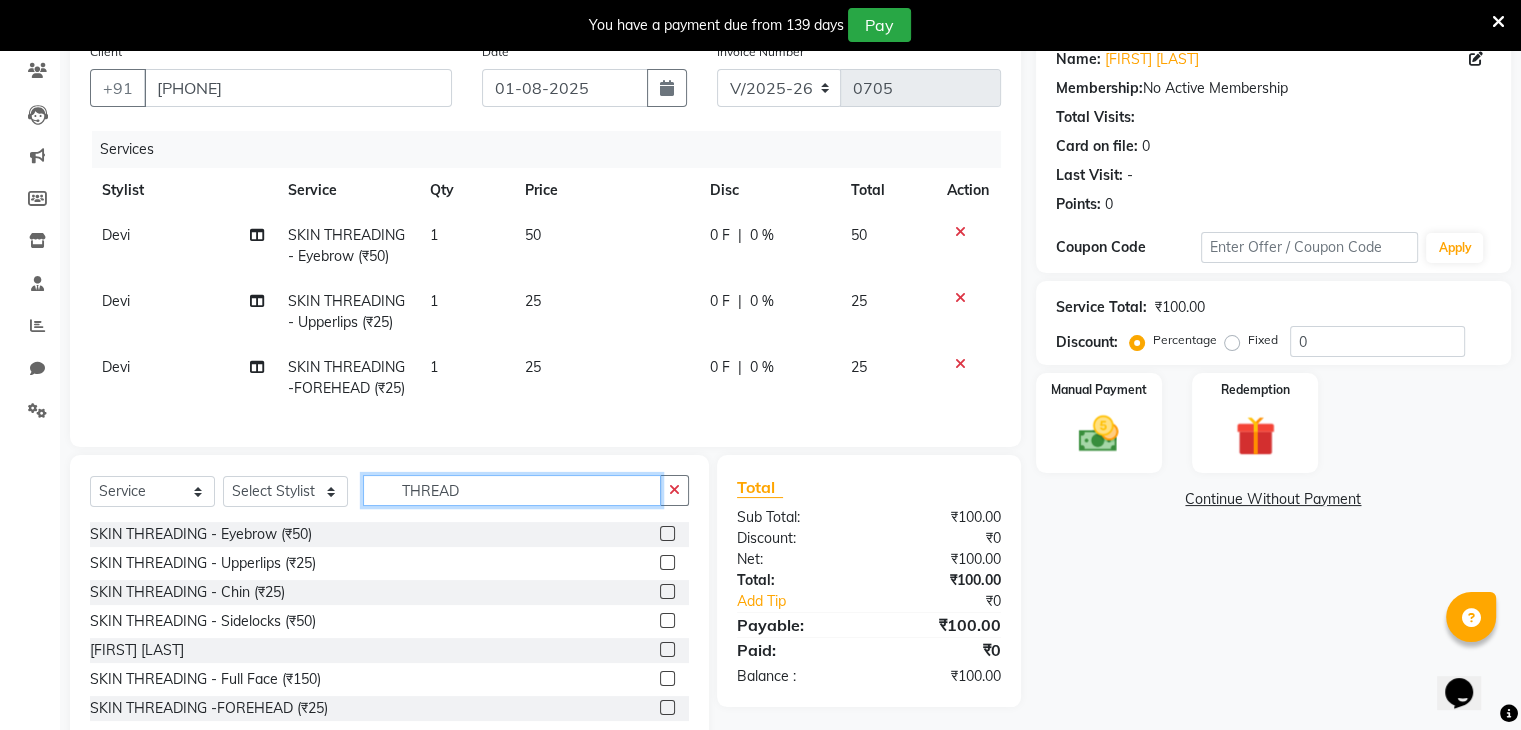 click on "THREAD" 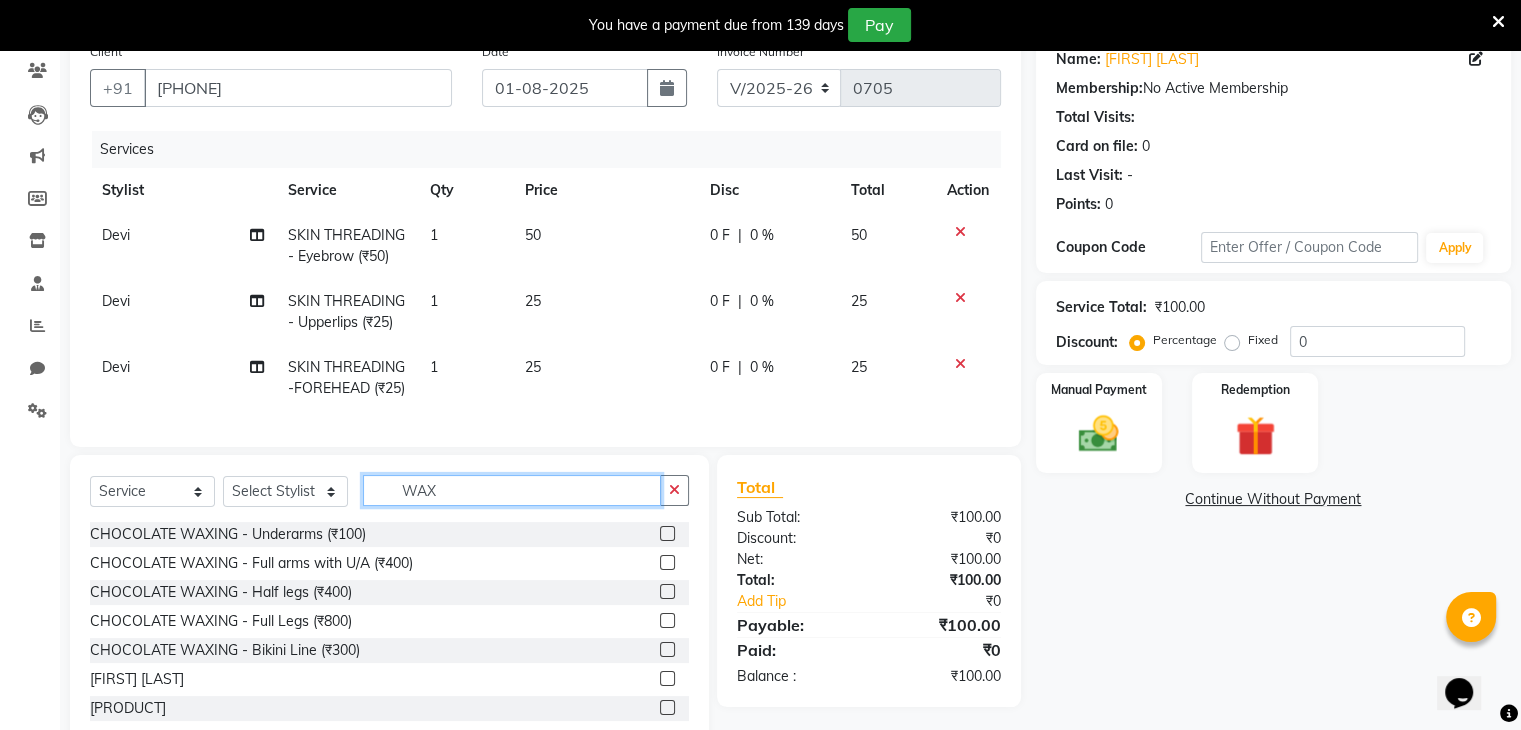 scroll, scrollTop: 254, scrollLeft: 0, axis: vertical 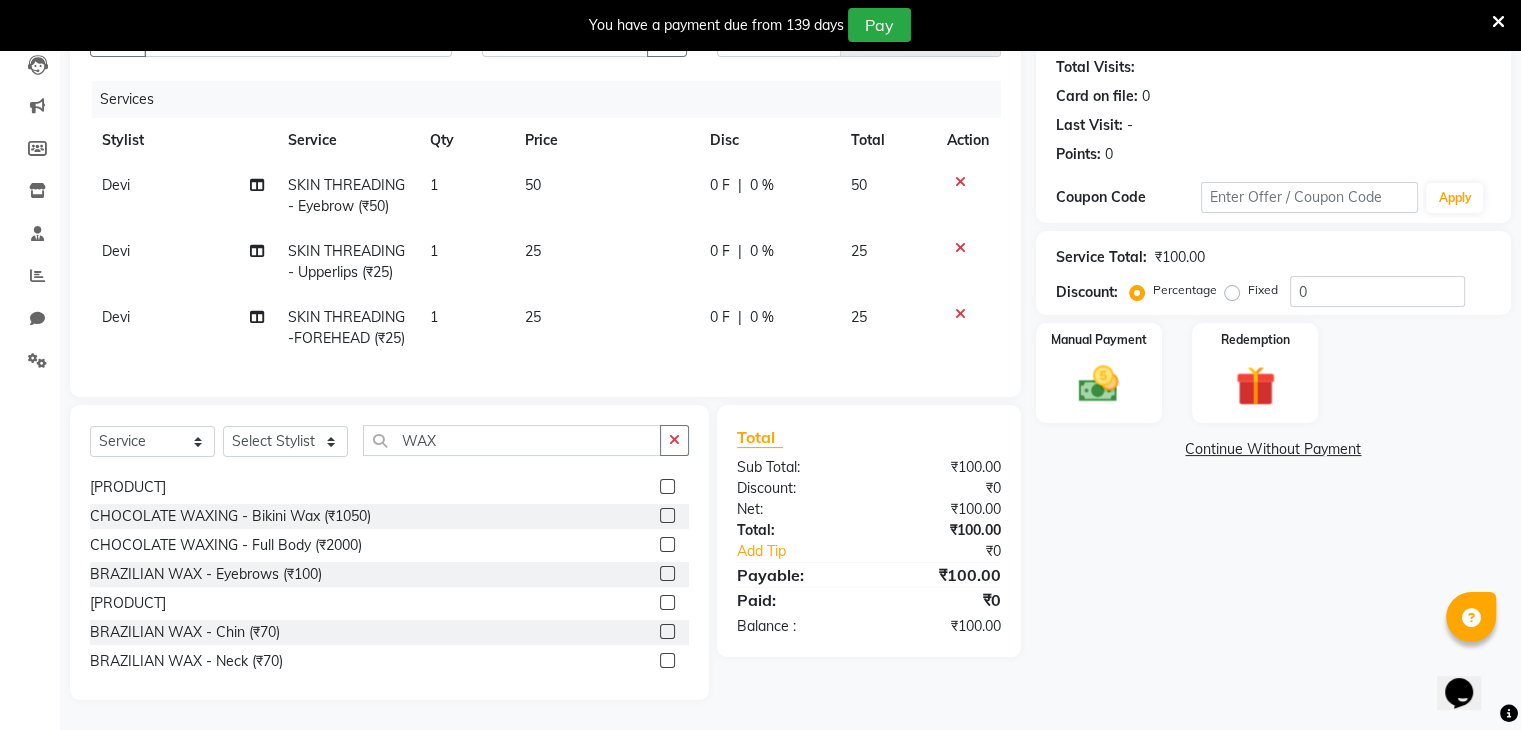 click 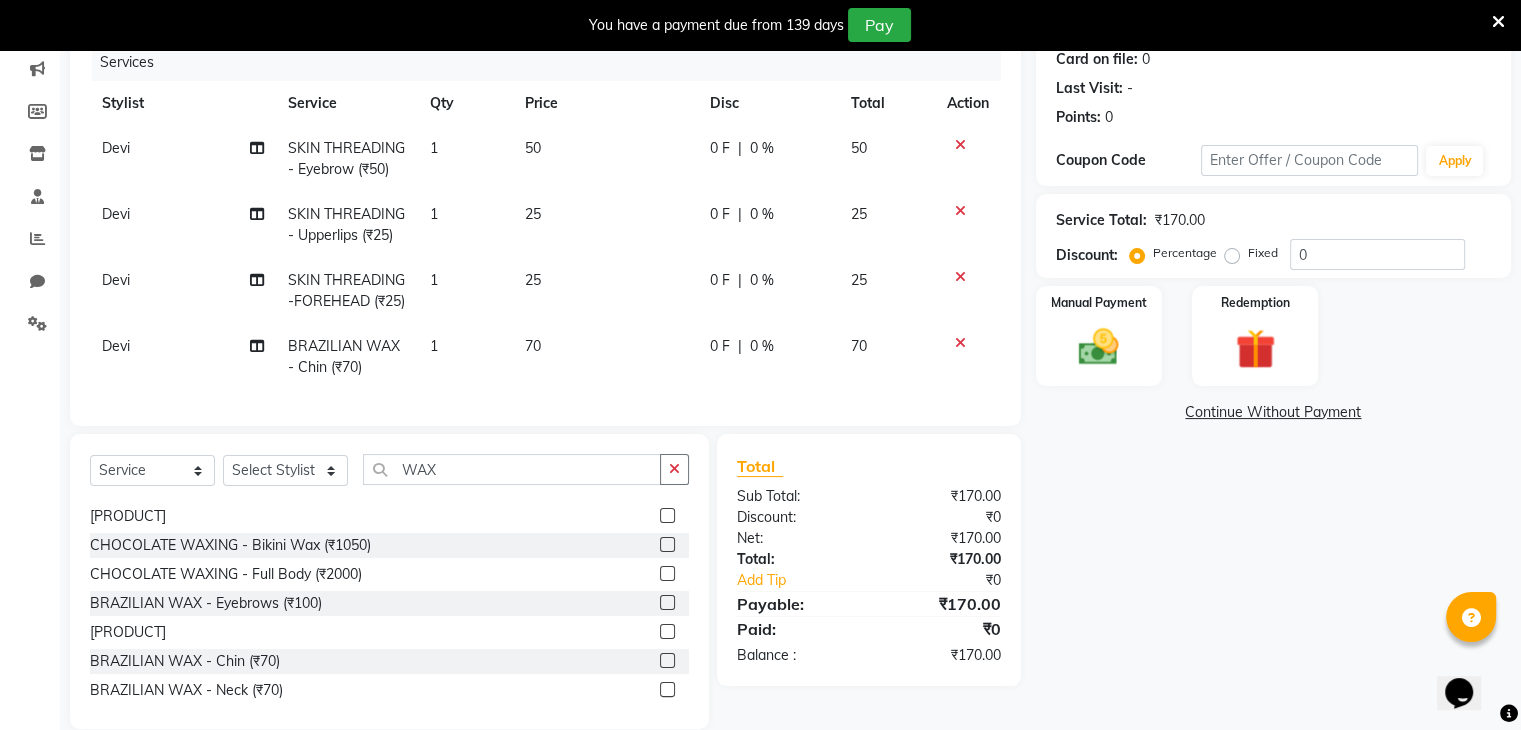 click 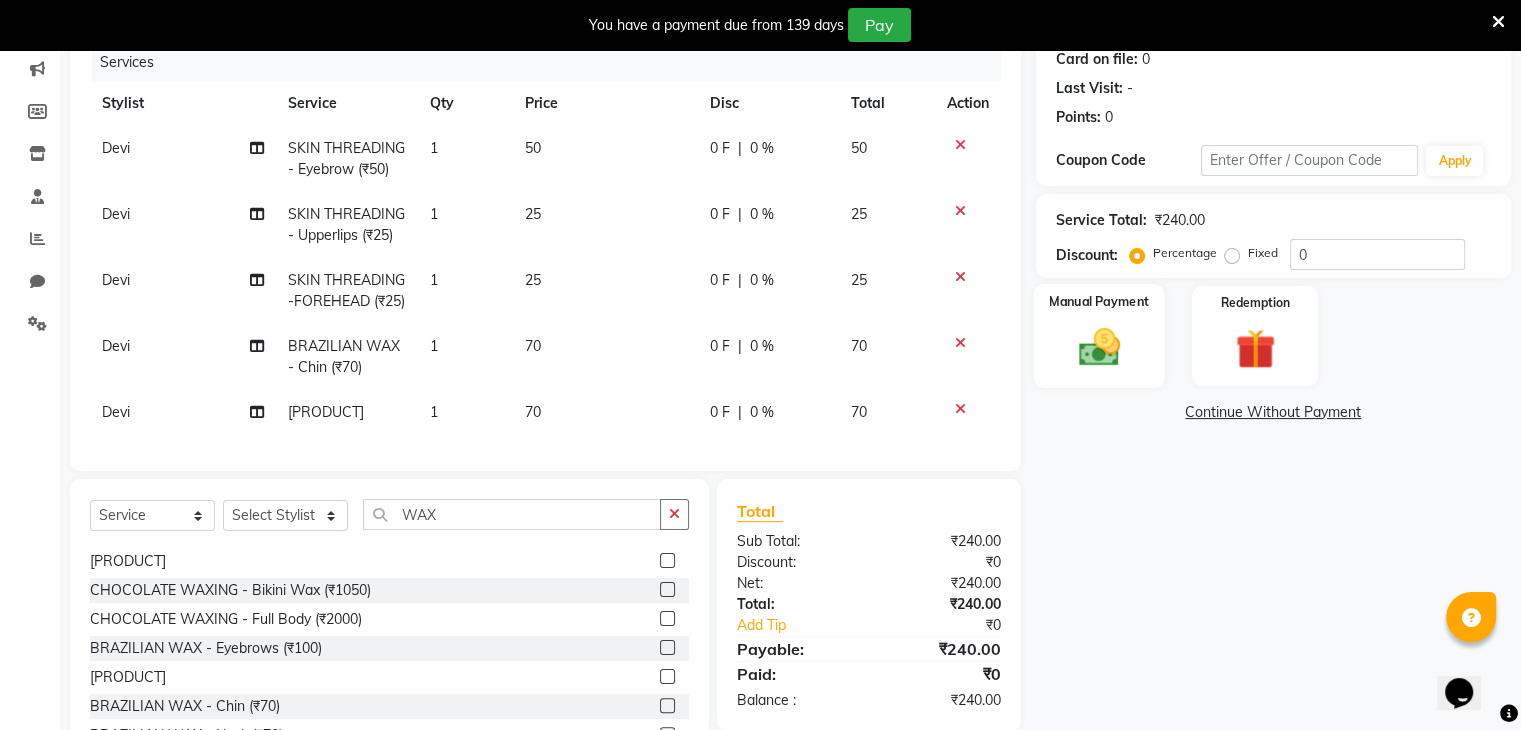 click 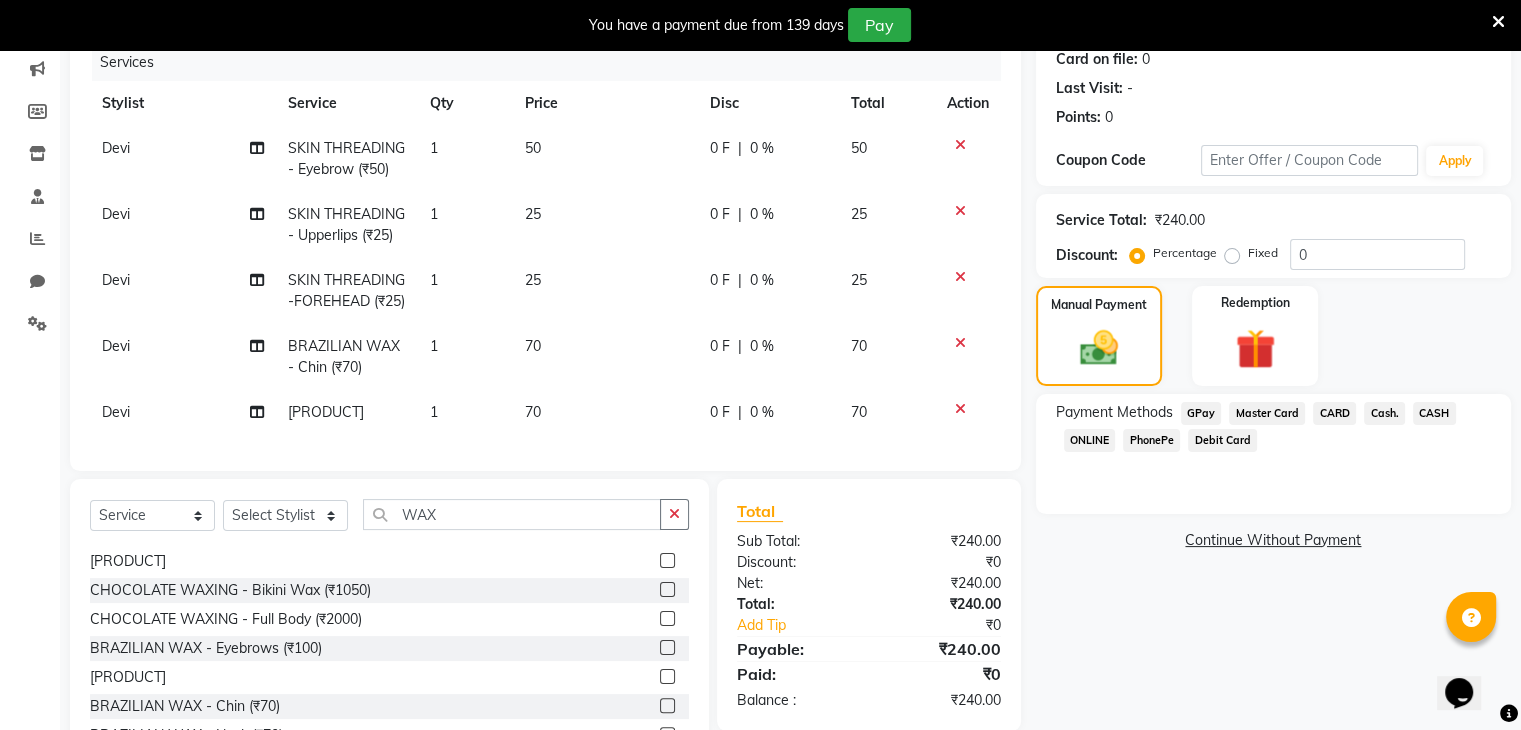 click on "PhonePe" 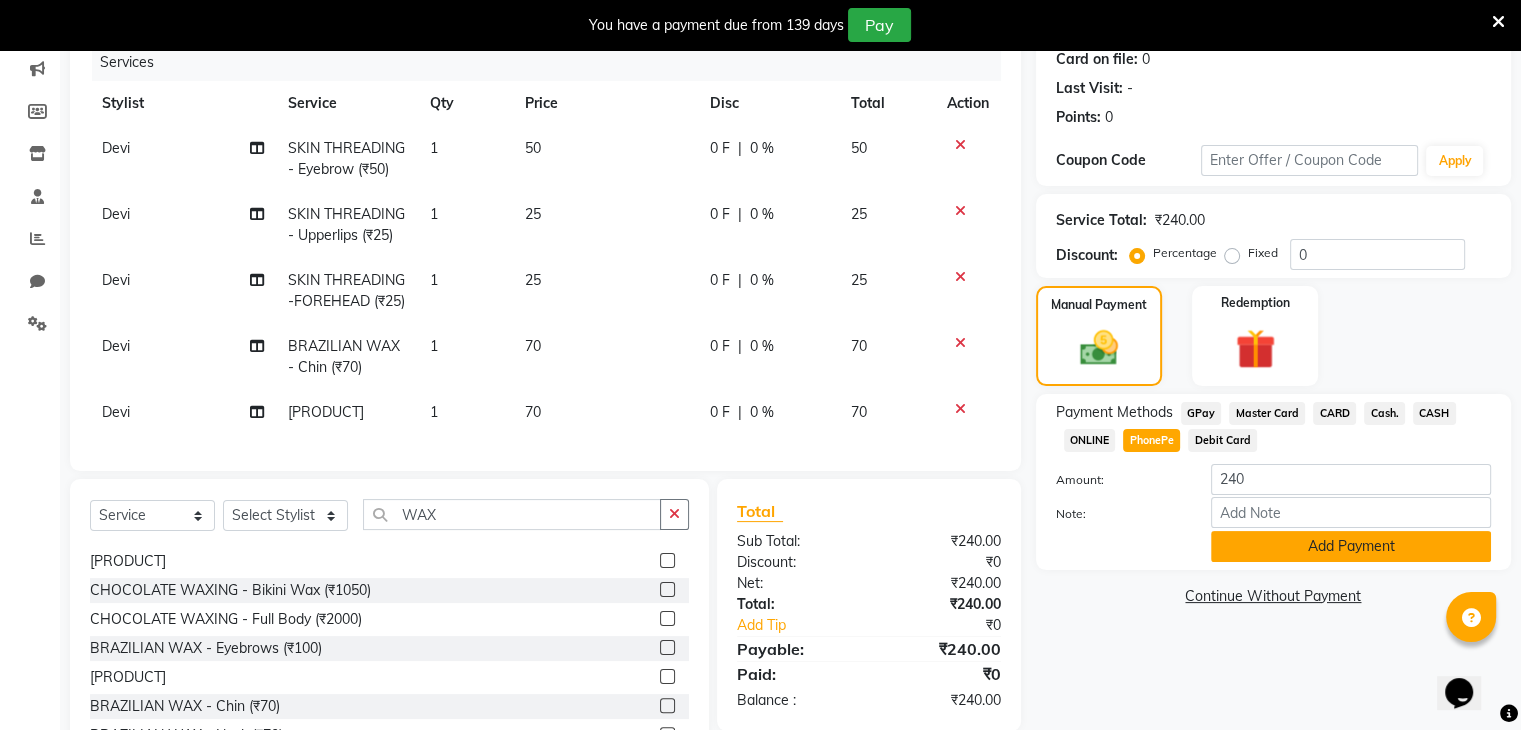 click on "Add Payment" 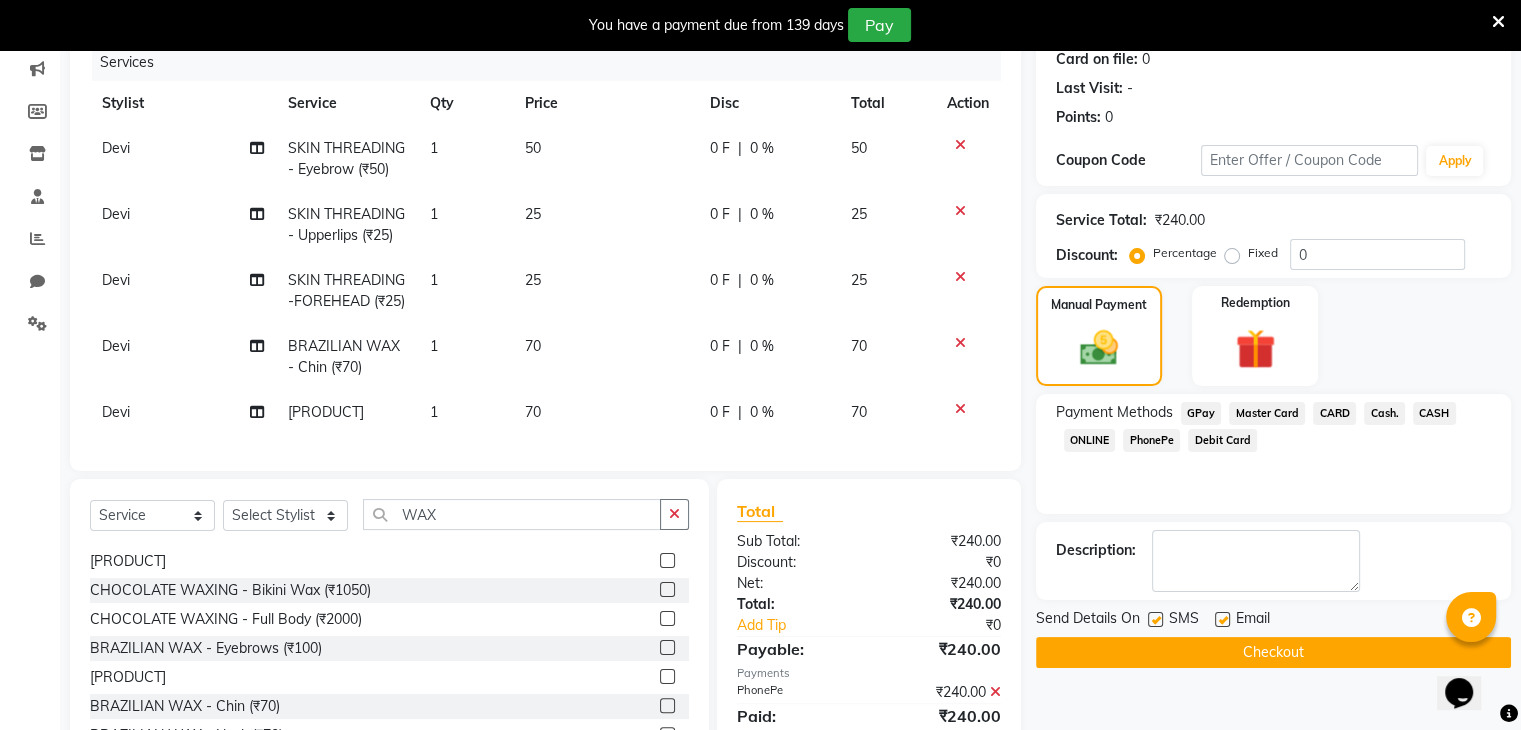 click on "Checkout" 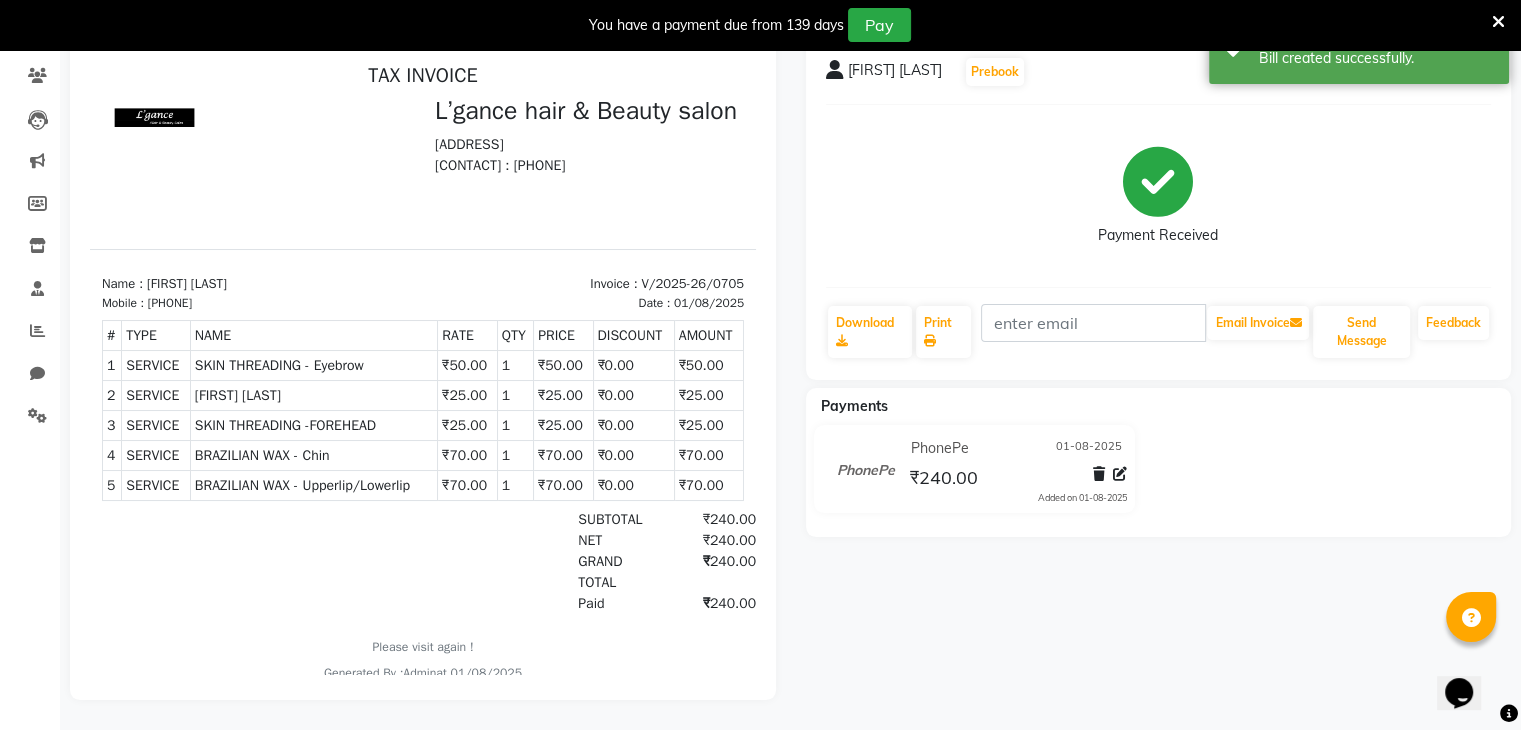 scroll, scrollTop: 0, scrollLeft: 0, axis: both 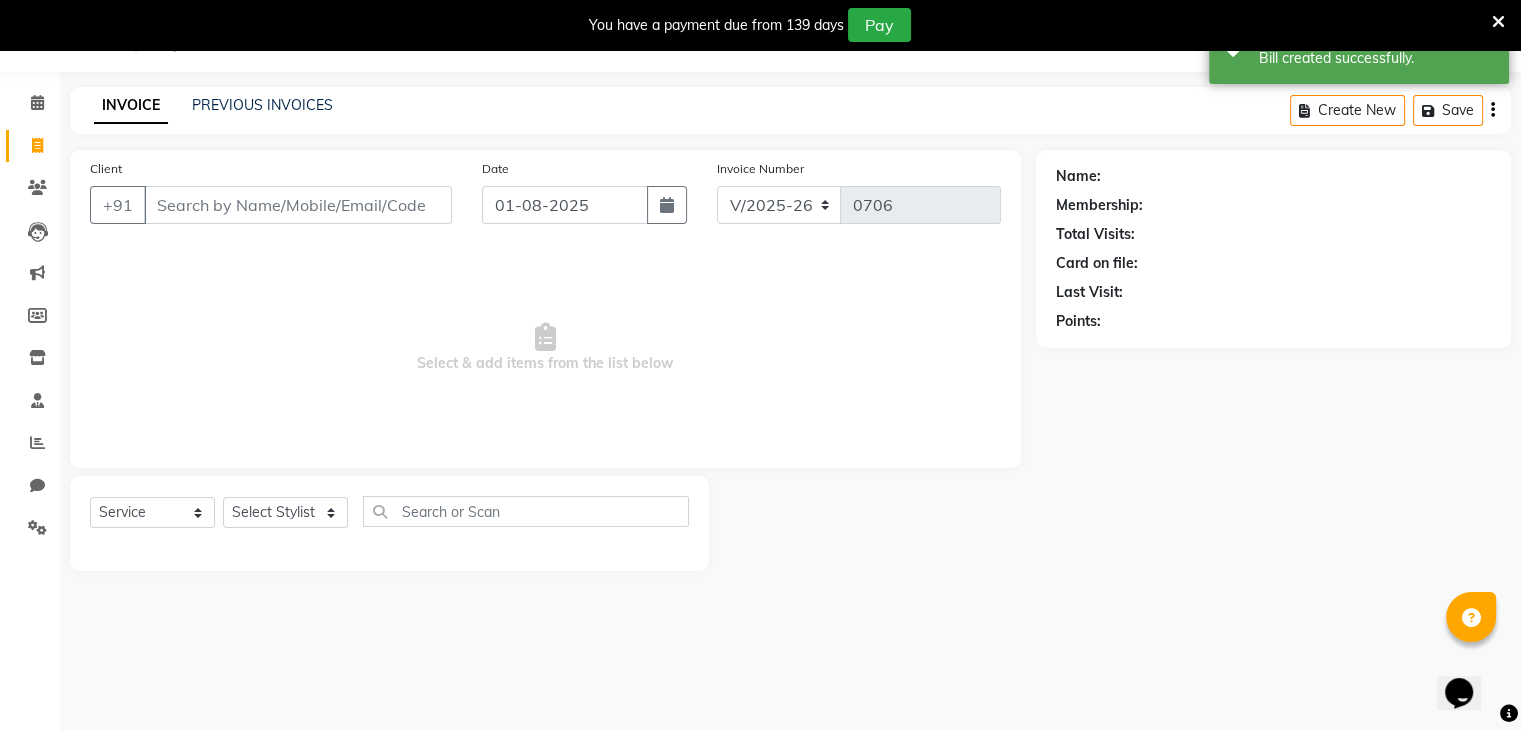 click on "Client" at bounding box center (298, 205) 